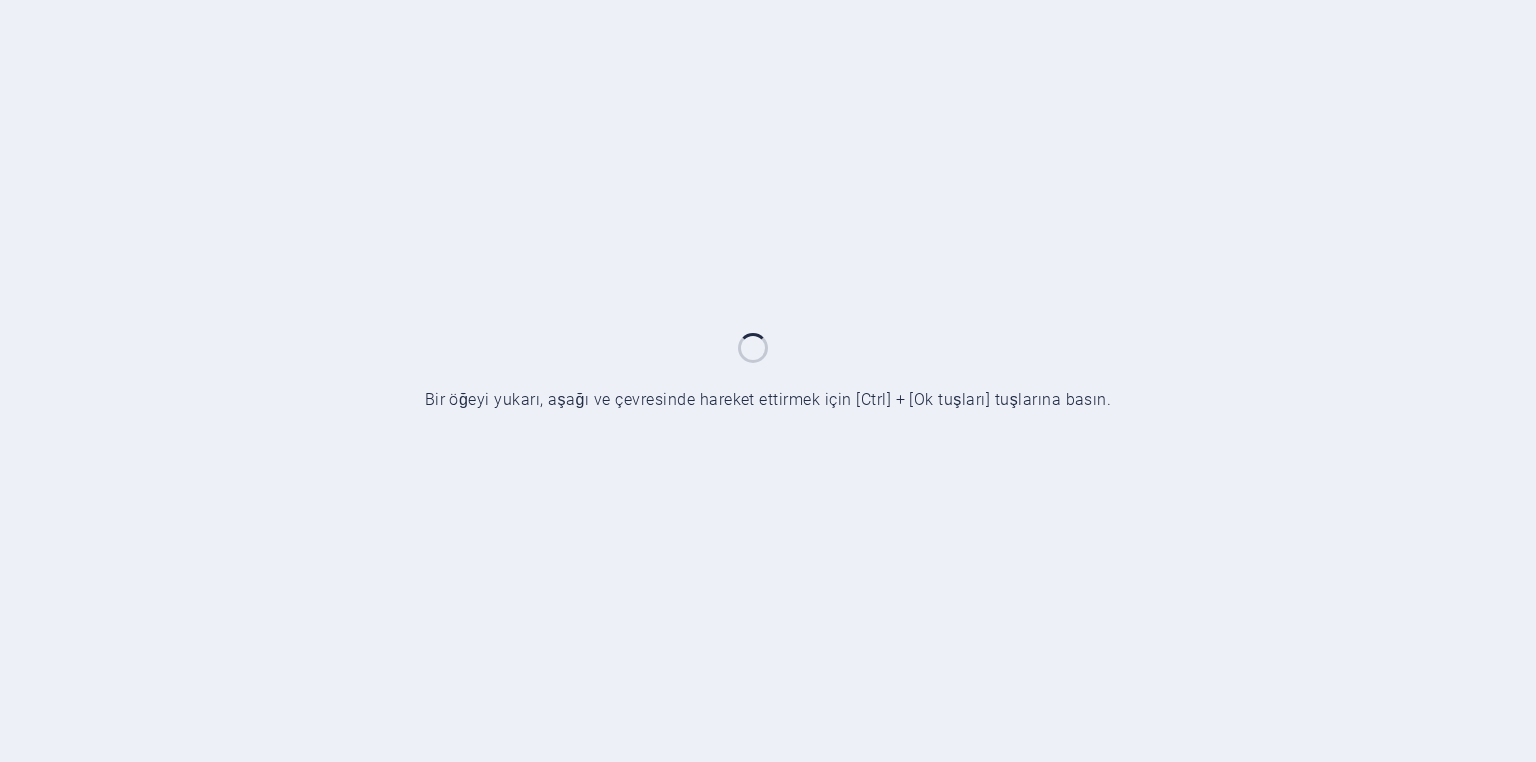 scroll, scrollTop: 0, scrollLeft: 0, axis: both 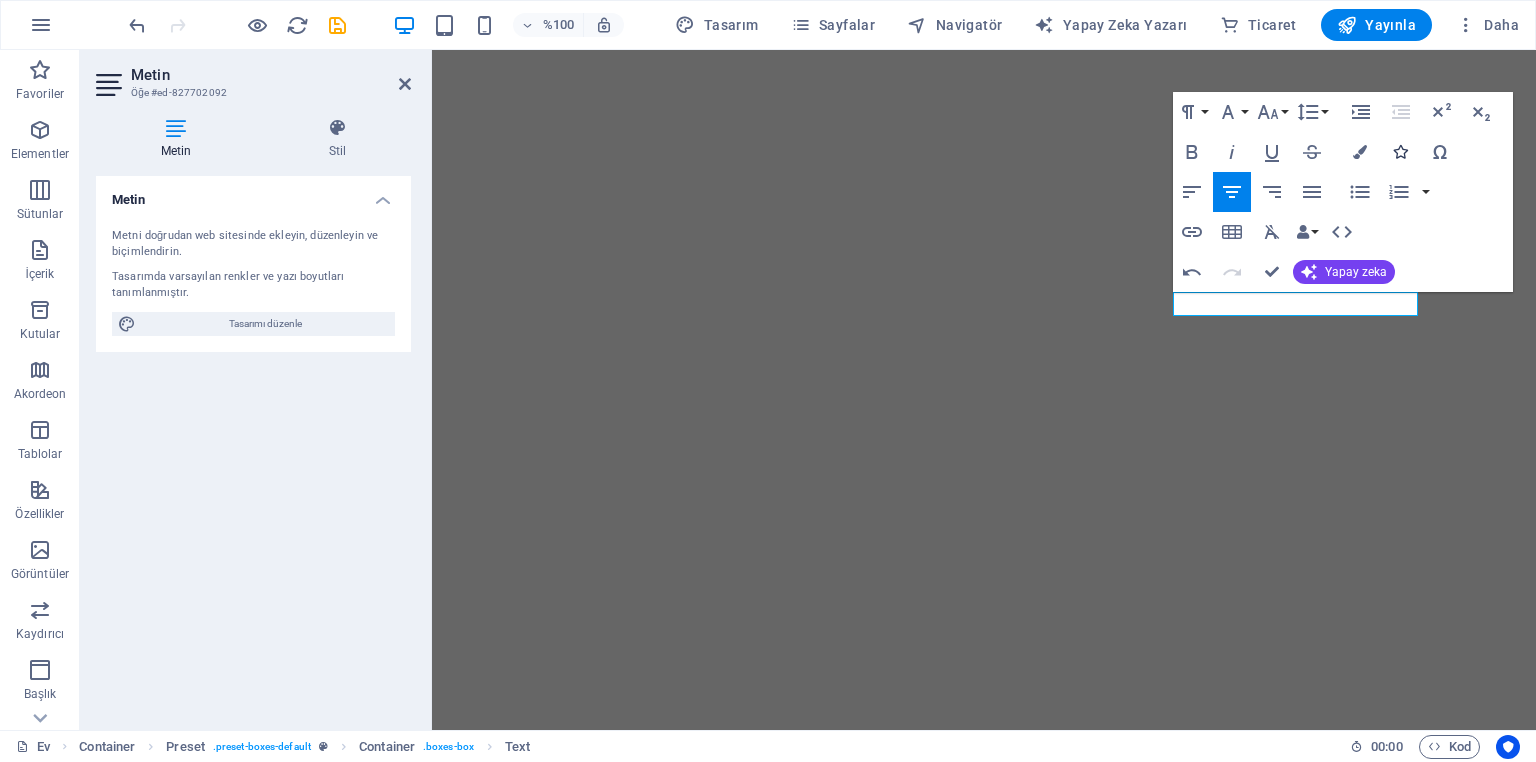 click at bounding box center [1400, 152] 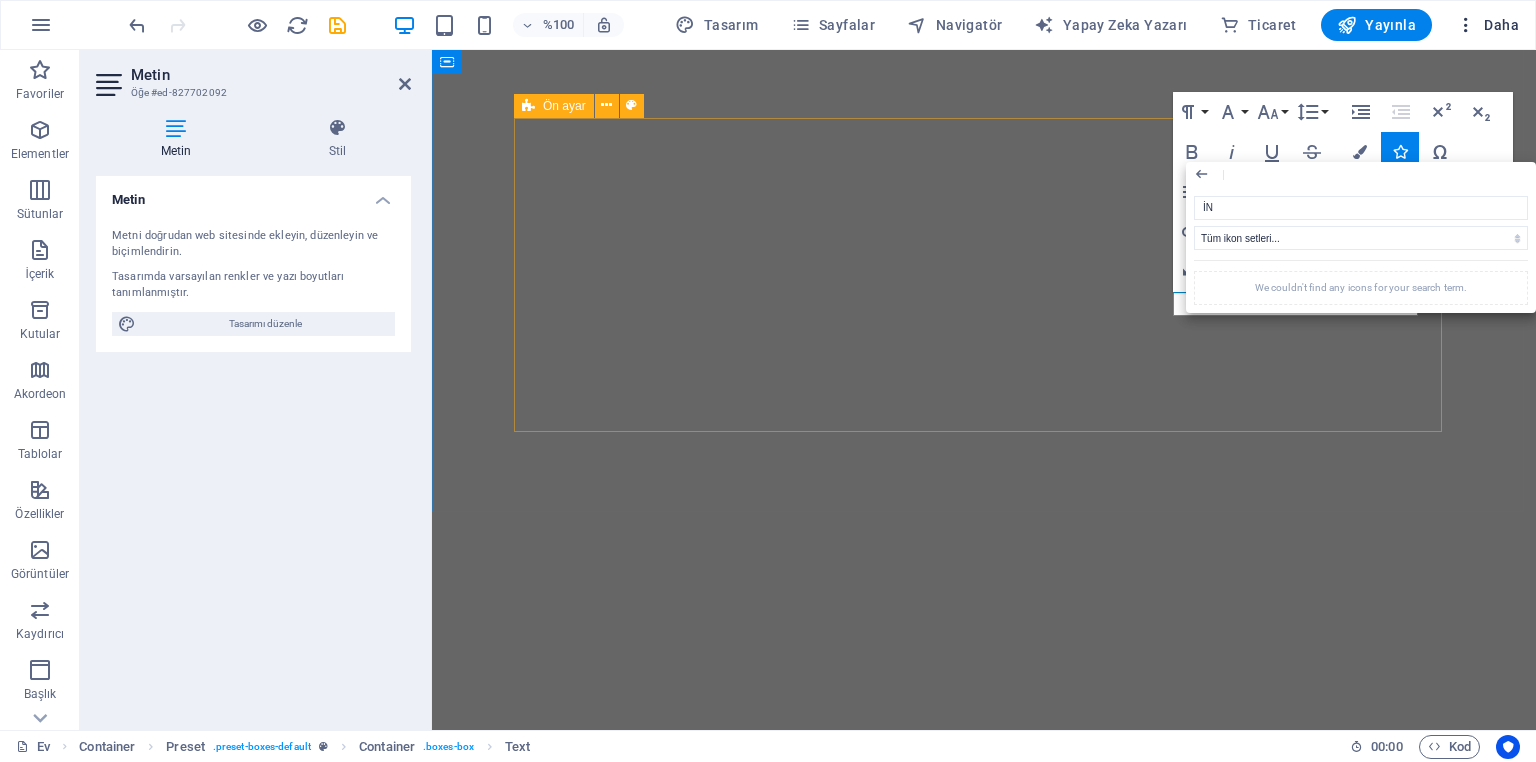 type on "İ" 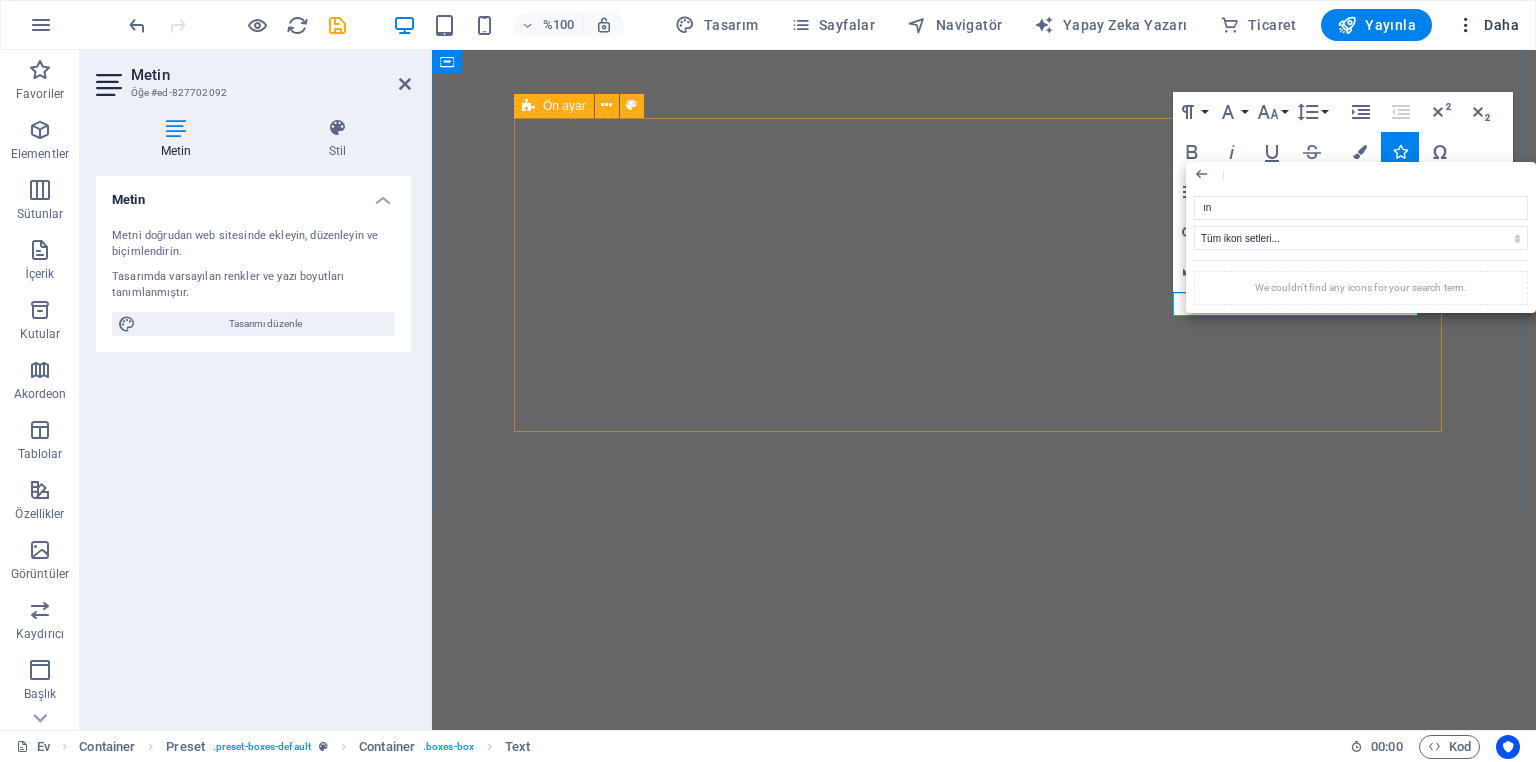 type on "ı" 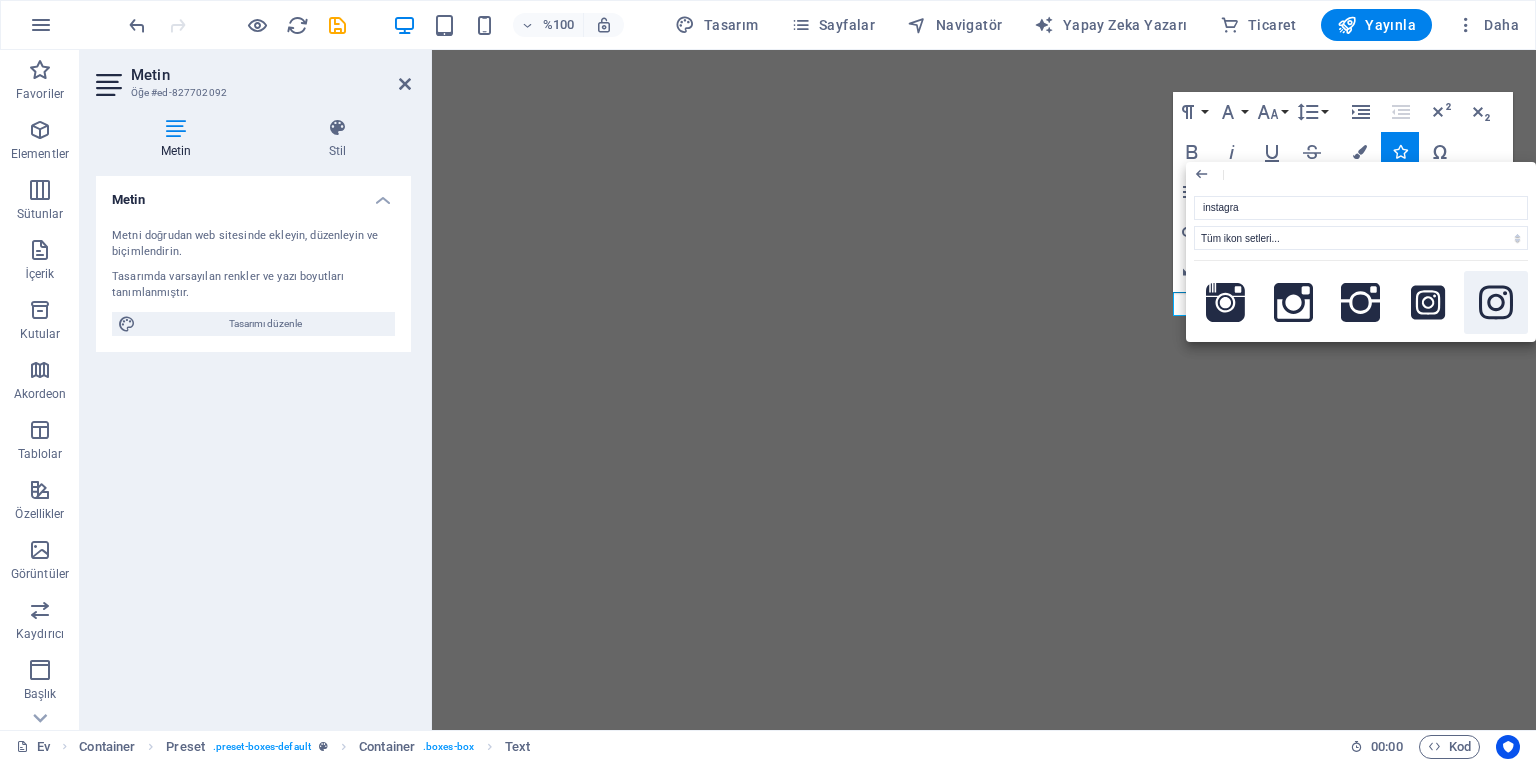 click 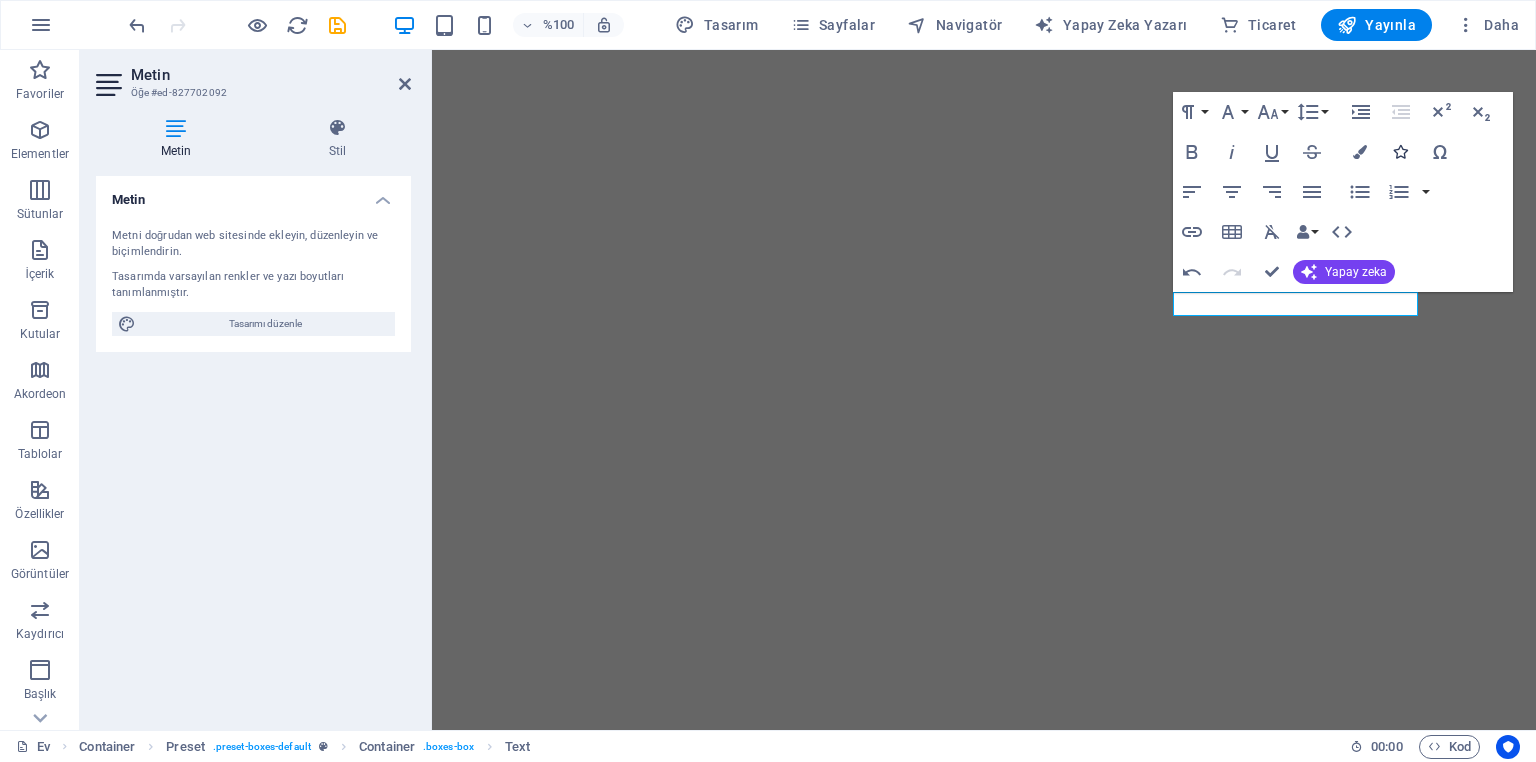 click at bounding box center [1400, 152] 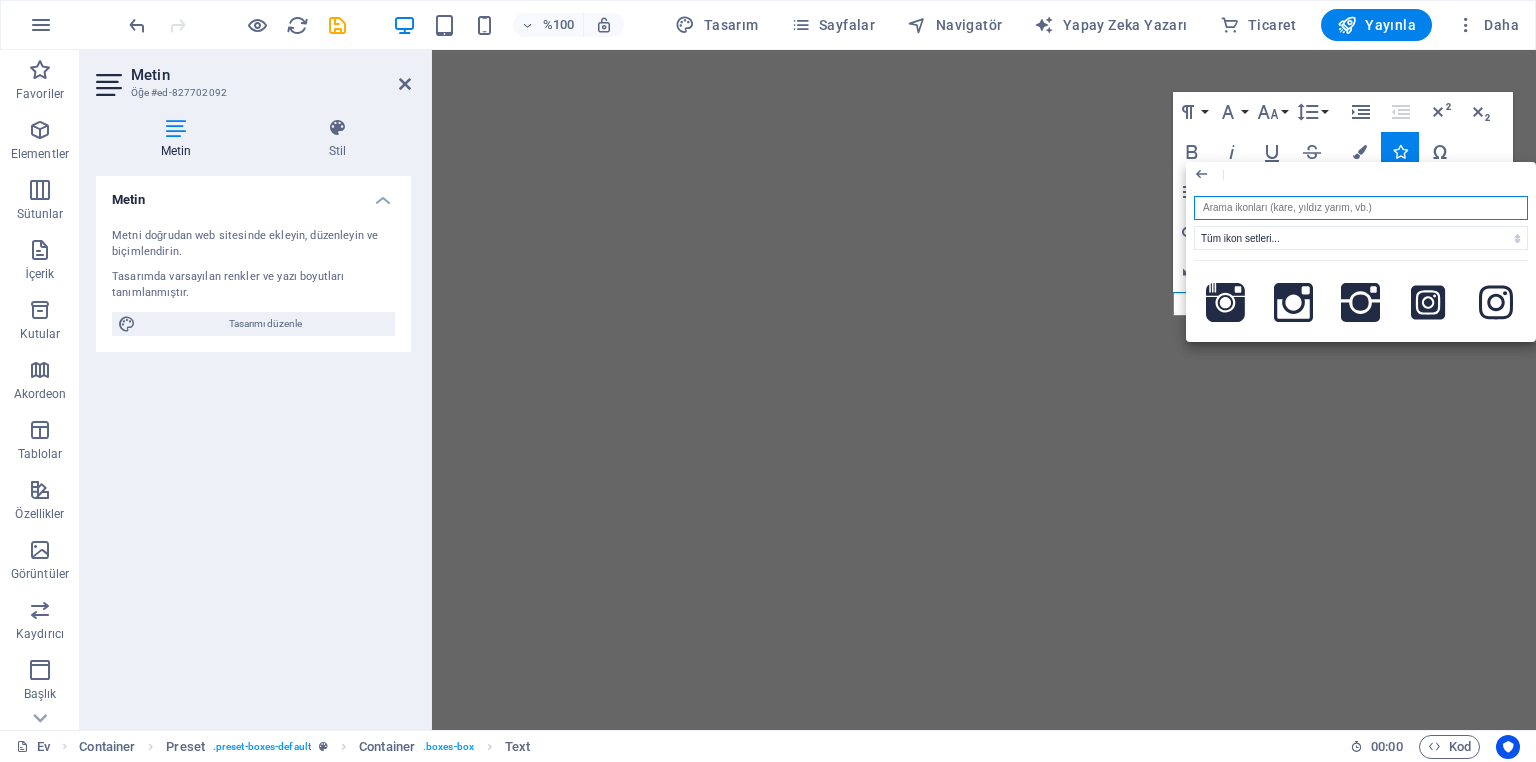 click at bounding box center [1361, 208] 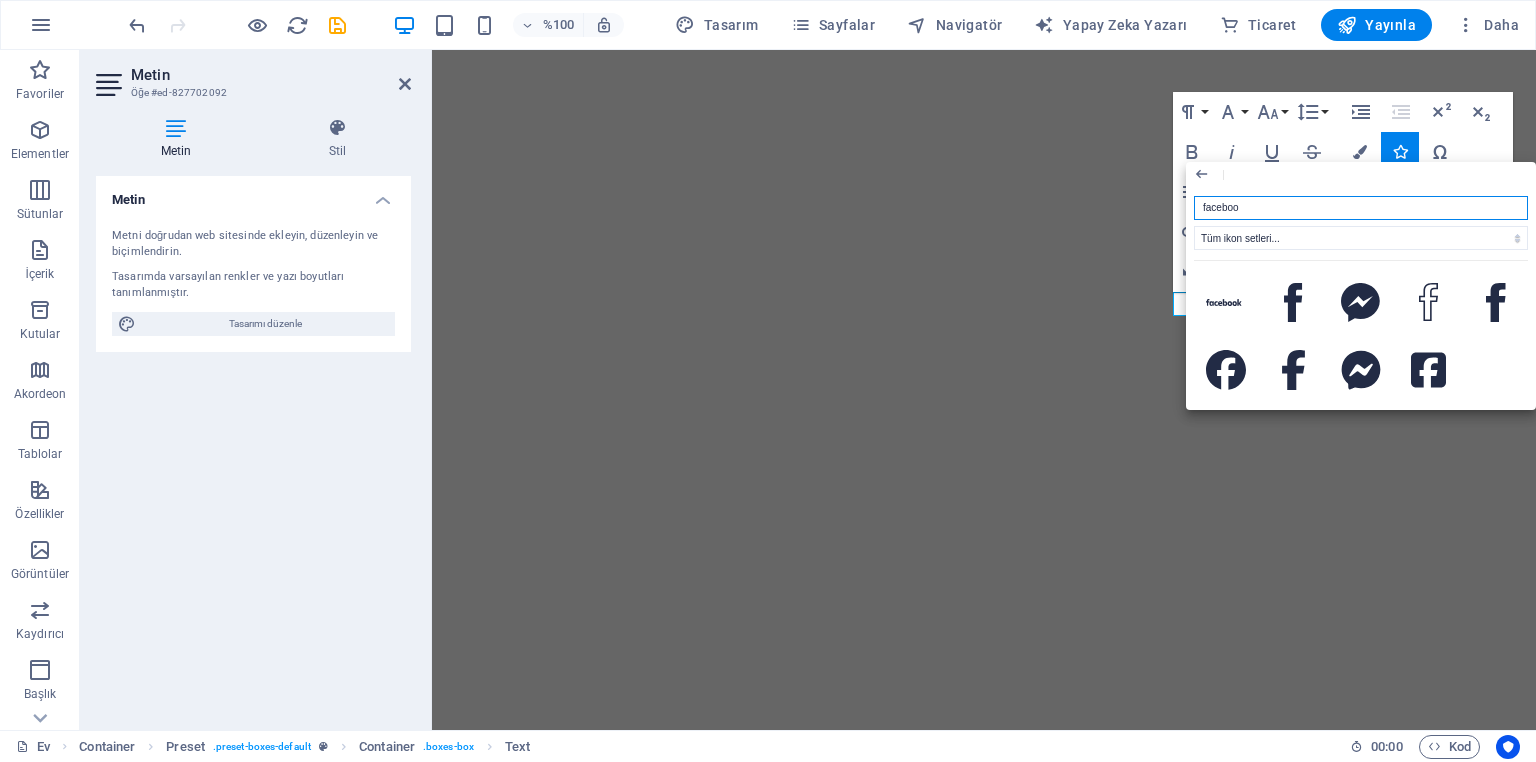 type on "facebook" 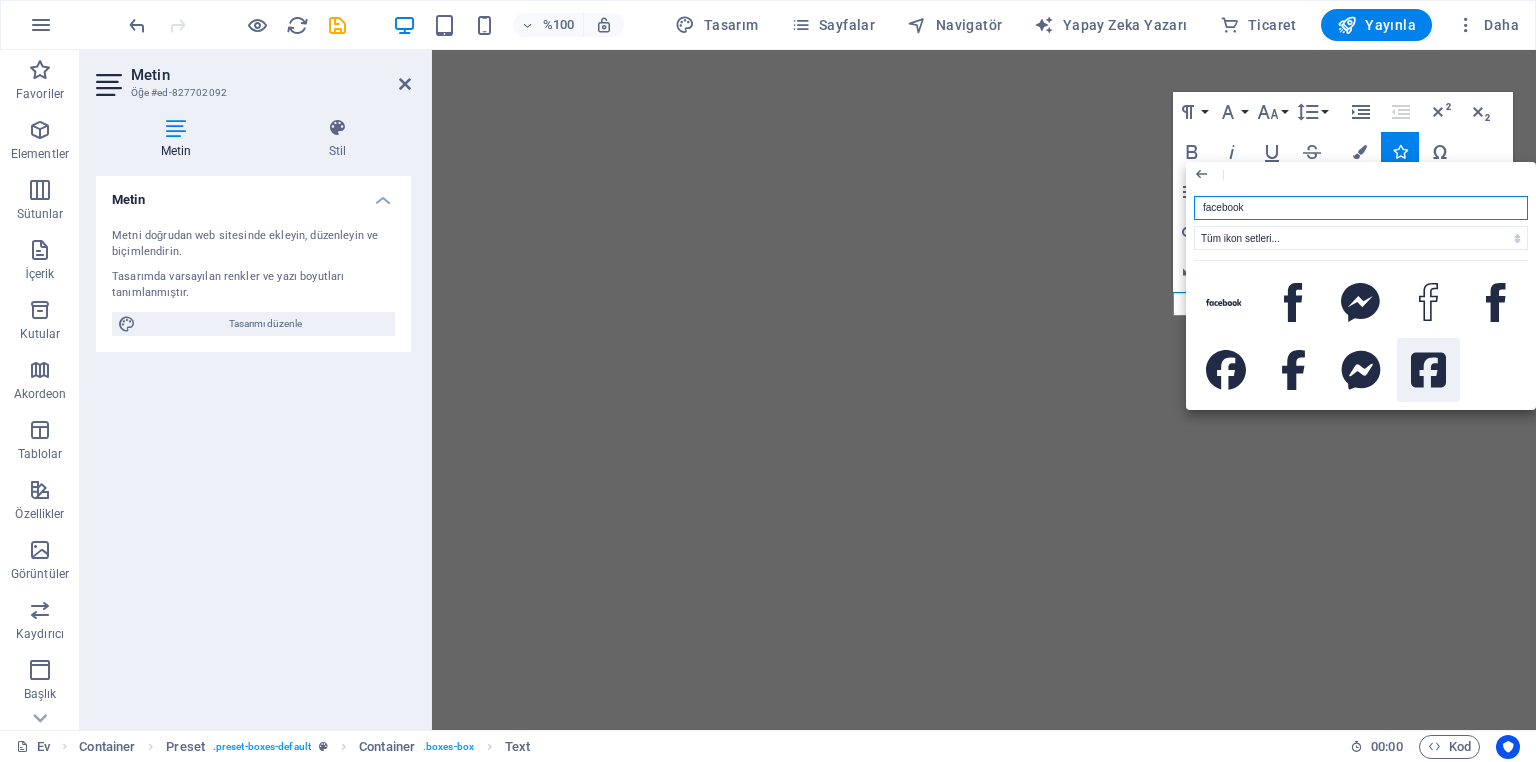 click 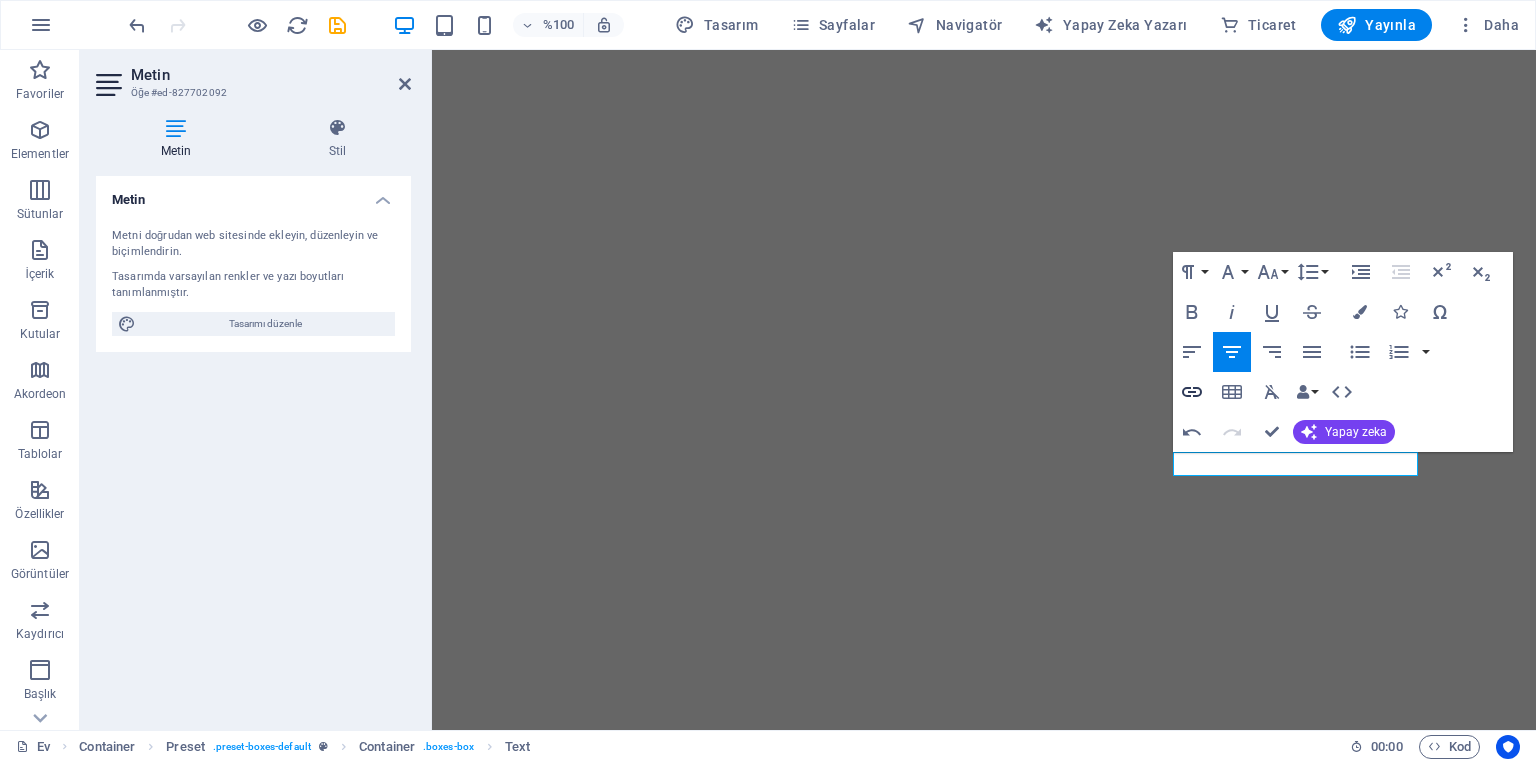 click 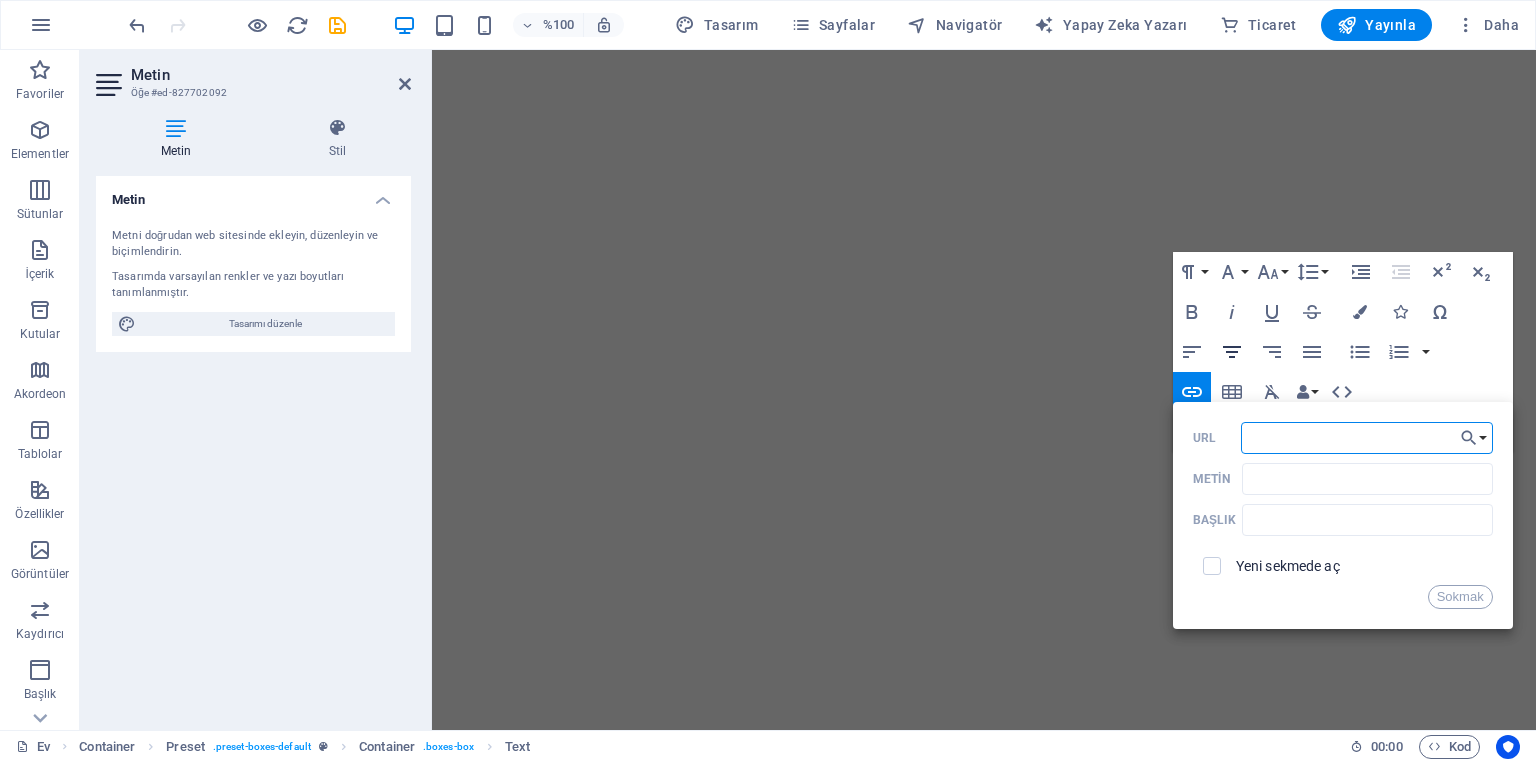 paste on "https://www.instagram.com/prof.dr.mansurdaggulli/" 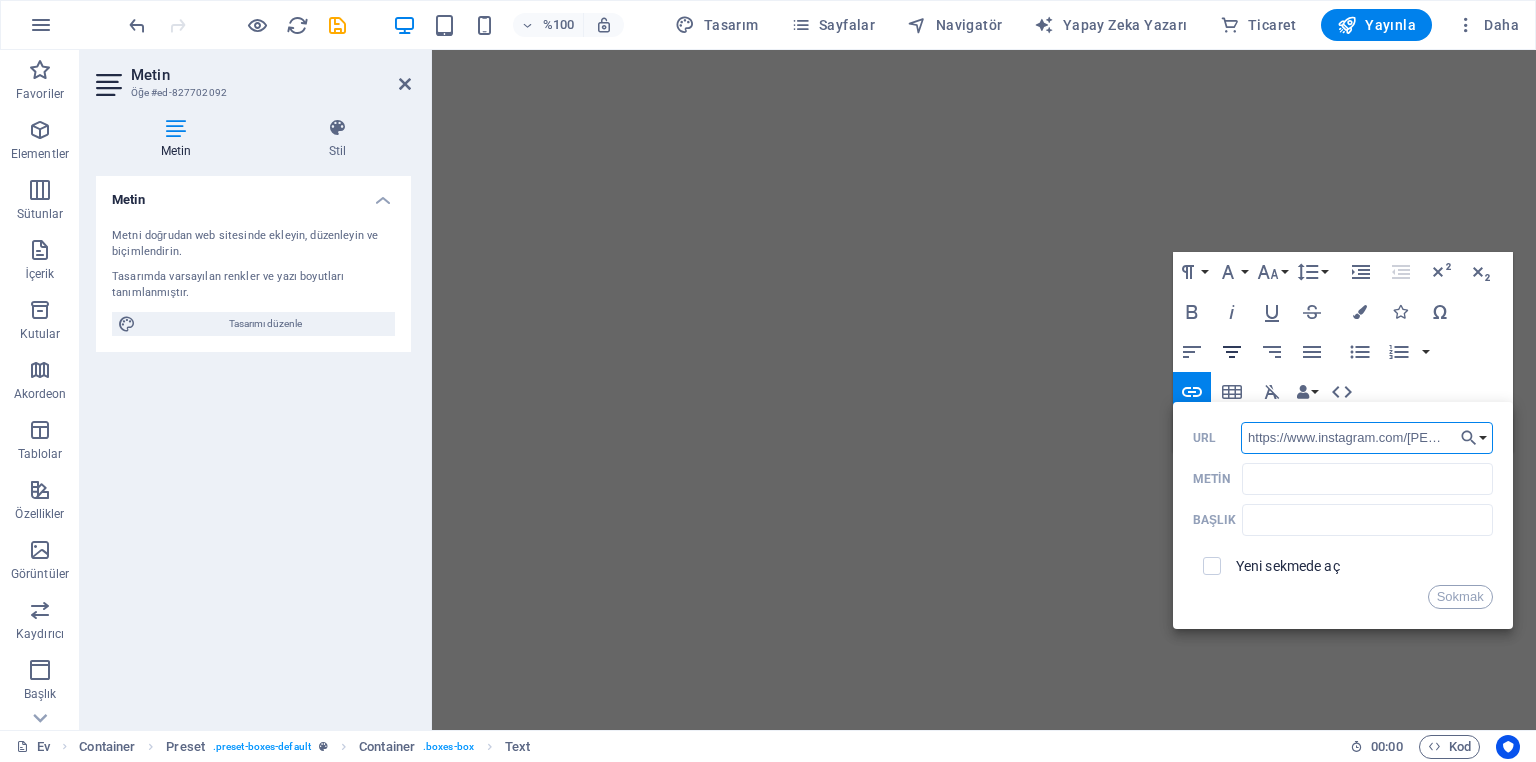 scroll, scrollTop: 0, scrollLeft: 88, axis: horizontal 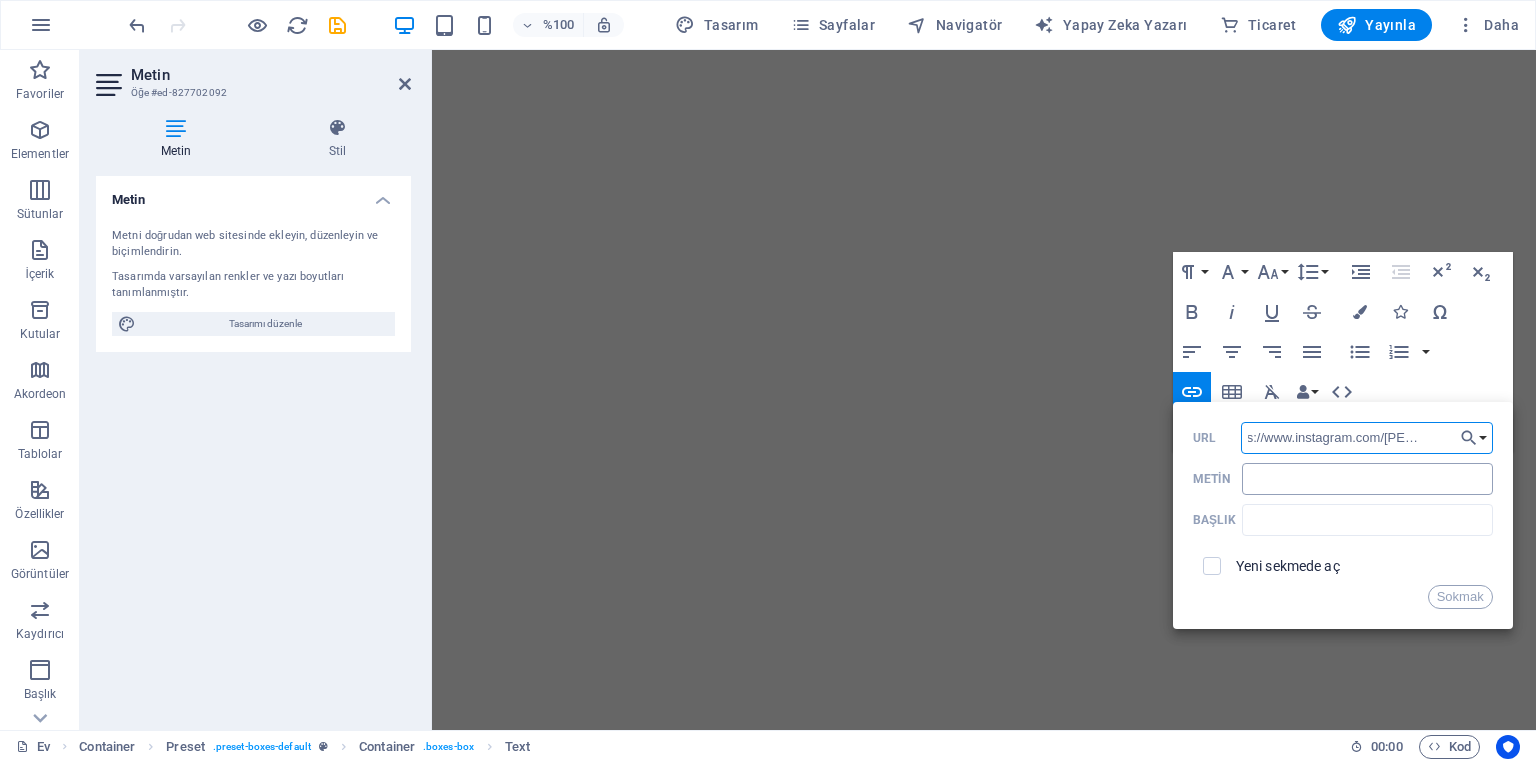 type on "https://www.instagram.com/prof.dr.mansurdaggulli/" 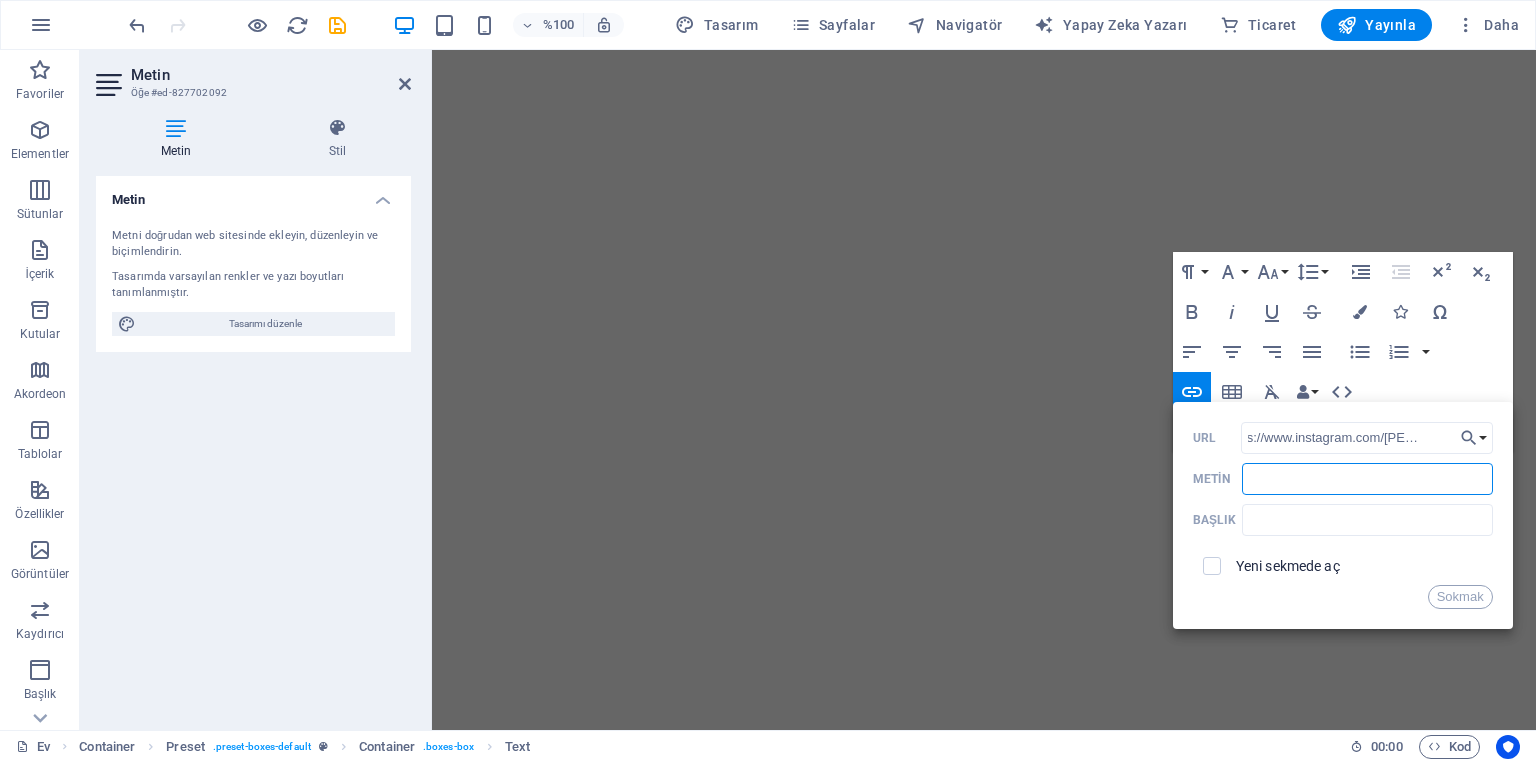 click on "Metin" at bounding box center (1367, 479) 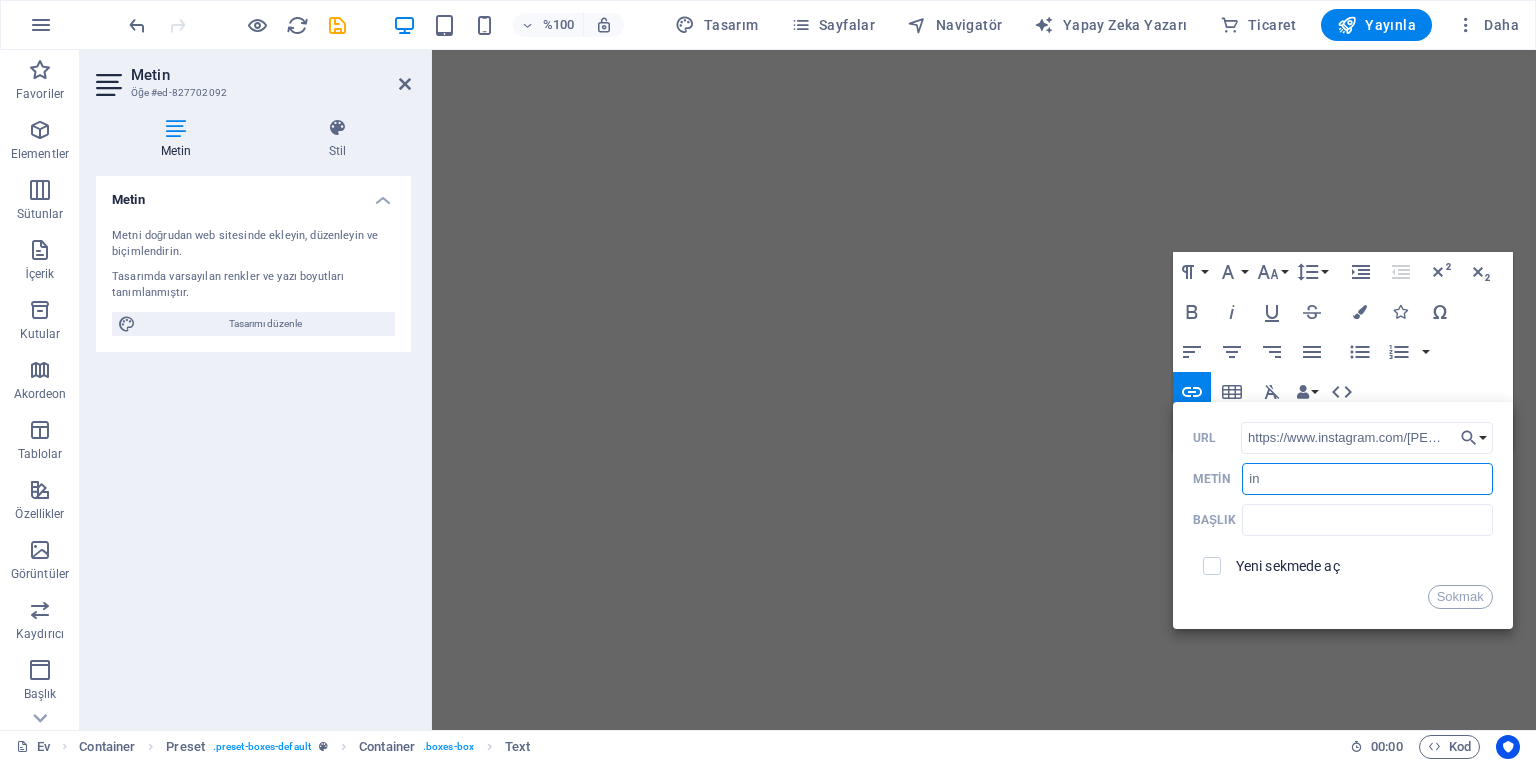 type on "i" 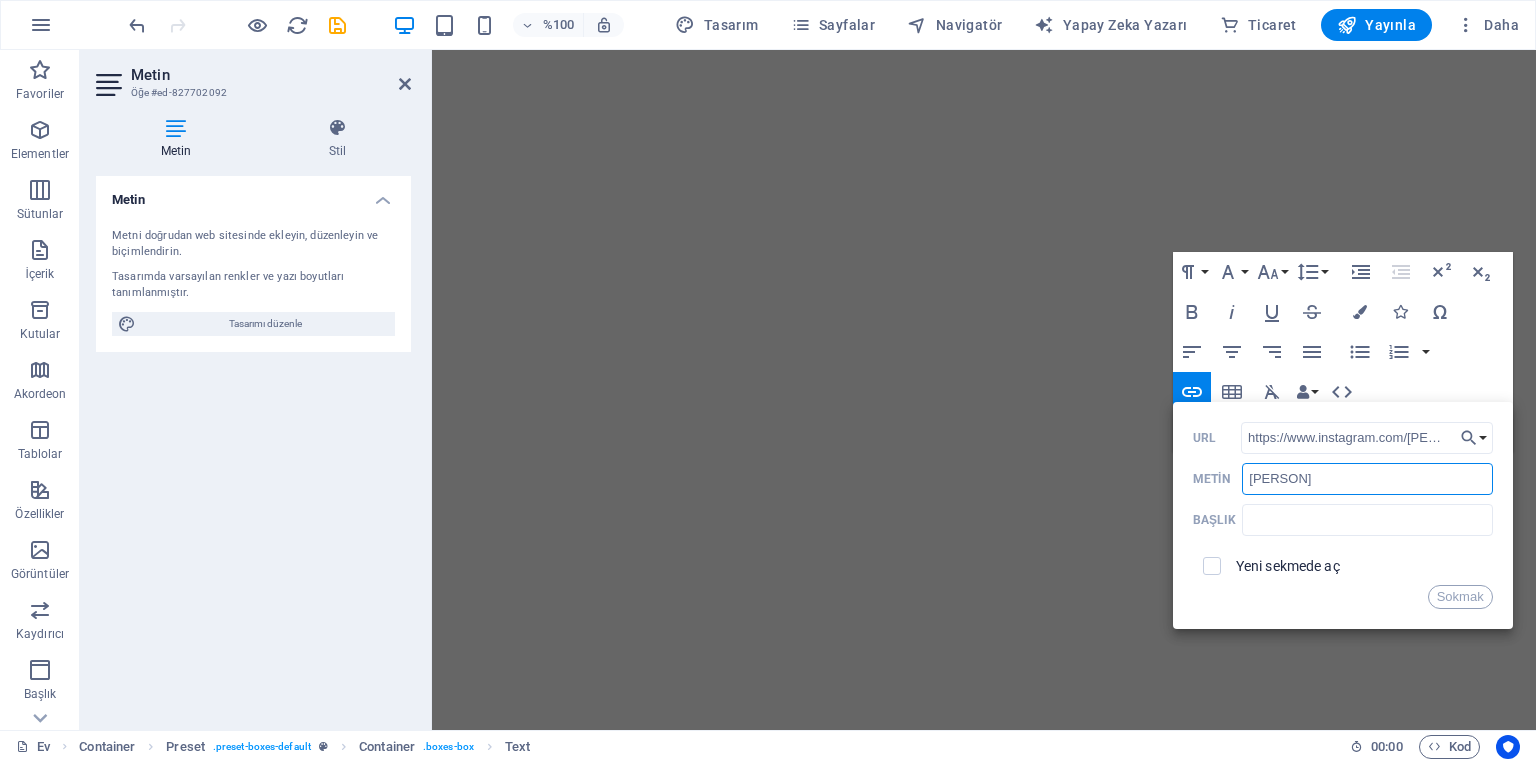 click on "dr.mansurdaggulli" at bounding box center (1367, 479) 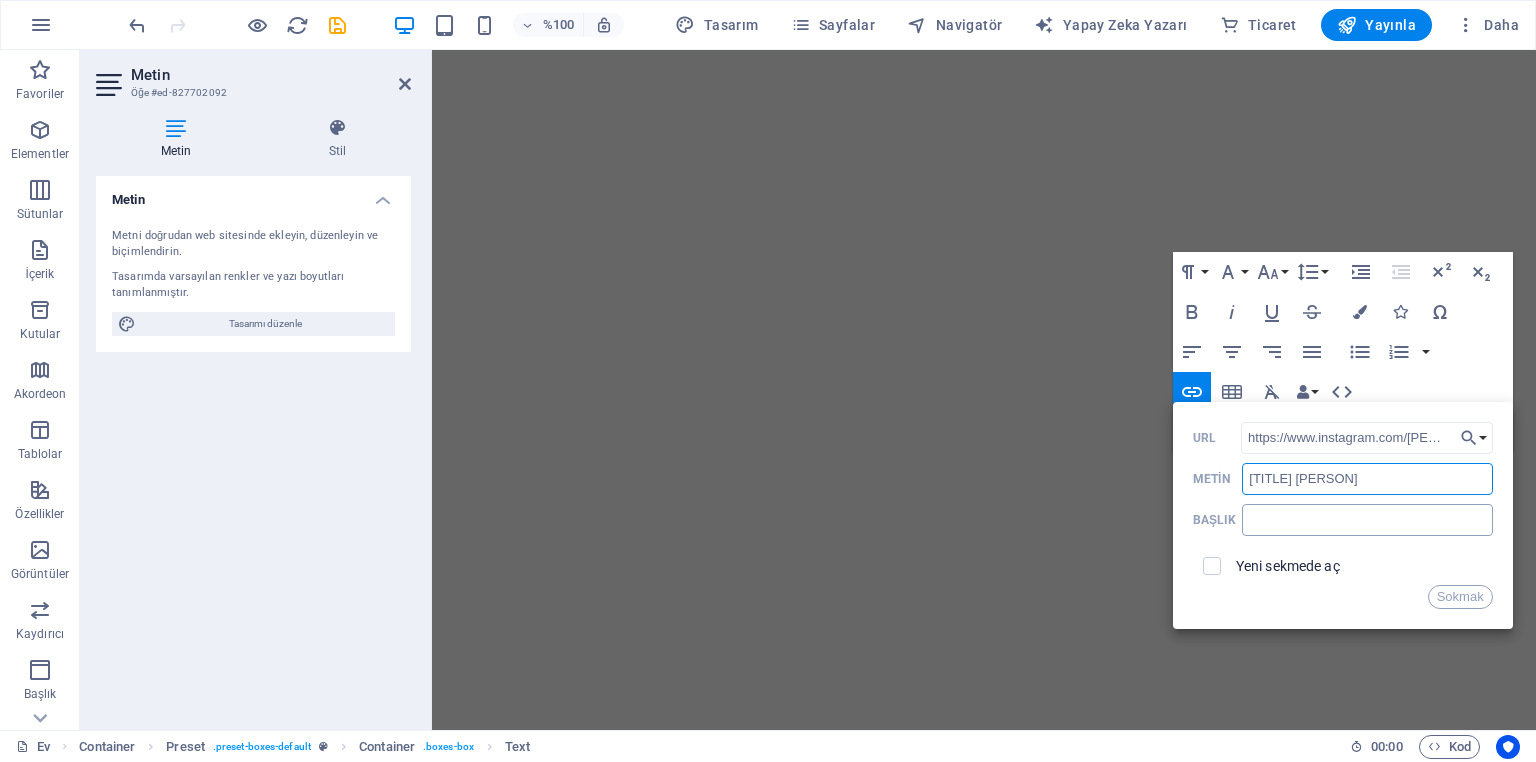 type on "prof. dr.mansurdaggulli" 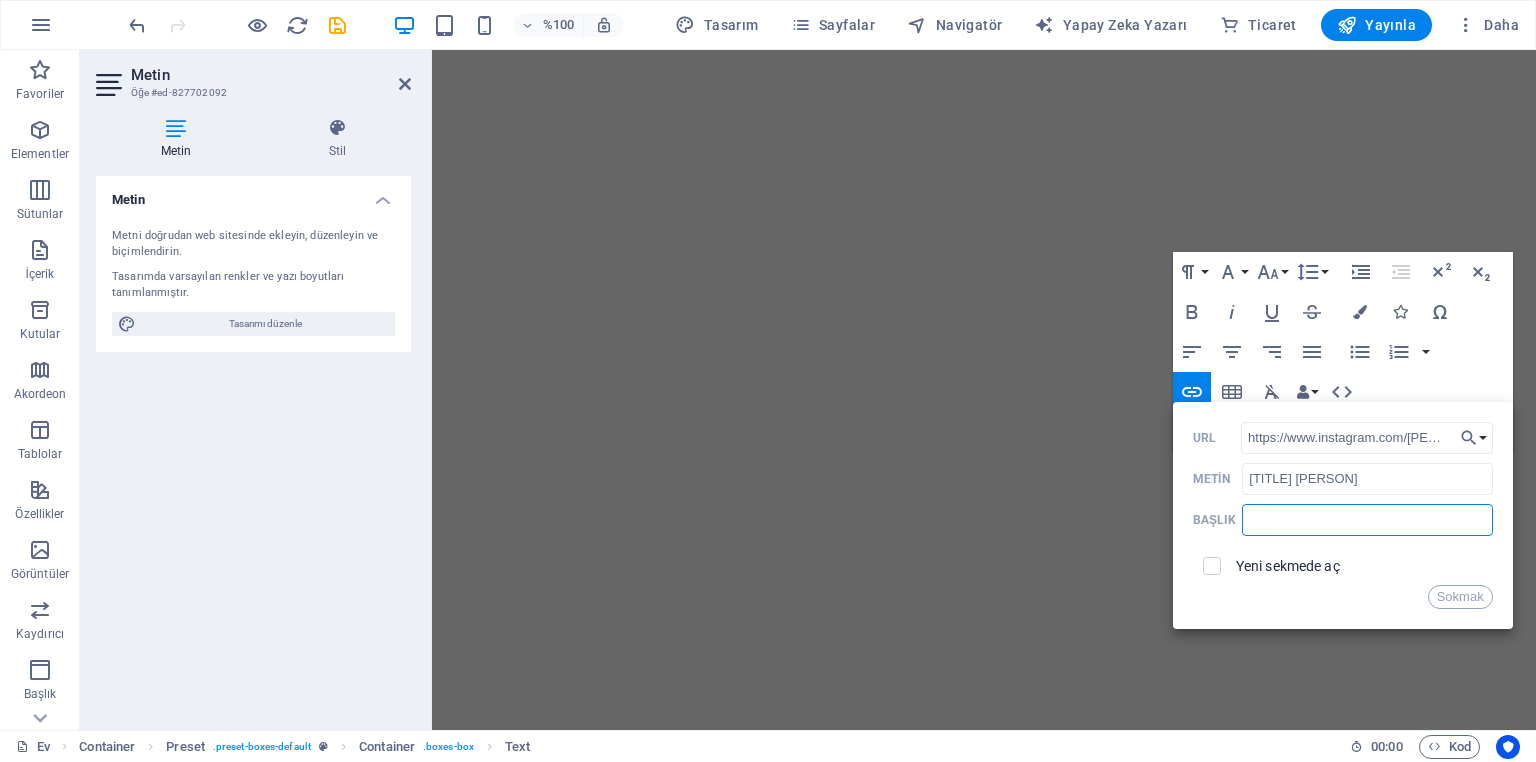 click at bounding box center [1367, 520] 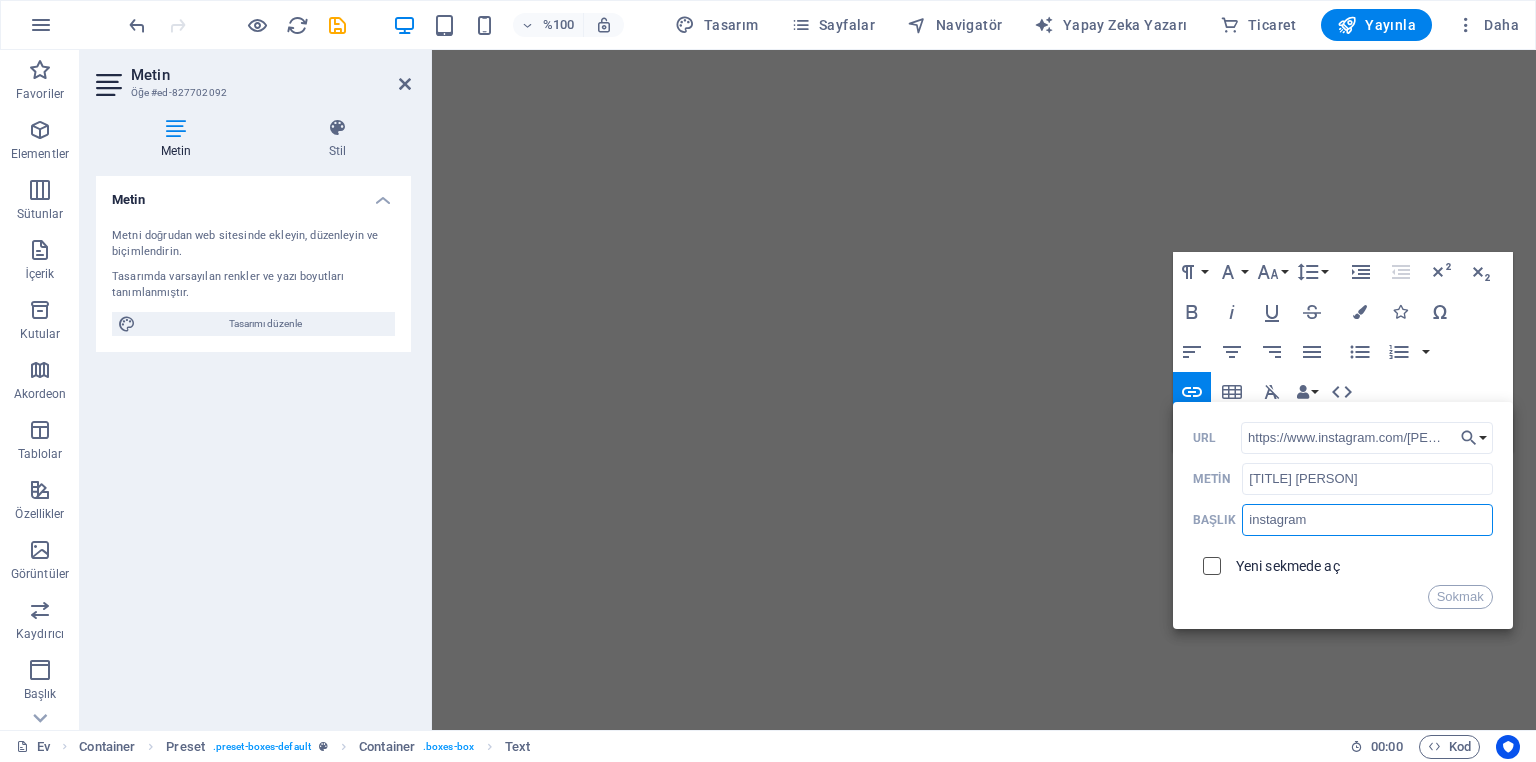 type on "instagram" 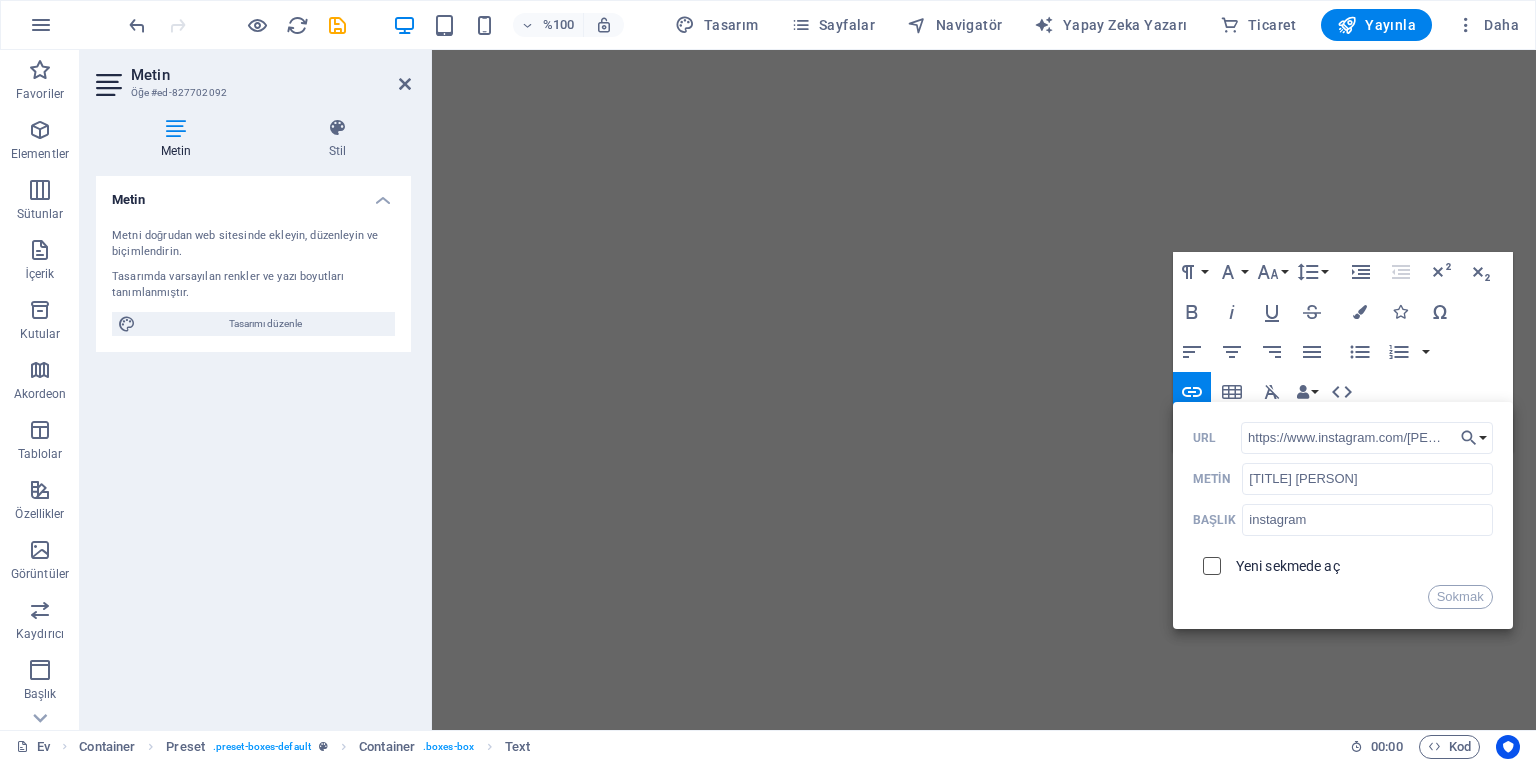 click at bounding box center (1209, 563) 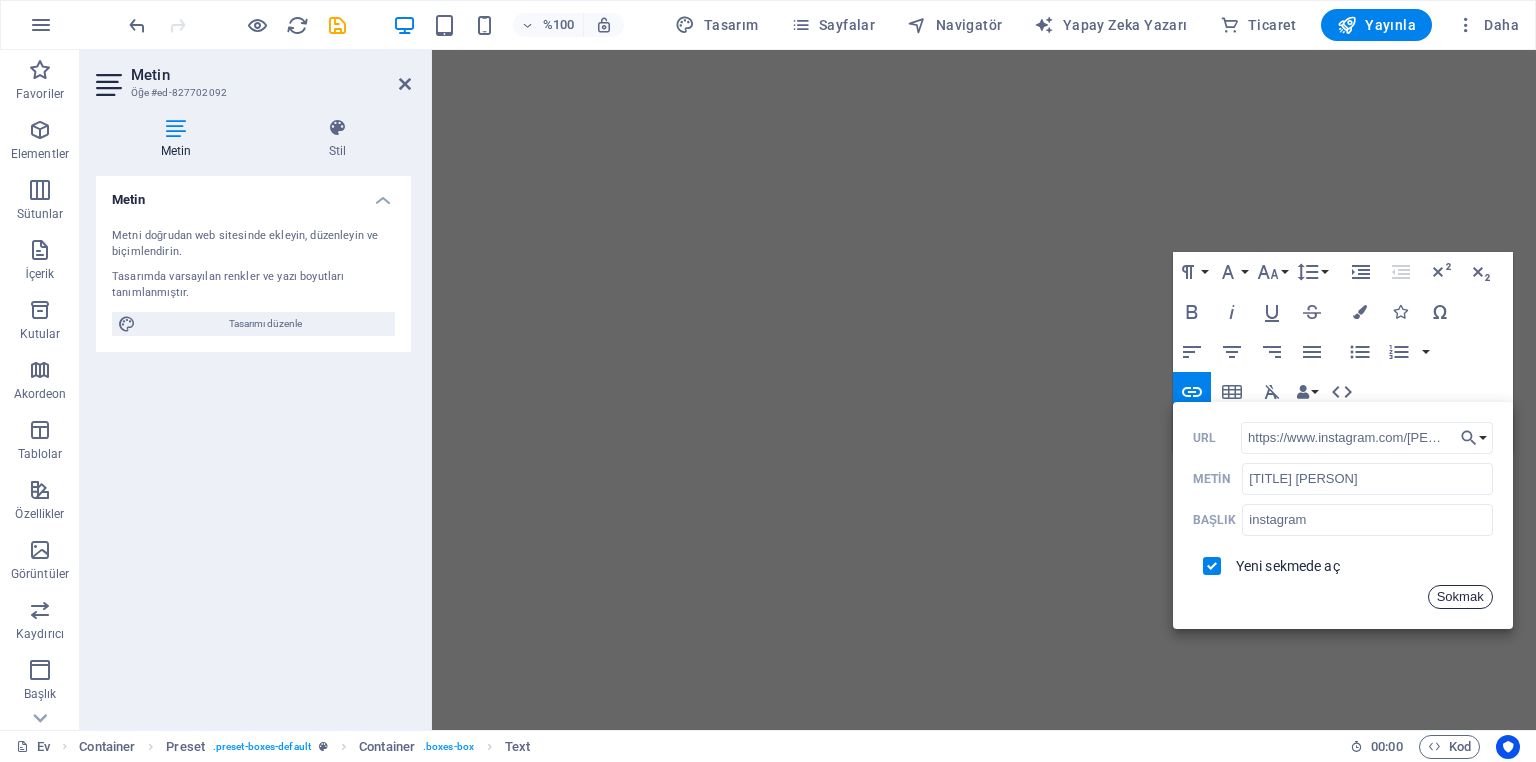 click on "Sokmak" at bounding box center (1460, 596) 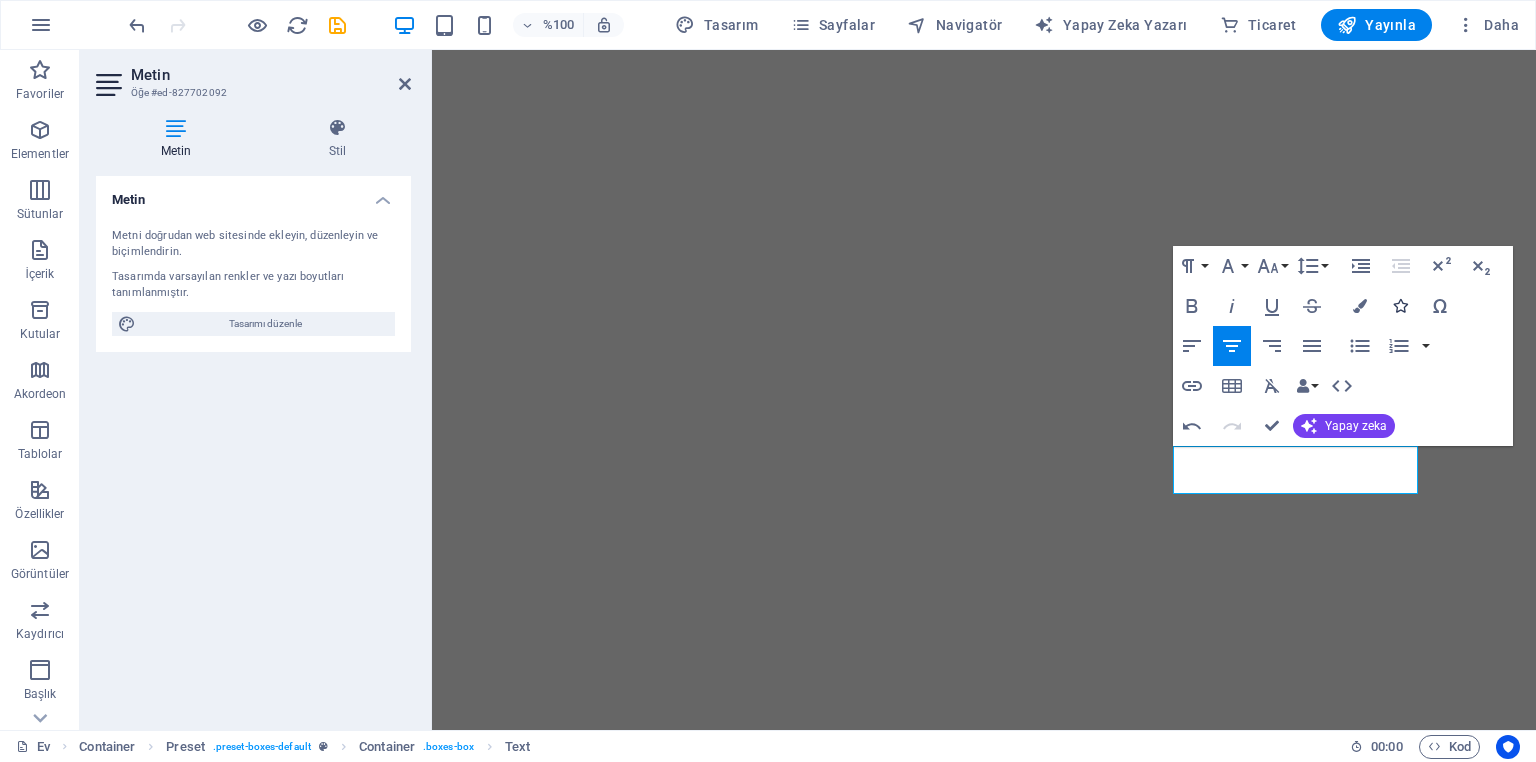 click at bounding box center [1400, 306] 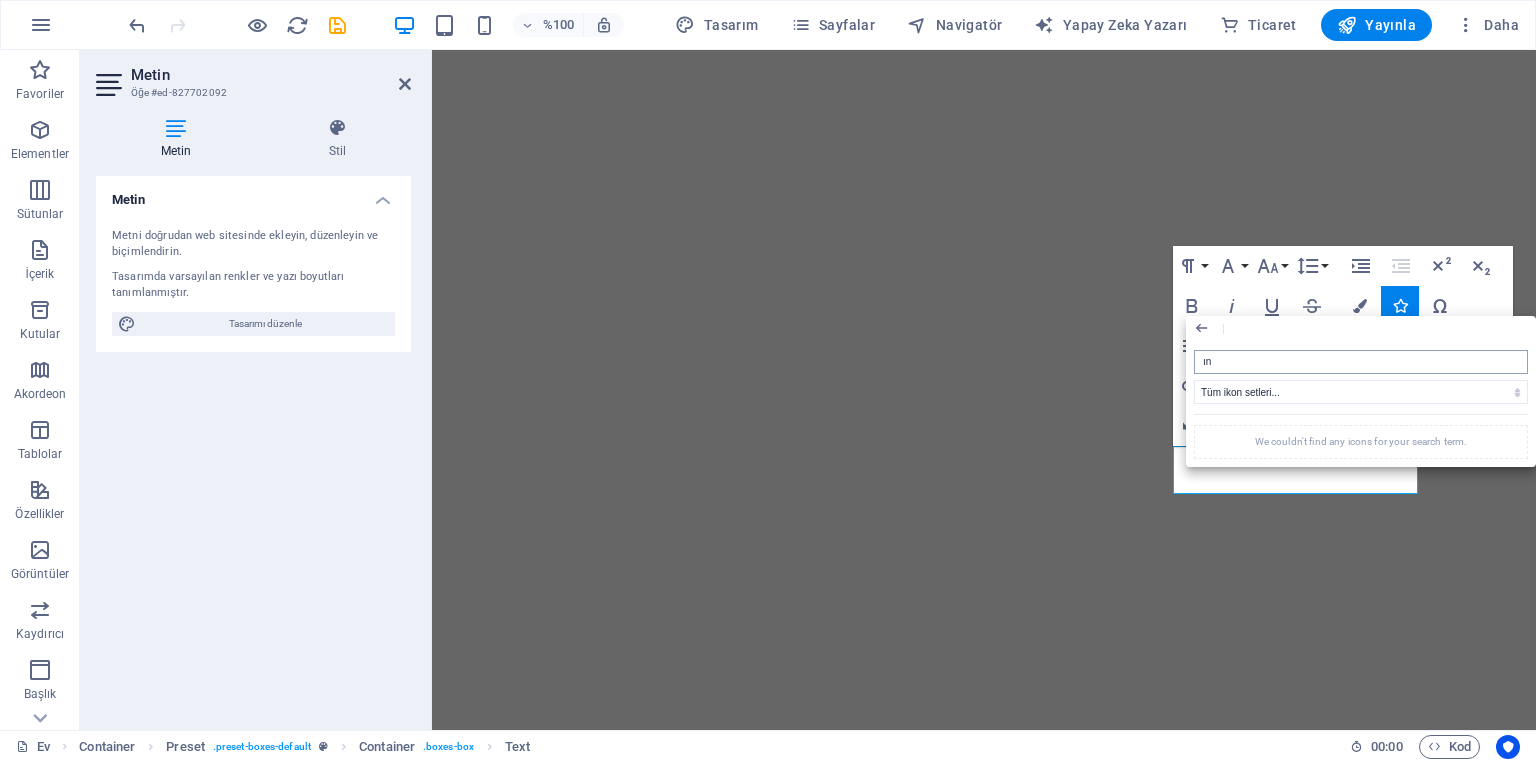 type on "ı" 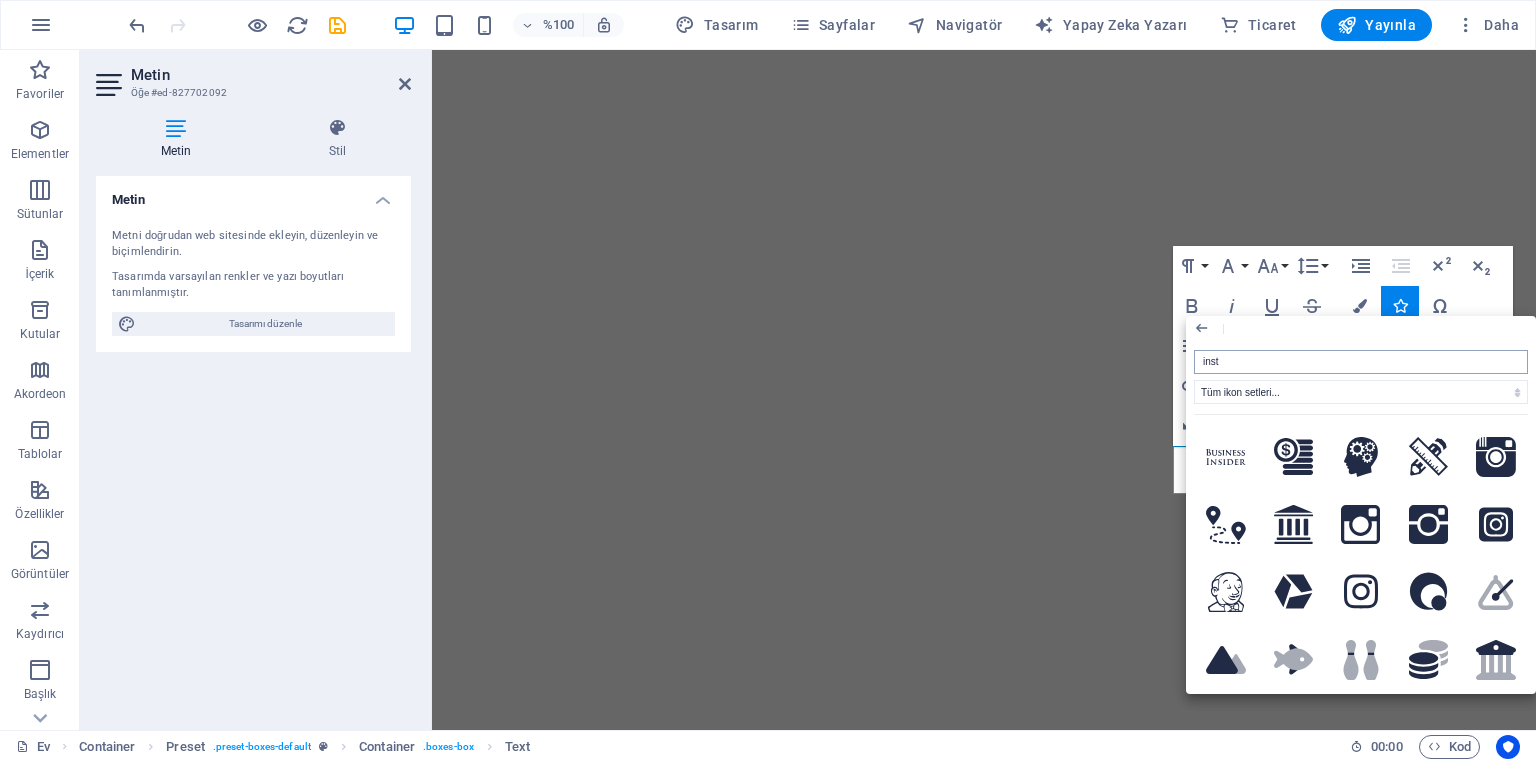 type on "insta" 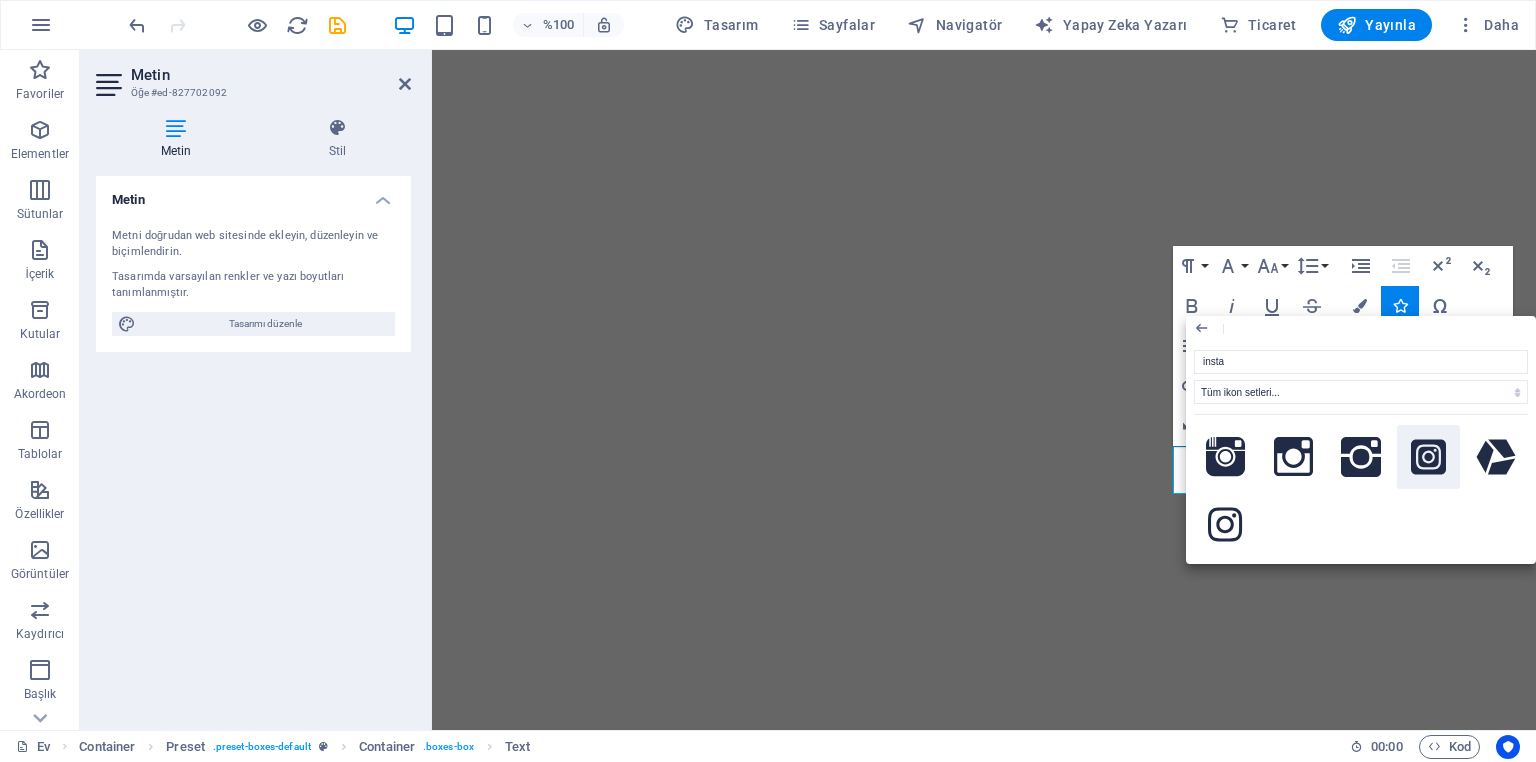 click 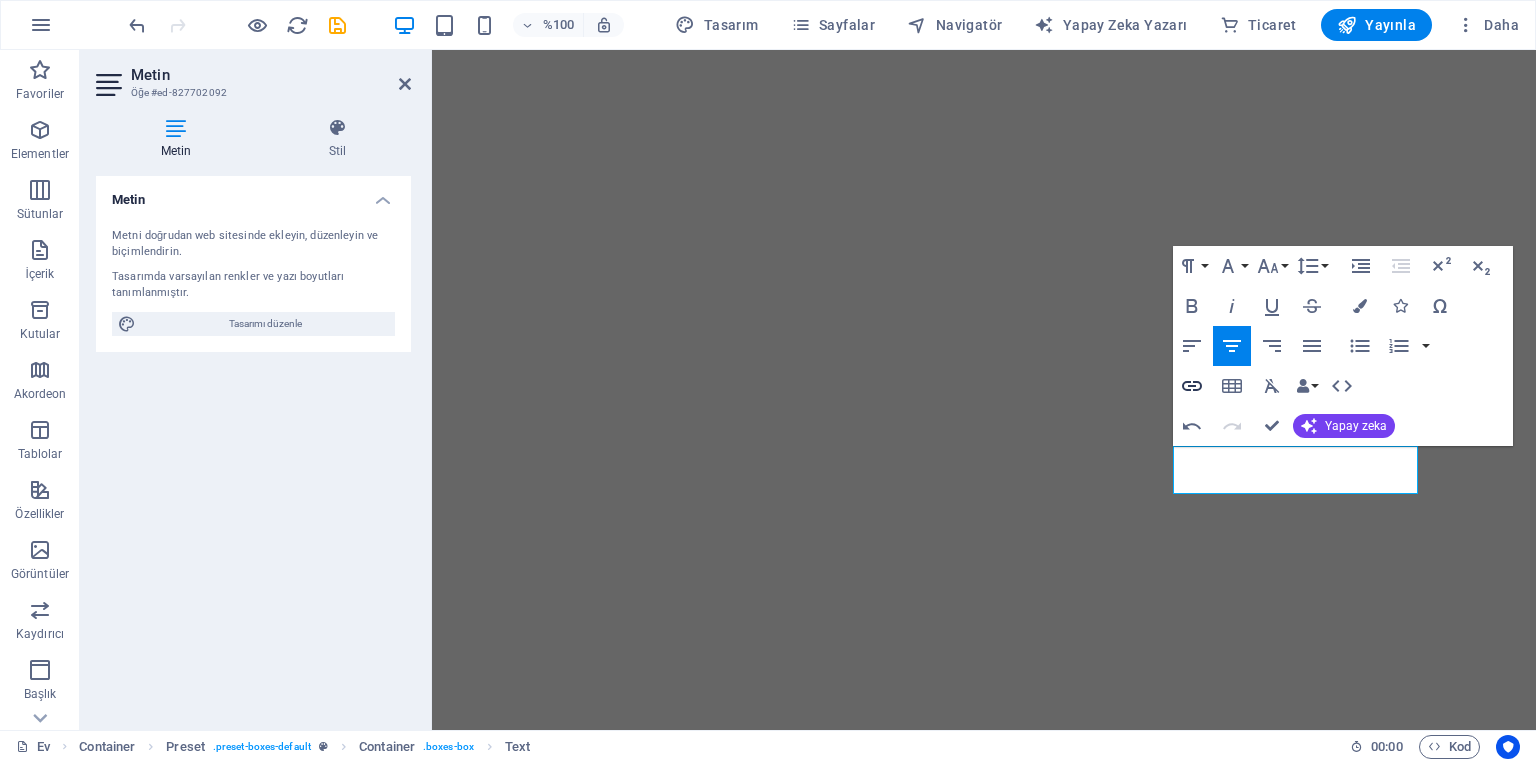 type 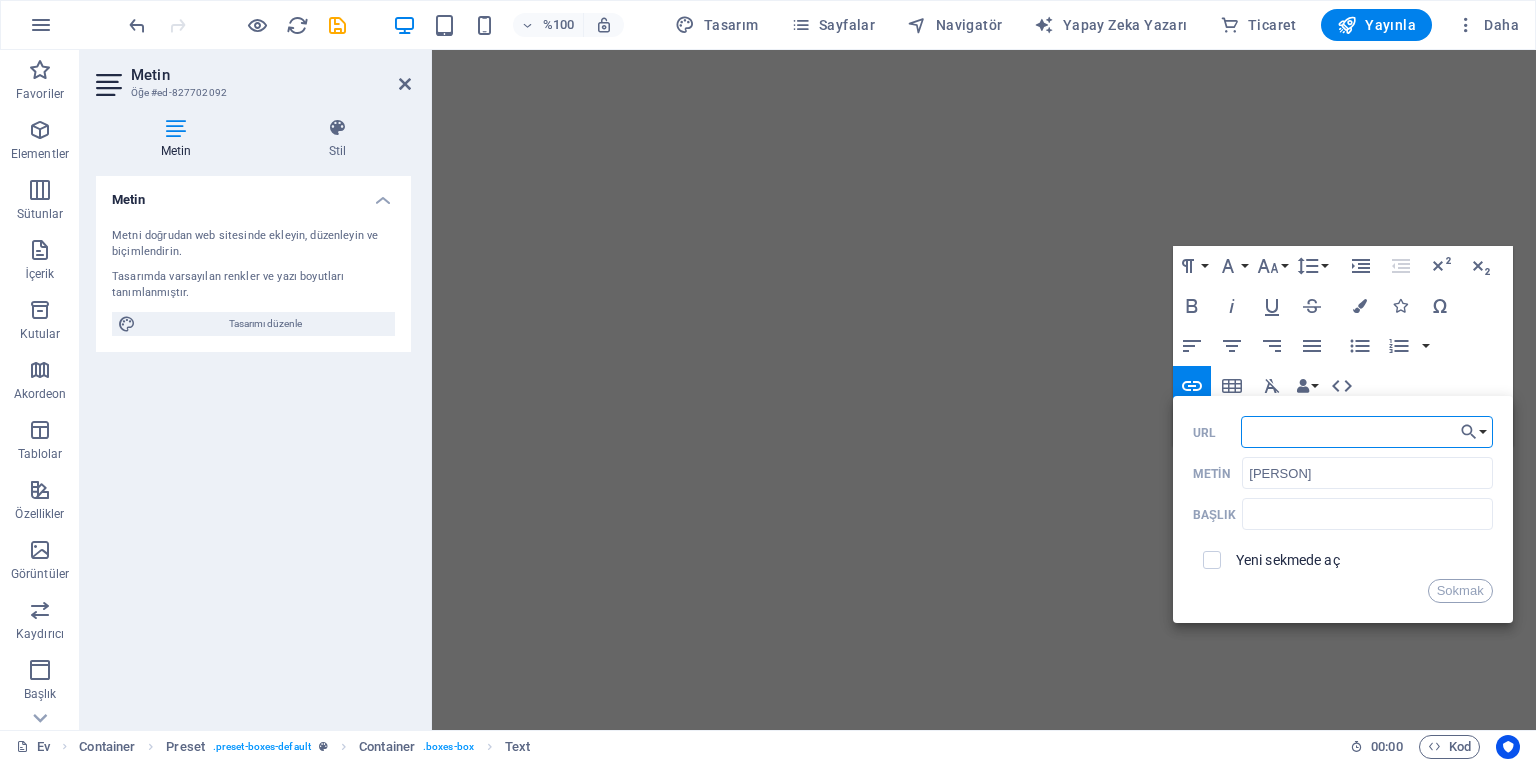 paste on "https://www.facebook.com/dr.mansurdaggulu/" 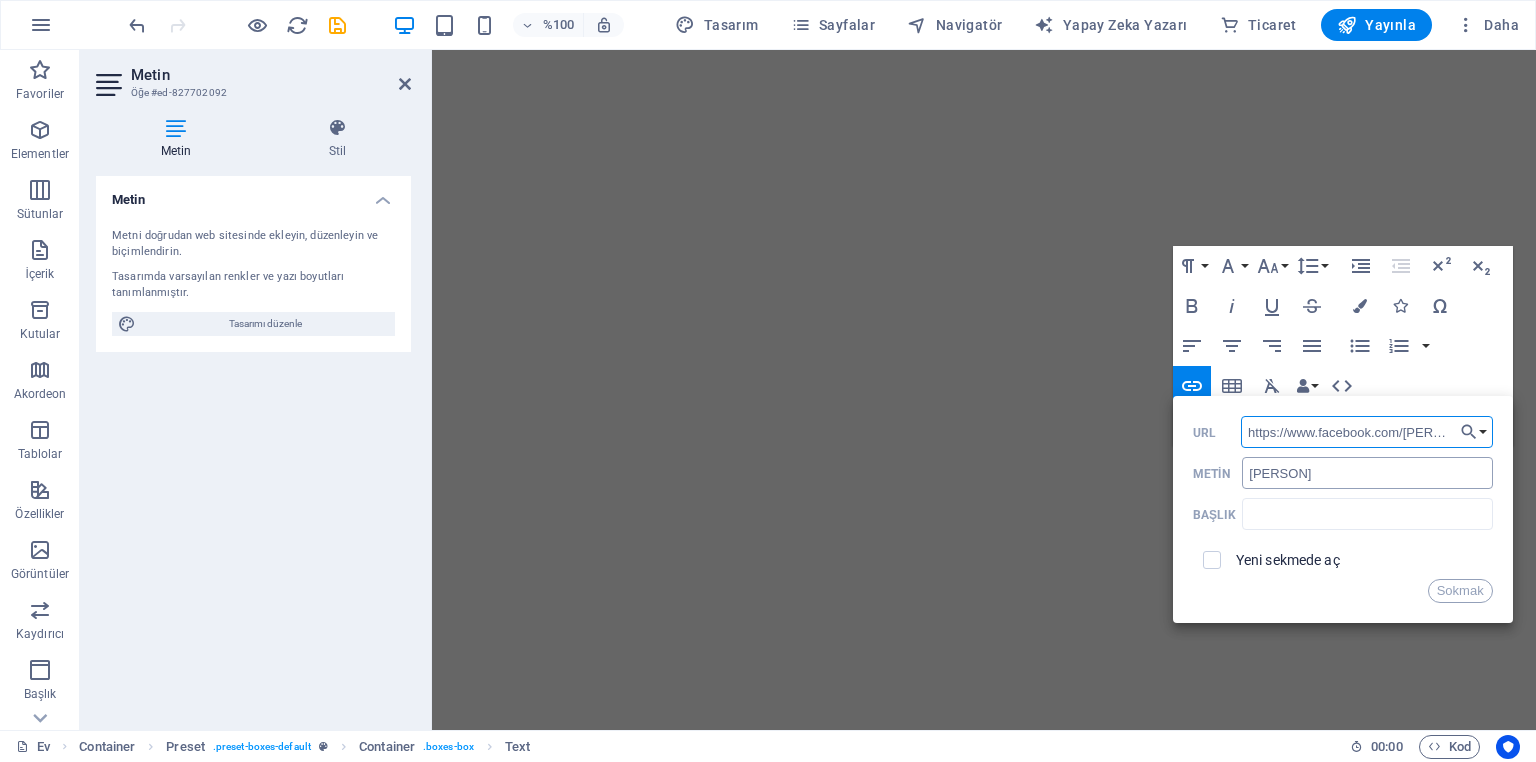 scroll, scrollTop: 0, scrollLeft: 60, axis: horizontal 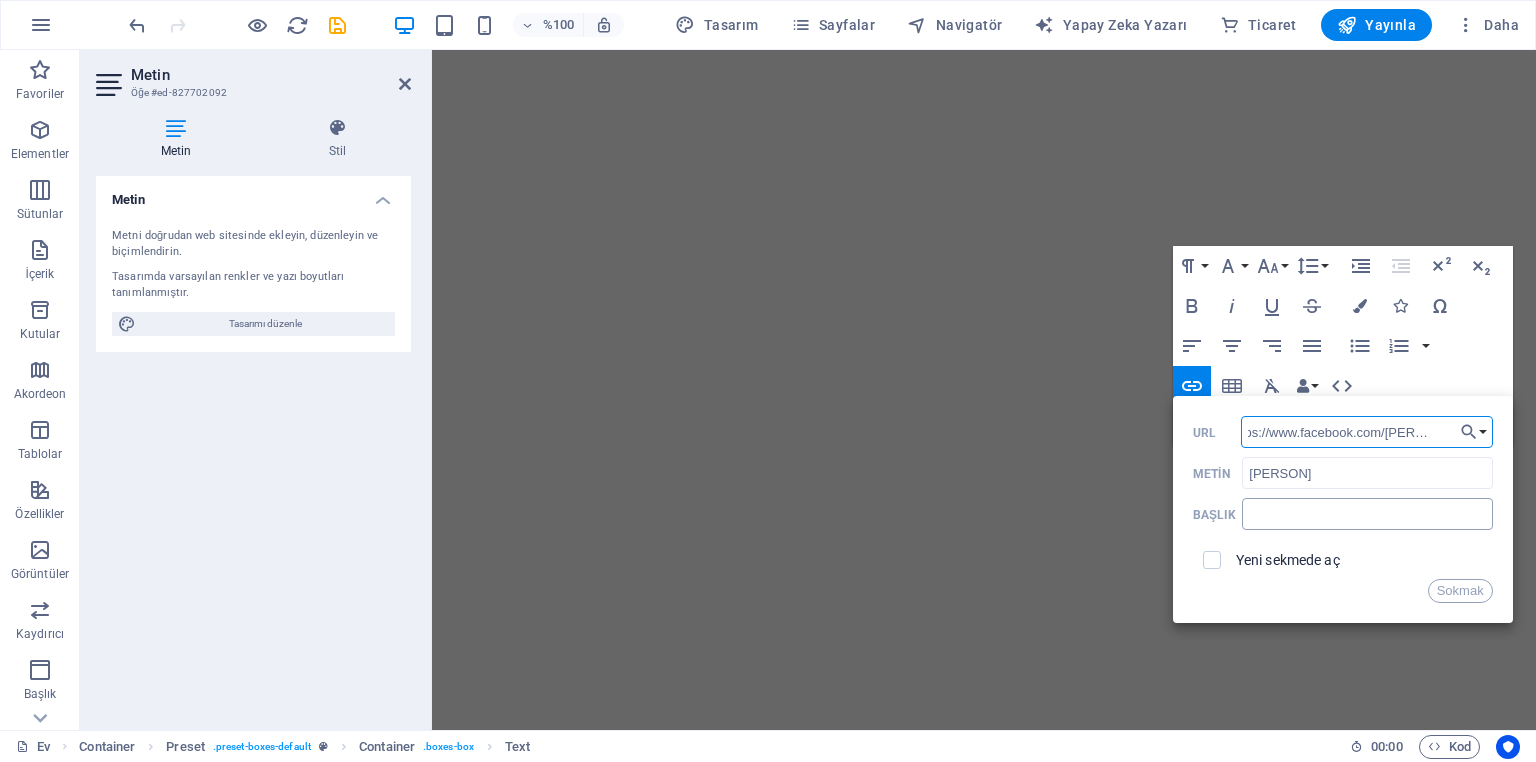 type on "https://www.facebook.com/dr.mansurdaggulu/" 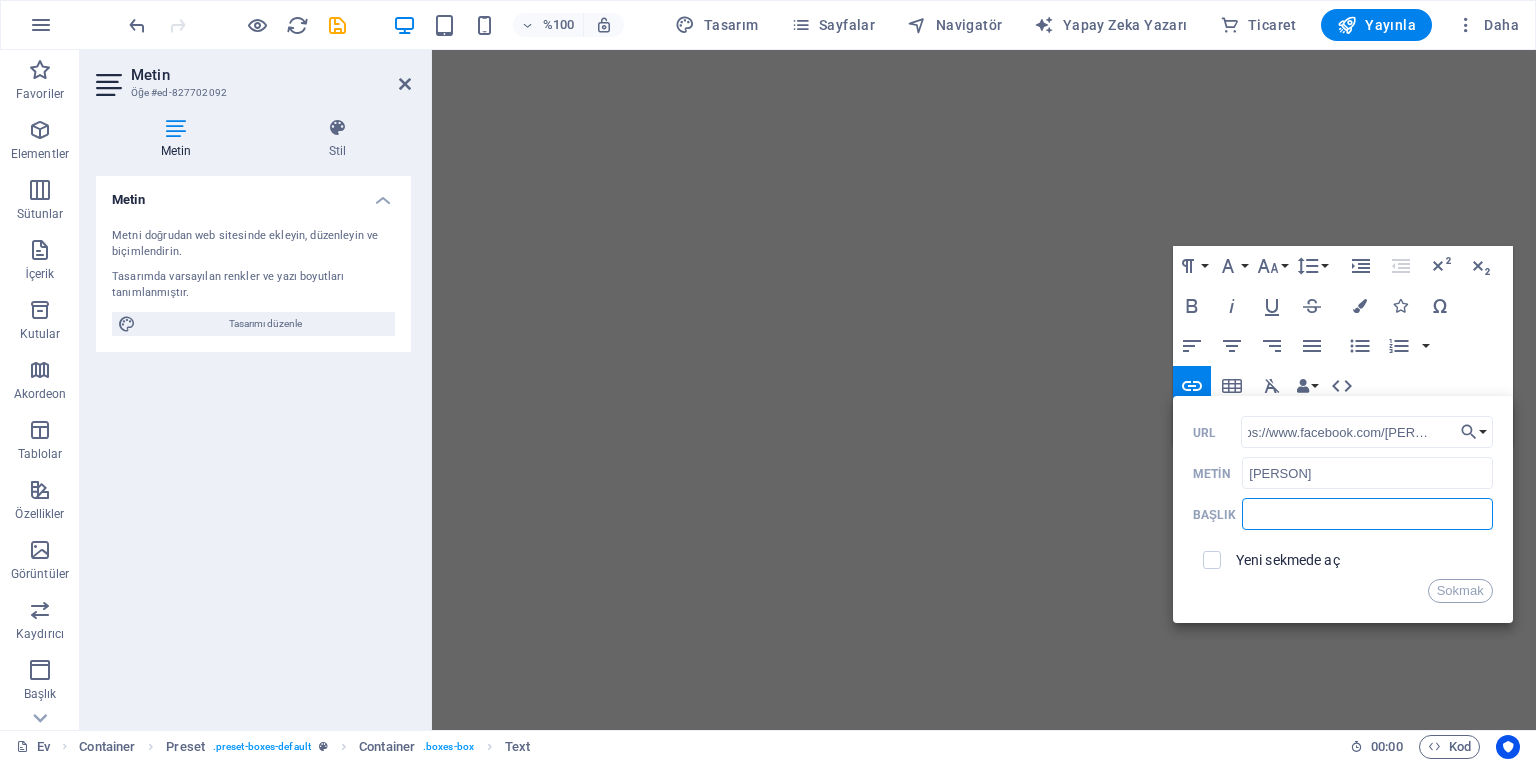 click at bounding box center (1367, 514) 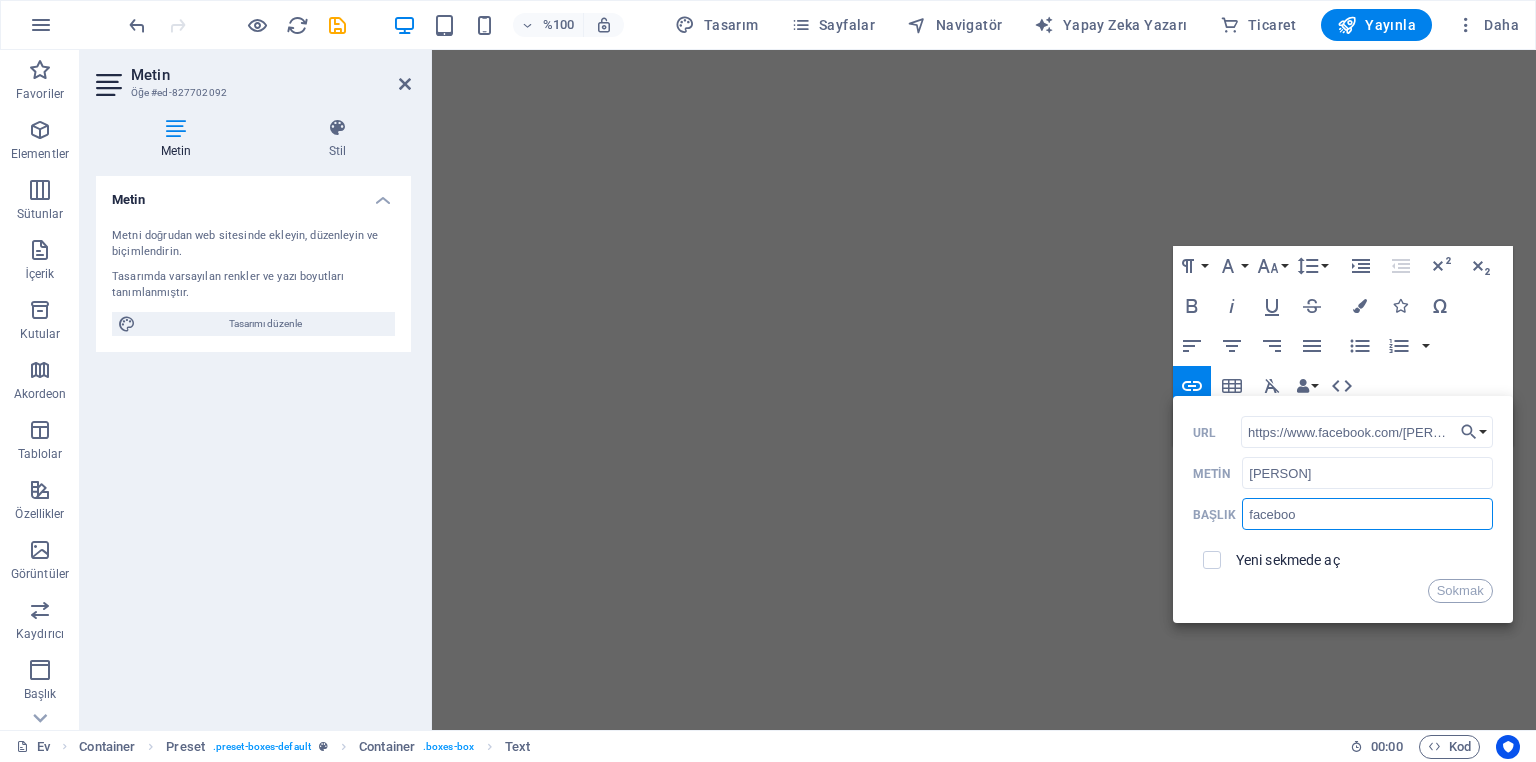 type on "facebook" 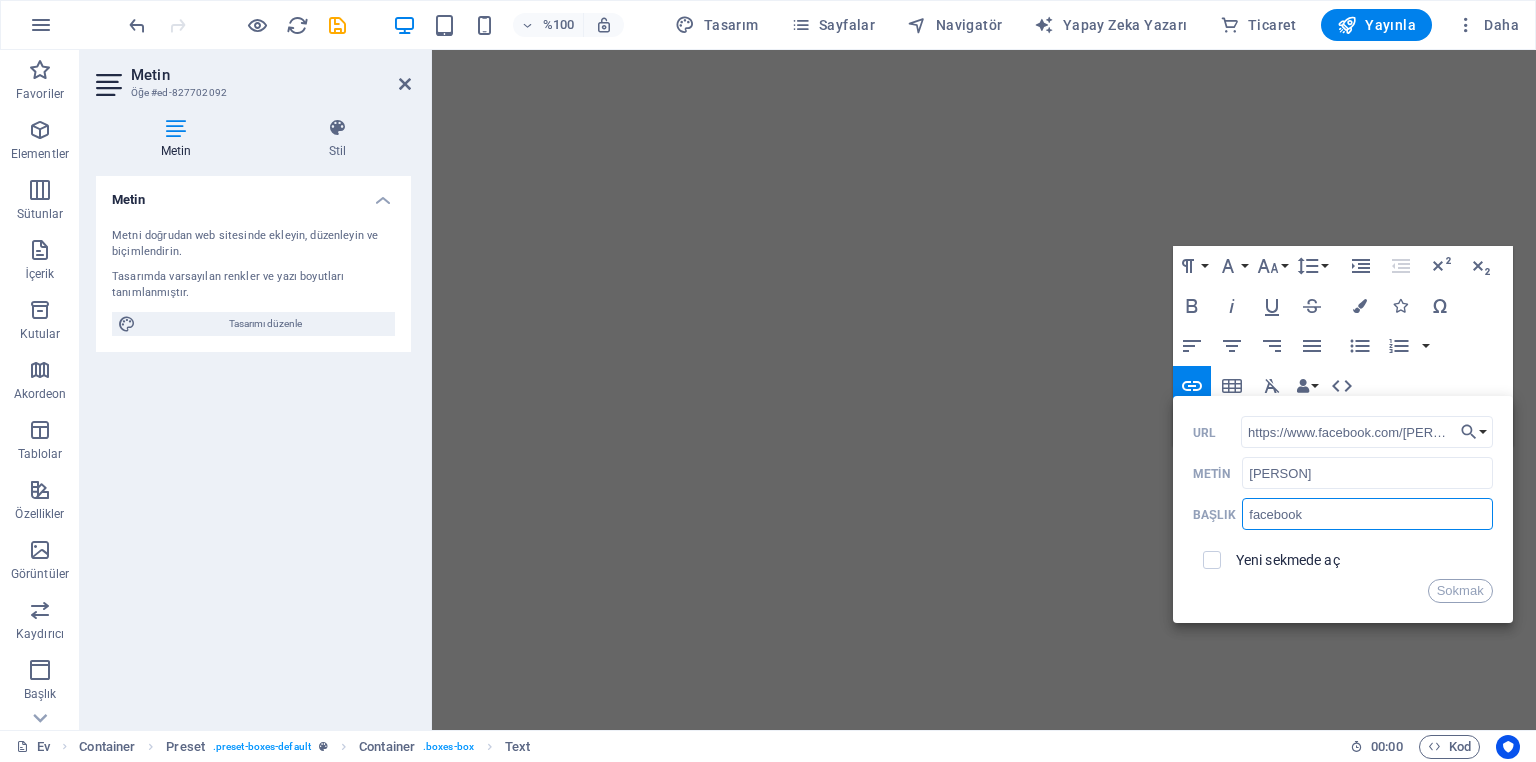 click on "Yeni sekmede aç" at bounding box center [1288, 560] 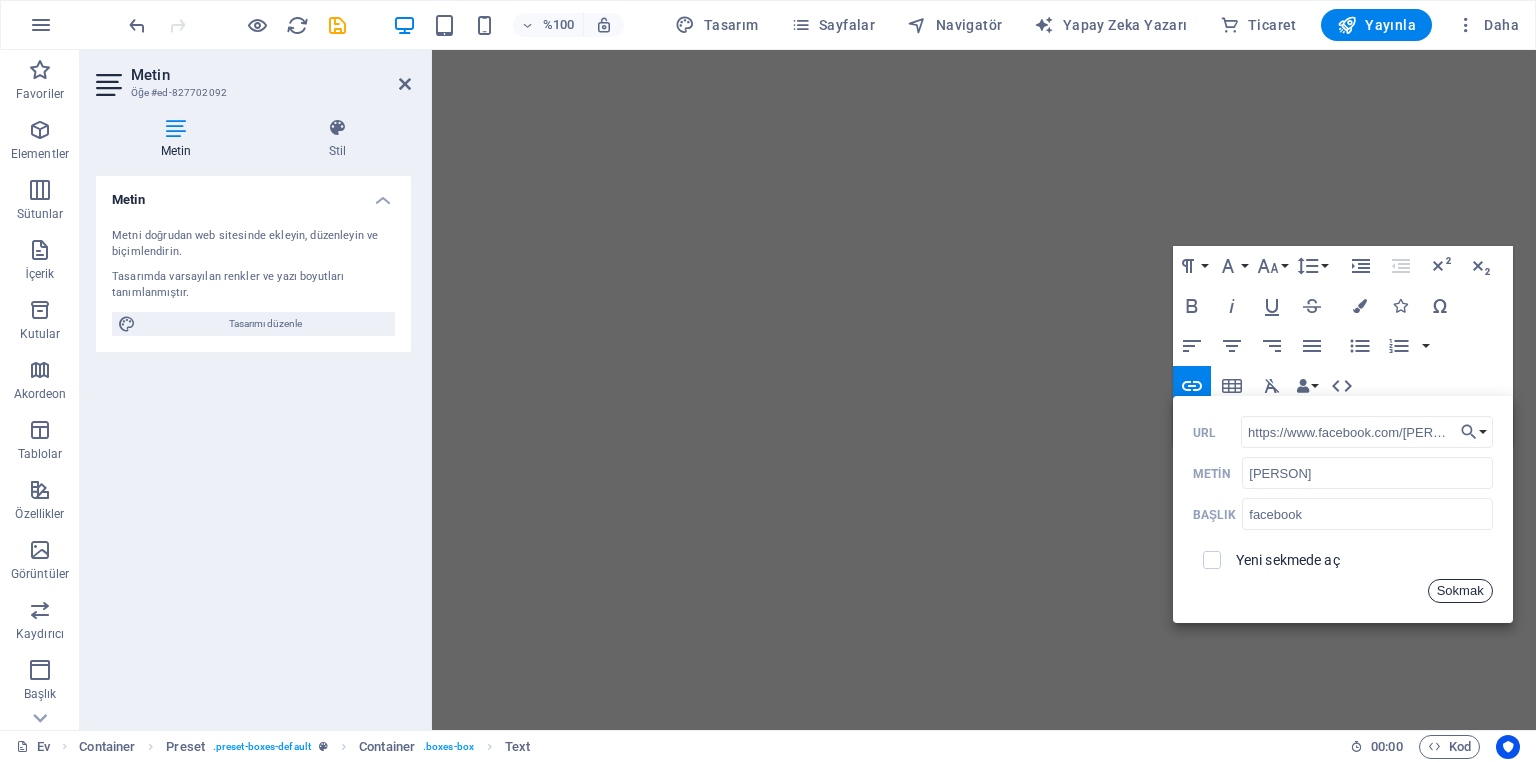 click on "Sokmak" at bounding box center [1460, 590] 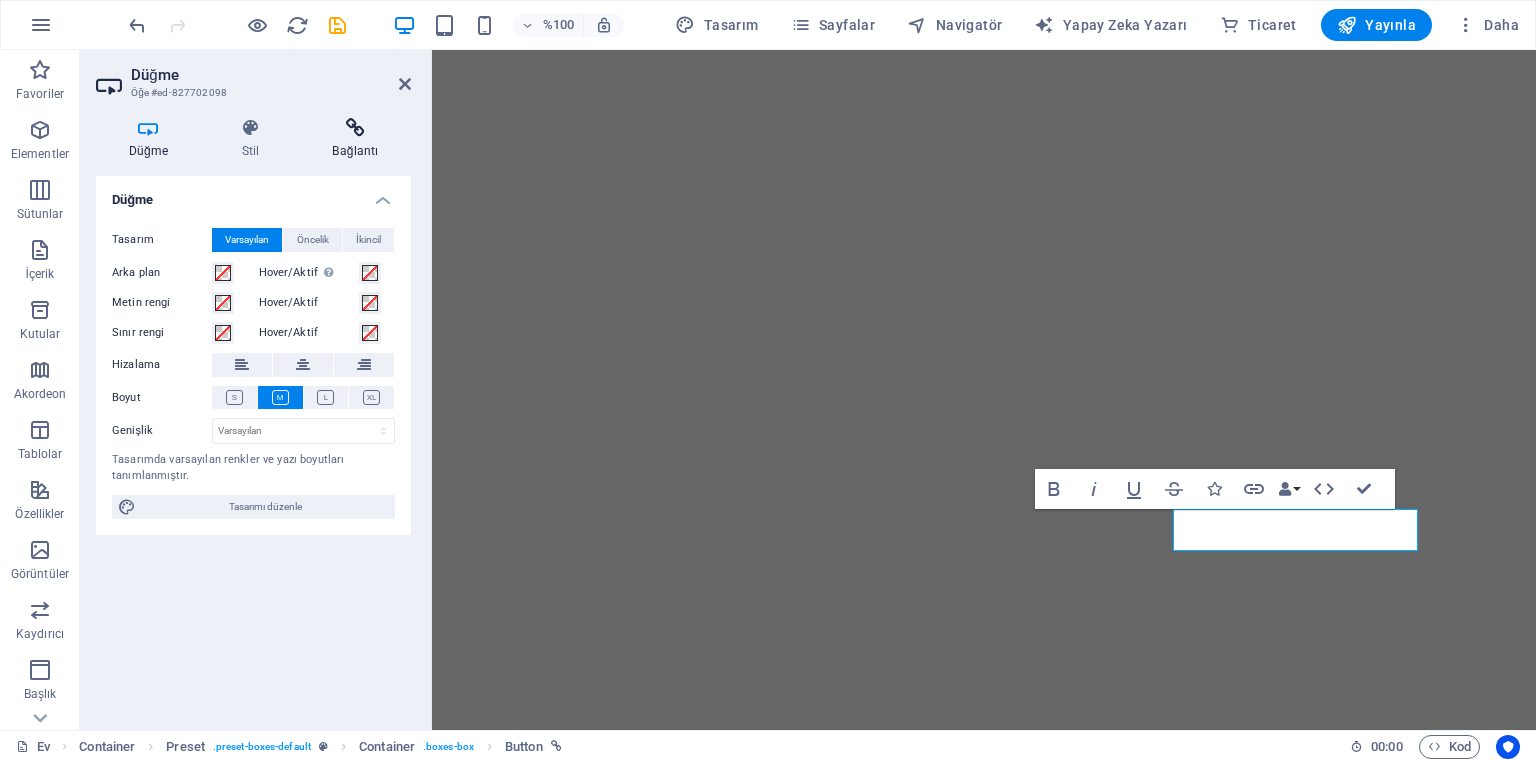 click at bounding box center (355, 128) 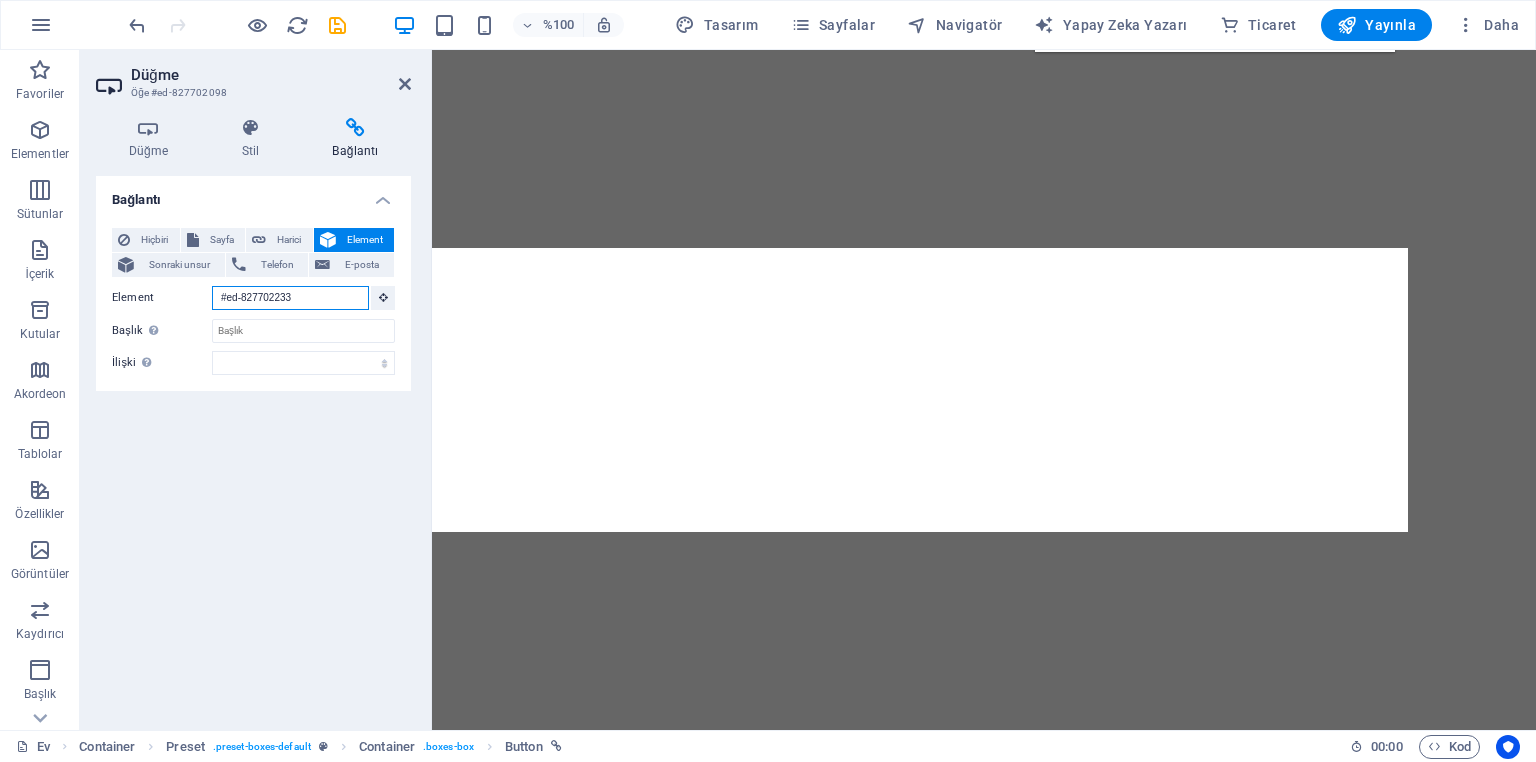 drag, startPoint x: 325, startPoint y: 294, endPoint x: 216, endPoint y: 300, distance: 109.165016 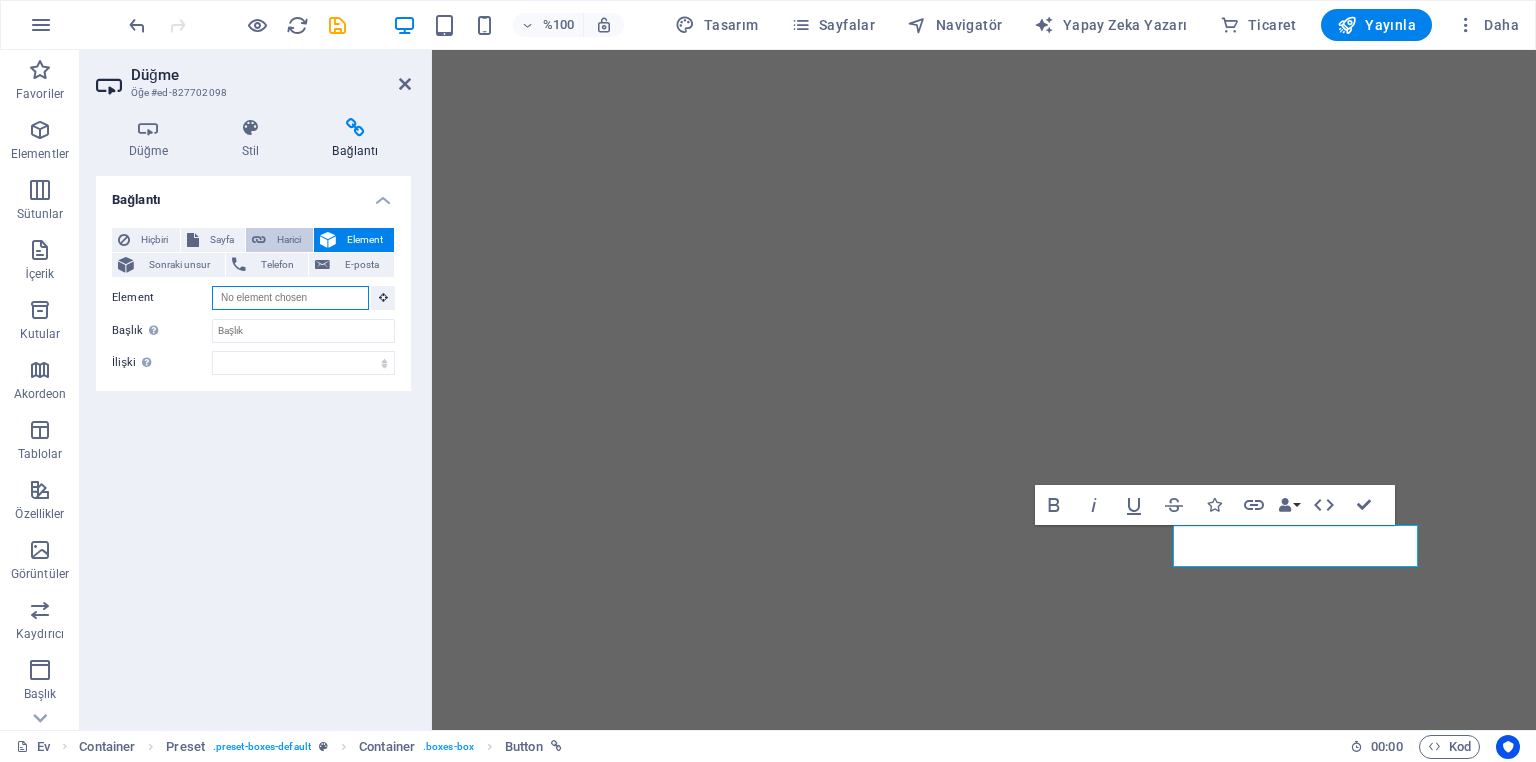 type 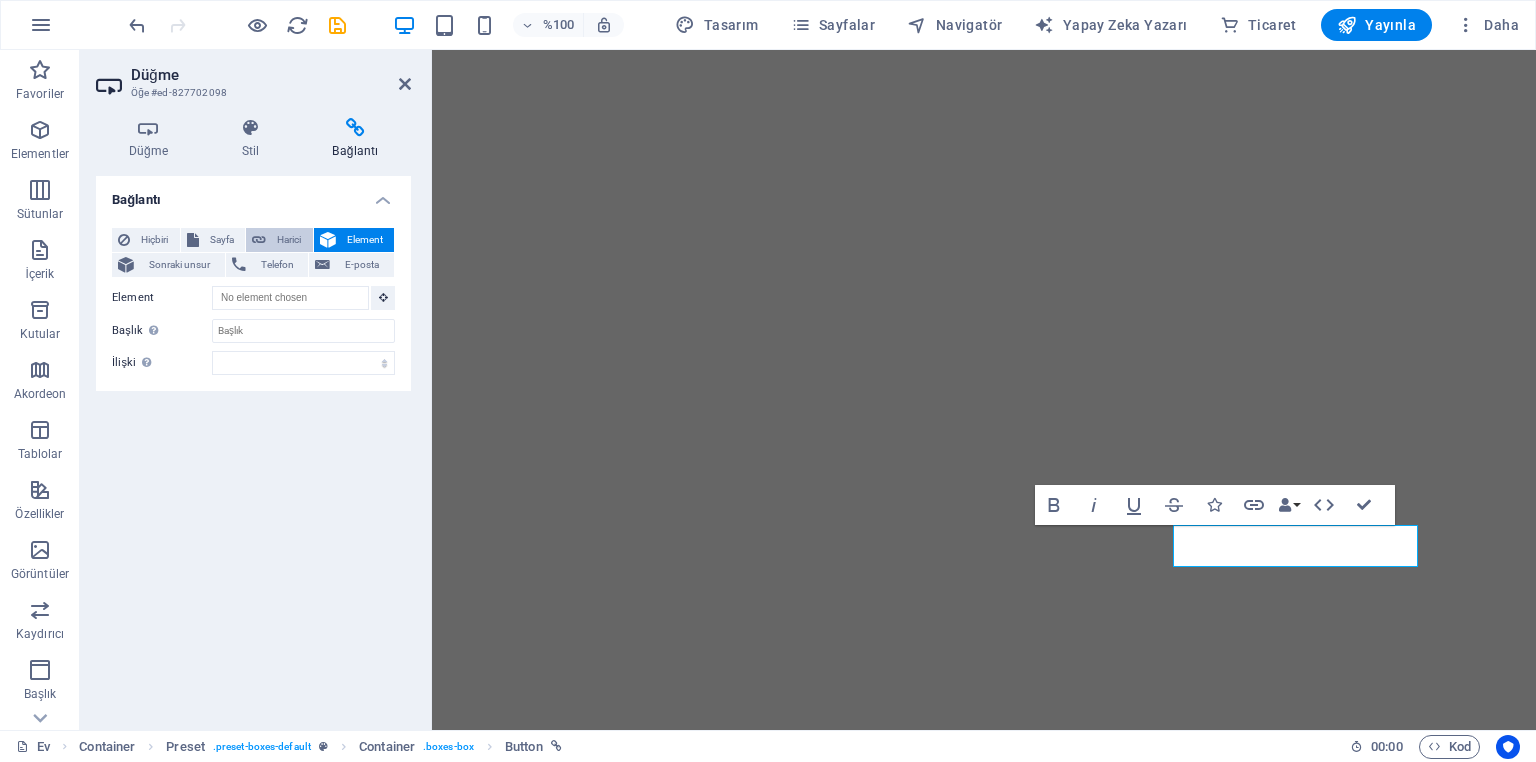 click on "Harici" at bounding box center (279, 240) 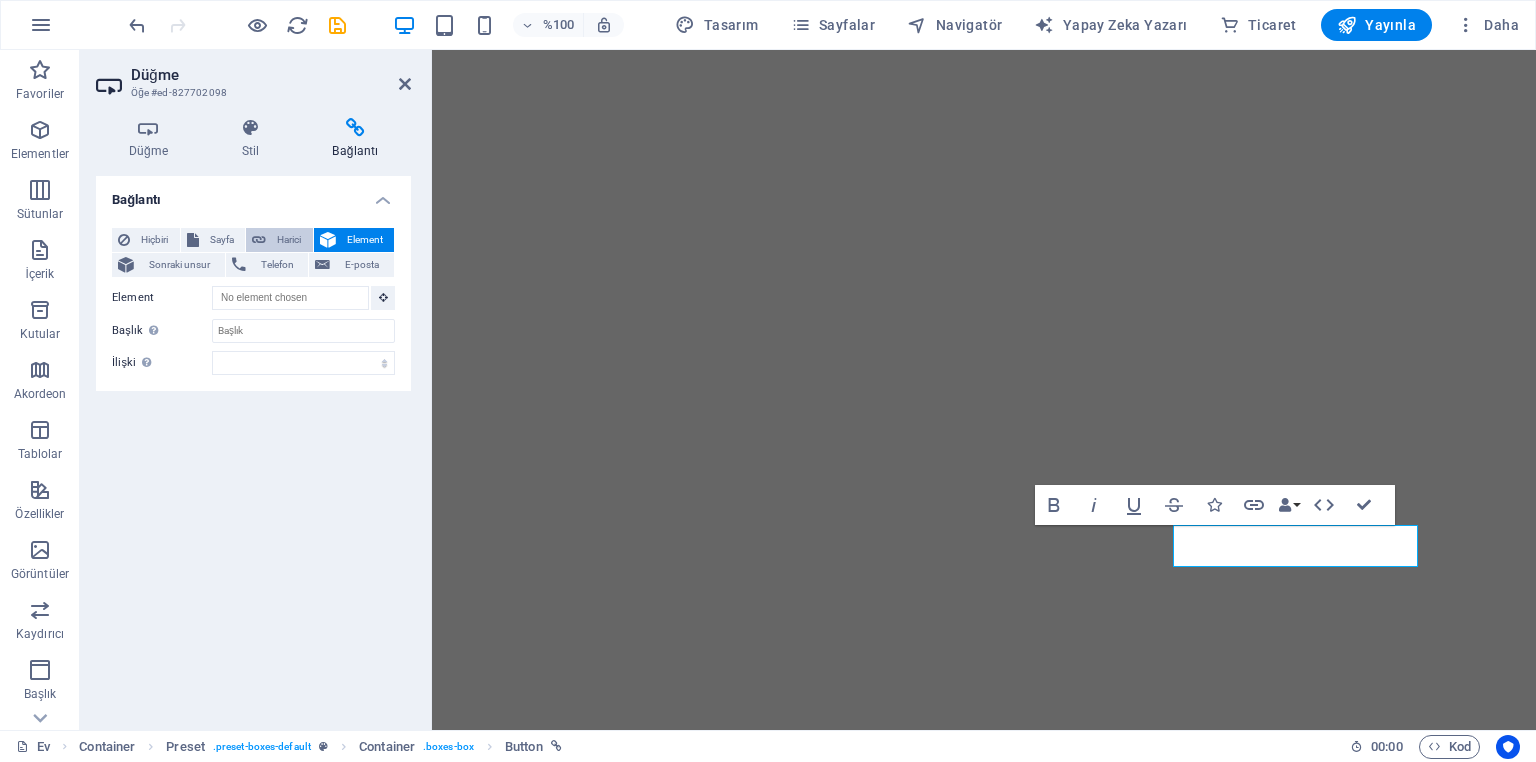 select on "blank" 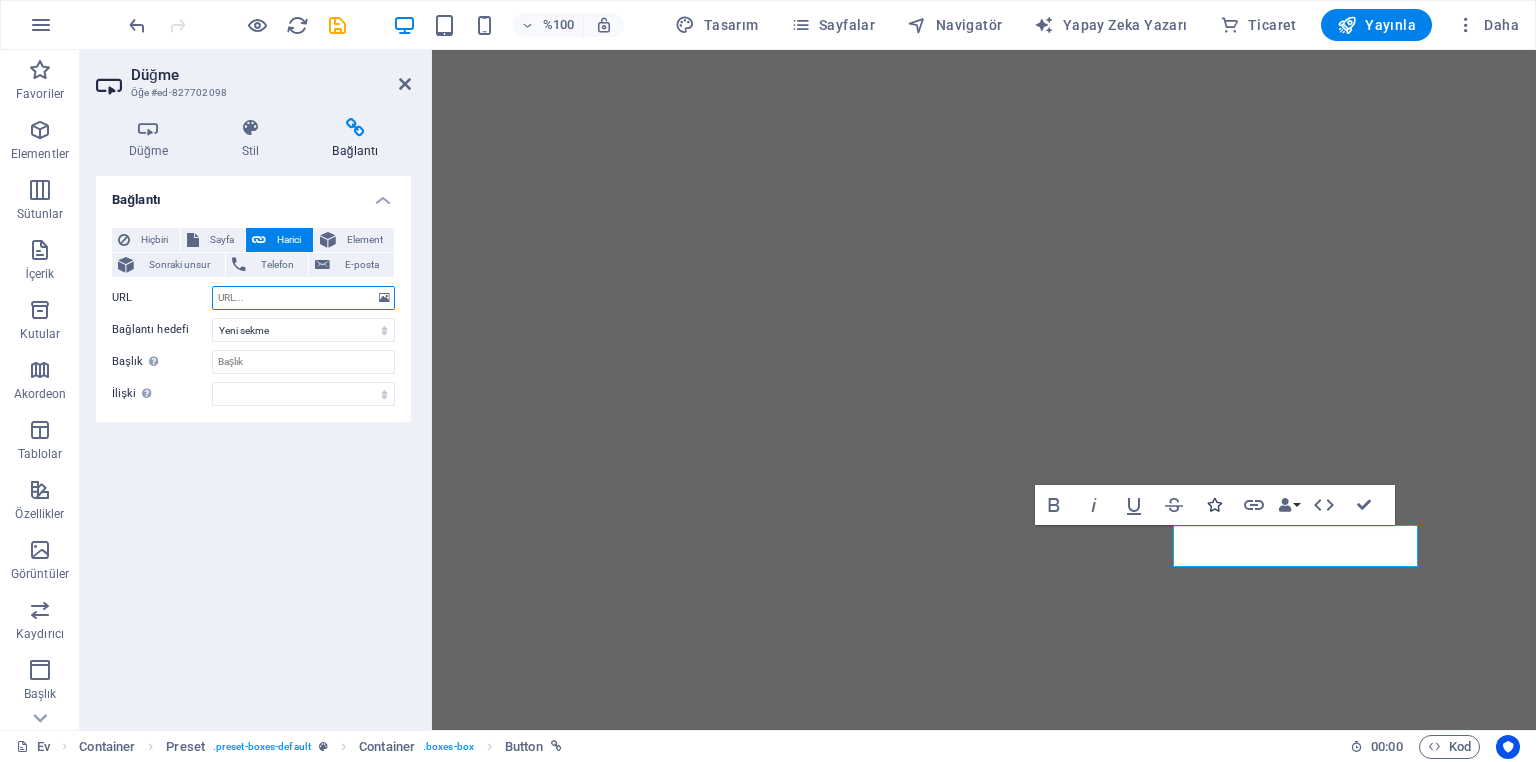 paste on "https://www.instagram.com/prof.dr.mansurdaggulli/" 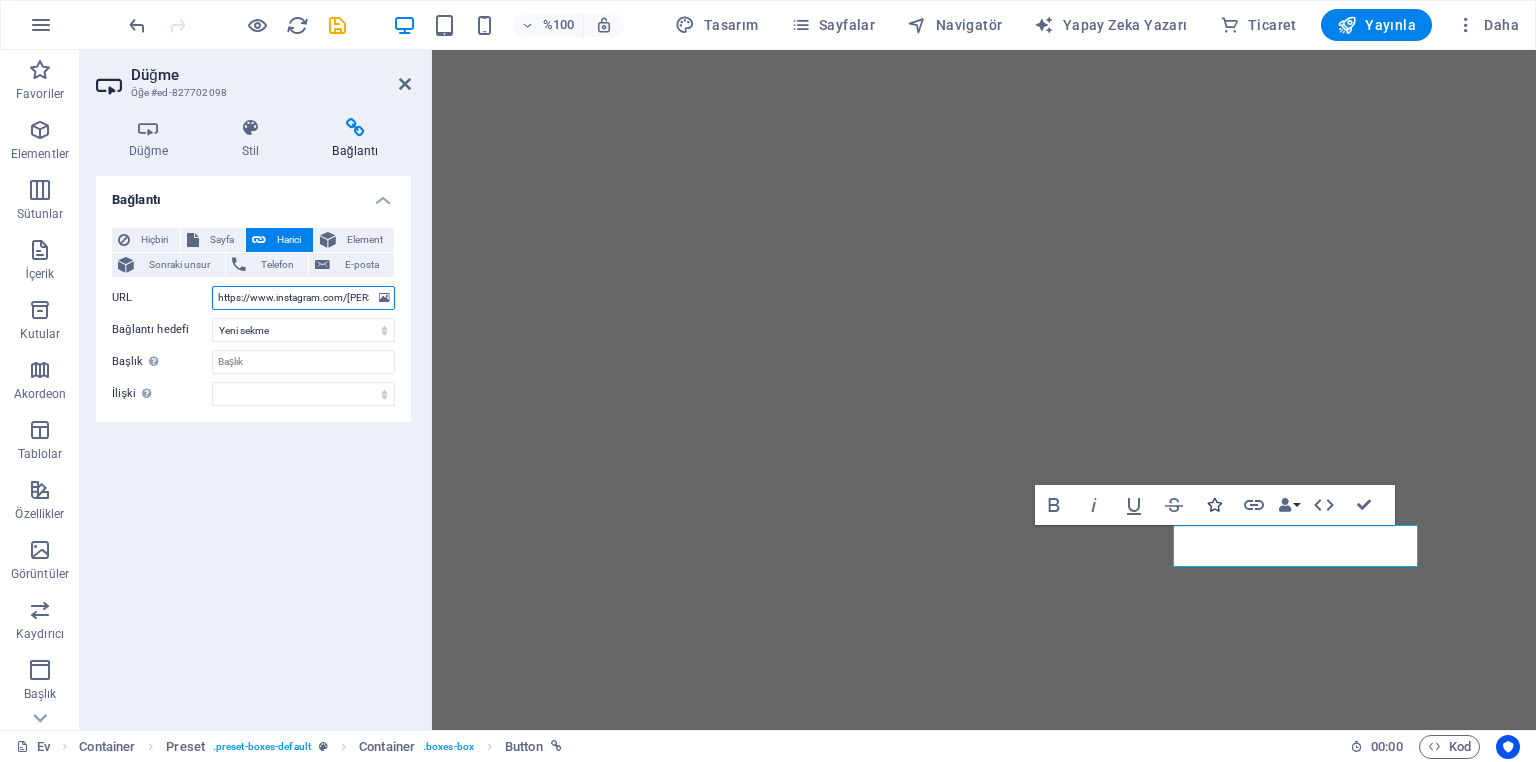 scroll, scrollTop: 0, scrollLeft: 80, axis: horizontal 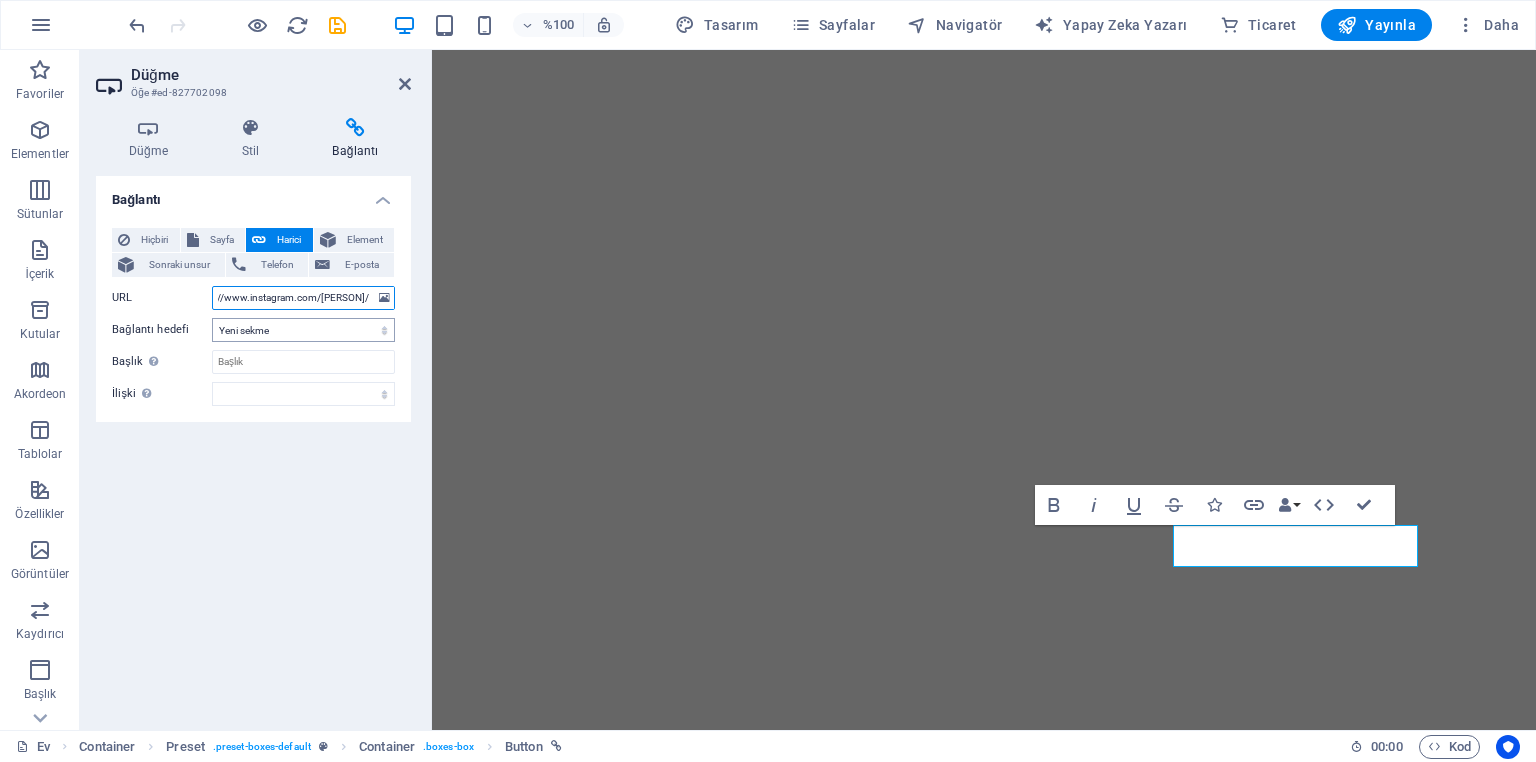 type on "https://www.instagram.com/prof.dr.mansurdaggulli/" 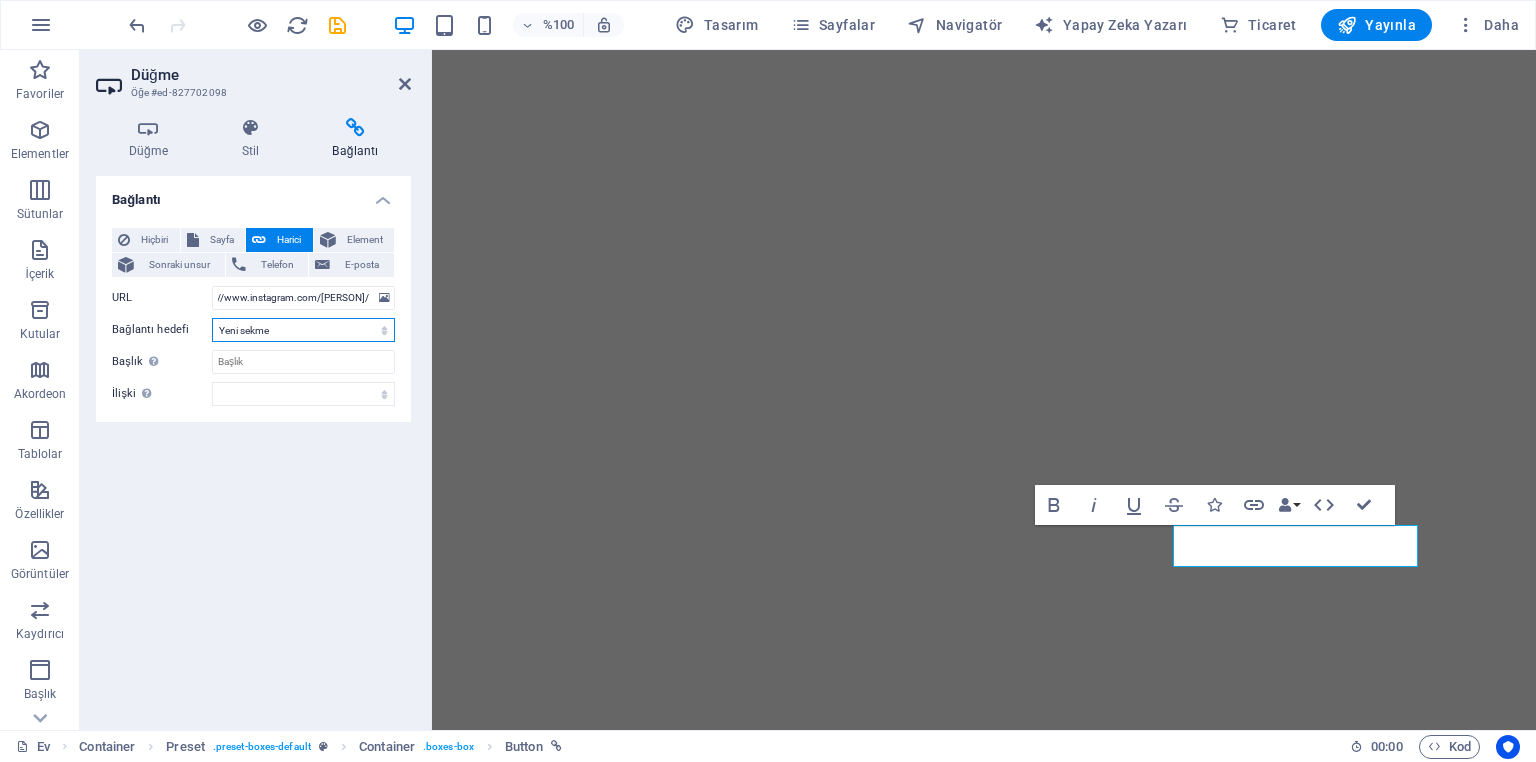 click on "Yeni sekme Aynı sekme Kaplama" at bounding box center [303, 330] 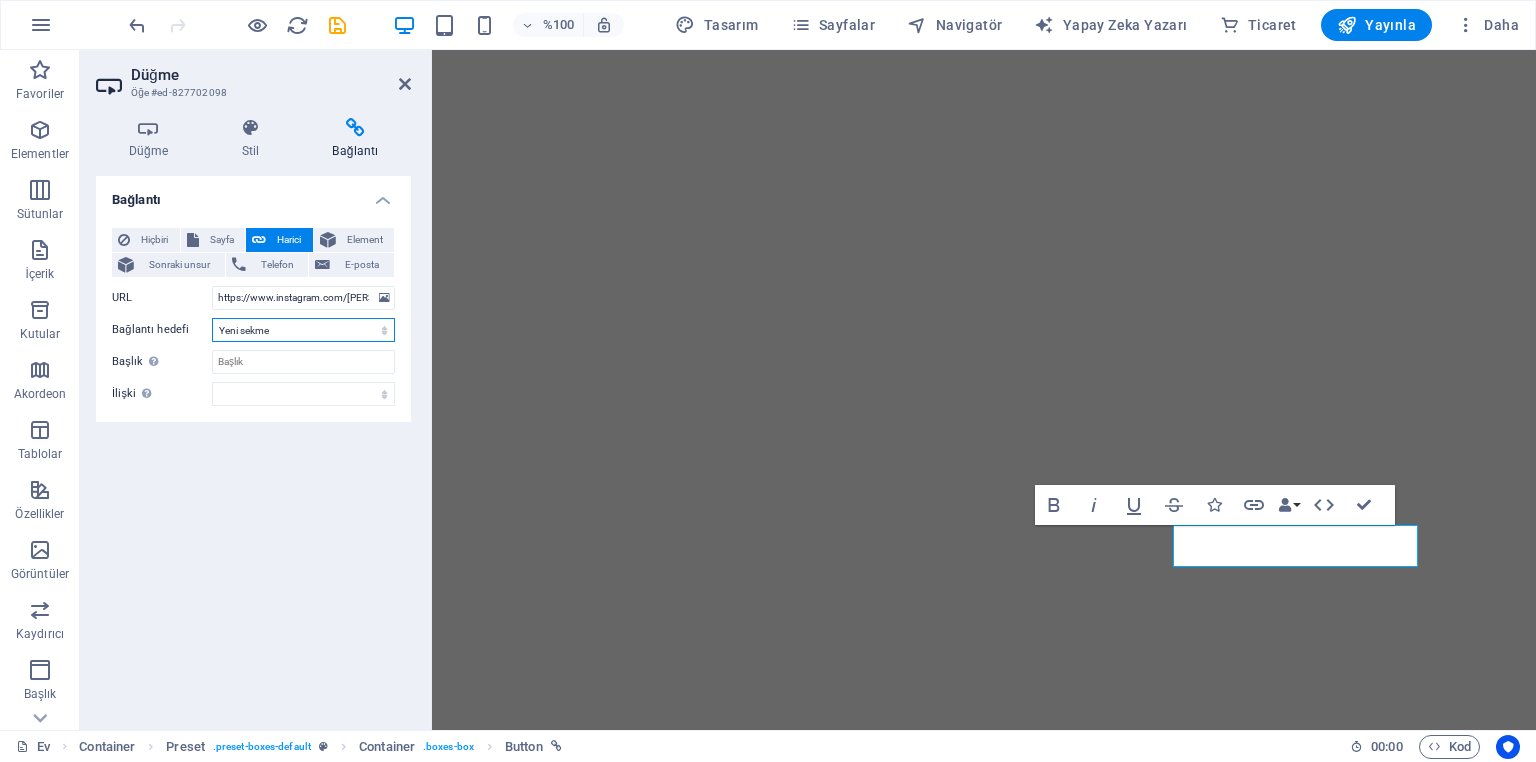 click on "Yeni sekme Aynı sekme Kaplama" at bounding box center [303, 330] 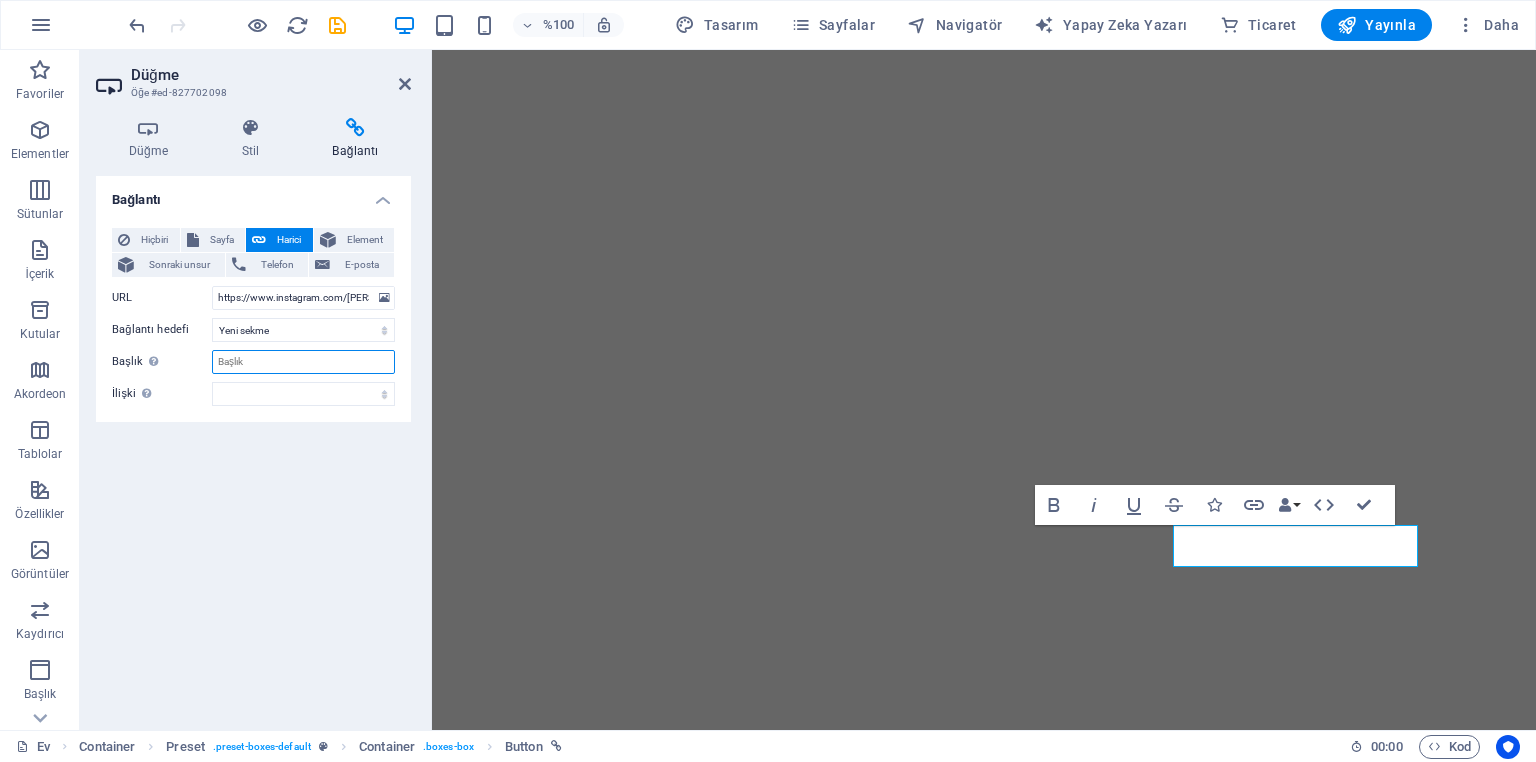 click on "Başlık Ek bağlantı açıklaması, bağlantı metniyle aynı olmamalıdır. Başlık, genellikle fare öğenin üzerine geldiğinde araç ipucu metni olarak gösterilir. Emin değilseniz boş bırakın." at bounding box center [303, 362] 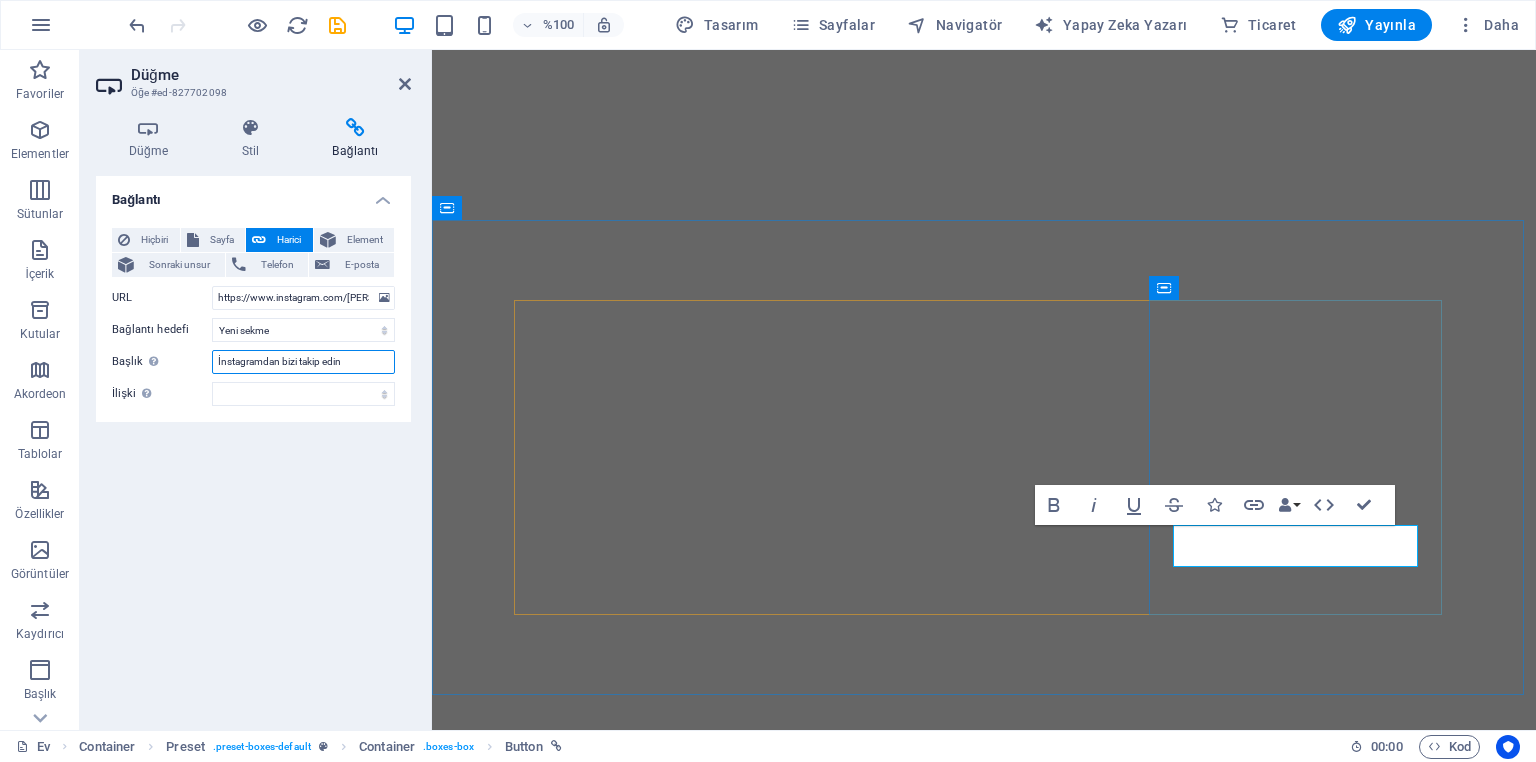 type on "İnstagramdan bizi takip edin" 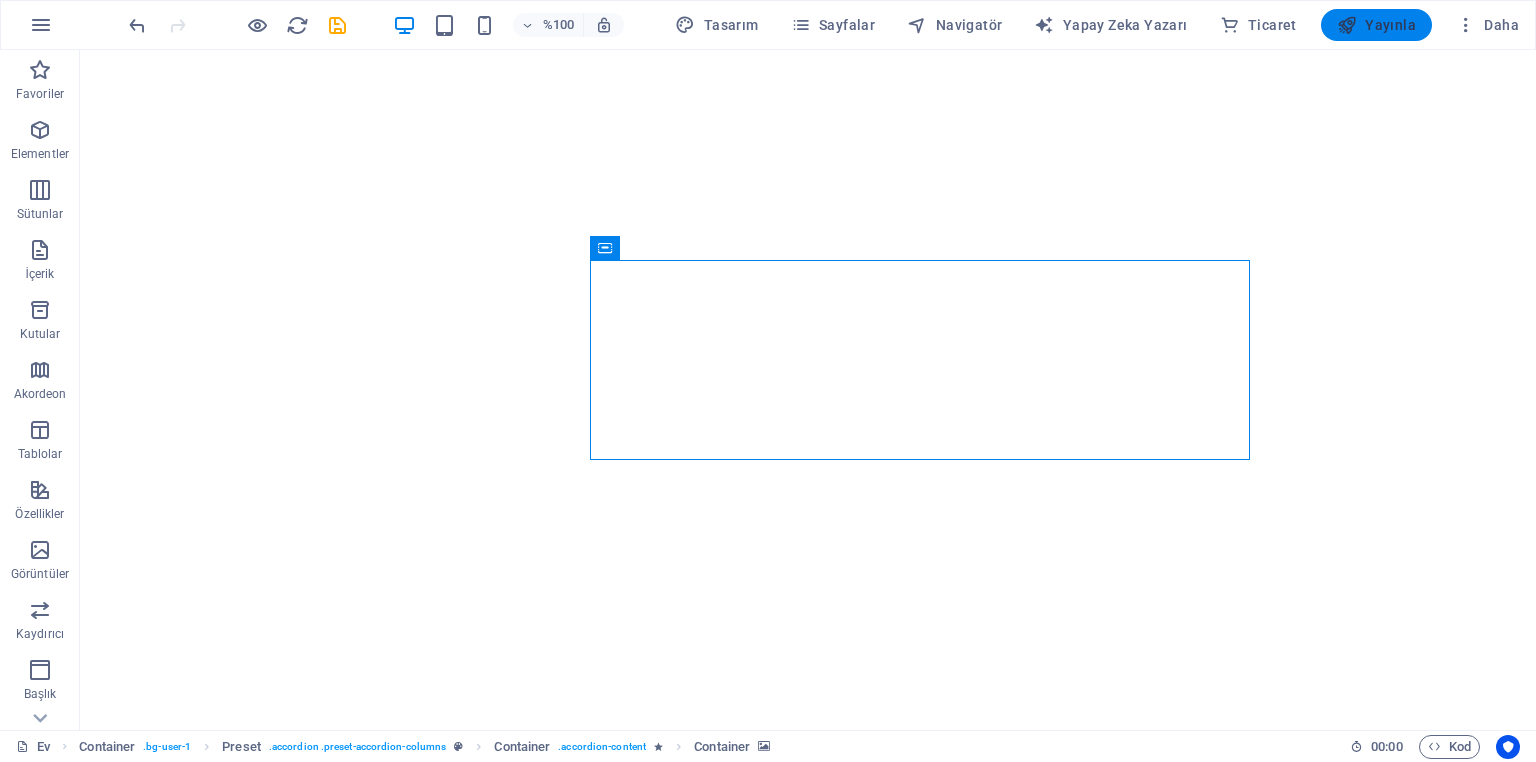 click on "Yayınla" at bounding box center [1390, 25] 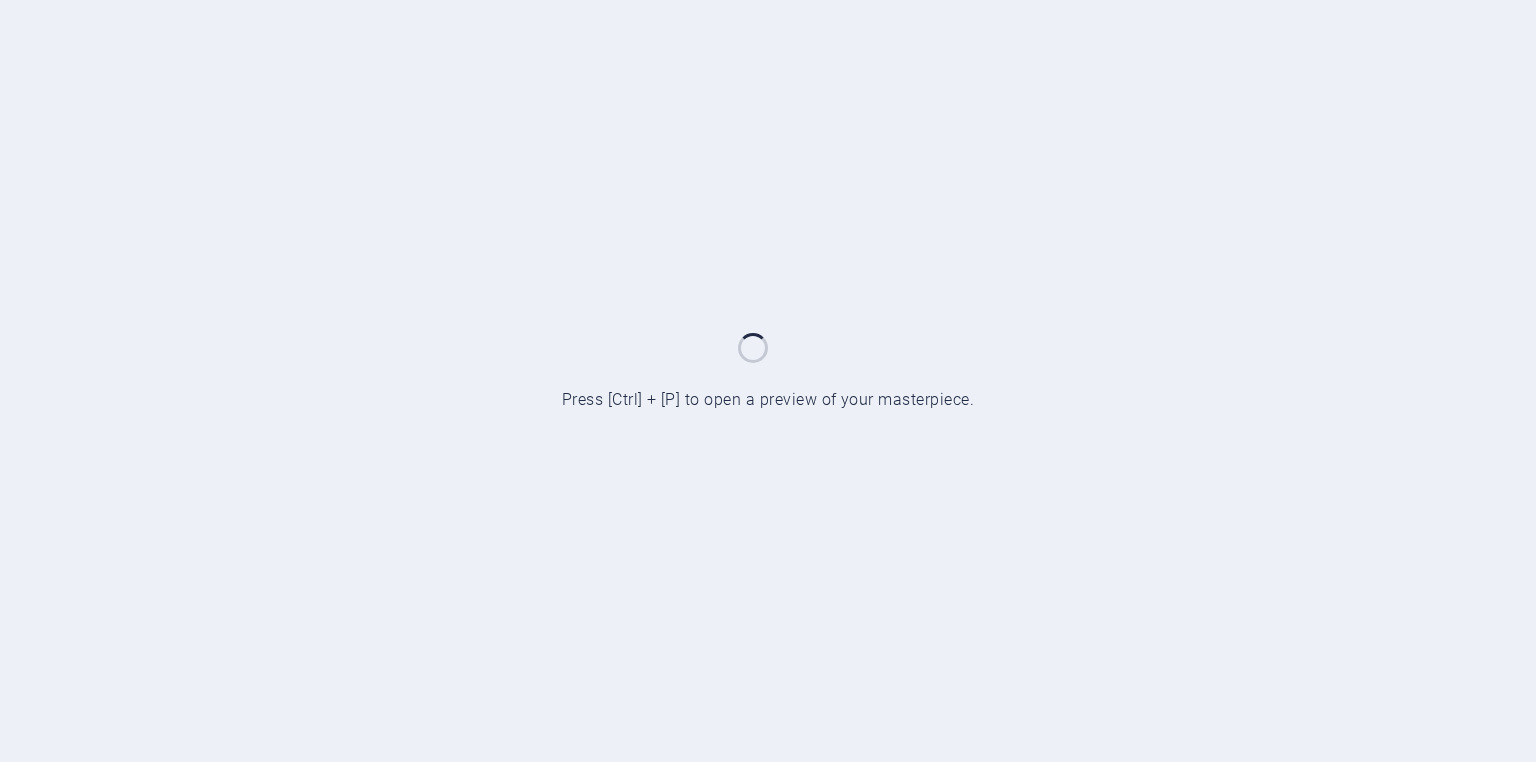 scroll, scrollTop: 0, scrollLeft: 0, axis: both 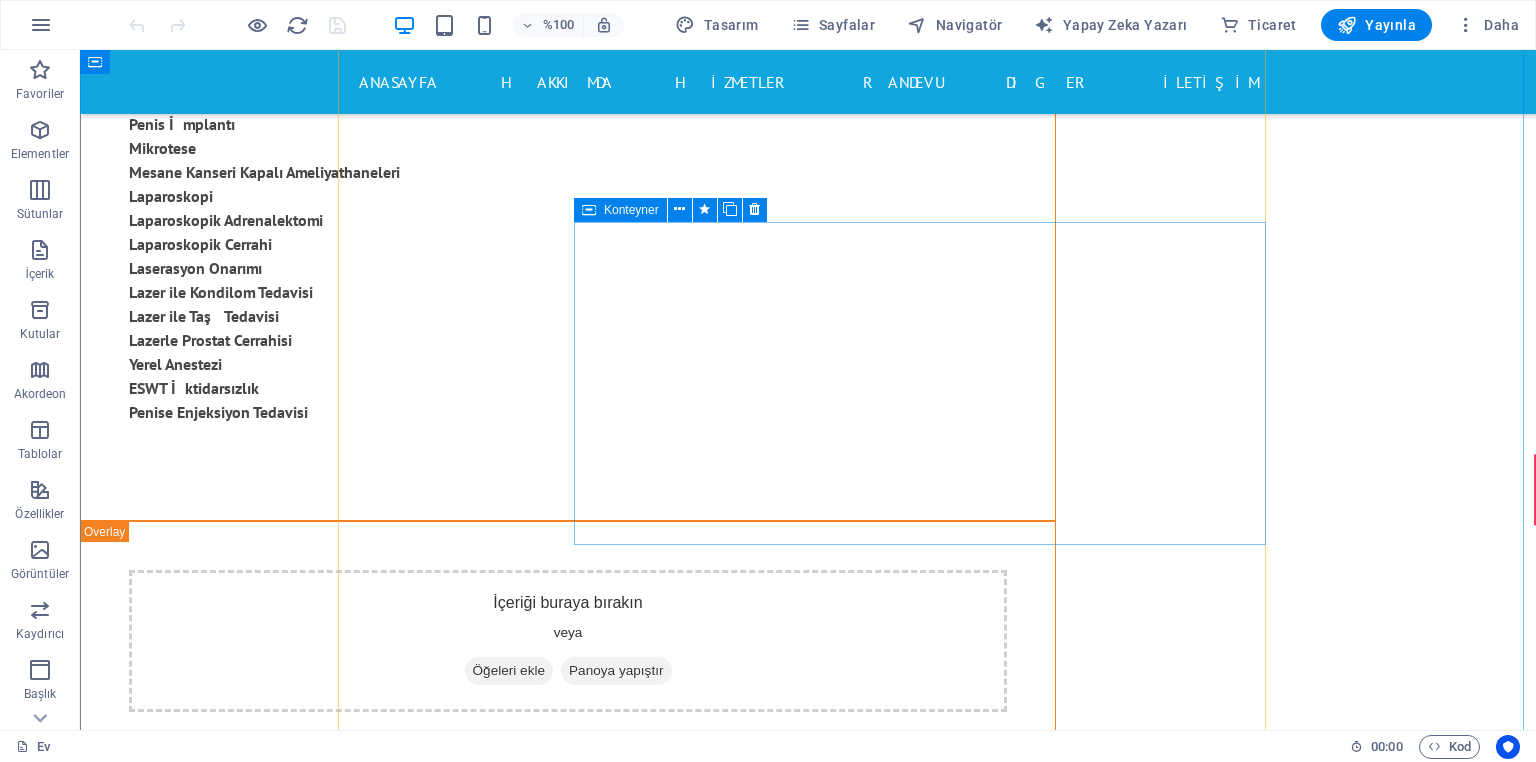click at bounding box center [931, 3720] 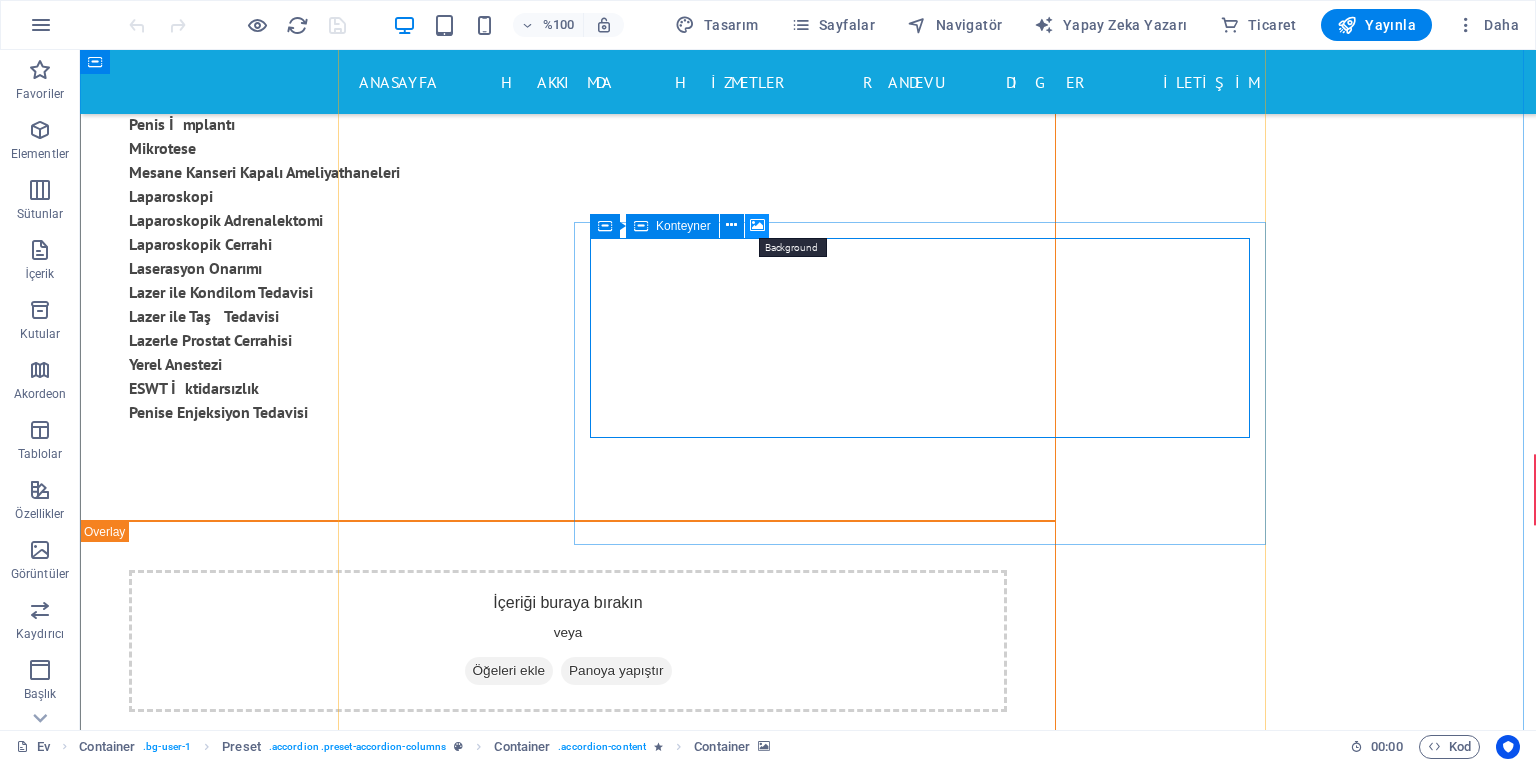 click at bounding box center (757, 225) 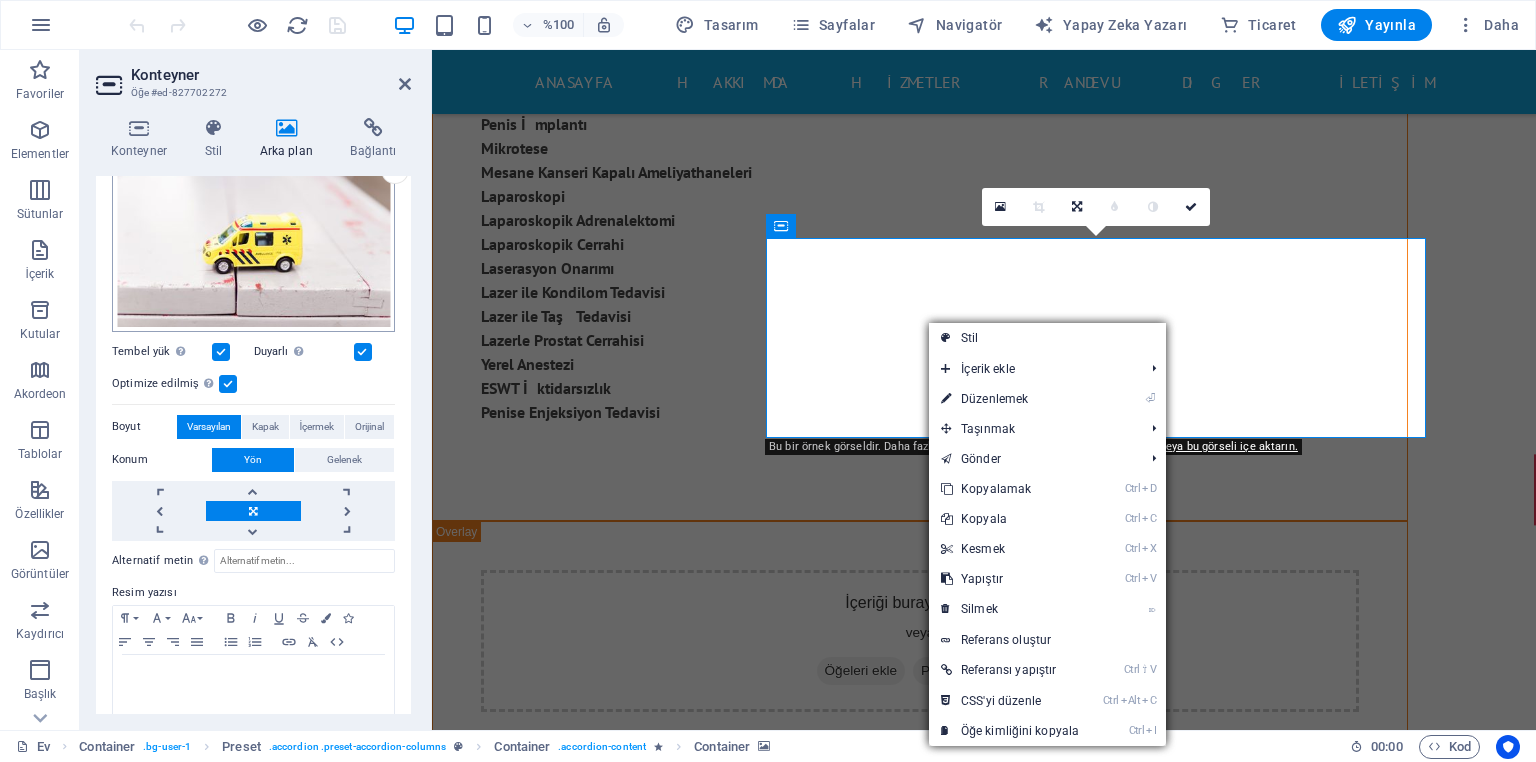 scroll, scrollTop: 228, scrollLeft: 0, axis: vertical 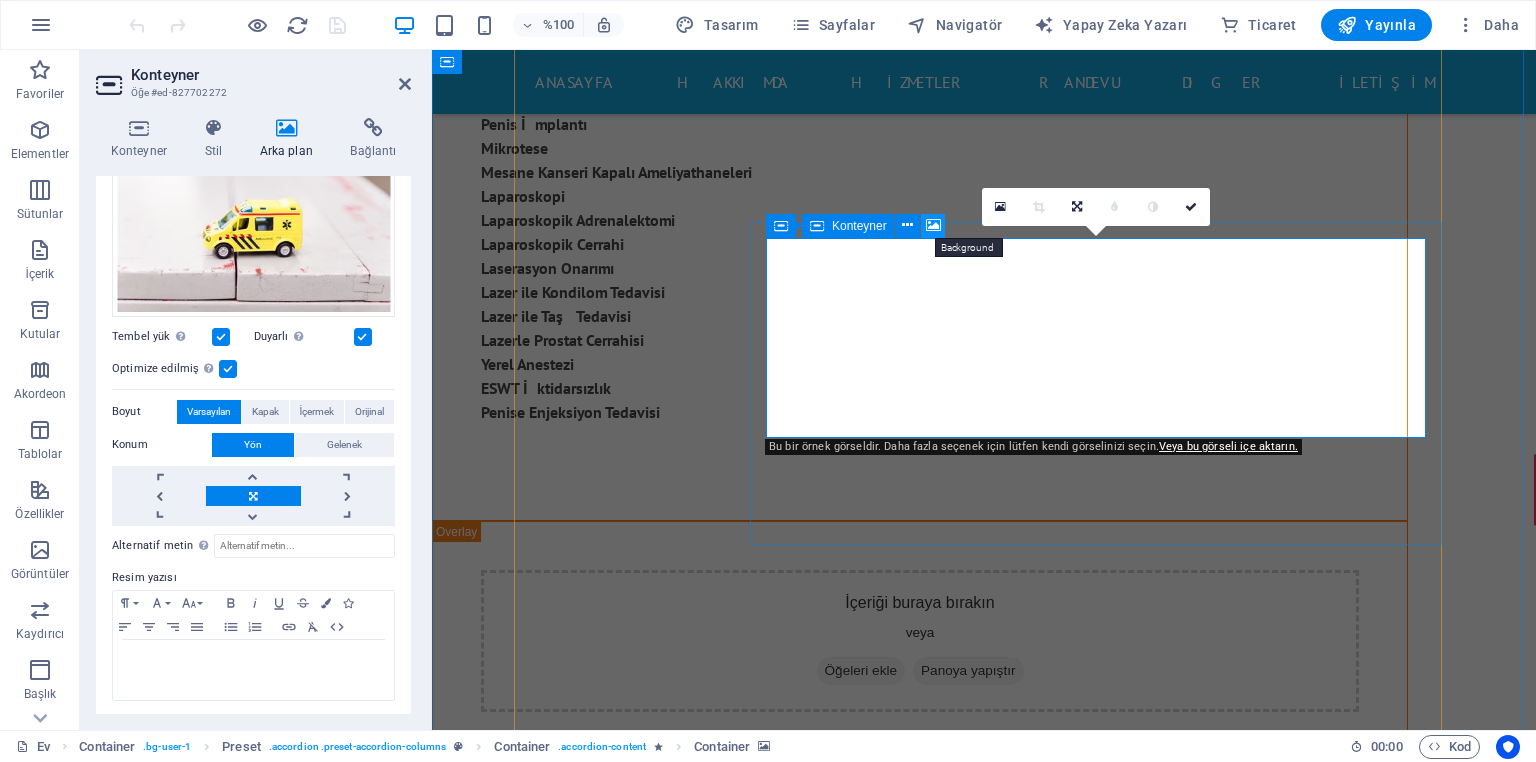 click at bounding box center [933, 225] 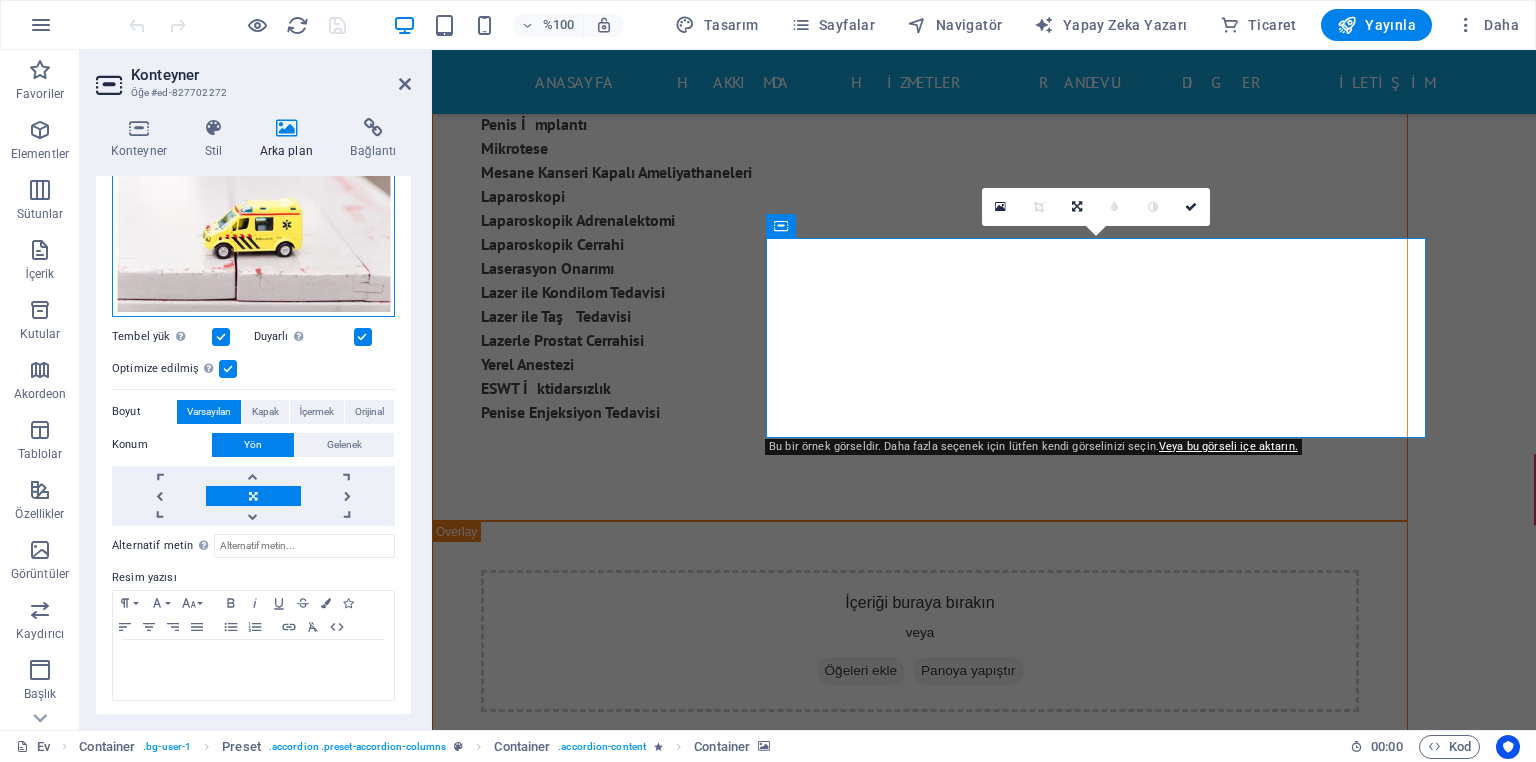 click on "Drag files here, click to choose files or select files from Files or our free stock photos & videos" at bounding box center (253, 221) 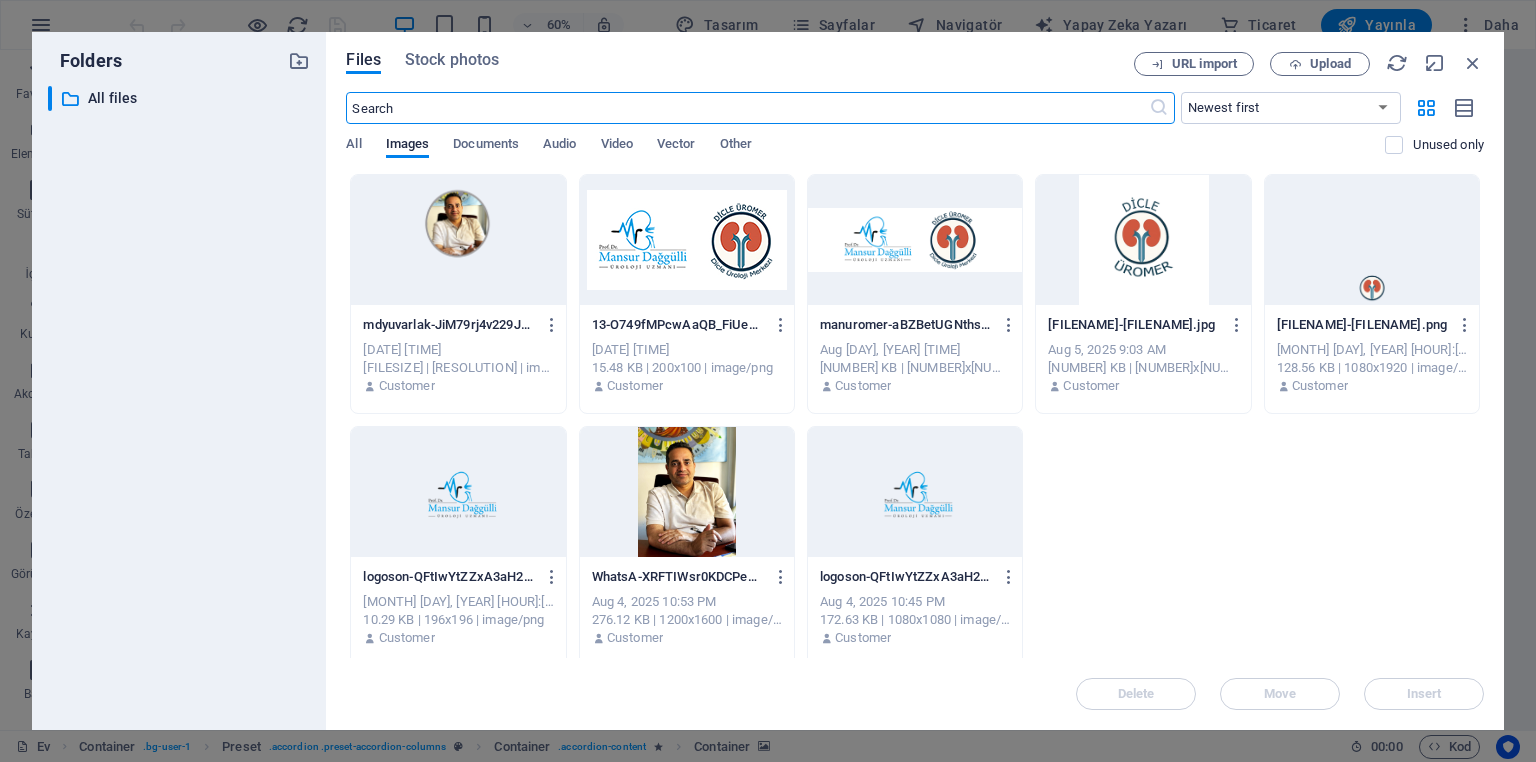 scroll, scrollTop: 7450, scrollLeft: 0, axis: vertical 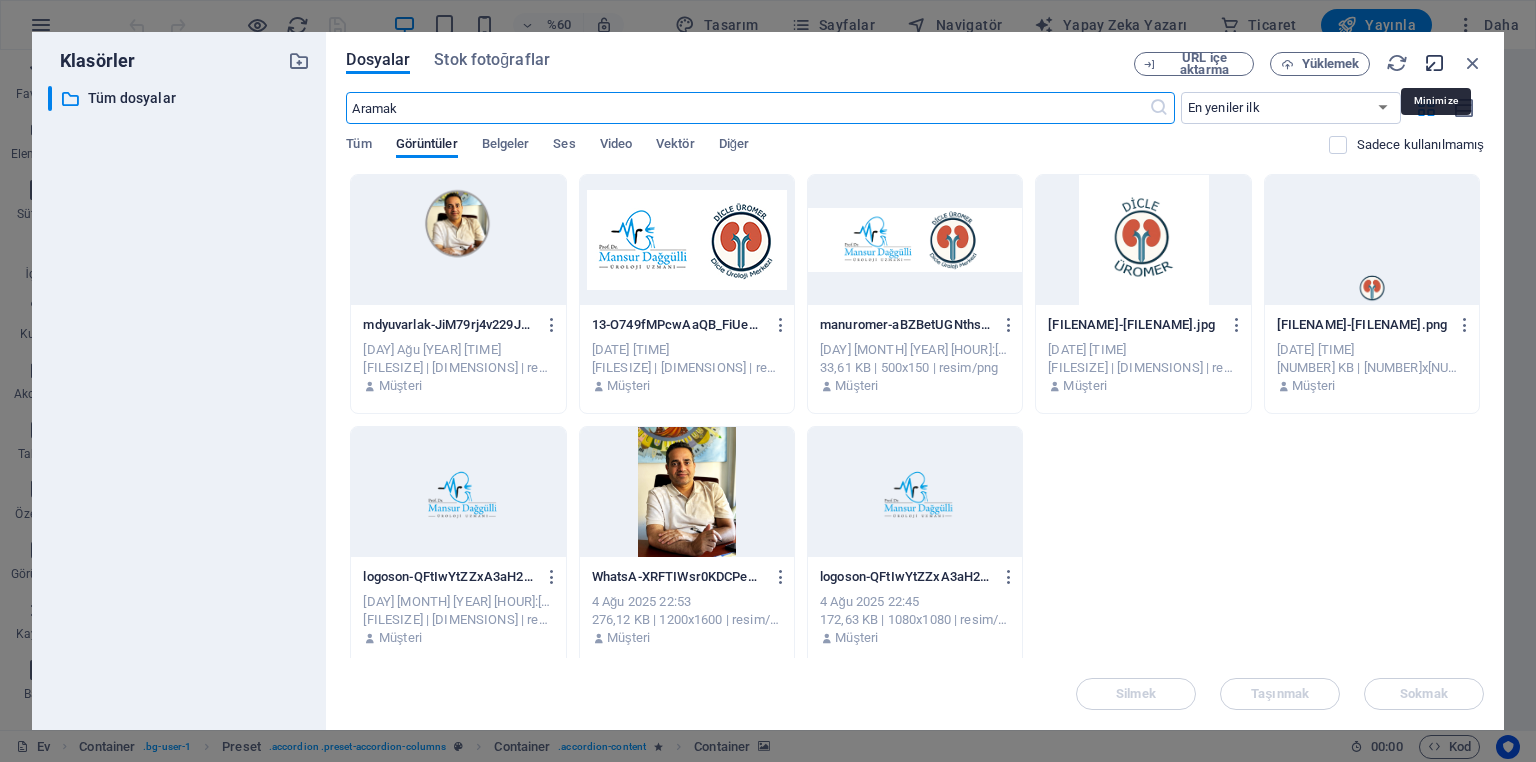 click at bounding box center [1435, 63] 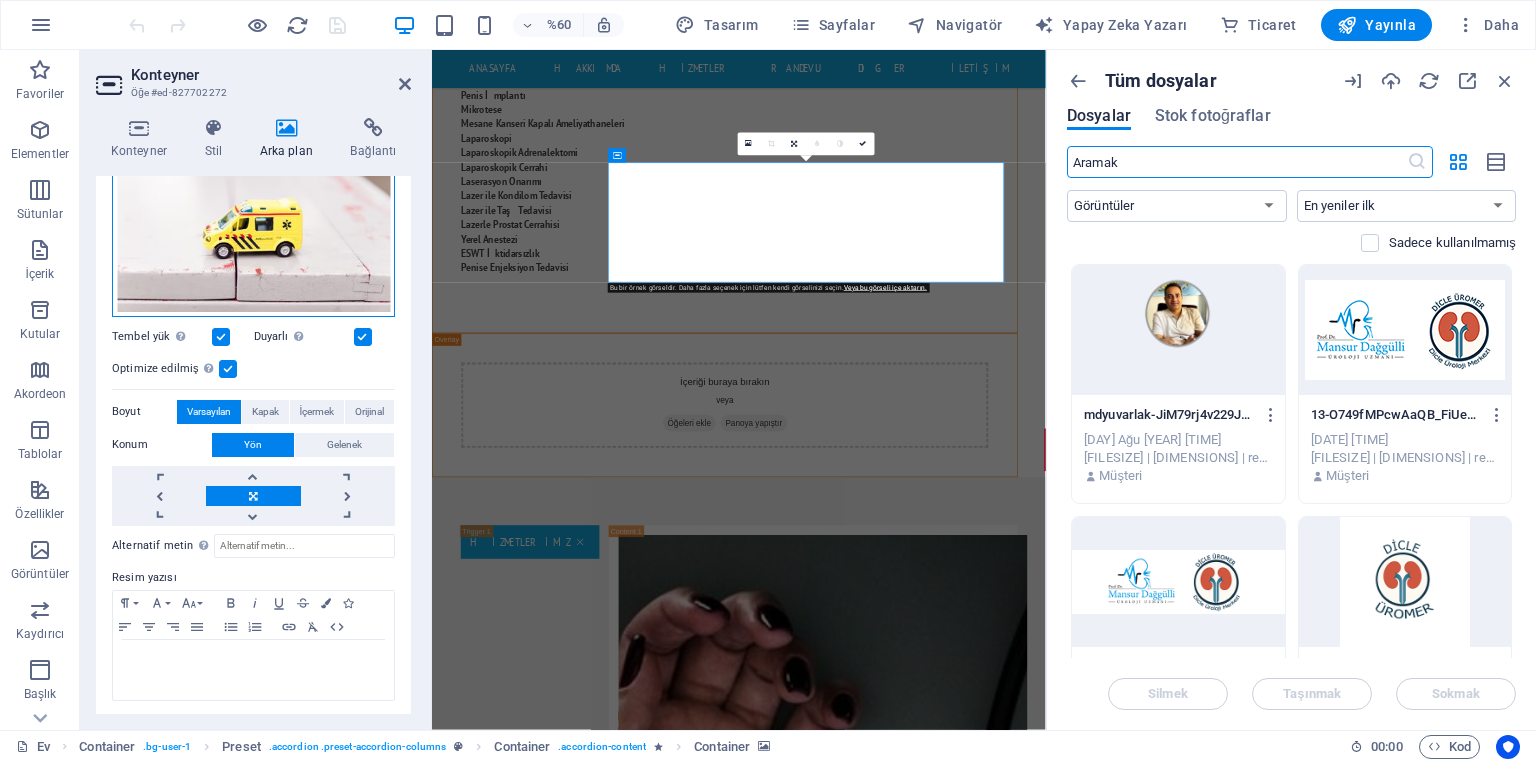 click on "Drag files here, click to choose files or select files from Files or our free stock photos & videos" at bounding box center (253, 221) 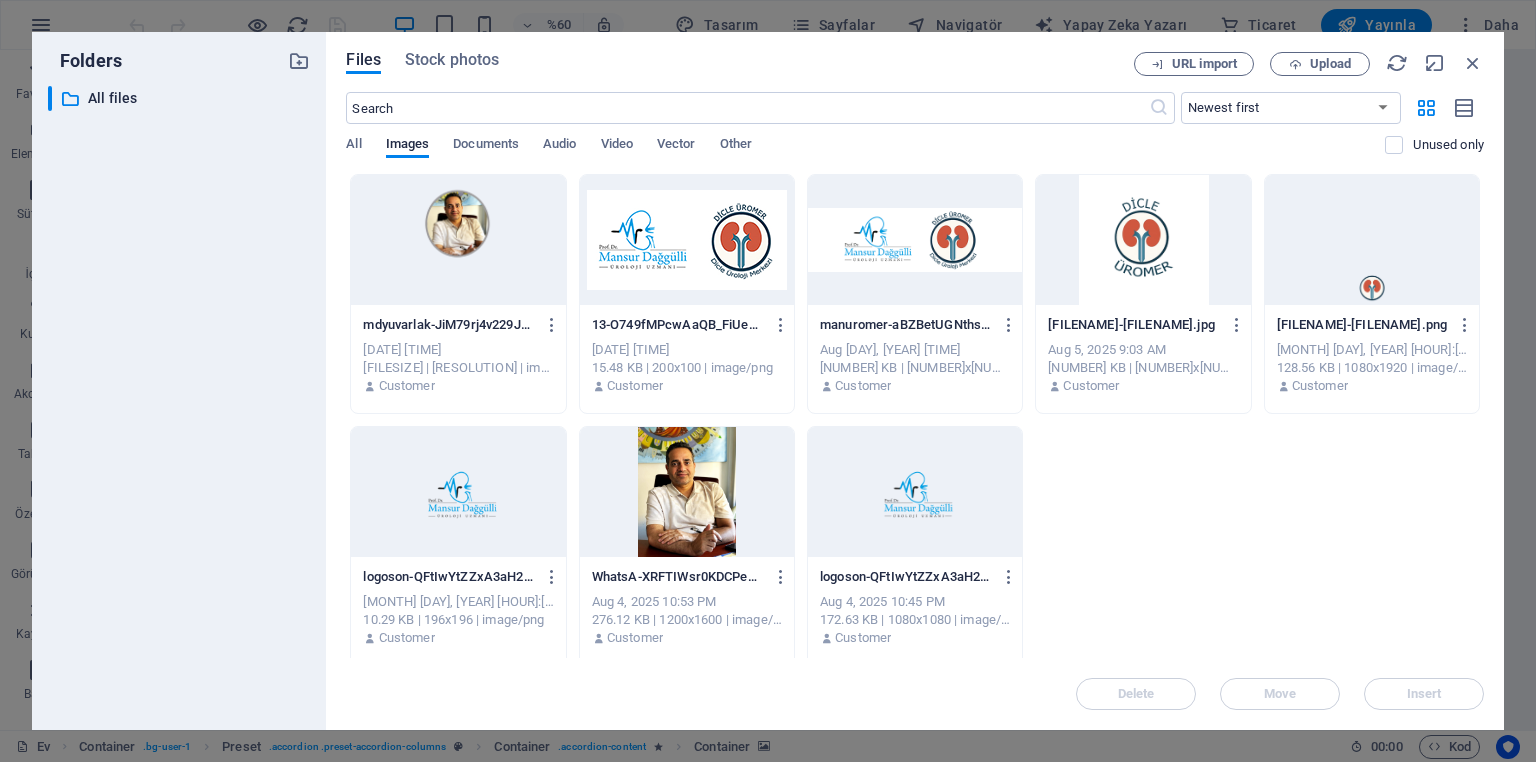 click on "Files Stock photos URL import Upload Newest first Oldest first Name (A-Z) Name (Z-A) Size (0-9) Size (9-0) Resolution (0-9) Resolution (9-0) All Images Documents Audio Video Vector Other Unused only Drop files here to upload them instantly mdyuvarlak-JiM79rj4v229JVeBfC_Scw.png mdyuvarlak-JiM79rj4v229JVeBfC_Scw.png Aug 5, 2025 10:25 AM 986.25 KB | 1080x1920 | image/png Customer 13-O749fMPcwAaQB_FiUe6ltA.png 13-O749fMPcwAaQB_FiUe6ltA.png Aug 5, 2025 9:26 AM 15.48 KB | 200x100 | image/png Customer manuromer-aBZBetUGNthsfuwyhyRsmw.png manuromer-aBZBetUGNthsfuwyhyRsmw.png Aug 5, 2025 9:23 AM 33.61 KB | 500x150 | image/png Customer UROMER-HyNXKijkUq75gBZxxfWdzw.jpg UROMER-HyNXKijkUq75gBZxxfWdzw.jpg Aug 5, 2025 9:03 AM 108.69 KB | 1080x1080 | image/jpeg Customer UREMERKALN-CIebR4ZAgXfZcbp2YNeaaQ.png UREMERKALN-CIebR4ZAgXfZcbp2YNeaaQ.png Aug 5, 2025 9:01 AM 128.56 KB | 1080x1920 | image/png Customer logoson-QFtIwYtZZxA3aH2dTe5AfA-O8IqJDpd1P20T3uIq2dAyA.png logoson-QFtIwYtZZxA3aH2dTe5AfA-O8IqJDpd1P20T3uIq2dAyA.png" at bounding box center [915, 381] 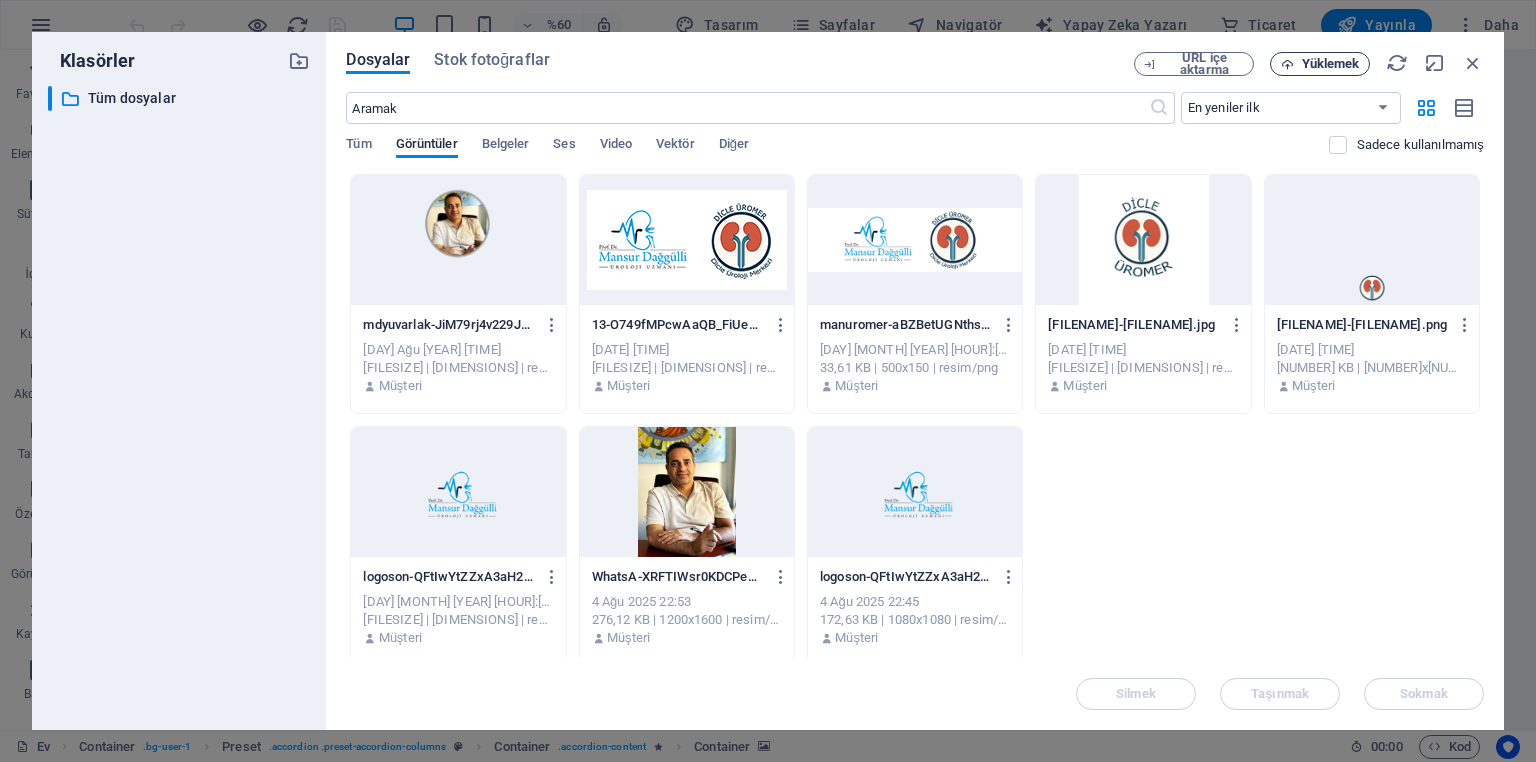 click on "Yüklemek" at bounding box center [1331, 63] 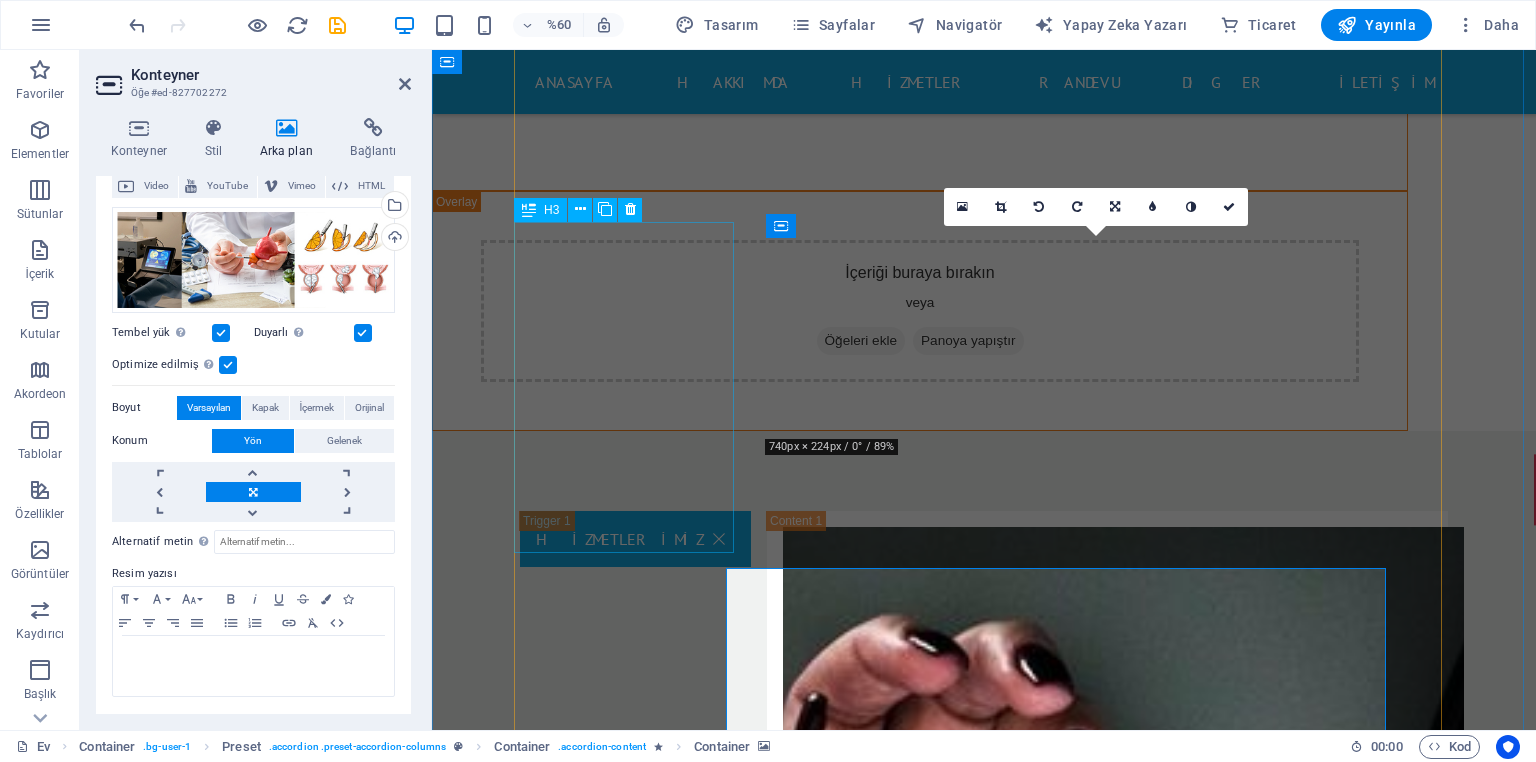 scroll, scrollTop: 7120, scrollLeft: 0, axis: vertical 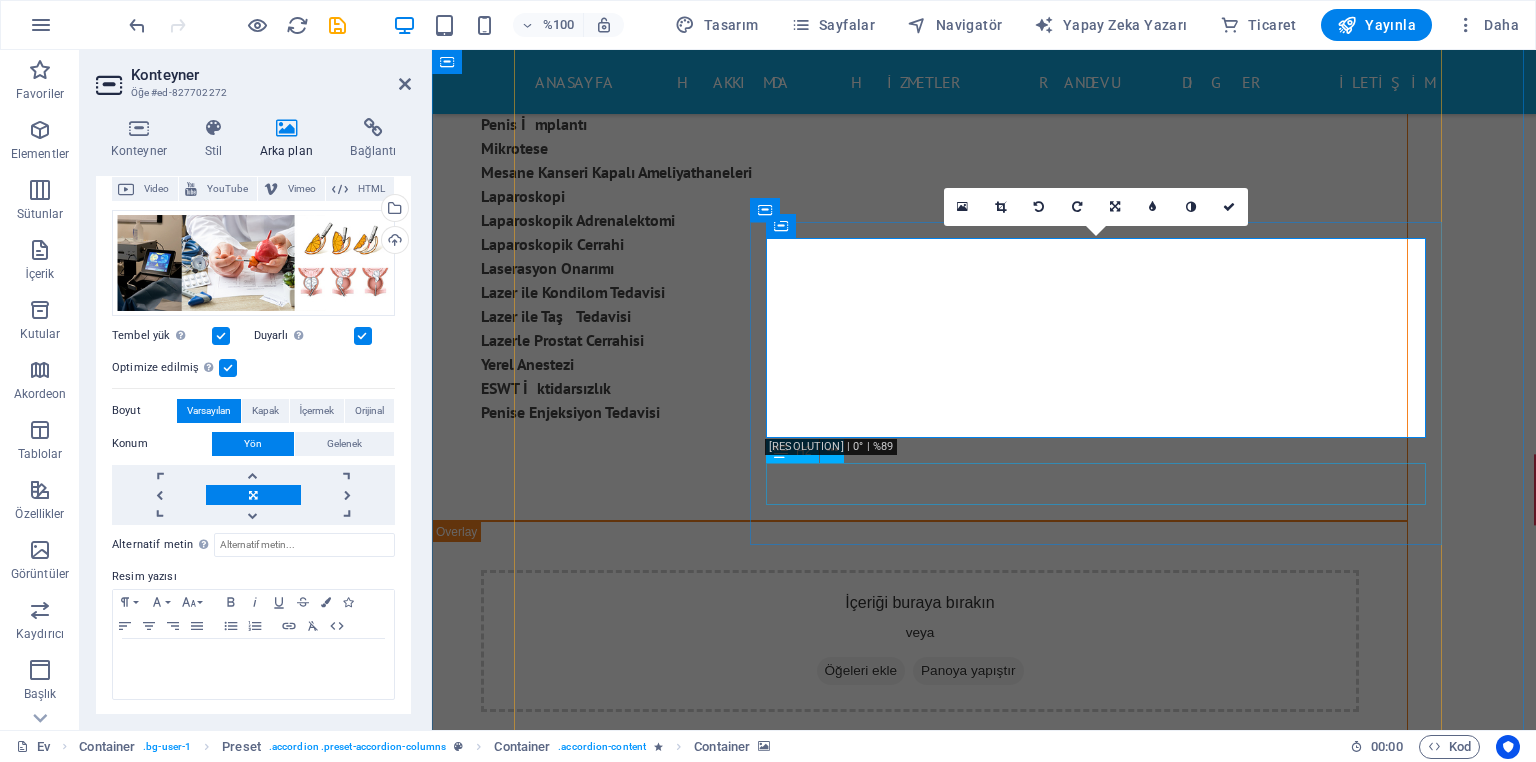 click on "Acil" at bounding box center (1107, 3866) 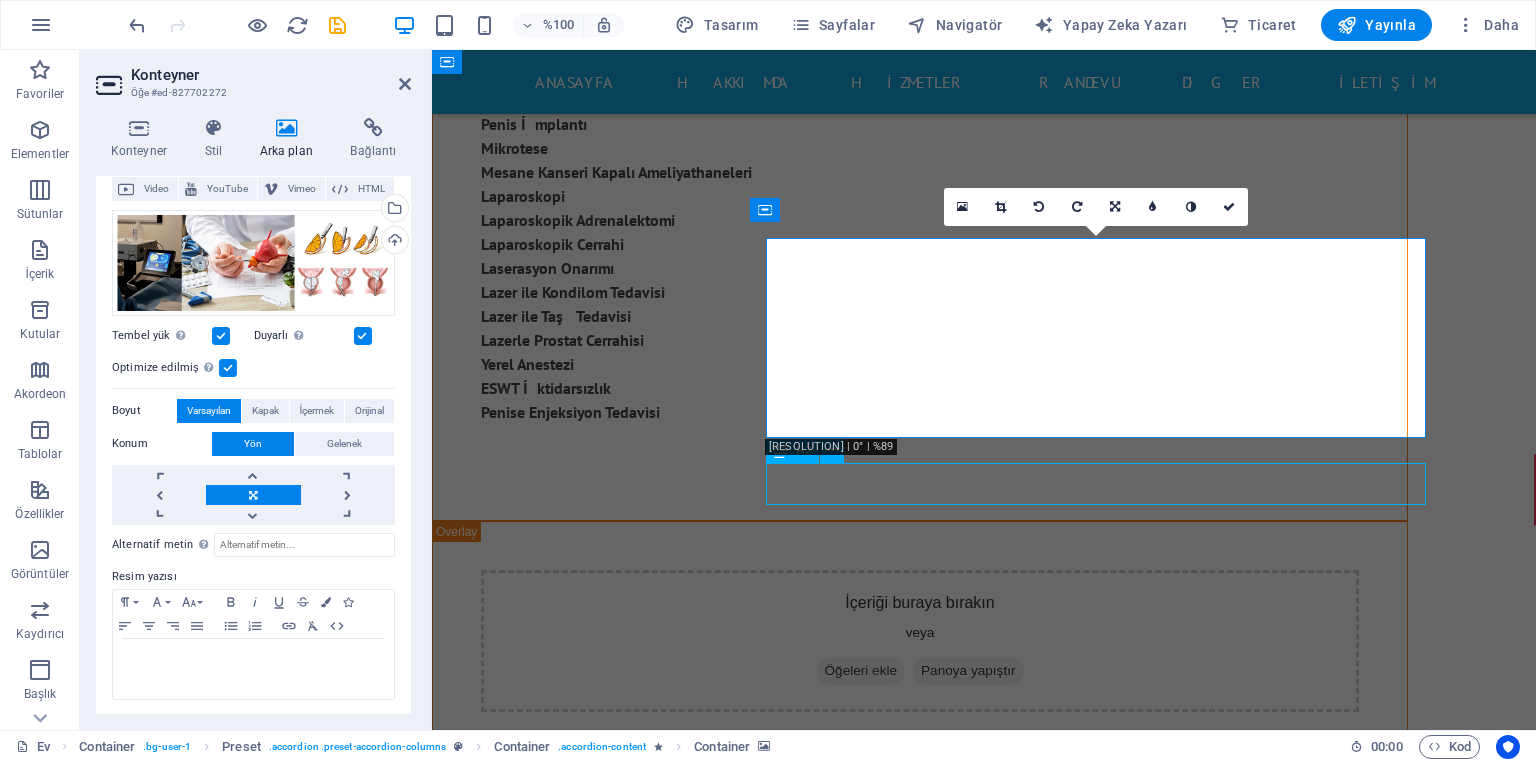 click on "Acil" at bounding box center [1107, 3866] 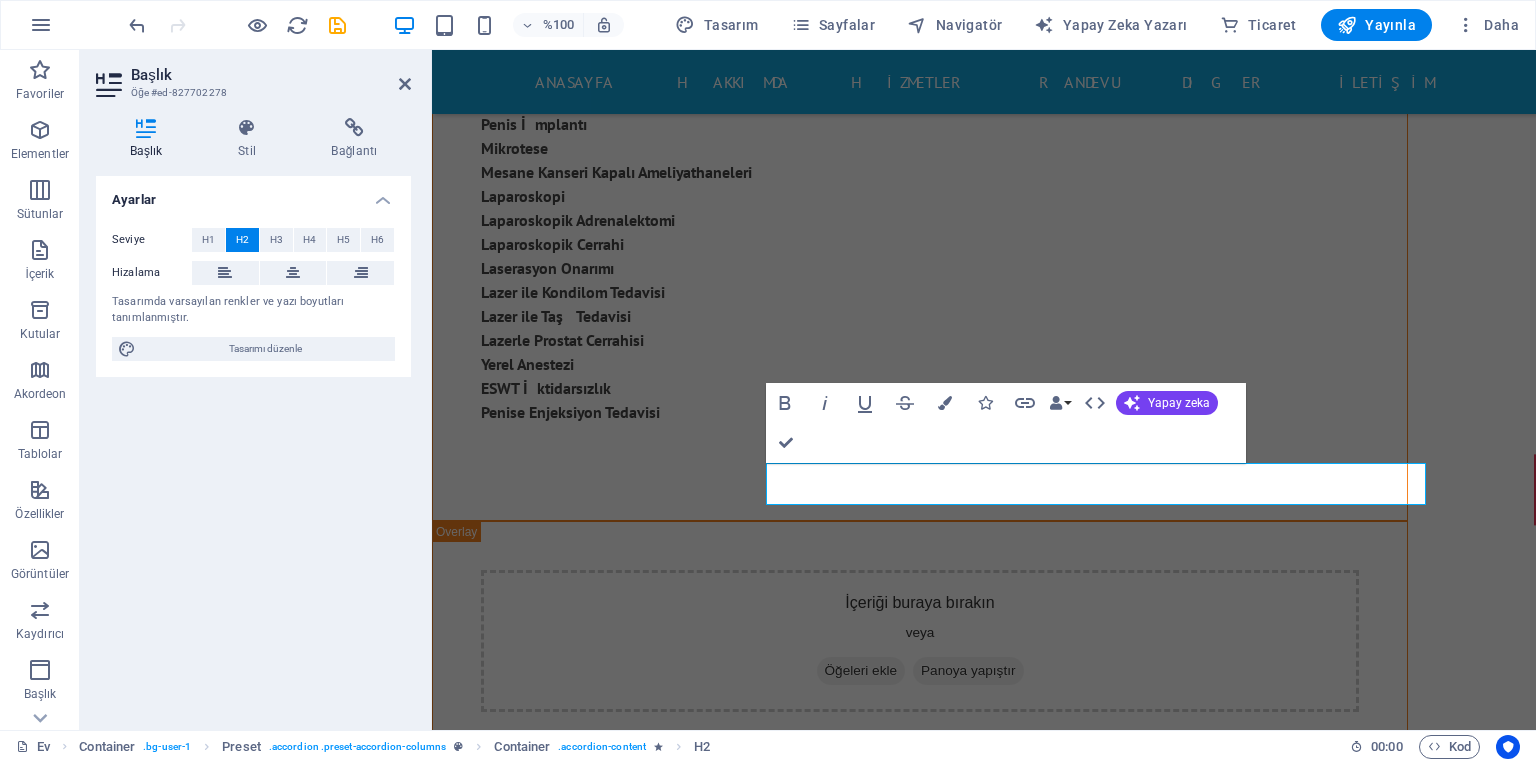 type 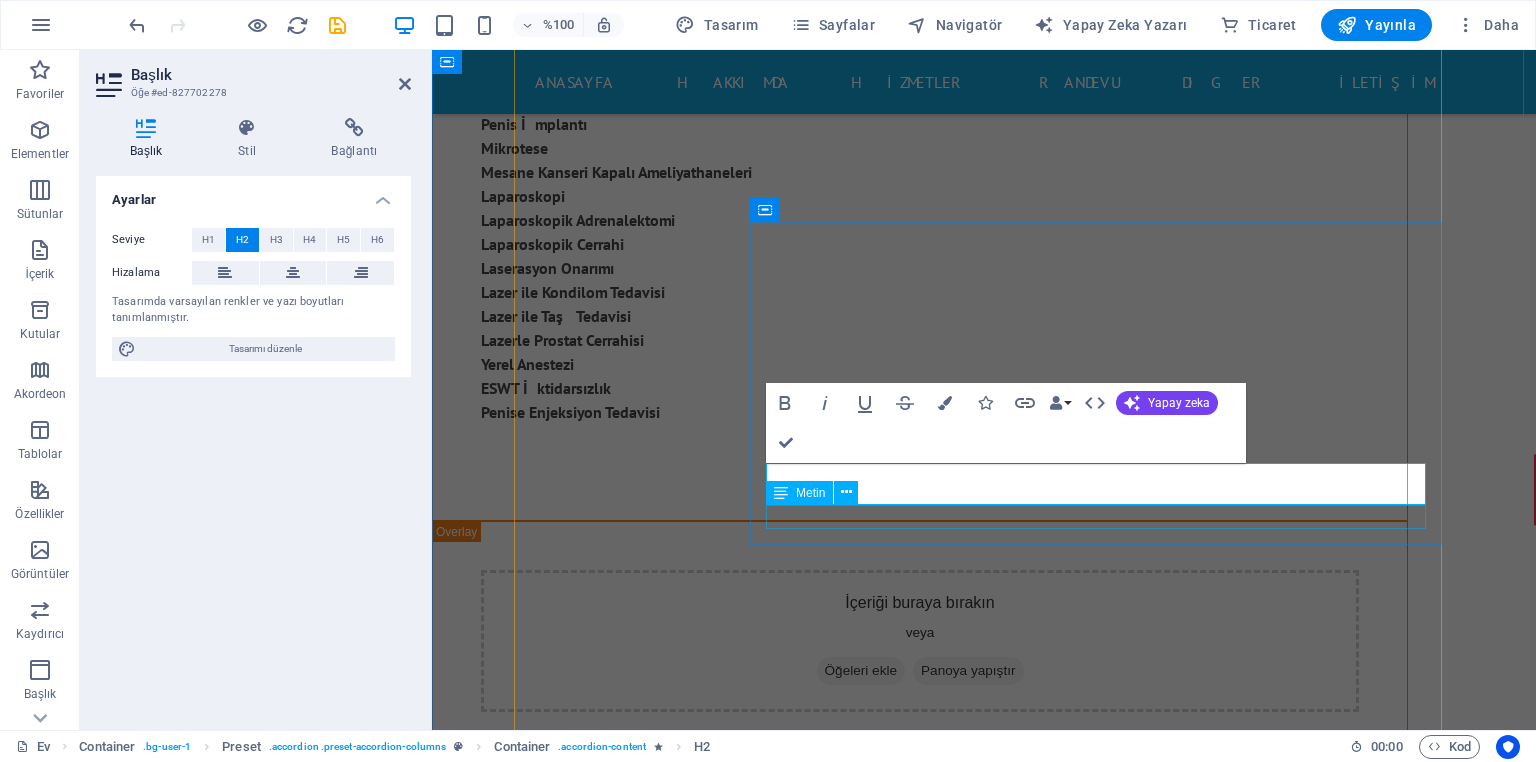 click on "Yakında..." at bounding box center [1107, 3899] 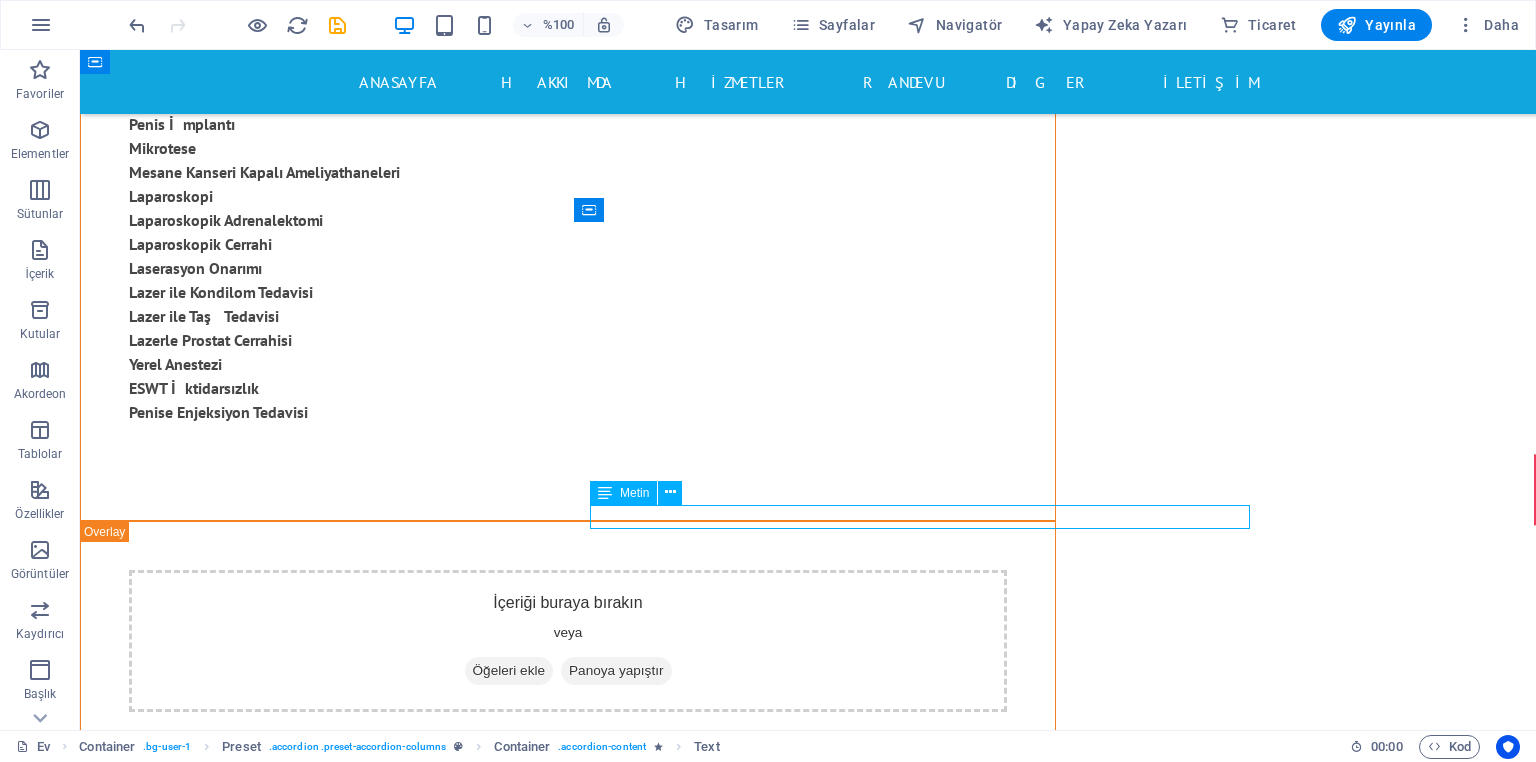 click on "Yakında..." at bounding box center (931, 3899) 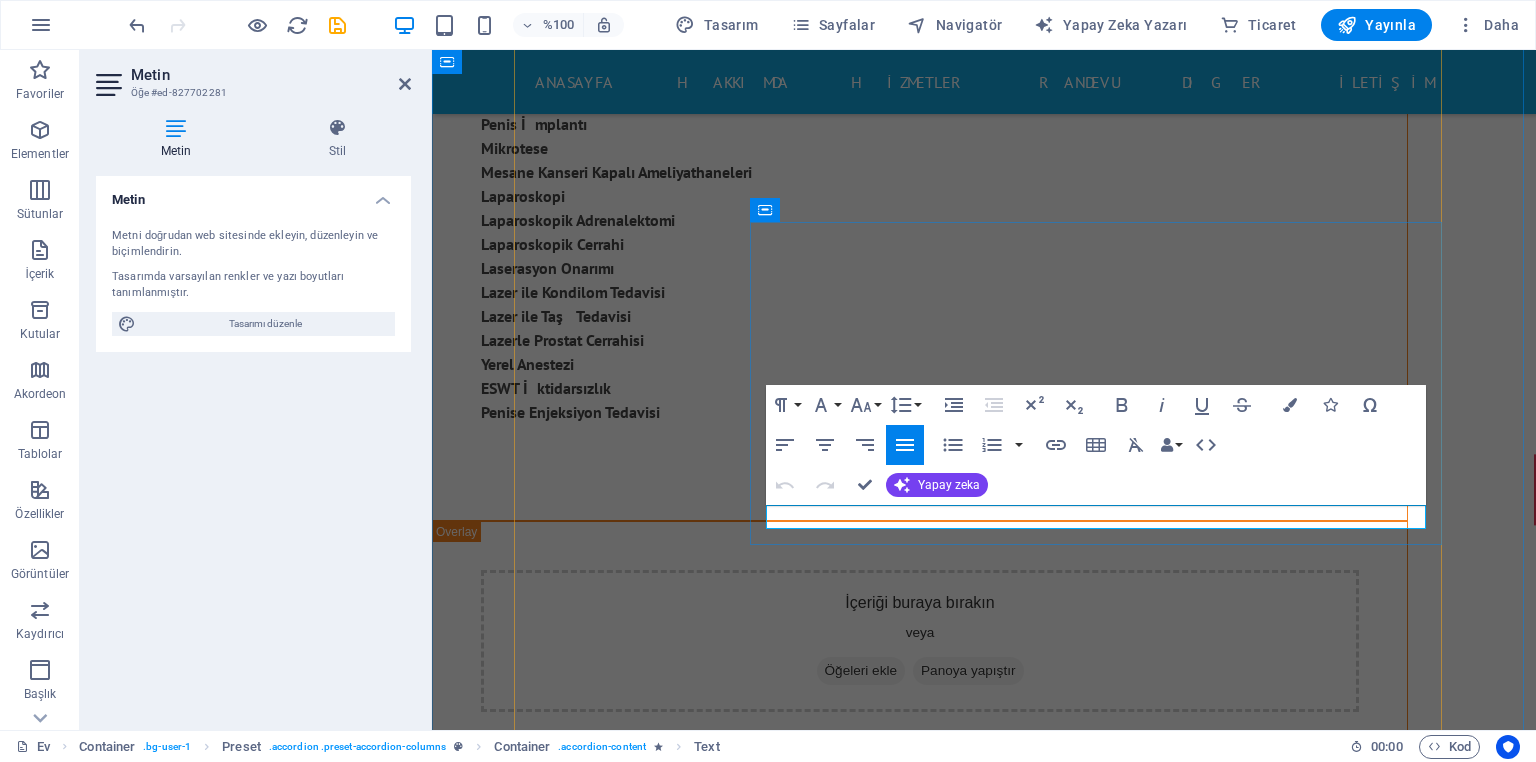 drag, startPoint x: 818, startPoint y: 517, endPoint x: 765, endPoint y: 525, distance: 53.600372 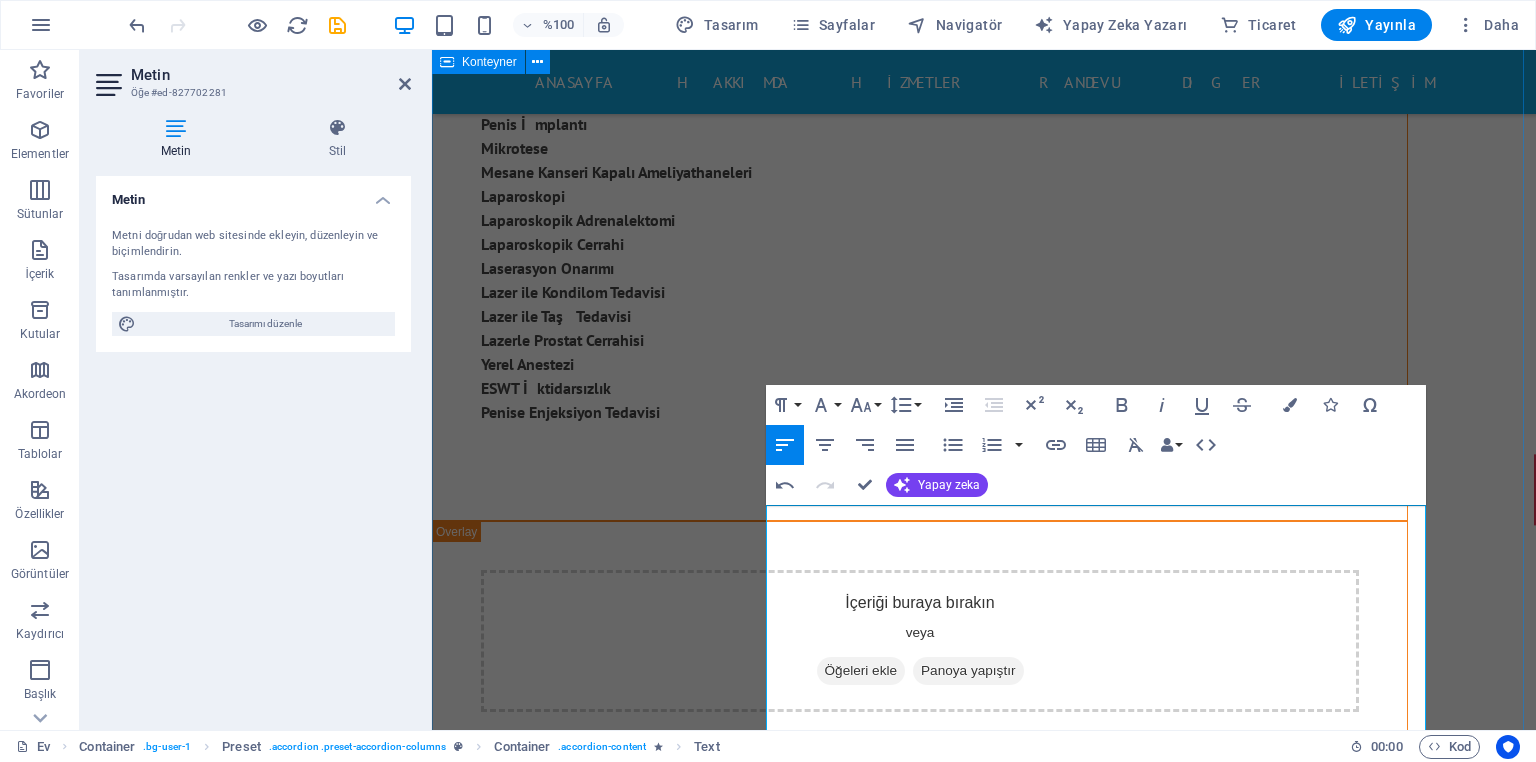 click on "HİZMETLERİMİZ İçeriği buraya bırakın veya  Öğeleri ekle  Panoya yapıştır Üroloji'de nelere bakıyoruz? Penise Prp Tedavisi Radikal Orşiektomi Radikal Prostatektomi Radikal Sistektomi Böbrek Ultrasonu Robot Destekli Cerrahi Robot Destekli Laparoskopik harcamalar Robot Destekli Ürolojik programlar Robotik Cerrahi Sertleşme Sorunu Tedavisi Sertleşme Sorununda PRP Tedavisi Sistektomi Radikal Nefrektomi Piyeloplasti Prostatektomi Penise Şok Dalga Tedavisi (EDSWT) Perkütan Böbrek Cerrahisi Perkütan Iğne Aspirasyonu Perkütan Nefrostomi Plazma Kinetik Plazma Kinetik Prostat Cerrahisi Prostat Biyopsisi Prostat Kanserinde Açık Ameliyat Prostat Kanserinde Görüntüleme Prostat Kanserinde Laparoskopik (Kapalı) Ameliyatı Prostat Spesifik Antijen (Psa) Testi Sistoskopi Sistoskopi Ve Üreteroskopi Üreteroskopik Taş Cerrahisi Üretra Ameliyatı Üretroplasti Üriner Diversiyon Cerrahisi Ürografi Üroonkoloji Ürostomi Kabın Kaçırma Ameliyatı İdrar Kaçırma Tedavisi Yol Darlıkları" at bounding box center [984, 2840] 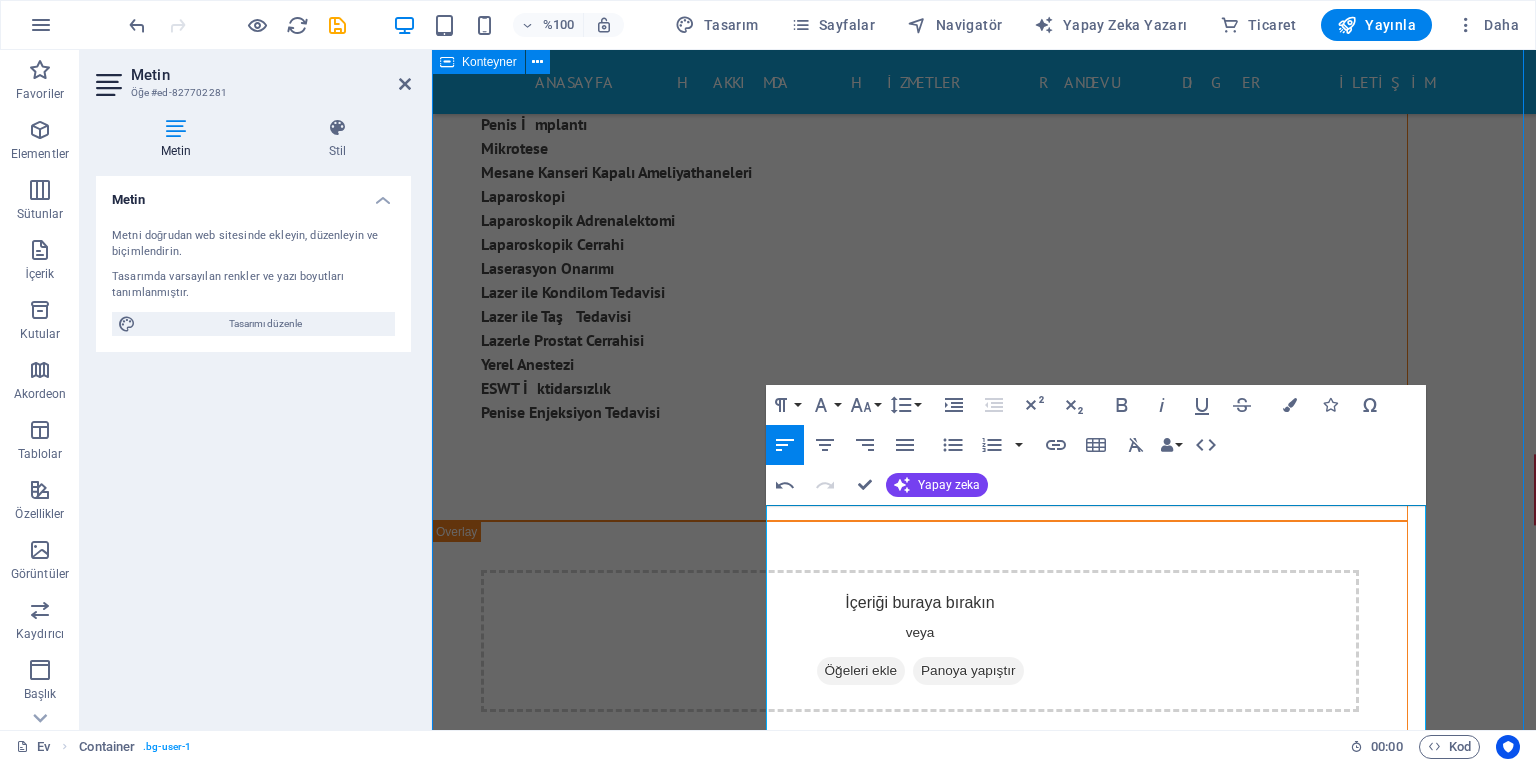 click on "HİZMETLERİMİZ İçeriği buraya bırakın veya  Öğeleri ekle  Panoya yapıştır Üroloji'de nelere bakıyoruz? Penise Prp Tedavisi Radikal Orşiektomi Radikal Prostatektomi Radikal Sistektomi Böbrek Ultrasonu Robot Destekli Cerrahi Robot Destekli Laparoskopik harcamalar Robot Destekli Ürolojik programlar Robotik Cerrahi Sertleşme Sorunu Tedavisi Sertleşme Sorununda PRP Tedavisi Sistektomi Radikal Nefrektomi Piyeloplasti Prostatektomi Penise Şok Dalga Tedavisi (EDSWT) Perkütan Böbrek Cerrahisi Perkütan Iğne Aspirasyonu Perkütan Nefrostomi Plazma Kinetik Plazma Kinetik Prostat Cerrahisi Prostat Biyopsisi Prostat Kanserinde Açık Ameliyat Prostat Kanserinde Görüntüleme Prostat Kanserinde Laparoskopik (Kapalı) Ameliyatı Prostat Spesifik Antijen (Psa) Testi Sistoskopi Sistoskopi Ve Üreteroskopi Üreteroskopik Taş Cerrahisi Üretra Ameliyatı Üretroplasti Üriner Diversiyon Cerrahisi Ürografi Üroonkoloji Ürostomi Kabın Kaçırma Ameliyatı İdrar Kaçırma Tedavisi Yol Darlıkları" at bounding box center (984, 2840) 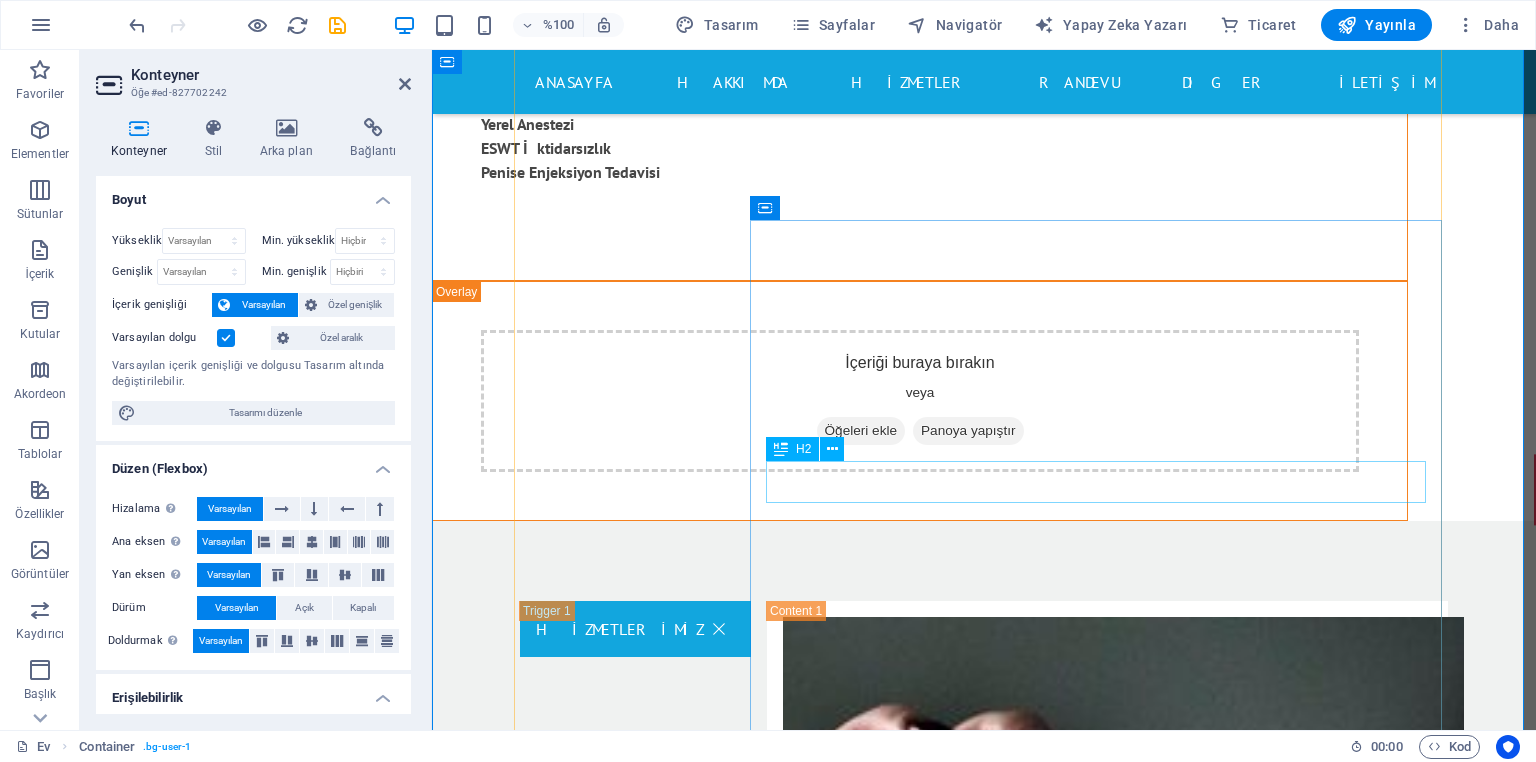 scroll, scrollTop: 7120, scrollLeft: 0, axis: vertical 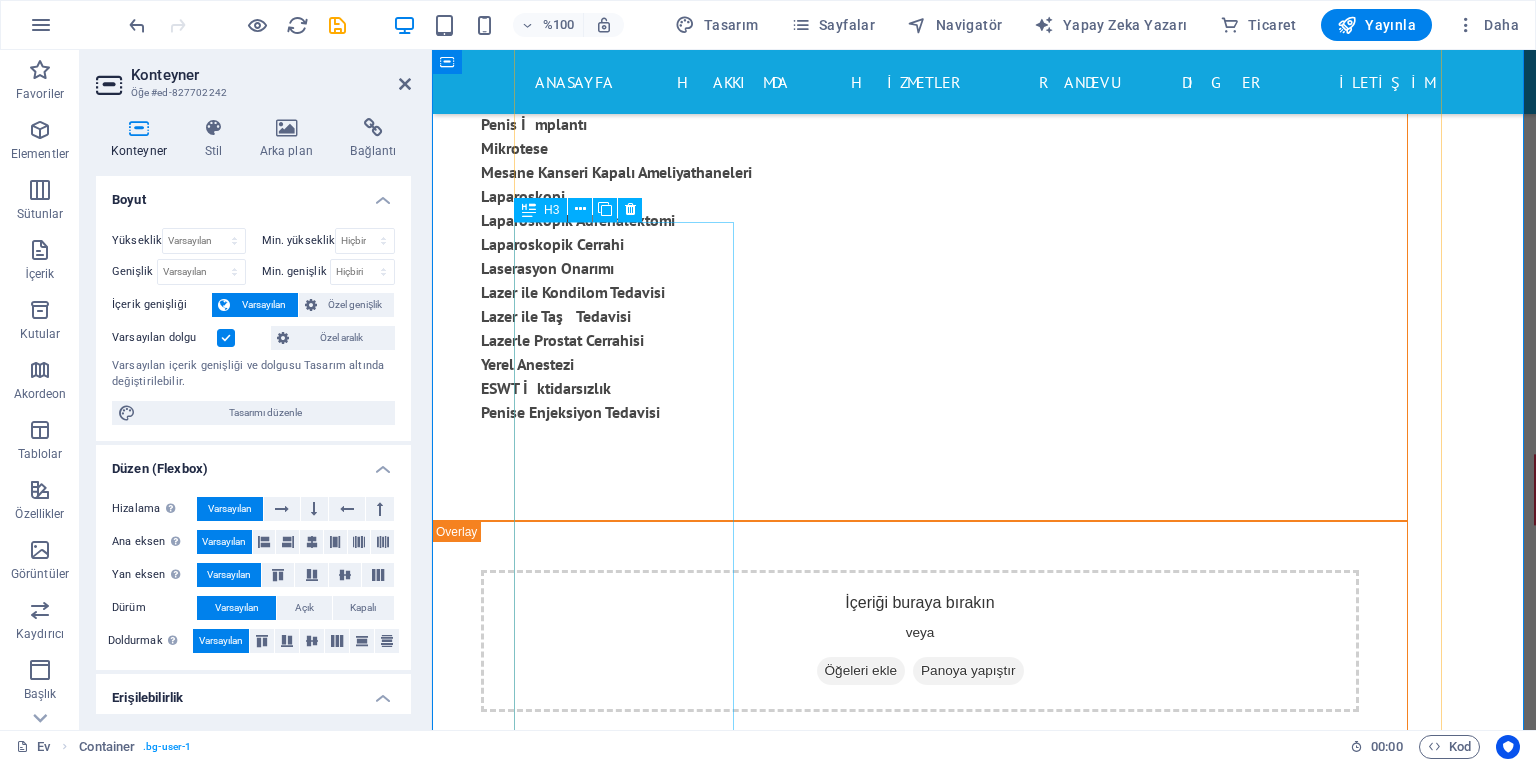 click on "Acil durum" at bounding box center (635, 3886) 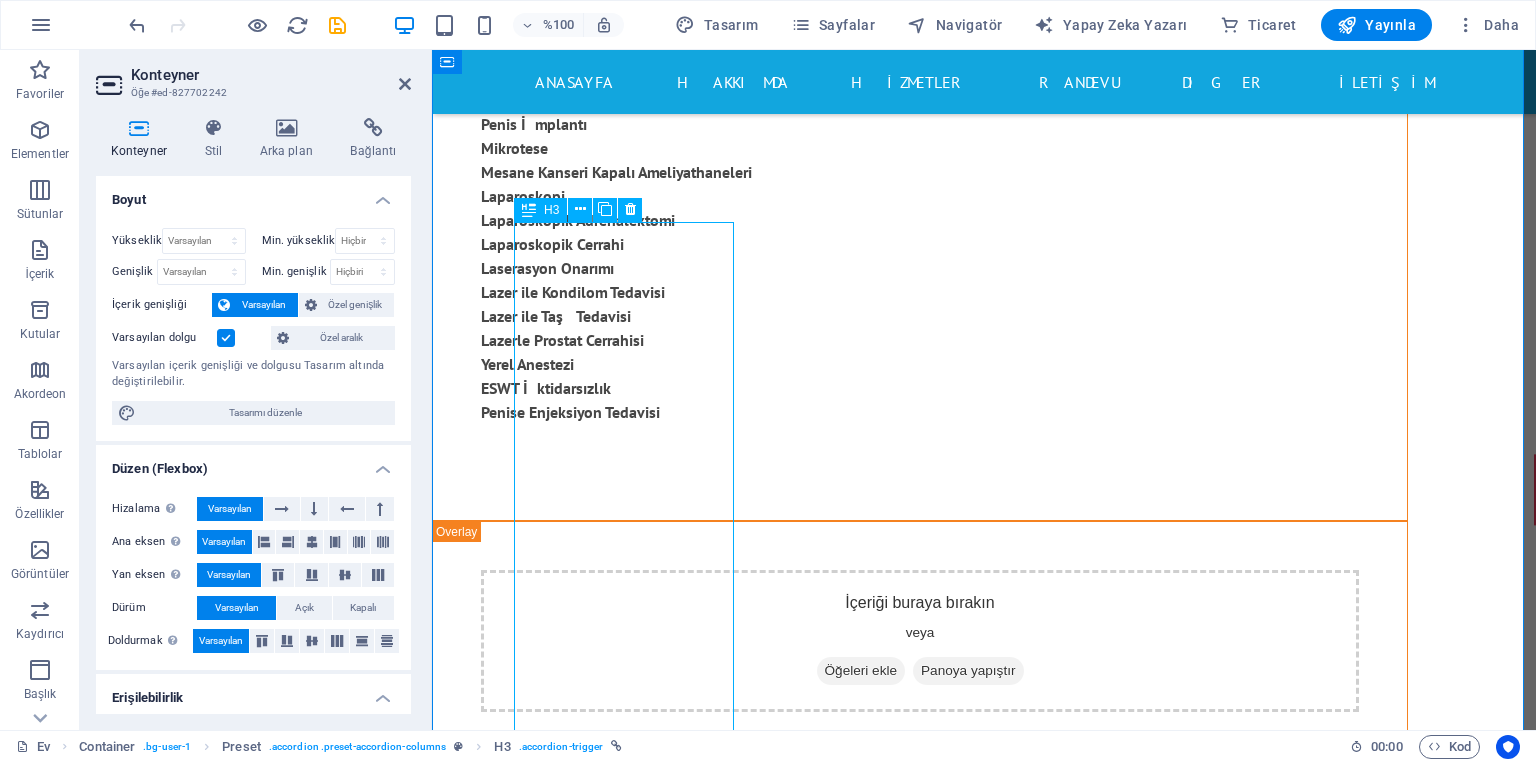 click on "Acil durum" at bounding box center [635, 3886] 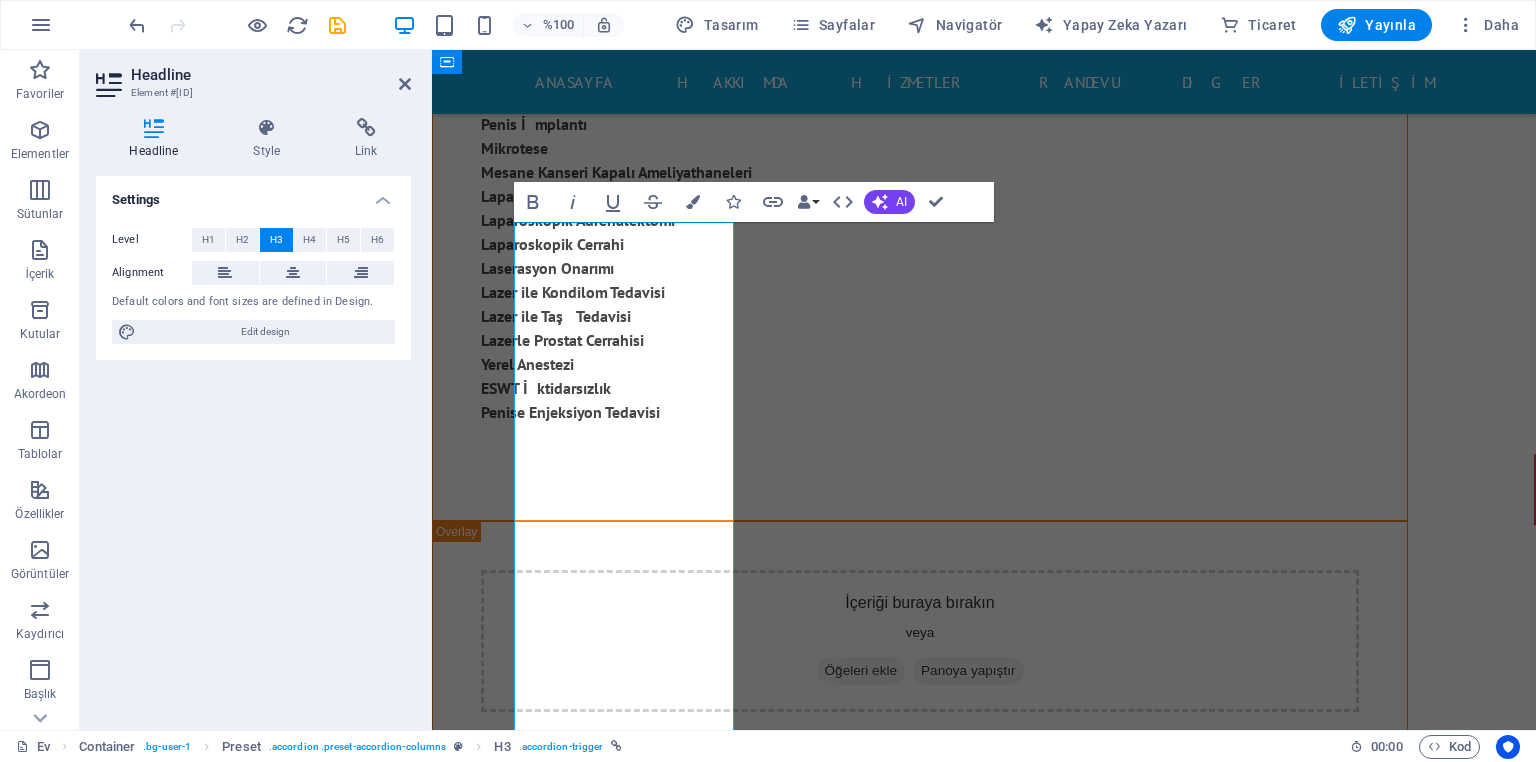 type 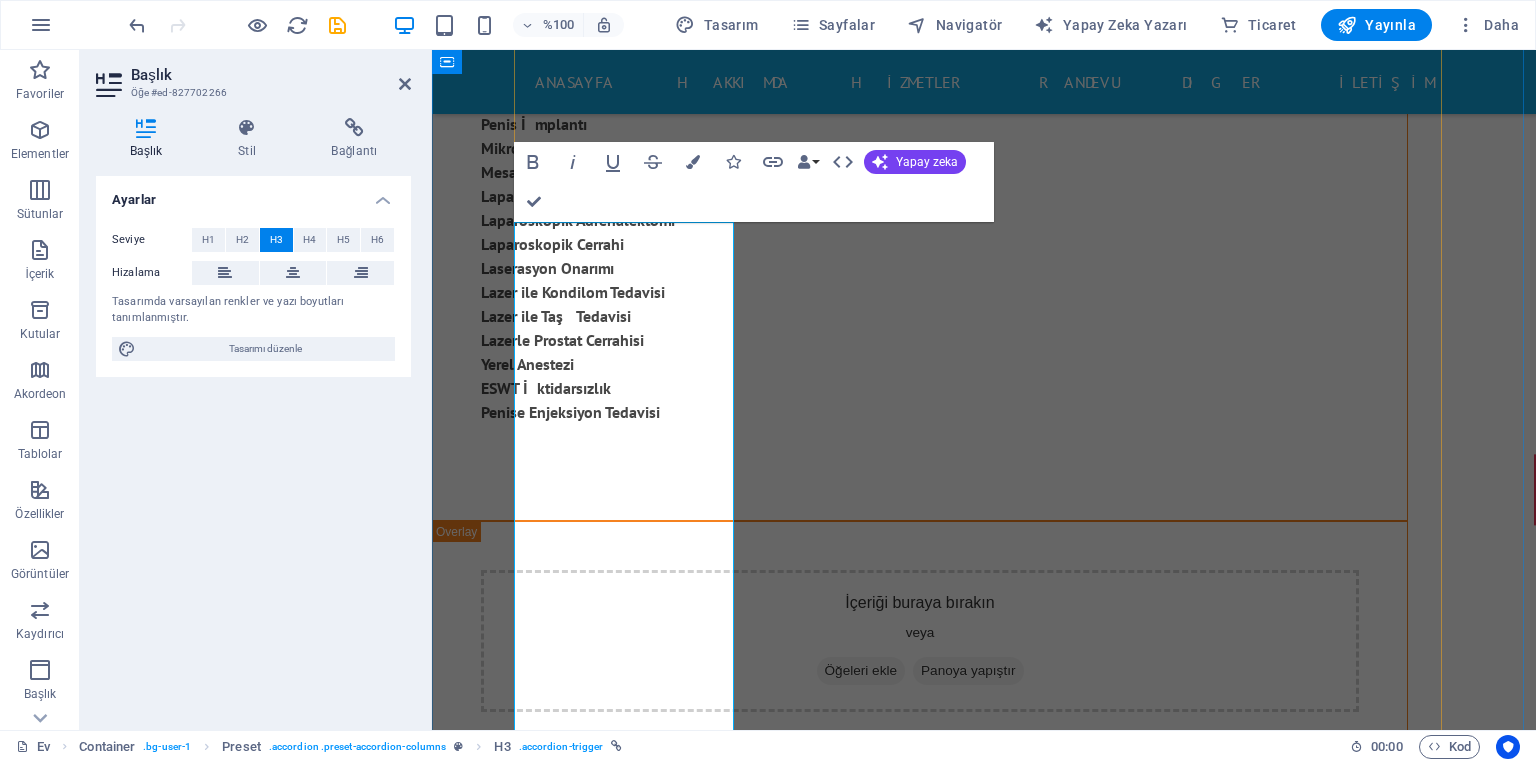drag, startPoint x: 664, startPoint y: 273, endPoint x: 525, endPoint y: 232, distance: 144.92067 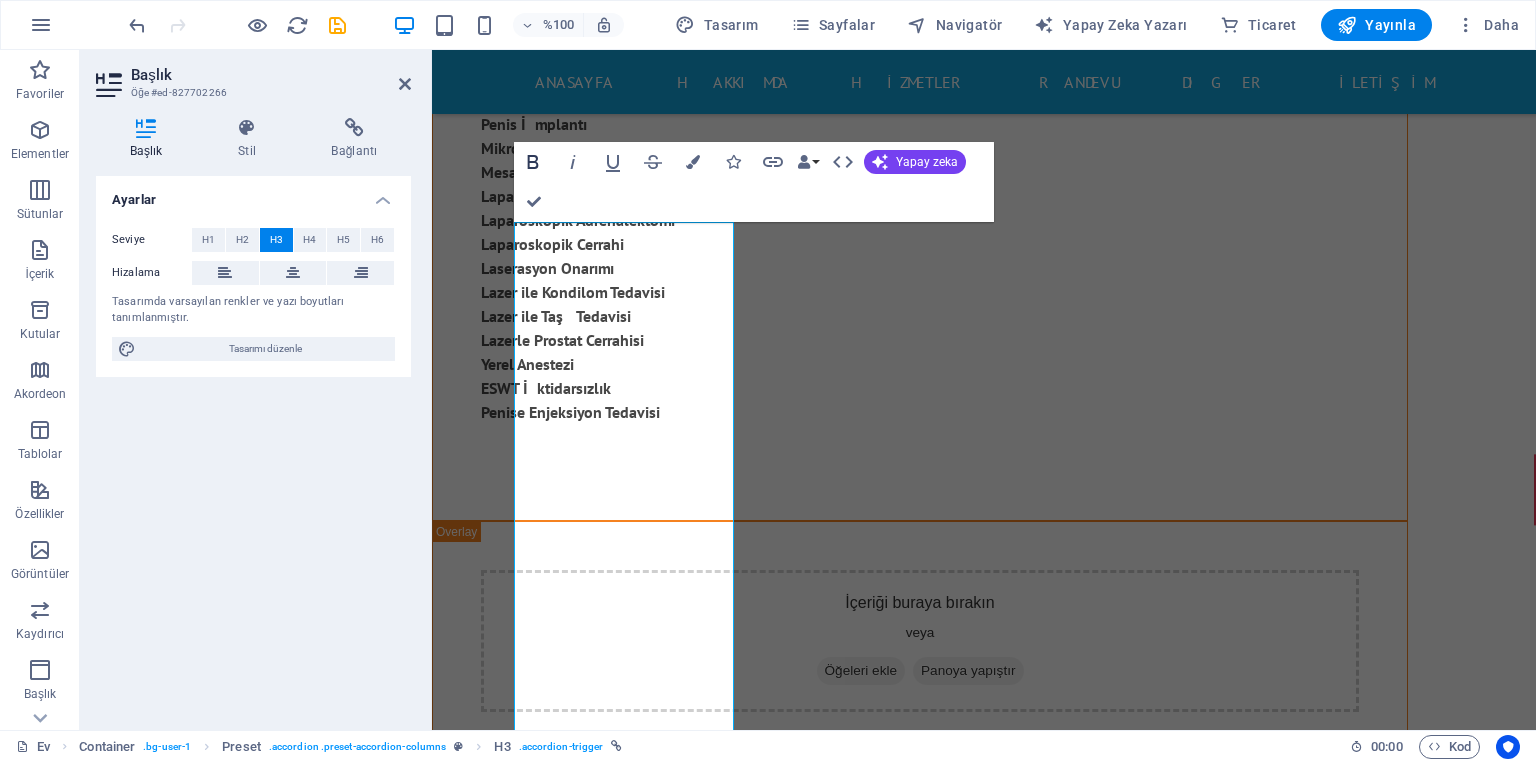 click 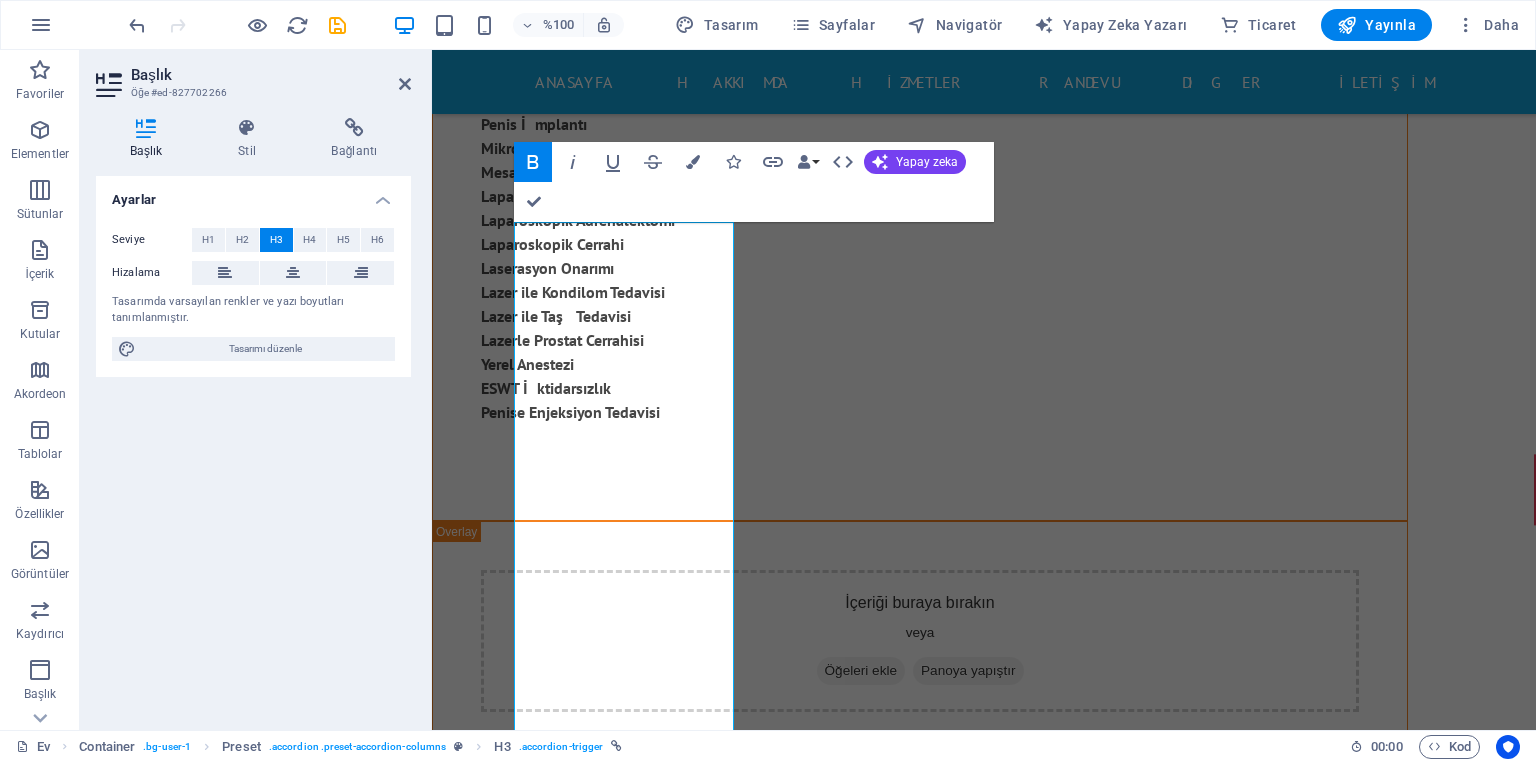 click 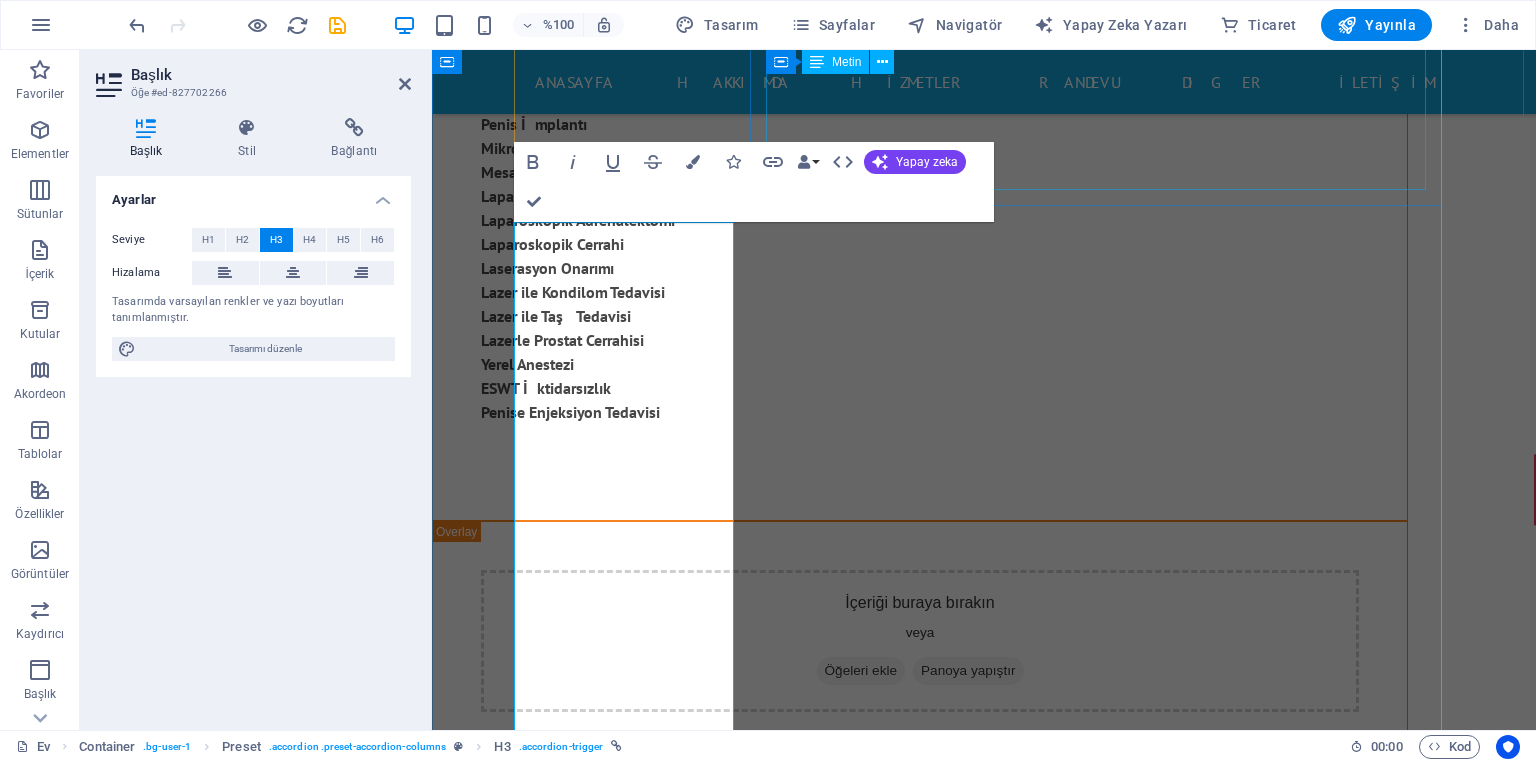 click on "Penise Prp Tedavisi Radikal Orşiektomi Radikal Prostatektomi Radikal Sistektomi Böbrek Ultrasonu Robot Destekli Cerrahi Robot Destekli Laparoskopik harcamalar Robot Destekli Ürolojik programlar Robotik Cerrahi Sertleşme Sorunu Tedavisi Sertleşme Sorununda PRP Tedavisi Sistektomi Radikal Nefrektomi Piyeloplasti Prostatektomi Penise Şok Dalga Tedavisi (EDSWT) Perkütan Böbrek Cerrahisi Perkütan Iğne Aspirasyonu Perkütan Nefrostomi Plazma Kinetik Plazma Kinetik Prostat Cerrahisi Prostat Biyopsisi Prostat Kanserinde Açık Ameliyat Prostat Kanserinde Görüntüleme Prostat Kanserinde Laparoskopik (Kapalı) Ameliyatı Prostat Spesifik Antijen (Psa) Testi Sistoskopi Sistoskopi Ve Üreteroskopi Üreteroskopik Taş Cerrahisi Üretra Ameliyatı Üretroplasti Üriner Diversiyon Cerrahisi Ürografi Üroonkoloji Ürostomi Kabın Kaçırma Ameliyatı İdrar Kaçırma Tedavisi Yol Darlıkları İntravenöz Pyelografi ( İvp ) Yetişkin Sünneti Vazektomi Vakum Konstrüksiyon Cihazları(Penil Protez) Siğil Yakma" at bounding box center (1107, 2348) 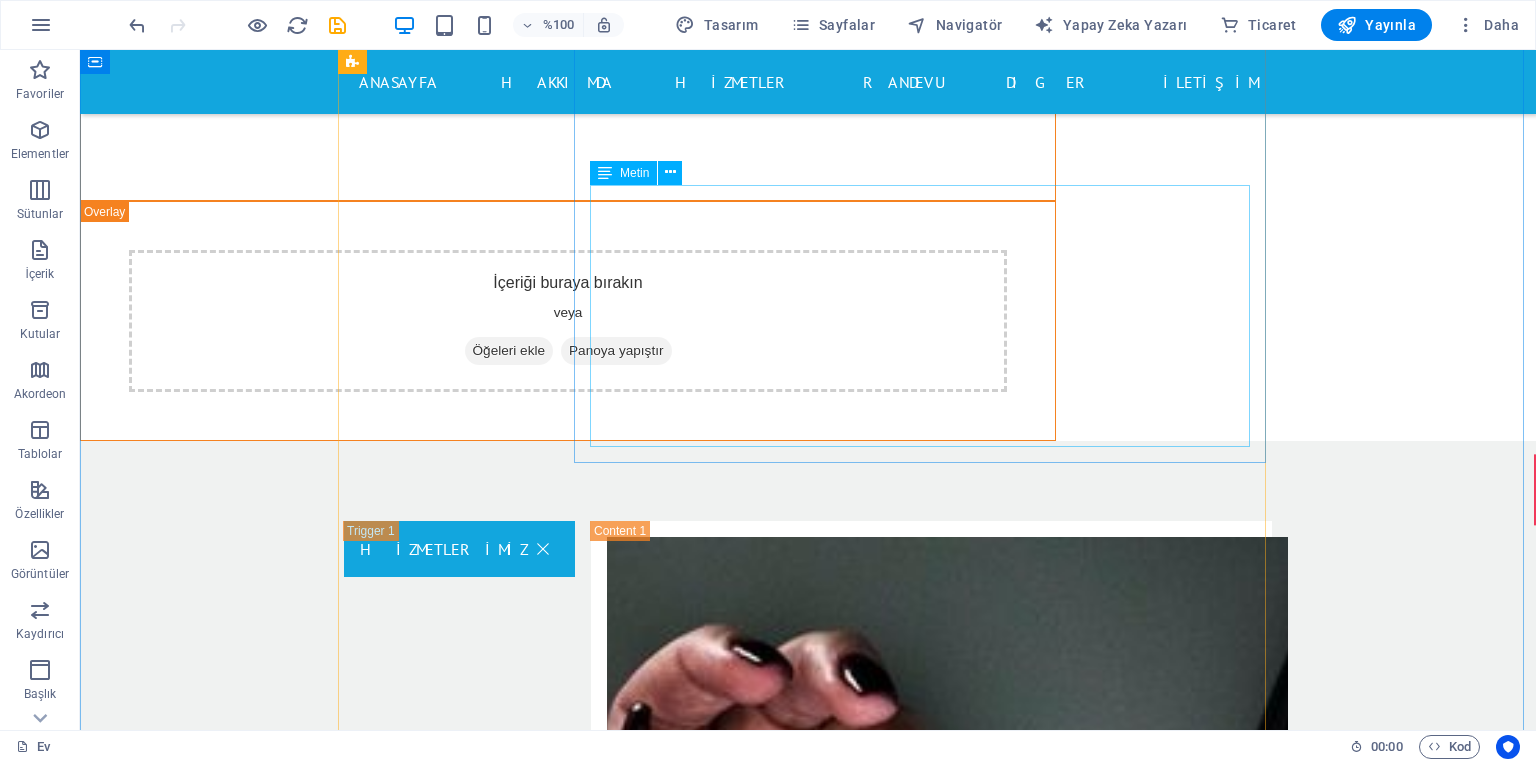 scroll, scrollTop: 7600, scrollLeft: 0, axis: vertical 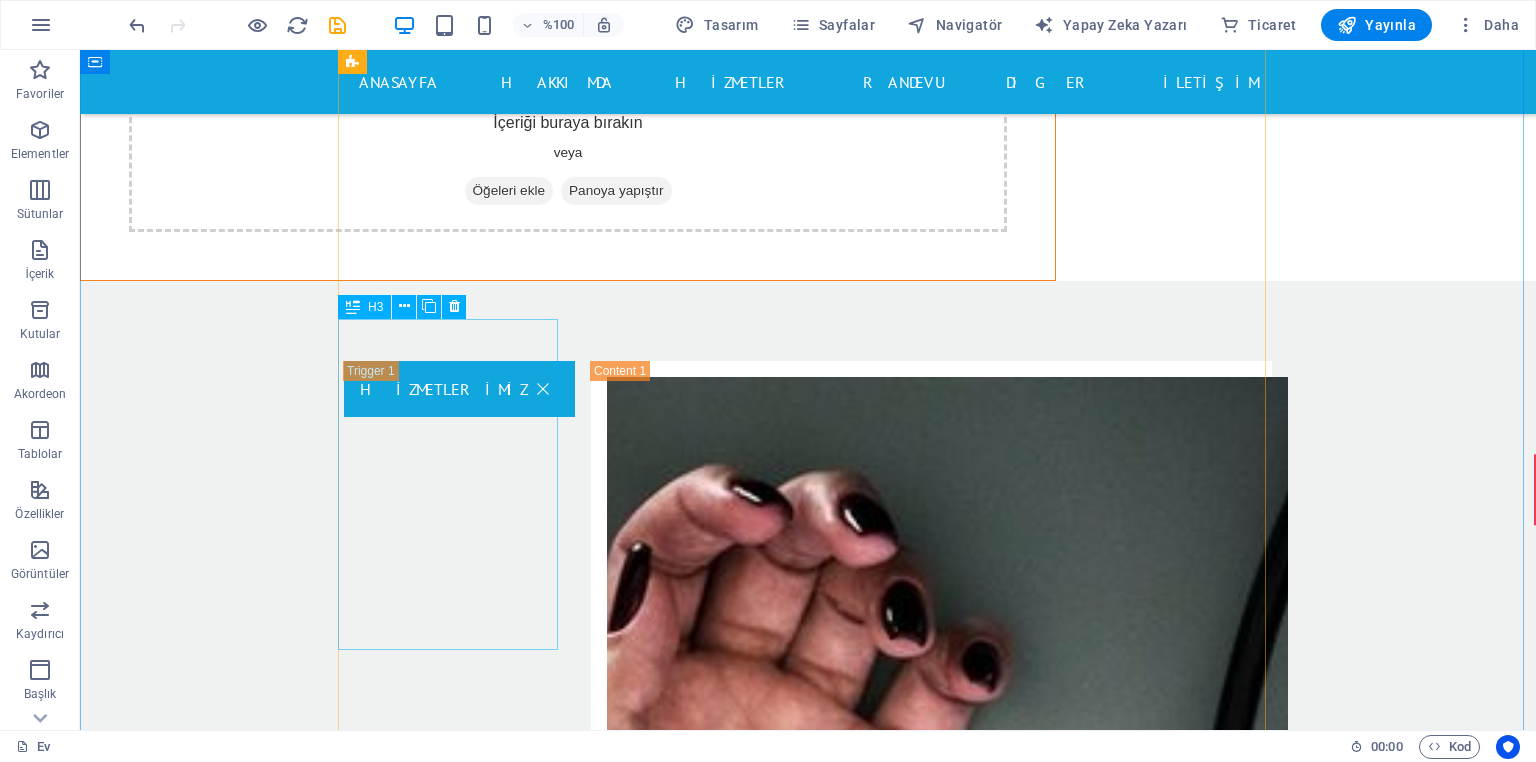 click on "Ameliyat" at bounding box center [459, 3866] 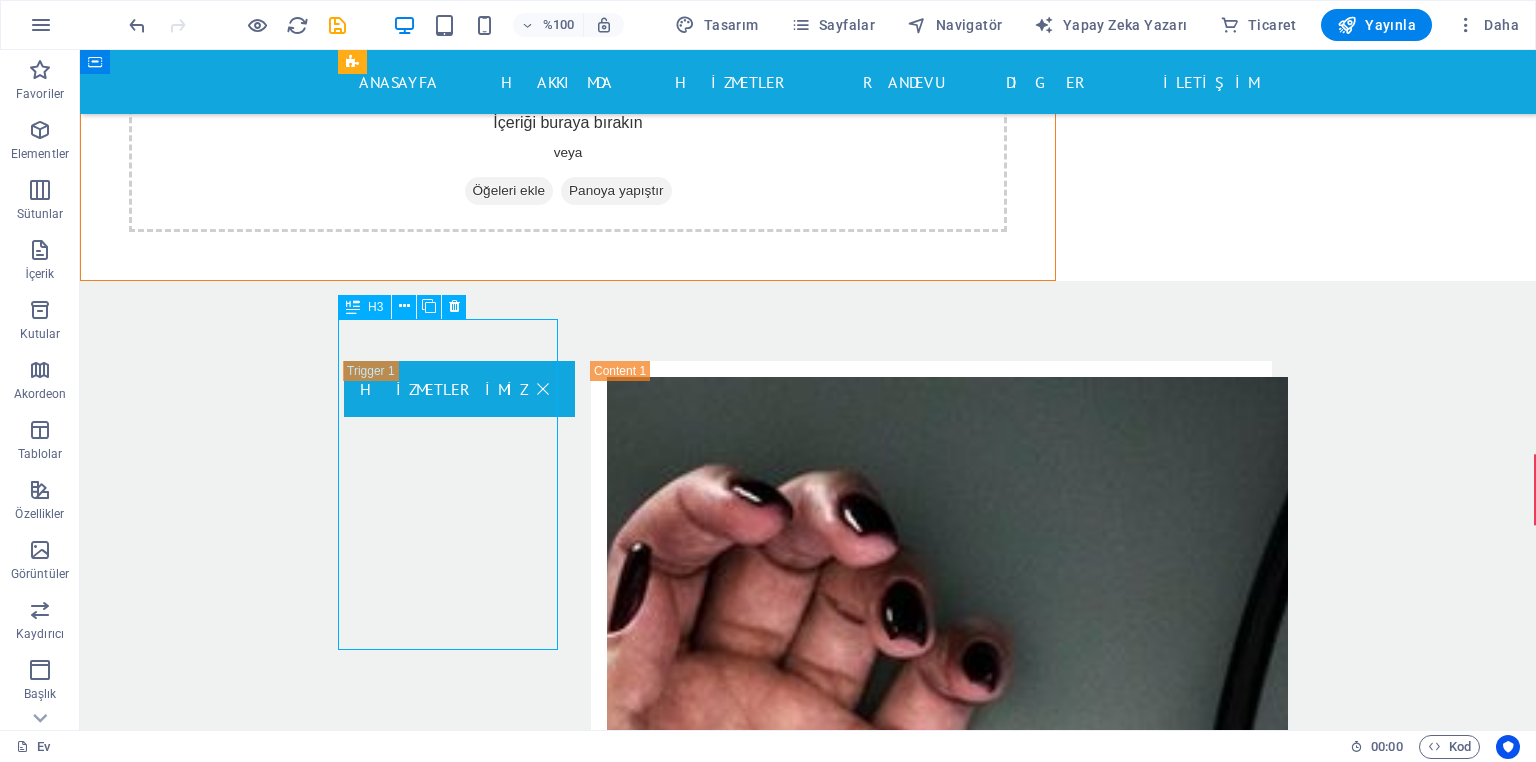 click on "Ameliyat" at bounding box center [459, 3866] 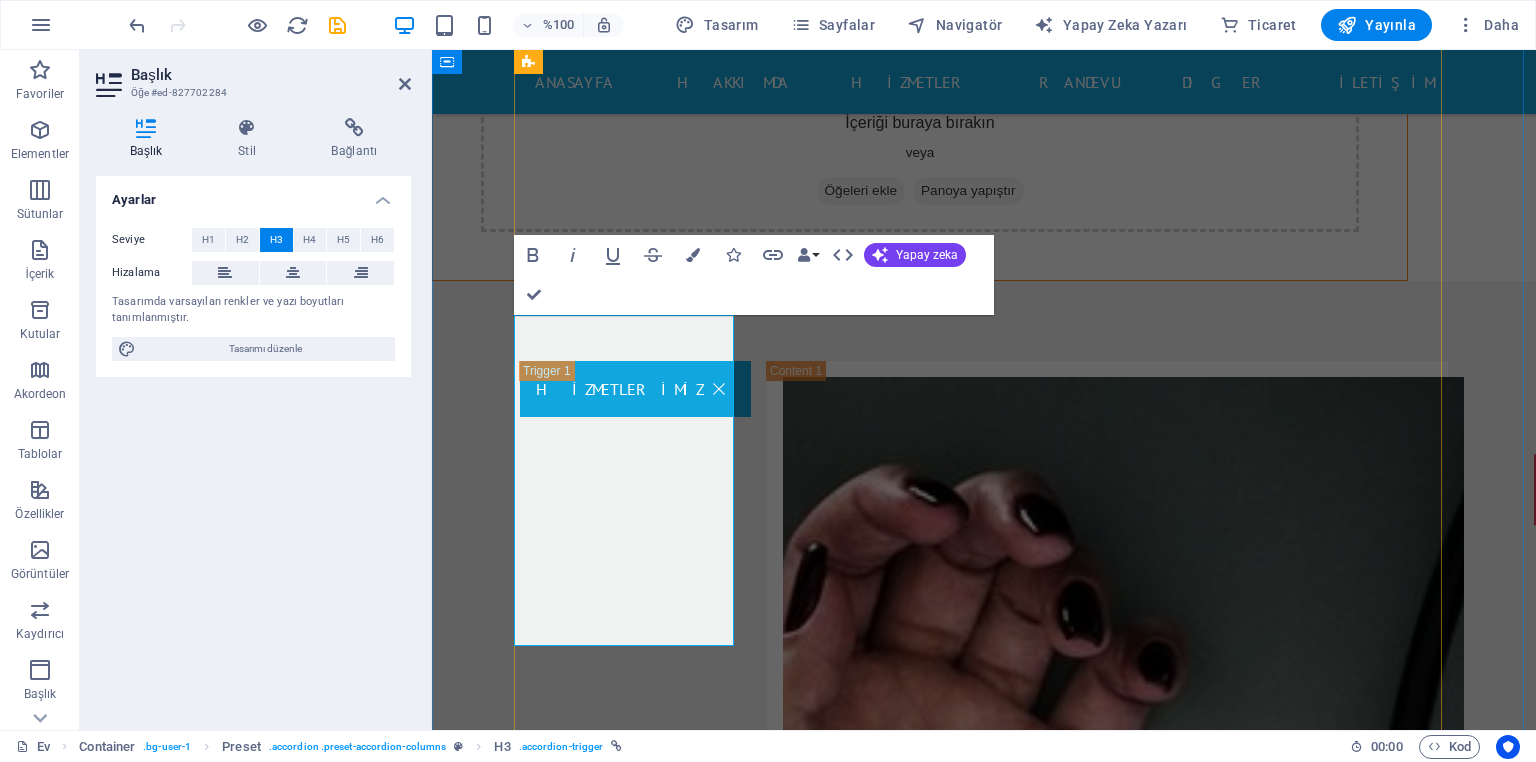 type 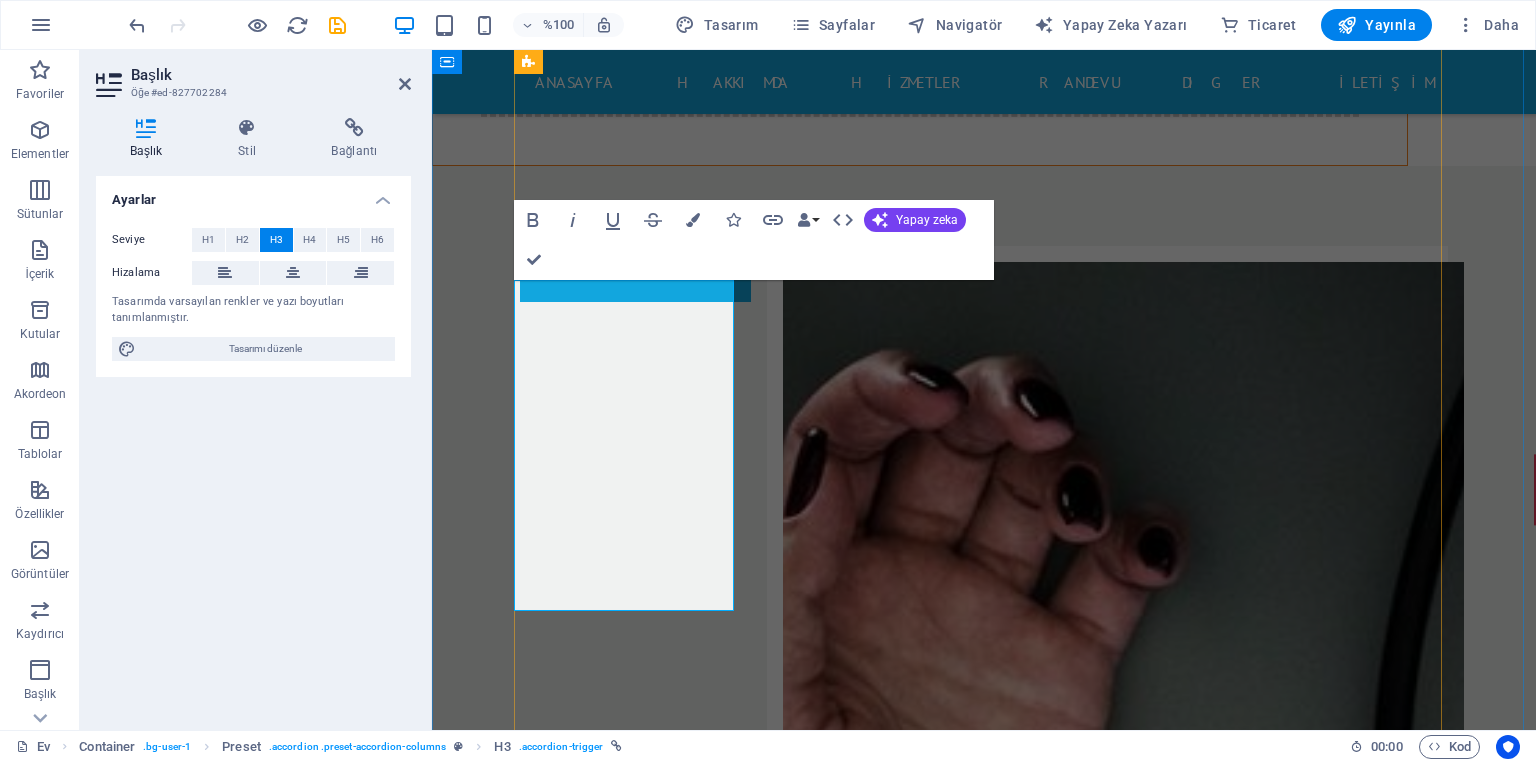 scroll, scrollTop: 7635, scrollLeft: 0, axis: vertical 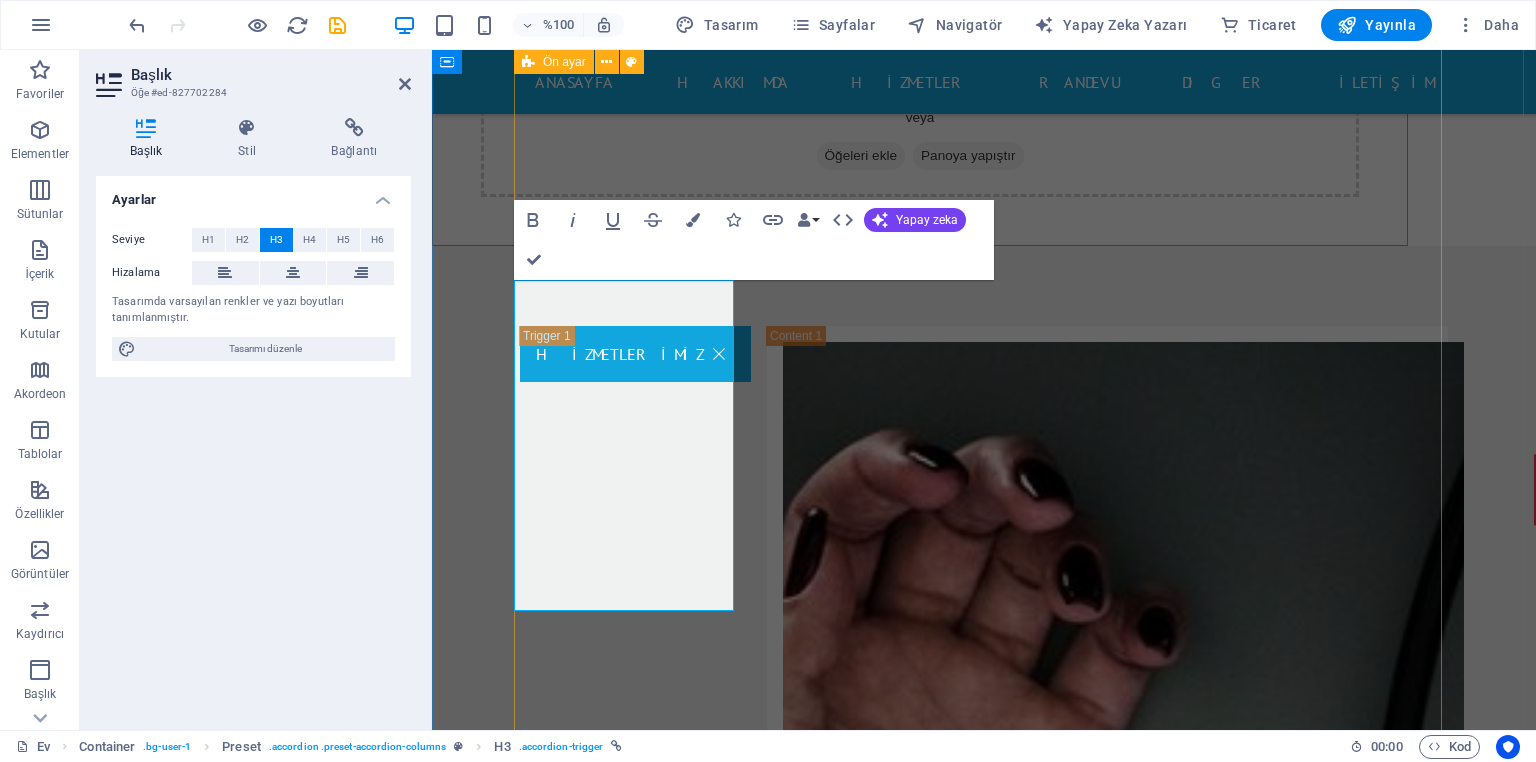click on "HİZMETLERİMİZ İçeriği buraya bırakın veya  Öğeleri ekle  Panoya yapıştır Üroloji'de nelere bakıyoruz? Penise Prp Tedavisi Radikal Orşiektomi Radikal Prostatektomi Radikal Sistektomi Böbrek Ultrasonu Robot Destekli Cerrahi Robot Destekli Laparoskopik harcamalar Robot Destekli Ürolojik programlar Robotik Cerrahi Sertleşme Sorunu Tedavisi Sertleşme Sorununda PRP Tedavisi Sistektomi Radikal Nefrektomi Piyeloplasti Prostatektomi Penise Şok Dalga Tedavisi (EDSWT) Perkütan Böbrek Cerrahisi Perkütan Iğne Aspirasyonu Perkütan Nefrostomi Plazma Kinetik Plazma Kinetik Prostat Cerrahisi Prostat Biyopsisi Prostat Kanserinde Açık Ameliyat Prostat Kanserinde Görüntüleme Prostat Kanserinde Laparoskopik (Kapalı) Ameliyatı Prostat Spesifik Antijen (Psa) Testi Sistoskopi Sistoskopi Ve Üreteroskopi Üreteroskopik Taş Cerrahisi Üretra Ameliyatı Üretroplasti Üriner Diversiyon Cerrahisi Ürografi Üroonkoloji Ürostomi Kabın Kaçırma Ameliyatı İdrar Kaçırma Tedavisi Yol Darlıkları" at bounding box center [984, 2325] 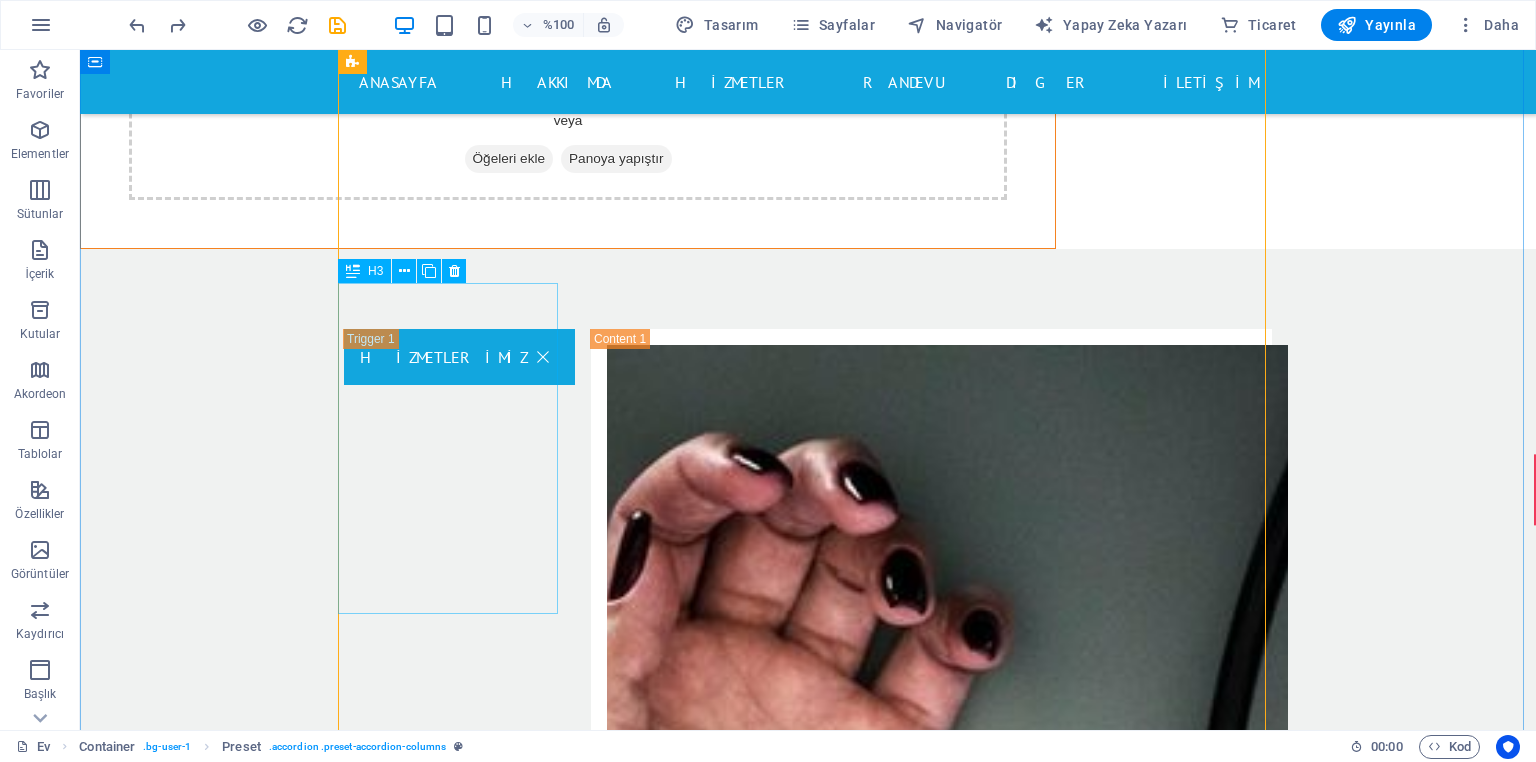 scroll, scrollTop: 7635, scrollLeft: 0, axis: vertical 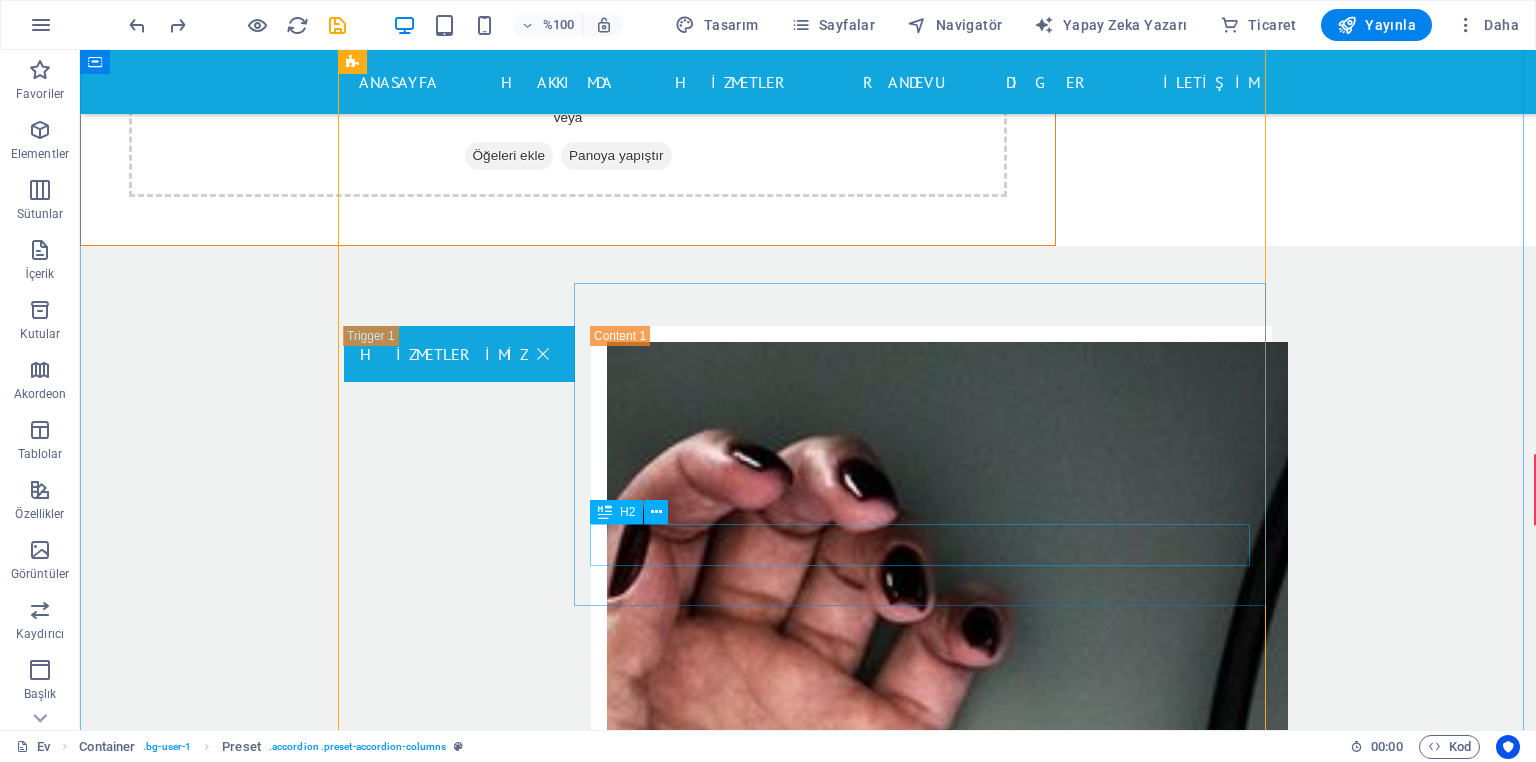 click on "PROSTAT" at bounding box center (931, 3928) 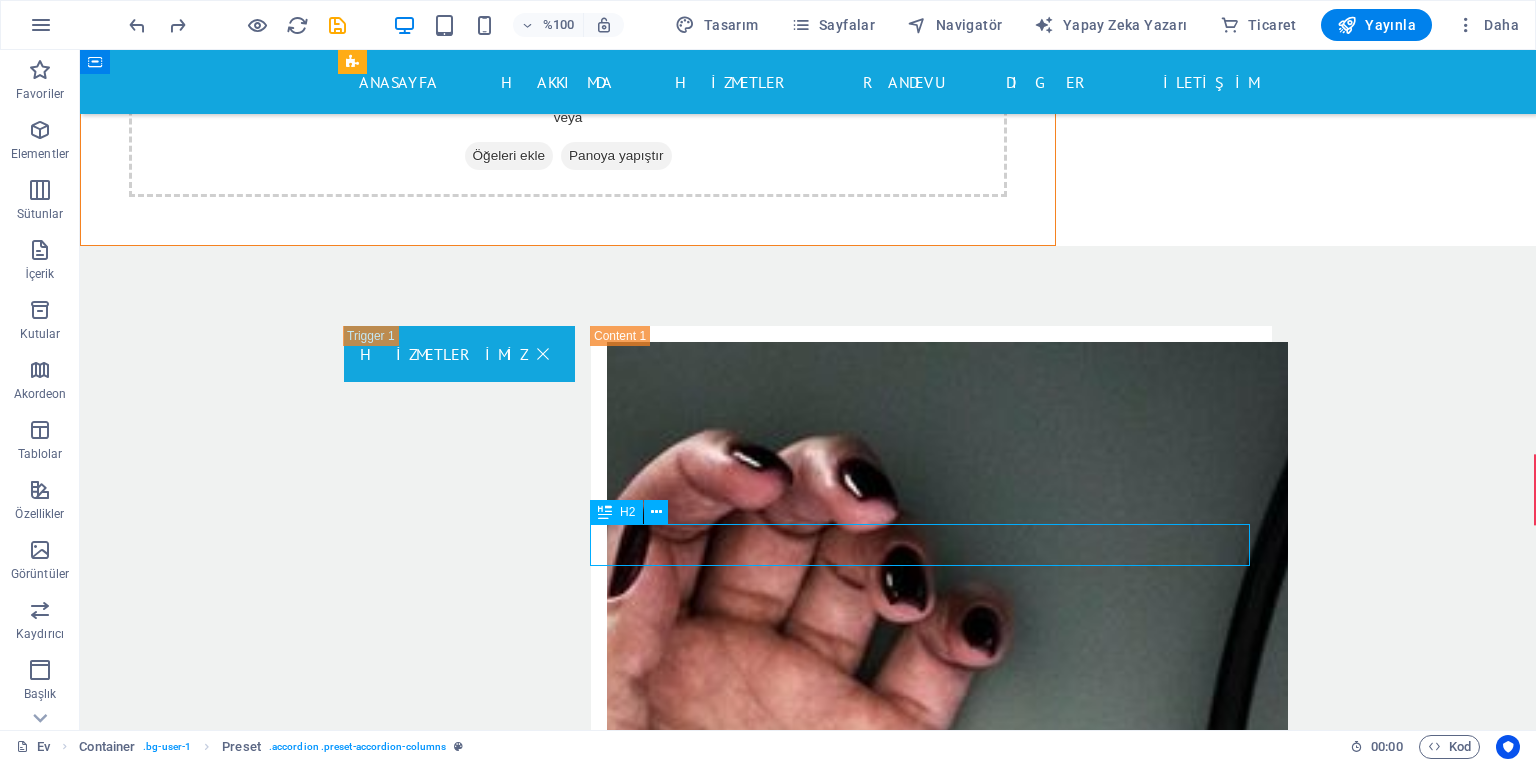 click on "PROSTAT" at bounding box center [931, 3928] 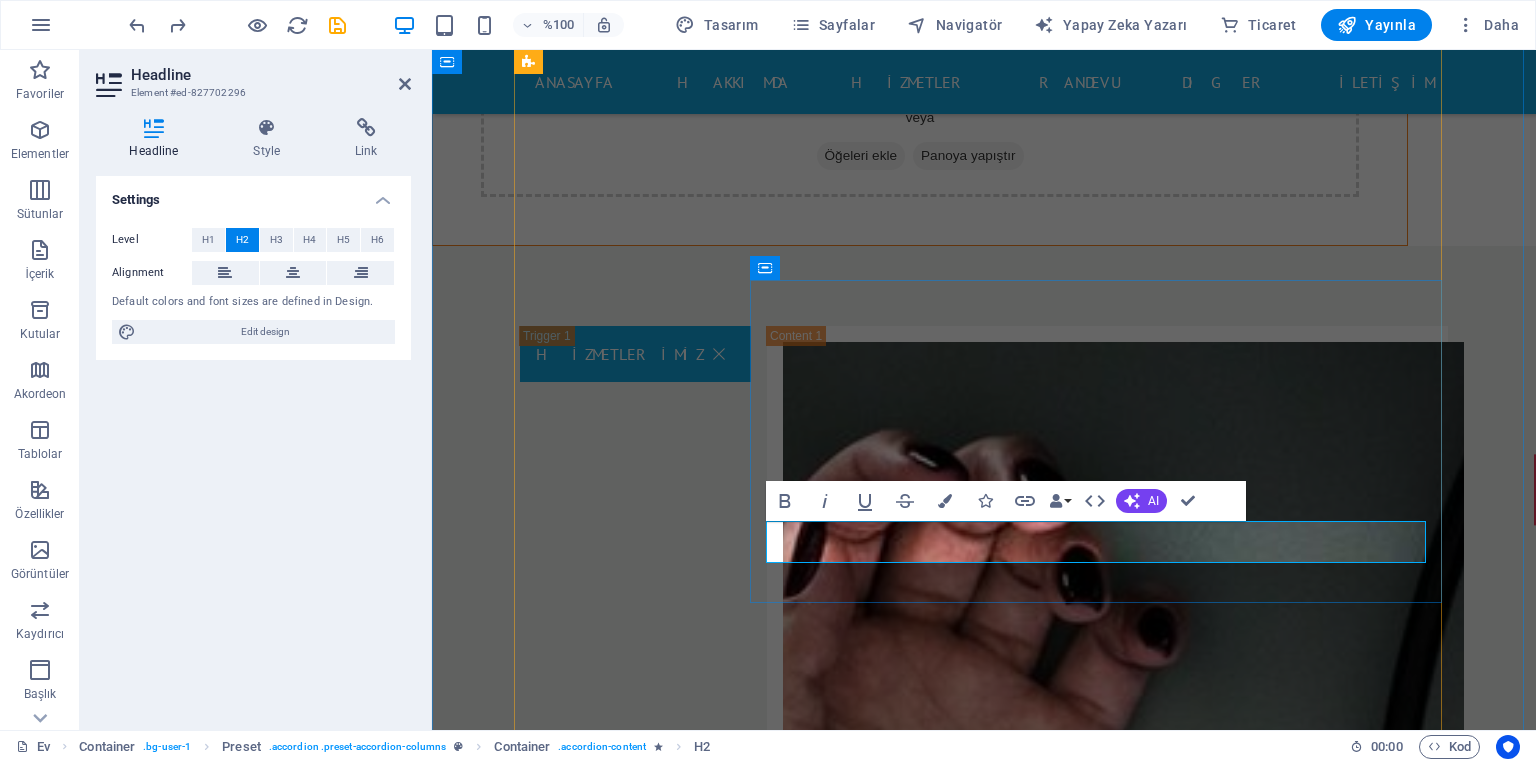 type 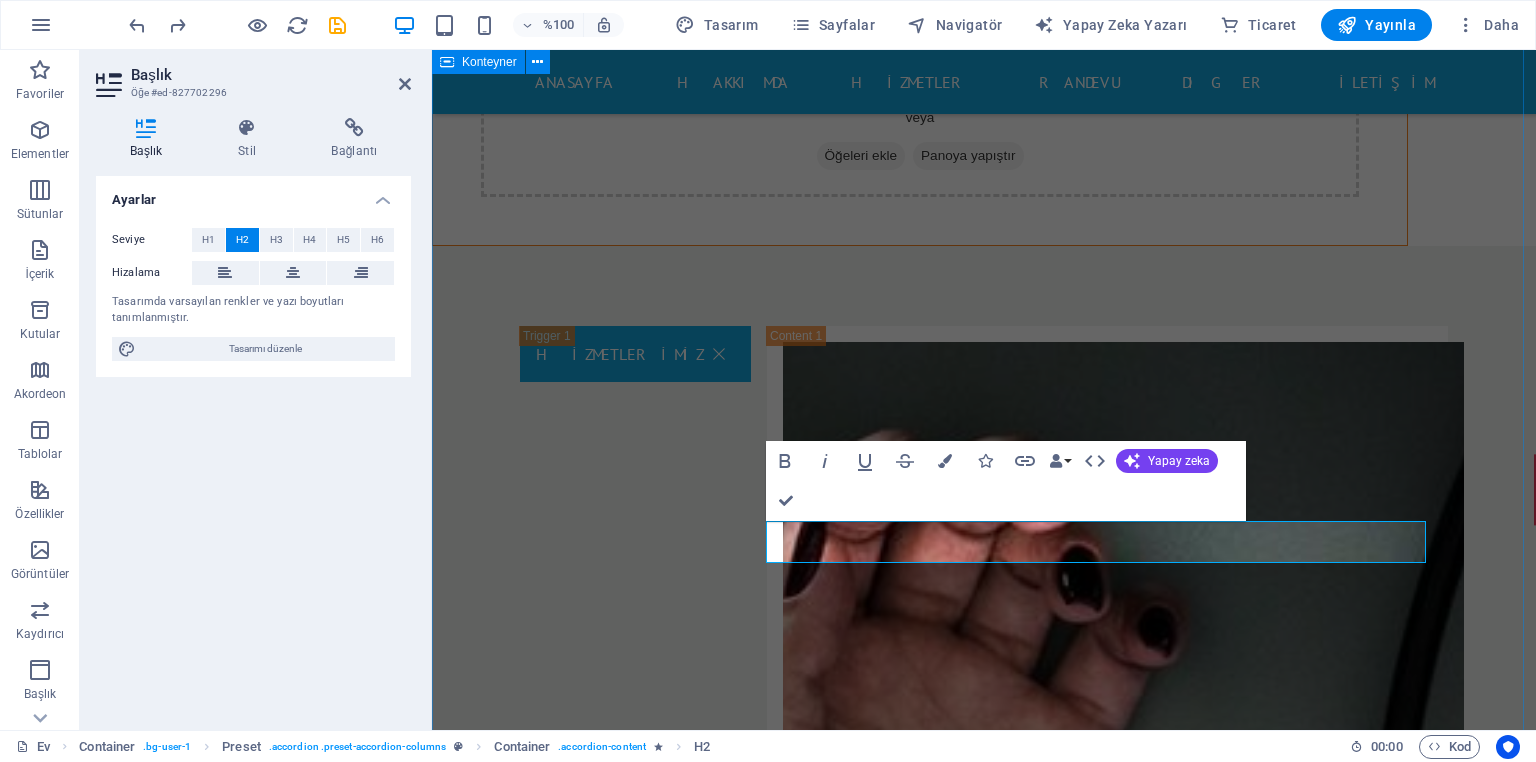 click on "HİZMETLERİMİZ İçeriği buraya bırakın veya  Öğeleri ekle  Panoya yapıştır Üroloji'de nelere bakıyoruz? Penise Prp Tedavisi Radikal Orşiektomi Radikal Prostatektomi Radikal Sistektomi Böbrek Ultrasonu Robot Destekli Cerrahi Robot Destekli Laparoskopik harcamalar Robot Destekli Ürolojik programlar Robotik Cerrahi Sertleşme Sorunu Tedavisi Sertleşme Sorununda PRP Tedavisi Sistektomi Radikal Nefrektomi Piyeloplasti Prostatektomi Penise Şok Dalga Tedavisi (EDSWT) Perkütan Böbrek Cerrahisi Perkütan Iğne Aspirasyonu Perkütan Nefrostomi Plazma Kinetik Plazma Kinetik Prostat Cerrahisi Prostat Biyopsisi Prostat Kanserinde Açık Ameliyat Prostat Kanserinde Görüntüleme Prostat Kanserinde Laparoskopik (Kapalı) Ameliyatı Prostat Spesifik Antijen (Psa) Testi Sistoskopi Sistoskopi Ve Üreteroskopi Üreteroskopik Taş Cerrahisi Üretra Ameliyatı Üretroplasti Üriner Diversiyon Cerrahisi Ürografi Üroonkoloji Ürostomi Kabın Kaçırma Ameliyatı İdrar Kaçırma Tedavisi Yol Darlıkları" at bounding box center (984, 2325) 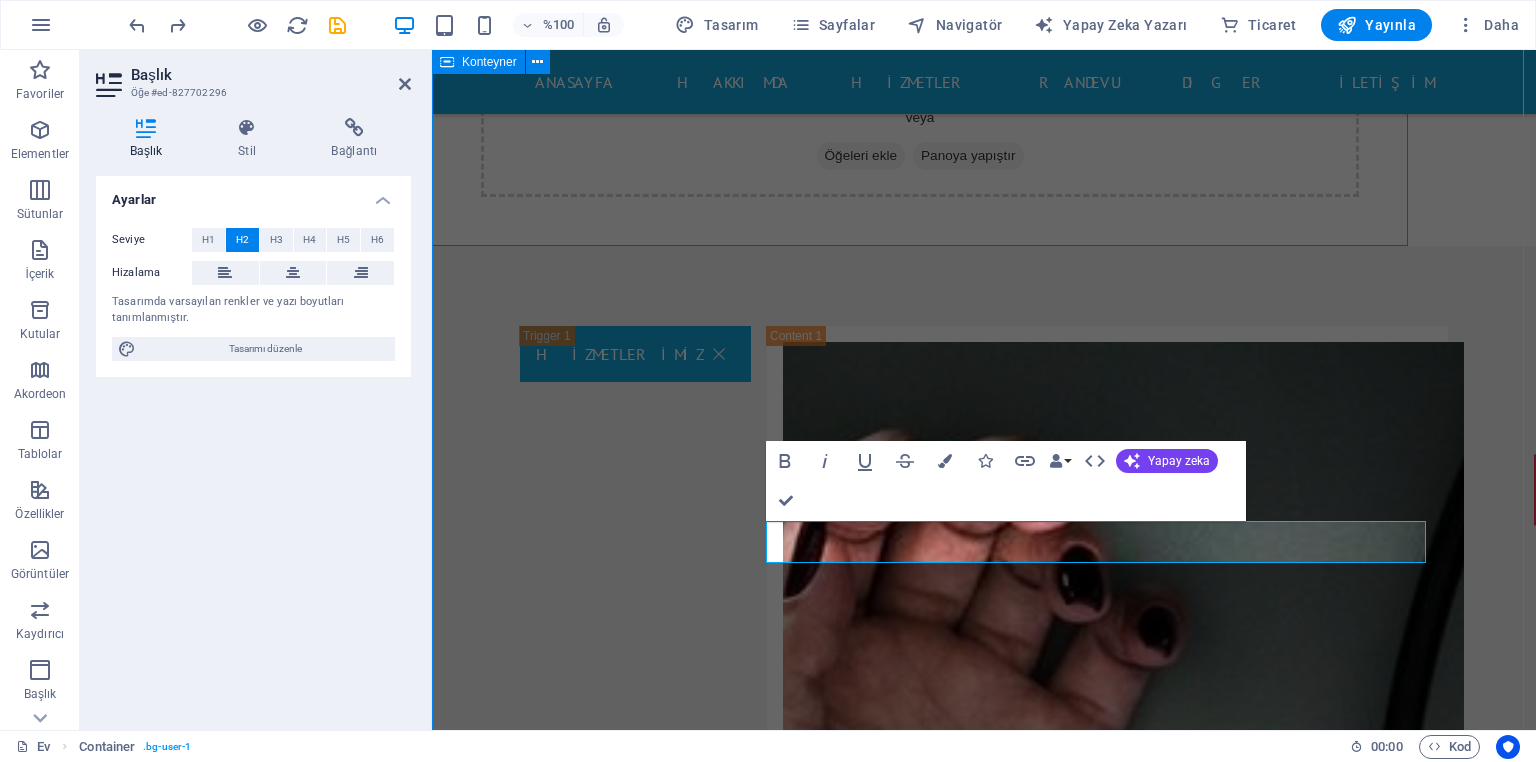 scroll, scrollTop: 7639, scrollLeft: 0, axis: vertical 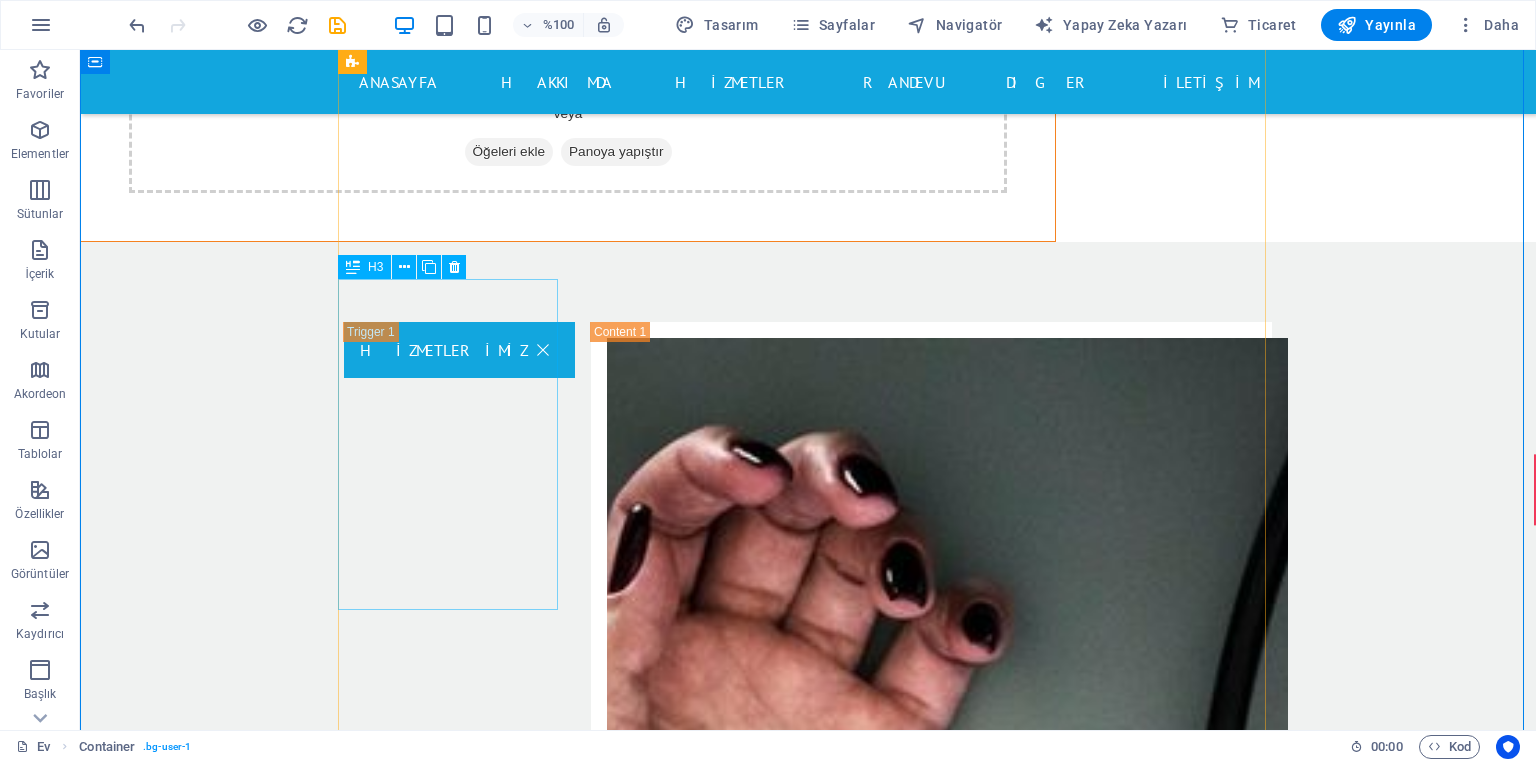 click on "Ameliyat" at bounding box center (459, 3827) 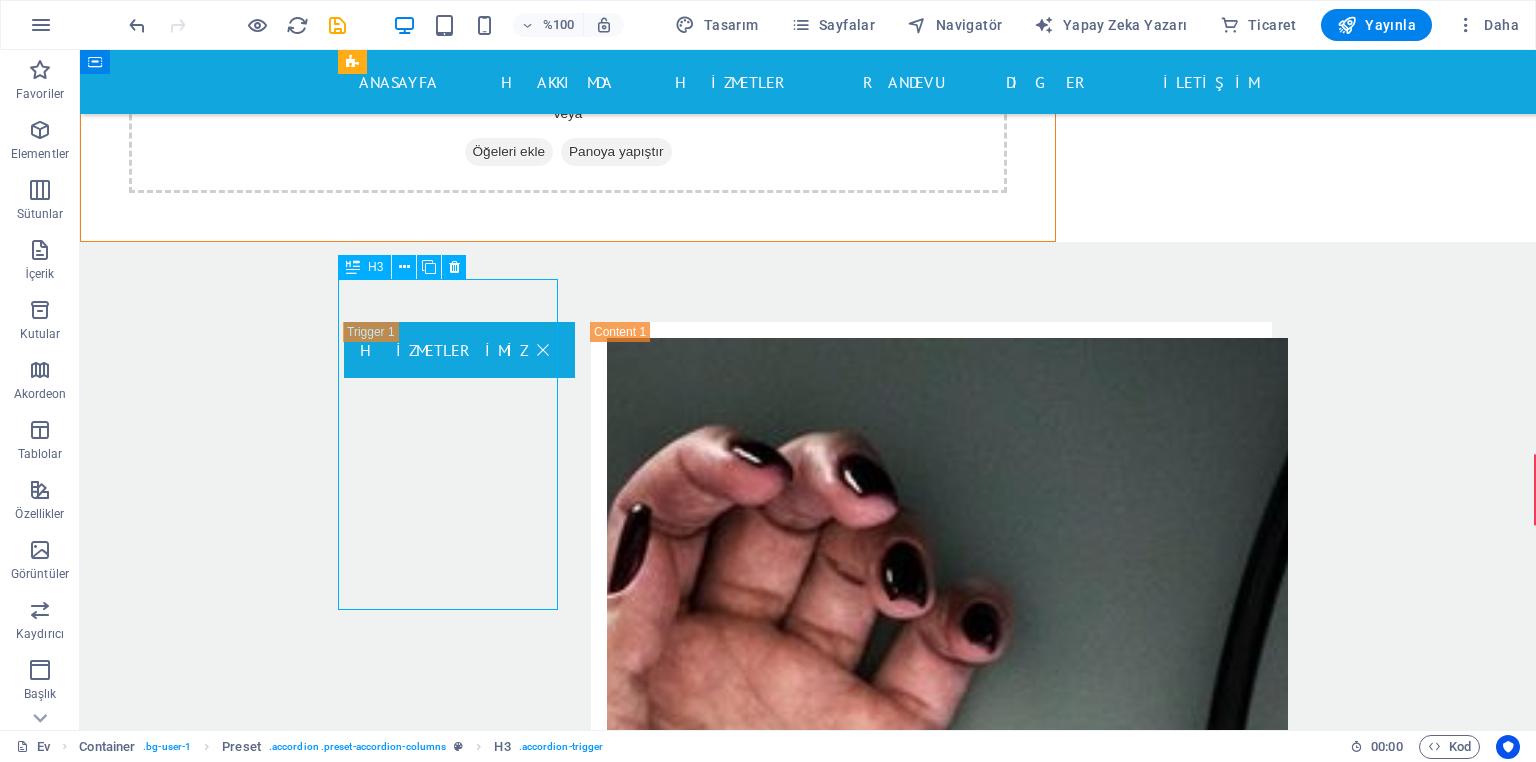 click on "Ameliyat" at bounding box center (459, 3827) 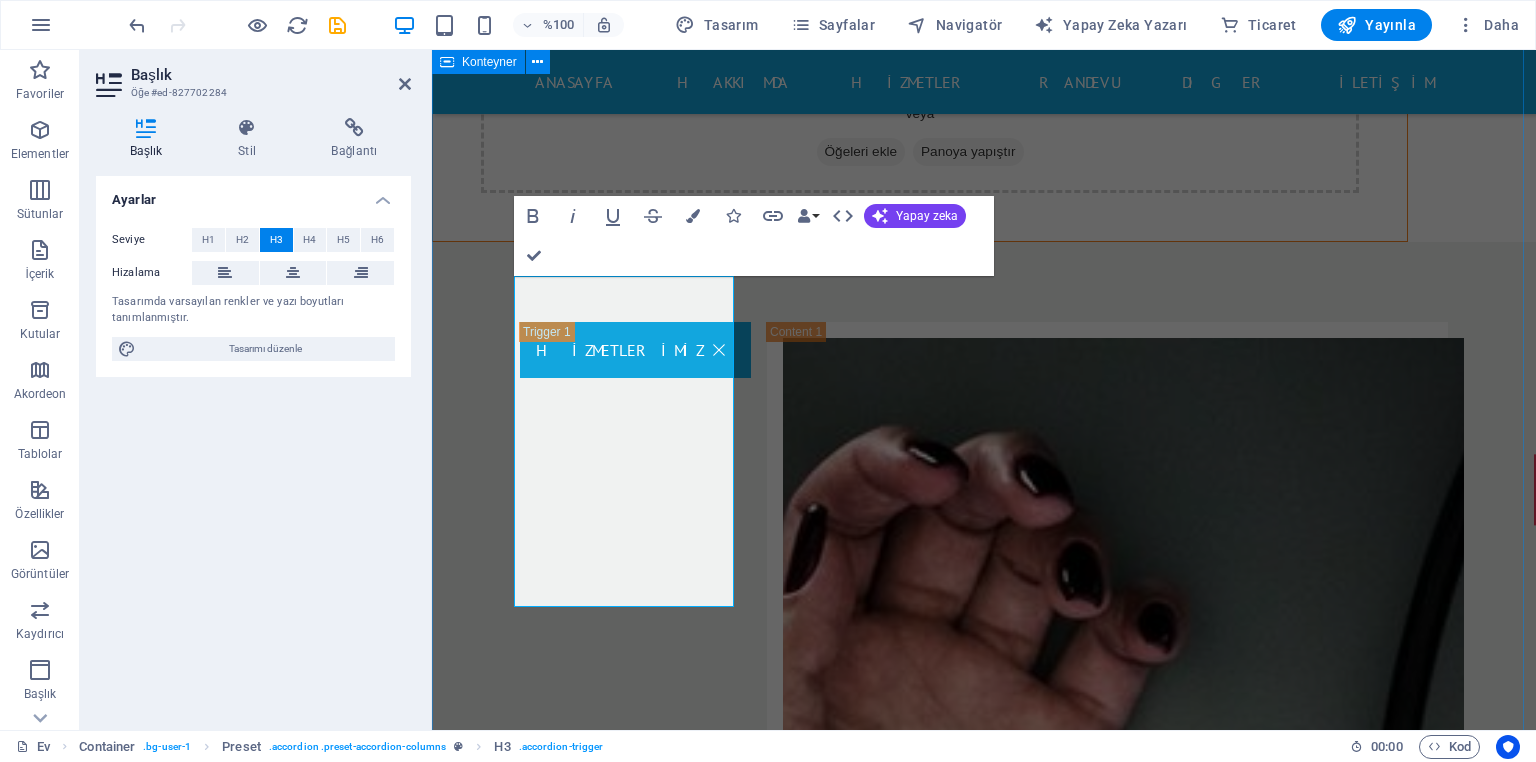 type 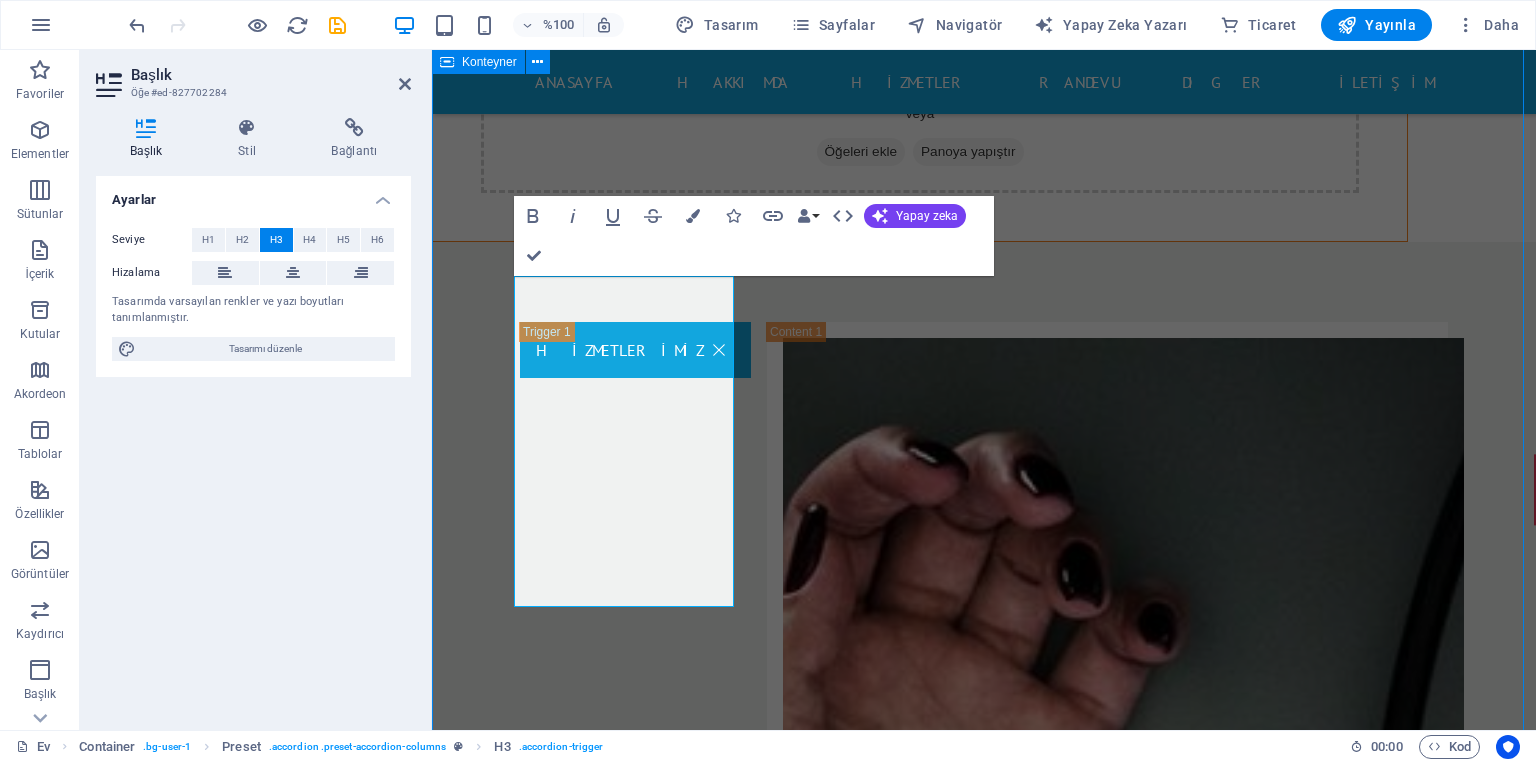 click on "HİZMETLERİMİZ İçeriği buraya bırakın veya  Öğeleri ekle  Panoya yapıştır Üroloji'de nelere bakıyoruz? Penise Prp Tedavisi Radikal Orşiektomi Radikal Prostatektomi Radikal Sistektomi Böbrek Ultrasonu Robot Destekli Cerrahi Robot Destekli Laparoskopik harcamalar Robot Destekli Ürolojik programlar Robotik Cerrahi Sertleşme Sorunu Tedavisi Sertleşme Sorununda PRP Tedavisi Sistektomi Radikal Nefrektomi Piyeloplasti Prostatektomi Penise Şok Dalga Tedavisi (EDSWT) Perkütan Böbrek Cerrahisi Perkütan Iğne Aspirasyonu Perkütan Nefrostomi Plazma Kinetik Plazma Kinetik Prostat Cerrahisi Prostat Biyopsisi Prostat Kanserinde Açık Ameliyat Prostat Kanserinde Görüntüleme Prostat Kanserinde Laparoskopik (Kapalı) Ameliyatı Prostat Spesifik Antijen (Psa) Testi Sistoskopi Sistoskopi Ve Üreteroskopi Üreteroskopik Taş Cerrahisi Üretra Ameliyatı Üretroplasti Üriner Diversiyon Cerrahisi Ürografi Üroonkoloji Ürostomi Kabın Kaçırma Ameliyatı İdrar Kaçırma Tedavisi Yol Darlıkları" at bounding box center (984, 2321) 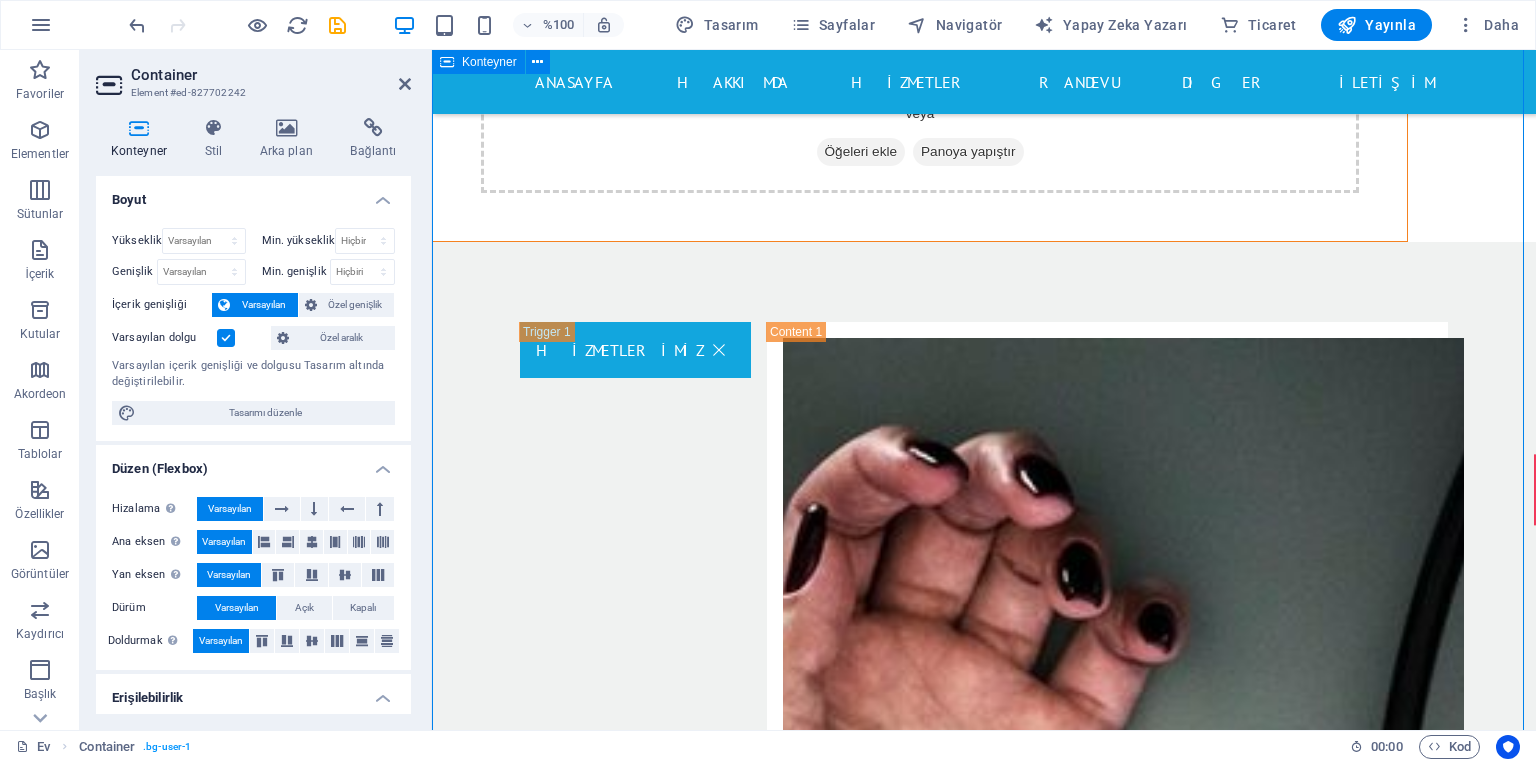 scroll, scrollTop: 7643, scrollLeft: 0, axis: vertical 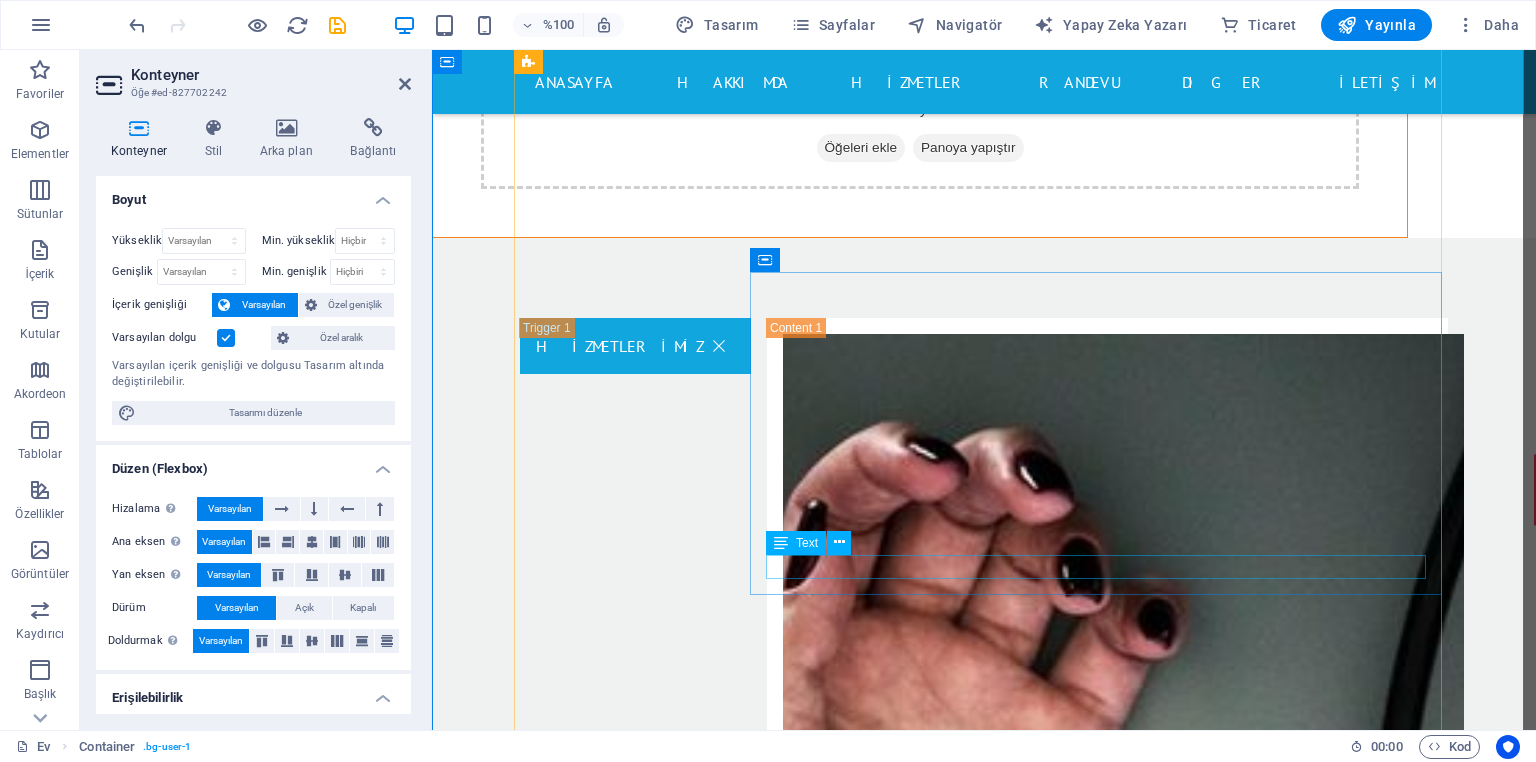 click on "Yakında" at bounding box center (1107, 3949) 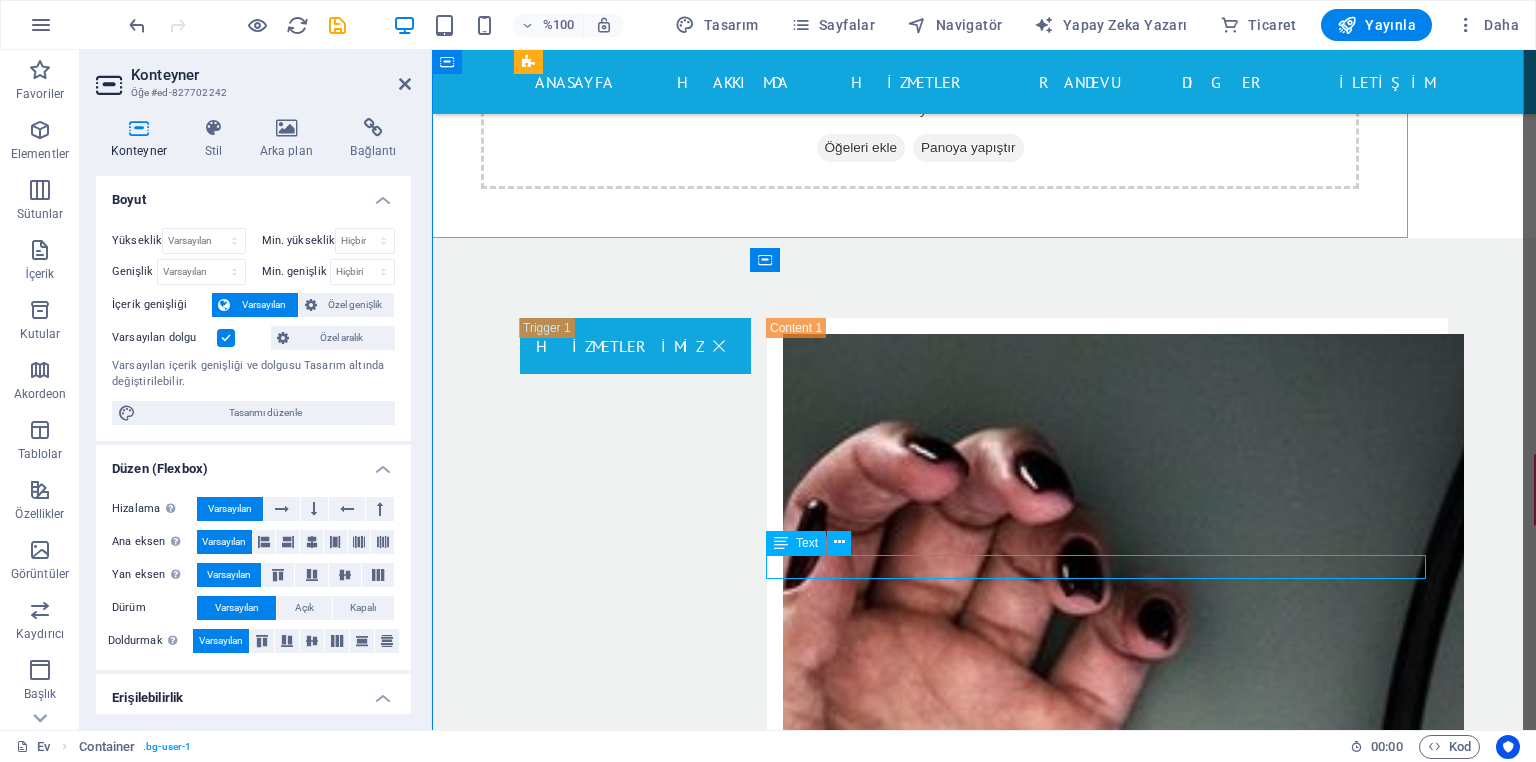 click on "Yakında" at bounding box center (1107, 3949) 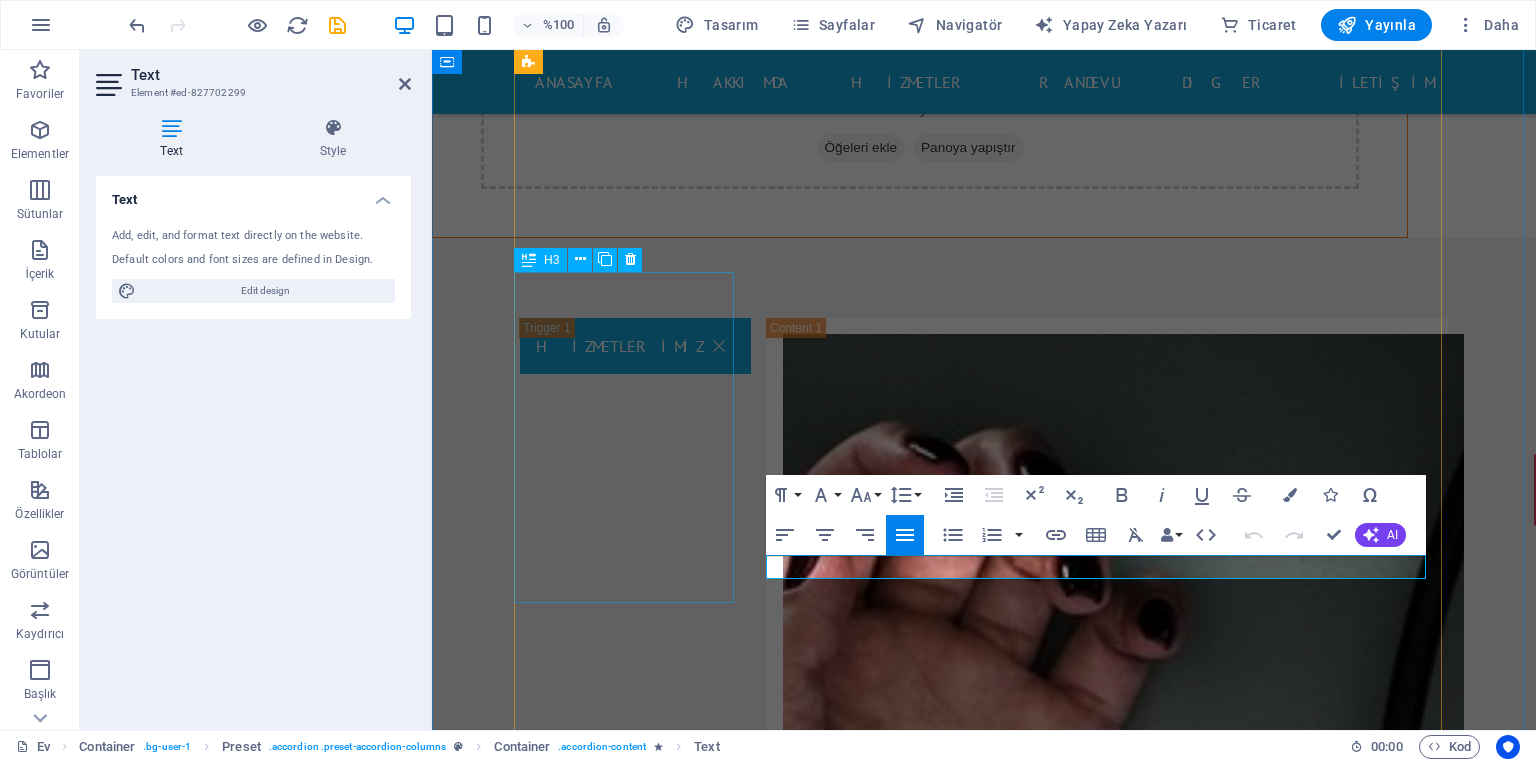 drag, startPoint x: 780, startPoint y: 574, endPoint x: 724, endPoint y: 576, distance: 56.0357 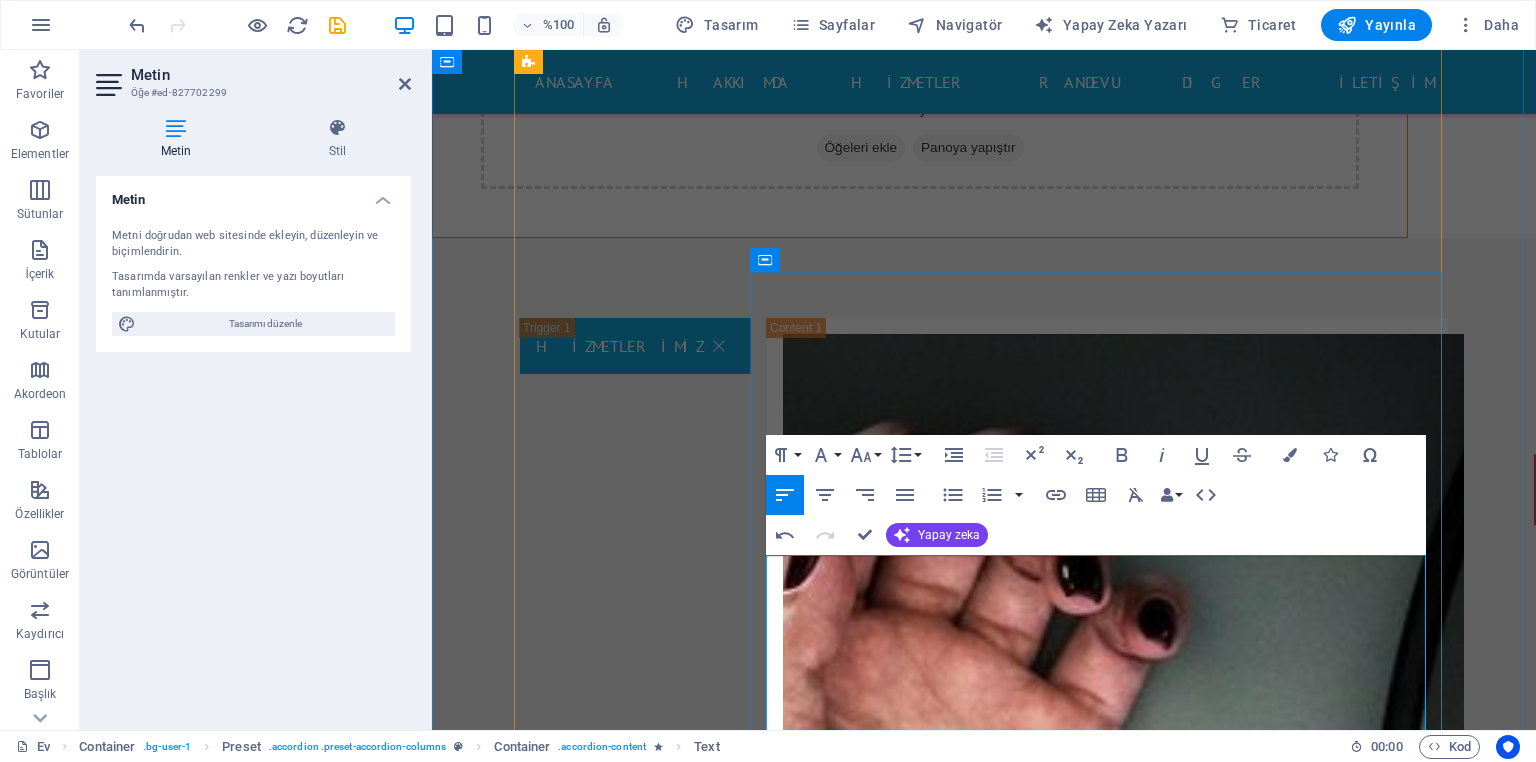 click on "Böbrek Taşı Tedavisi" at bounding box center (943, 3983) 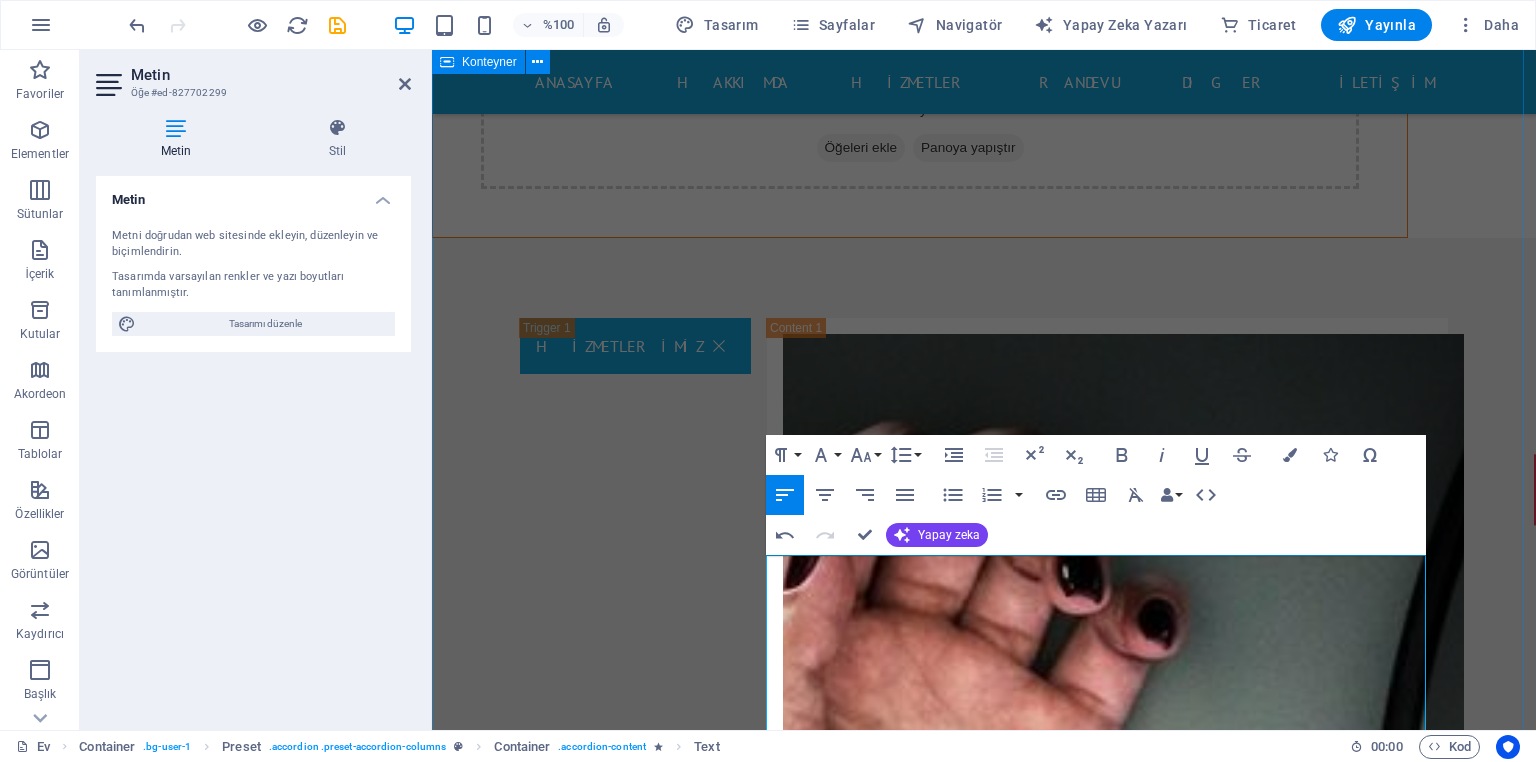 click on "HİZMETLERİMİZ İçeriği buraya bırakın veya  Öğeleri ekle  Panoya yapıştır Üroloji'de nelere bakıyoruz? Penise Prp Tedavisi Radikal Orşiektomi Radikal Prostatektomi Radikal Sistektomi Böbrek Ultrasonu Robot Destekli Cerrahi Robot Destekli Laparoskopik harcamalar Robot Destekli Ürolojik programlar Robotik Cerrahi Sertleşme Sorunu Tedavisi Sertleşme Sorununda PRP Tedavisi Sistektomi Radikal Nefrektomi Piyeloplasti Prostatektomi Penise Şok Dalga Tedavisi (EDSWT) Perkütan Böbrek Cerrahisi Perkütan Iğne Aspirasyonu Perkütan Nefrostomi Plazma Kinetik Plazma Kinetik Prostat Cerrahisi Prostat Biyopsisi Prostat Kanserinde Açık Ameliyat Prostat Kanserinde Görüntüleme Prostat Kanserinde Laparoskopik (Kapalı) Ameliyatı Prostat Spesifik Antijen (Psa) Testi Sistoskopi Sistoskopi Ve Üreteroskopi Üreteroskopik Taş Cerrahisi Üretra Ameliyatı Üretroplasti Üriner Diversiyon Cerrahisi Ürografi Üroonkoloji Ürostomi Kabın Kaçırma Ameliyatı İdrar Kaçırma Tedavisi Yol Darlıkları" at bounding box center (984, 2497) 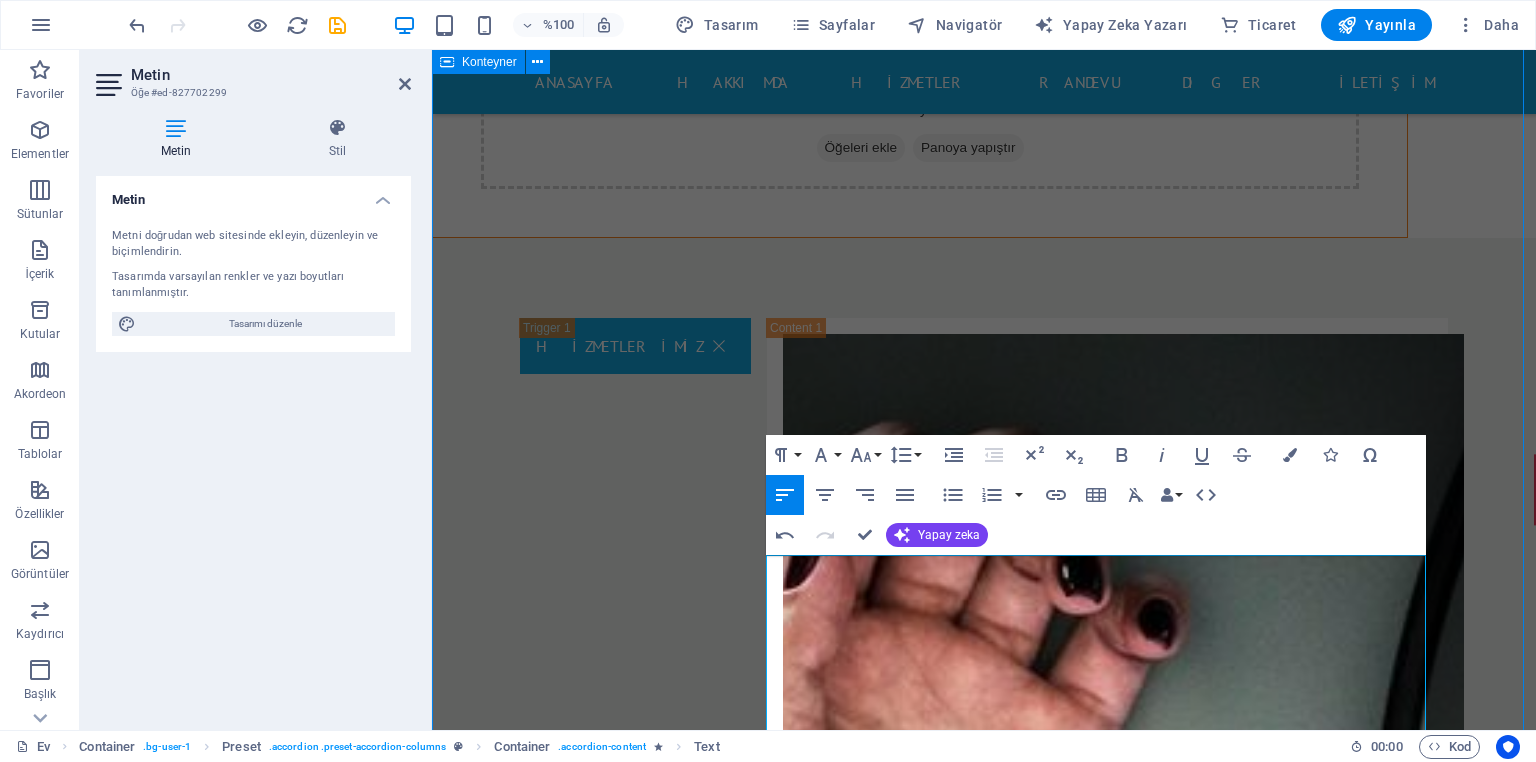 click on "HİZMETLERİMİZ İçeriği buraya bırakın veya  Öğeleri ekle  Panoya yapıştır Üroloji'de nelere bakıyoruz? Penise Prp Tedavisi Radikal Orşiektomi Radikal Prostatektomi Radikal Sistektomi Böbrek Ultrasonu Robot Destekli Cerrahi Robot Destekli Laparoskopik harcamalar Robot Destekli Ürolojik programlar Robotik Cerrahi Sertleşme Sorunu Tedavisi Sertleşme Sorununda PRP Tedavisi Sistektomi Radikal Nefrektomi Piyeloplasti Prostatektomi Penise Şok Dalga Tedavisi (EDSWT) Perkütan Böbrek Cerrahisi Perkütan Iğne Aspirasyonu Perkütan Nefrostomi Plazma Kinetik Plazma Kinetik Prostat Cerrahisi Prostat Biyopsisi Prostat Kanserinde Açık Ameliyat Prostat Kanserinde Görüntüleme Prostat Kanserinde Laparoskopik (Kapalı) Ameliyatı Prostat Spesifik Antijen (Psa) Testi Sistoskopi Sistoskopi Ve Üreteroskopi Üreteroskopik Taş Cerrahisi Üretra Ameliyatı Üretroplasti Üriner Diversiyon Cerrahisi Ürografi Üroonkoloji Ürostomi Kabın Kaçırma Ameliyatı İdrar Kaçırma Tedavisi Yol Darlıkları" at bounding box center [984, 2497] 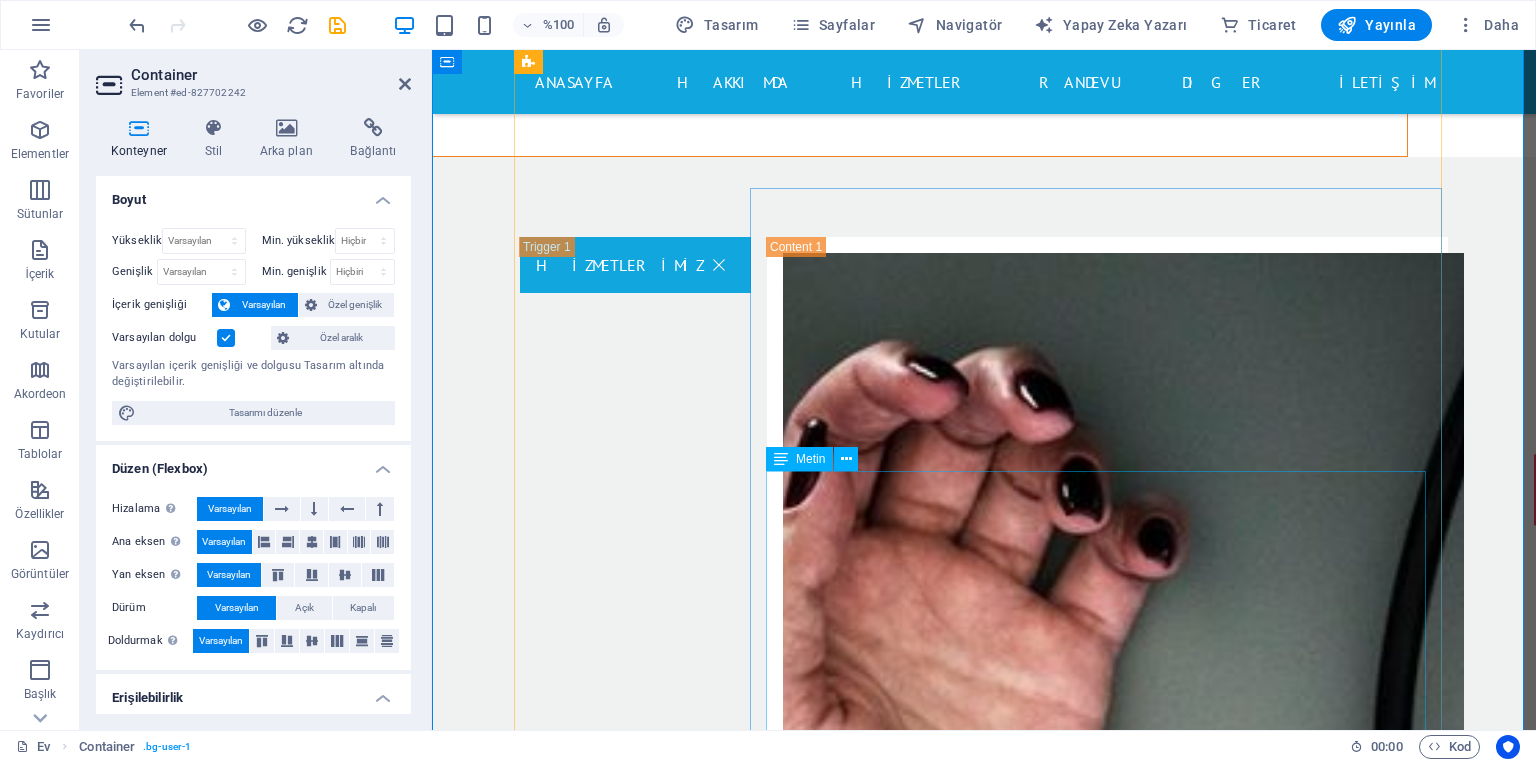 scroll, scrollTop: 7726, scrollLeft: 0, axis: vertical 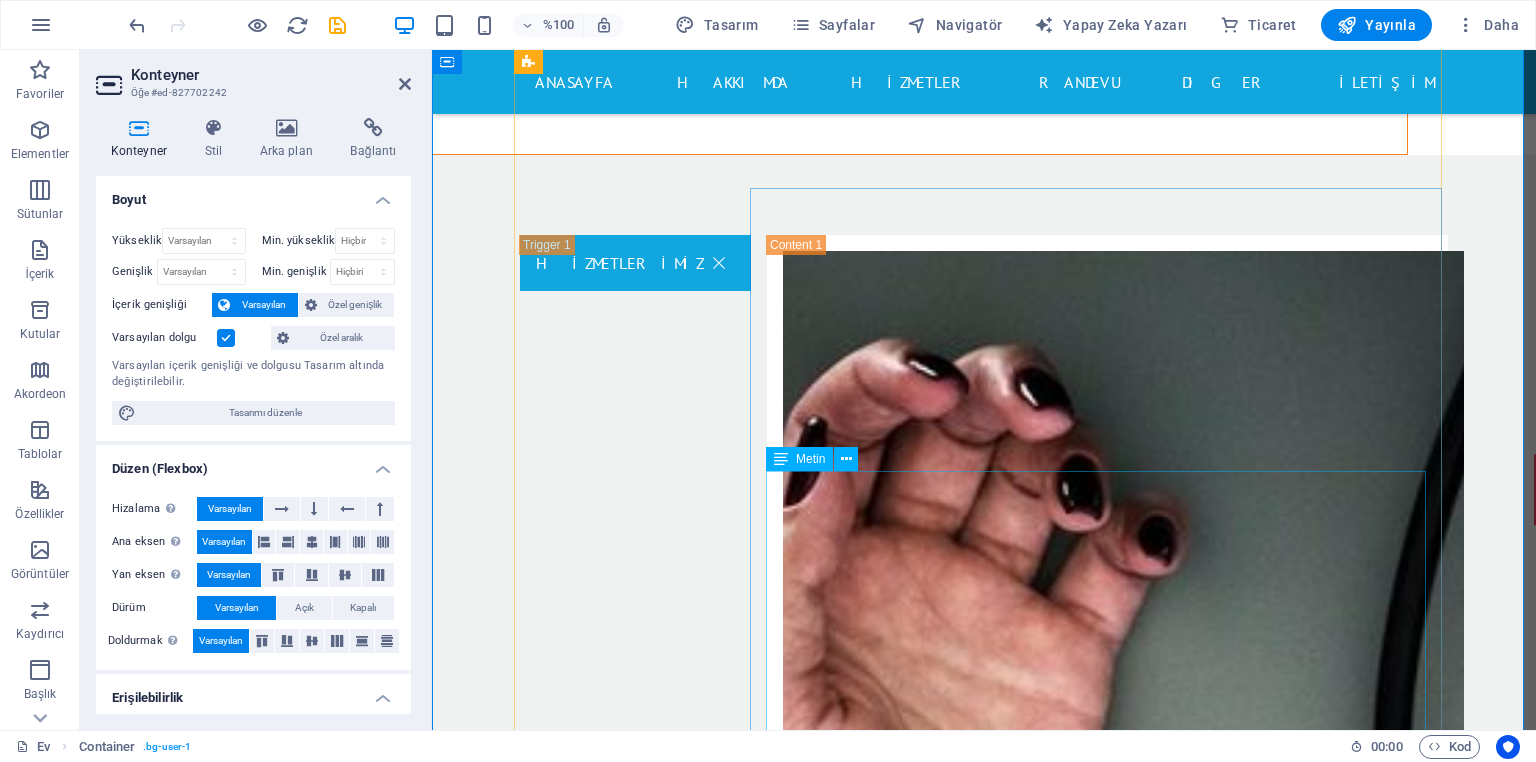 click on "Böbrek taşı, Türkiye'de, özellikle Güney ve Güneydoğu bölgelerinde sık görülen ağrılı ve acil başvuruya sıklıkla sebep olan bir hastalık. Ağrının nedeni ivedilikle tedavi edilmelidir. Böbrek taşı ameliyatı için sahte mekanizmalar mevcuttur:" at bounding box center (1107, 4038) 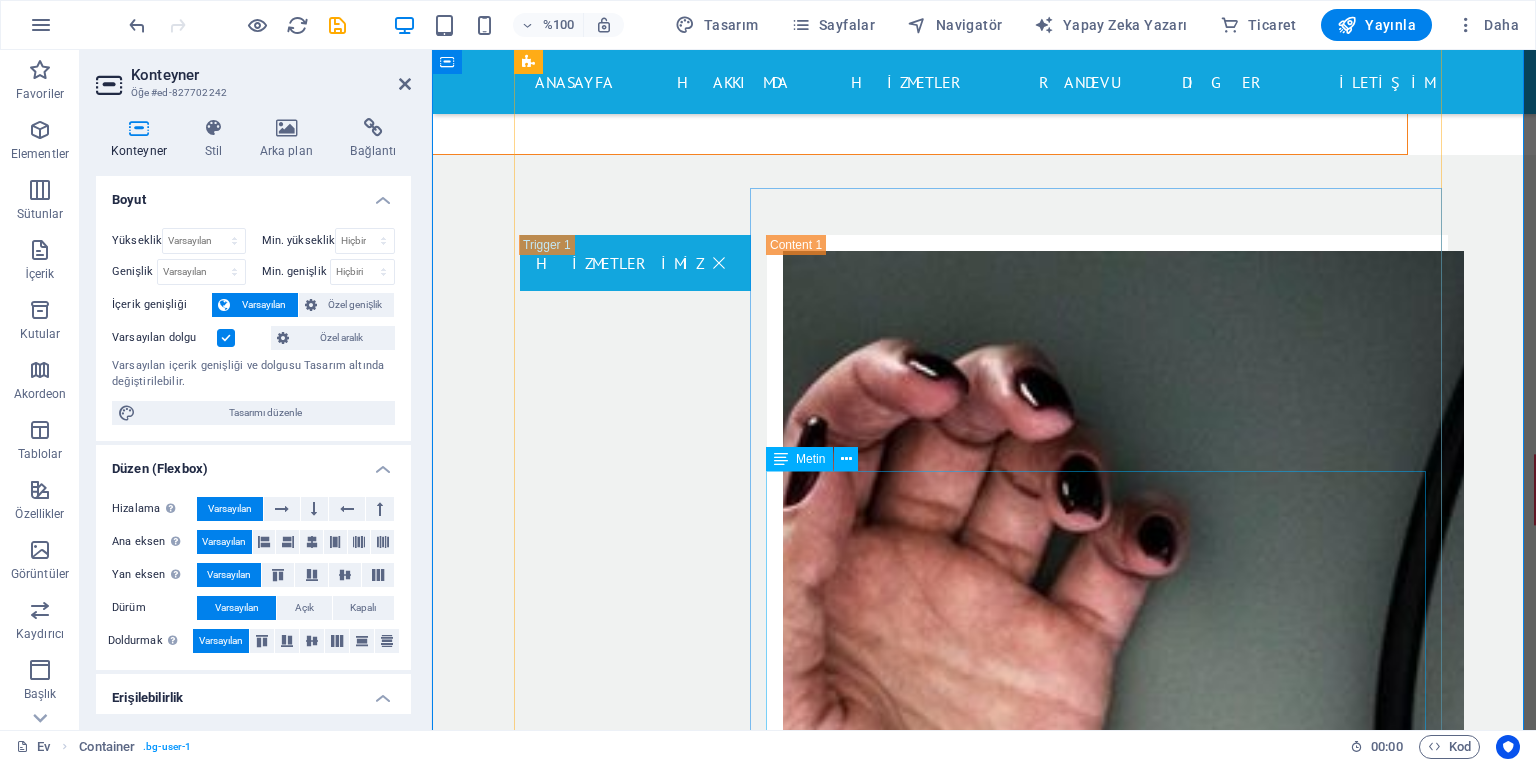 click on "Böbrek taşı, Türkiye'de, özellikle Güney ve Güneydoğu bölgelerinde sık görülen ağrılı ve acil başvuruya sıklıkla sebep olan bir hastalık. Ağrının nedeni ivedilikle tedavi edilmelidir. Böbrek taşı ameliyatı için sahte mekanizmalar mevcuttur:" at bounding box center (1107, 4038) 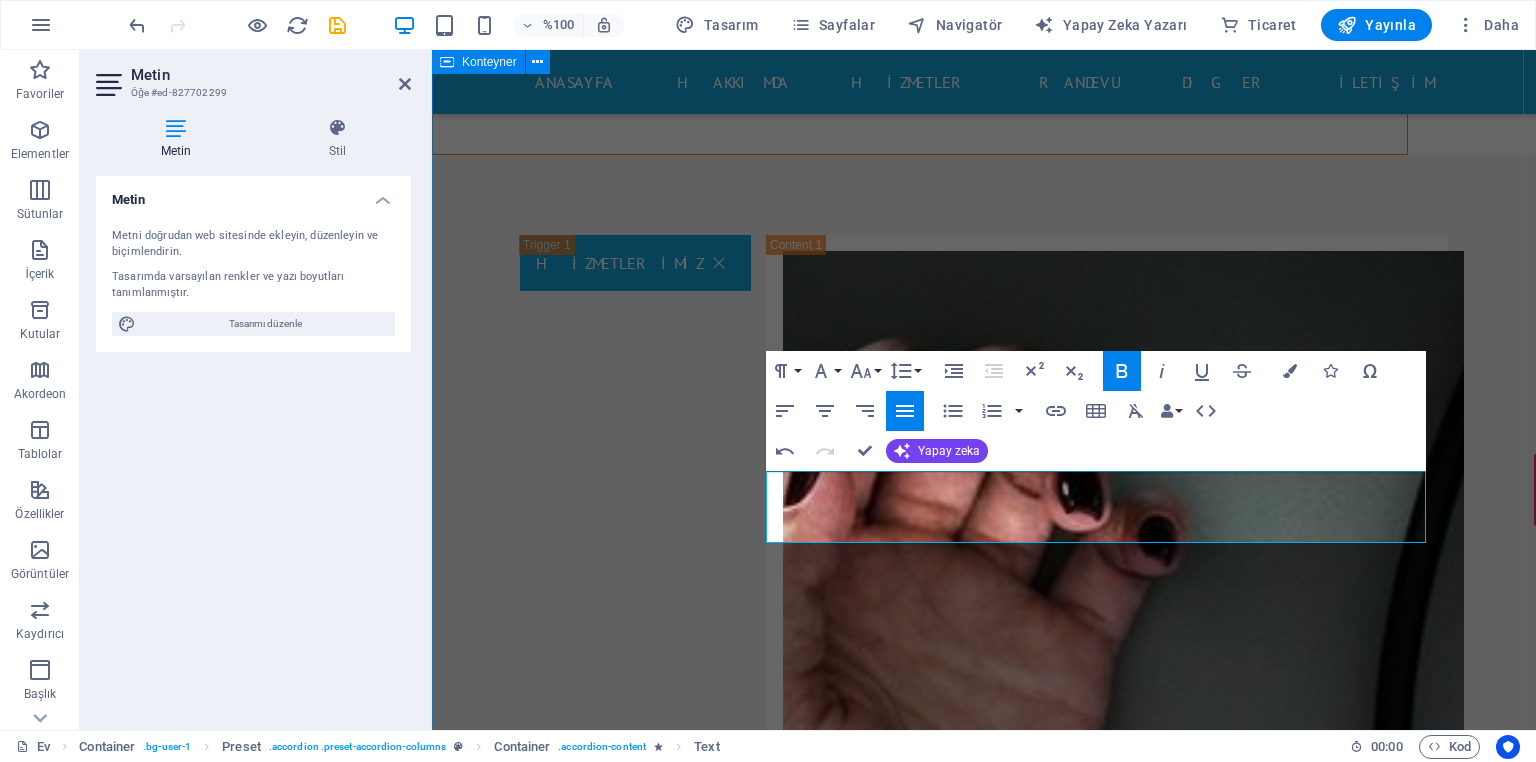click on "HİZMETLERİMİZ İçeriği buraya bırakın veya  Öğeleri ekle  Panoya yapıştır Üroloji'de nelere bakıyoruz? Penise Prp Tedavisi Radikal Orşiektomi Radikal Prostatektomi Radikal Sistektomi Böbrek Ultrasonu Robot Destekli Cerrahi Robot Destekli Laparoskopik harcamalar Robot Destekli Ürolojik programlar Robotik Cerrahi Sertleşme Sorunu Tedavisi Sertleşme Sorununda PRP Tedavisi Sistektomi Radikal Nefrektomi Piyeloplasti Prostatektomi Penise Şok Dalga Tedavisi (EDSWT) Perkütan Böbrek Cerrahisi Perkütan Iğne Aspirasyonu Perkütan Nefrostomi Plazma Kinetik Plazma Kinetik Prostat Cerrahisi Prostat Biyopsisi Prostat Kanserinde Açık Ameliyat Prostat Kanserinde Görüntüleme Prostat Kanserinde Laparoskopik (Kapalı) Ameliyatı Prostat Spesifik Antijen (Psa) Testi Sistoskopi Sistoskopi Ve Üreteroskopi Üreteroskopik Taş Cerrahisi Üretra Ameliyatı Üretroplasti Üriner Diversiyon Cerrahisi Ürografi Üroonkoloji Ürostomi Kabın Kaçırma Ameliyatı İdrar Kaçırma Tedavisi Yol Darlıkları" at bounding box center (984, 2270) 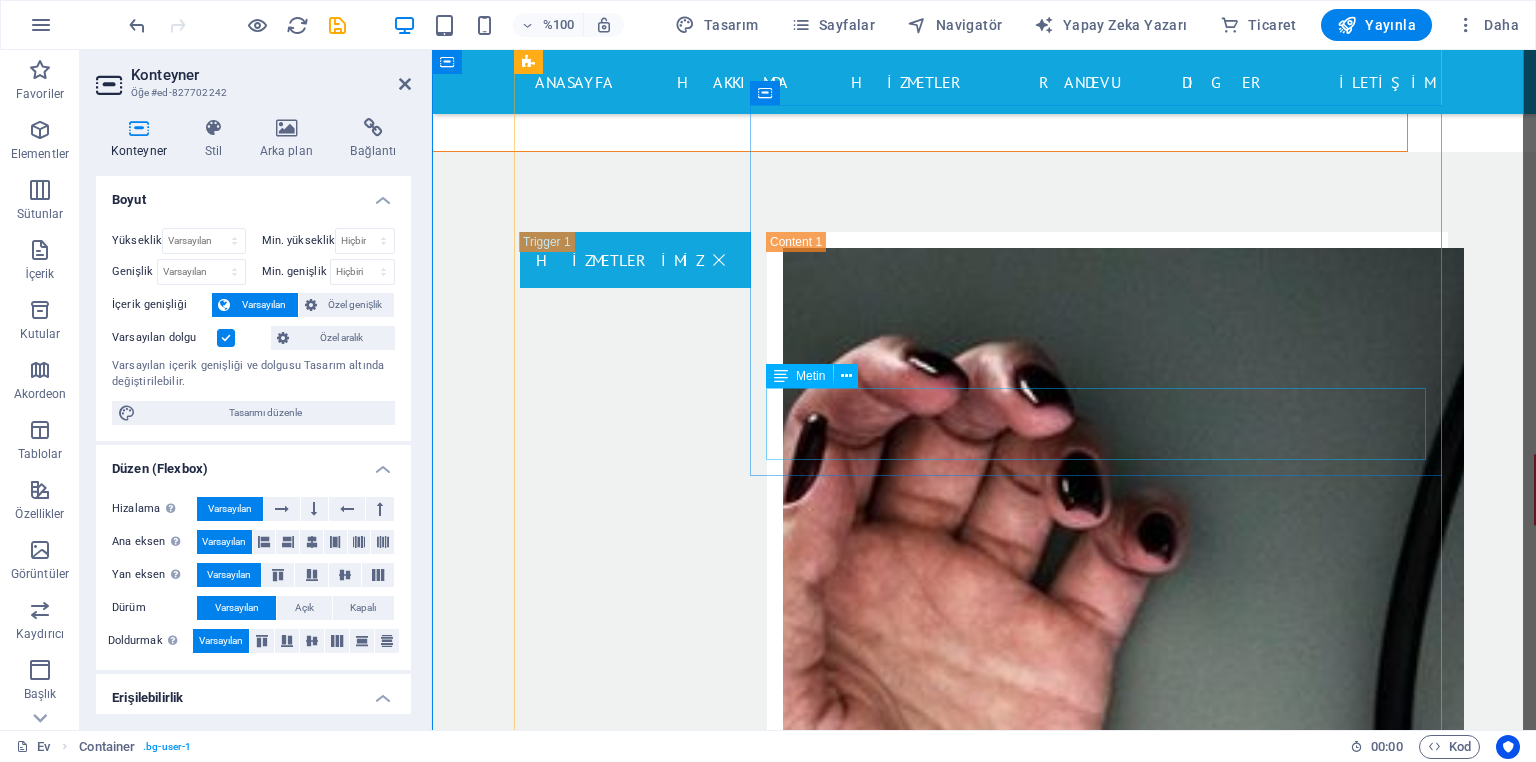 scroll, scrollTop: 7809, scrollLeft: 0, axis: vertical 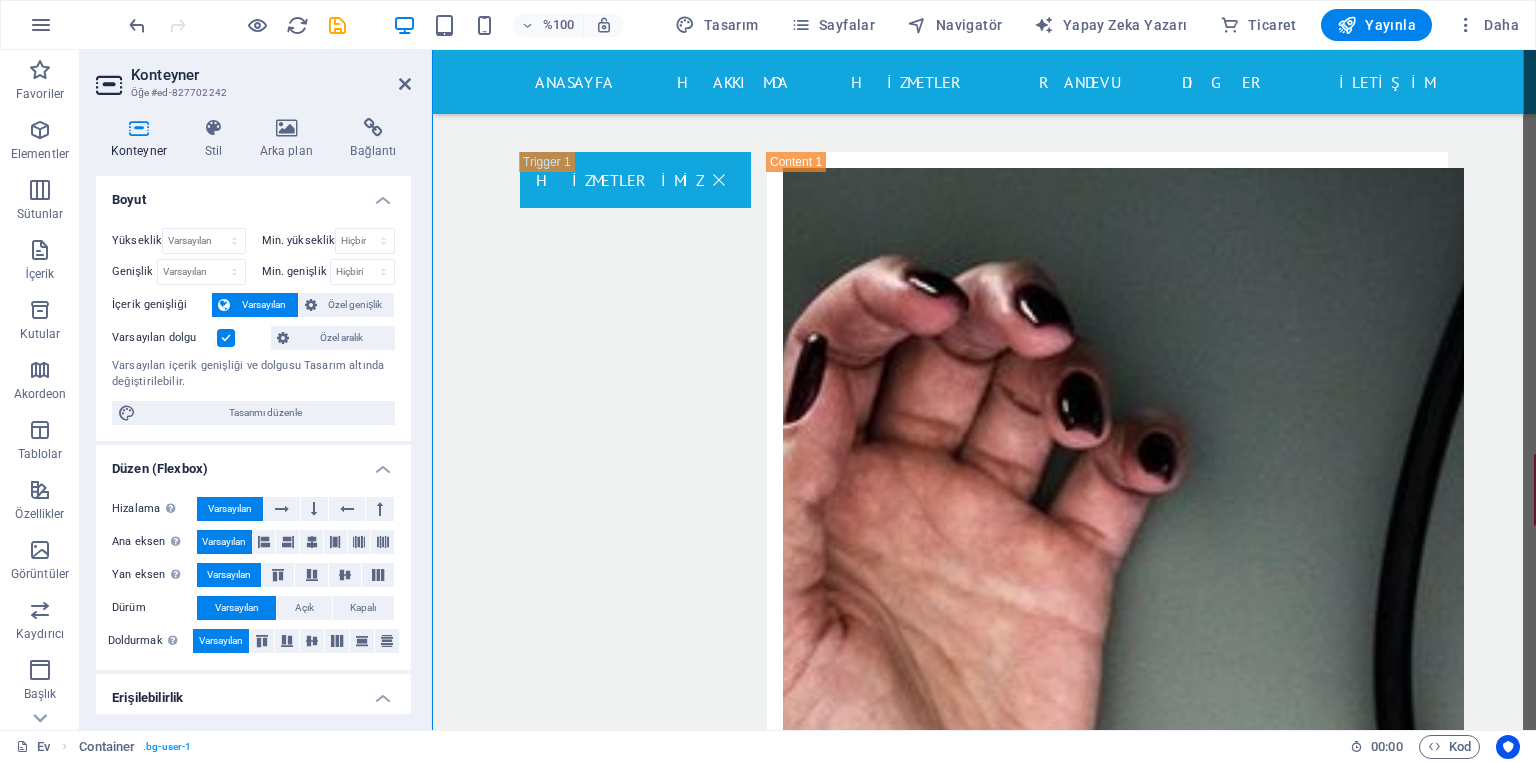 click at bounding box center [1107, 3604] 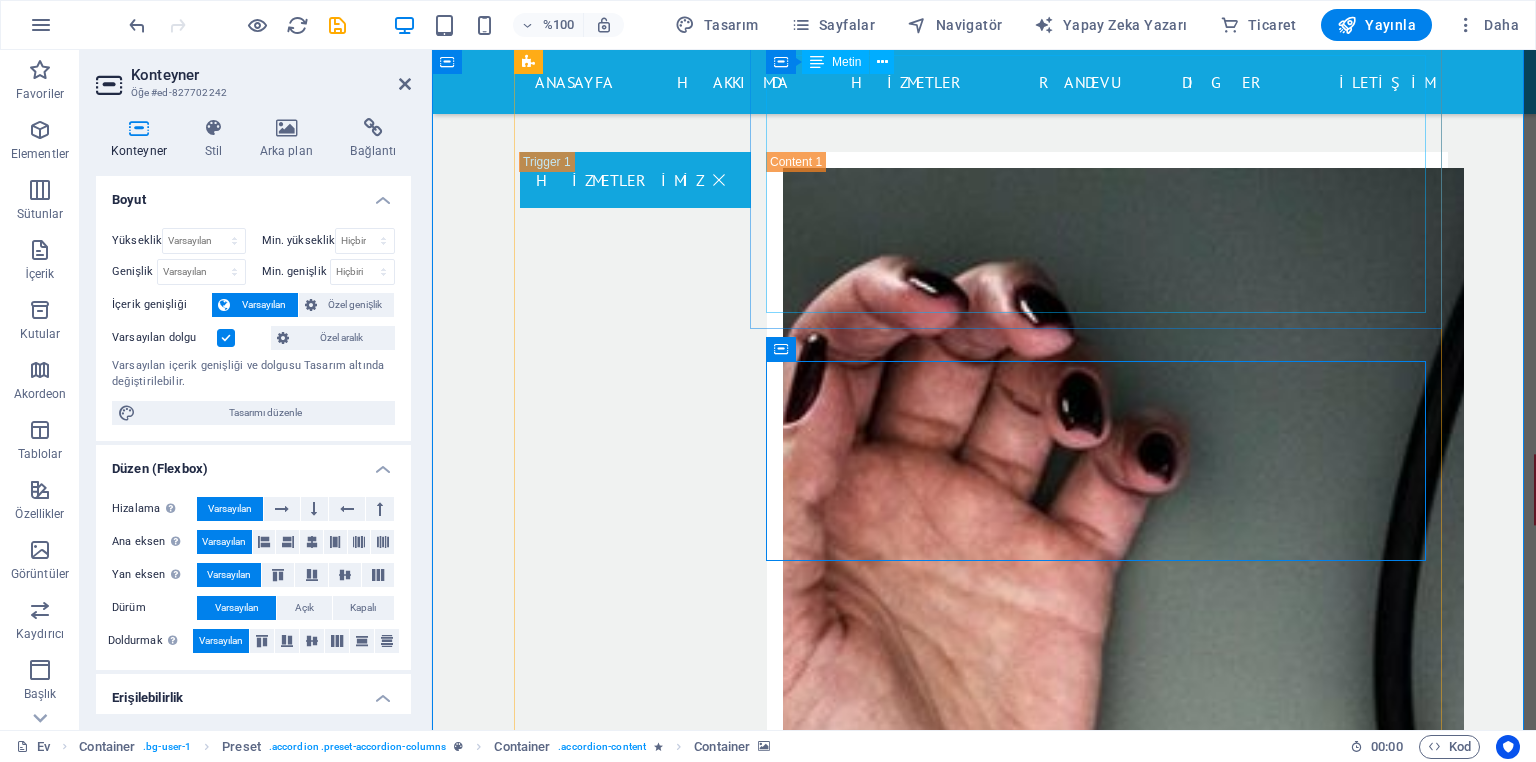 scroll, scrollTop: 7569, scrollLeft: 0, axis: vertical 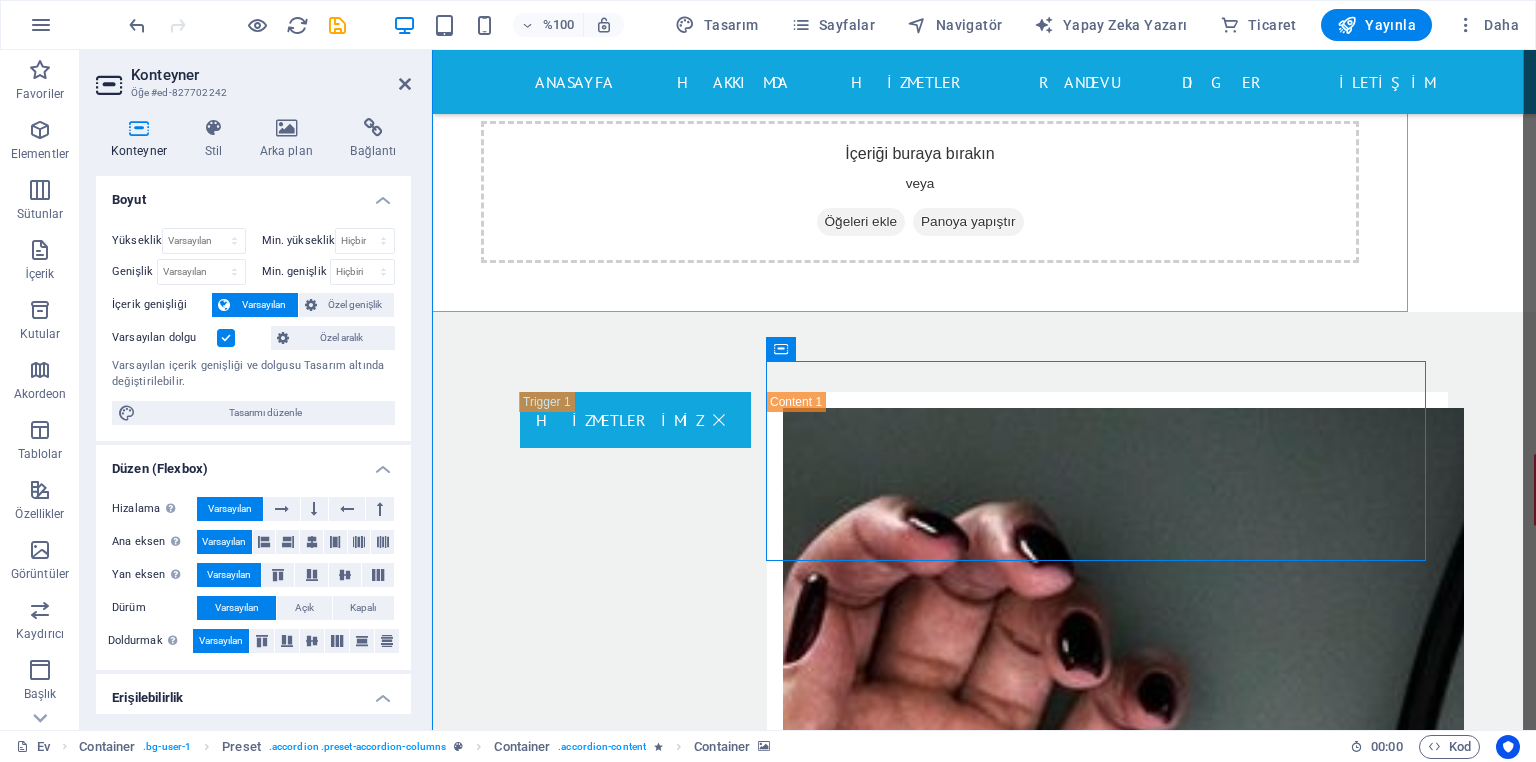 click at bounding box center (1107, 3844) 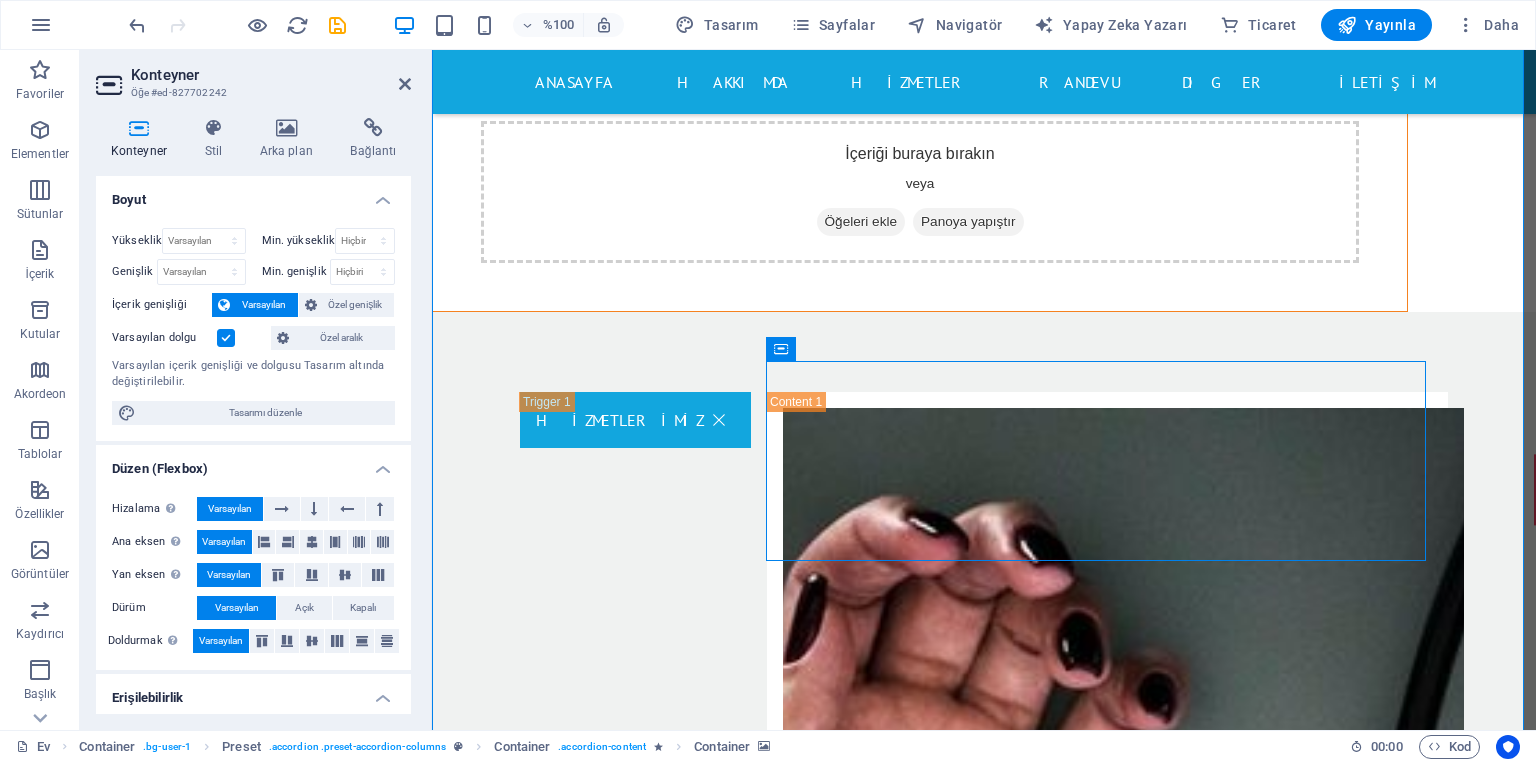 select on "px" 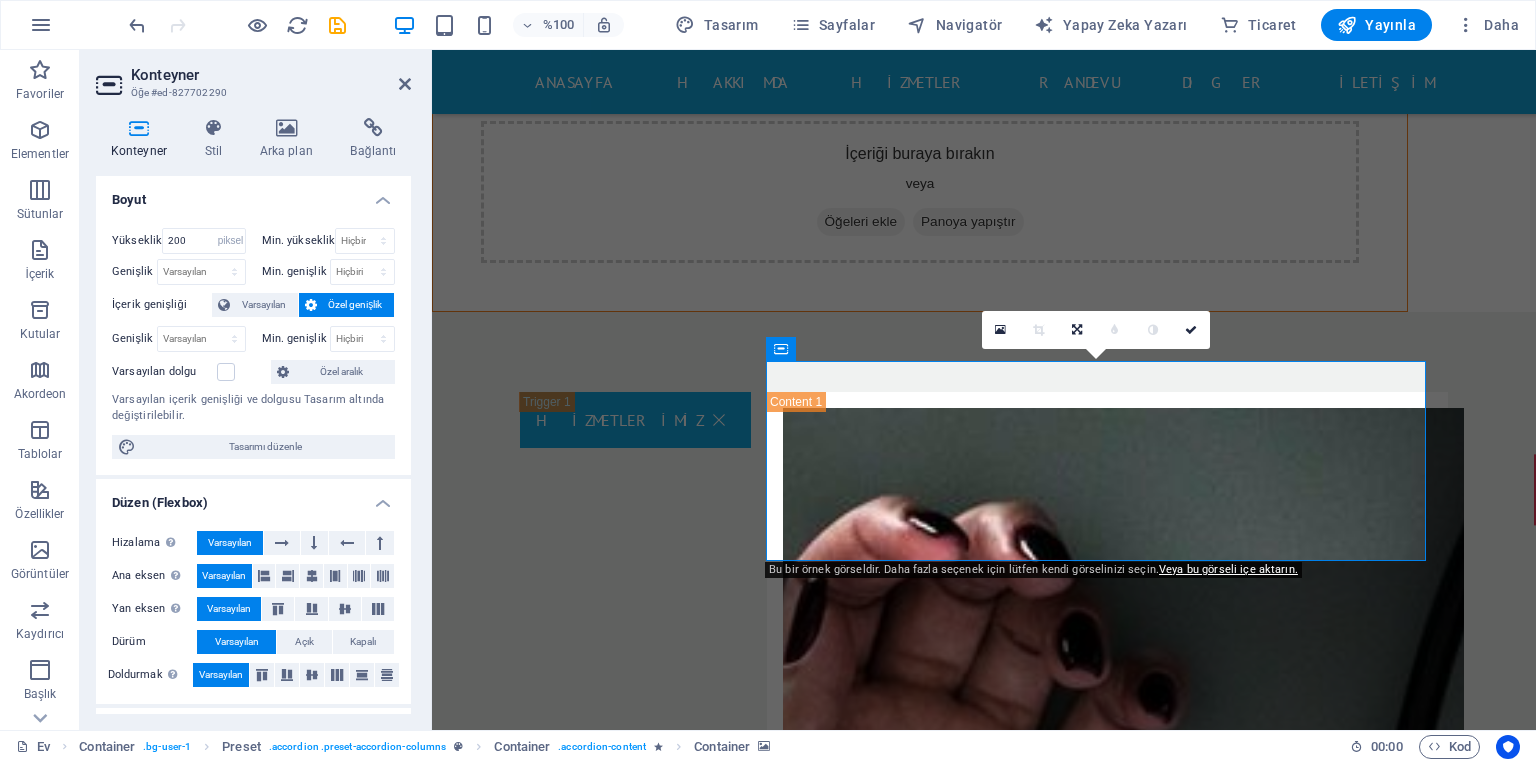 click at bounding box center [1107, 3844] 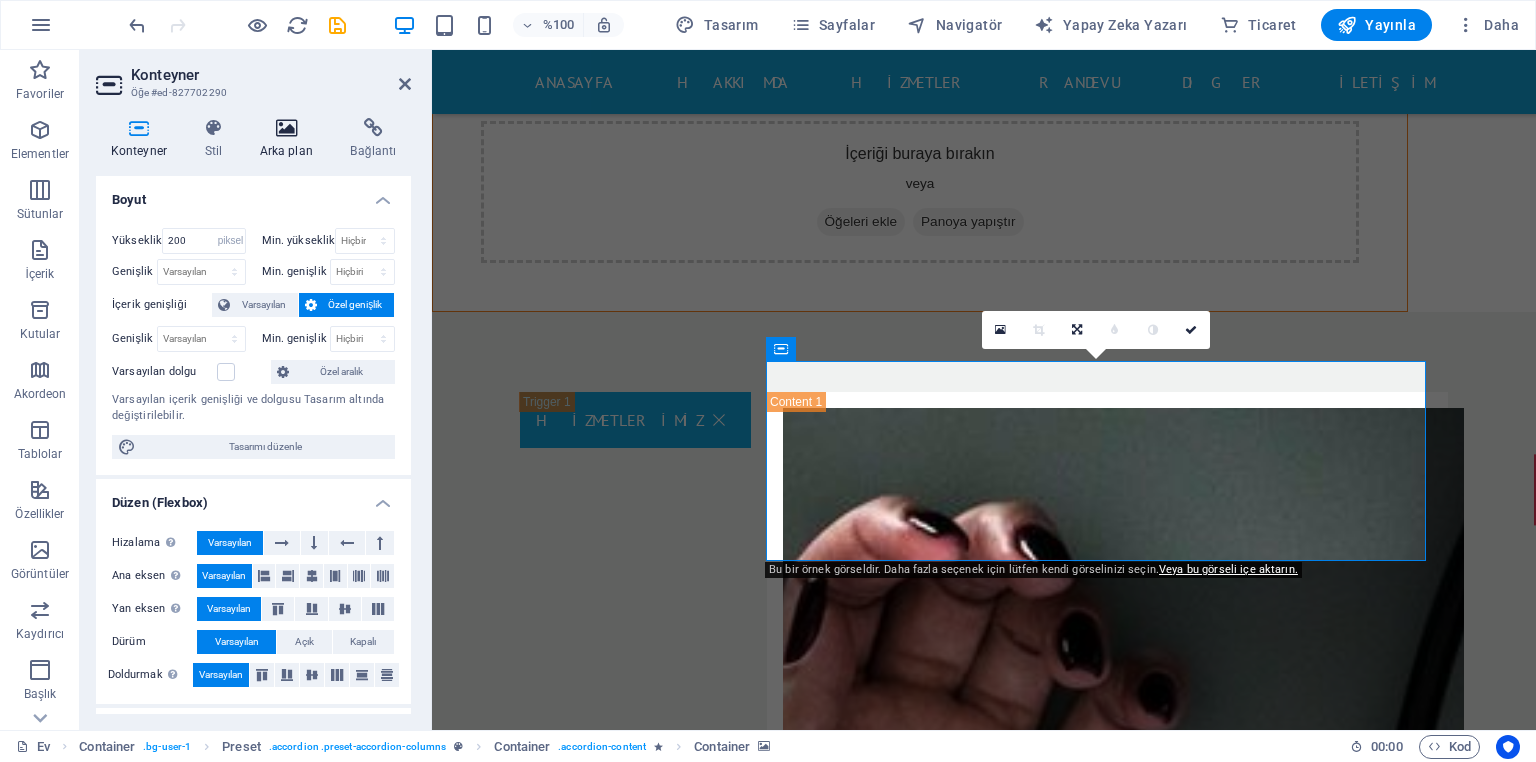 click at bounding box center [286, 128] 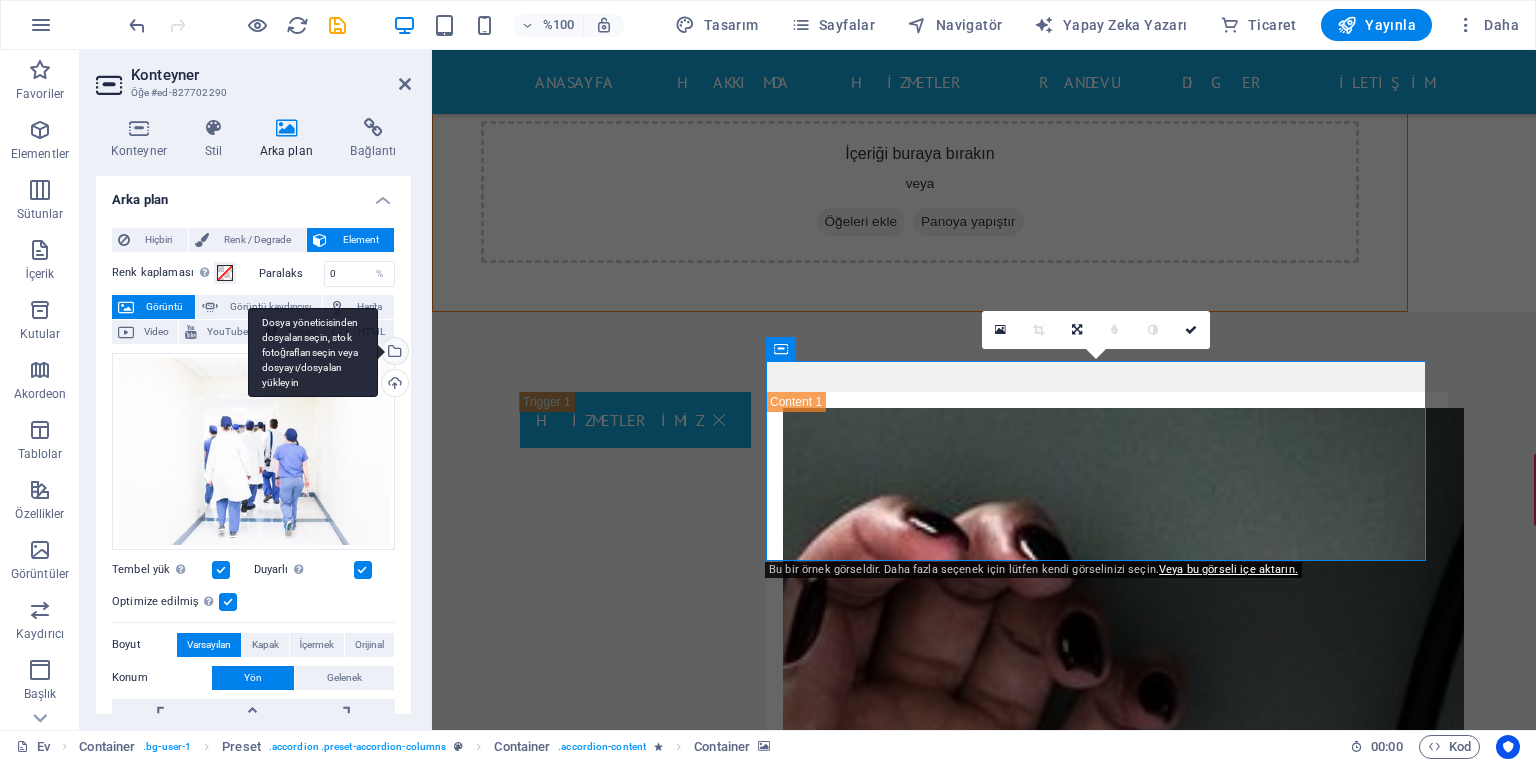 click on "Dosya yöneticisinden dosyaları seçin, stok fotoğrafları seçin veya dosyayı/dosyaları yükleyin" at bounding box center [393, 353] 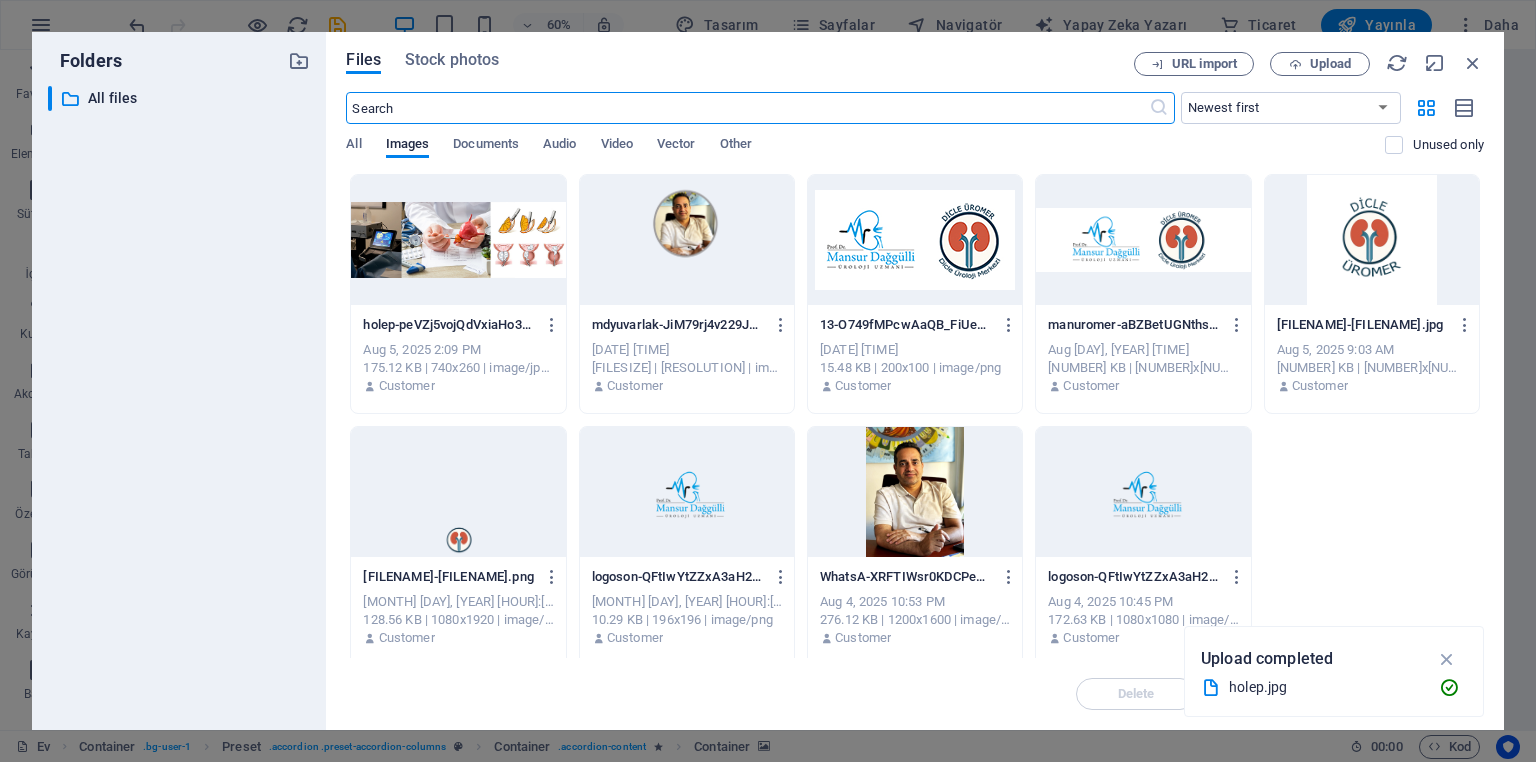 scroll, scrollTop: 7900, scrollLeft: 0, axis: vertical 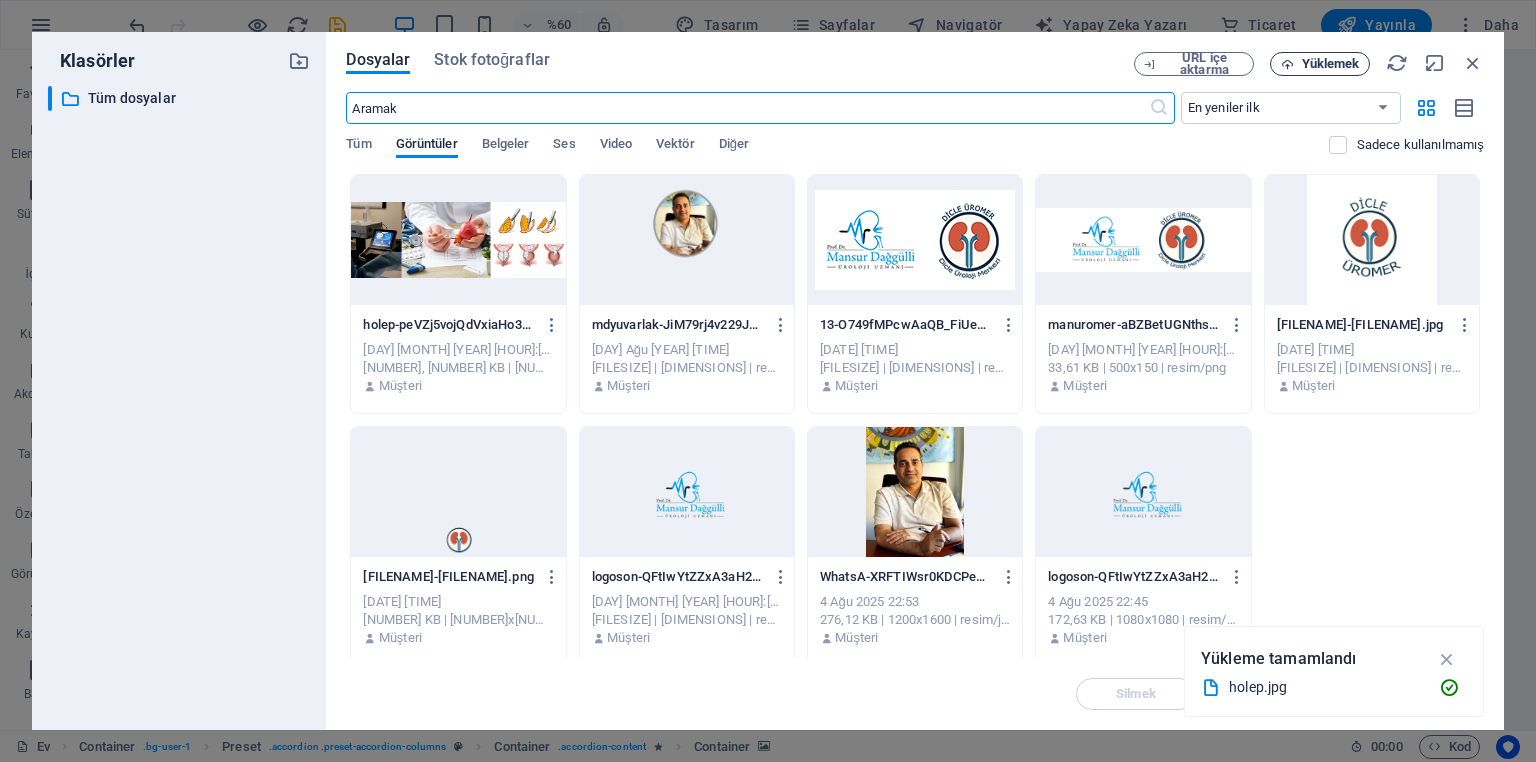 click on "Yüklemek" at bounding box center (1331, 63) 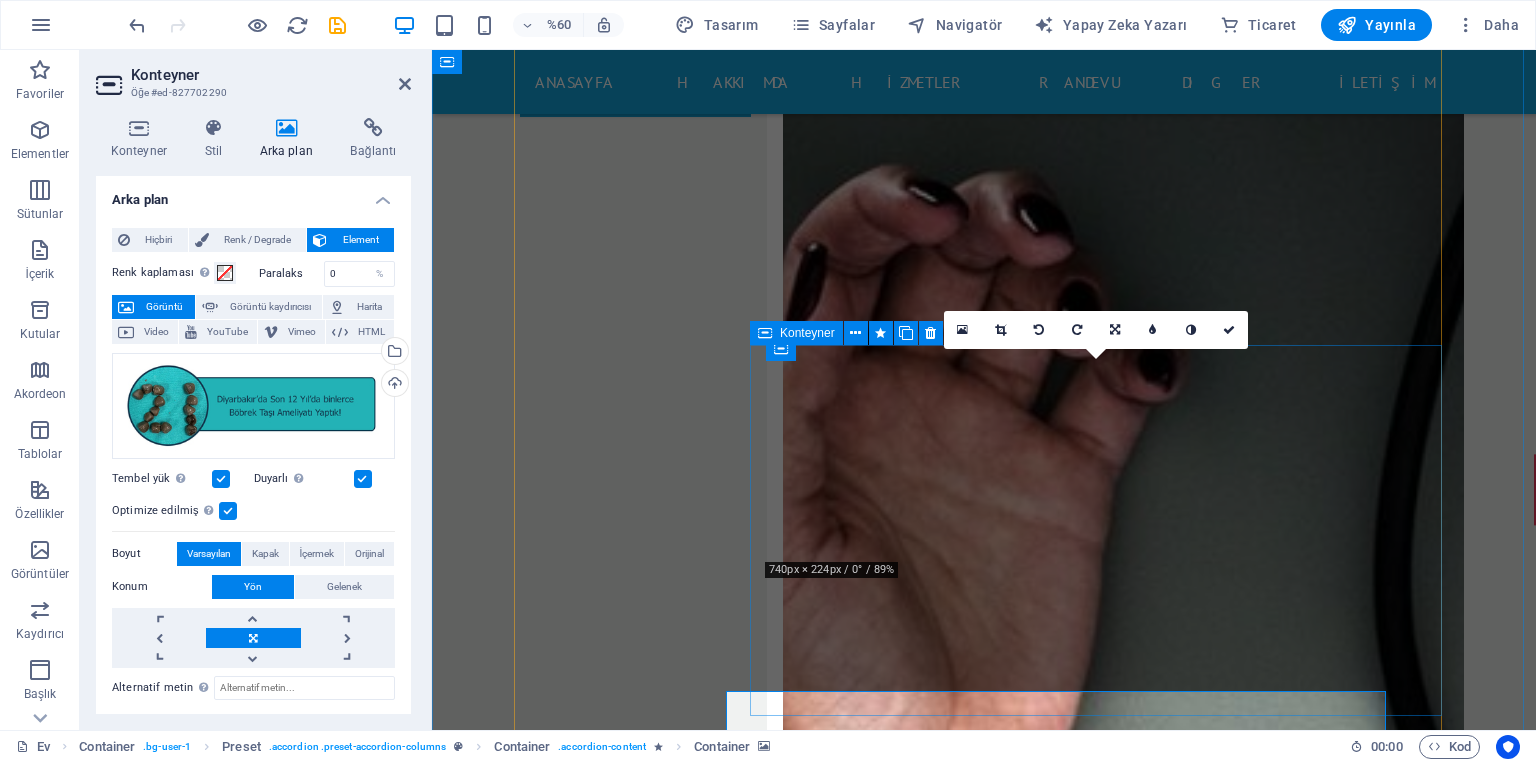 scroll, scrollTop: 7569, scrollLeft: 0, axis: vertical 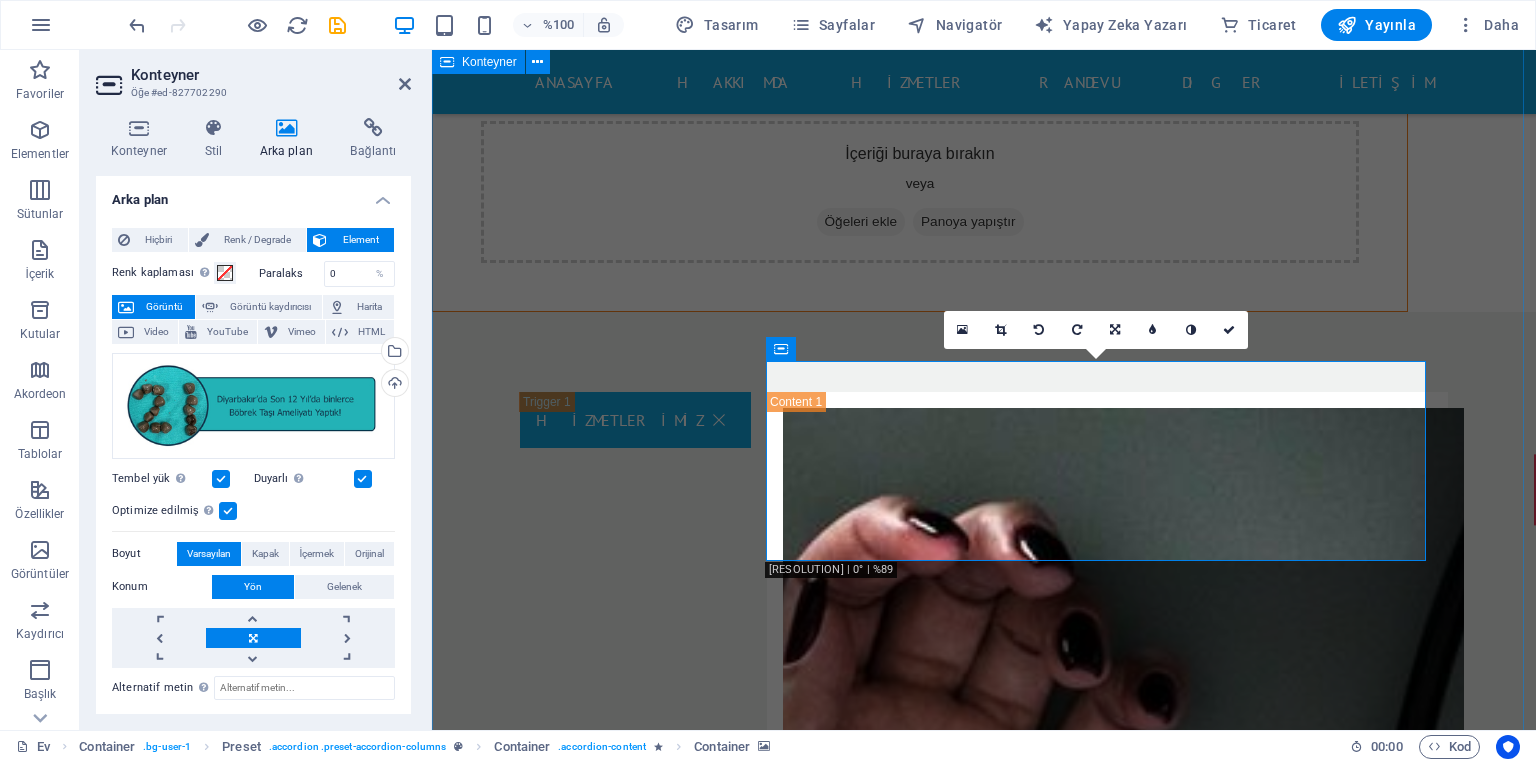 click on "HİZMETLERİMİZ İçeriği buraya bırakın veya  Öğeleri ekle  Panoya yapıştır Üroloji'de nelere bakıyoruz? Penise Prp Tedavisi Radikal Orşiektomi Radikal Prostatektomi Radikal Sistektomi Böbrek Ultrasonu Robot Destekli Cerrahi Robot Destekli Laparoskopik harcamalar Robot Destekli Ürolojik programlar Robotik Cerrahi Sertleşme Sorunu Tedavisi Sertleşme Sorununda PRP Tedavisi Sistektomi Radikal Nefrektomi Piyeloplasti Prostatektomi Penise Şok Dalga Tedavisi (EDSWT) Perkütan Böbrek Cerrahisi Perkütan Iğne Aspirasyonu Perkütan Nefrostomi Plazma Kinetik Plazma Kinetik Prostat Cerrahisi Prostat Biyopsisi Prostat Kanserinde Açık Ameliyat Prostat Kanserinde Görüntüleme Prostat Kanserinde Laparoskopik (Kapalı) Ameliyatı Prostat Spesifik Antijen (Psa) Testi Sistoskopi Sistoskopi Ve Üreteroskopi Üreteroskopik Taş Cerrahisi Üretra Ameliyatı Üretroplasti Üriner Diversiyon Cerrahisi Ürografi Üroonkoloji Ürostomi Kabın Kaçırma Ameliyatı İdrar Kaçırma Tedavisi Yol Darlıkları" at bounding box center [984, 2415] 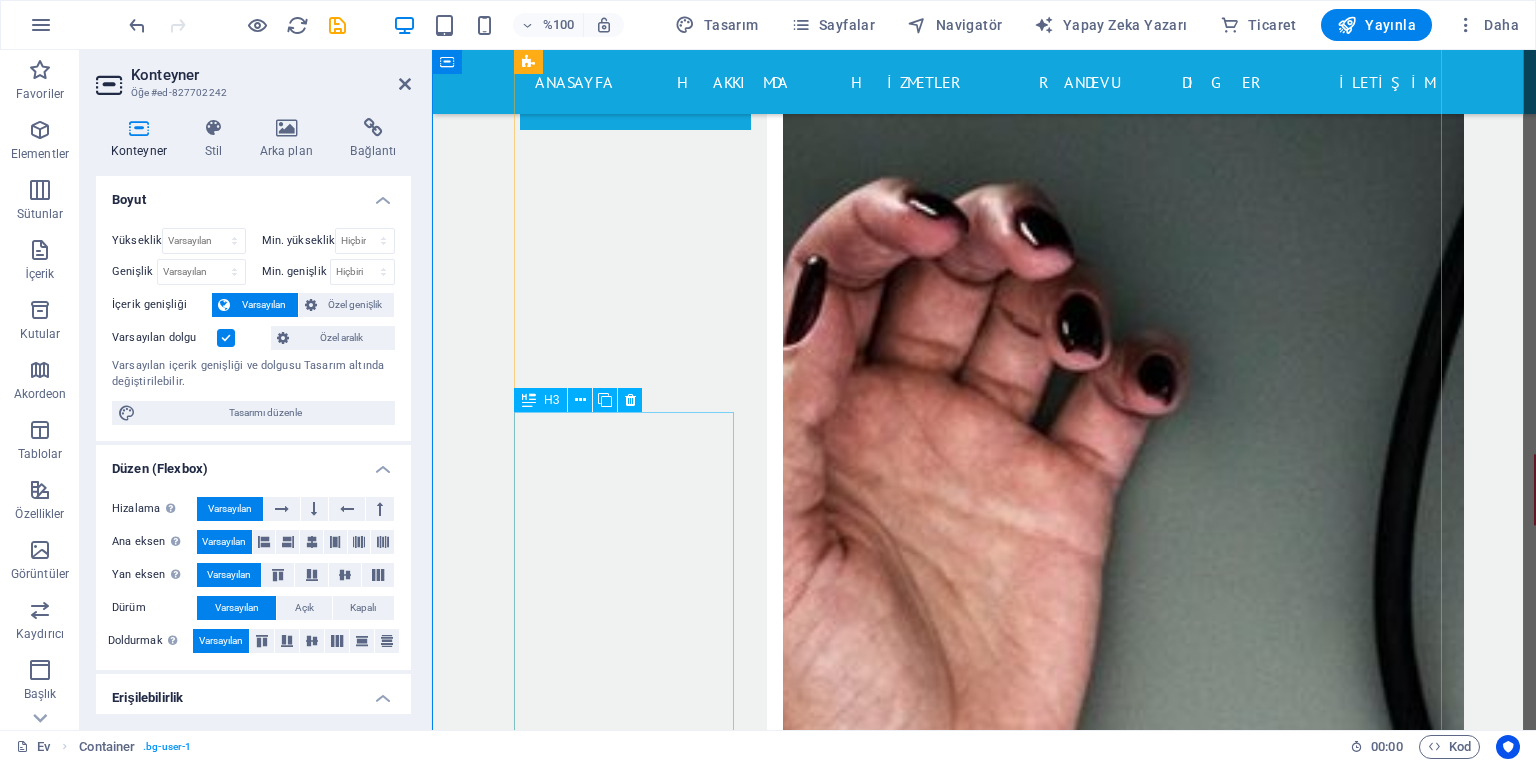 scroll, scrollTop: 7889, scrollLeft: 0, axis: vertical 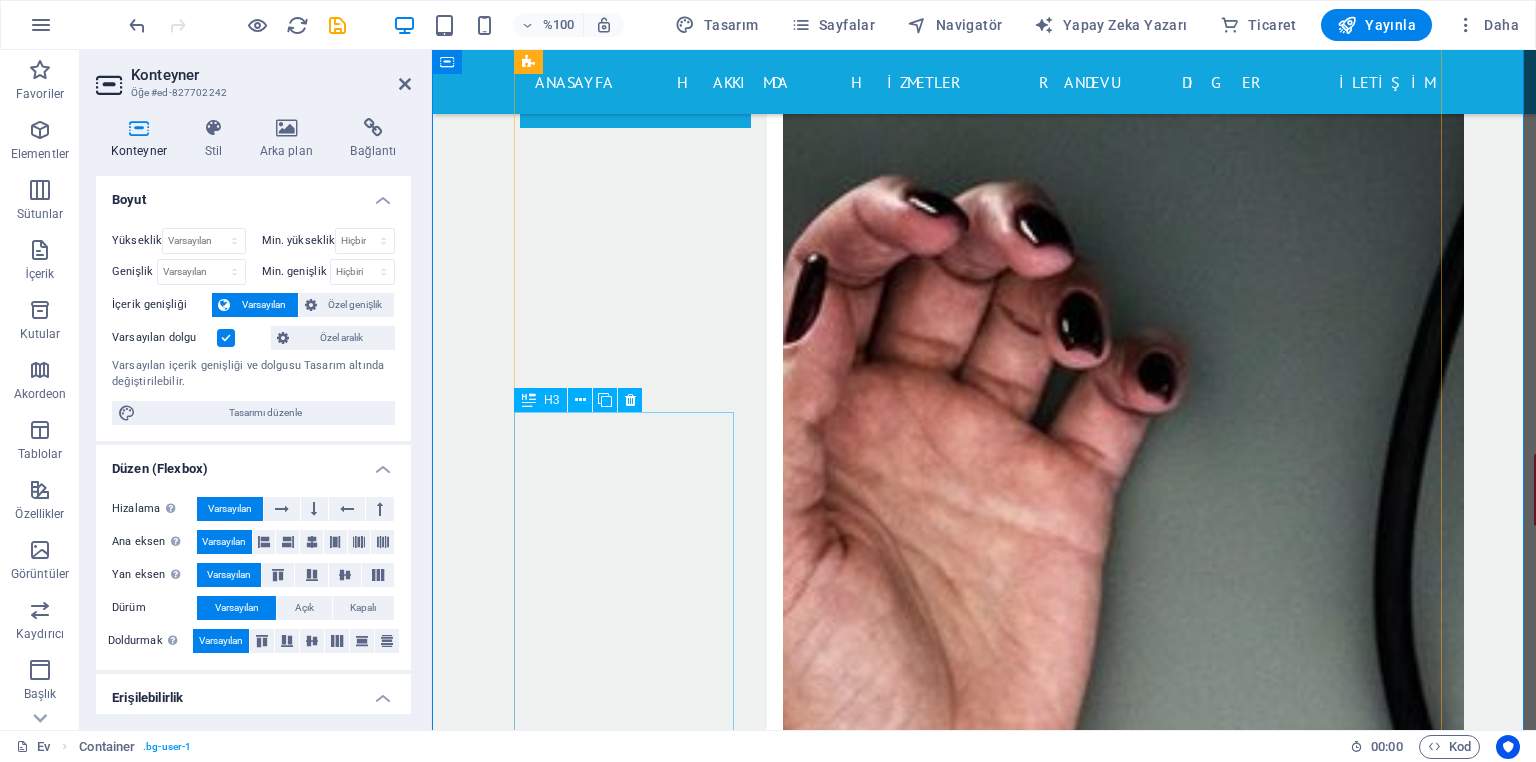 click on "Sağlık sigortası" at bounding box center (635, 3956) 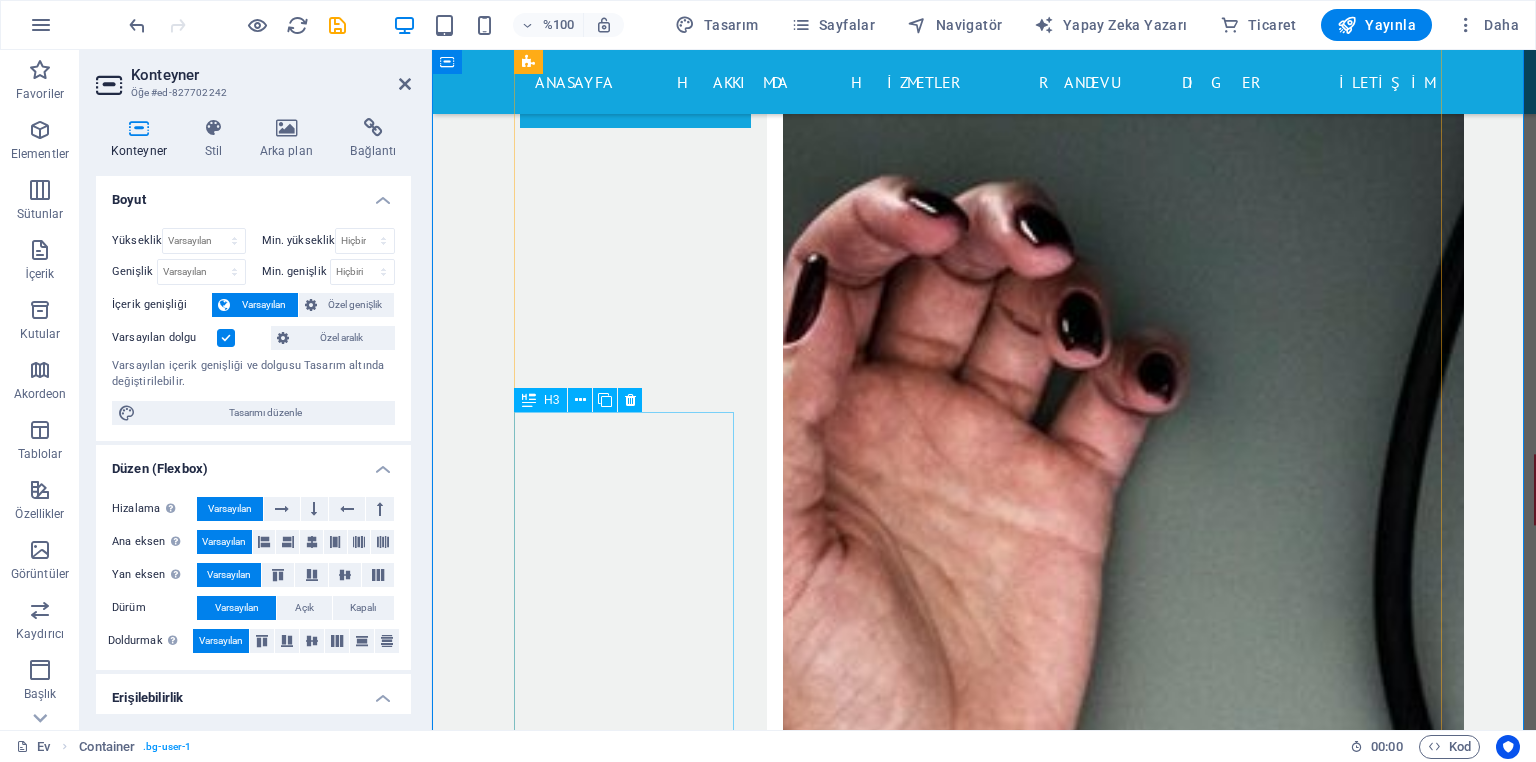 click on "Sağlık sigortası" at bounding box center (635, 3956) 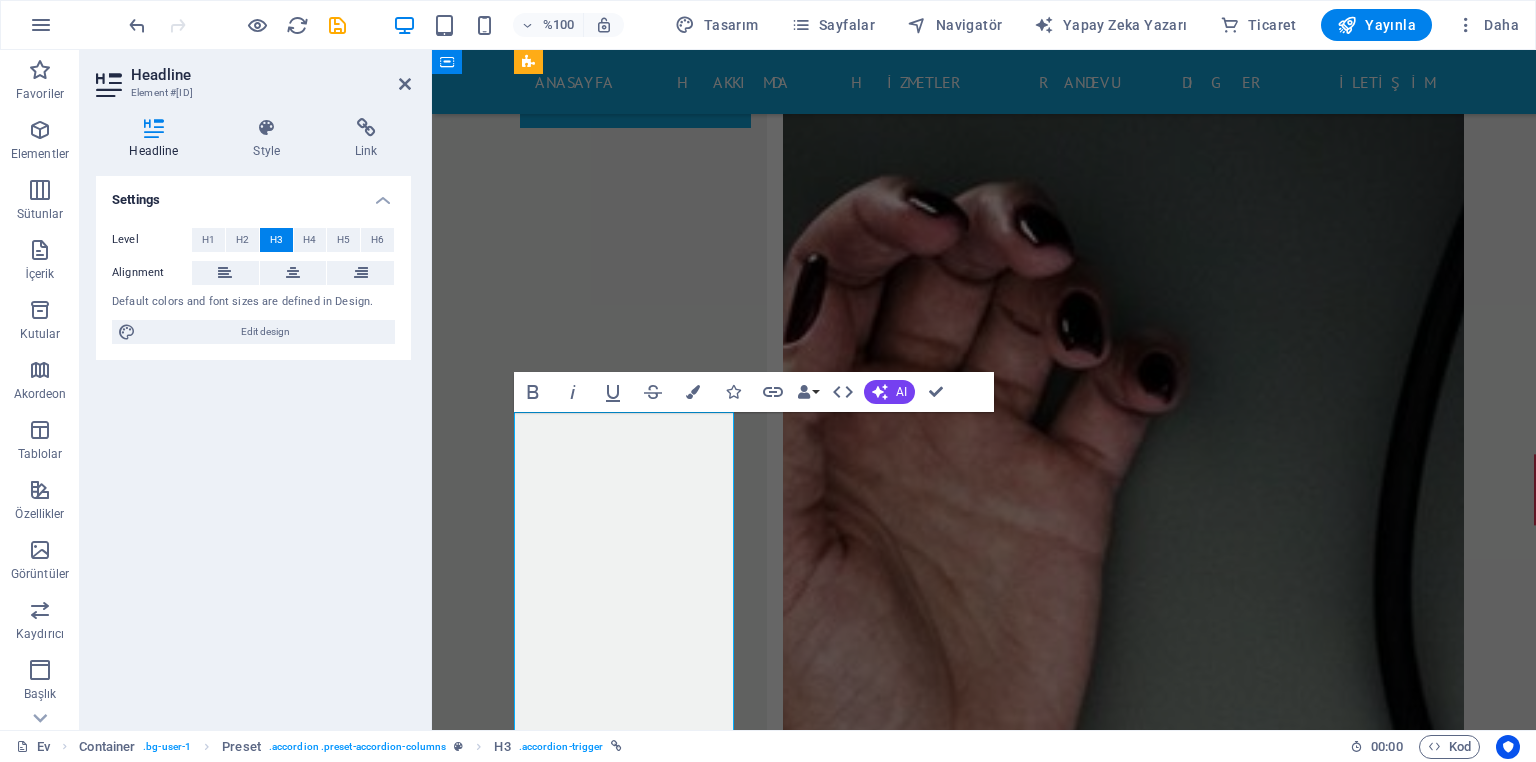 type 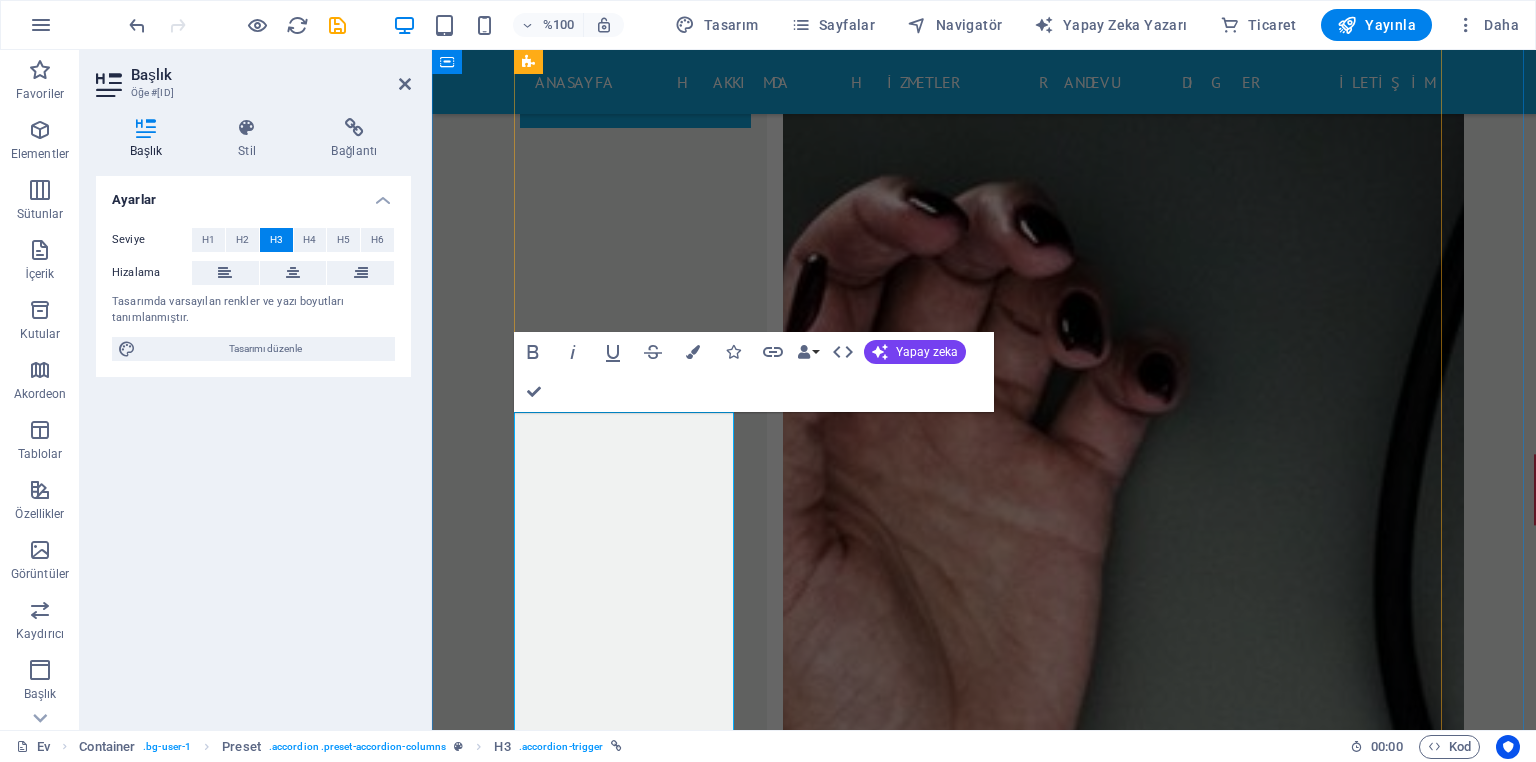 type 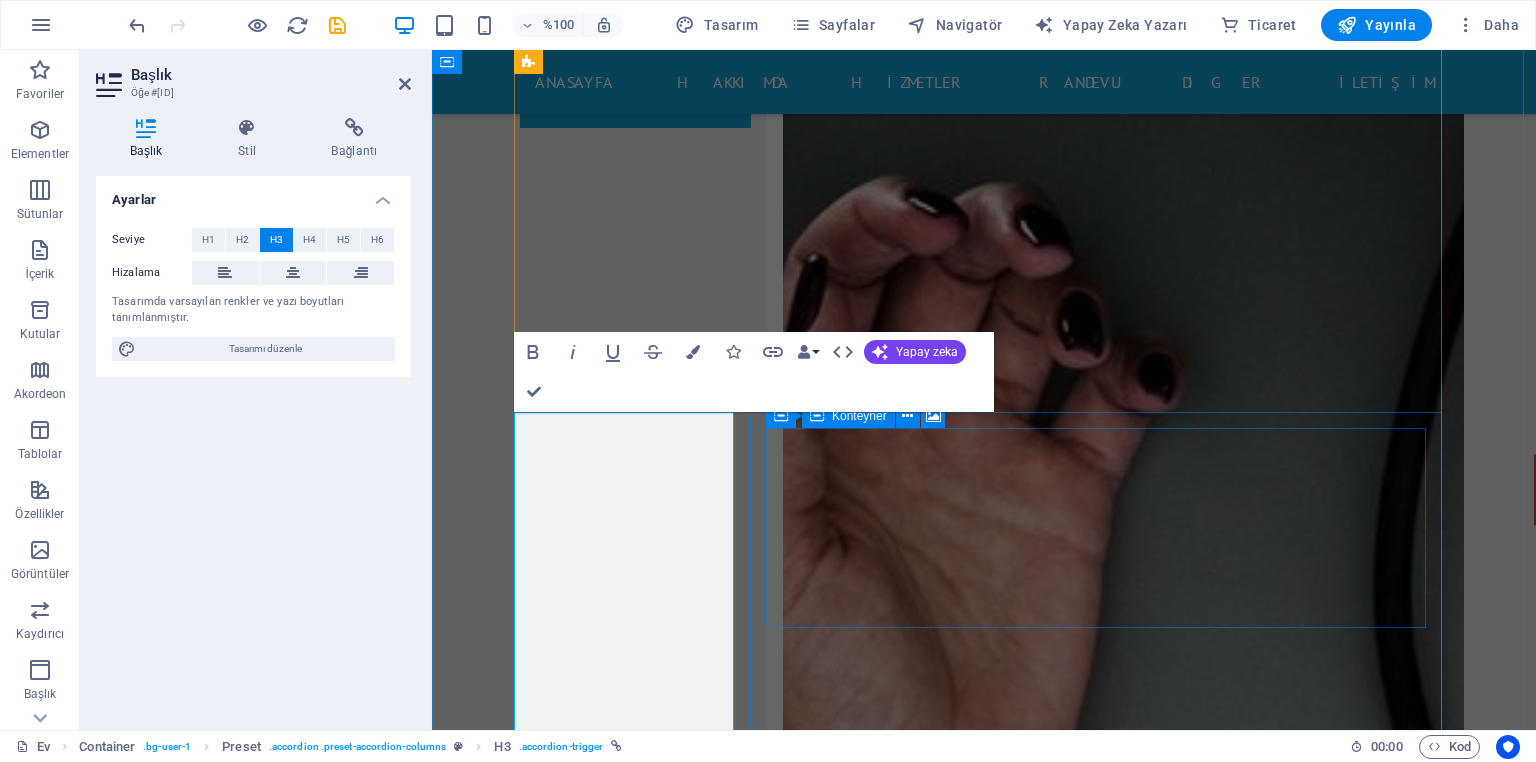 click on "İçeriği buraya bırakın veya  Öğeleri ekle  Panoya yapıştır" at bounding box center [1107, 4082] 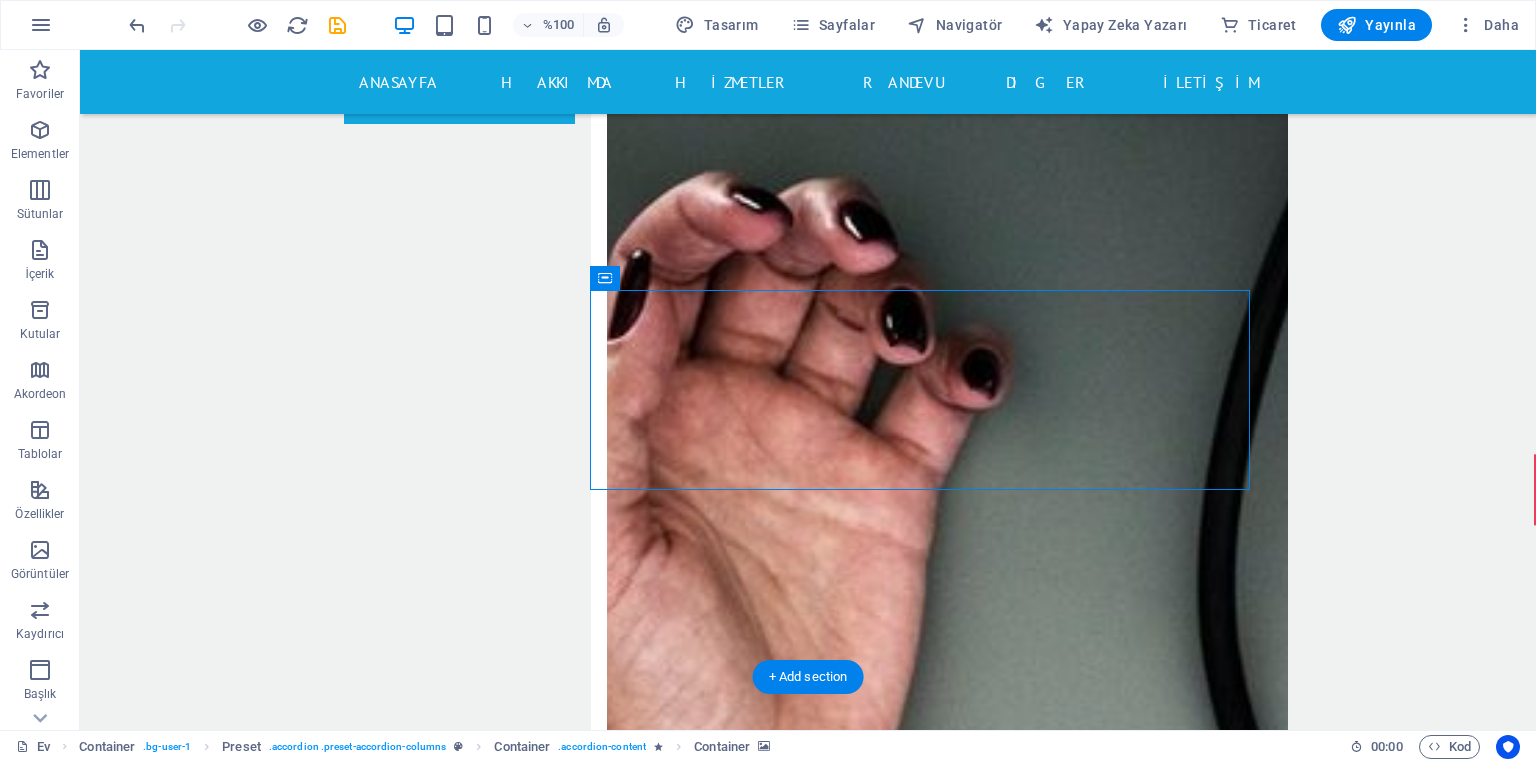scroll, scrollTop: 8053, scrollLeft: 0, axis: vertical 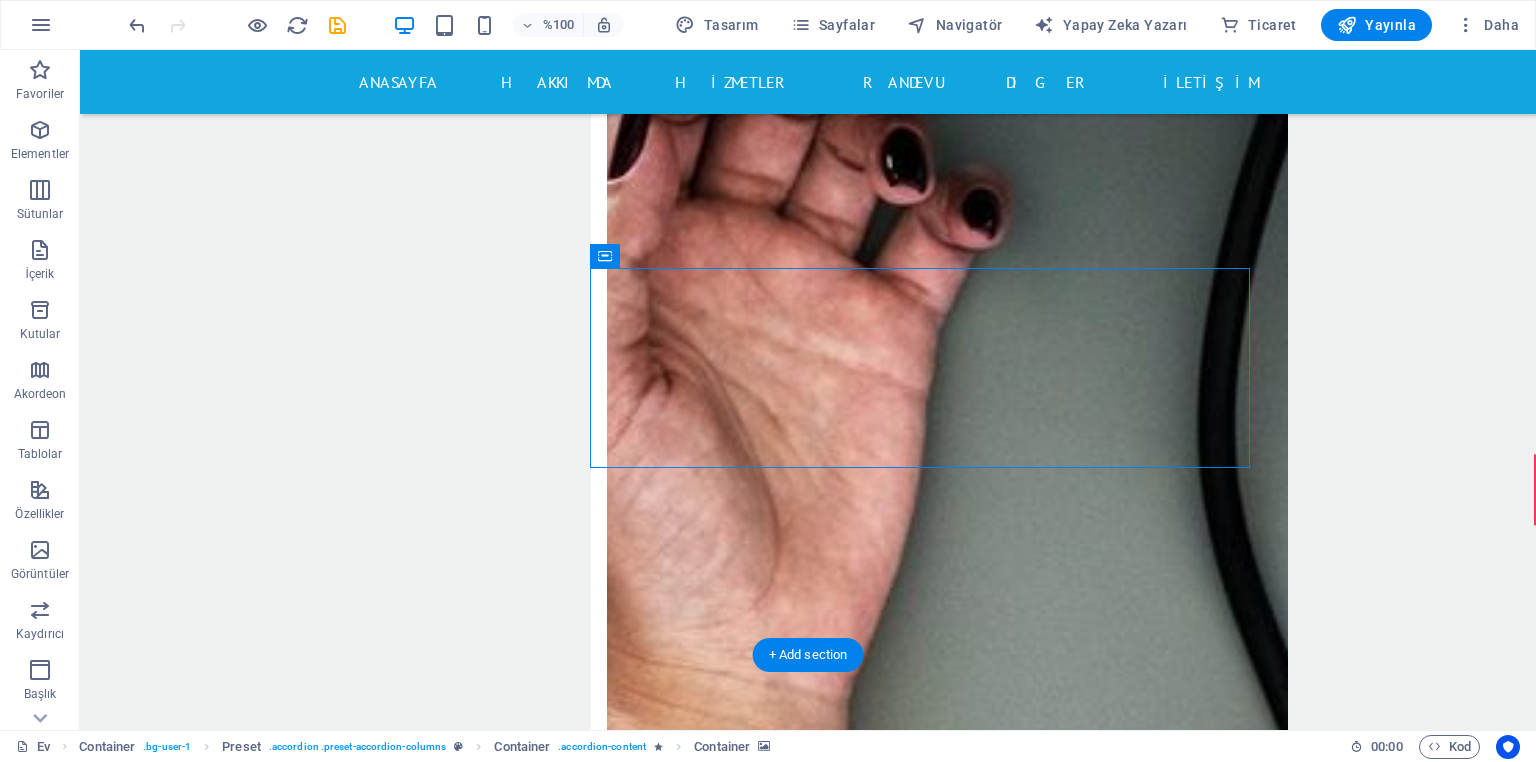 click at bounding box center [931, 3751] 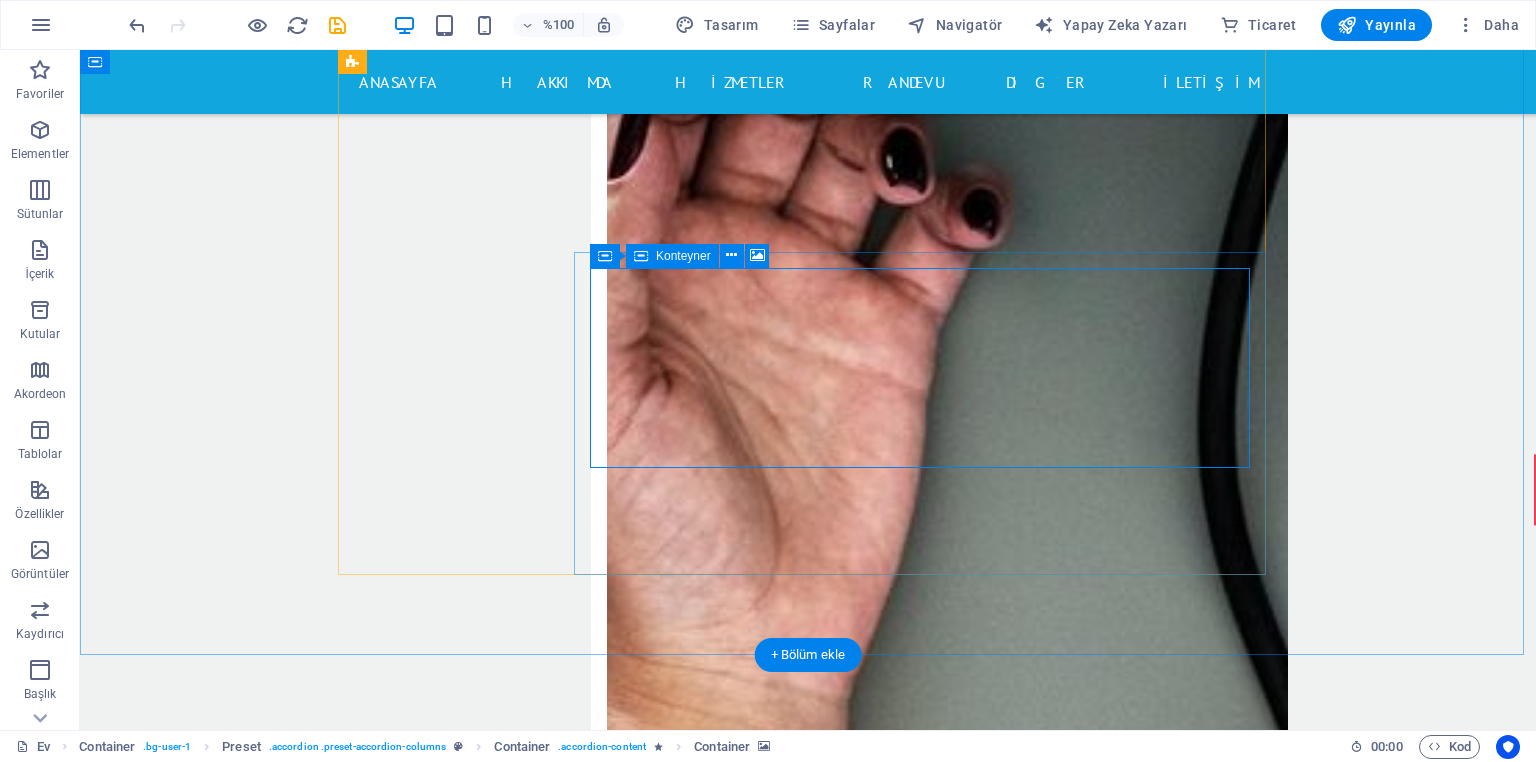 click on "İçeriği buraya bırakın veya  Öğeleri ekle  Panoya yapıştır" at bounding box center (931, 3922) 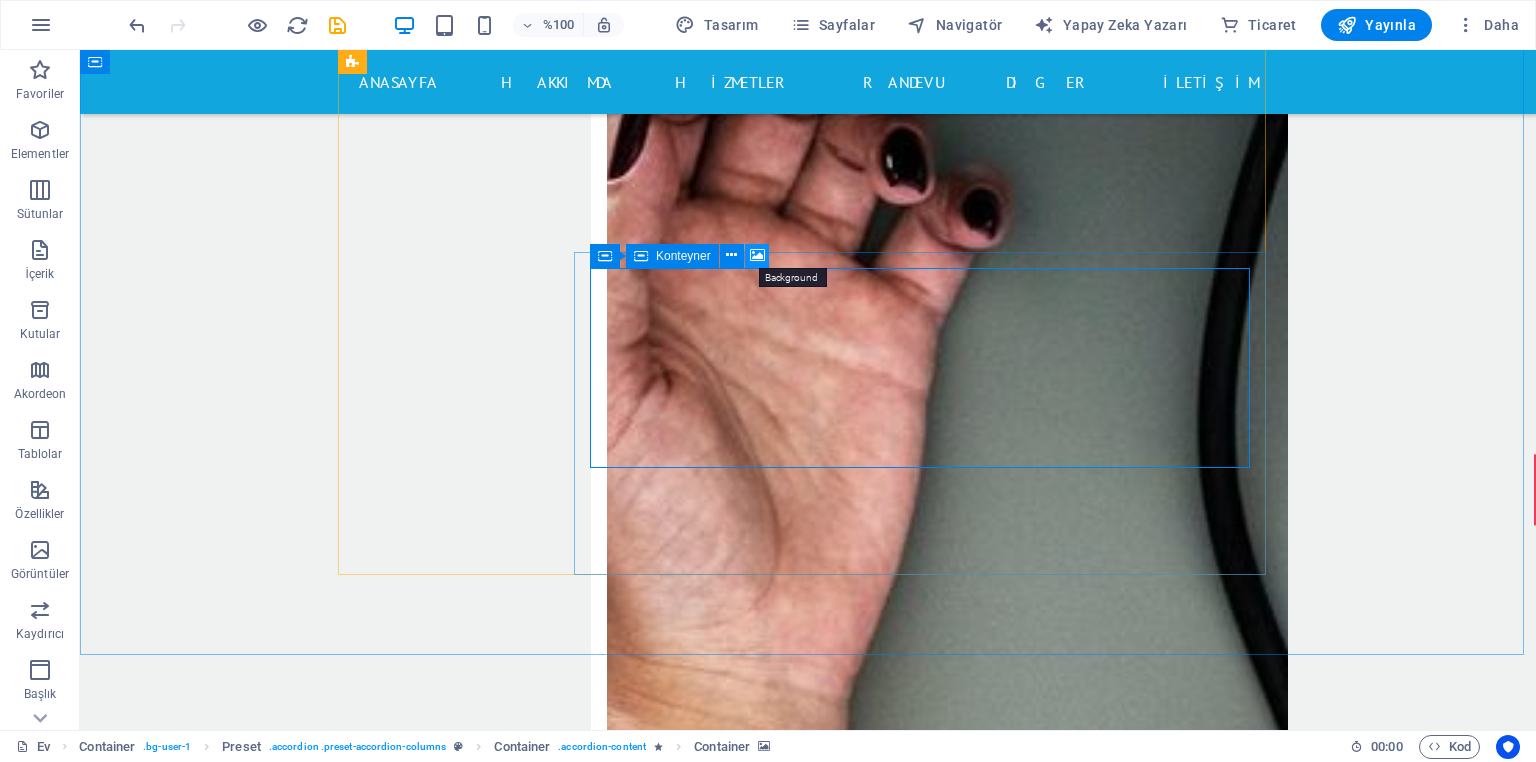 drag, startPoint x: 762, startPoint y: 253, endPoint x: 172, endPoint y: 169, distance: 595.94965 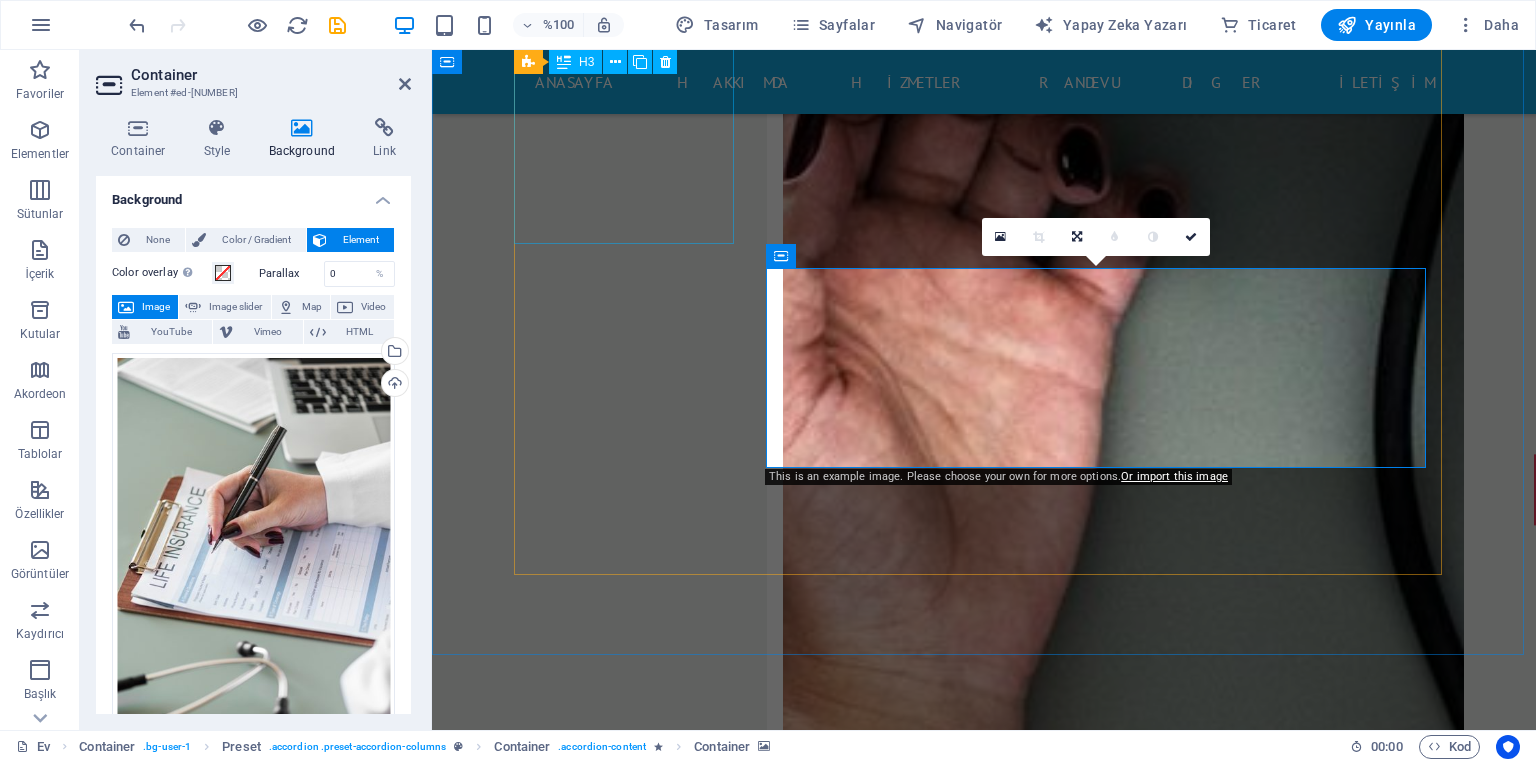 scroll, scrollTop: 8049, scrollLeft: 0, axis: vertical 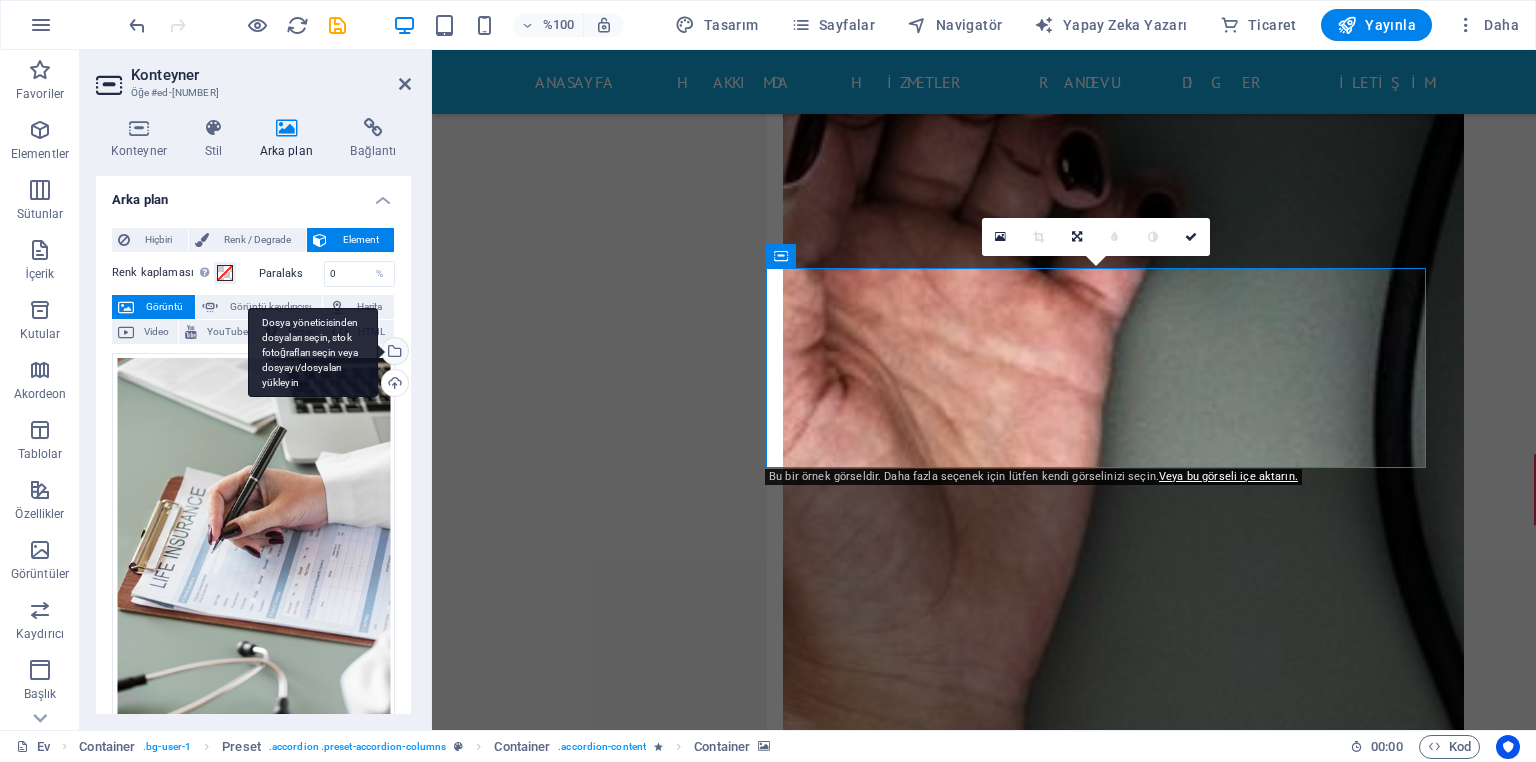 click on "Dosya yöneticisinden dosyaları seçin, stok fotoğrafları seçin veya dosyayı/dosyaları yükleyin" at bounding box center (393, 353) 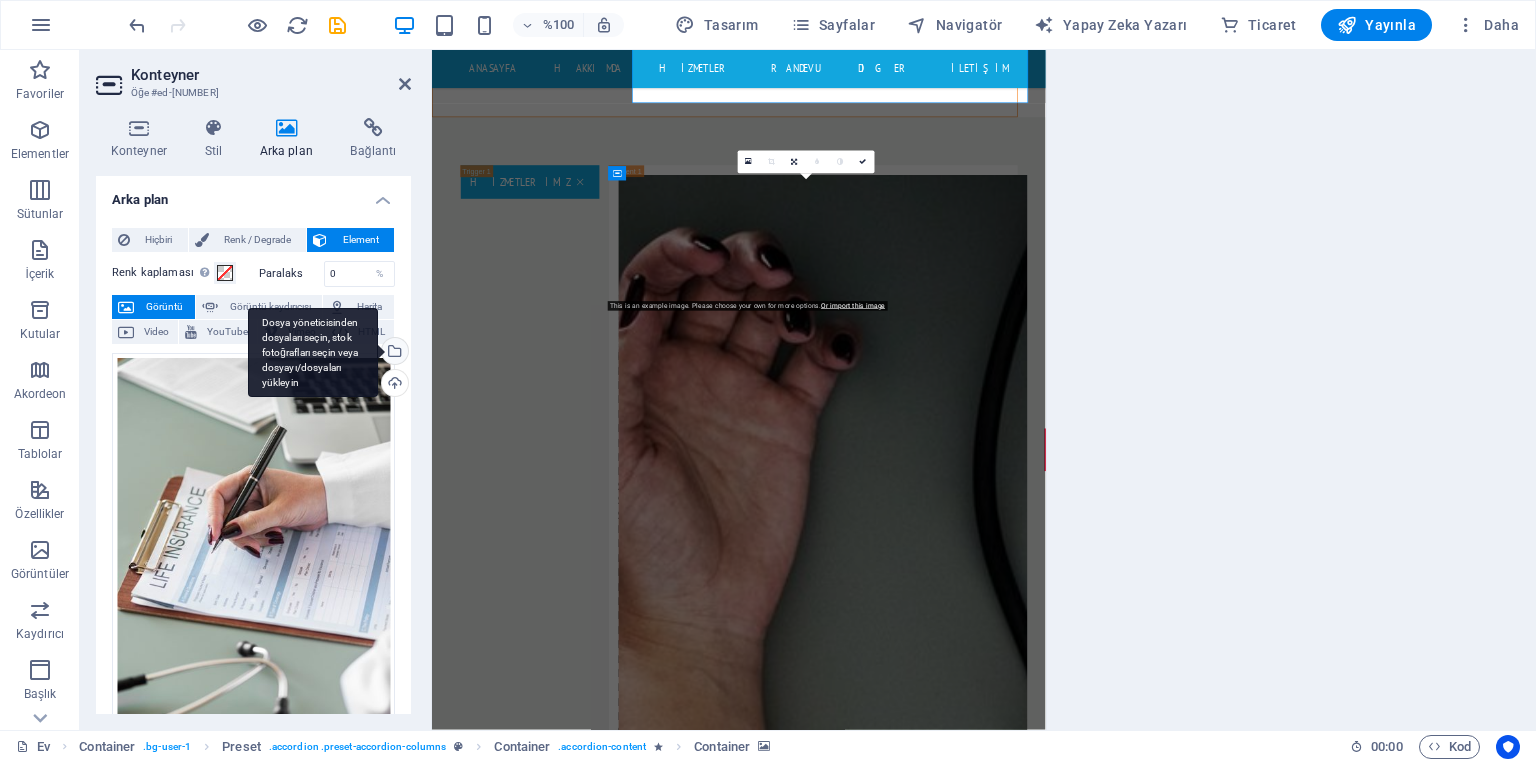 scroll, scrollTop: 8379, scrollLeft: 0, axis: vertical 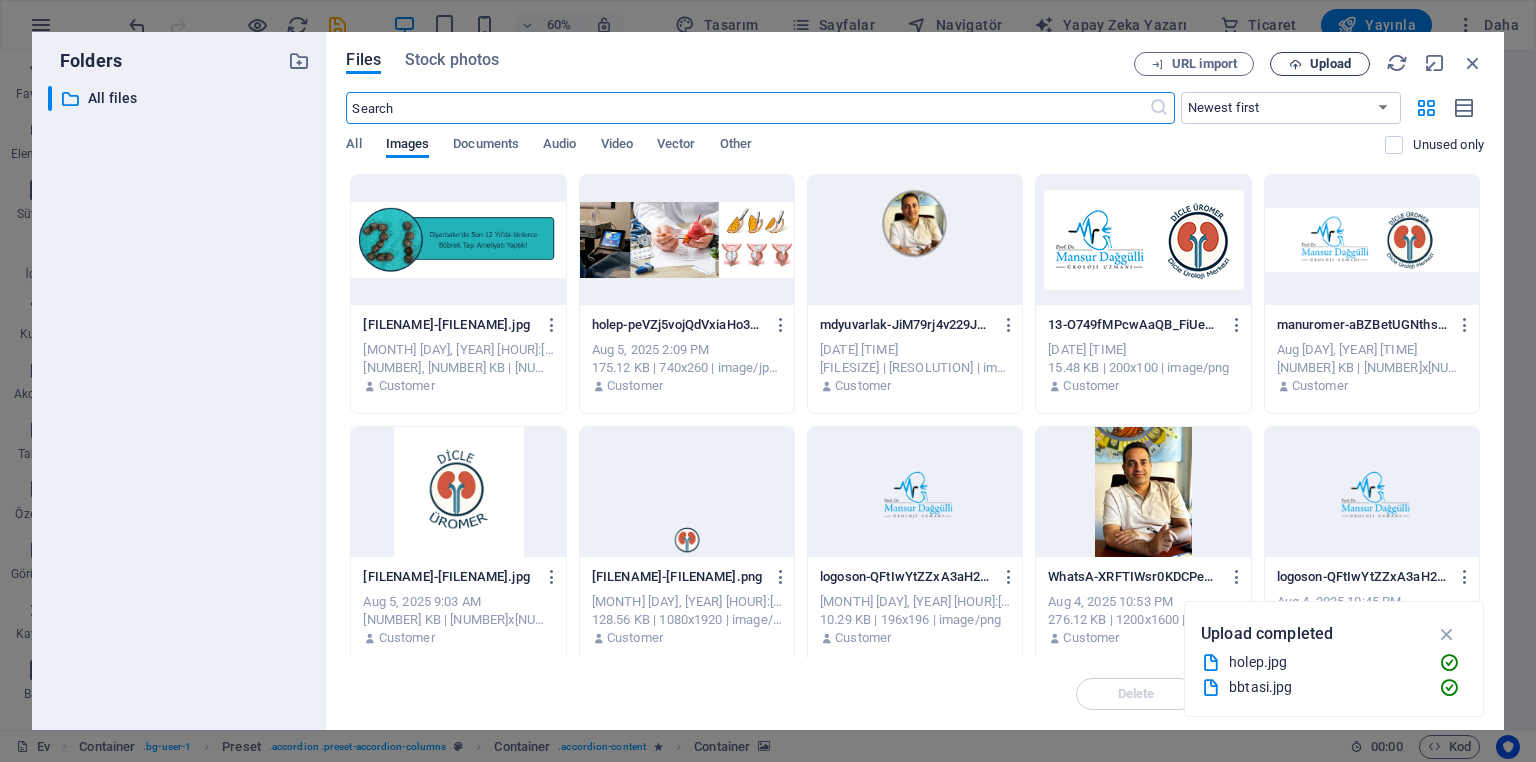 click on "Upload" at bounding box center [1330, 64] 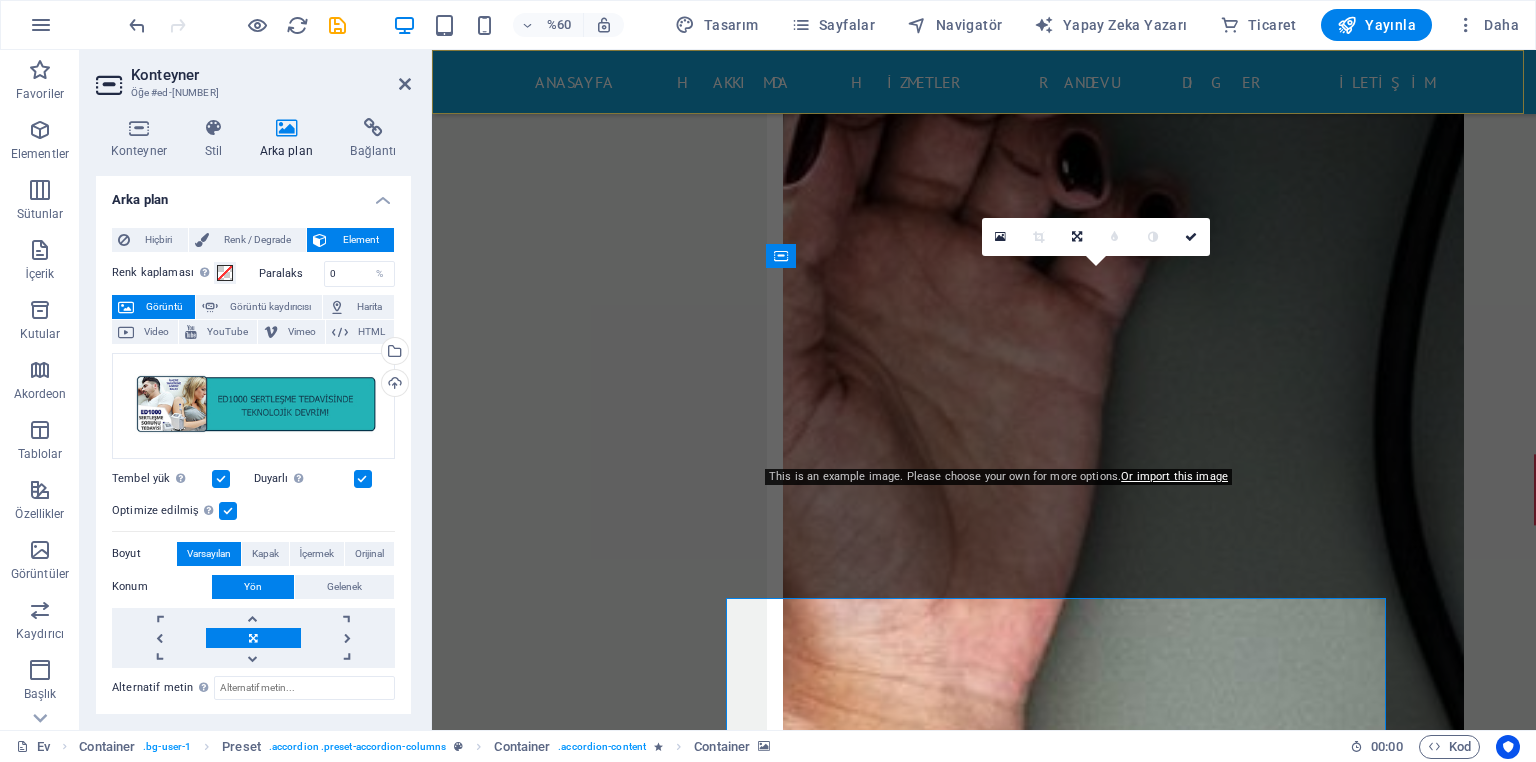 scroll, scrollTop: 8049, scrollLeft: 0, axis: vertical 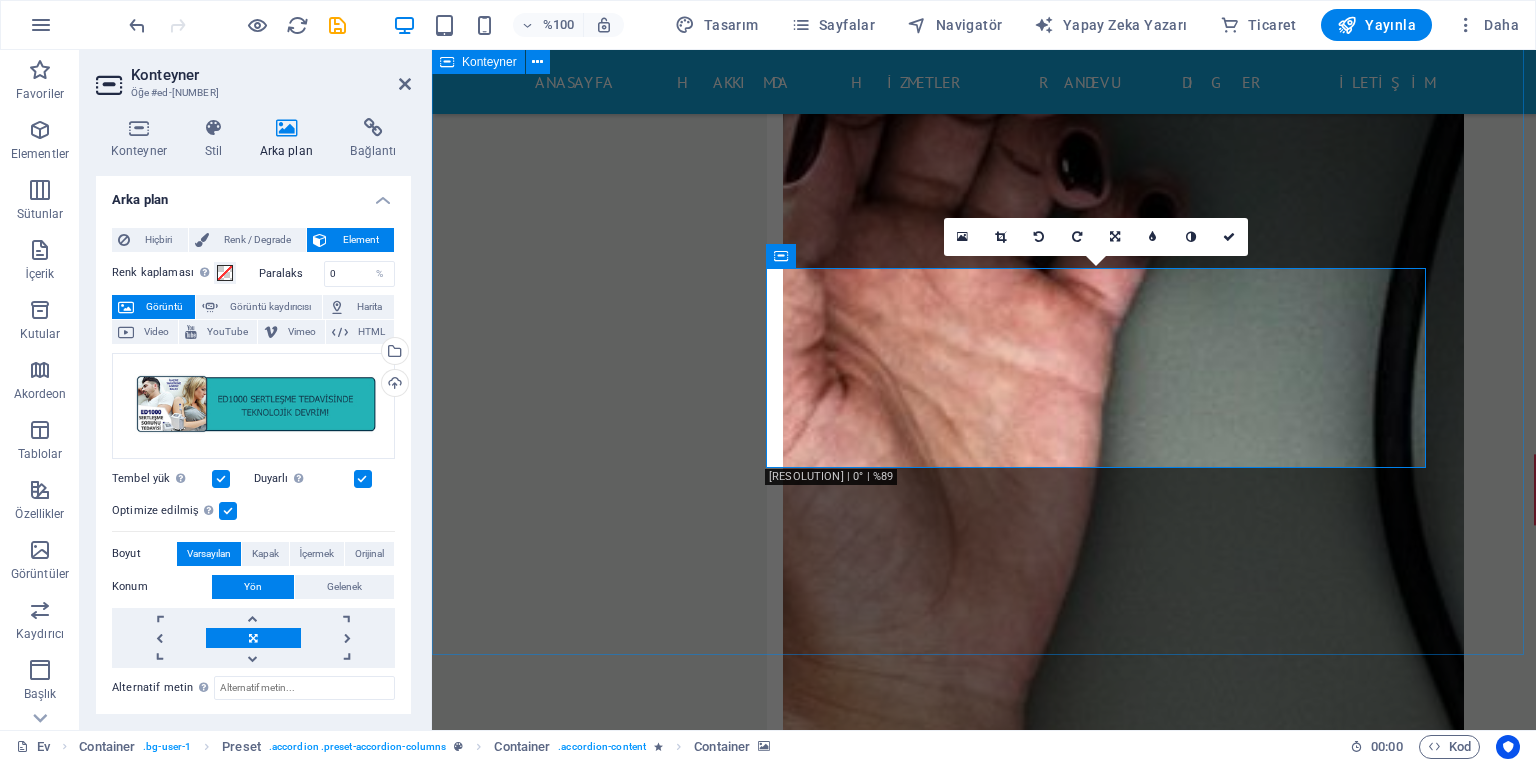 click on "HİZMETLERİMİZ İçeriği buraya bırakın veya  Öğeleri ekle  Panoya yapıştır Üroloji'de nelere bakıyoruz? Penise Prp Tedavisi Radikal Orşiektomi Radikal Prostatektomi Radikal Sistektomi Böbrek Ultrasonu Robot Destekli Cerrahi Robot Destekli Laparoskopik harcamalar Robot Destekli Ürolojik programlar Robotik Cerrahi Sertleşme Sorunu Tedavisi Sertleşme Sorununda PRP Tedavisi Sistektomi Radikal Nefrektomi Piyeloplasti Prostatektomi Penise Şok Dalga Tedavisi (EDSWT) Perkütan Böbrek Cerrahisi Perkütan Iğne Aspirasyonu Perkütan Nefrostomi Plazma Kinetik Plazma Kinetik Prostat Cerrahisi Prostat Biyopsisi Prostat Kanserinde Açık Ameliyat Prostat Kanserinde Görüntüleme Prostat Kanserinde Laparoskopik (Kapalı) Ameliyatı Prostat Spesifik Antijen (Psa) Testi Sistoskopi Sistoskopi Ve Üreteroskopi Üreteroskopik Taş Cerrahisi Üretra Ameliyatı Üretroplasti Üriner Diversiyon Cerrahisi Ürografi Üroonkoloji Ürostomi Kabın Kaçırma Ameliyatı İdrar Kaçırma Tedavisi Yol Darlıkları" at bounding box center [984, 1935] 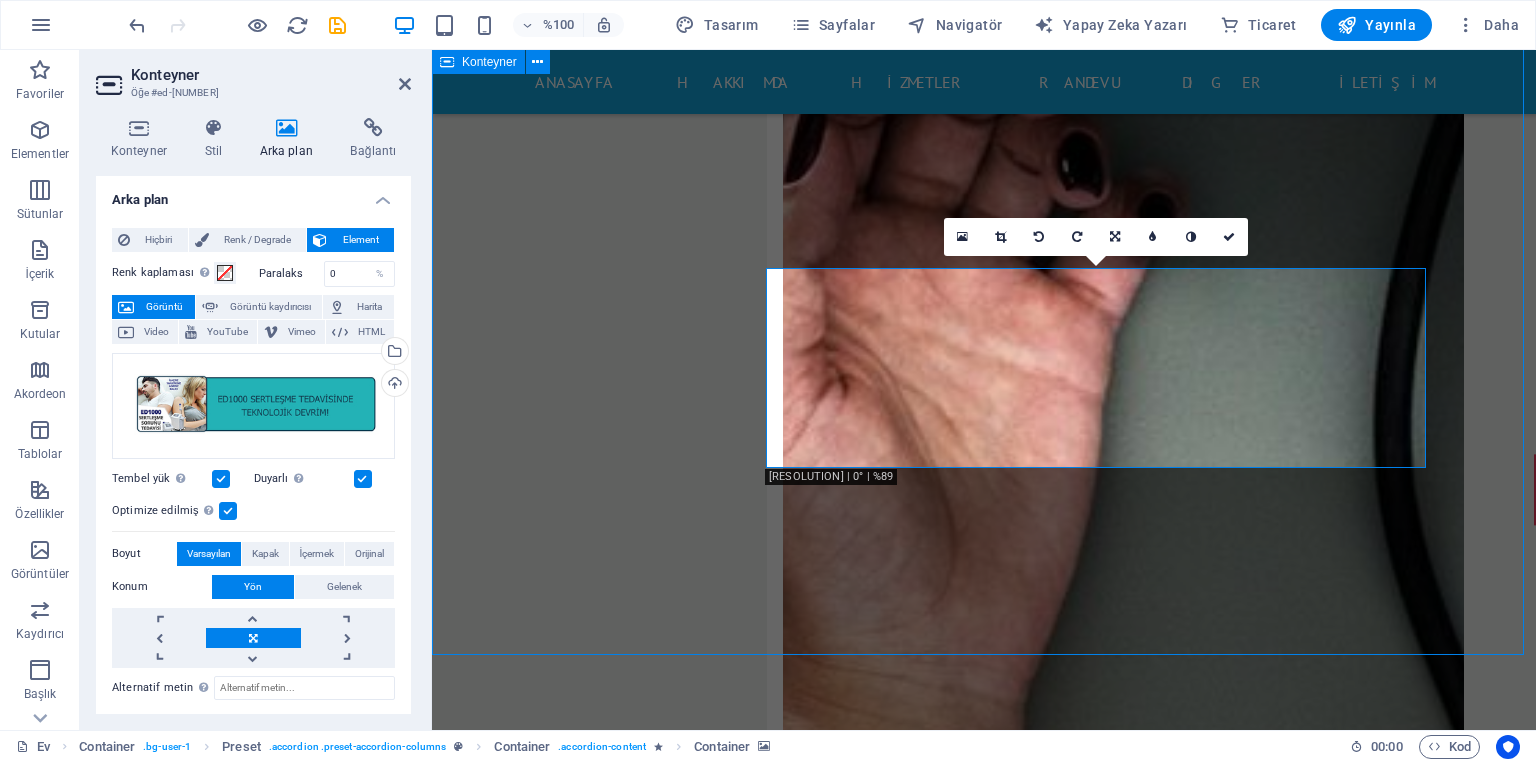 click on "HİZMETLERİMİZ İçeriği buraya bırakın veya  Öğeleri ekle  Panoya yapıştır Üroloji'de nelere bakıyoruz? Penise Prp Tedavisi Radikal Orşiektomi Radikal Prostatektomi Radikal Sistektomi Böbrek Ultrasonu Robot Destekli Cerrahi Robot Destekli Laparoskopik harcamalar Robot Destekli Ürolojik programlar Robotik Cerrahi Sertleşme Sorunu Tedavisi Sertleşme Sorununda PRP Tedavisi Sistektomi Radikal Nefrektomi Piyeloplasti Prostatektomi Penise Şok Dalga Tedavisi (EDSWT) Perkütan Böbrek Cerrahisi Perkütan Iğne Aspirasyonu Perkütan Nefrostomi Plazma Kinetik Plazma Kinetik Prostat Cerrahisi Prostat Biyopsisi Prostat Kanserinde Açık Ameliyat Prostat Kanserinde Görüntüleme Prostat Kanserinde Laparoskopik (Kapalı) Ameliyatı Prostat Spesifik Antijen (Psa) Testi Sistoskopi Sistoskopi Ve Üreteroskopi Üreteroskopik Taş Cerrahisi Üretra Ameliyatı Üretroplasti Üriner Diversiyon Cerrahisi Ürografi Üroonkoloji Ürostomi Kabın Kaçırma Ameliyatı İdrar Kaçırma Tedavisi Yol Darlıkları" at bounding box center (984, 1935) 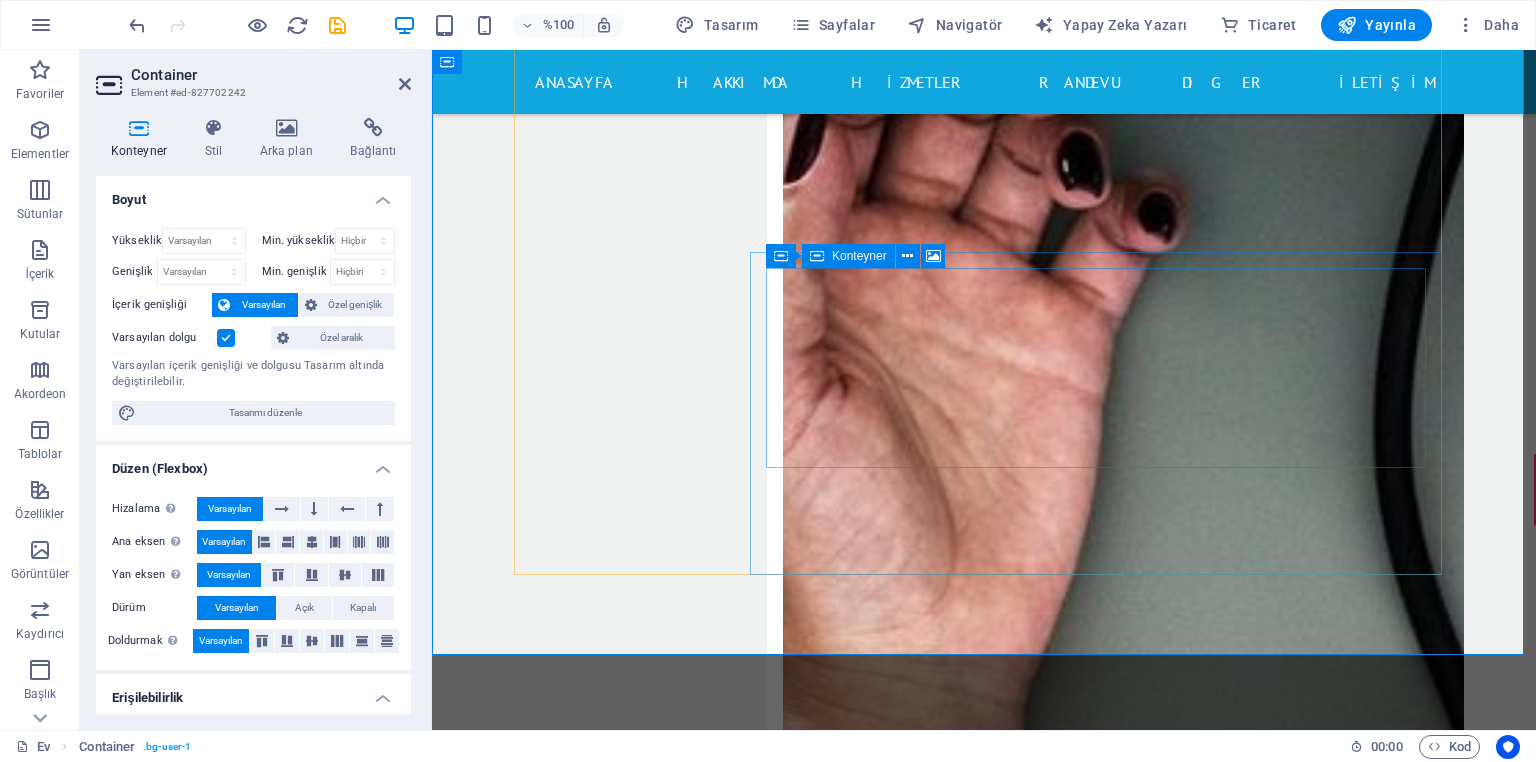 click on "İçeriği buraya bırakın veya  Öğeleri ekle  Panoya yapıştır" at bounding box center (1107, 3922) 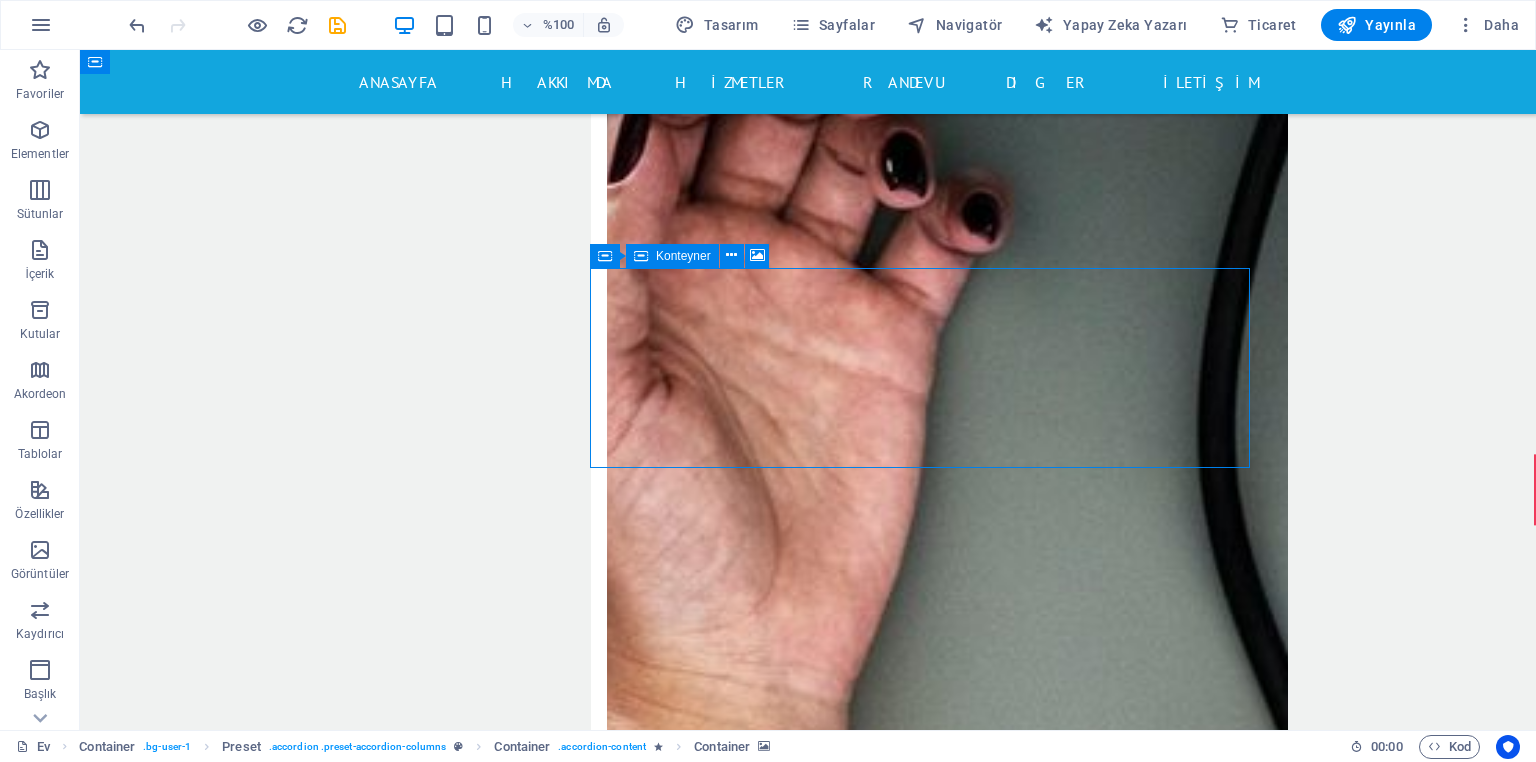 scroll, scrollTop: 8053, scrollLeft: 0, axis: vertical 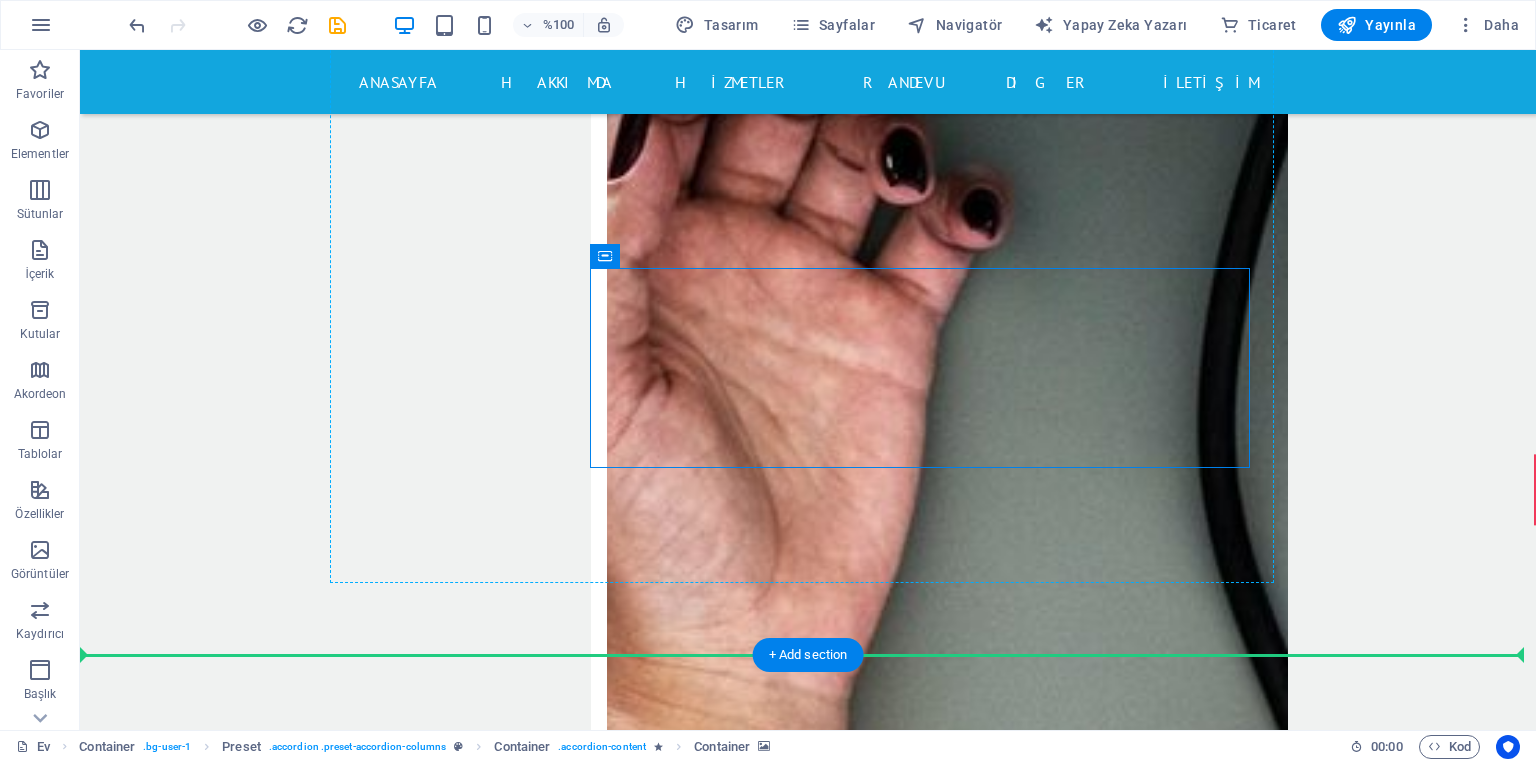 drag, startPoint x: 854, startPoint y: 332, endPoint x: 1191, endPoint y: 276, distance: 341.62112 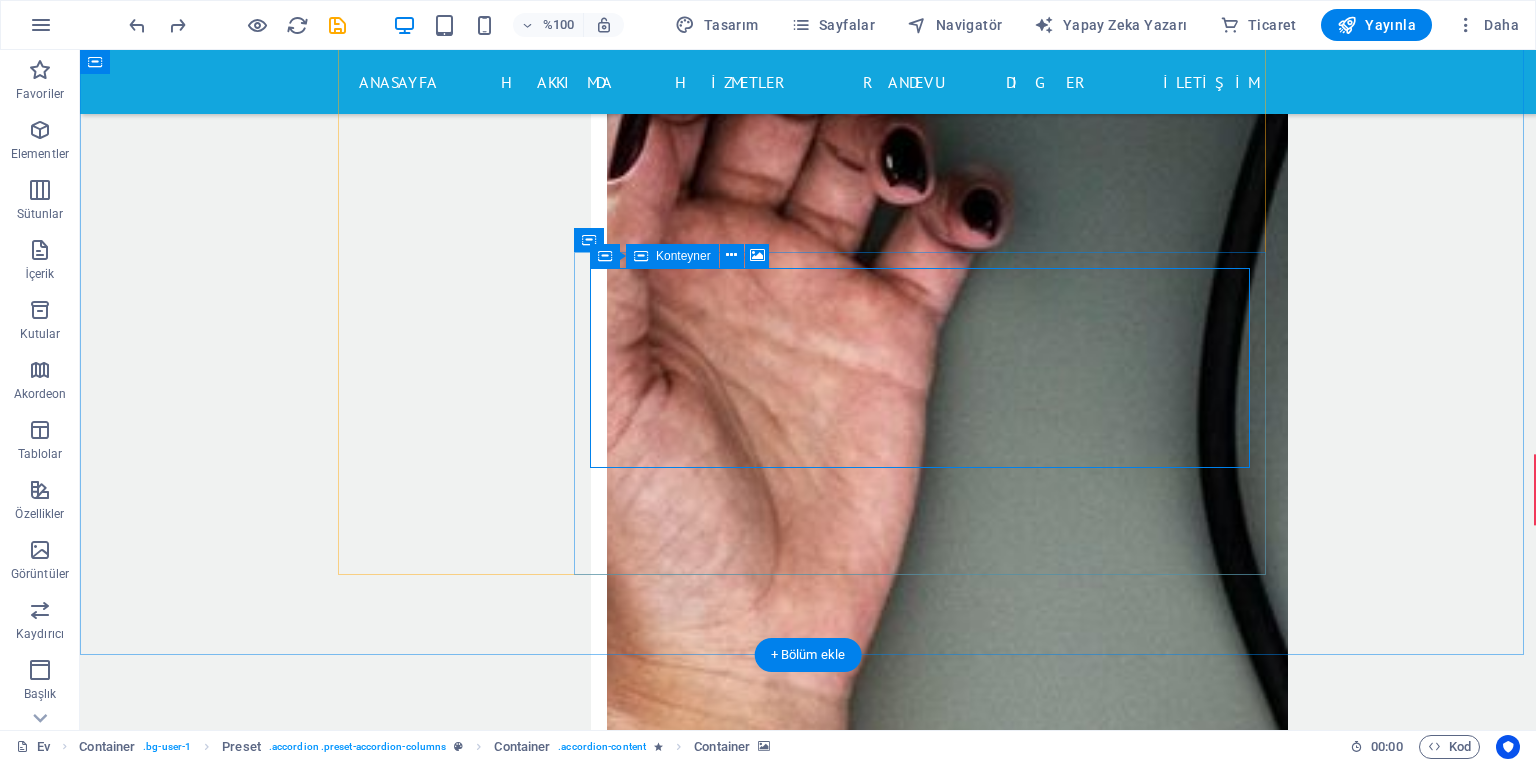 drag, startPoint x: 596, startPoint y: 276, endPoint x: 632, endPoint y: 285, distance: 37.107952 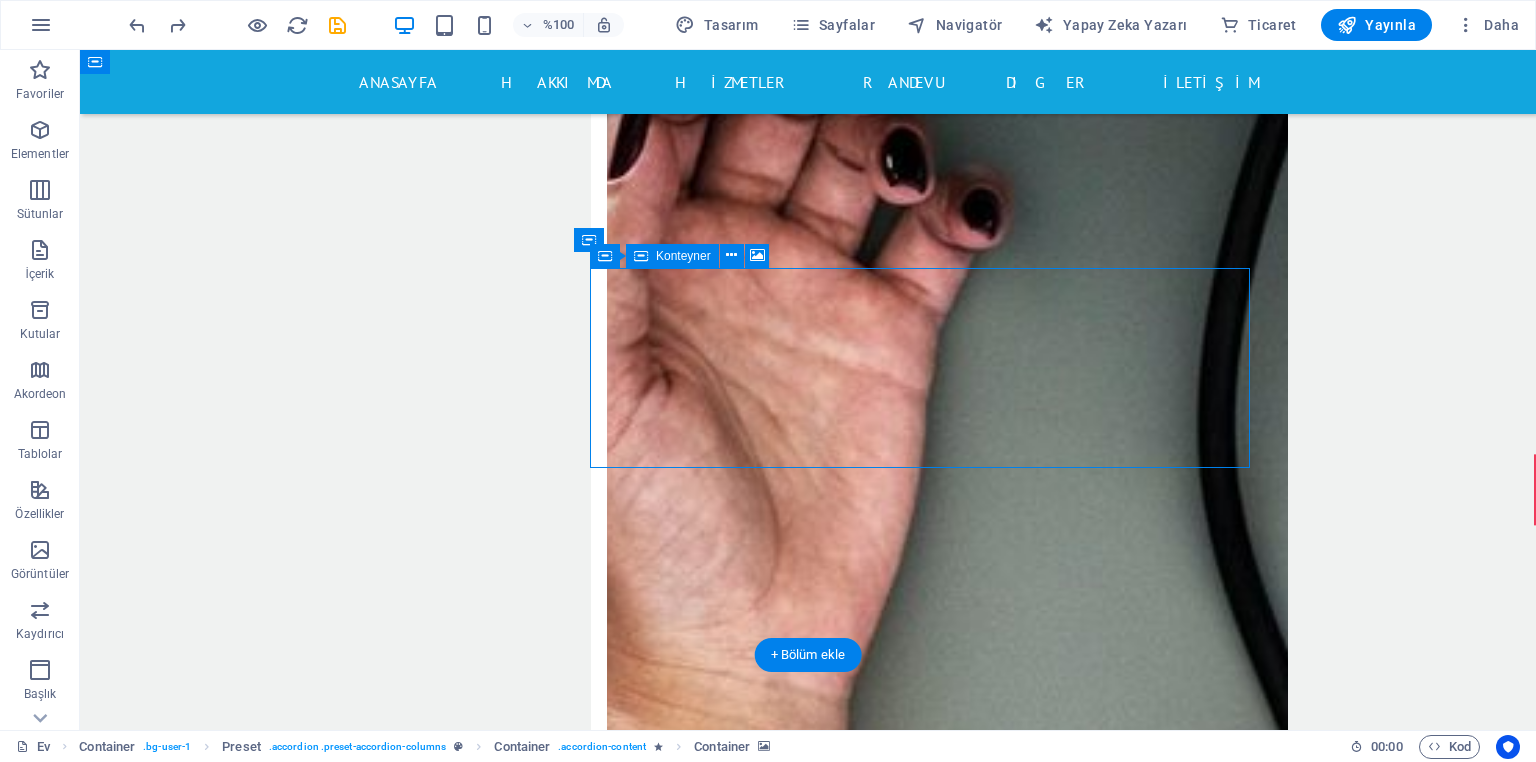 click on "İçeriği buraya bırakın veya  Öğeleri ekle  Panoya yapıştır" at bounding box center [931, 3922] 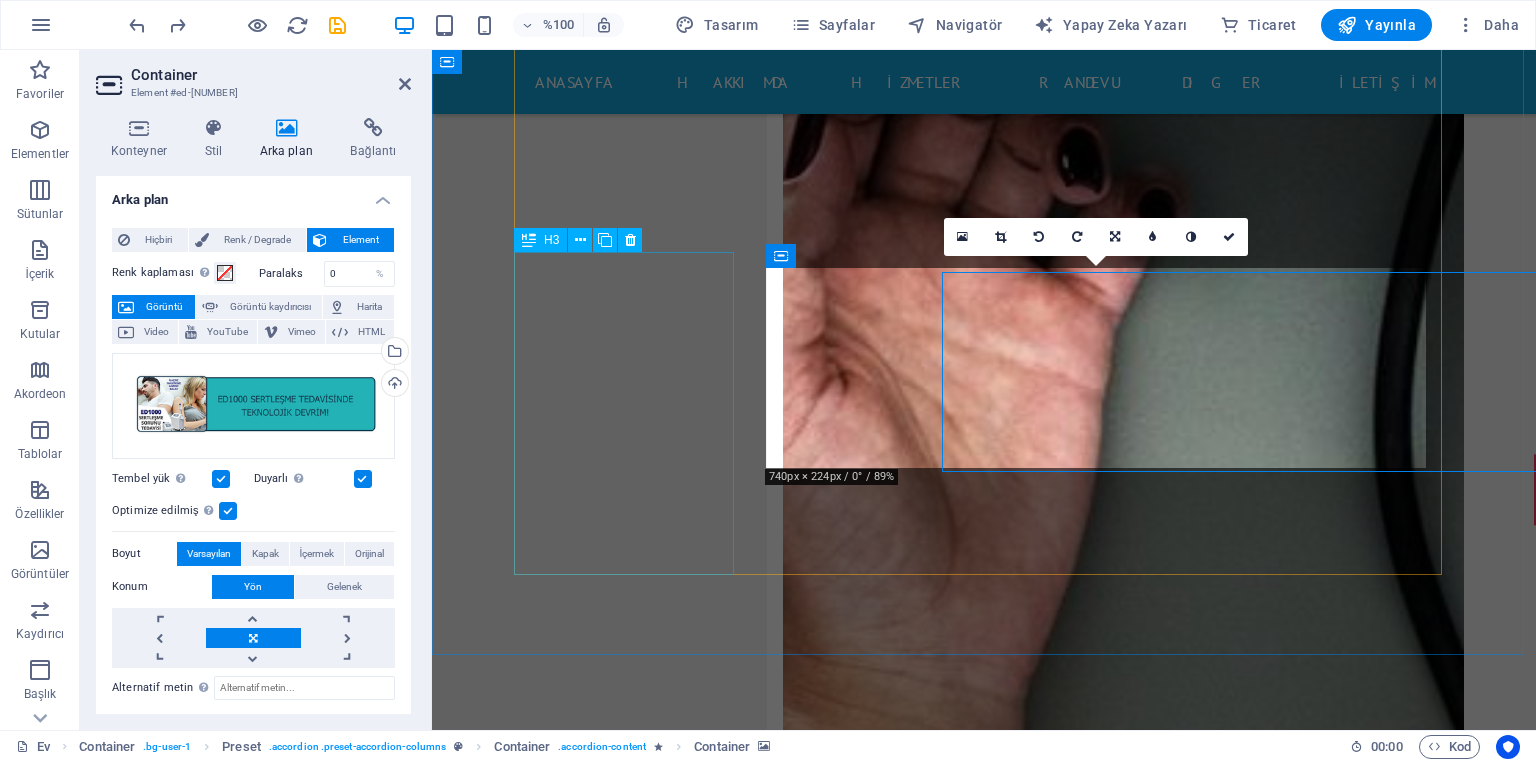 scroll, scrollTop: 8049, scrollLeft: 0, axis: vertical 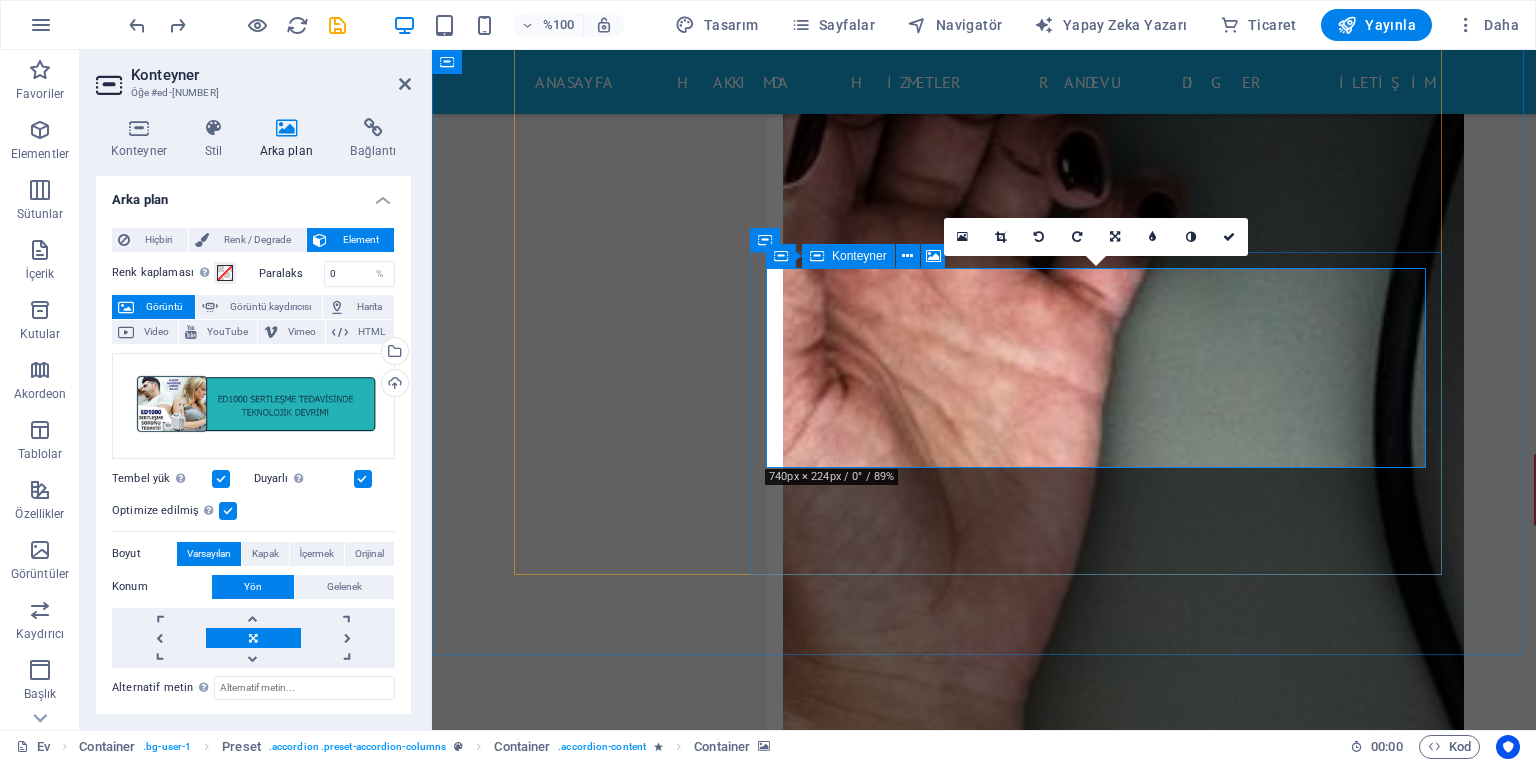 click on "İçeriği buraya bırakın veya  Öğeleri ekle  Panoya yapıştır" at bounding box center [1107, 3922] 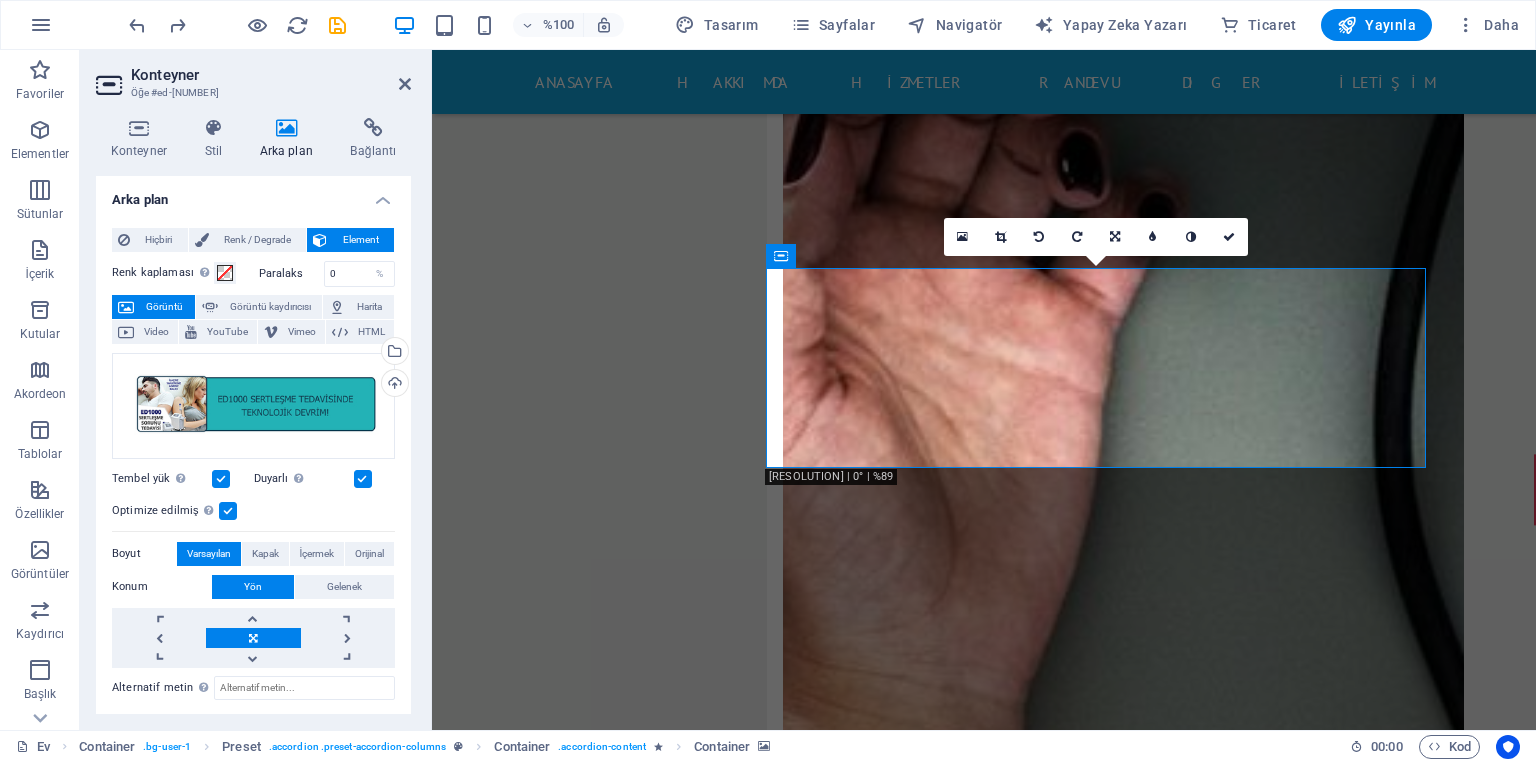 click at bounding box center [1107, 3751] 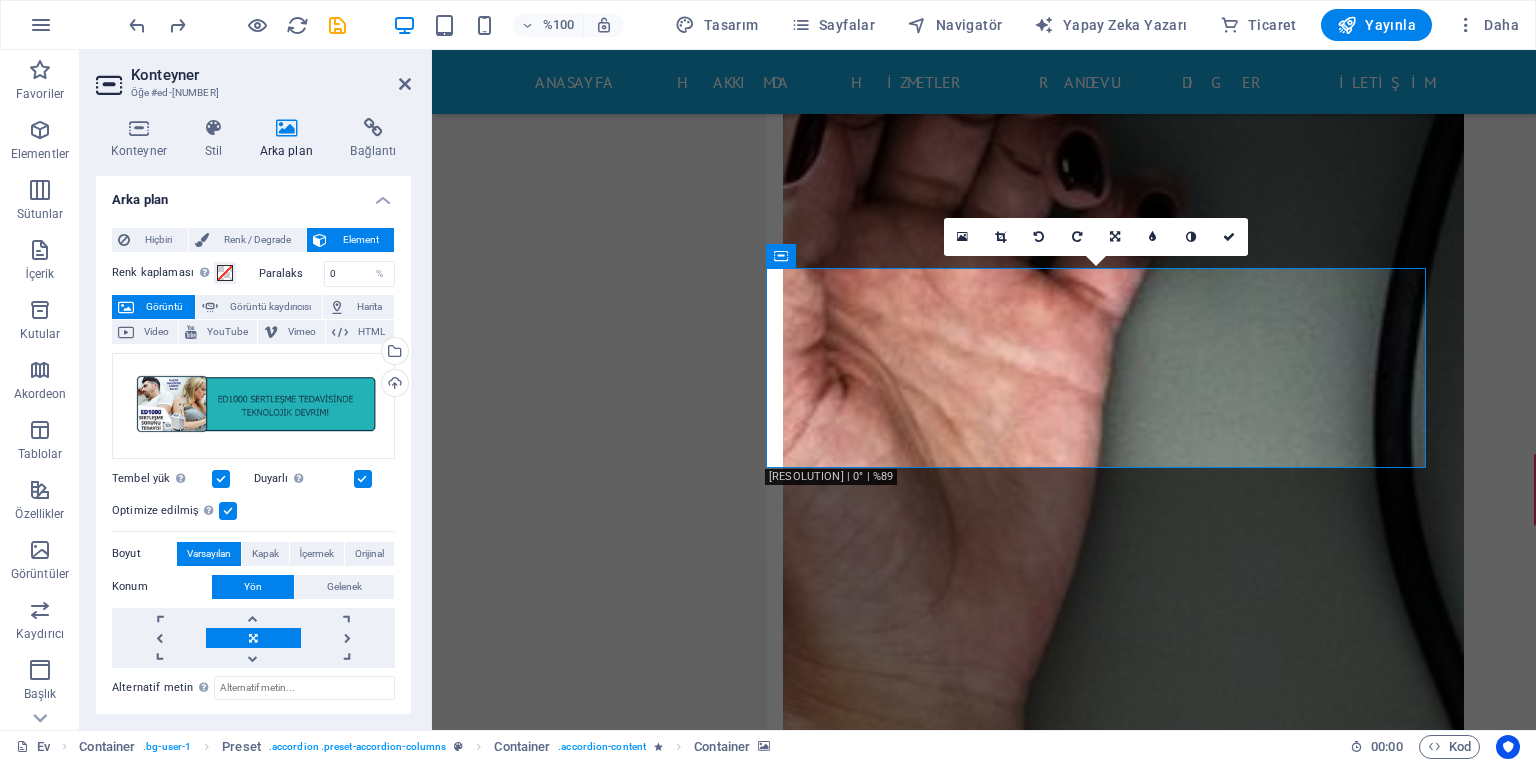 click at bounding box center (1107, 3751) 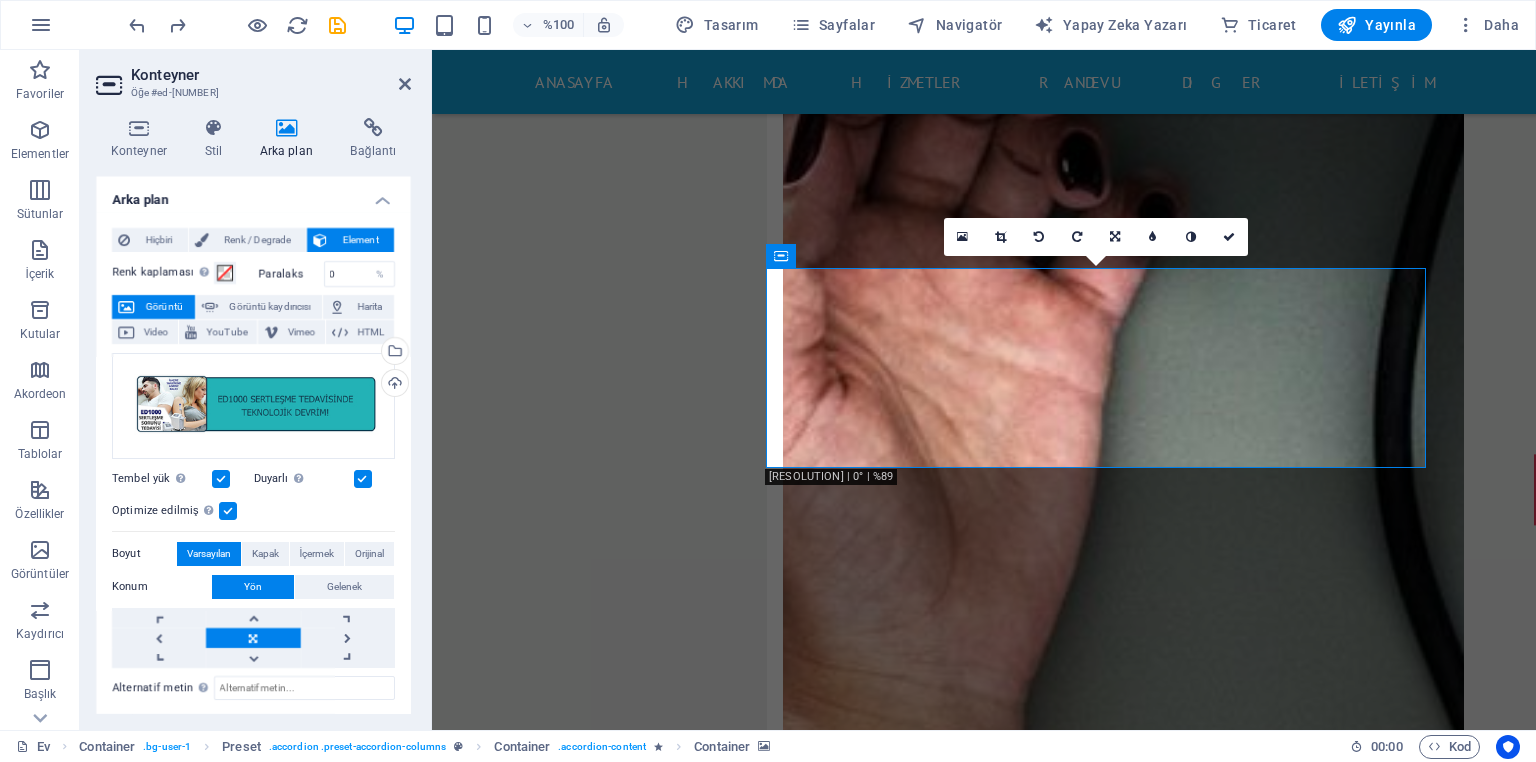 click at bounding box center (1107, 3751) 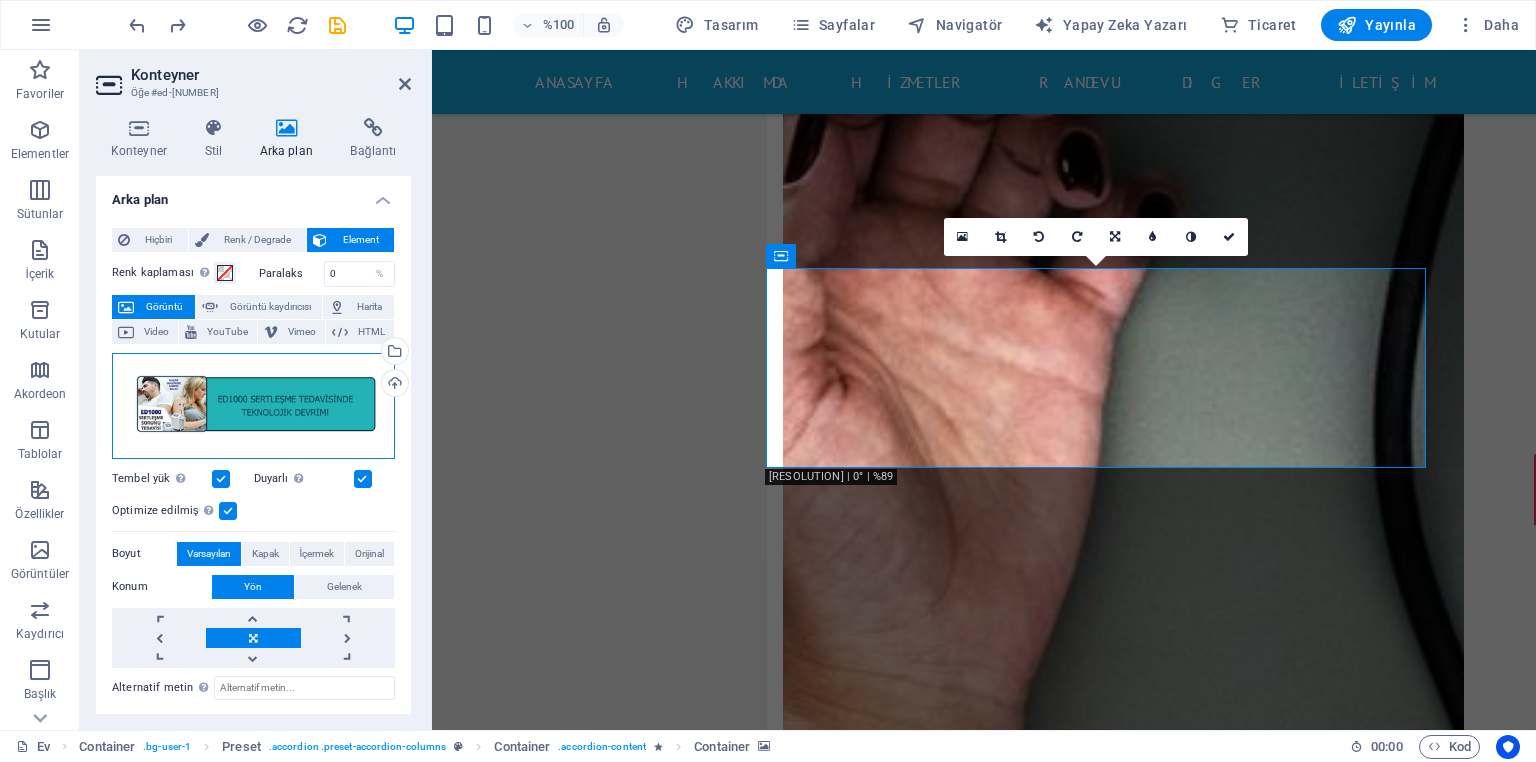 click on "Dosyaları buraya sürükleyin, dosyaları seçmek için tıklayın veya  Dosyalar'dan veya ücretsiz stok fotoğraf ve videolarımızdan dosyaları seçin" at bounding box center [253, 406] 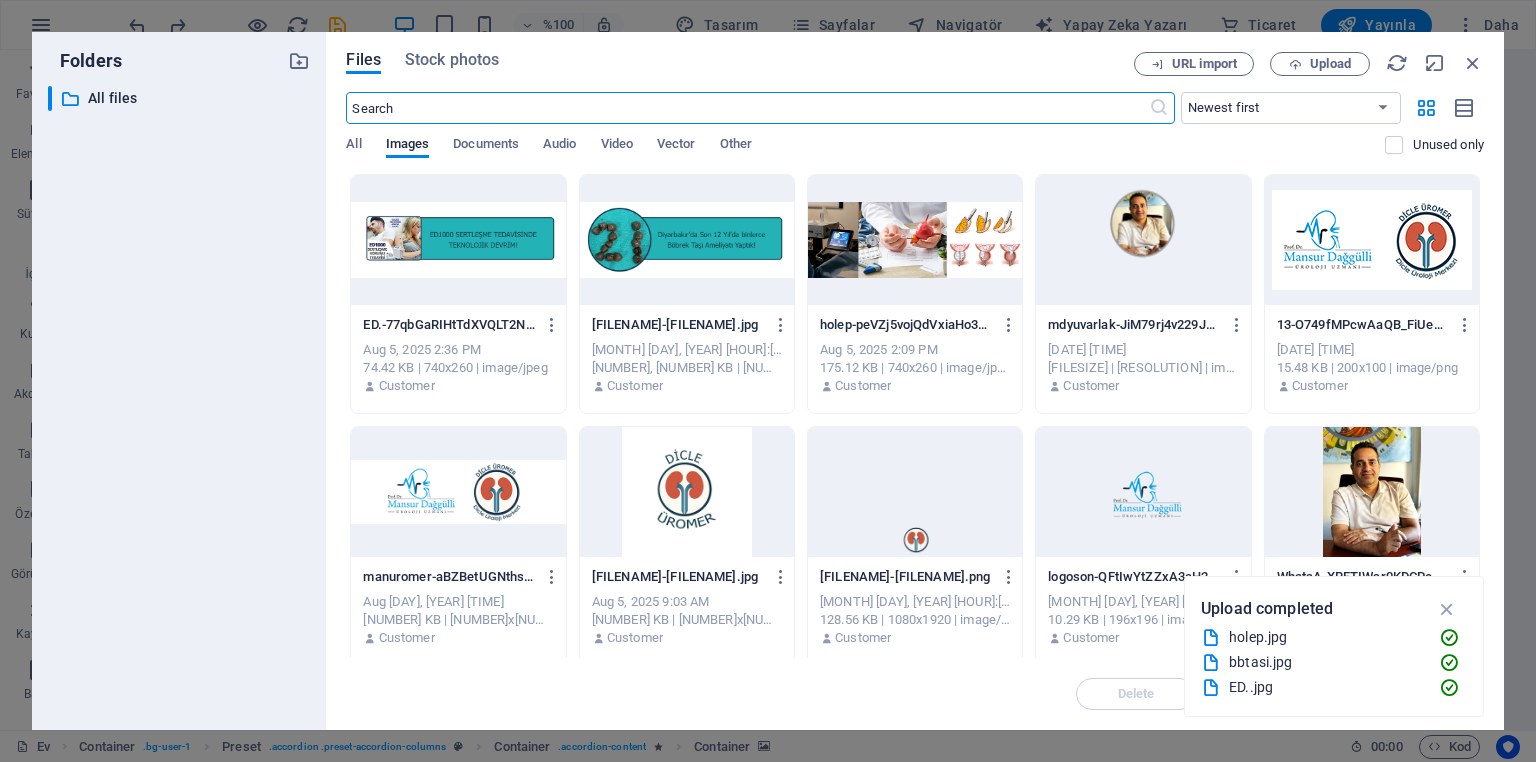 scroll, scrollTop: 8379, scrollLeft: 0, axis: vertical 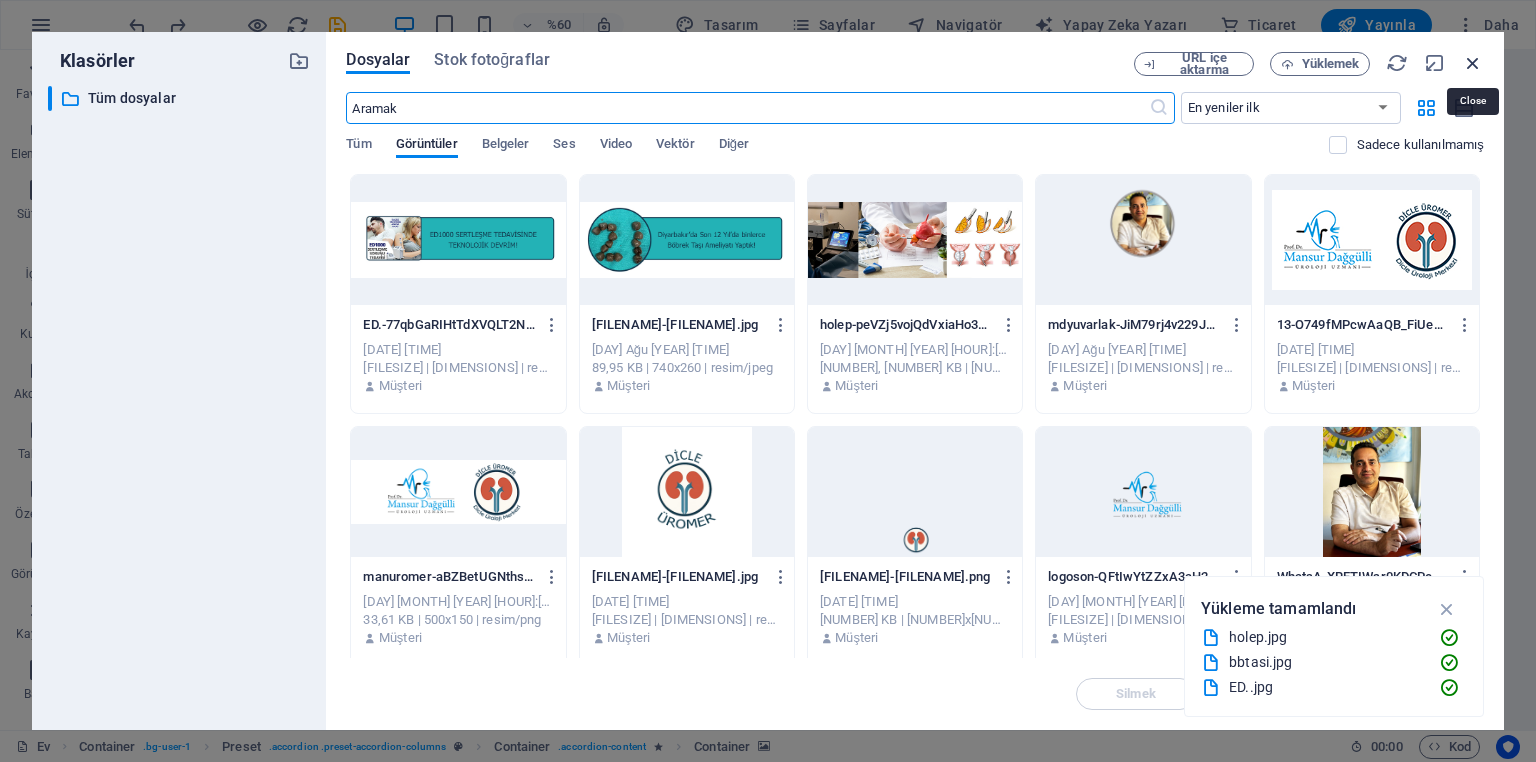 click at bounding box center (1473, 63) 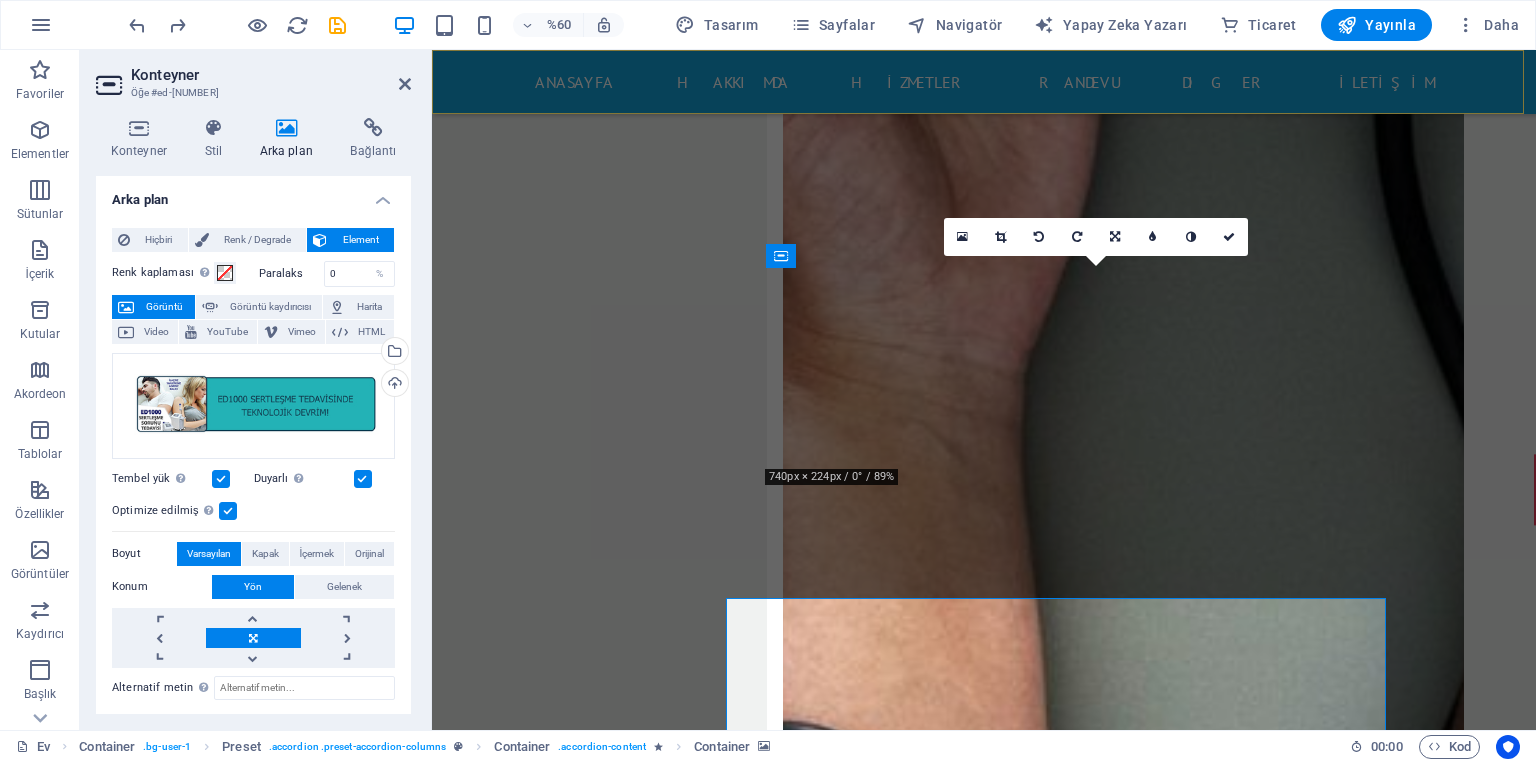 scroll, scrollTop: 8049, scrollLeft: 0, axis: vertical 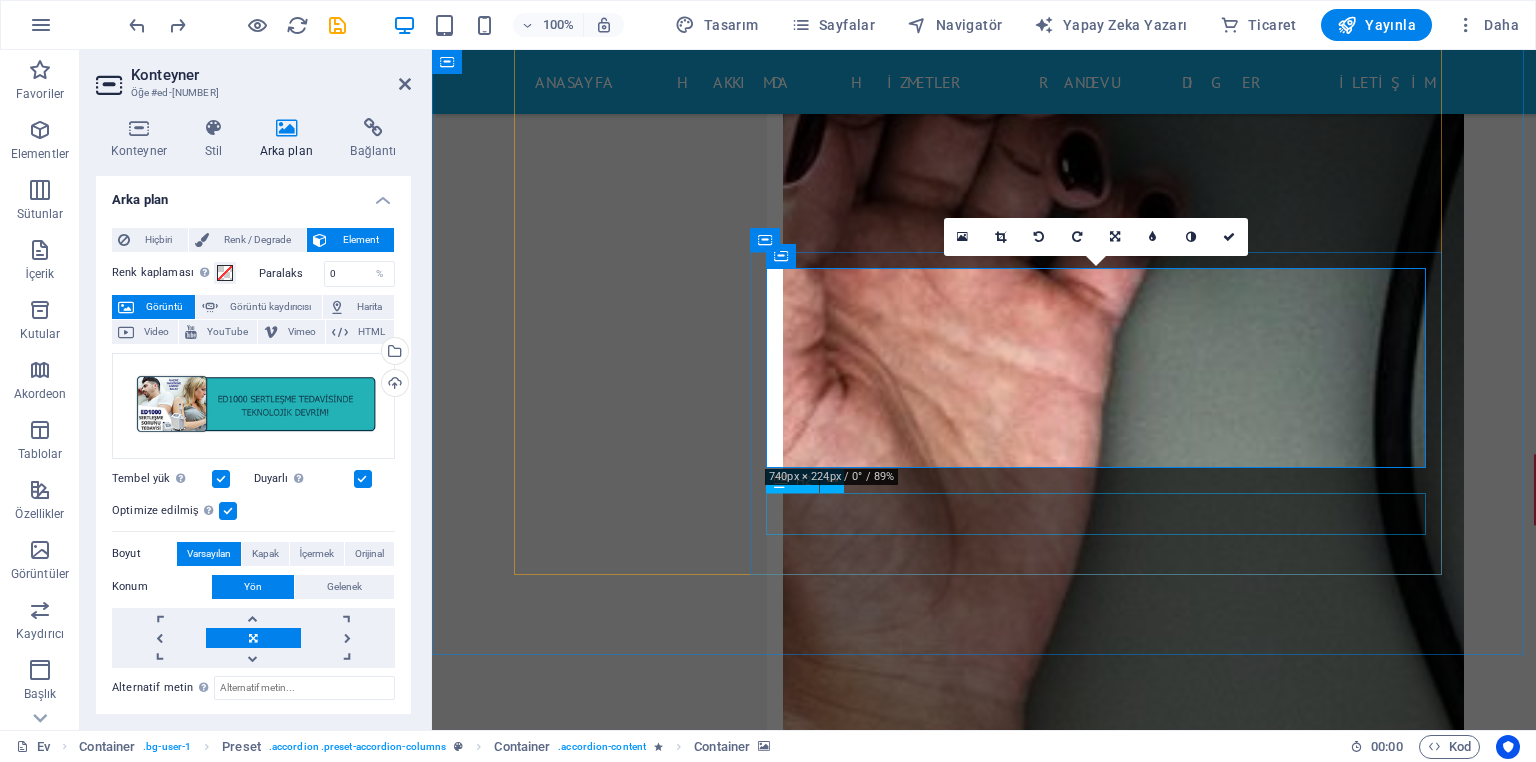 click on "Mesane" at bounding box center [1107, 3897] 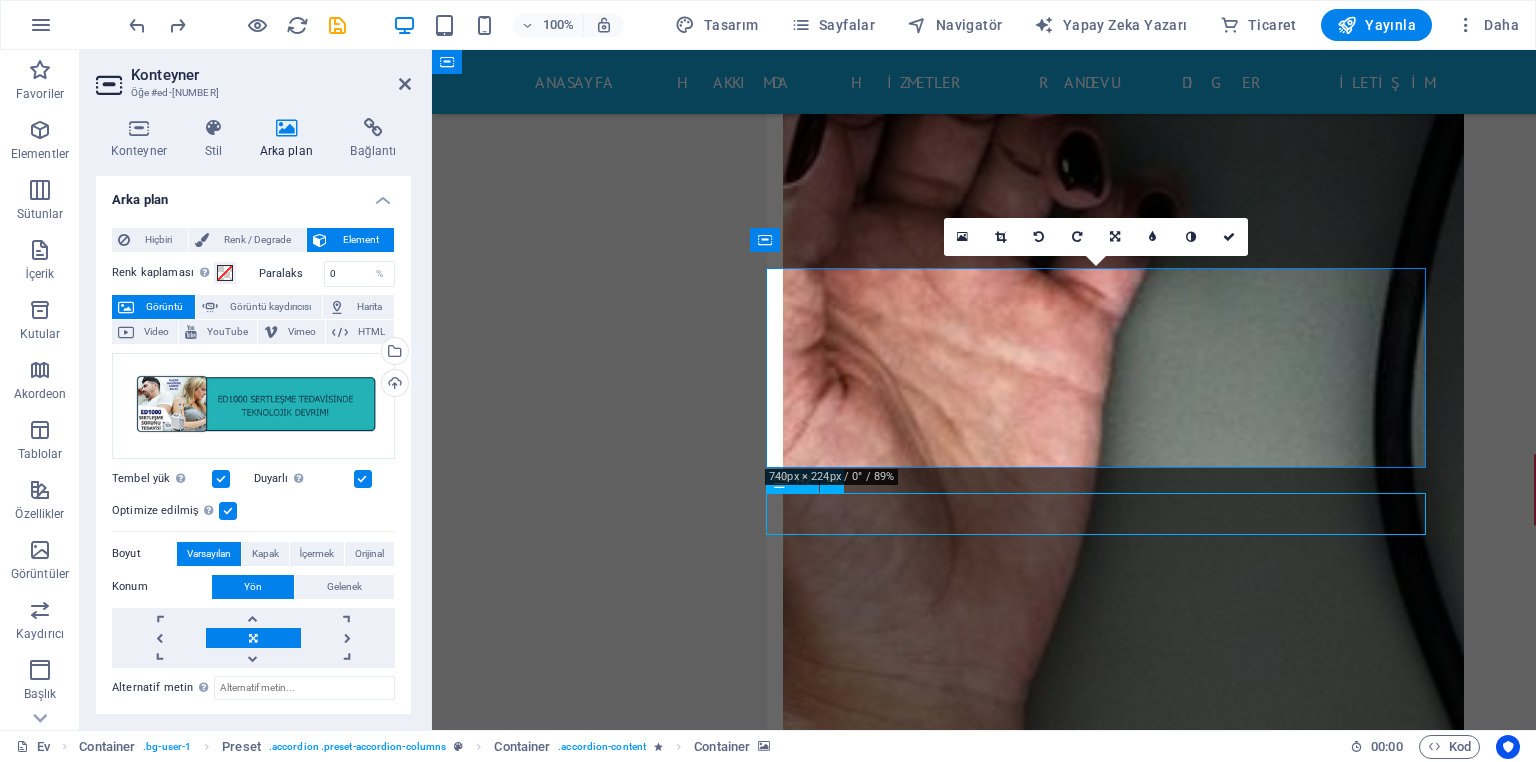 click on "Mesane" at bounding box center [1107, 3897] 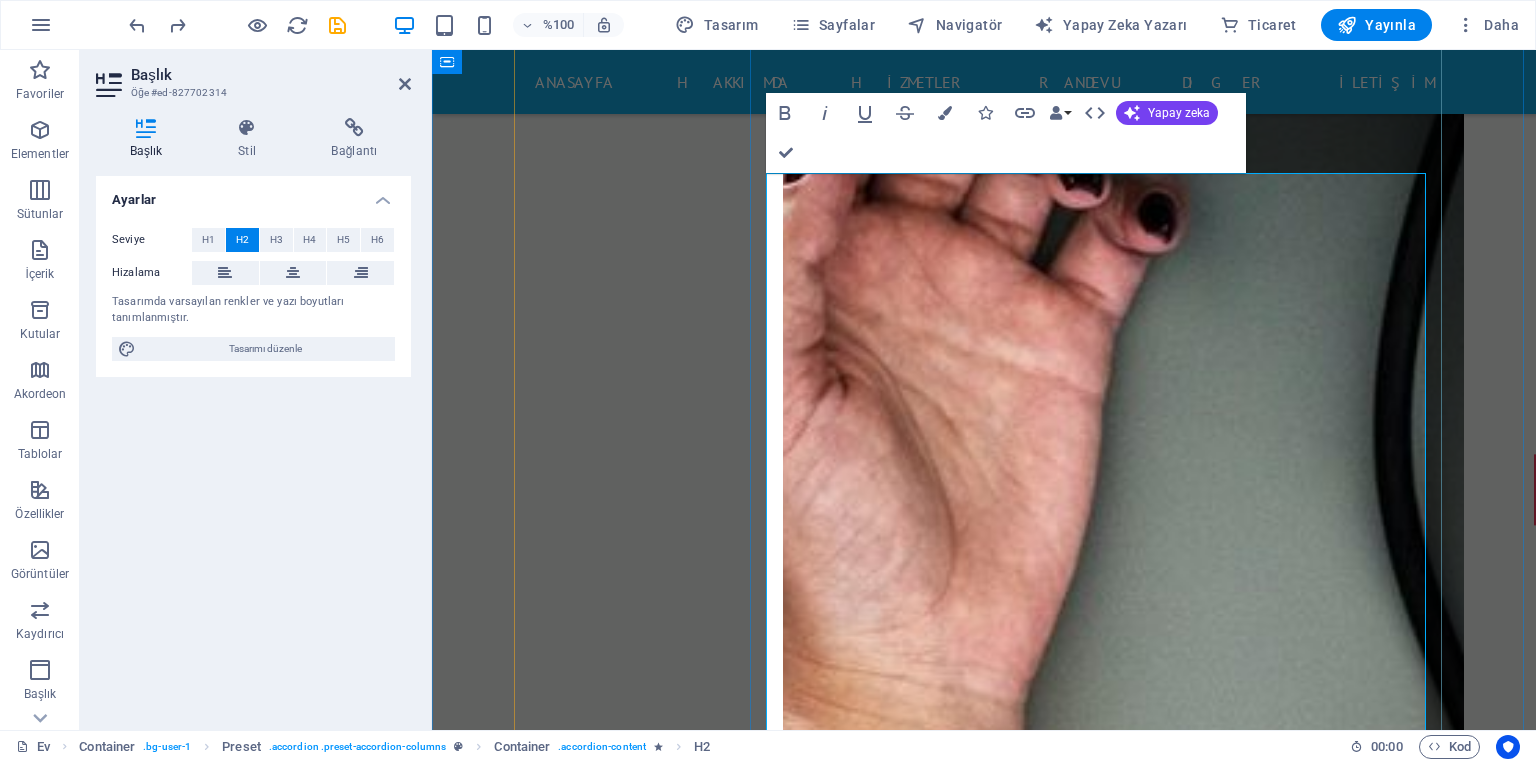 scroll, scrollTop: 8369, scrollLeft: 0, axis: vertical 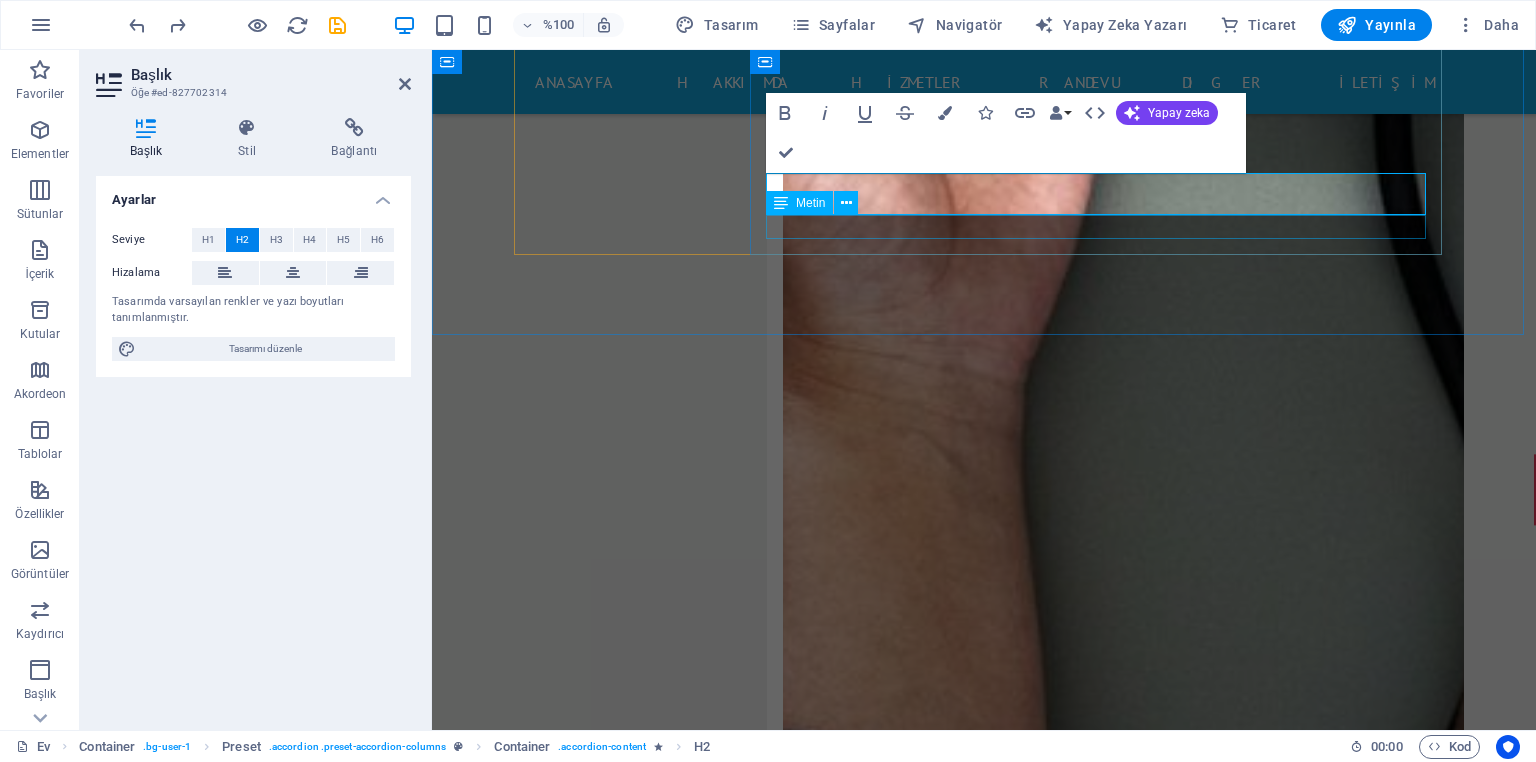 click on "Yakında..." at bounding box center (1107, 3610) 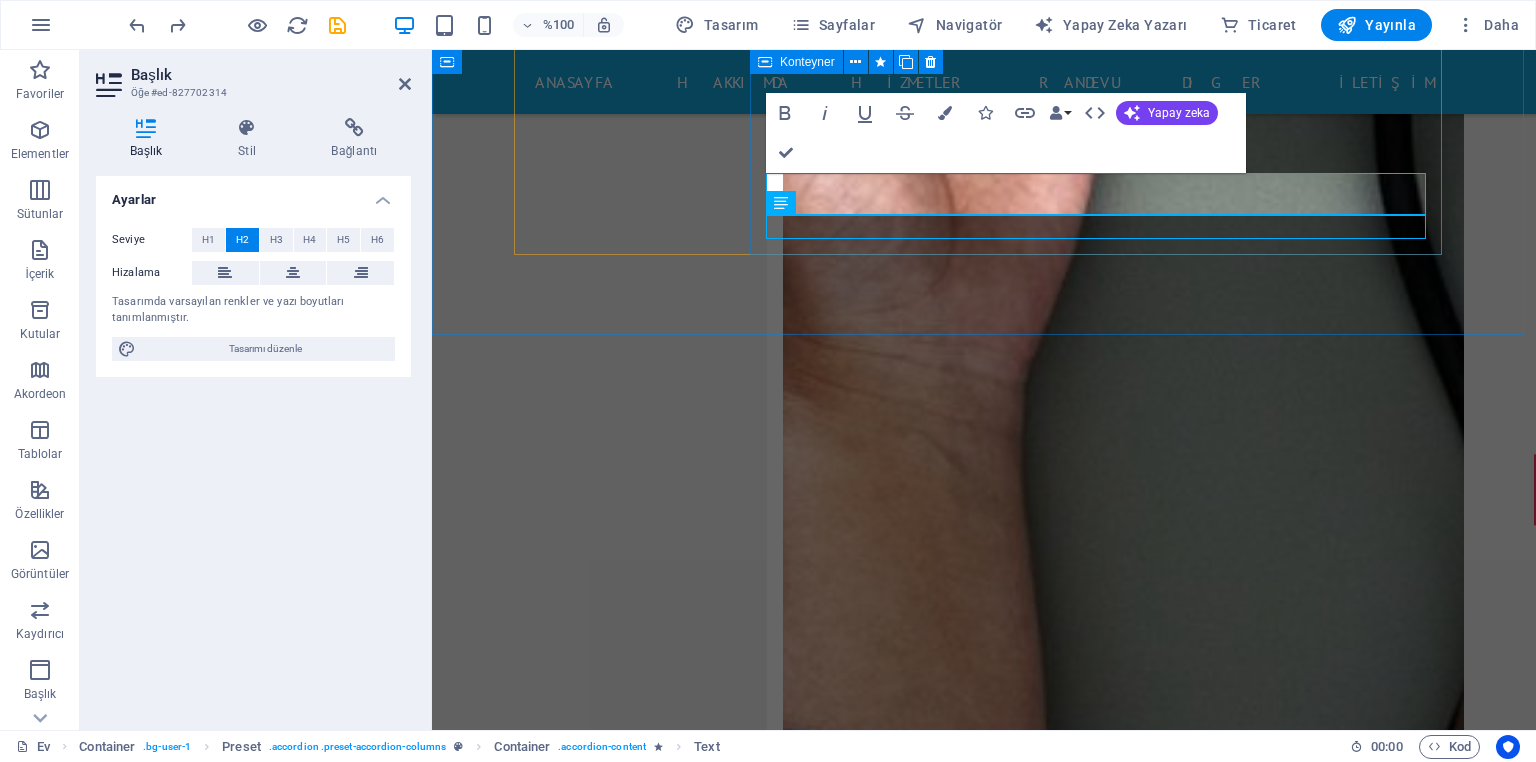 scroll, scrollTop: 8372, scrollLeft: 0, axis: vertical 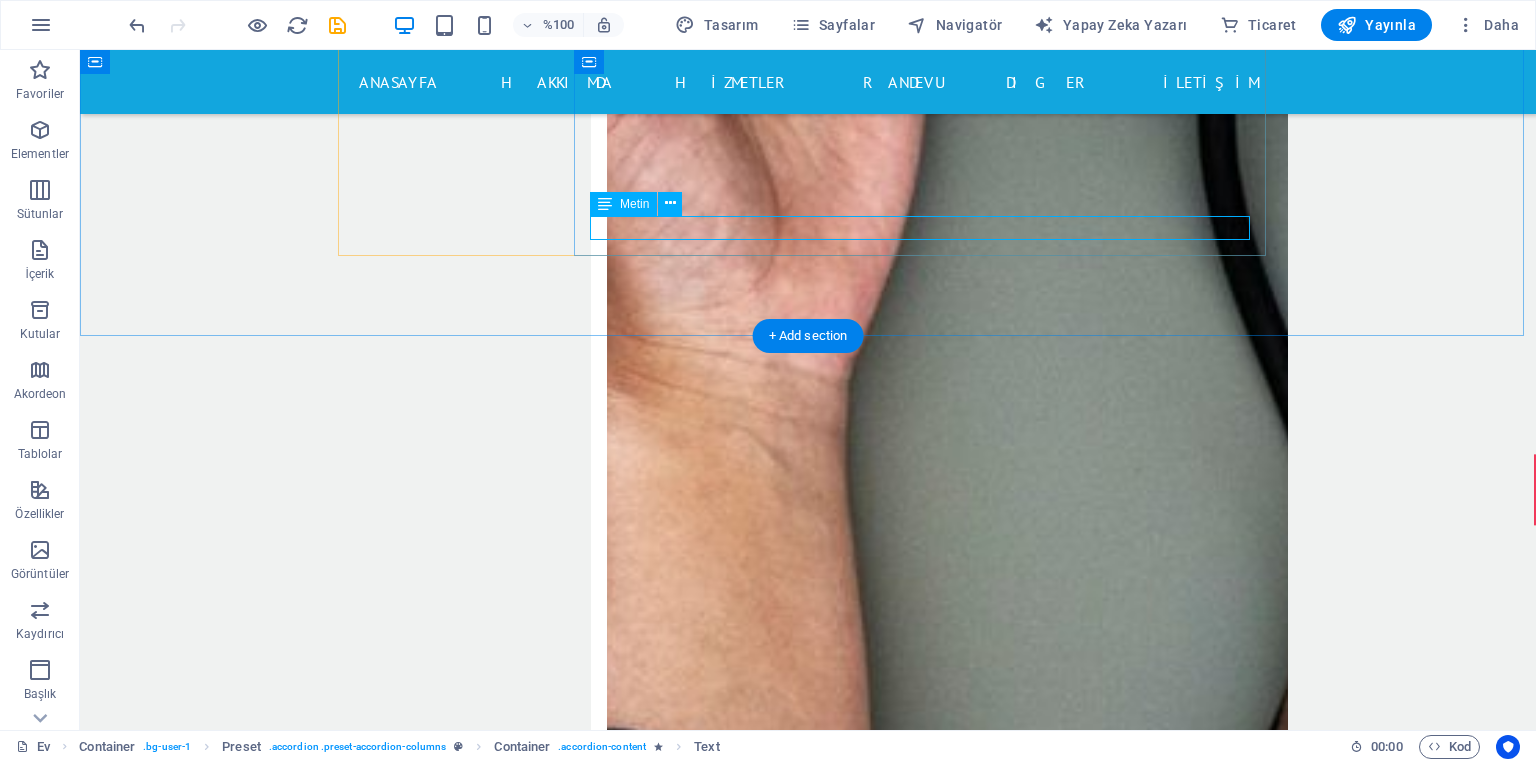 click on "Yakında..." at bounding box center (931, 3611) 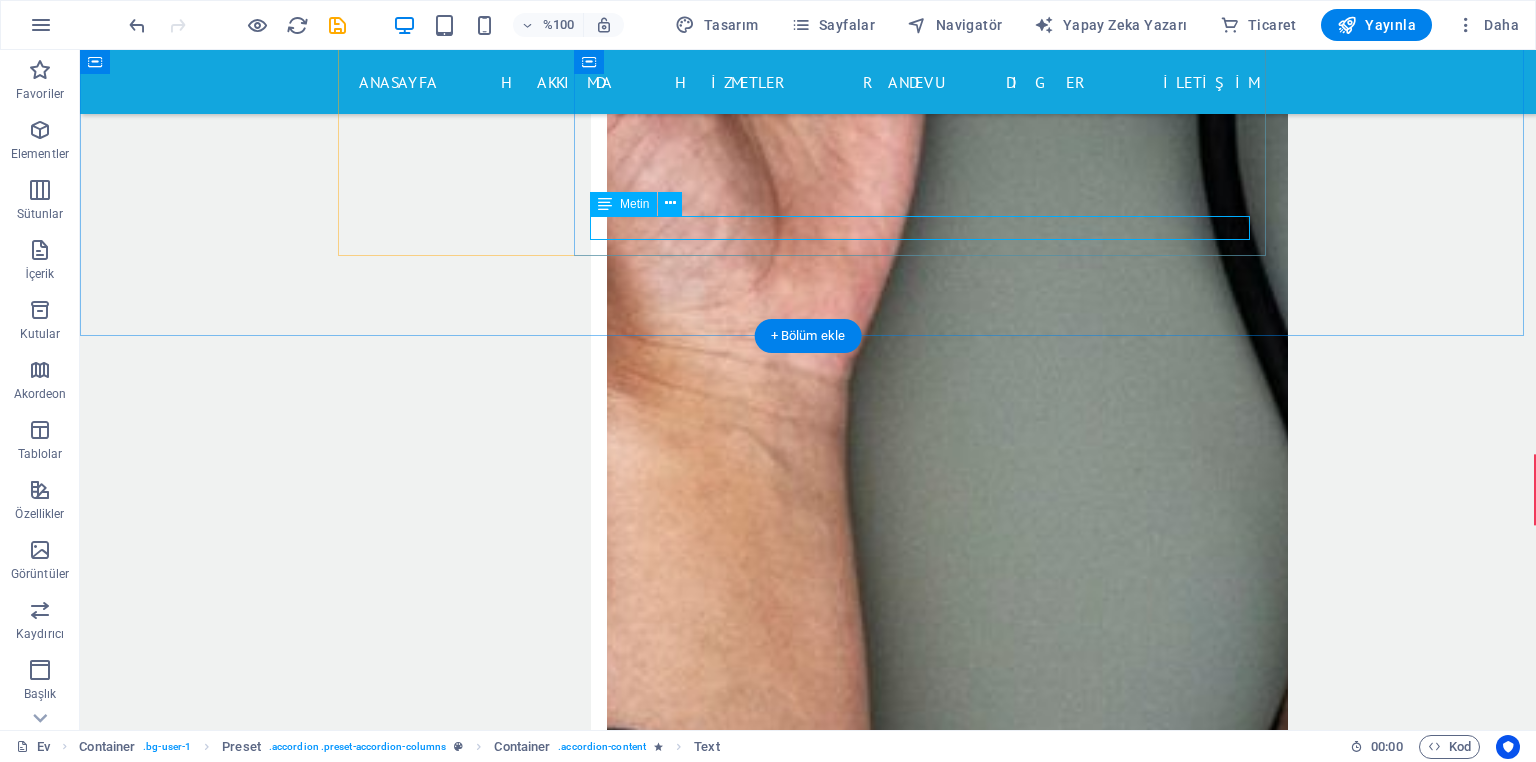 click on "Yakında..." at bounding box center [931, 3611] 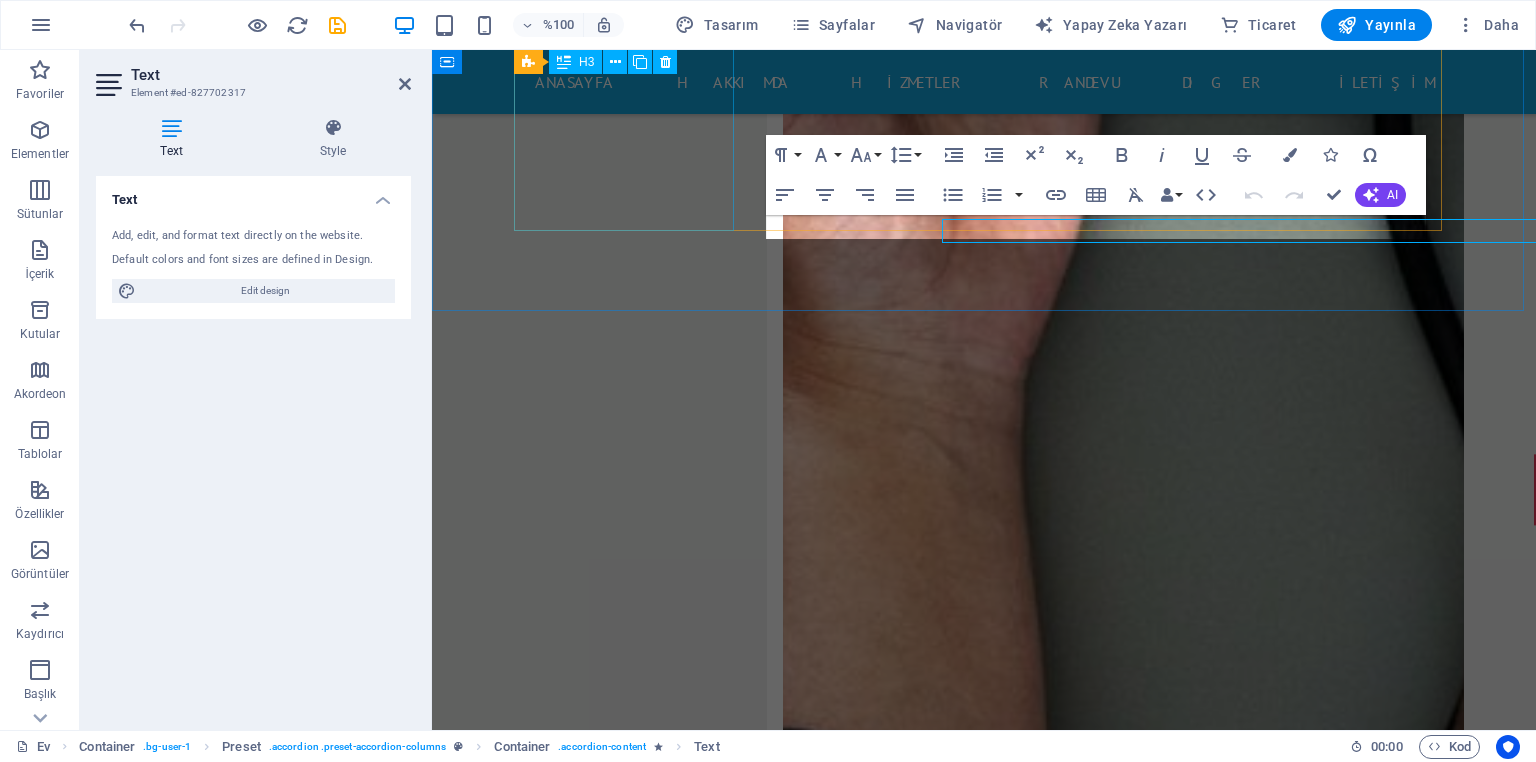 scroll, scrollTop: 8369, scrollLeft: 0, axis: vertical 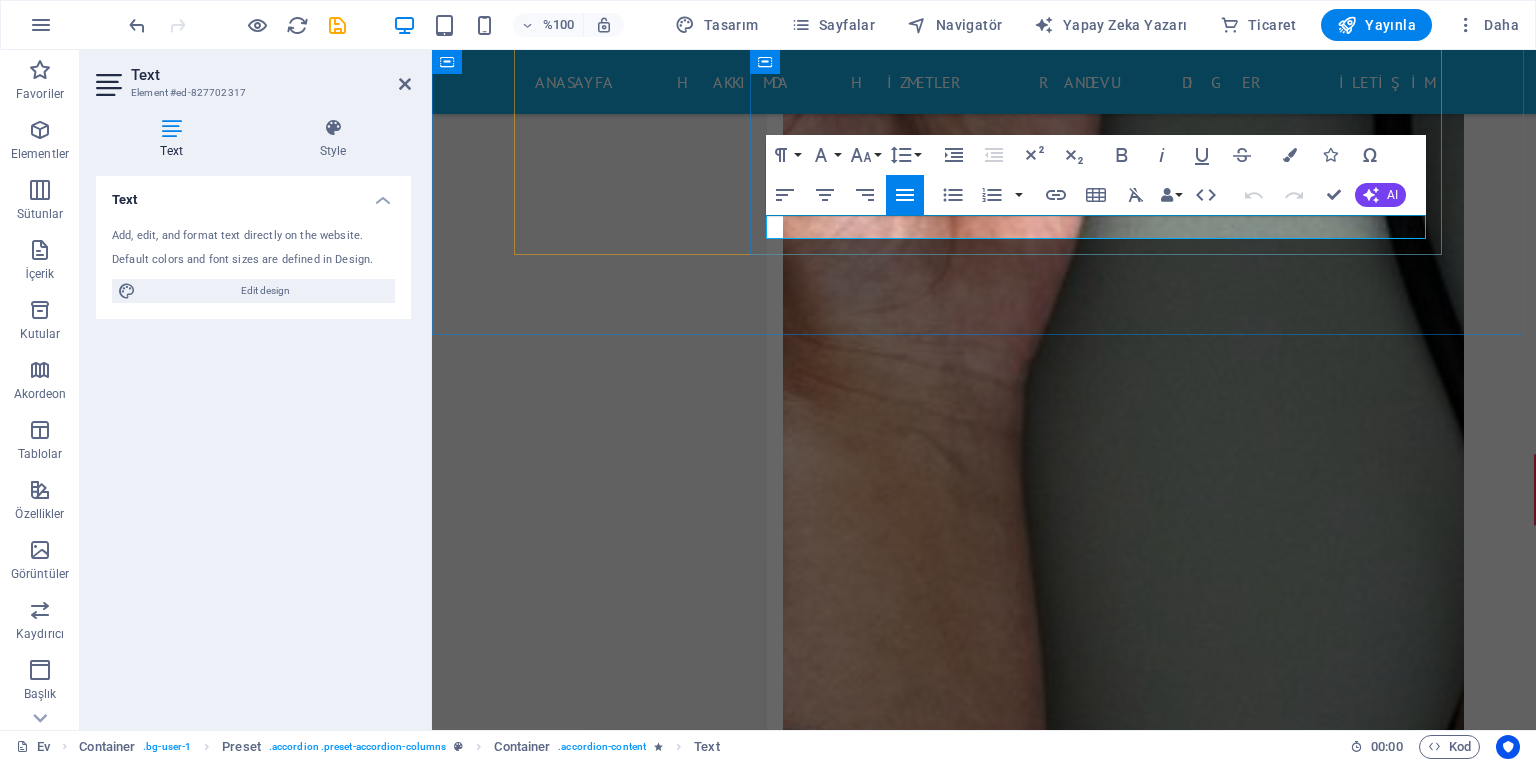 drag, startPoint x: 821, startPoint y: 231, endPoint x: 836, endPoint y: 239, distance: 17 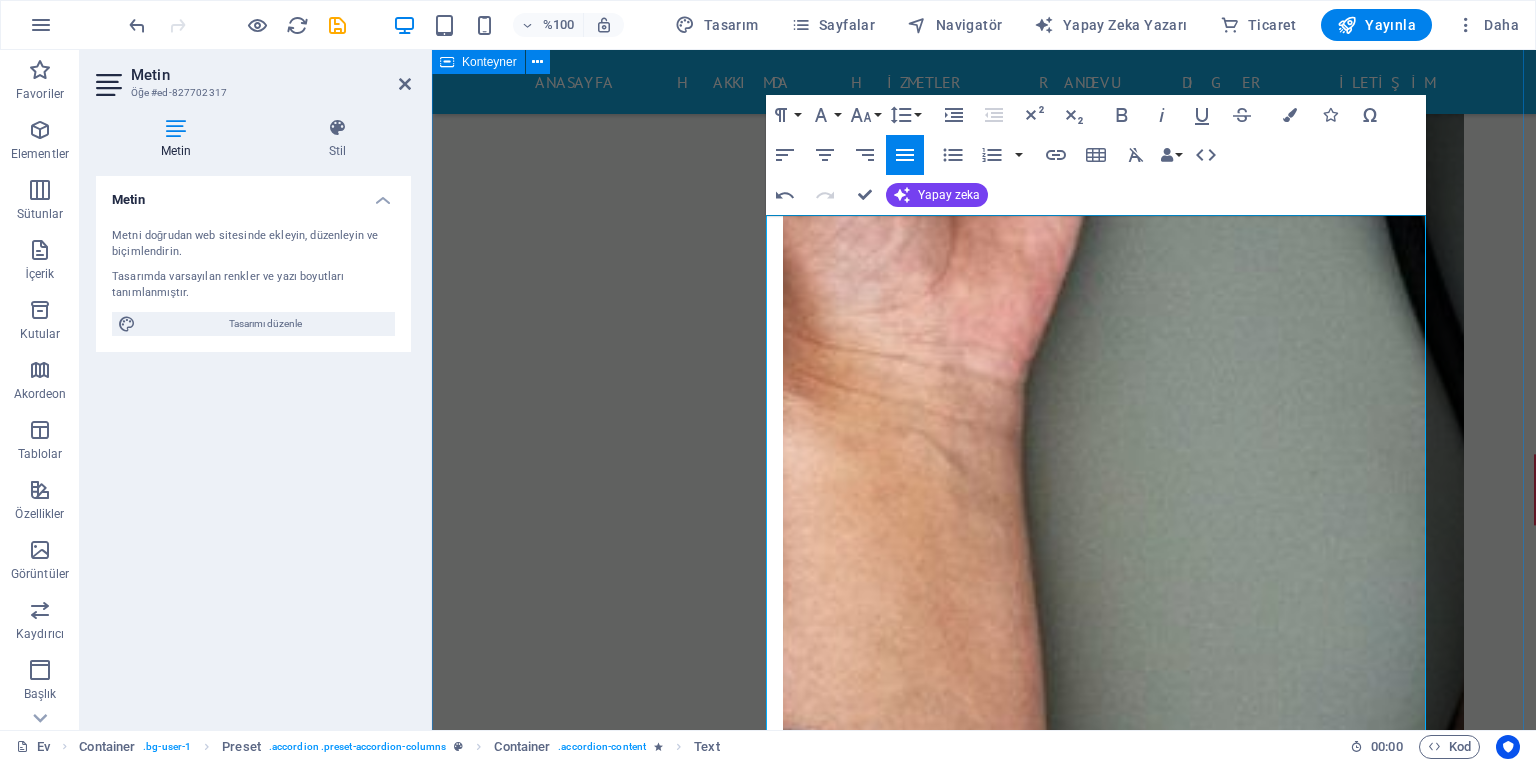 click on "HİZMETLERİMİZ İçeriği buraya bırakın veya  Öğeleri ekle  Panoya yapıştır Üroloji'de nelere bakıyoruz? Penise Prp Tedavisi Radikal Orşiektomi Radikal Prostatektomi Radikal Sistektomi Böbrek Ultrasonu Robot Destekli Cerrahi Robot Destekli Laparoskopik harcamalar Robot Destekli Ürolojik programlar Robotik Cerrahi Sertleşme Sorunu Tedavisi Sertleşme Sorununda PRP Tedavisi Sistektomi Radikal Nefrektomi Piyeloplasti Prostatektomi Penise Şok Dalga Tedavisi (EDSWT) Perkütan Böbrek Cerrahisi Perkütan Iğne Aspirasyonu Perkütan Nefrostomi Plazma Kinetik Plazma Kinetik Prostat Cerrahisi Prostat Biyopsisi Prostat Kanserinde Açık Ameliyat Prostat Kanserinde Görüntüleme Prostat Kanserinde Laparoskopik (Kapalı) Ameliyatı Prostat Spesifik Antijen (Psa) Testi Sistoskopi Sistoskopi Ve Üreteroskopi Üreteroskopik Taş Cerrahisi Üretra Ameliyatı Üretroplasti Üriner Diversiyon Cerrahisi Ürografi Üroonkoloji Ürostomi Kabın Kaçırma Ameliyatı İdrar Kaçırma Tedavisi Yol Darlıkları" at bounding box center [984, 4934] 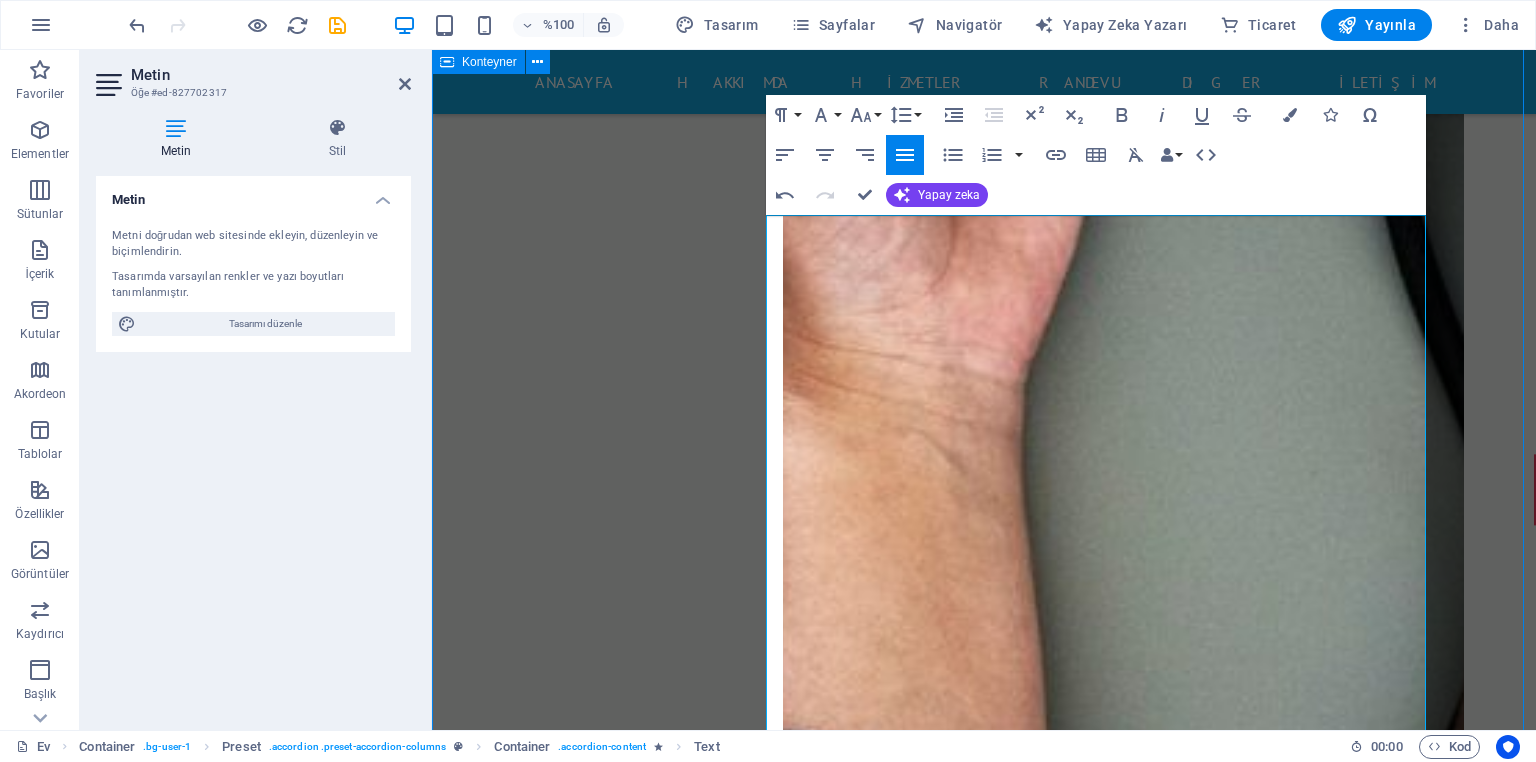 click on "HİZMETLERİMİZ İçeriği buraya bırakın veya  Öğeleri ekle  Panoya yapıştır Üroloji'de nelere bakıyoruz? Penise Prp Tedavisi Radikal Orşiektomi Radikal Prostatektomi Radikal Sistektomi Böbrek Ultrasonu Robot Destekli Cerrahi Robot Destekli Laparoskopik harcamalar Robot Destekli Ürolojik programlar Robotik Cerrahi Sertleşme Sorunu Tedavisi Sertleşme Sorununda PRP Tedavisi Sistektomi Radikal Nefrektomi Piyeloplasti Prostatektomi Penise Şok Dalga Tedavisi (EDSWT) Perkütan Böbrek Cerrahisi Perkütan Iğne Aspirasyonu Perkütan Nefrostomi Plazma Kinetik Plazma Kinetik Prostat Cerrahisi Prostat Biyopsisi Prostat Kanserinde Açık Ameliyat Prostat Kanserinde Görüntüleme Prostat Kanserinde Laparoskopik (Kapalı) Ameliyatı Prostat Spesifik Antijen (Psa) Testi Sistoskopi Sistoskopi Ve Üreteroskopi Üreteroskopik Taş Cerrahisi Üretra Ameliyatı Üretroplasti Üriner Diversiyon Cerrahisi Ürografi Üroonkoloji Ürostomi Kabın Kaçırma Ameliyatı İdrar Kaçırma Tedavisi Yol Darlıkları" at bounding box center [984, 4934] 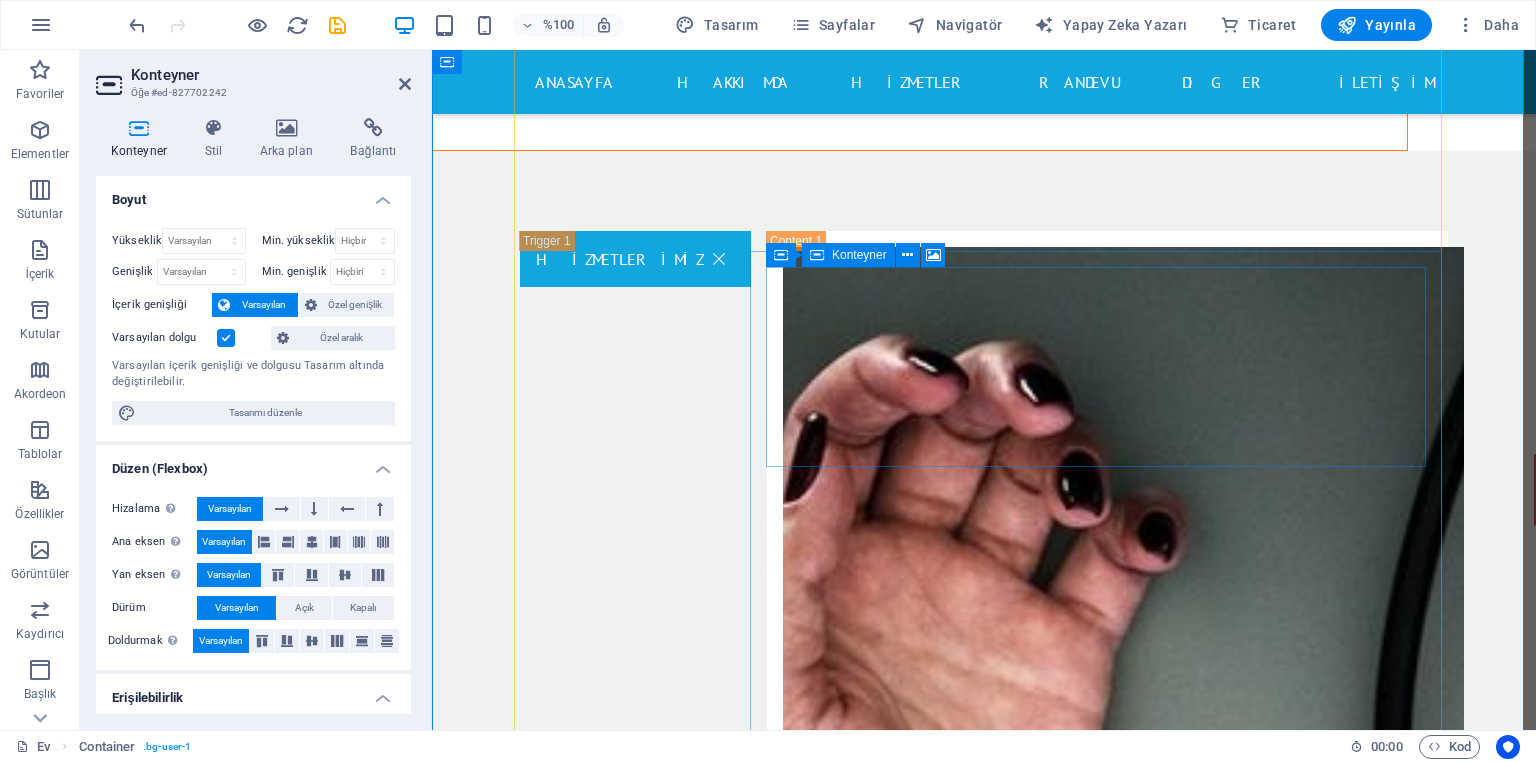 scroll, scrollTop: 8050, scrollLeft: 0, axis: vertical 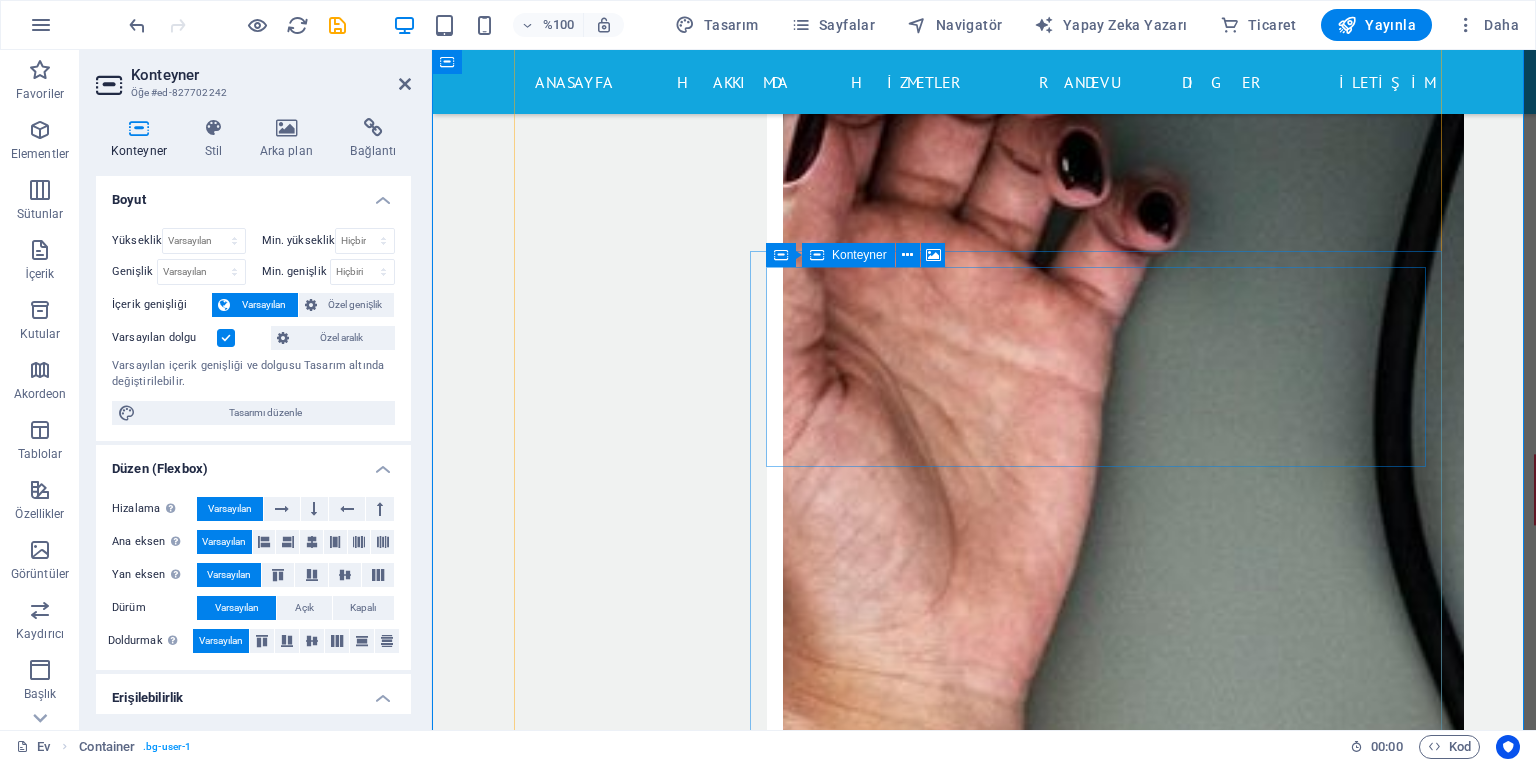 click on "İçeriği buraya bırakın veya  Öğeleri ekle  Panoya yapıştır" at bounding box center [1107, 3921] 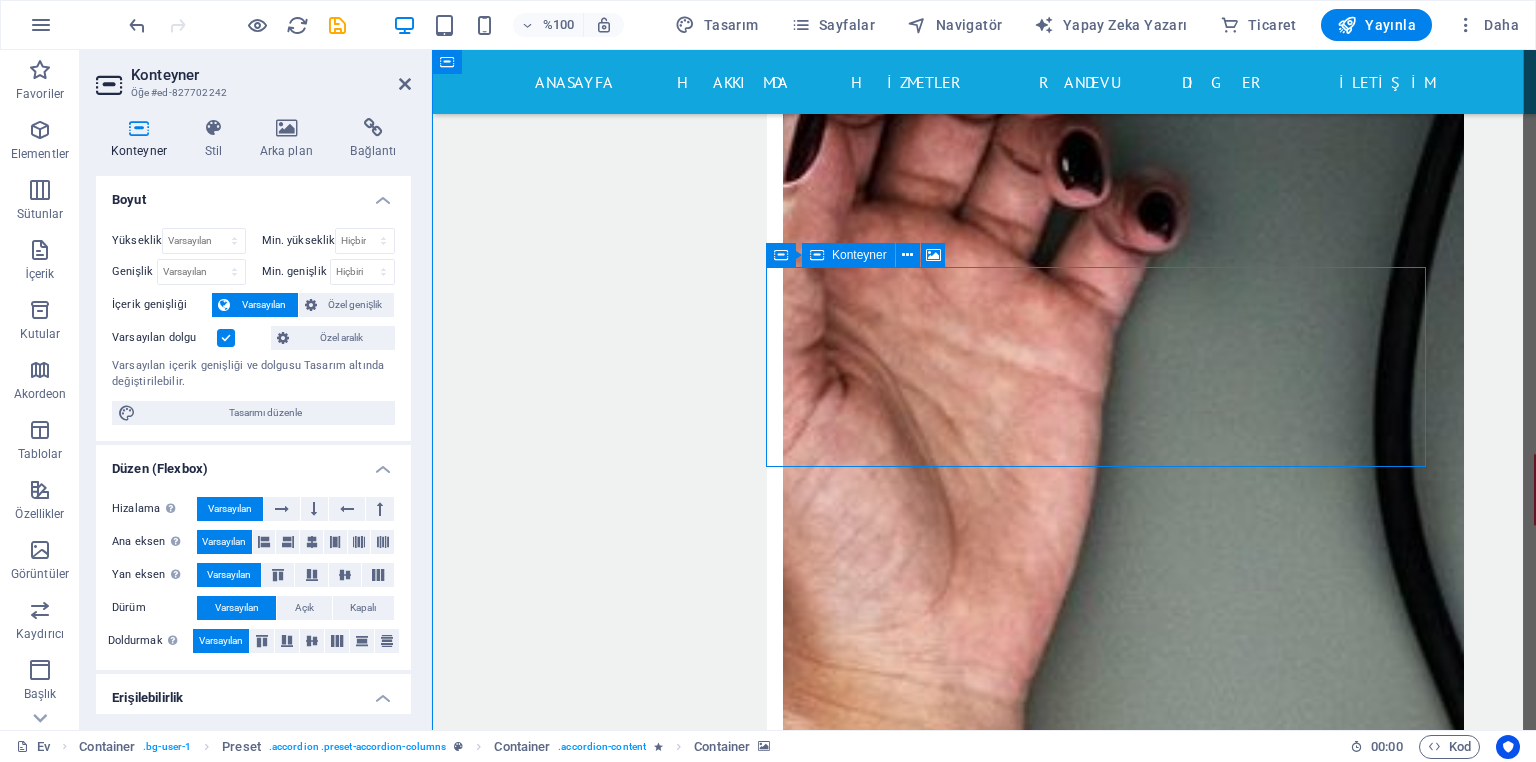 click on "İçeriği buraya bırakın veya  Öğeleri ekle  Panoya yapıştır" at bounding box center (1107, 3921) 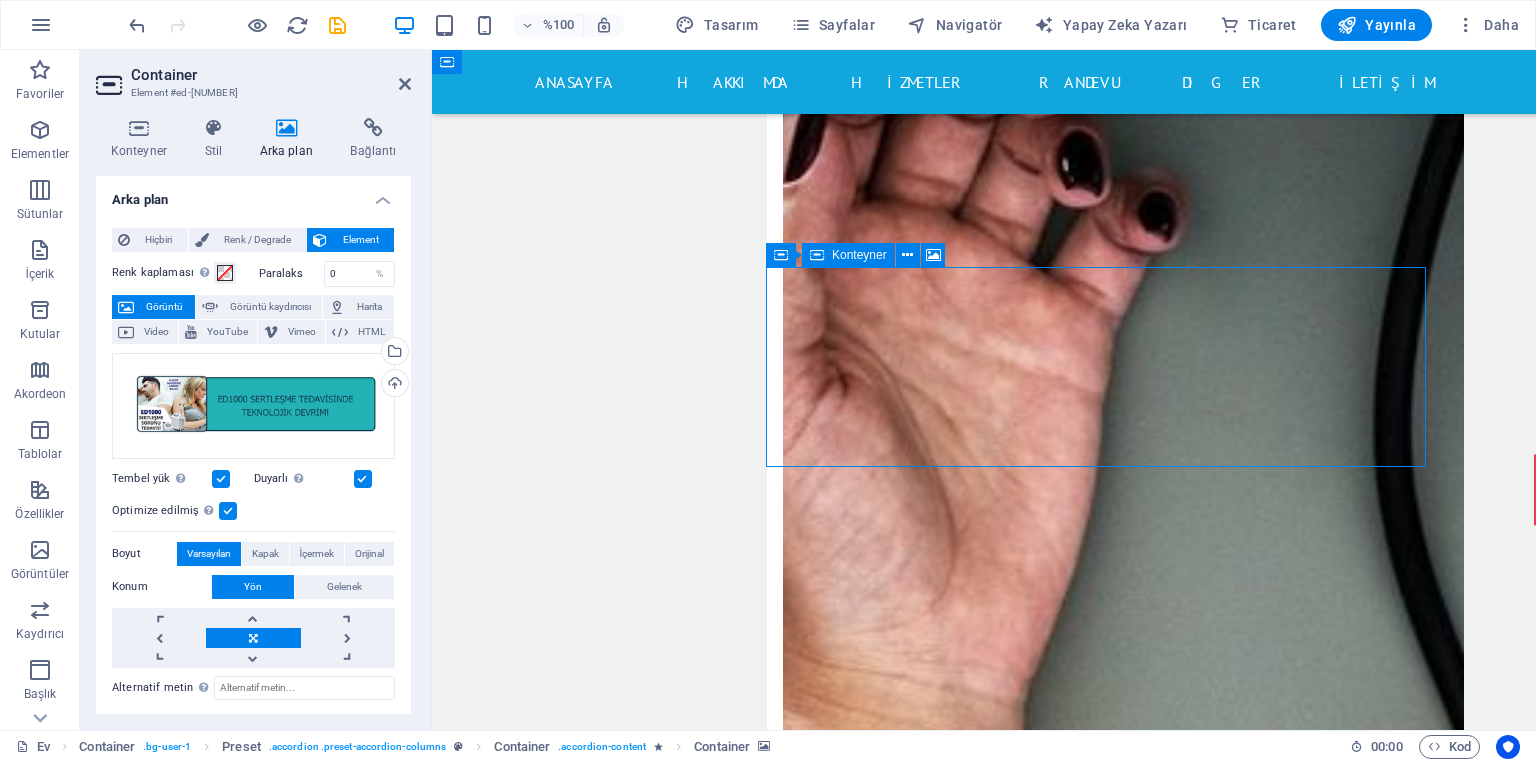 drag, startPoint x: 968, startPoint y: 339, endPoint x: 968, endPoint y: 277, distance: 62 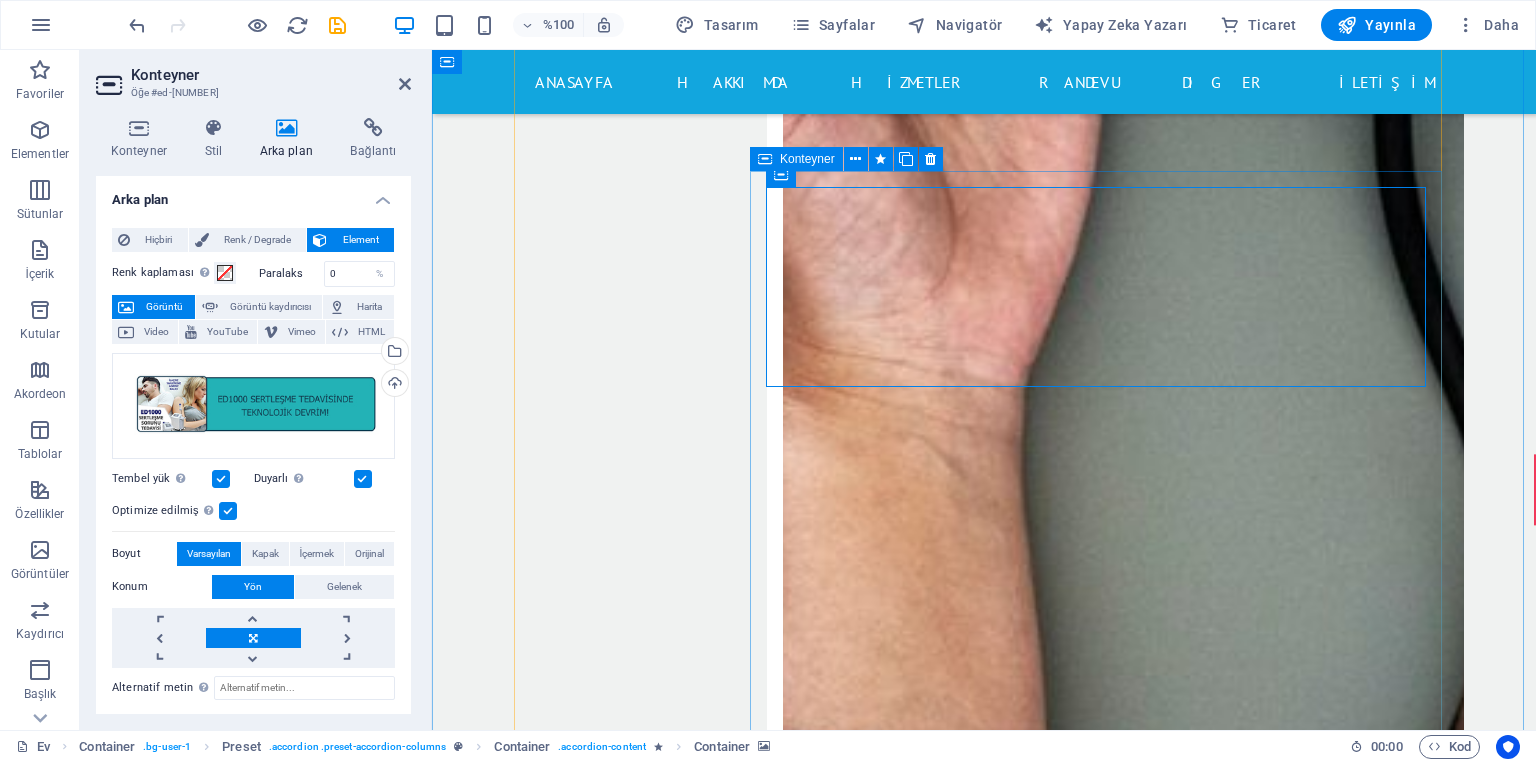 scroll, scrollTop: 8130, scrollLeft: 0, axis: vertical 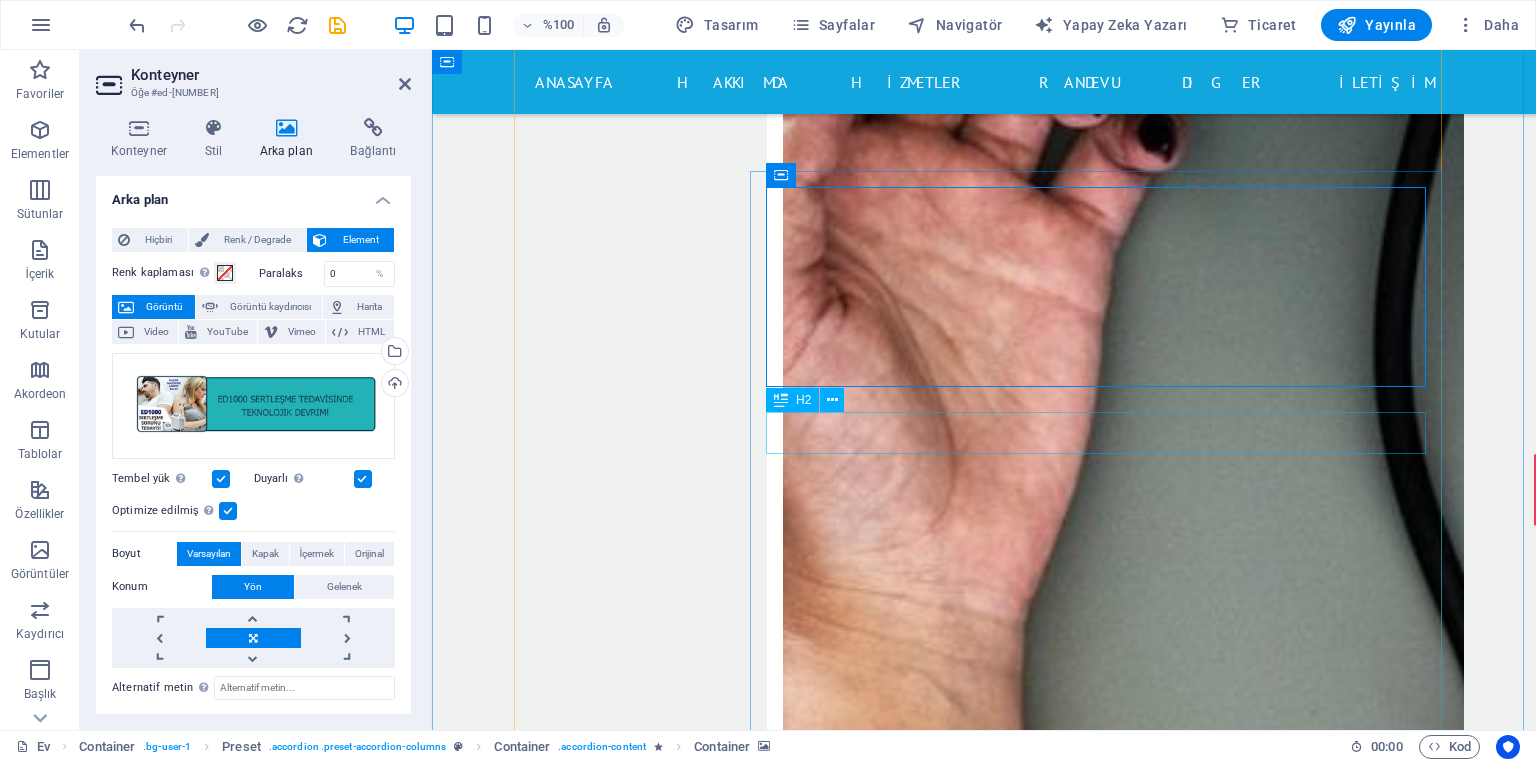 click on "Mesane" at bounding box center (1107, 3816) 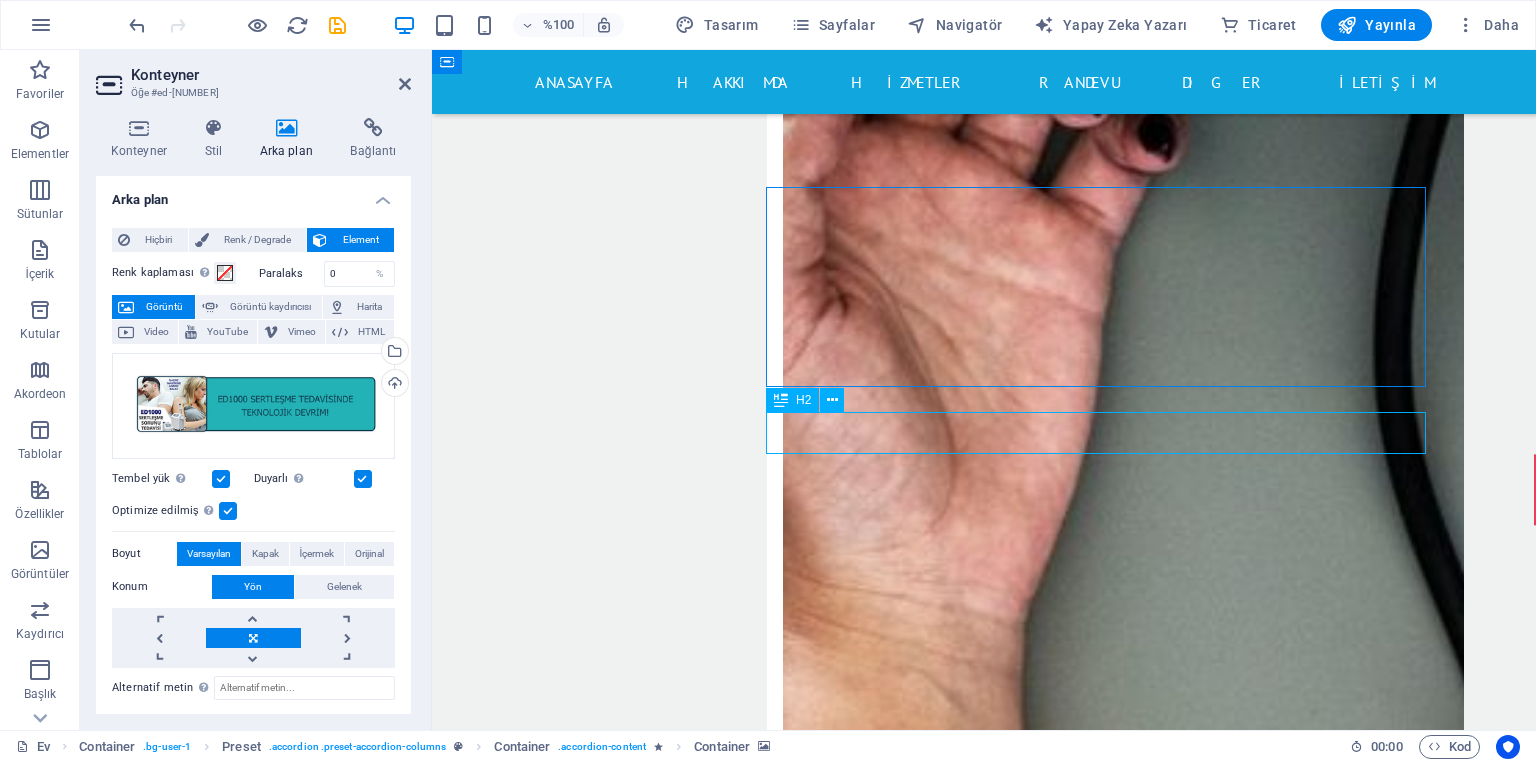 click on "Mesane" at bounding box center (1107, 3816) 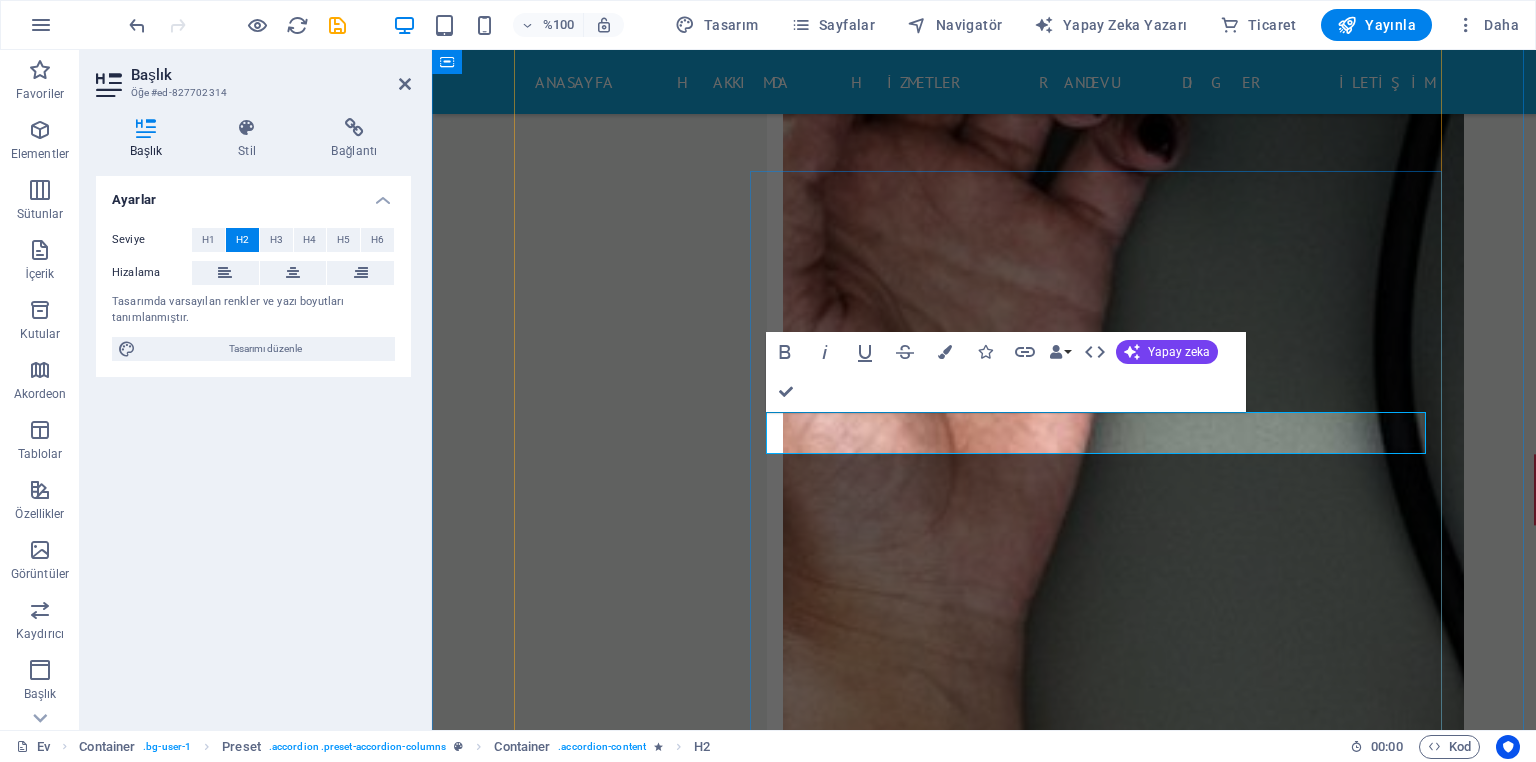 type 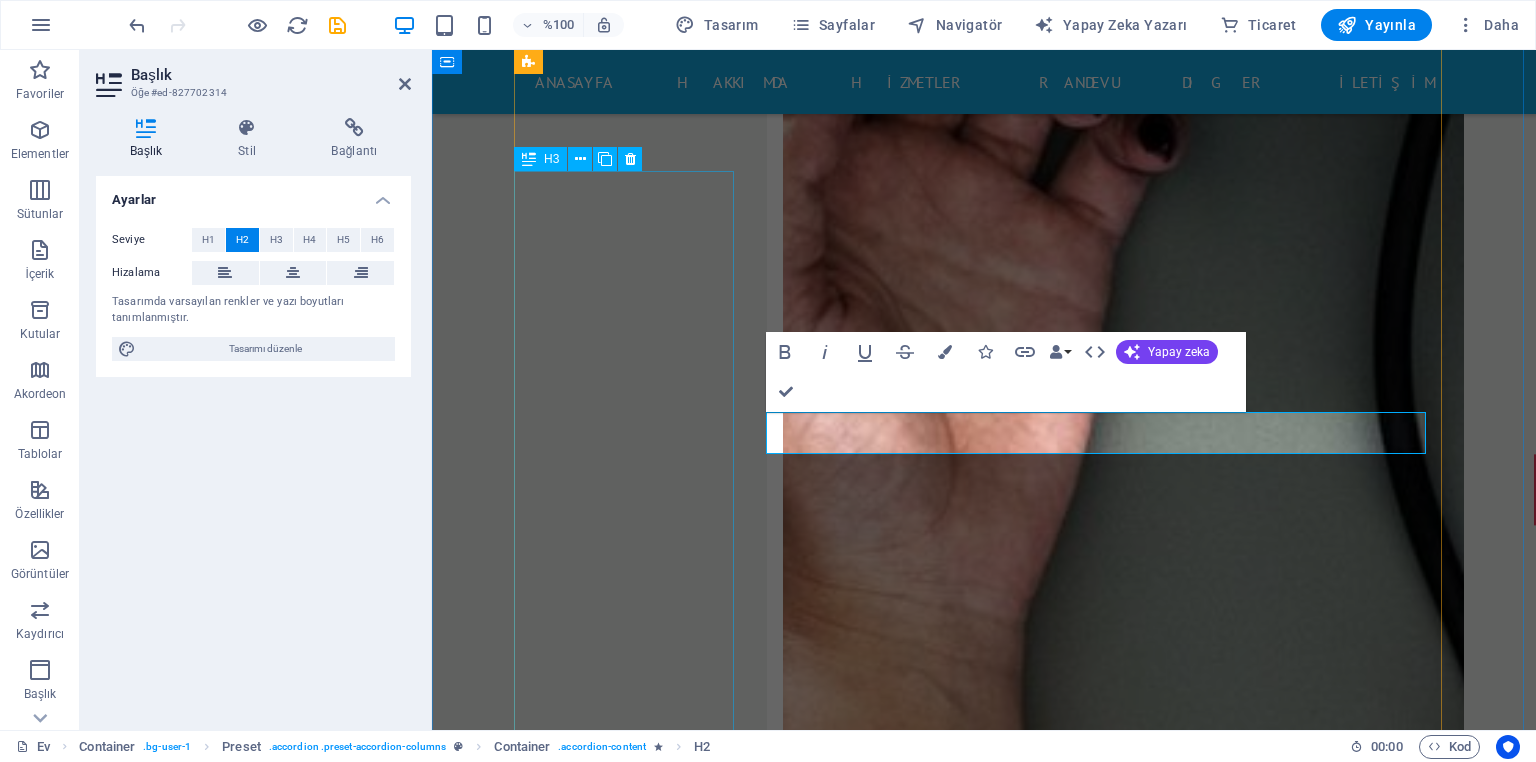 click on "sertleşme sorunu" at bounding box center [635, 6999] 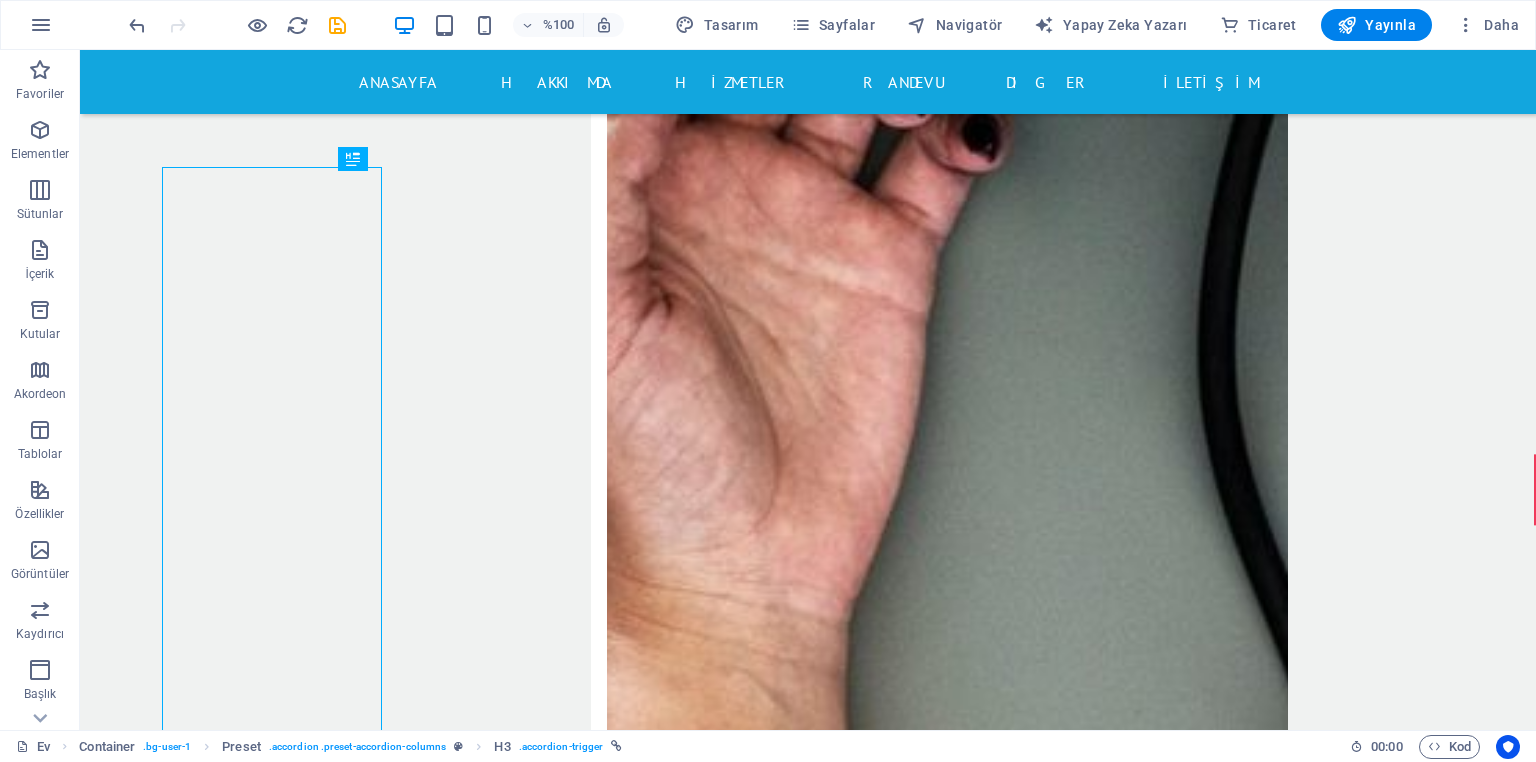 scroll, scrollTop: 8134, scrollLeft: 0, axis: vertical 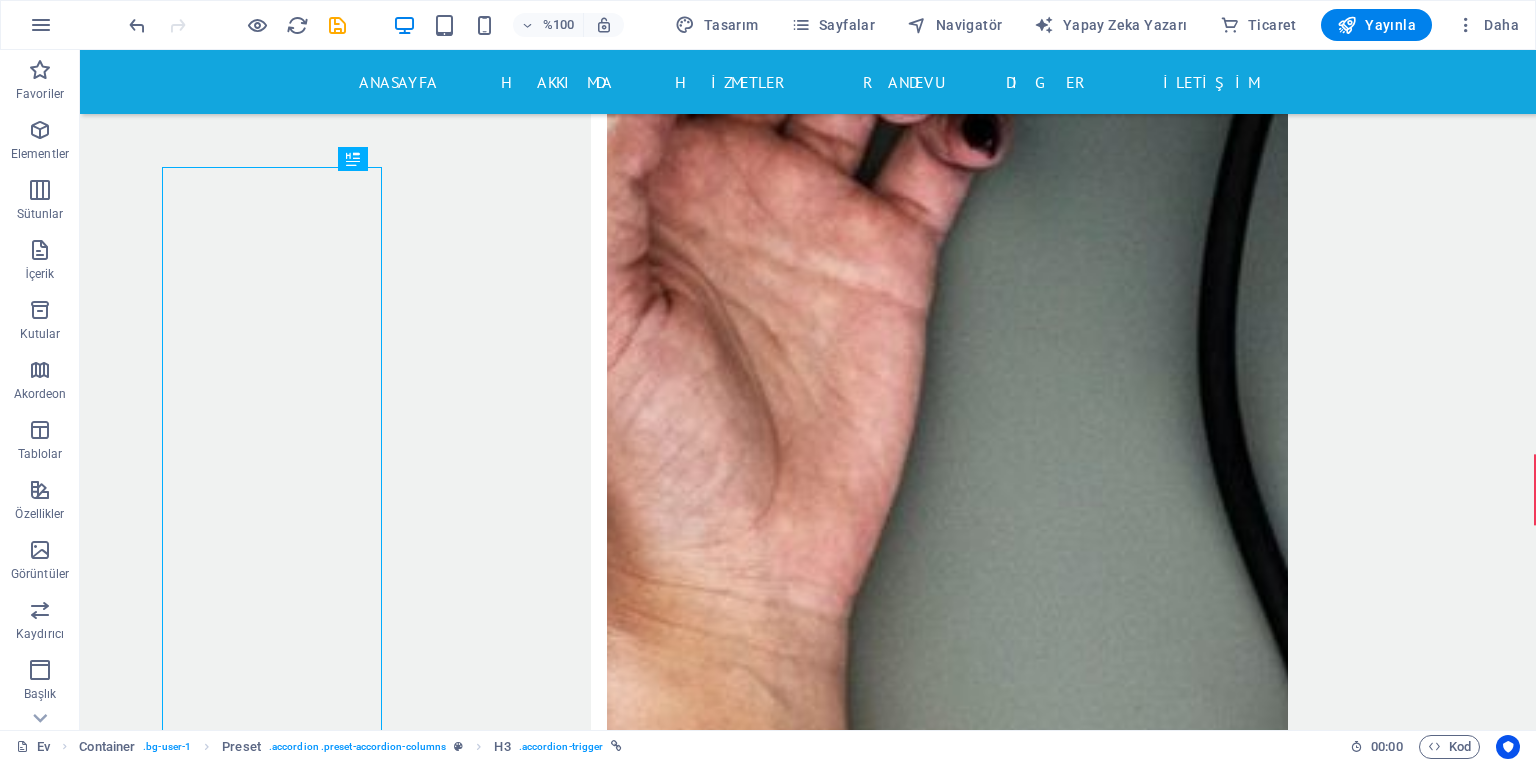 click at bounding box center [931, 3670] 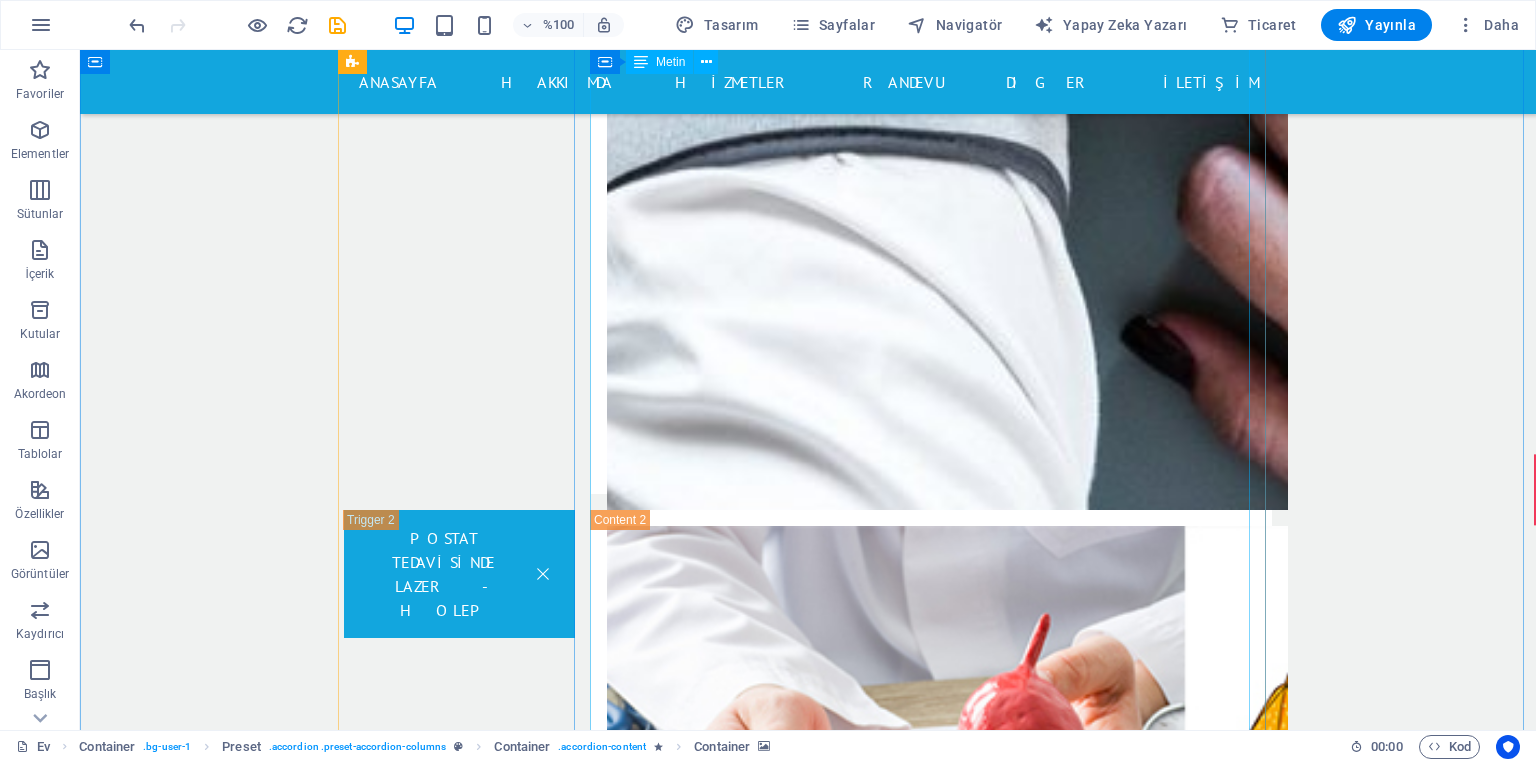 scroll, scrollTop: 11014, scrollLeft: 0, axis: vertical 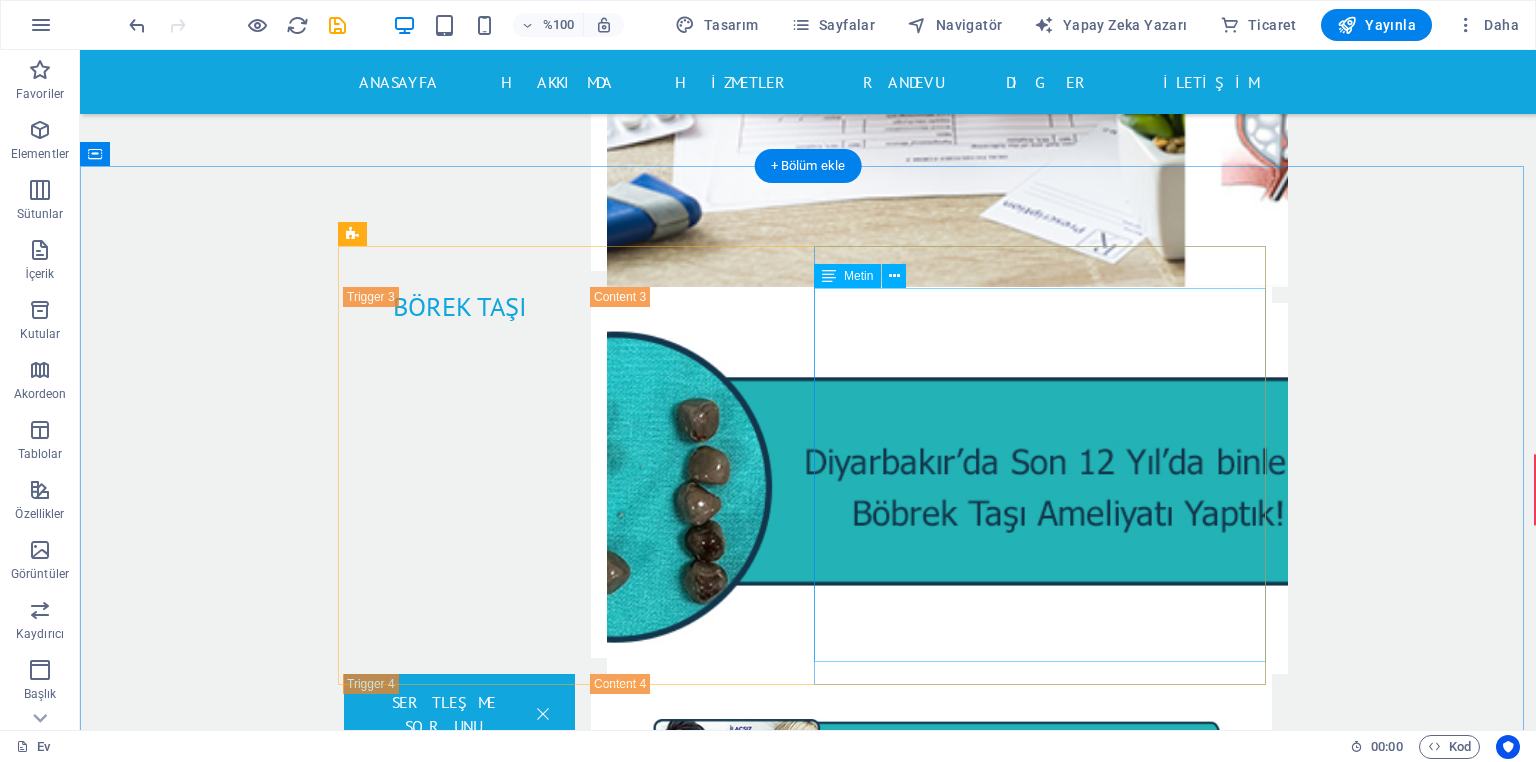 click on "[DAY] [HOUR] - [HOUR]am / [HOUR] - [HOUR]pm [DAY] [HOUR]:[MINUTE] - [HOUR]:[MINUTE] / [HOUR].[MINUTE] - [HOUR]:[MINUTE] [DAY] [HOUR]:[MINUTE] - [HOUR]:[MINUTE] / [HOUR] - [HOUR]pm [DAY] [HOUR]:[MINUTE] - [HOUR]:[MINUTE] / [HOUR] - [HOUR]pm [DAY] [HOUR]:[MINUTE] - [HOUR]:[MINUTE] [DAY] [HOUR]:[MINUTE] - [HOUR]:[MINUTE] [DAY] [HOUR]:[MINUTE] - [HOUR]:[MINUTE]" at bounding box center [808, 8931] 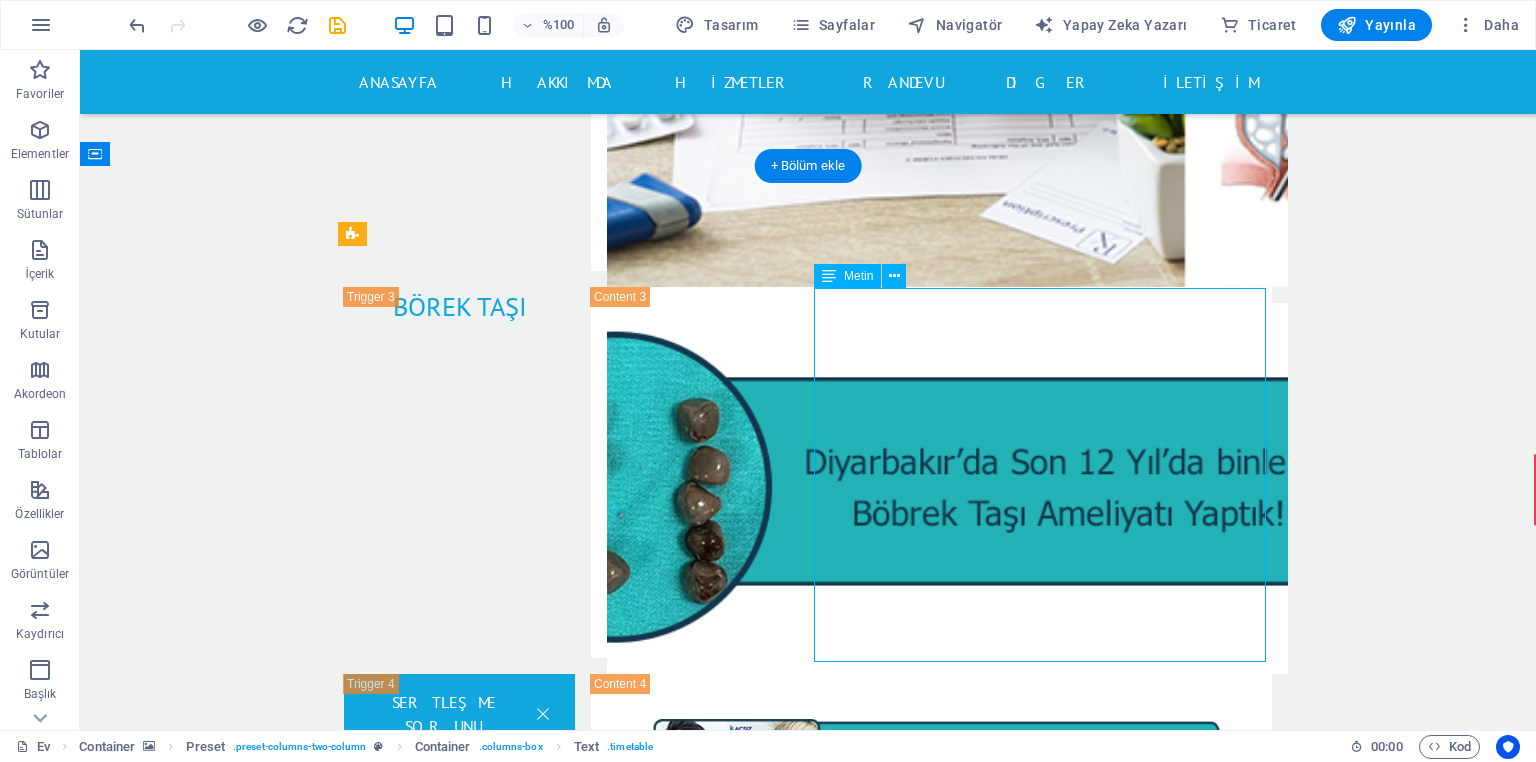 click on "[DAY] [HOUR] - [HOUR]am / [HOUR] - [HOUR]pm [DAY] [HOUR]:[MINUTE] - [HOUR]:[MINUTE] / [HOUR].[MINUTE] - [HOUR]:[MINUTE] [DAY] [HOUR]:[MINUTE] - [HOUR]:[MINUTE] / [HOUR] - [HOUR]pm [DAY] [HOUR]:[MINUTE] - [HOUR]:[MINUTE] / [HOUR] - [HOUR]pm [DAY] [HOUR]:[MINUTE] - [HOUR]:[MINUTE] [DAY] [HOUR]:[MINUTE] - [HOUR]:[MINUTE] [DAY] [HOUR]:[MINUTE] - [HOUR]:[MINUTE]" at bounding box center (808, 8931) 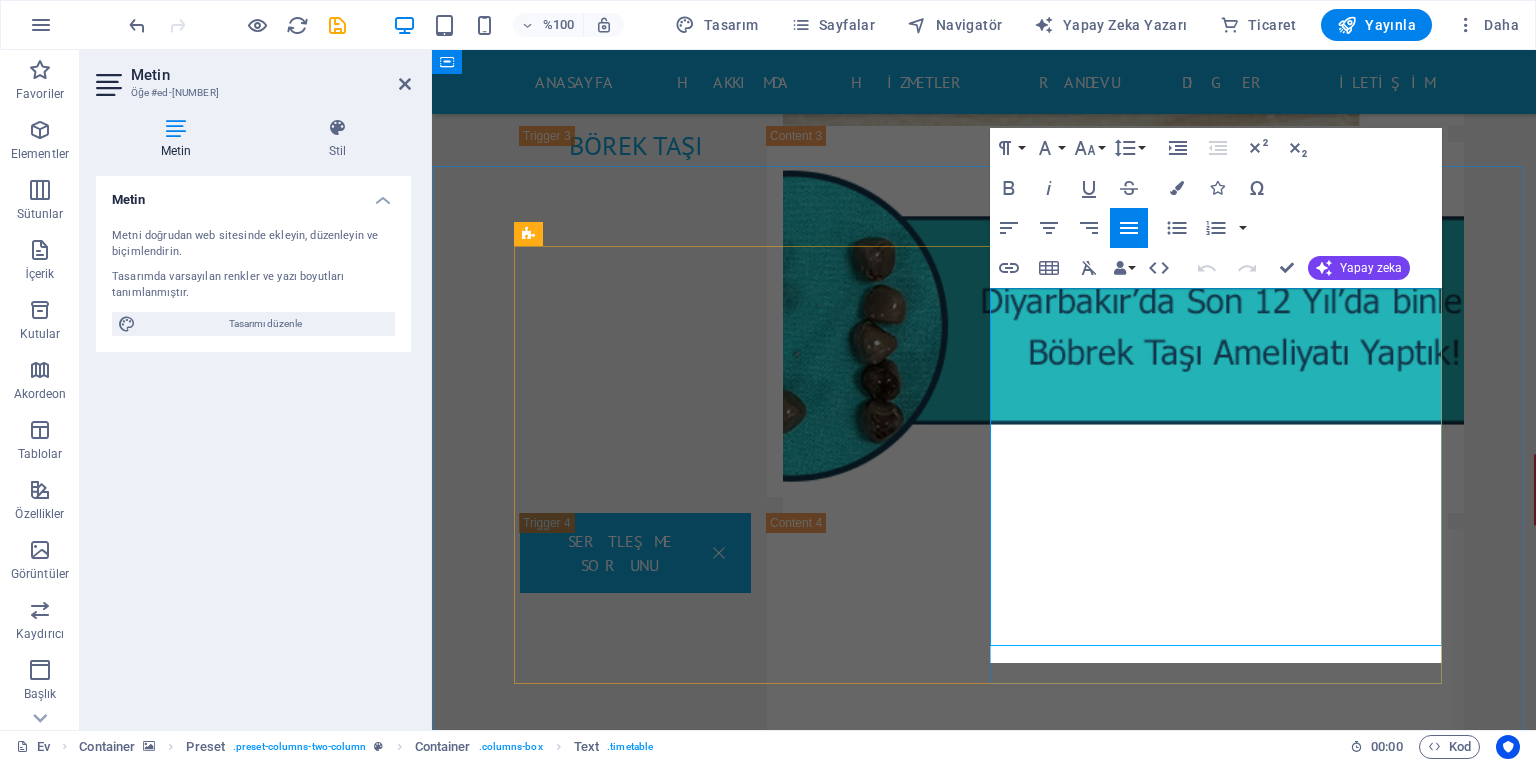 scroll, scrollTop: 11011, scrollLeft: 0, axis: vertical 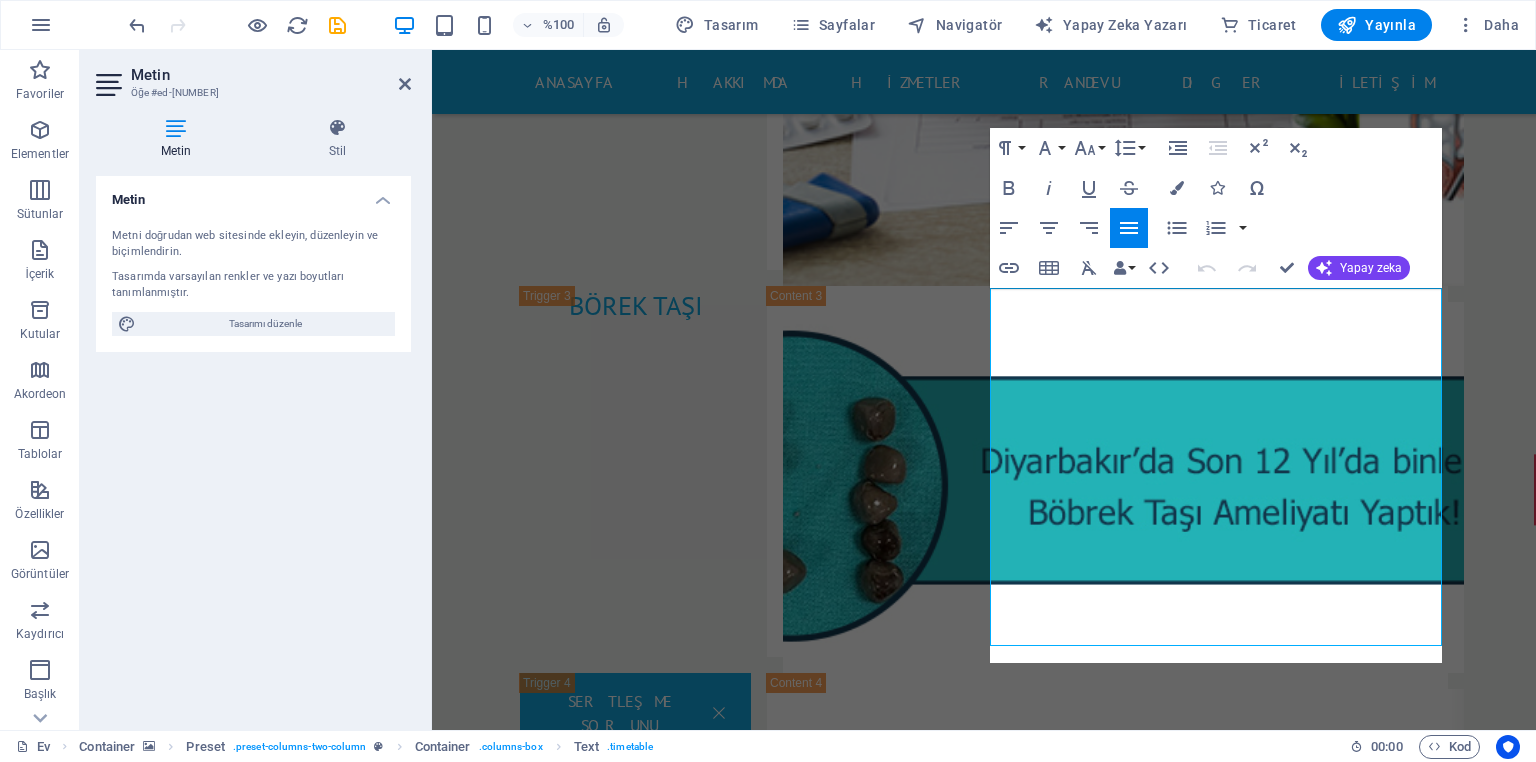 click at bounding box center (984, 7786) 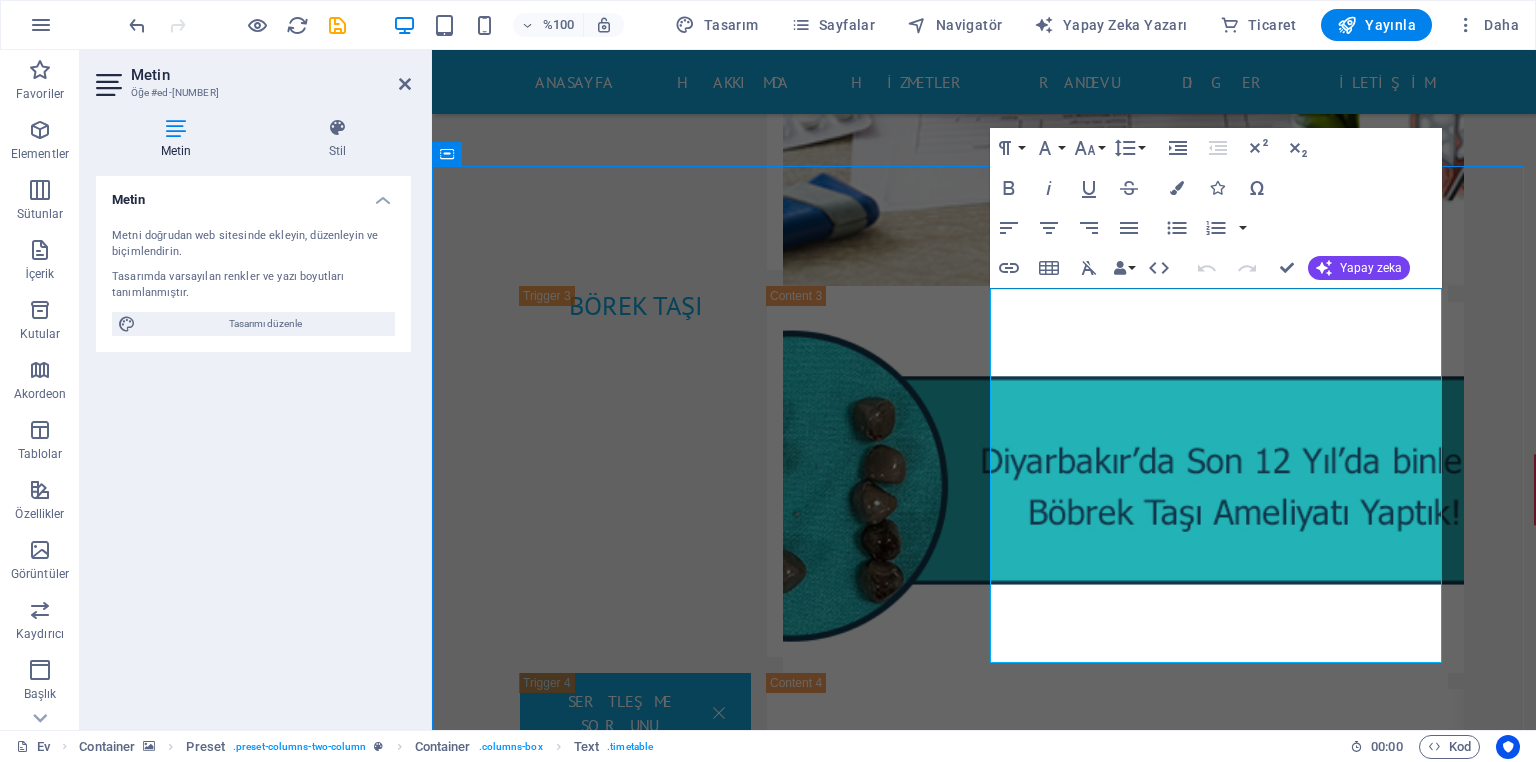 click at bounding box center (984, 7786) 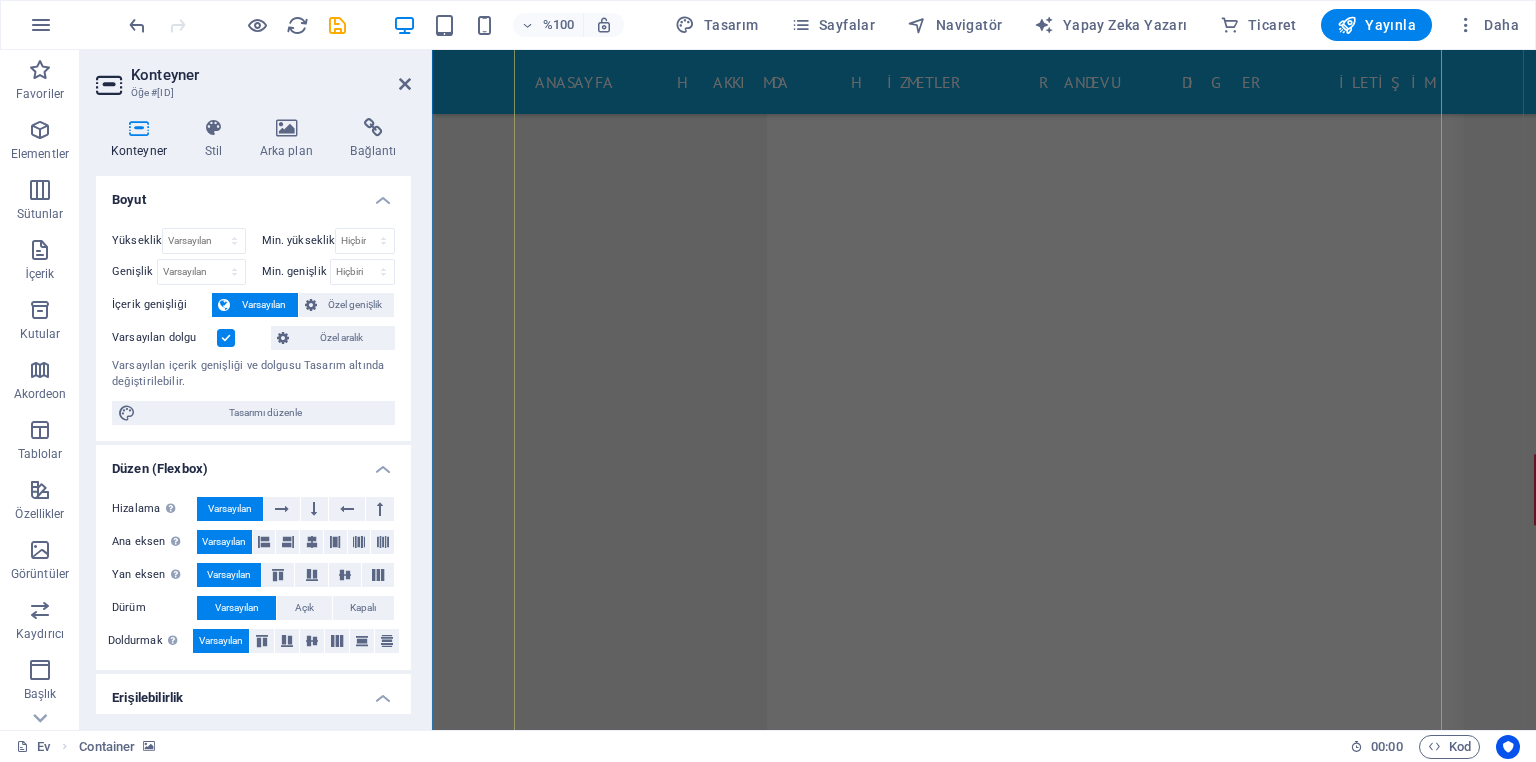 scroll, scrollTop: 11891, scrollLeft: 0, axis: vertical 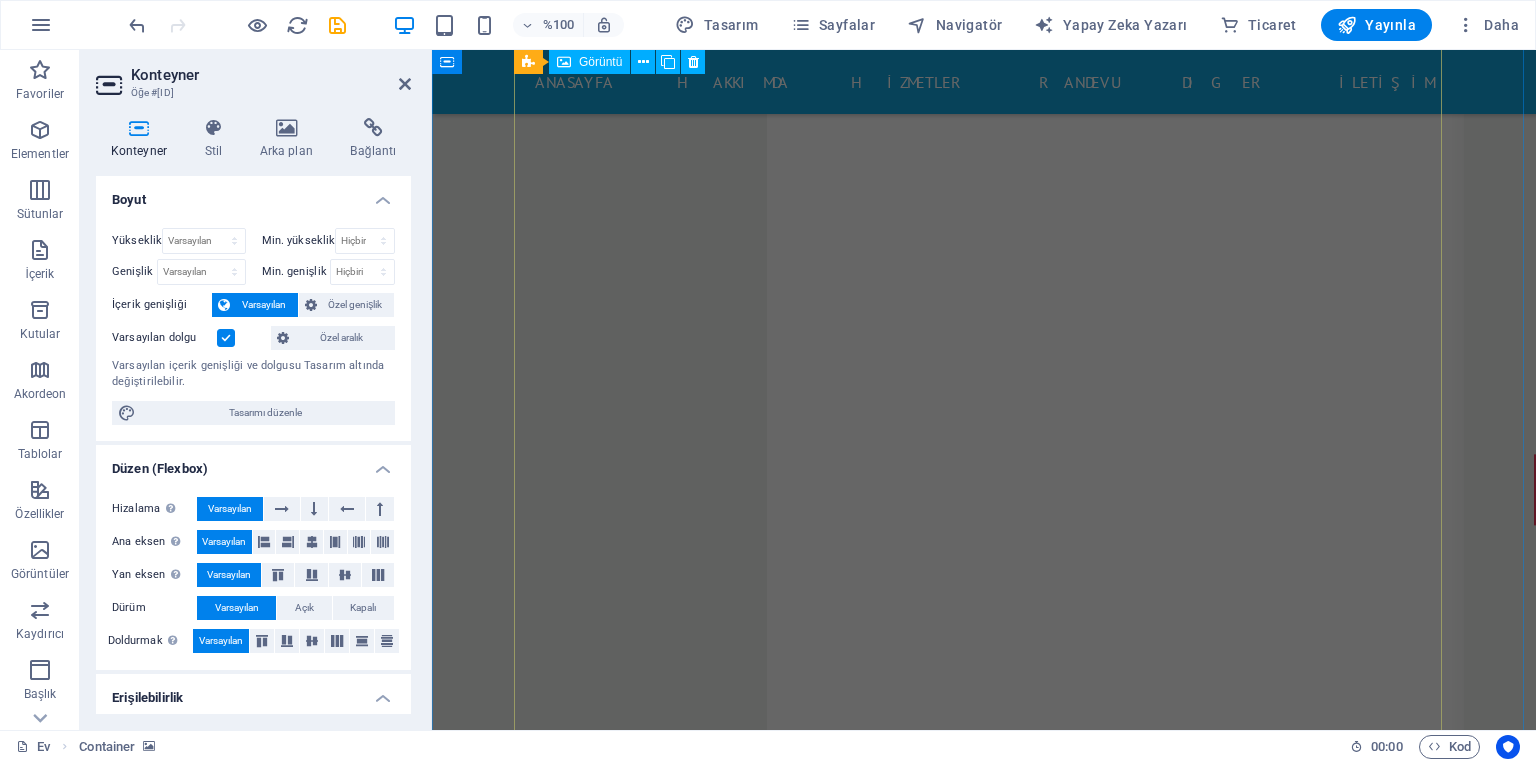 click on "Doktor" at bounding box center (984, 8862) 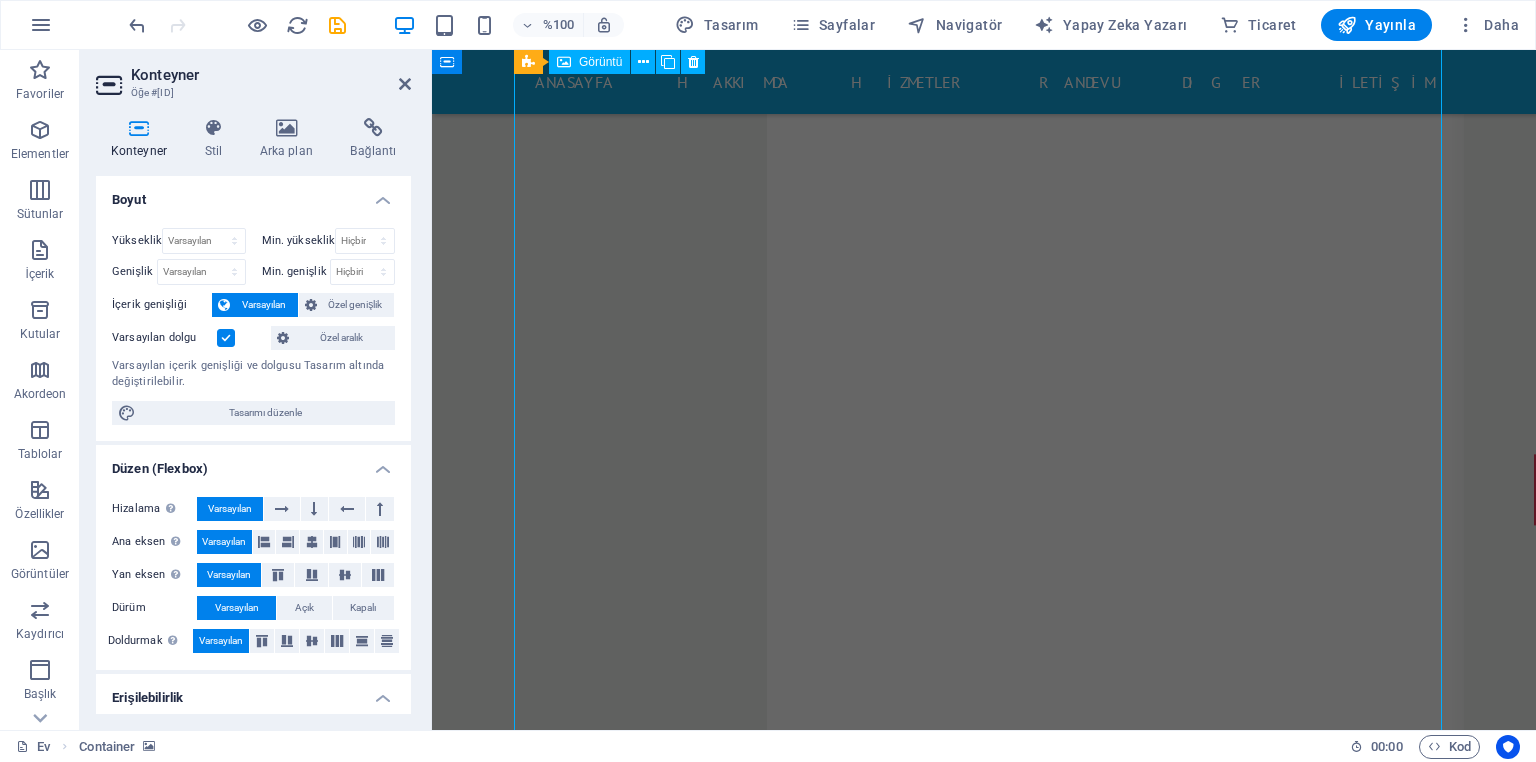 click on "Doktor" at bounding box center [984, 8862] 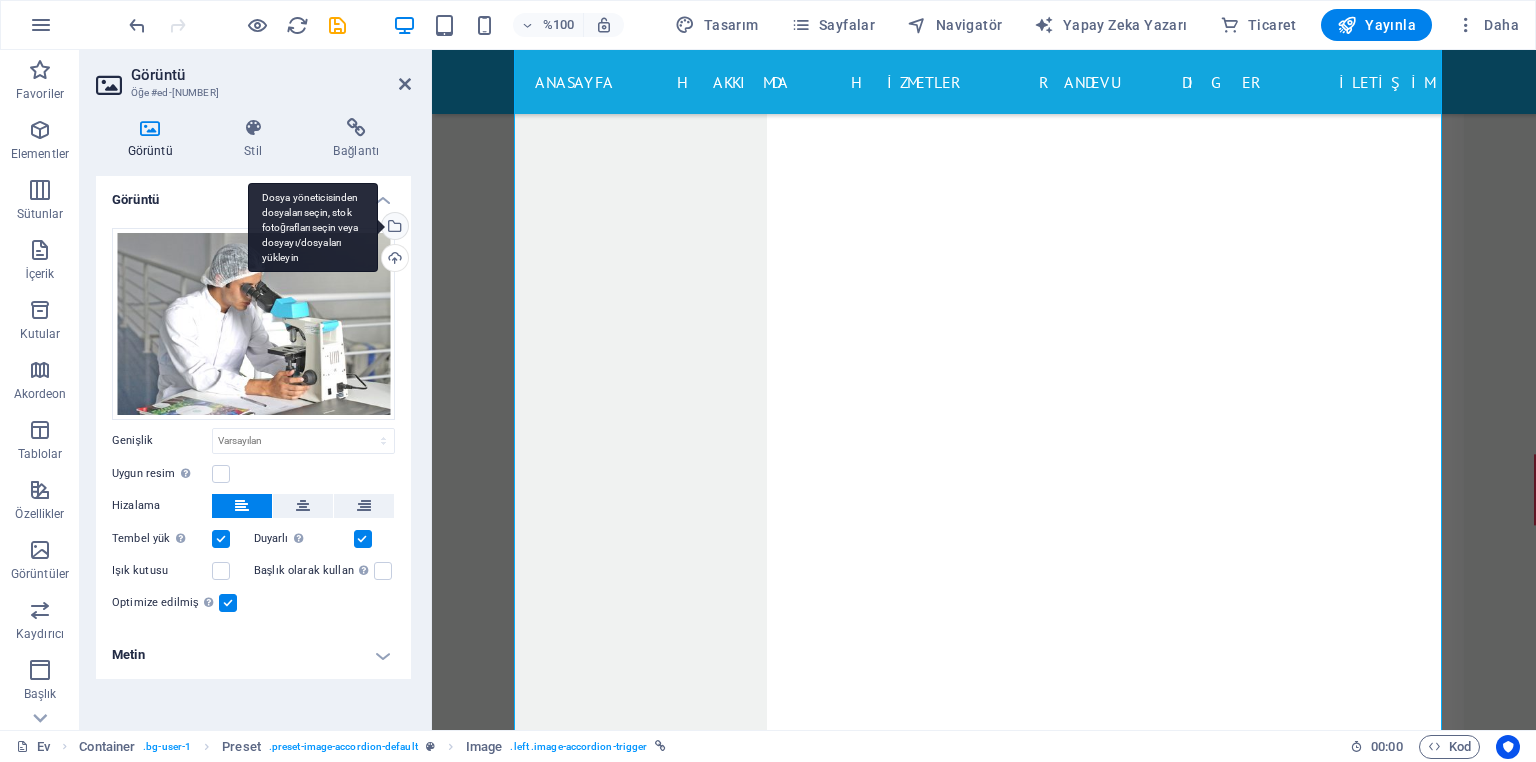 click on "Dosya yöneticisinden dosyaları seçin, stok fotoğrafları seçin veya dosyayı/dosyaları yükleyin" at bounding box center [393, 228] 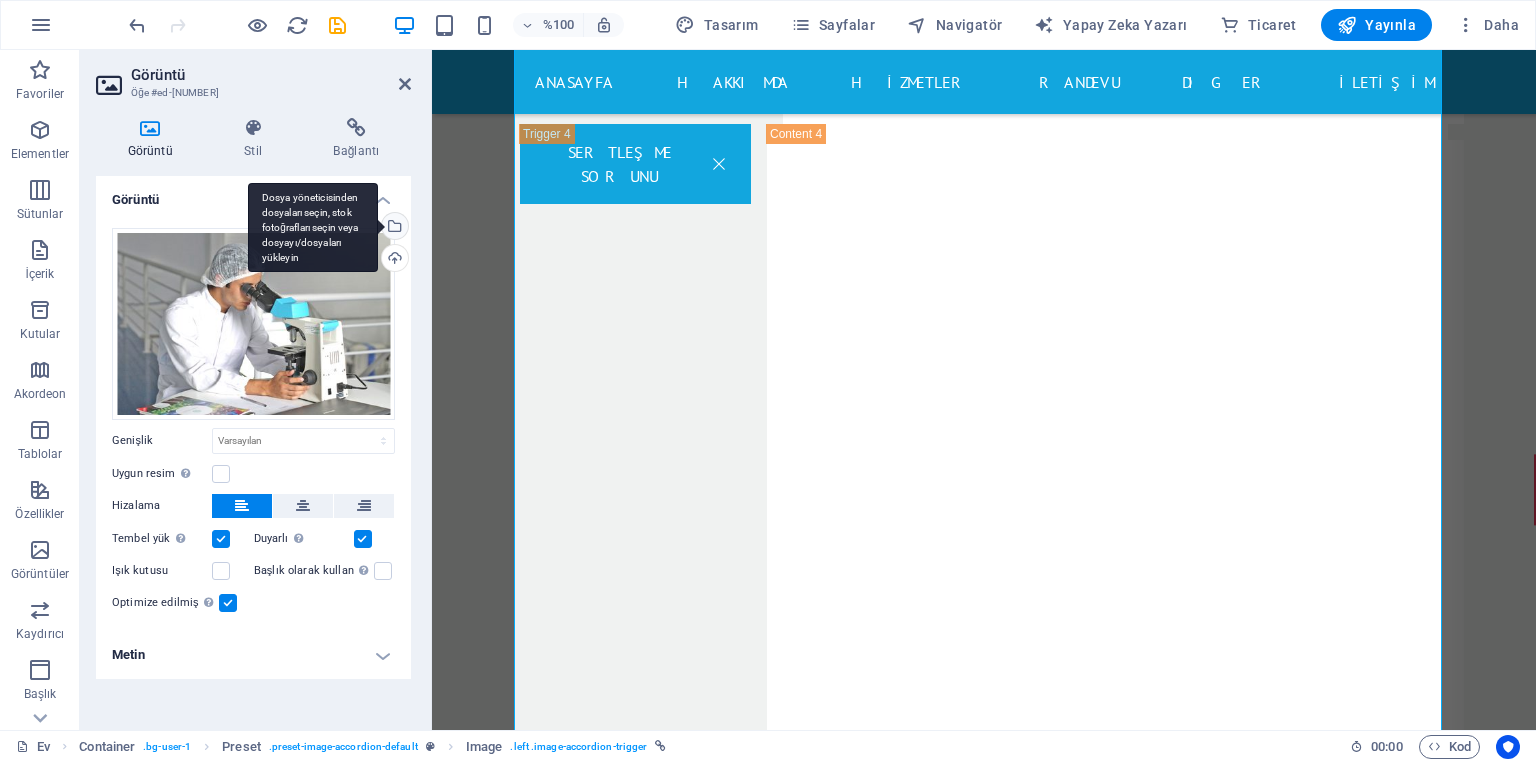 scroll, scrollTop: 12220, scrollLeft: 0, axis: vertical 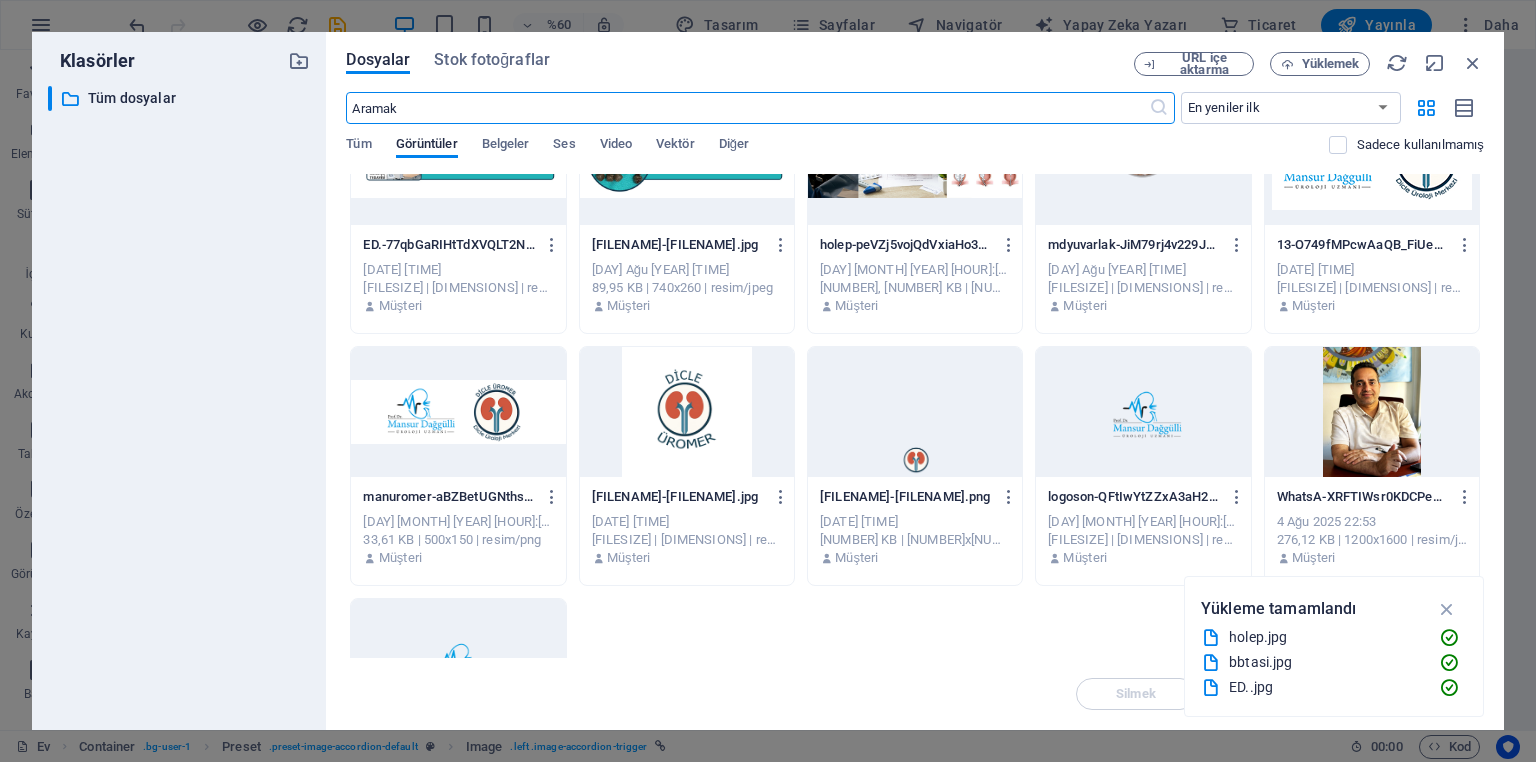 click at bounding box center (1372, 412) 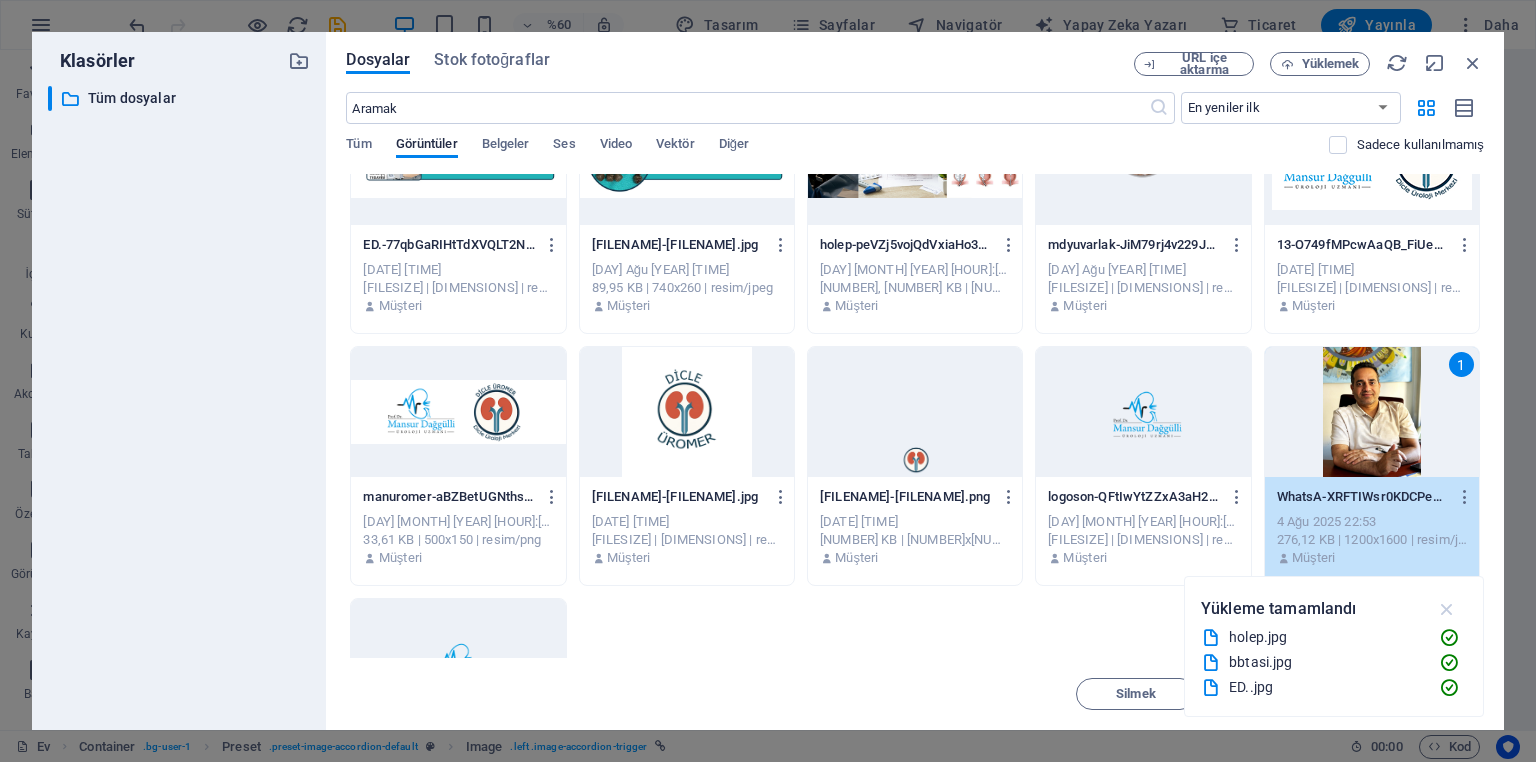click at bounding box center [1447, 609] 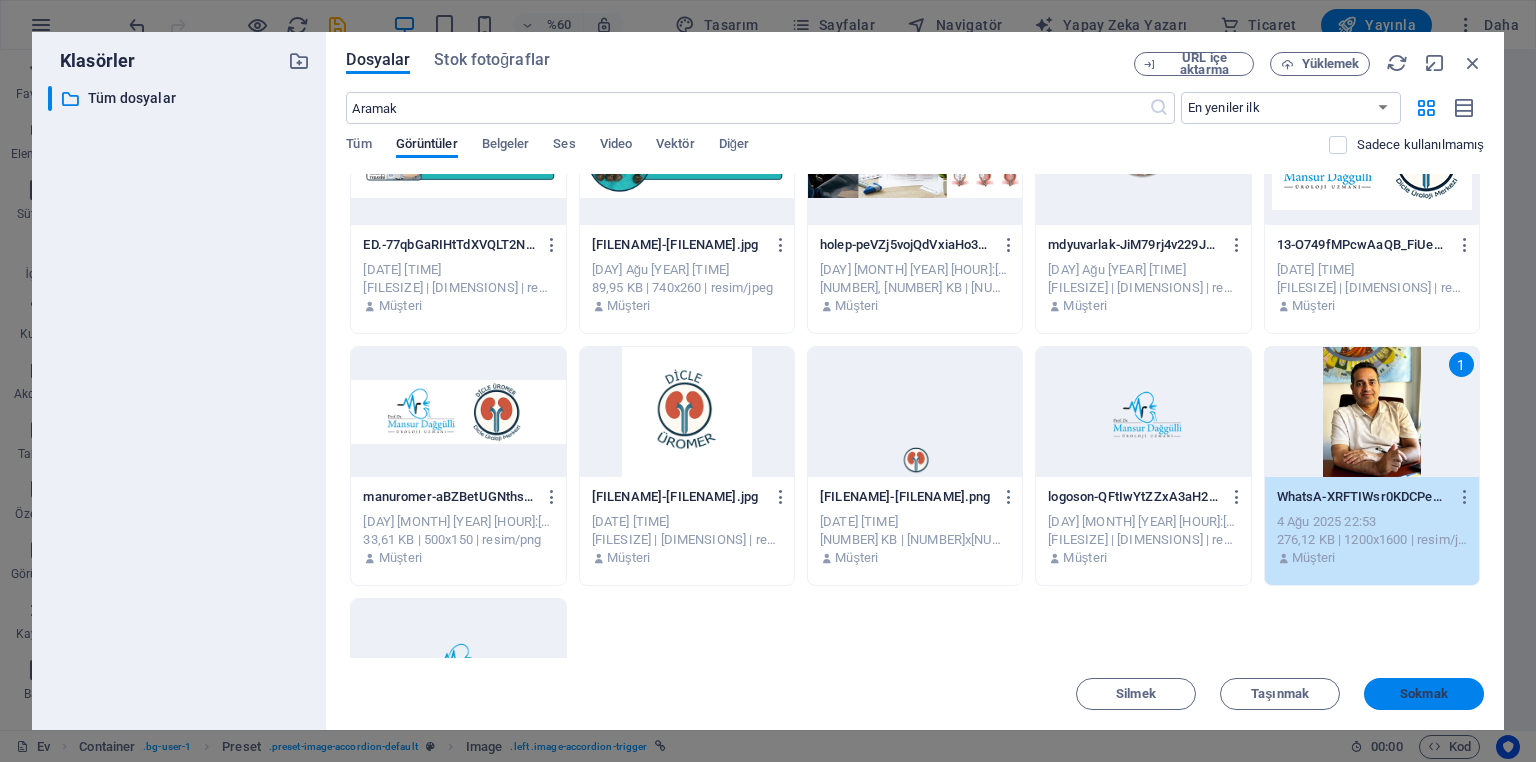click on "Sokmak" at bounding box center (1424, 693) 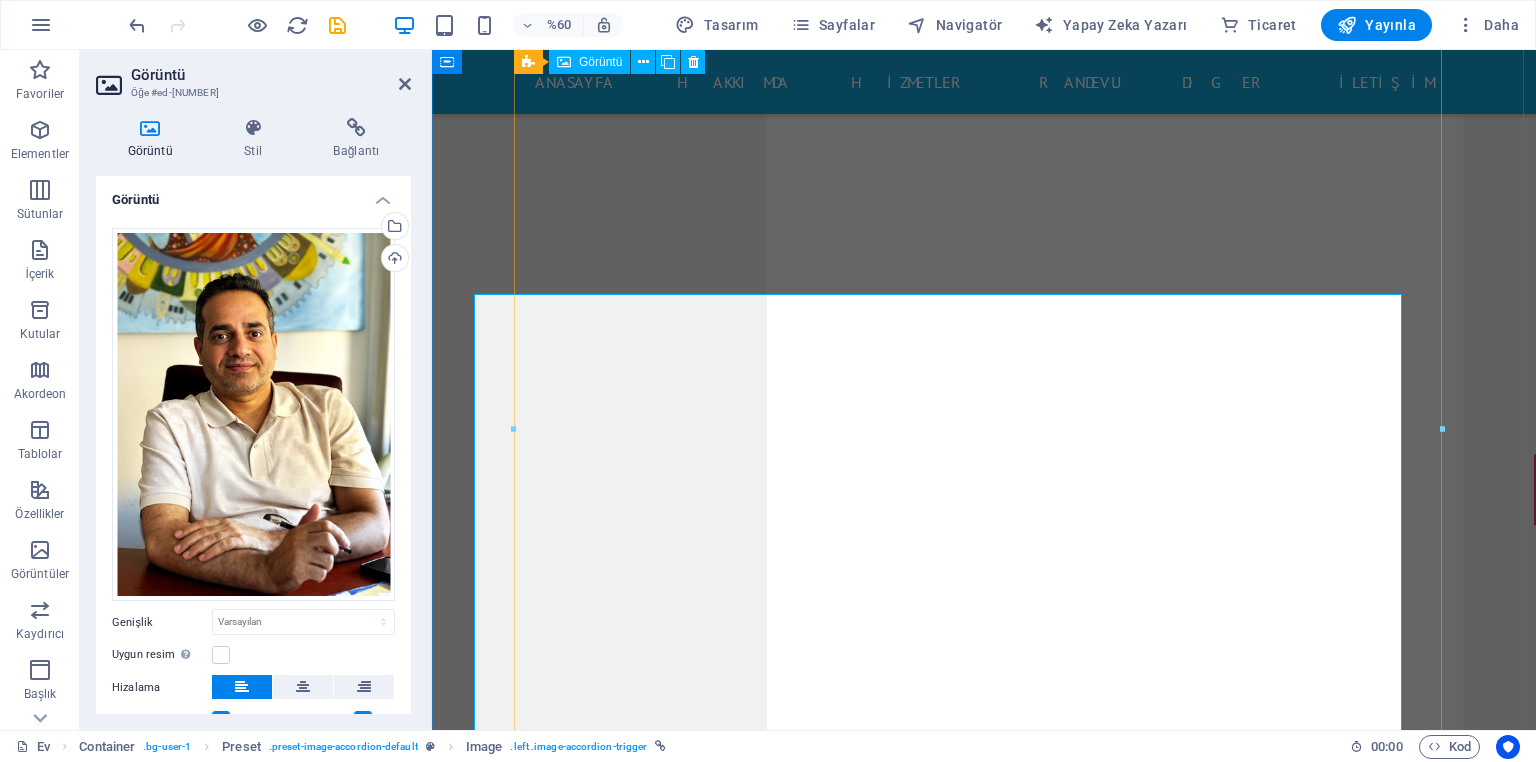 scroll, scrollTop: 11891, scrollLeft: 0, axis: vertical 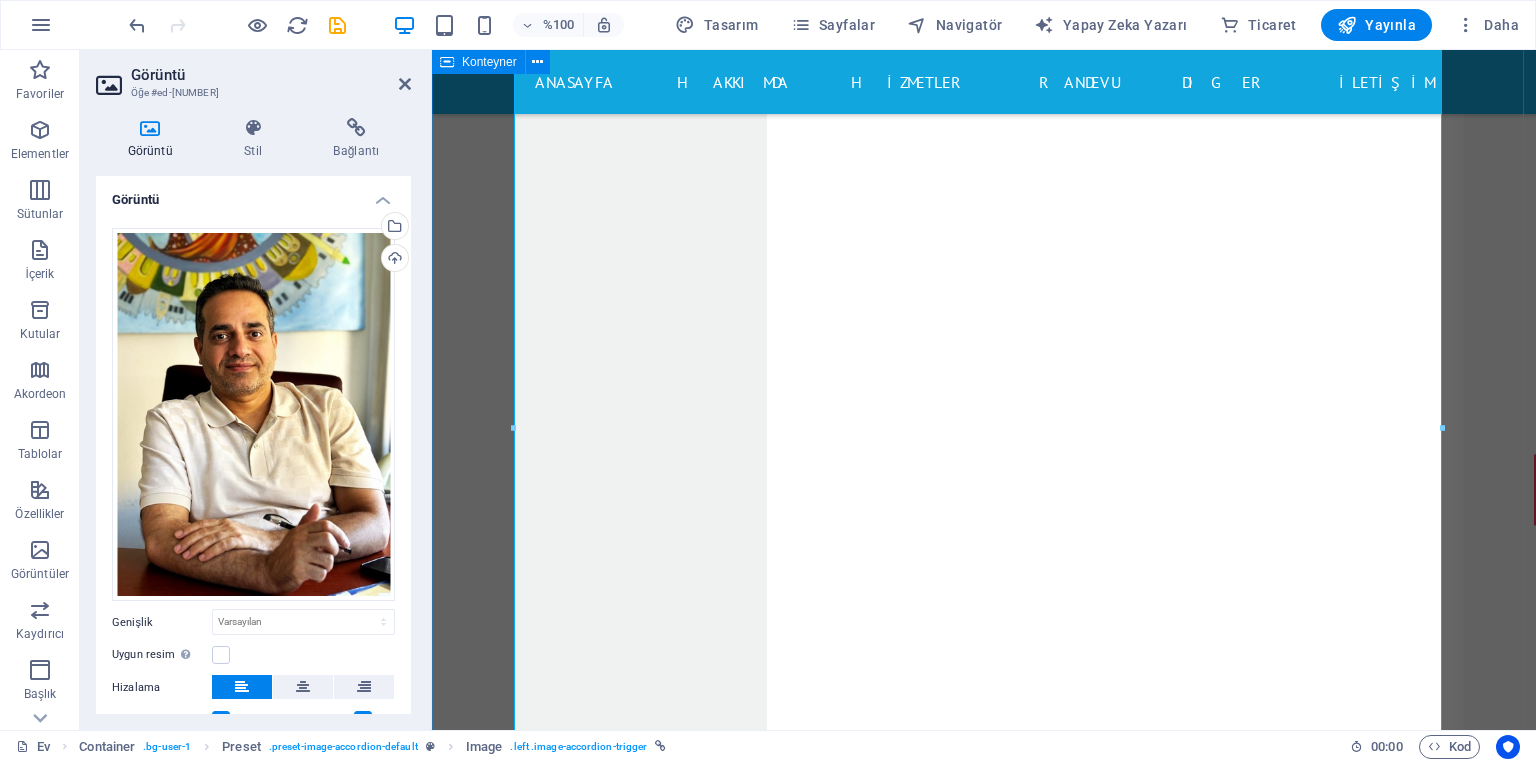 click on "Doktor Doktorumuz Yakında... Cerrah cerrahımız Yakında... Hemşire Hemşiremiz Yakında..." at bounding box center (984, 10010) 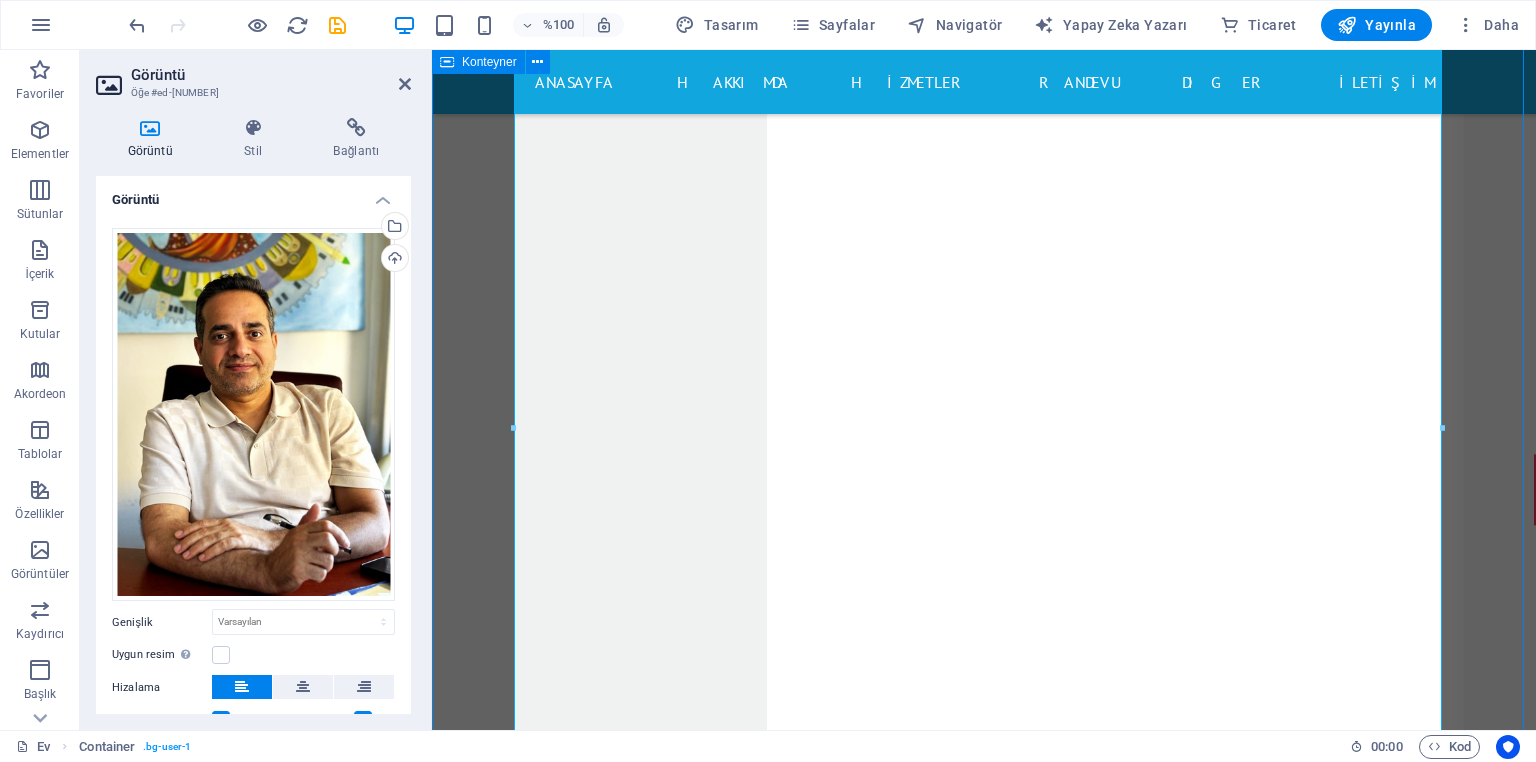 click on "Doktor Doktorumuz Yakında... Cerrah cerrahımız Yakında... Hemşire Hemşiremiz Yakında..." at bounding box center (984, 10010) 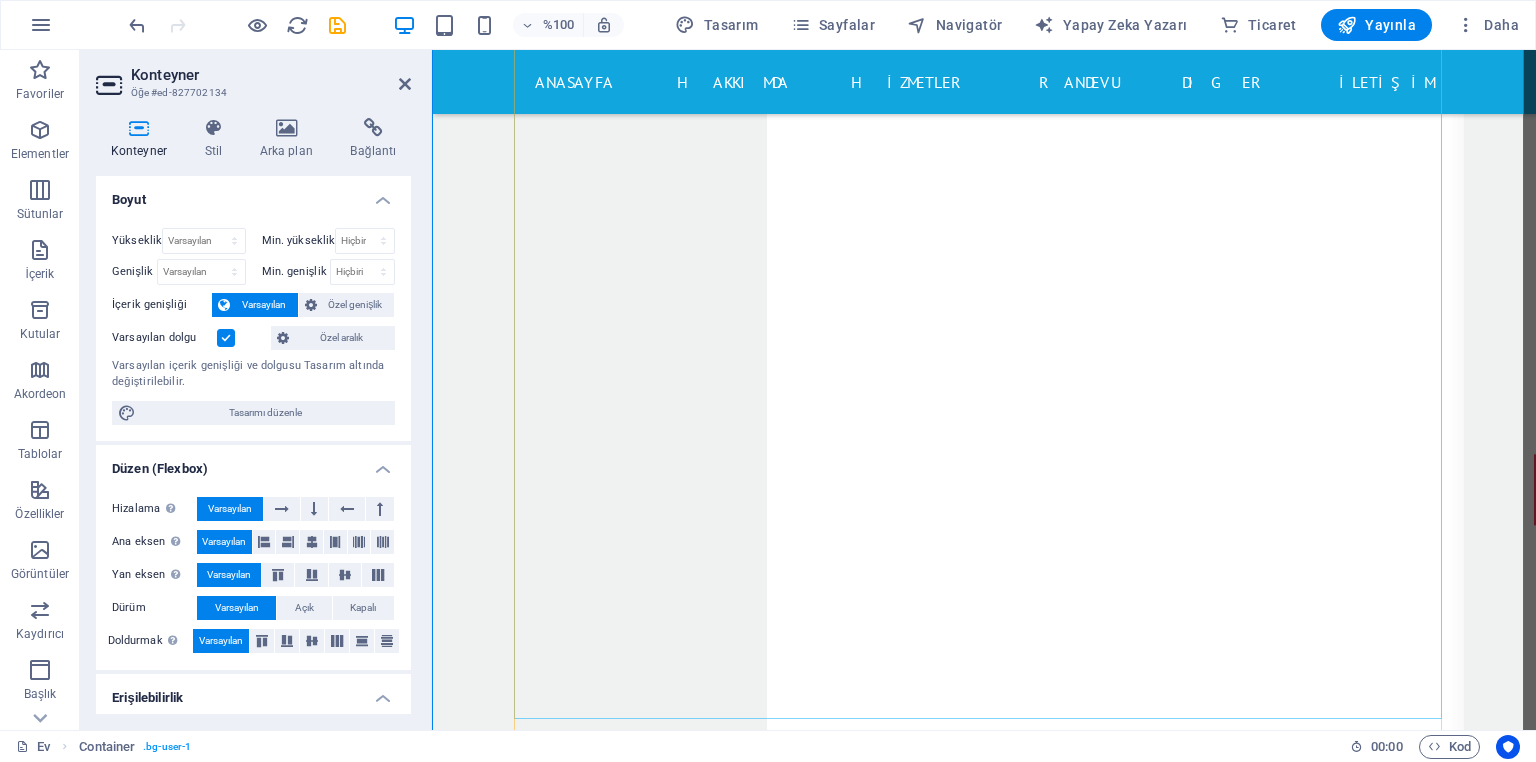 scroll, scrollTop: 12371, scrollLeft: 0, axis: vertical 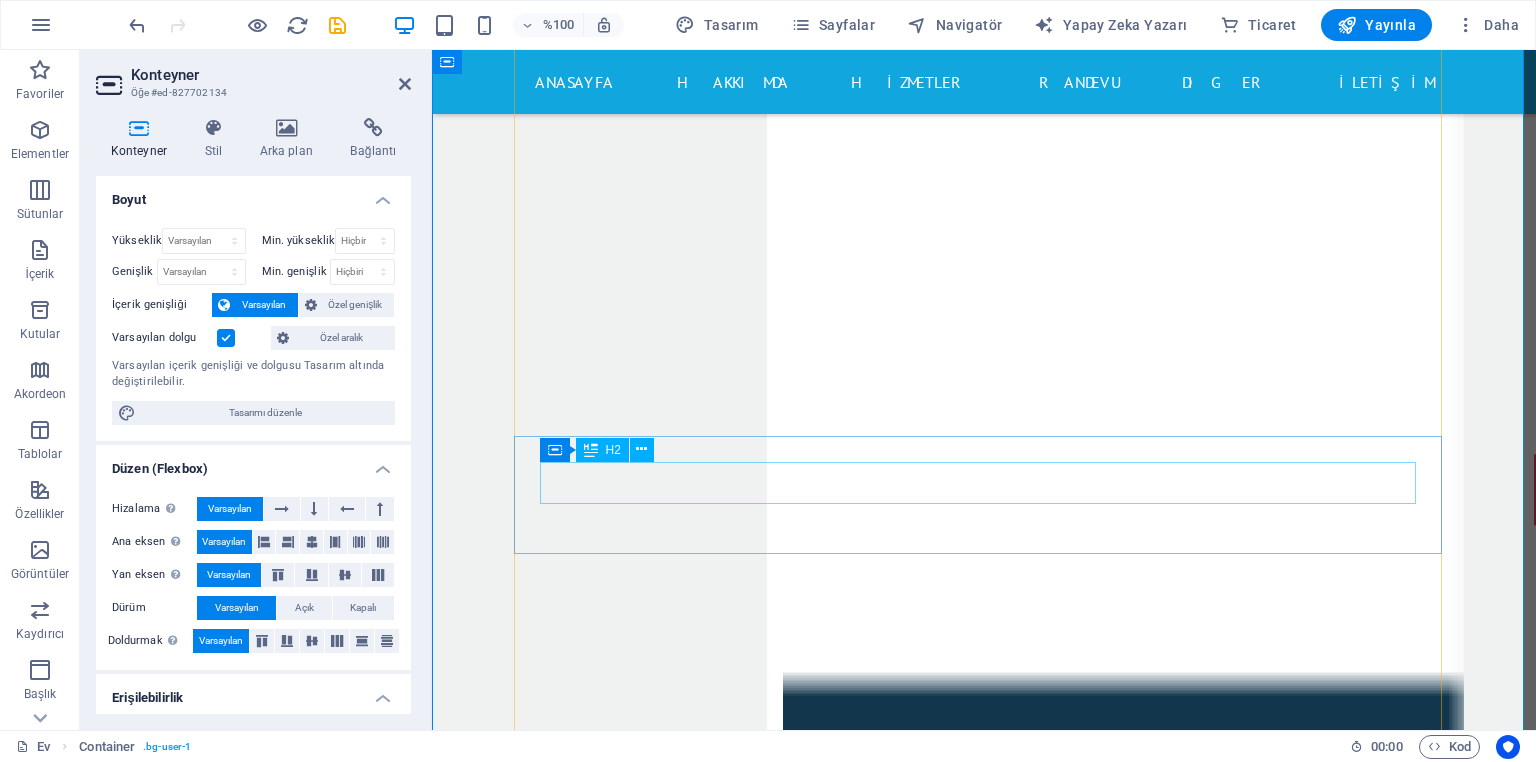 click on "Doktorumuz" at bounding box center (984, 8905) 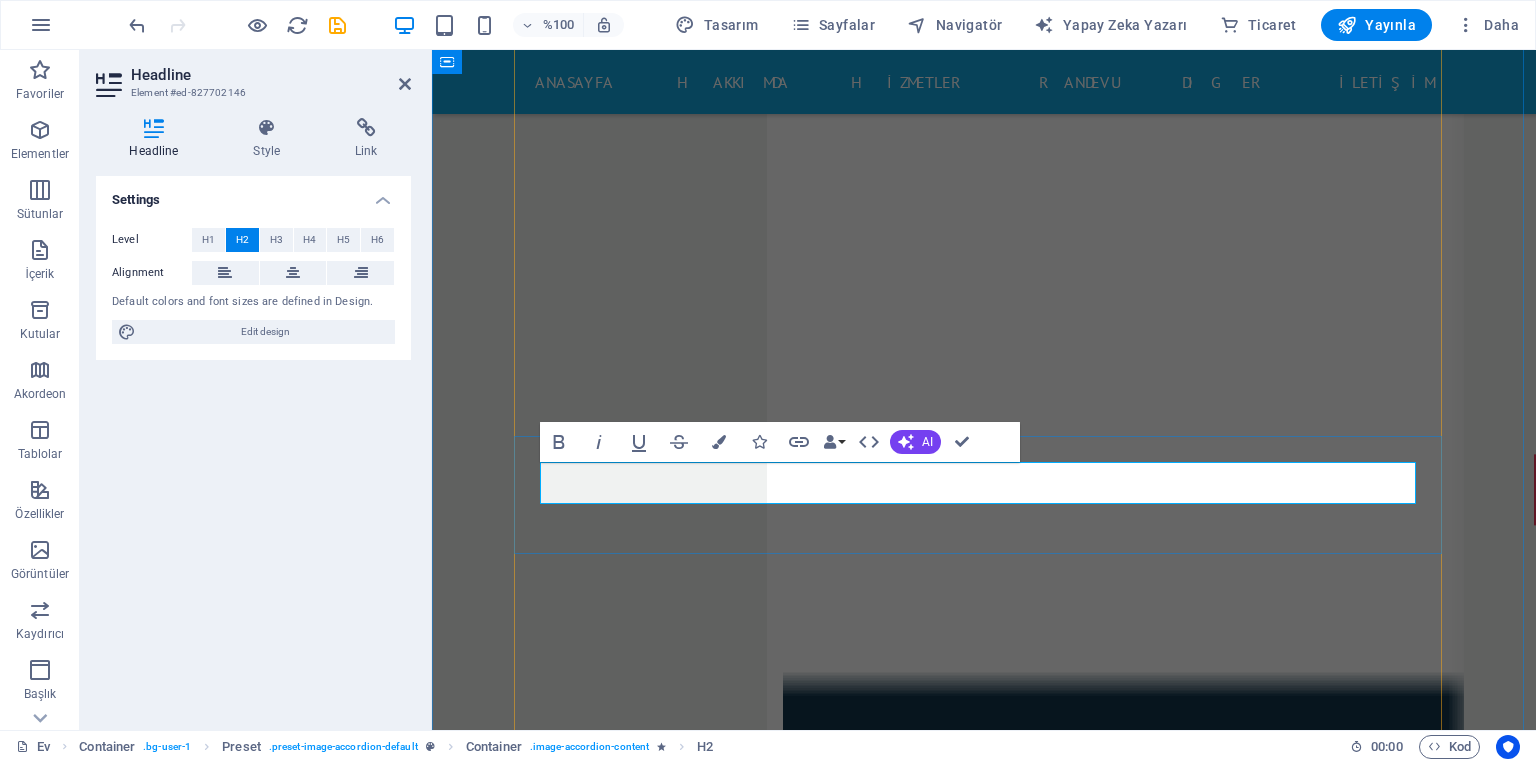 type 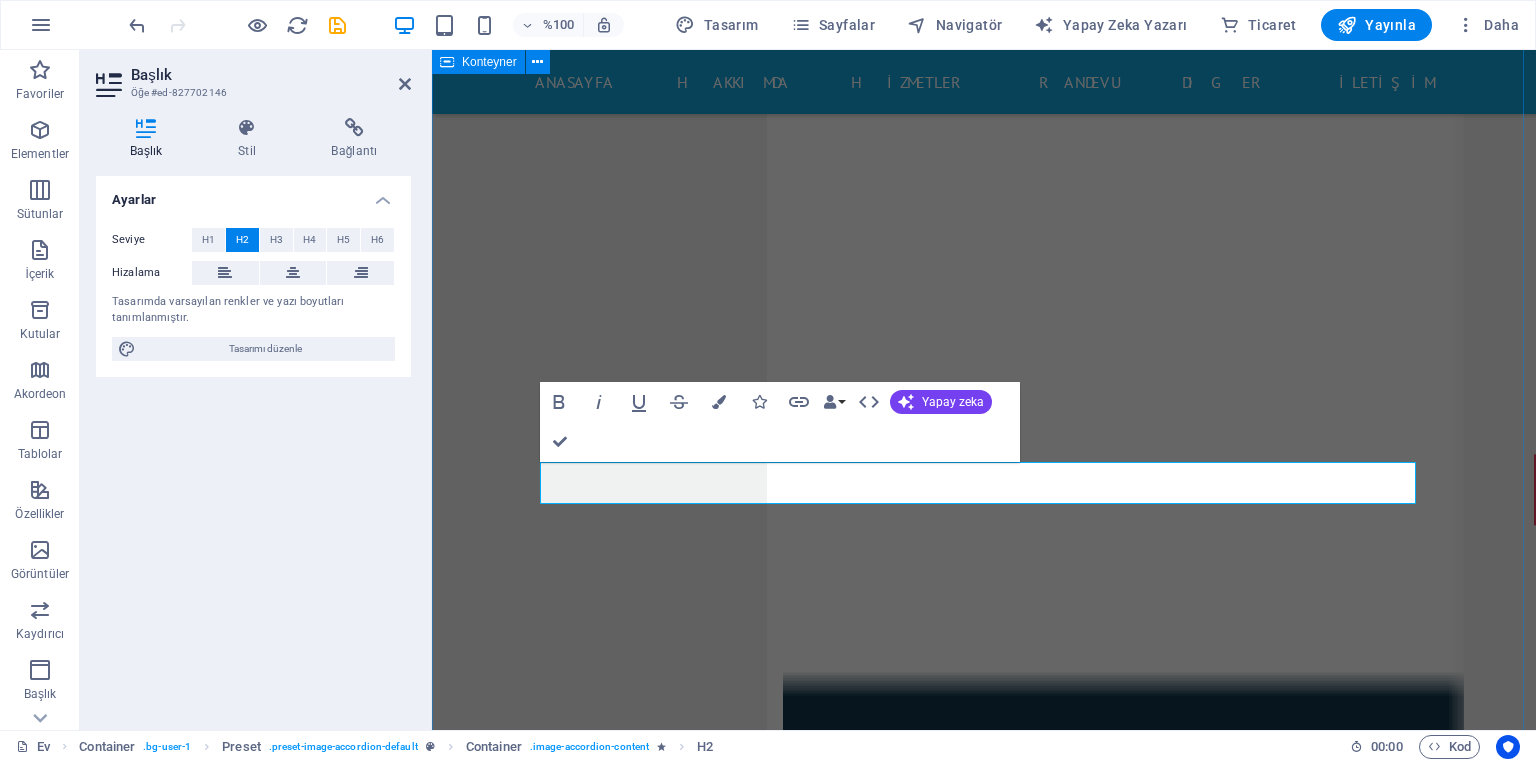 click on "Doktor dİCLE Üniversitesinde [NUMBER] yıl'da [NUMBER] den fazla ameliyat! Yakında... Cerrah cerrahımız Yakında... Hemşire Hemşiremiz Yakında..." at bounding box center (984, 9551) 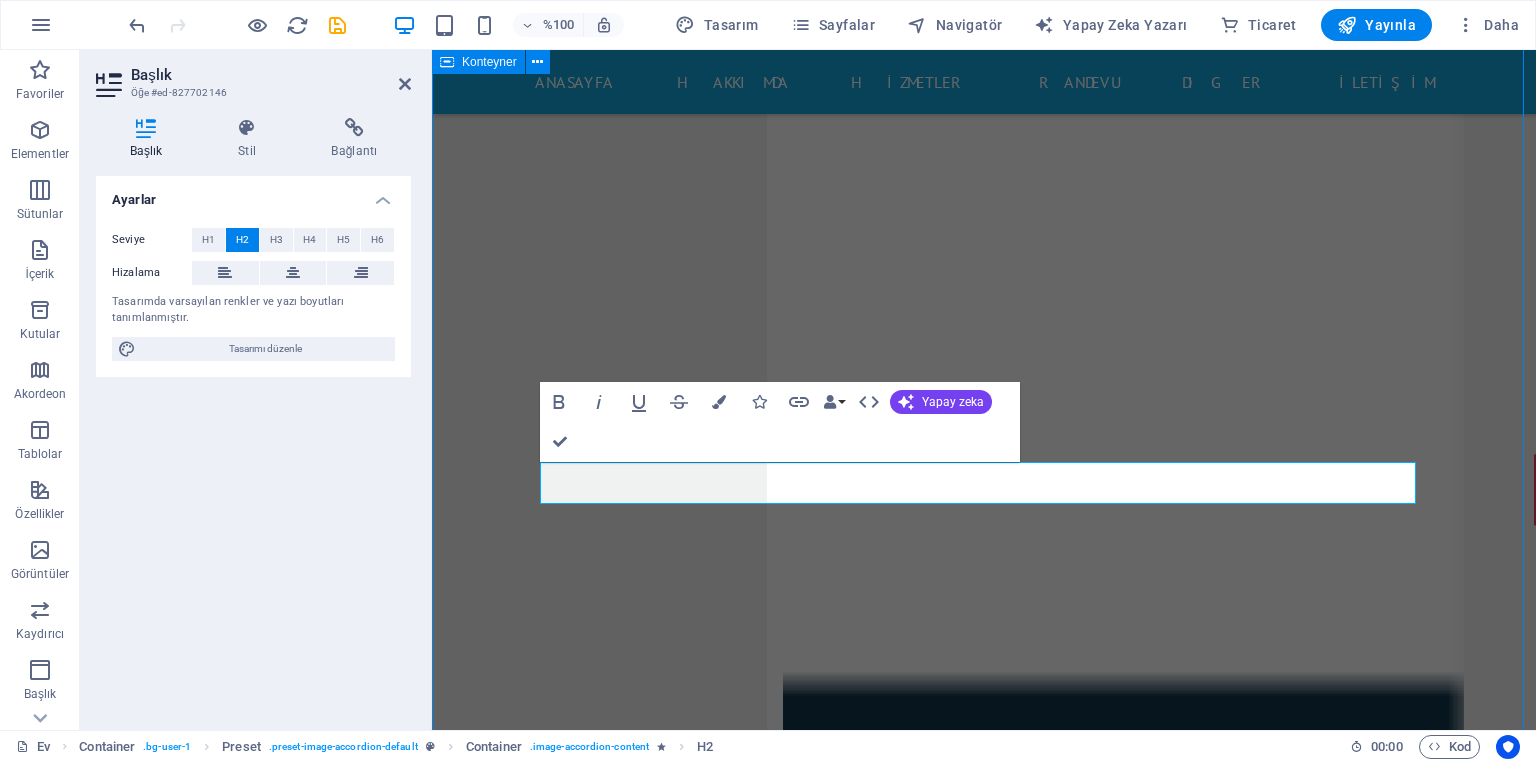 click on "Doktor dİCLE Üniversitesinde [NUMBER] yıl'da [NUMBER] den fazla ameliyat! Yakında... Cerrah cerrahımız Yakında... Hemşire Hemşiremiz Yakında..." at bounding box center (984, 9551) 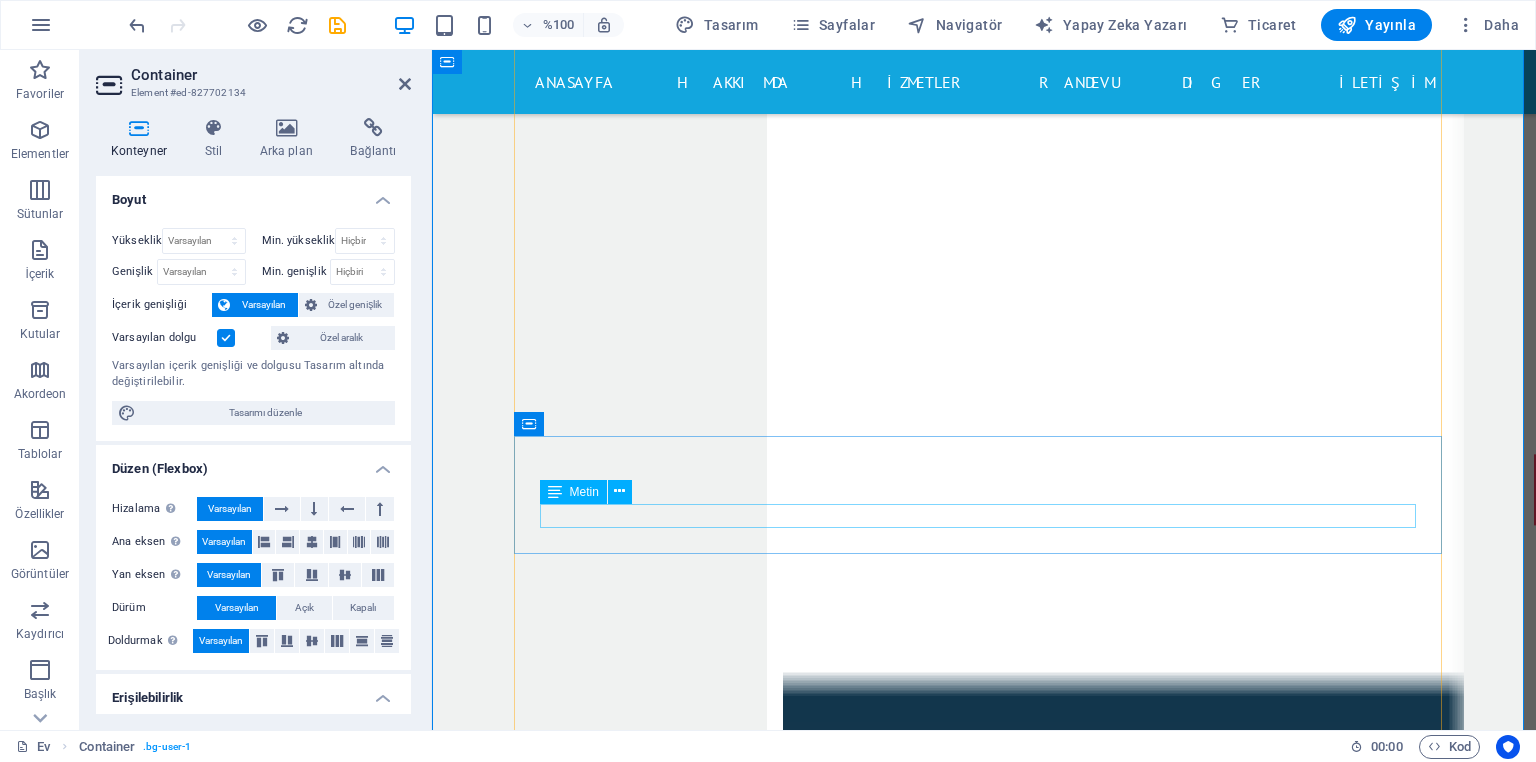 click on "Yakında..." at bounding box center (984, 8980) 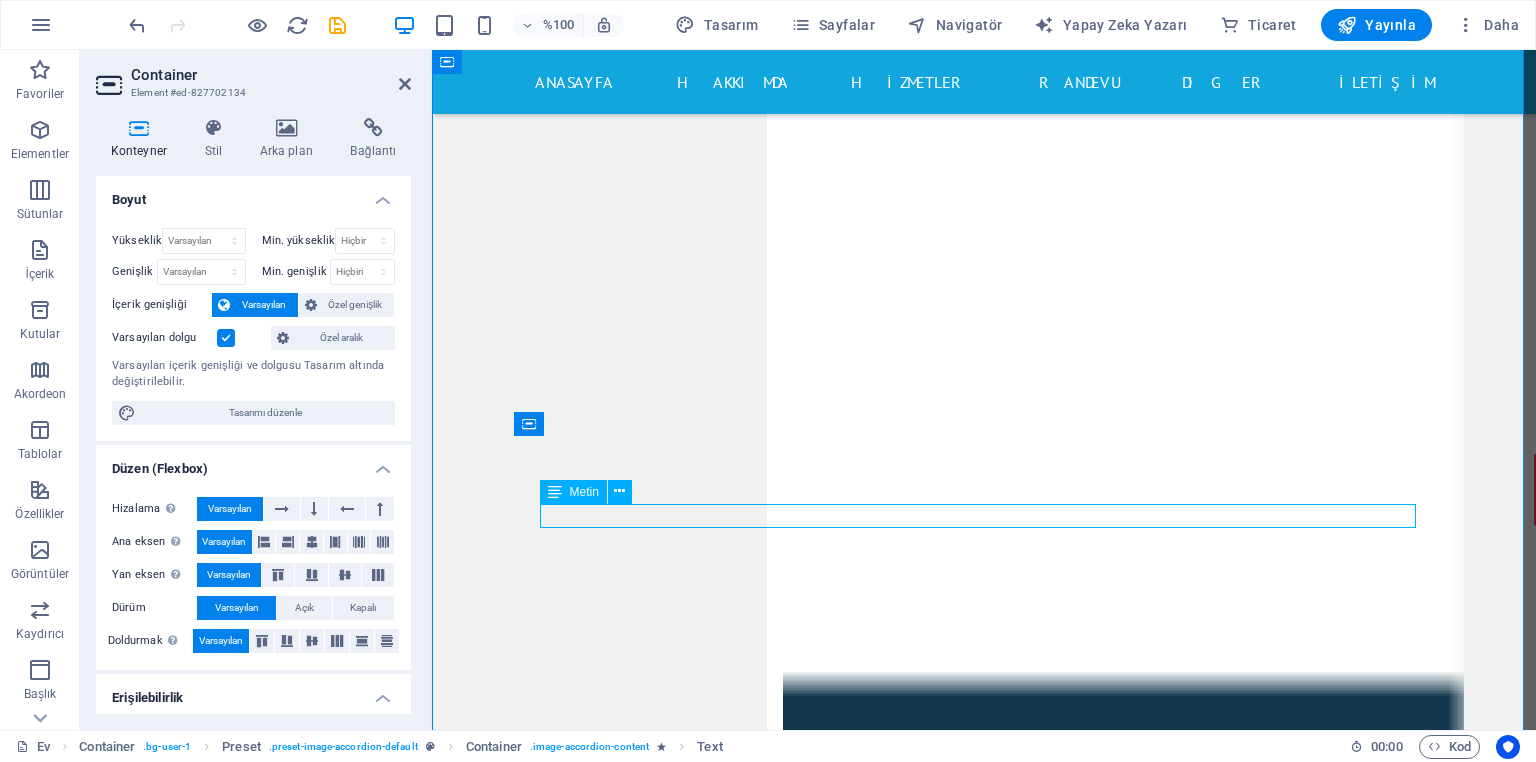 click on "Yakında..." at bounding box center (984, 8980) 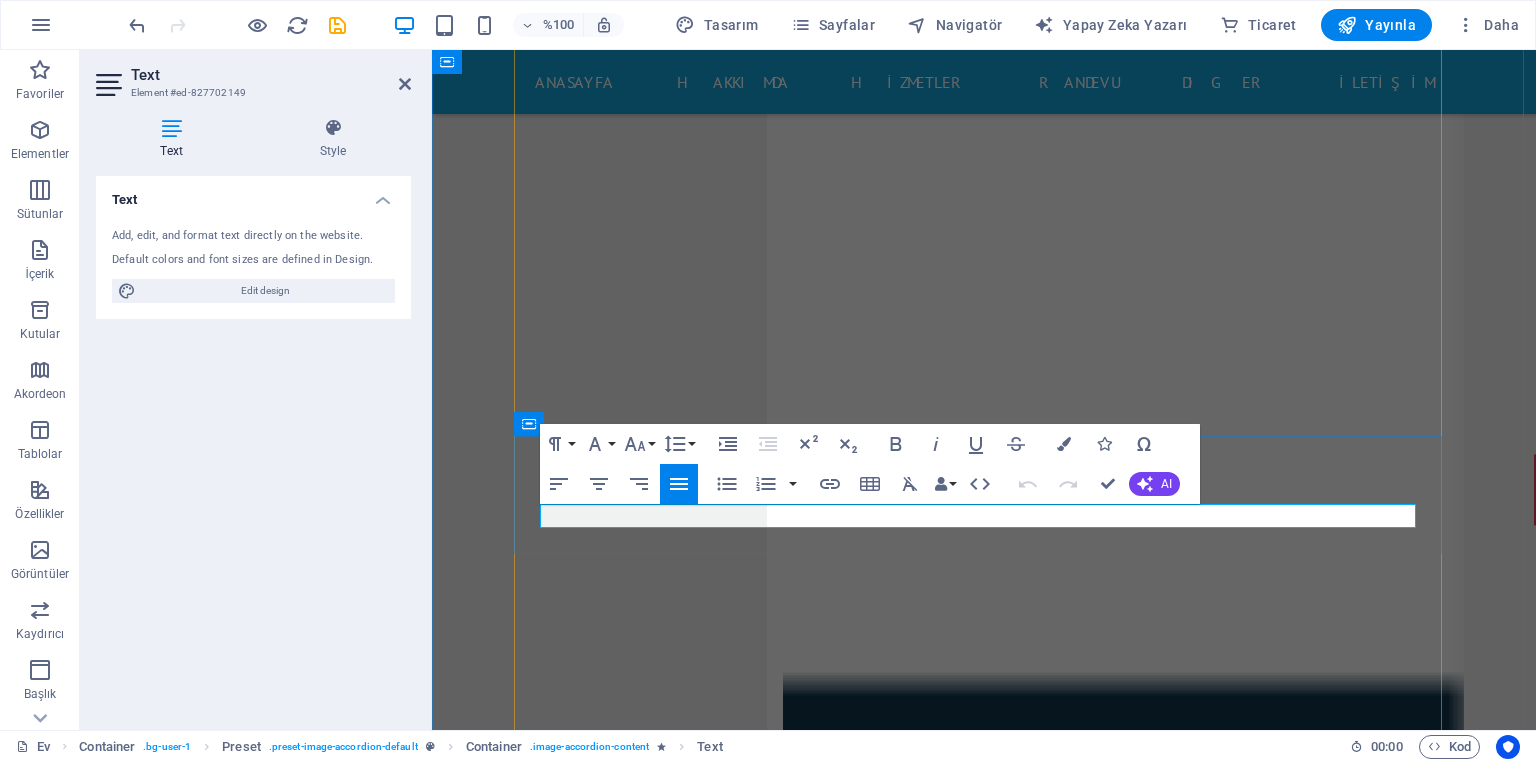 drag, startPoint x: 607, startPoint y: 520, endPoint x: 540, endPoint y: 516, distance: 67.11929 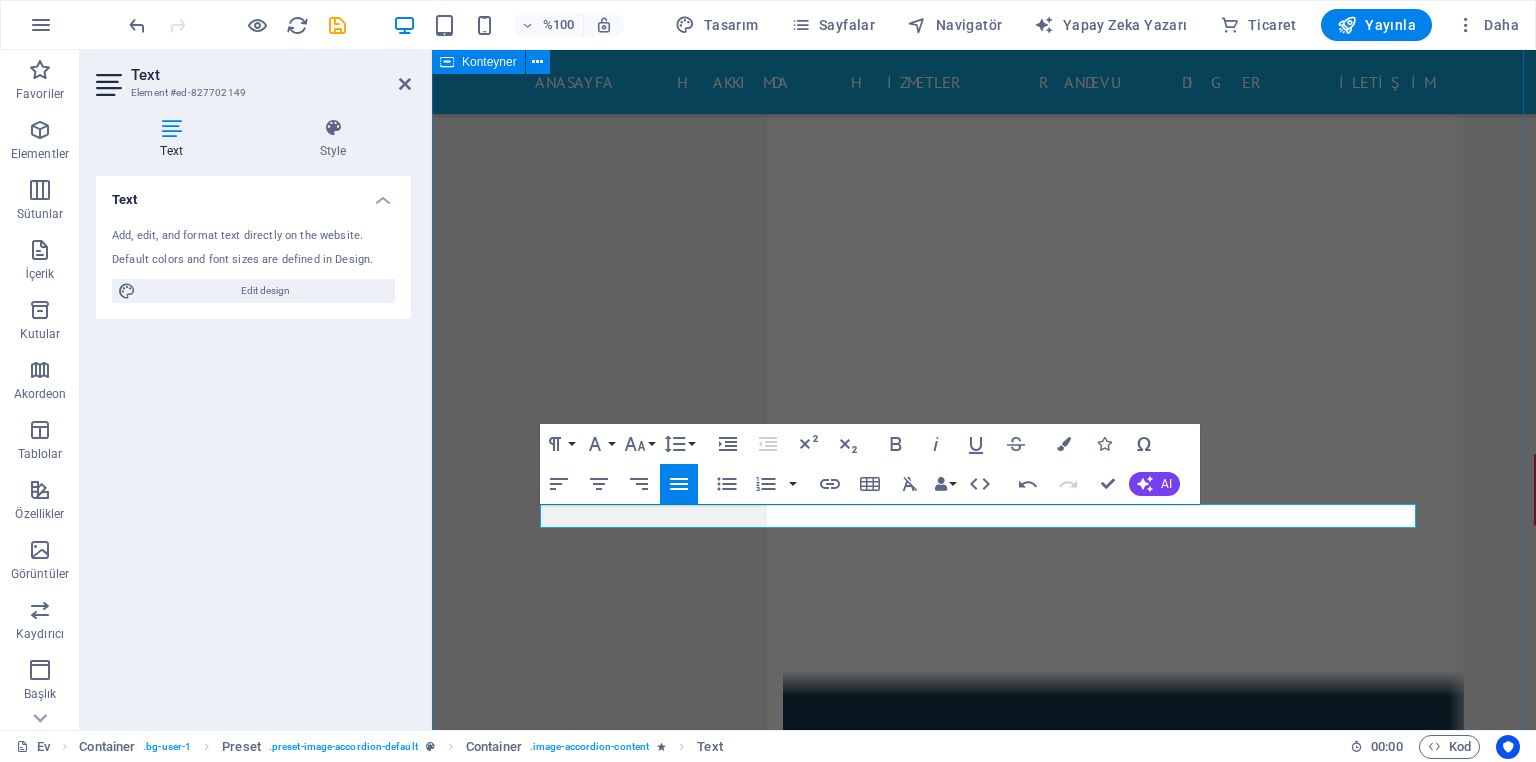 click on "Doktor dİCLE Üniversitesinde 12 yıl'da 10.000 den fazla ameliyat! Cerrah cerrahımız Yakında... Hemşire Hemşiremiz Yakında..." at bounding box center (984, 9551) 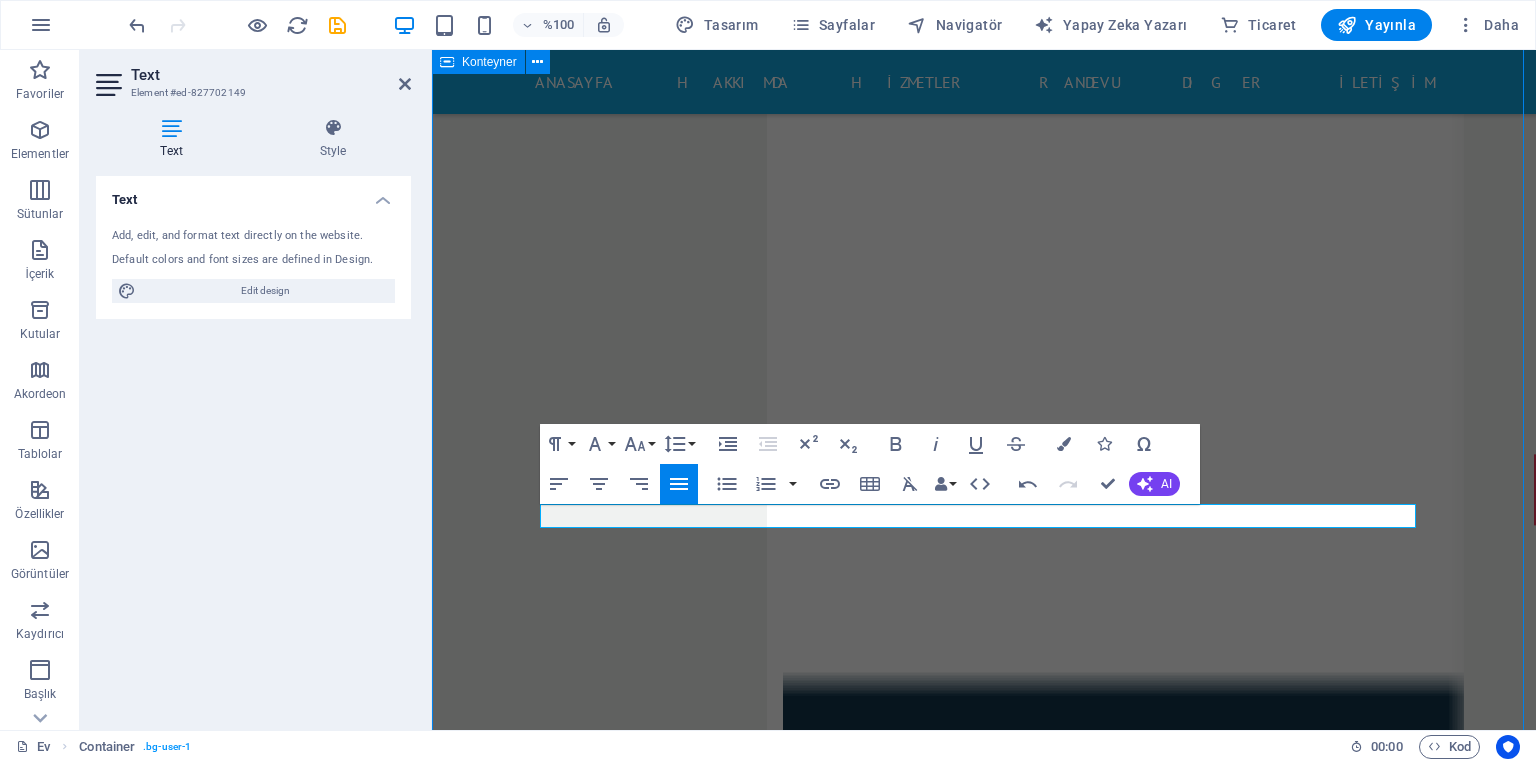 click on "Doktor dİCLE Üniversitesinde 12 yıl'da 10.000 den fazla ameliyat! Cerrah cerrahımız Yakında... Hemşire Hemşiremiz Yakında..." at bounding box center [984, 9551] 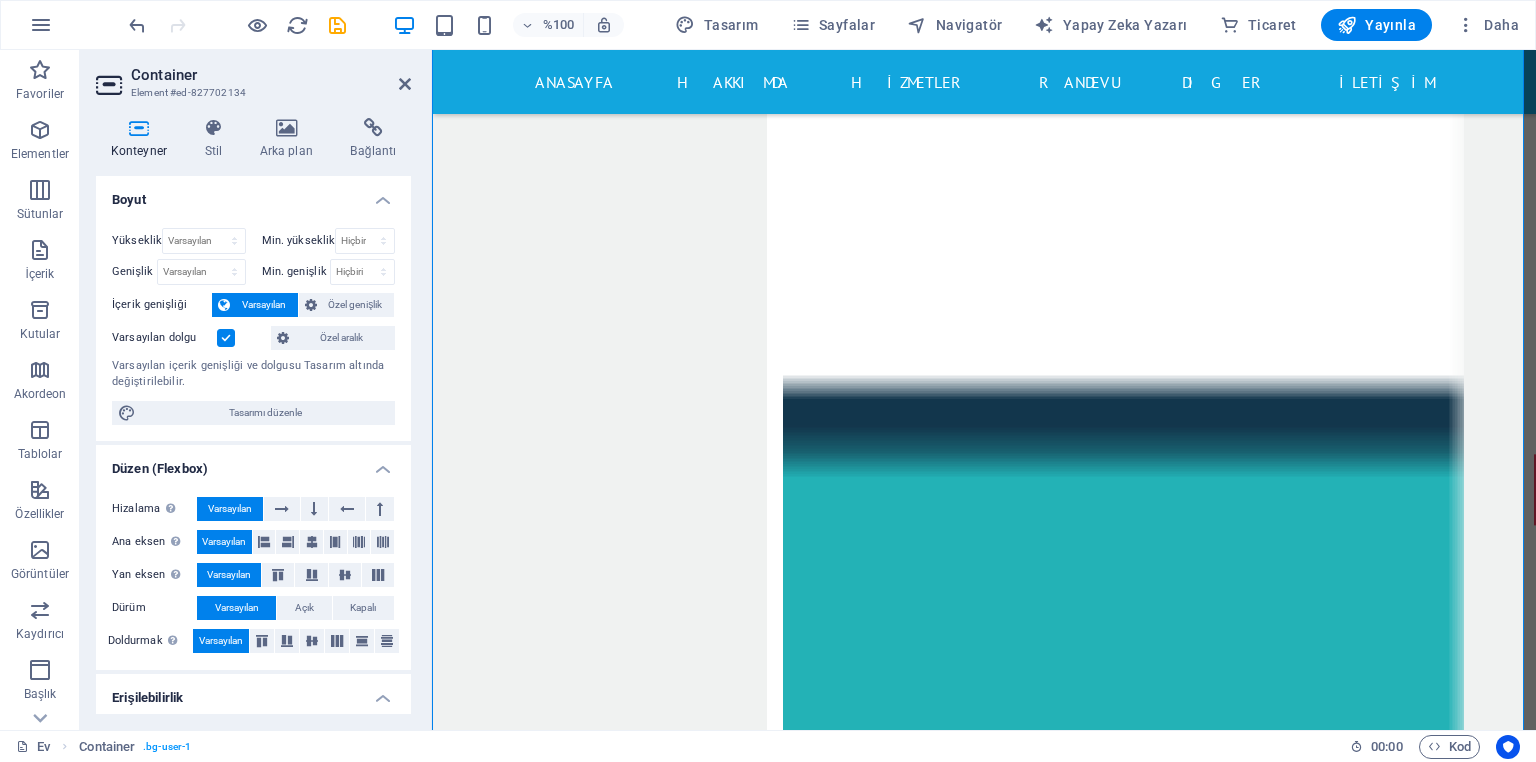 scroll, scrollTop: 12851, scrollLeft: 0, axis: vertical 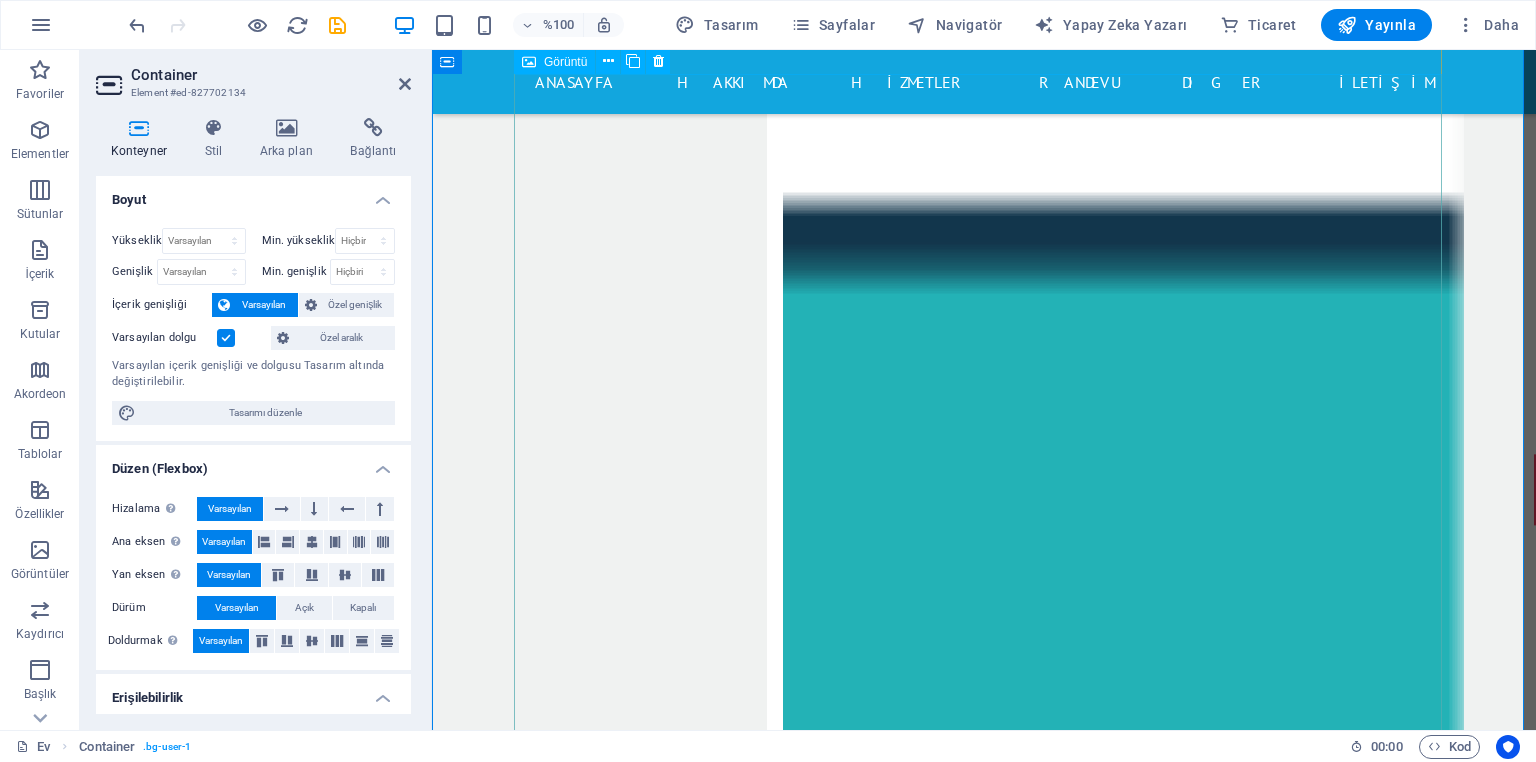 click on "Cerrah" at bounding box center (984, 8990) 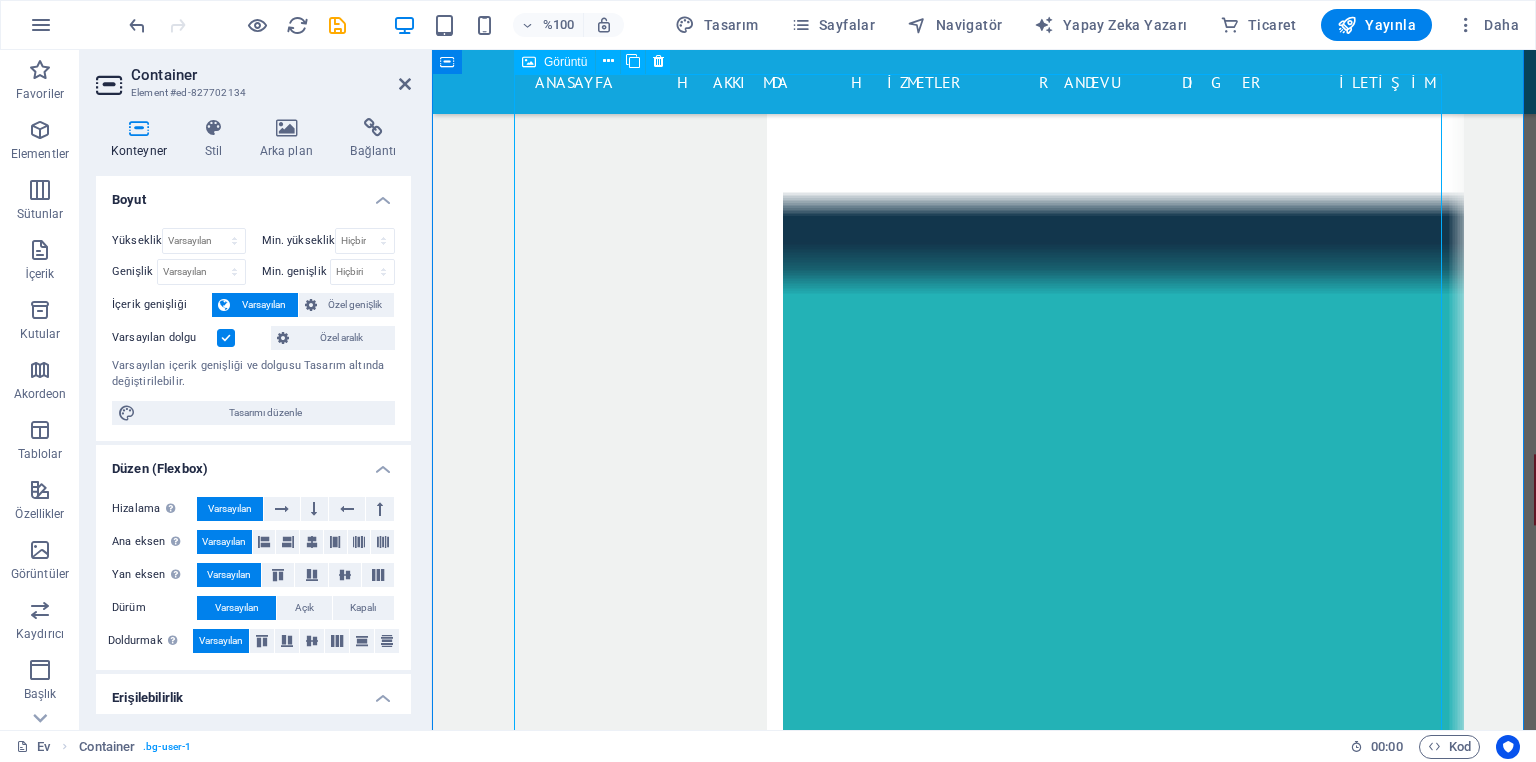 click on "Cerrah" at bounding box center (984, 8990) 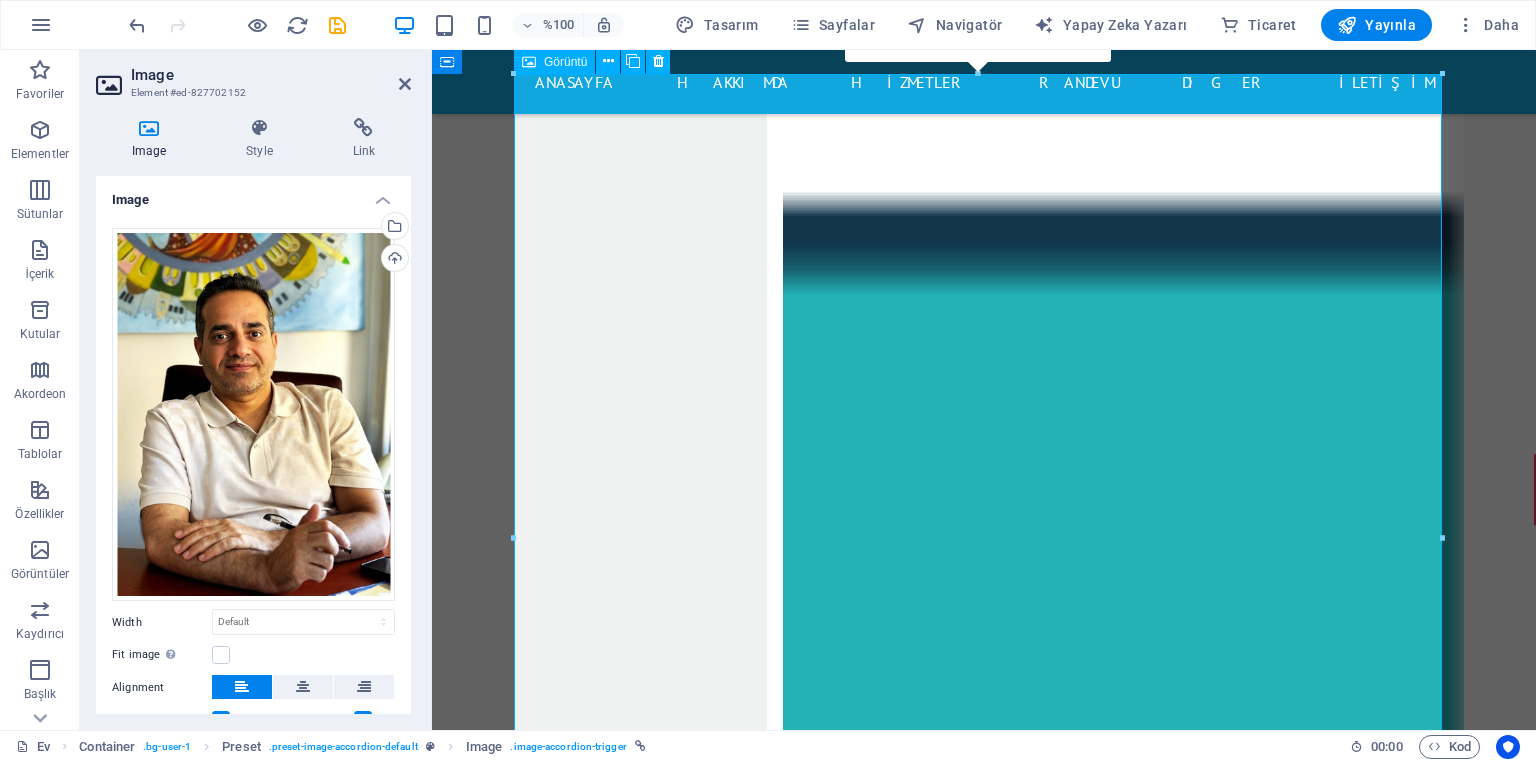click on "Cerrah" at bounding box center [984, 8990] 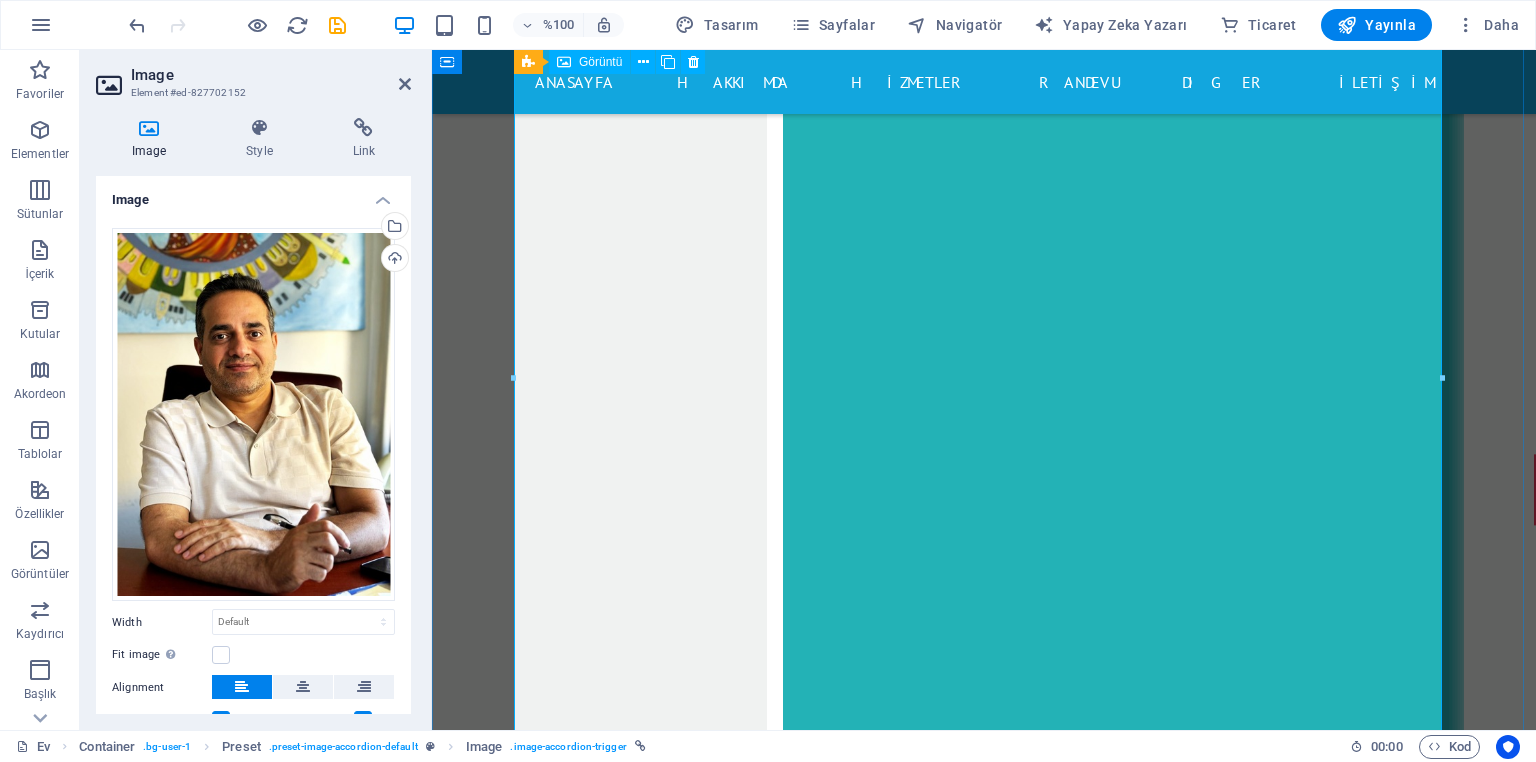 scroll, scrollTop: 13011, scrollLeft: 0, axis: vertical 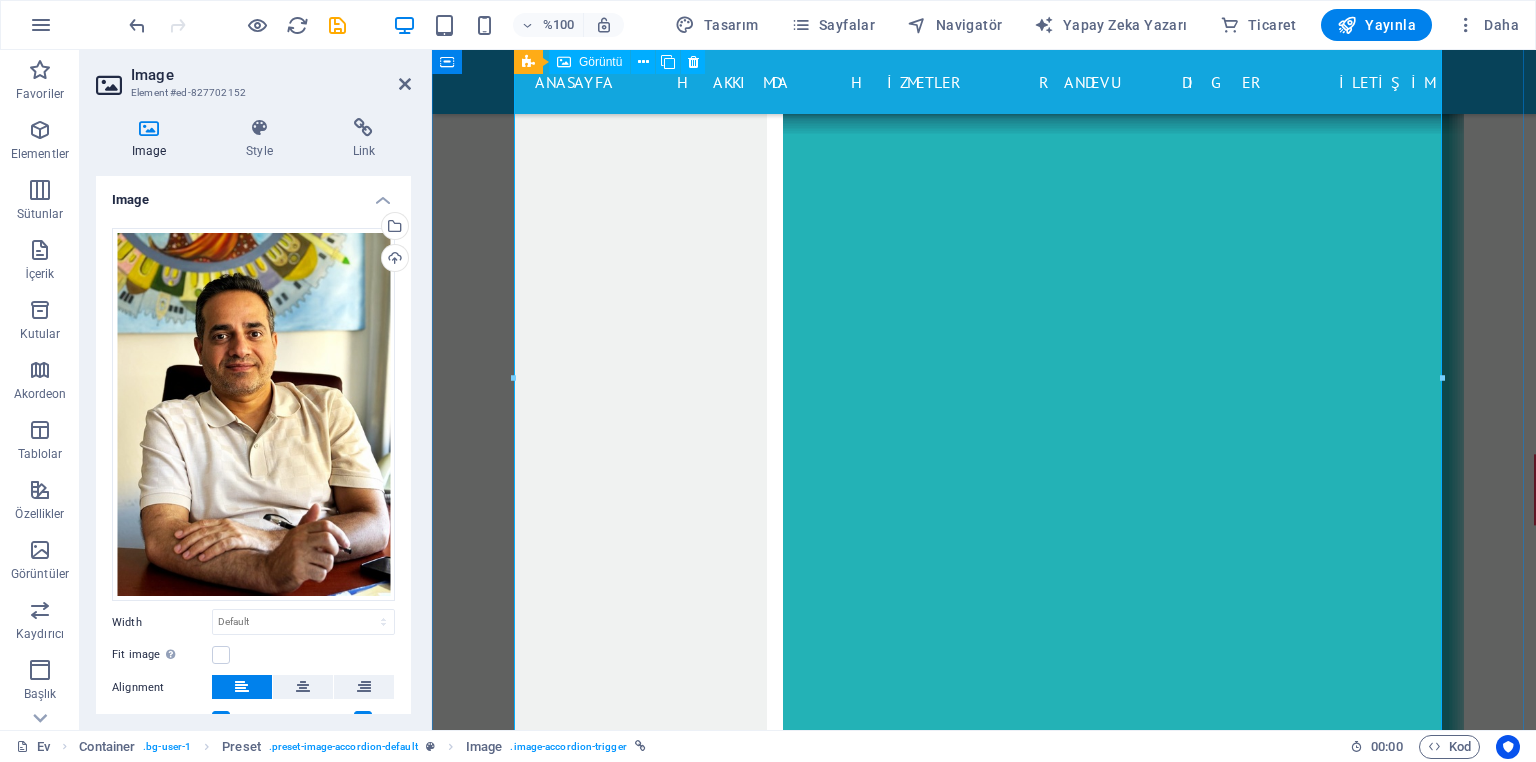 click on "Cerrah" at bounding box center [984, 8830] 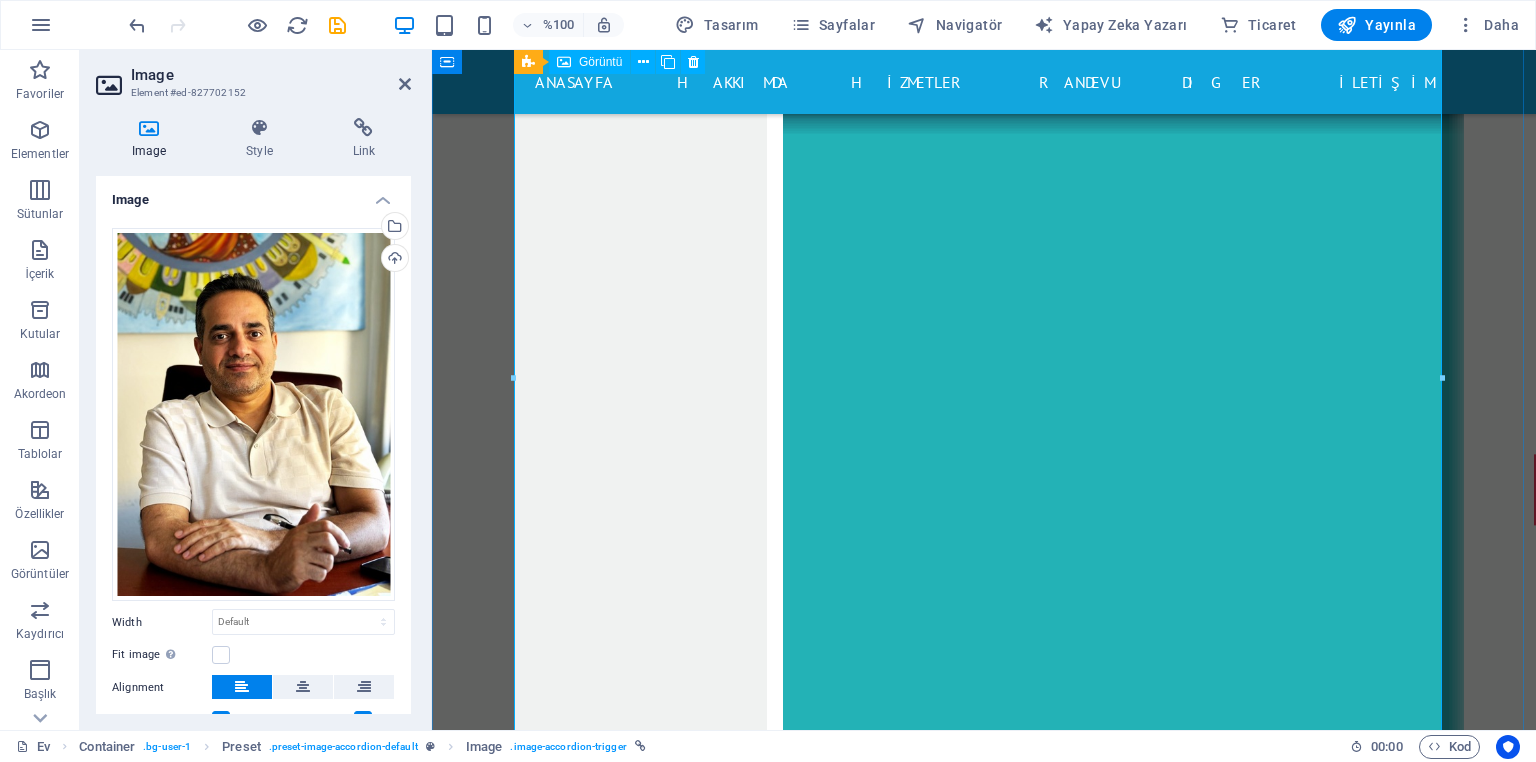 click on "Cerrah" at bounding box center (984, 8830) 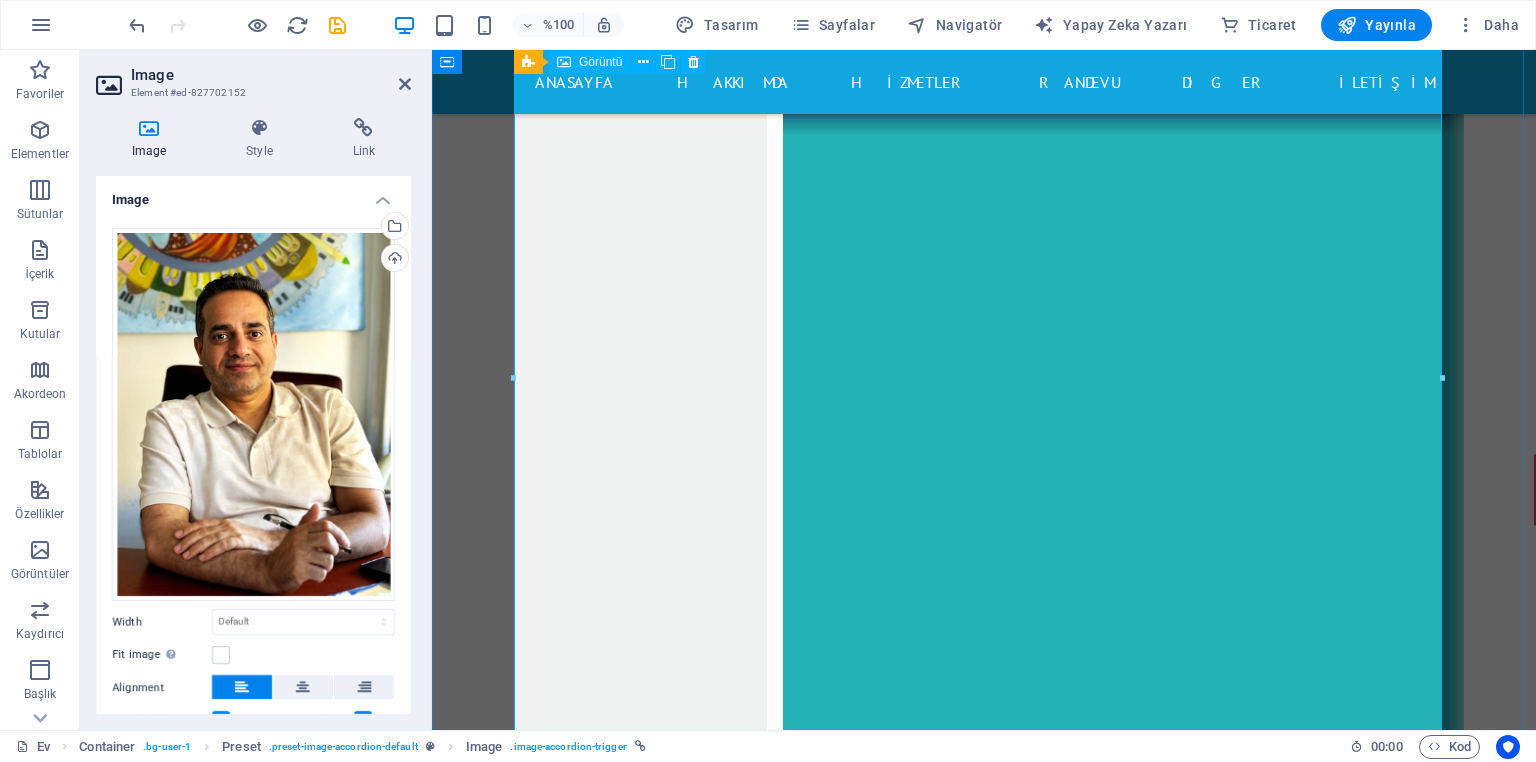 click on "Cerrah" at bounding box center [984, 8830] 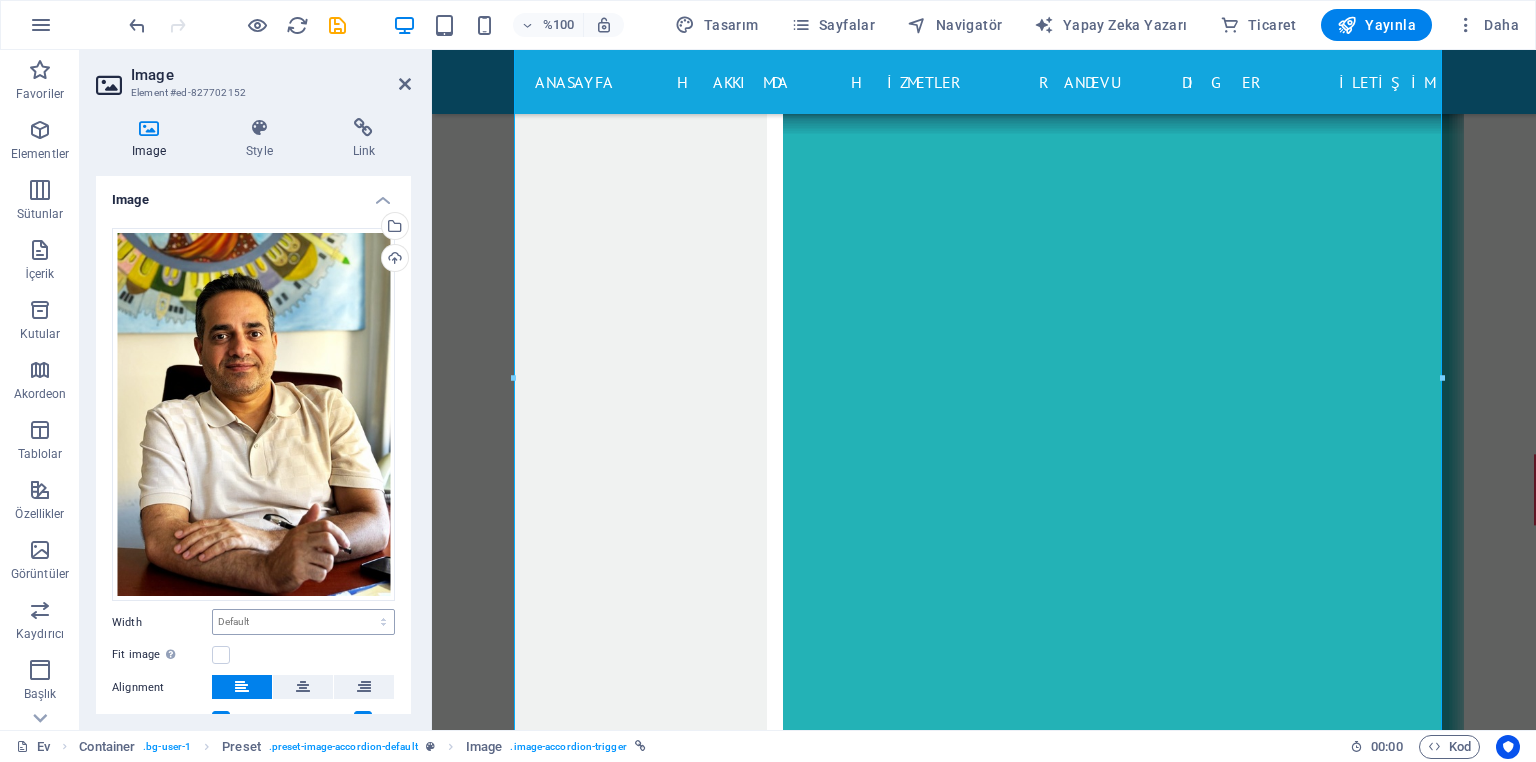 scroll, scrollTop: 140, scrollLeft: 0, axis: vertical 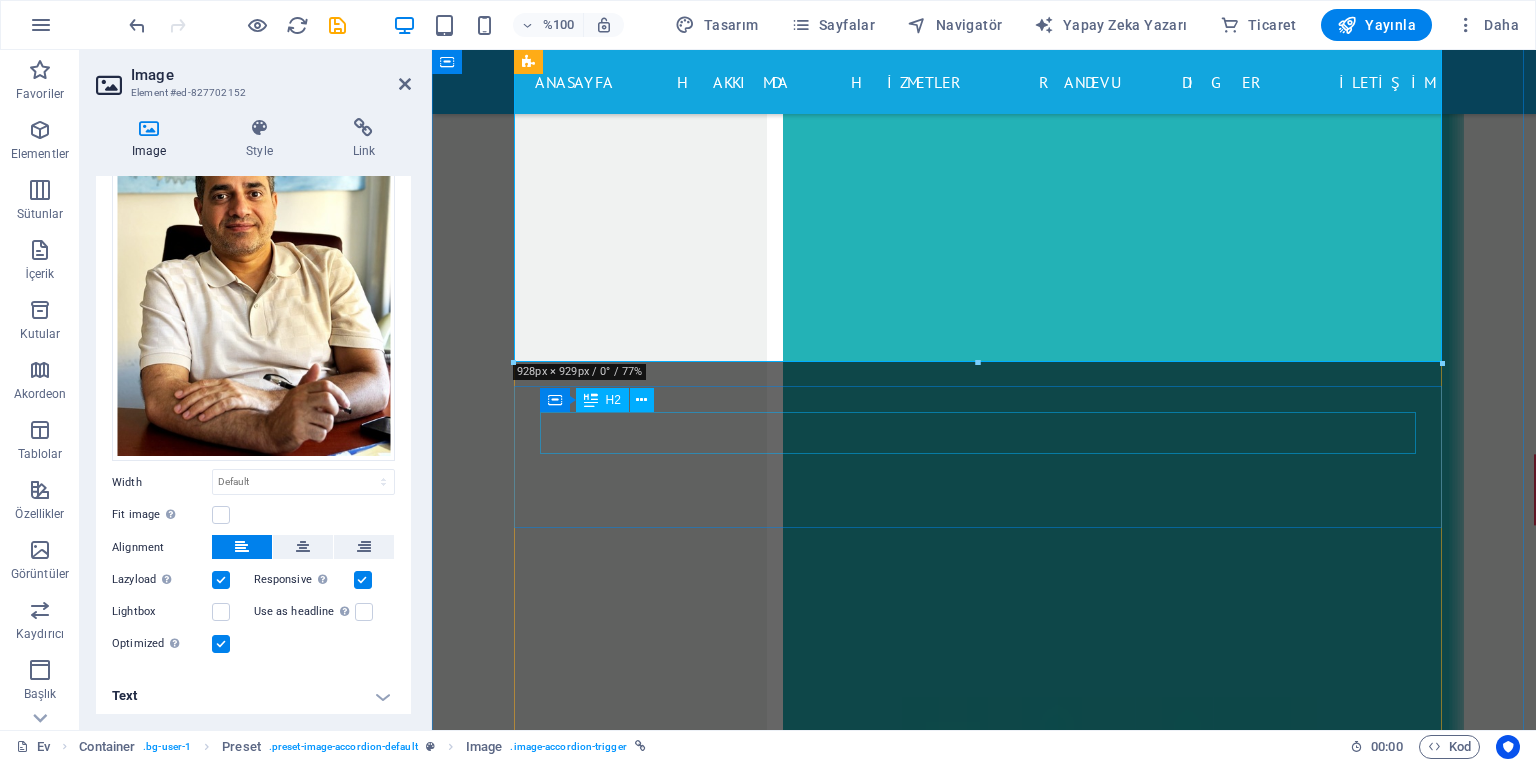 click on "cerrahımız" at bounding box center [984, 8874] 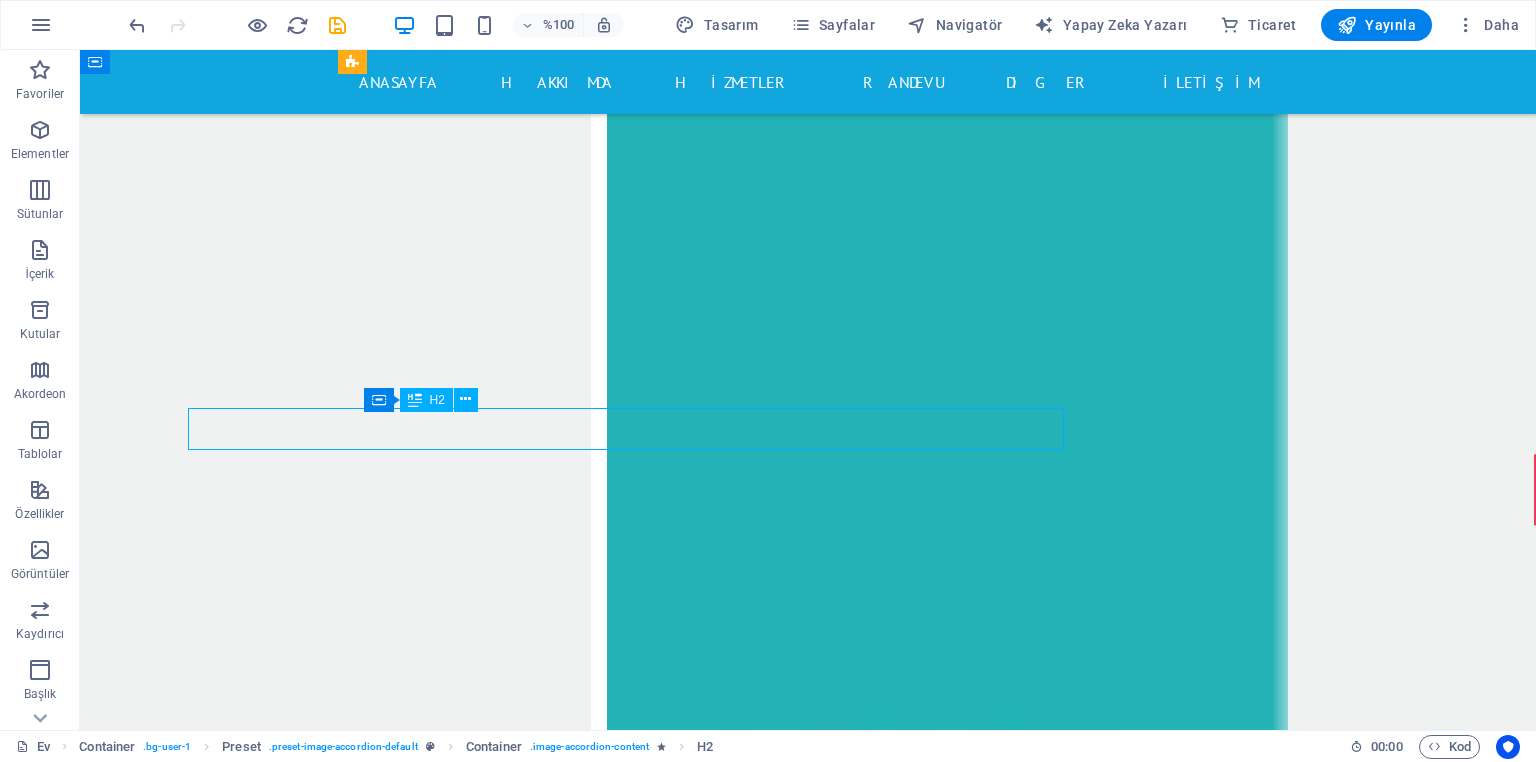 scroll, scrollTop: 13495, scrollLeft: 0, axis: vertical 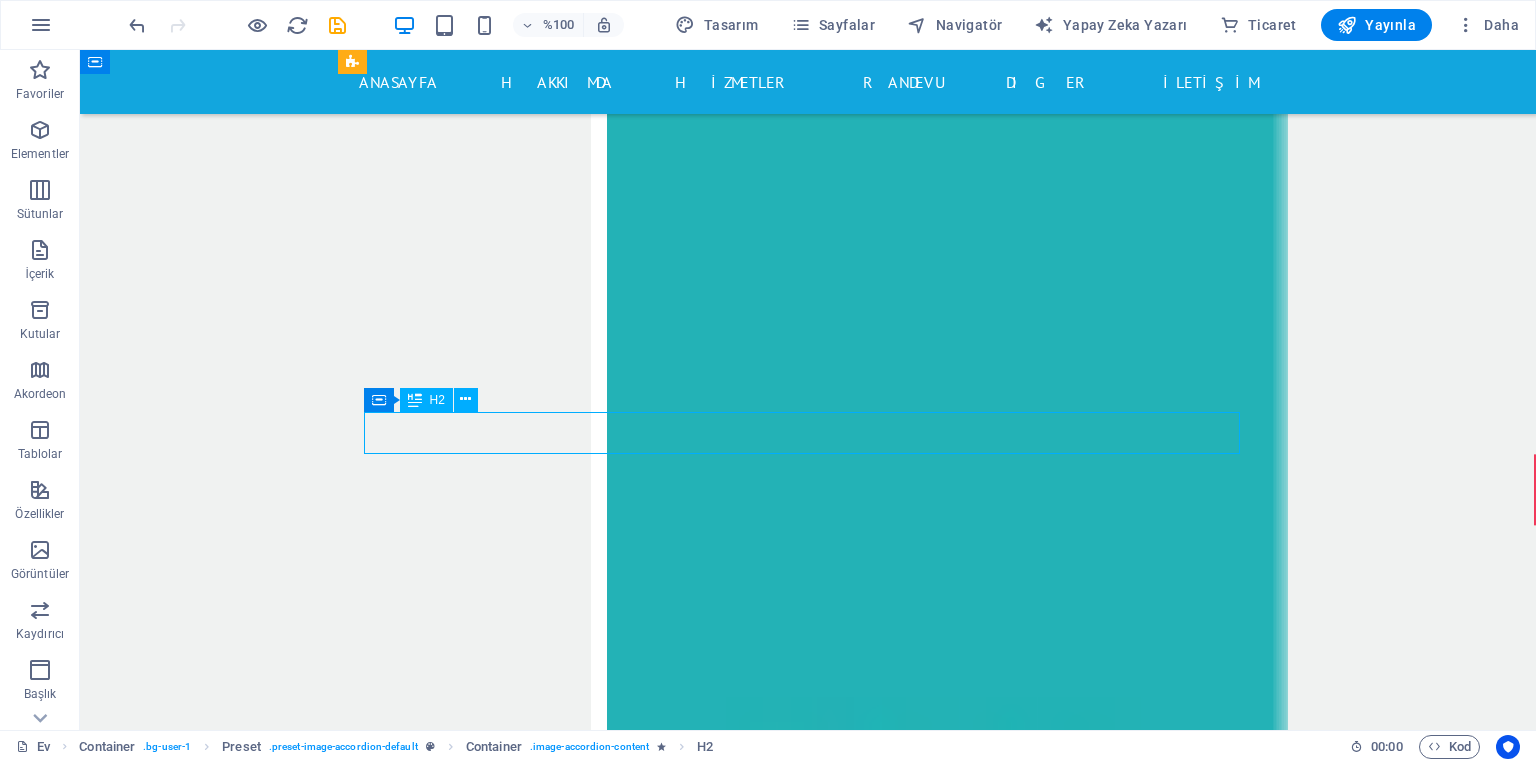 click on "cerrahımız" at bounding box center [808, 8874] 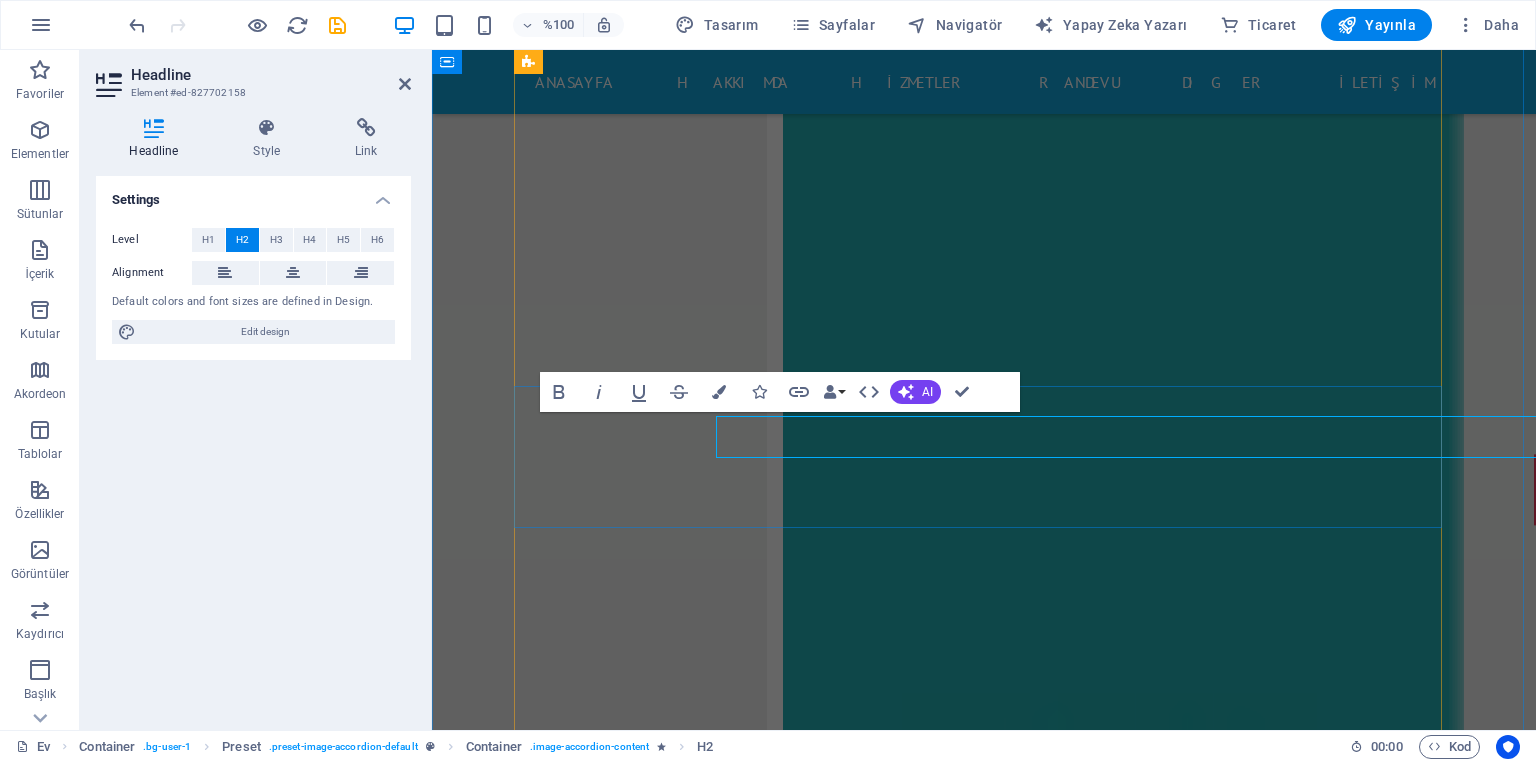 scroll, scrollTop: 13491, scrollLeft: 0, axis: vertical 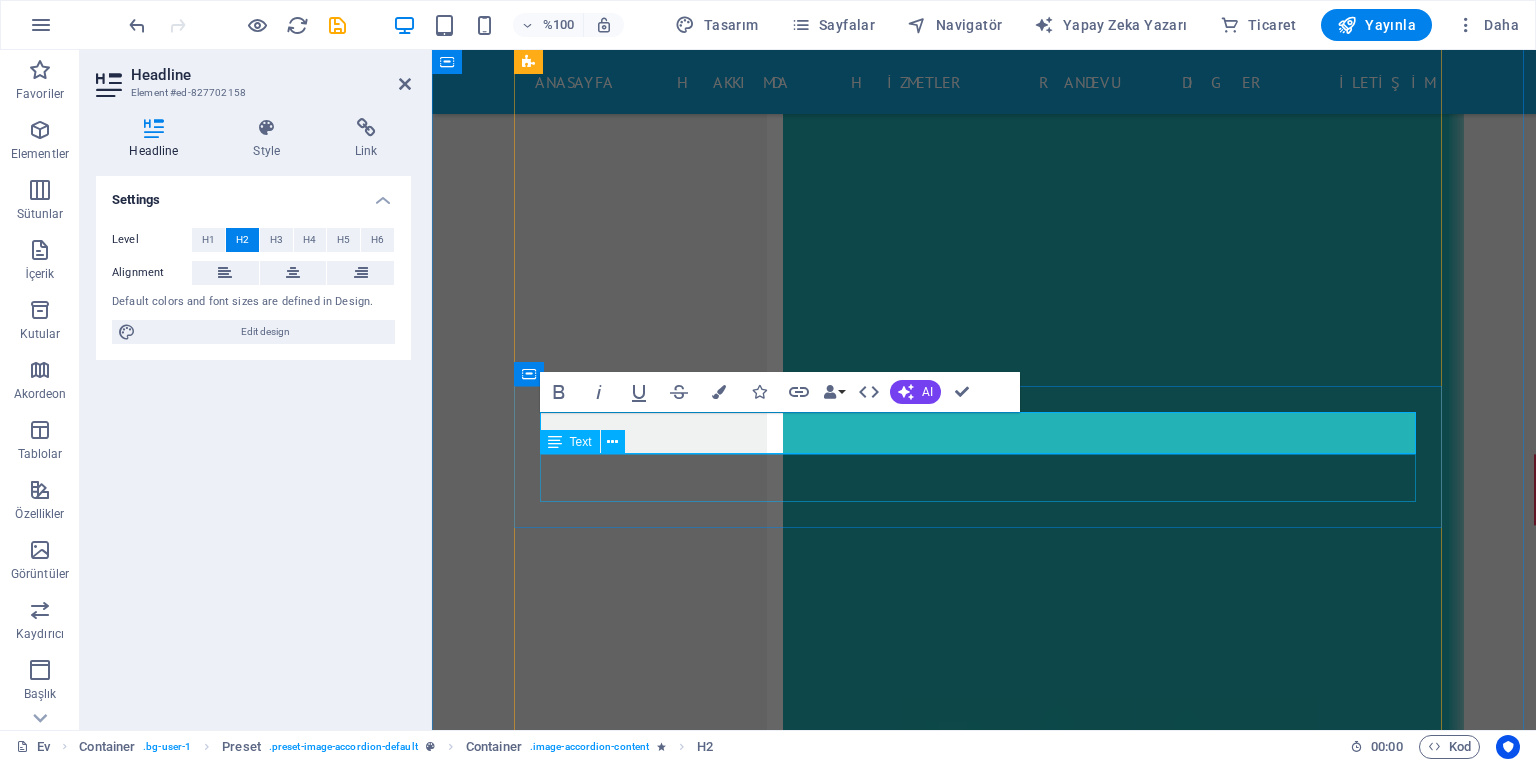 click on "Yakında..." at bounding box center (984, 8919) 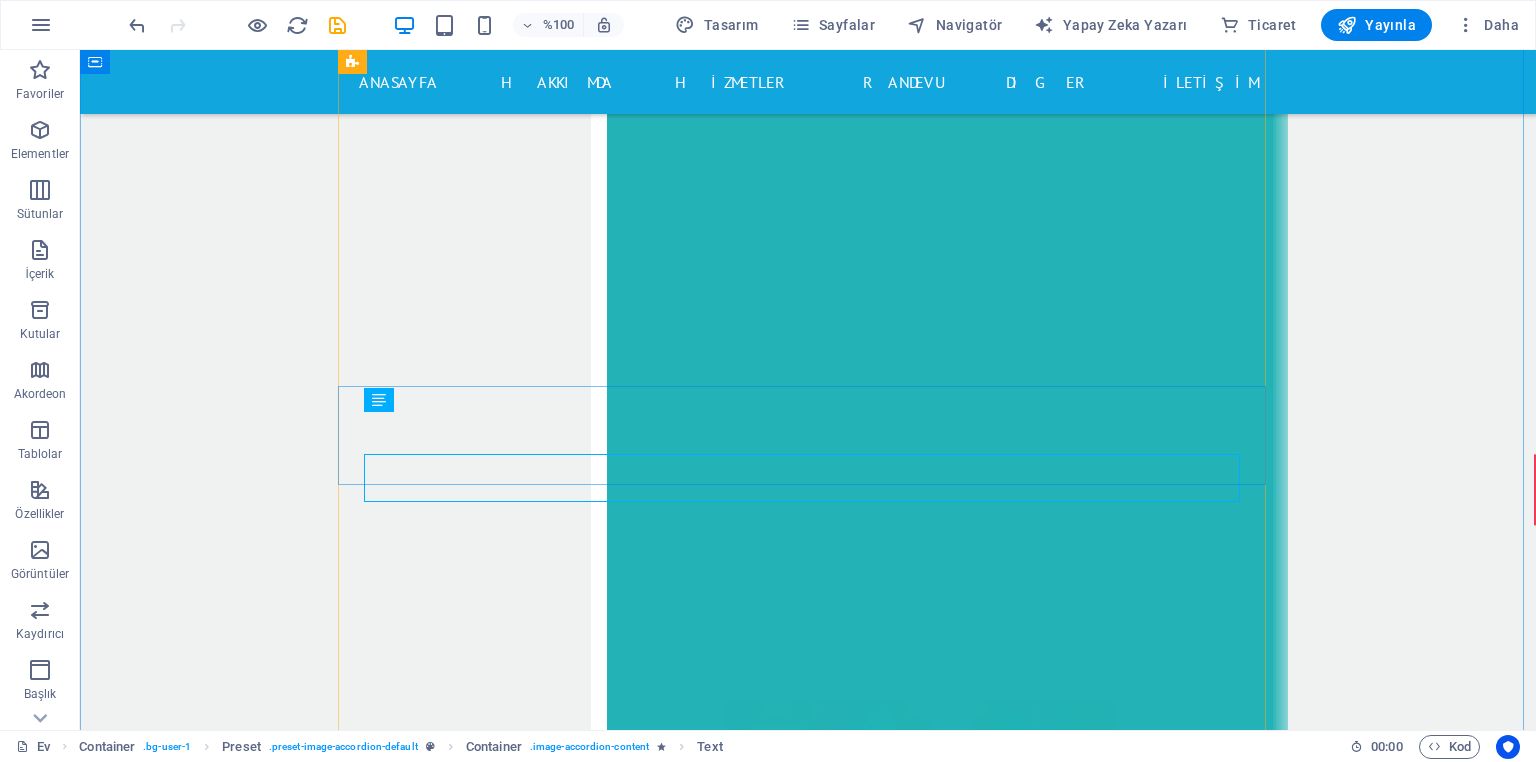 click on "​ Yakında..." at bounding box center (808, 8902) 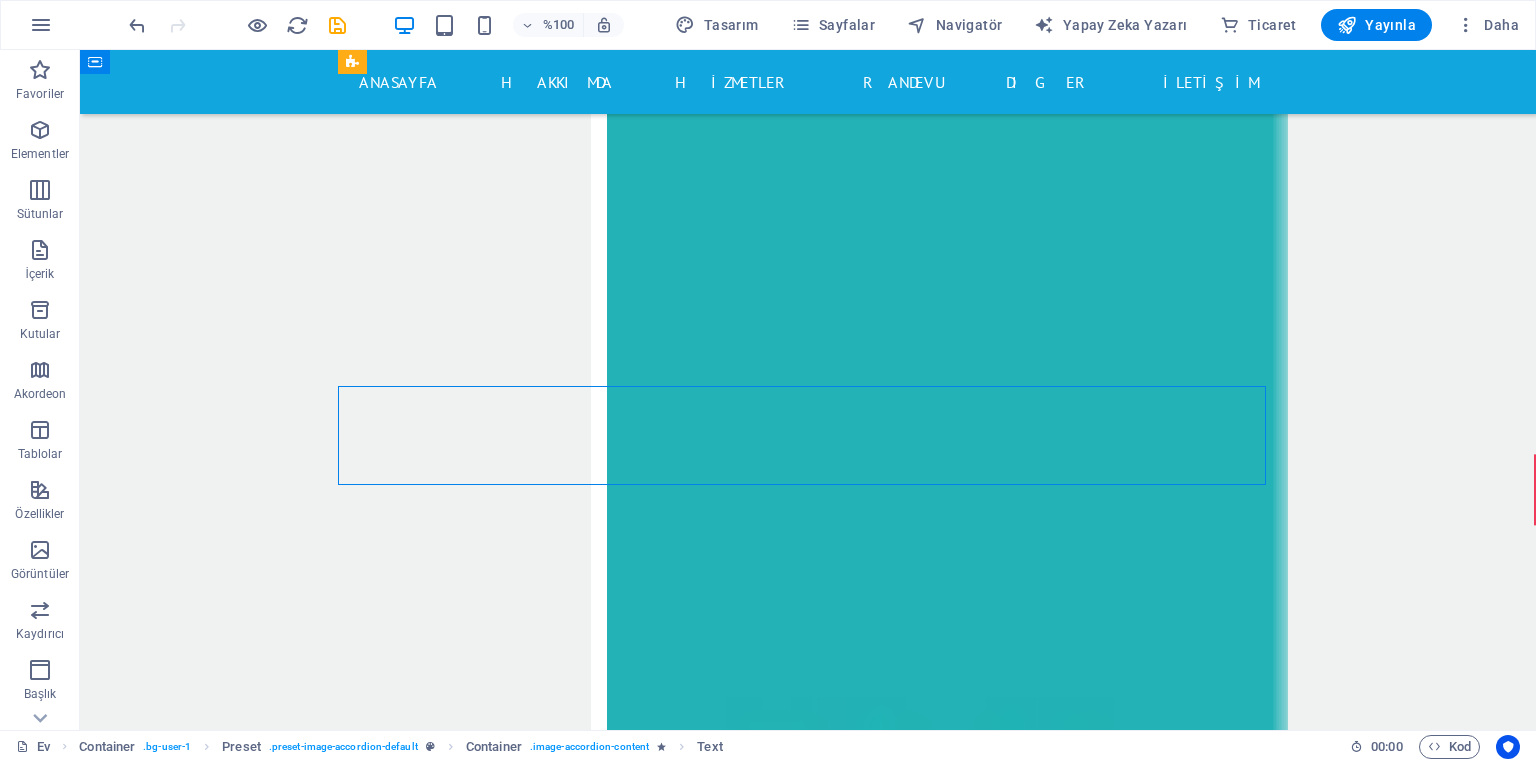 click on "Yakında..." at bounding box center [808, 8877] 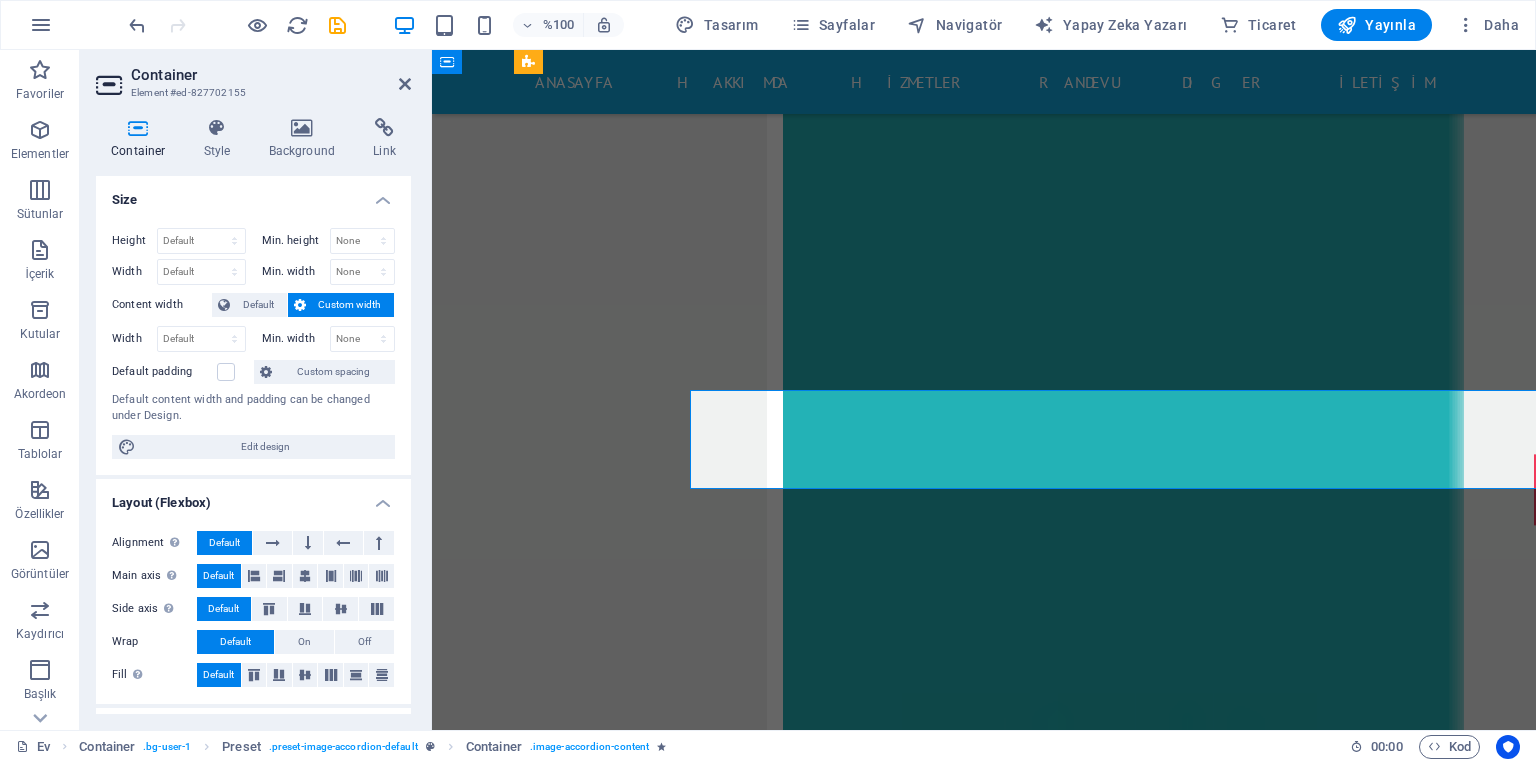 scroll, scrollTop: 13491, scrollLeft: 0, axis: vertical 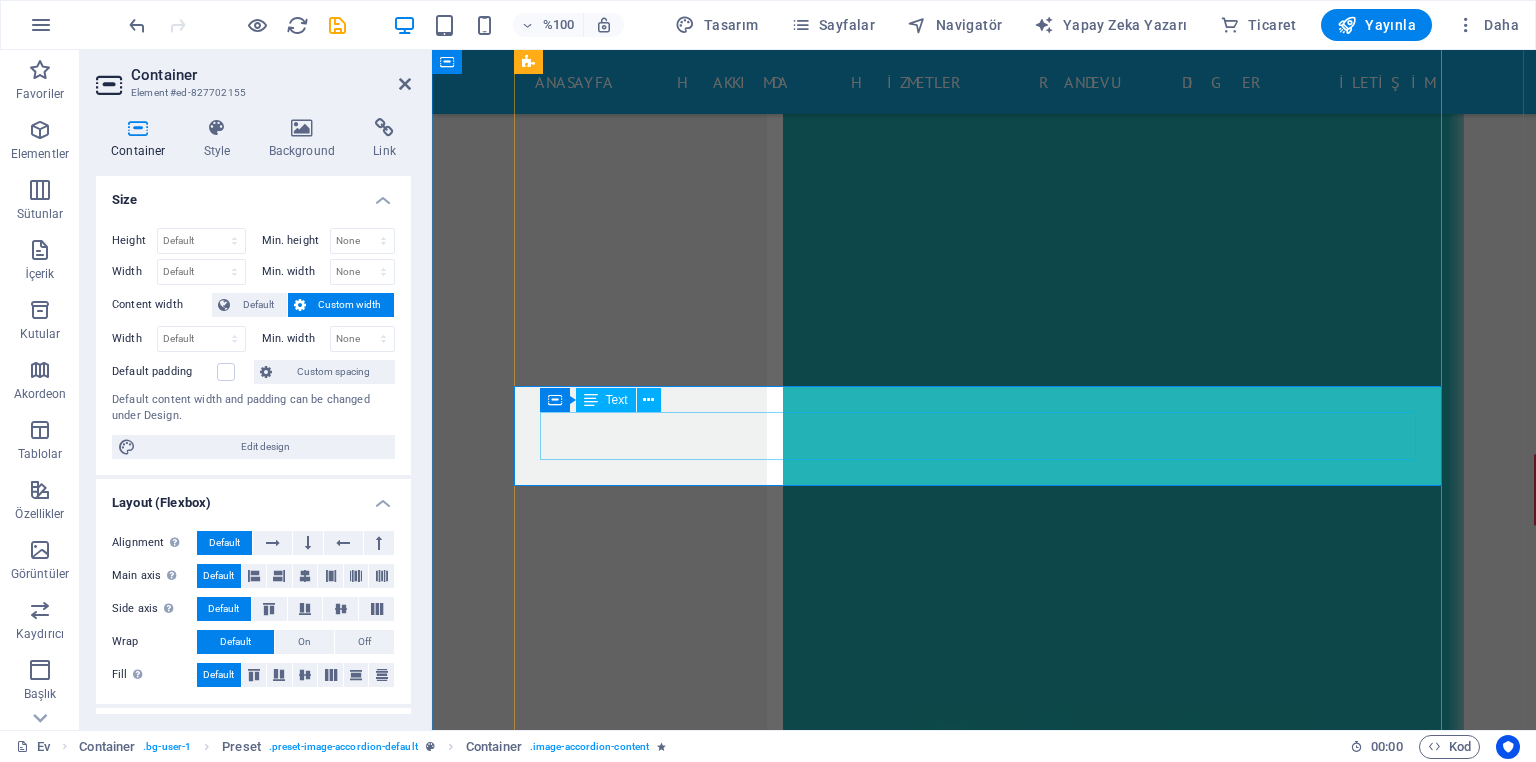 click on "Yakında..." at bounding box center (984, 8877) 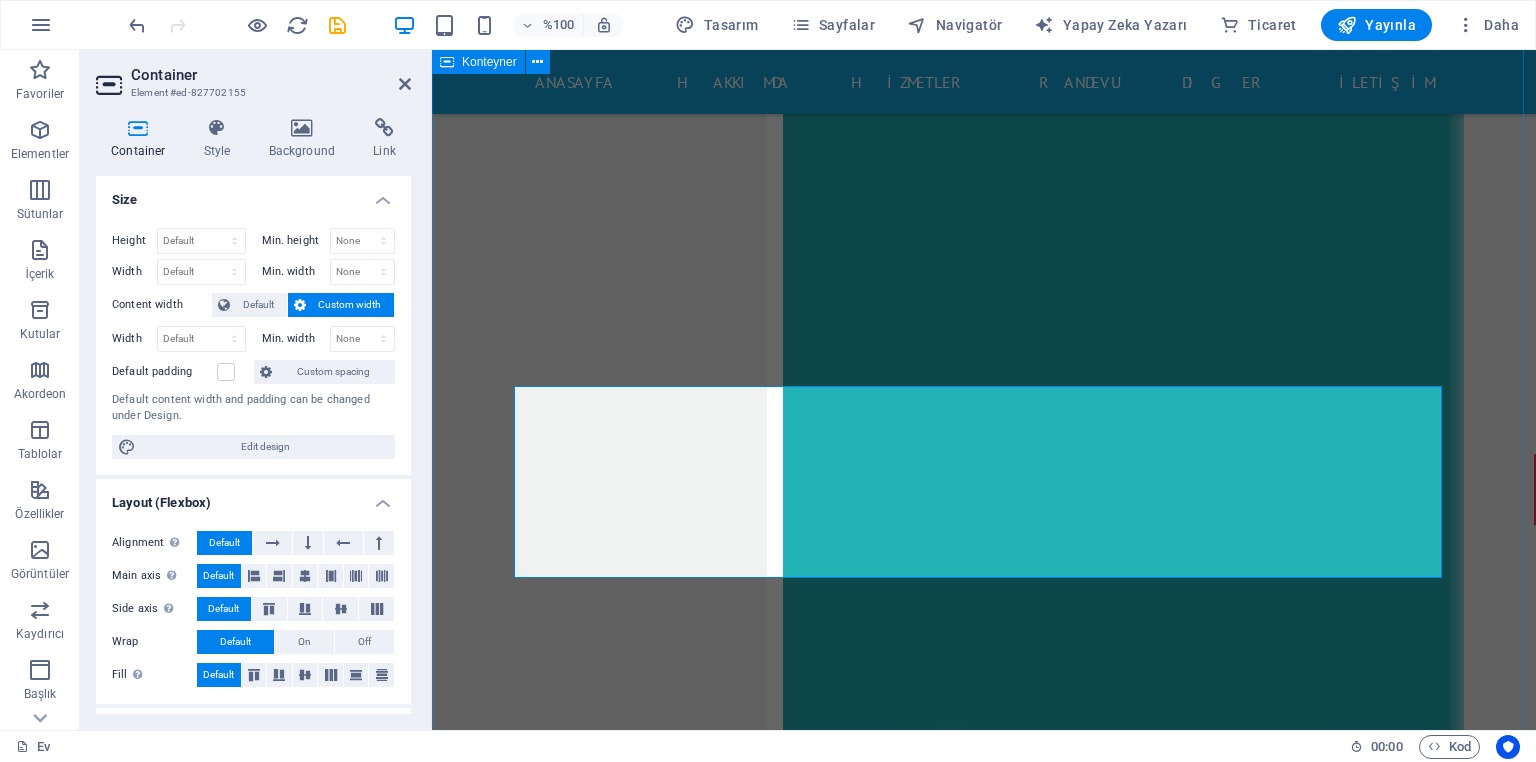 click on "Doktor dİCLE Üniversitesinde [YEAR] den fazla ameliyat! Cerrah Drop content here or Öğeleri ekle Panoya yapıştır Hemşire Hemşiremiz Yakında..." at bounding box center [984, 8445] 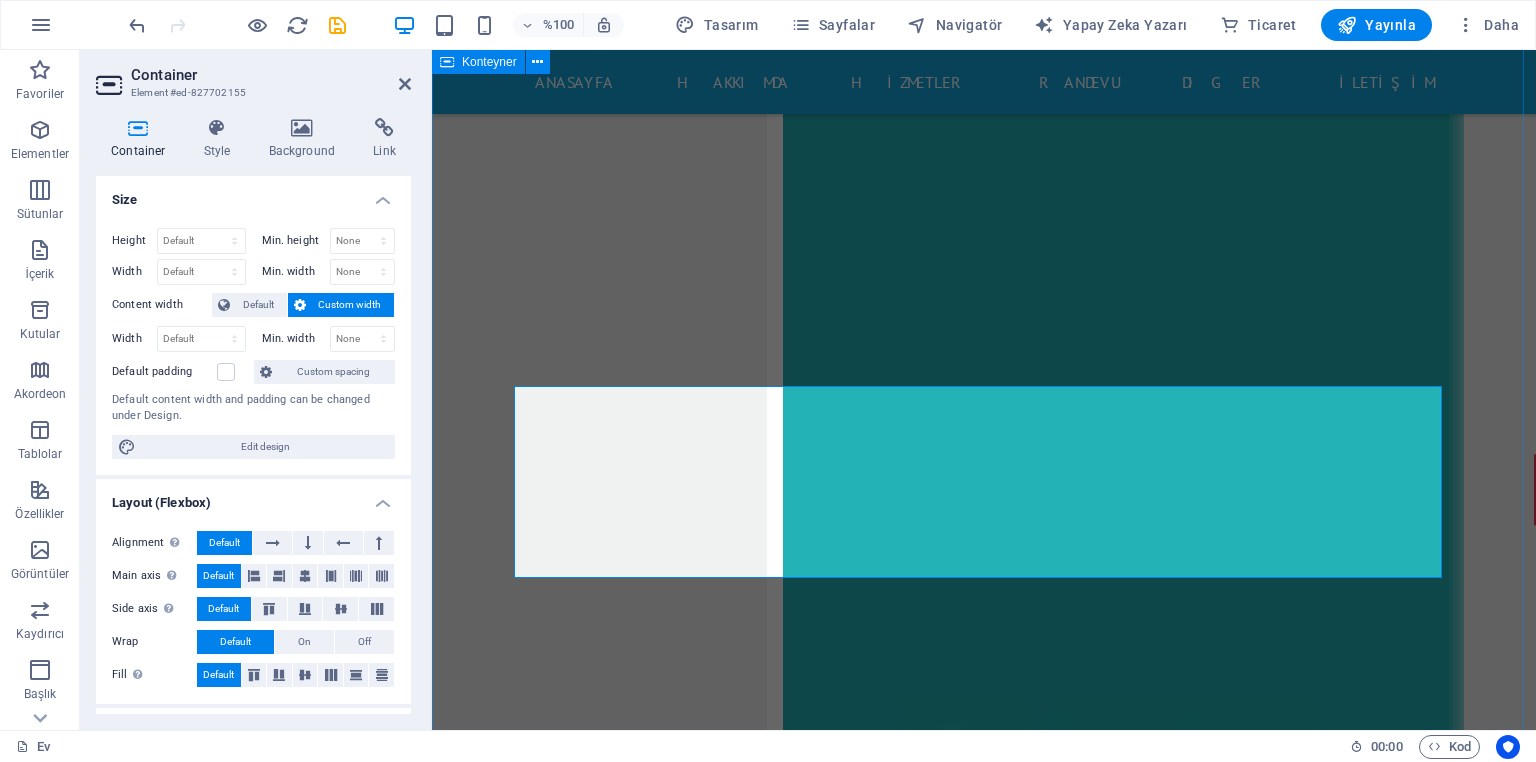 click on "Doktor dİCLE Üniversitesinde [YEAR] den fazla ameliyat! Cerrah Drop content here or Öğeleri ekle Panoya yapıştır Hemşire Hemşiremiz Yakında..." at bounding box center (984, 8445) 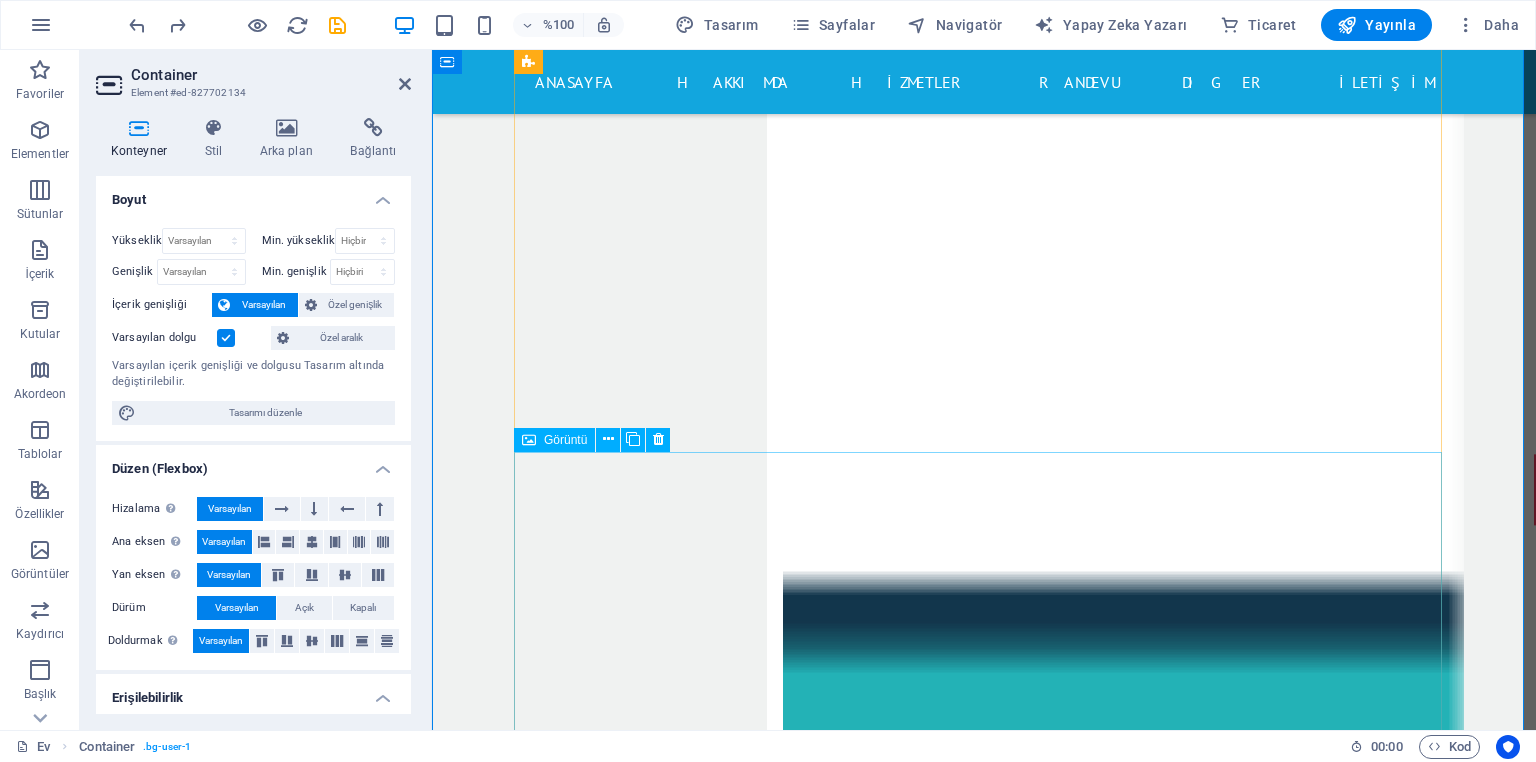 scroll, scrollTop: 12451, scrollLeft: 0, axis: vertical 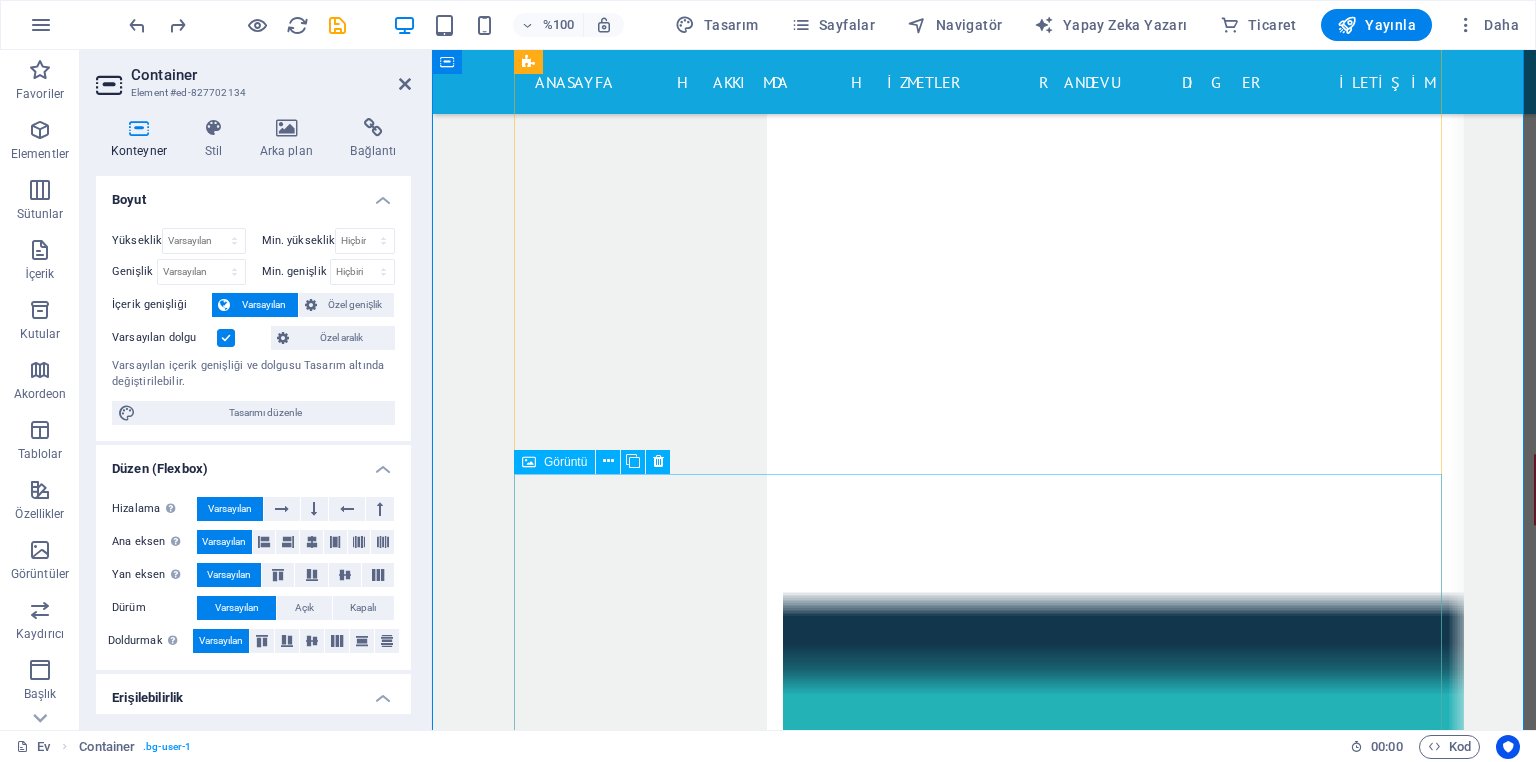 click on "Cerrah" at bounding box center [984, 9390] 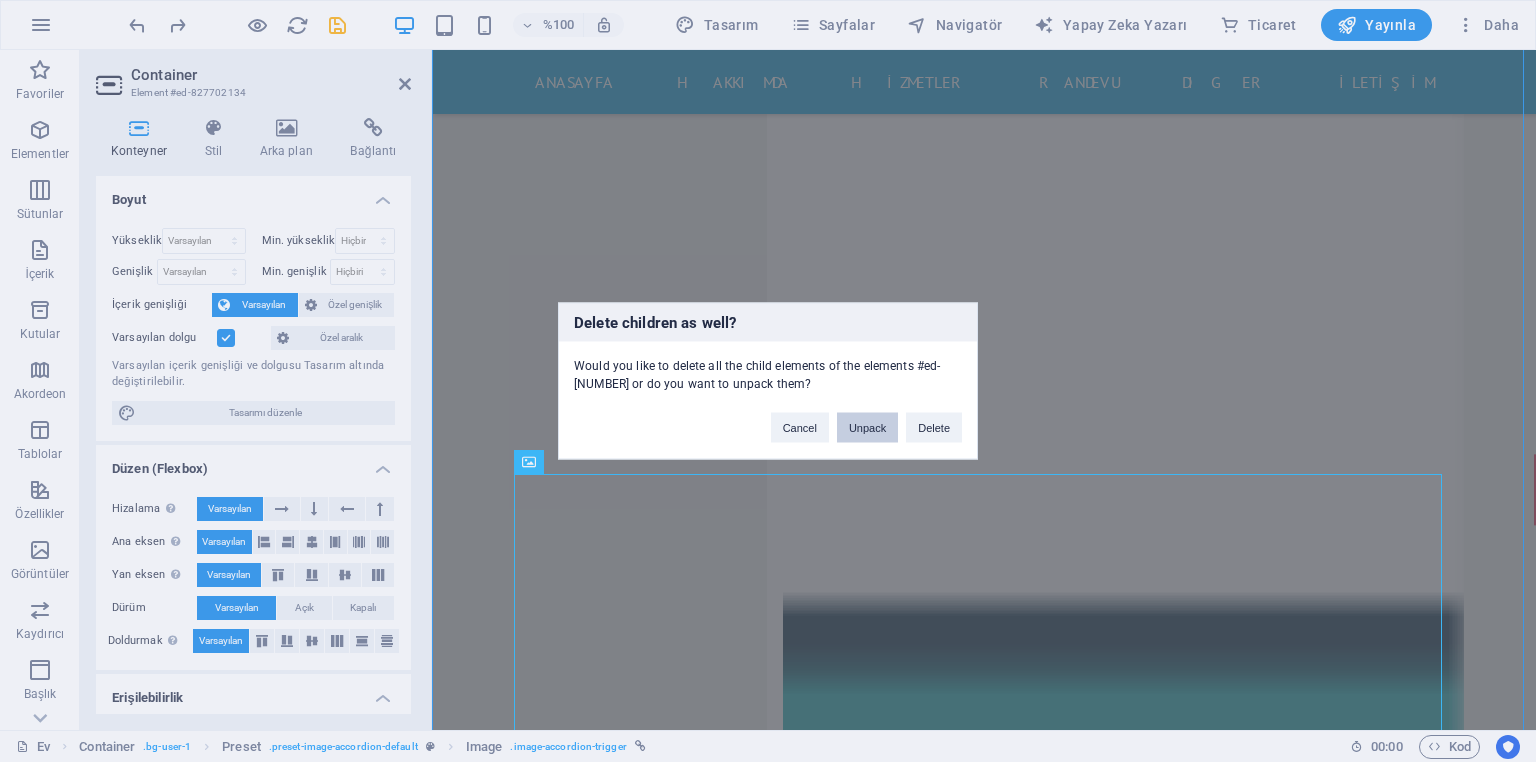 click on "Unpack" at bounding box center (867, 428) 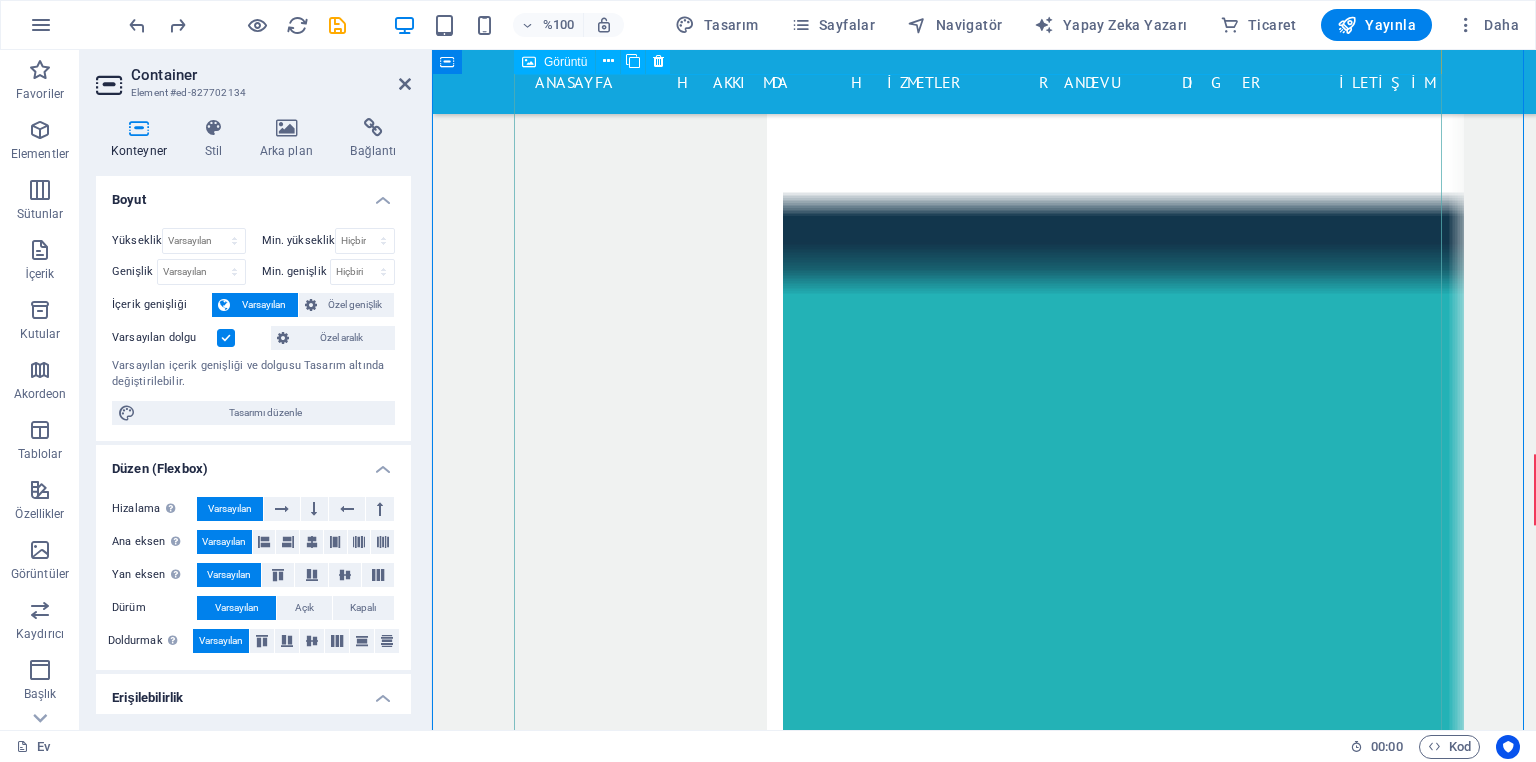 scroll, scrollTop: 12771, scrollLeft: 0, axis: vertical 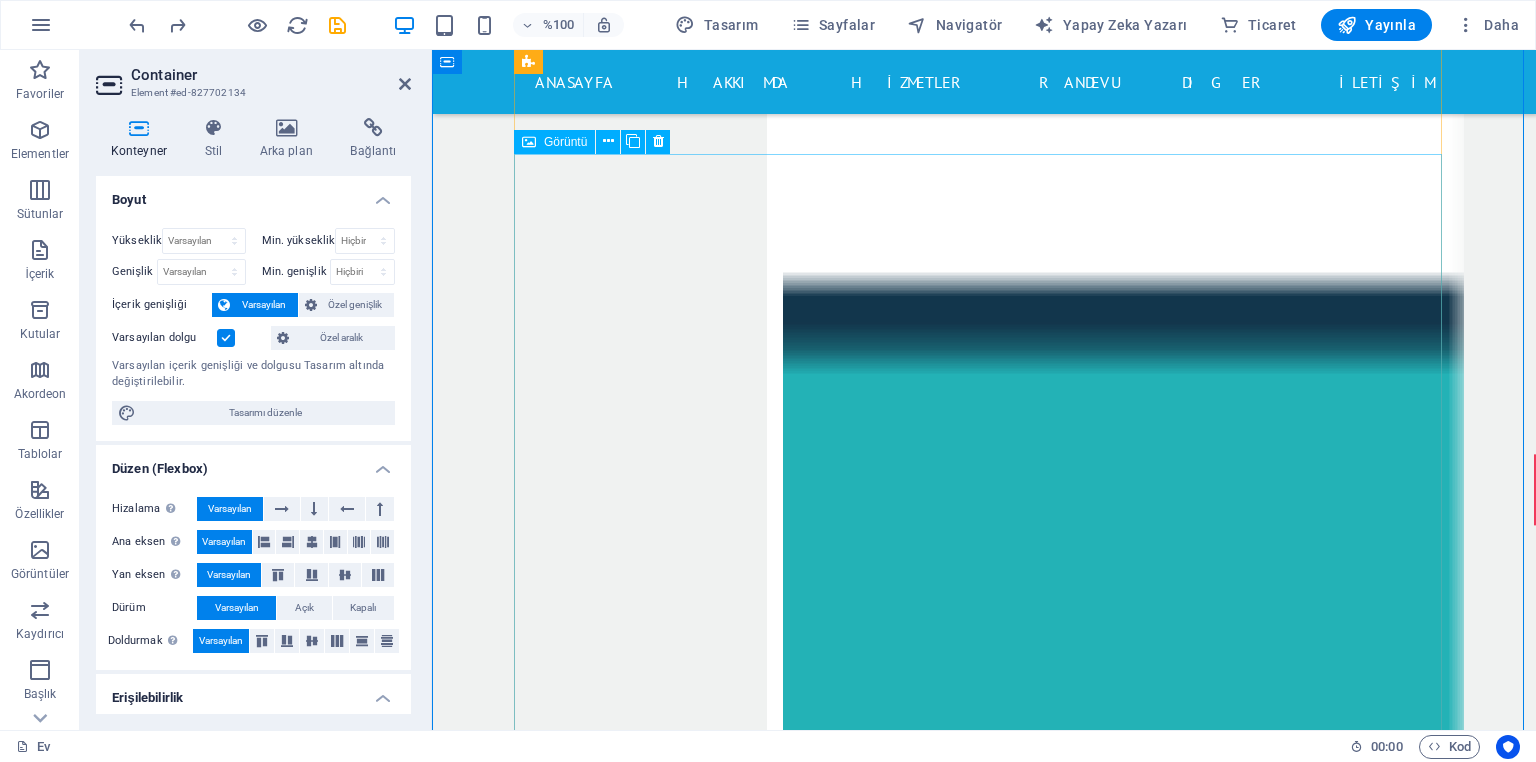 click on "Cerrah" at bounding box center [984, 9070] 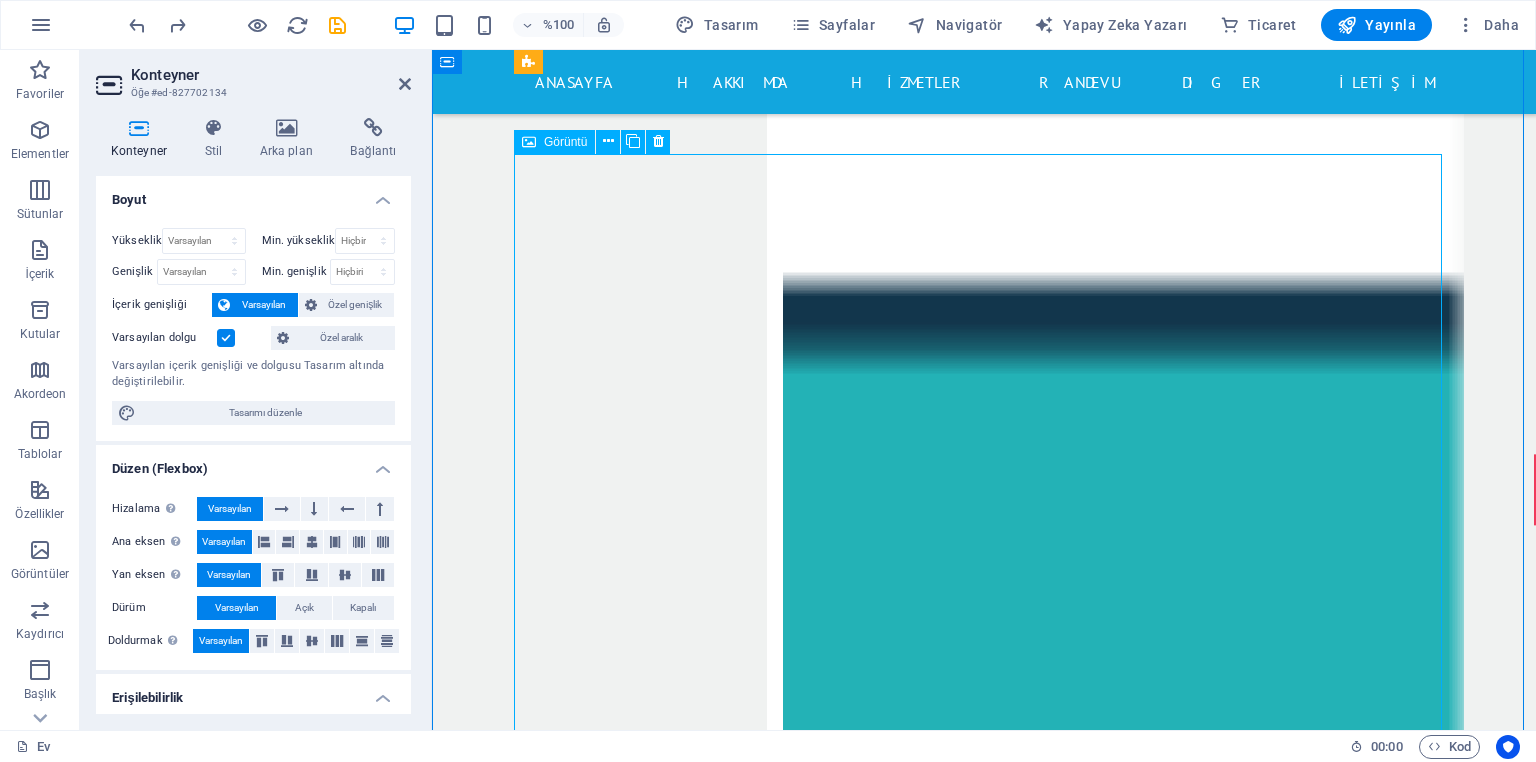 click on "Cerrah" at bounding box center (984, 9070) 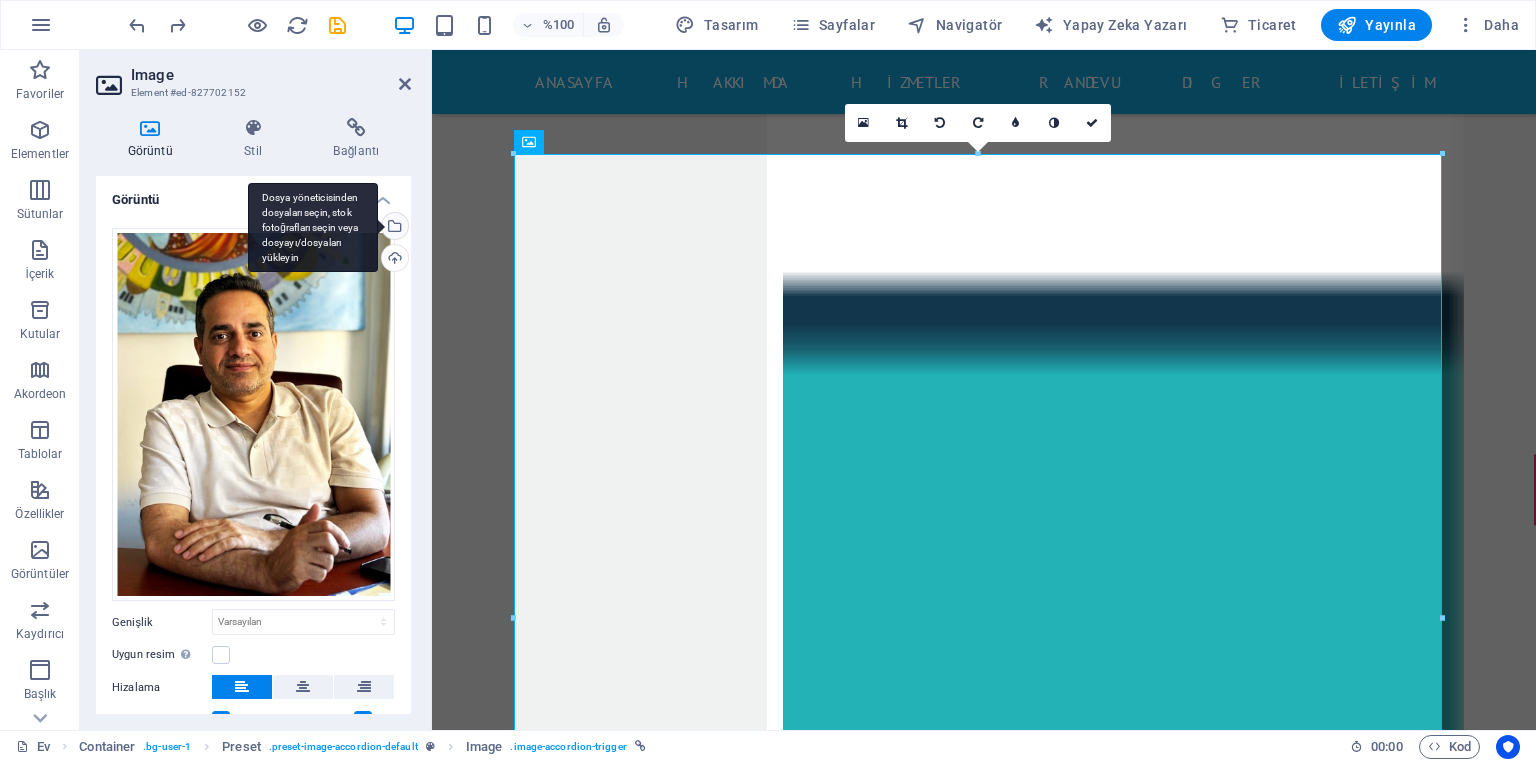click on "Dosya yöneticisinden dosyaları seçin, stok fotoğrafları seçin veya dosyayı/dosyaları yükleyin" at bounding box center (393, 228) 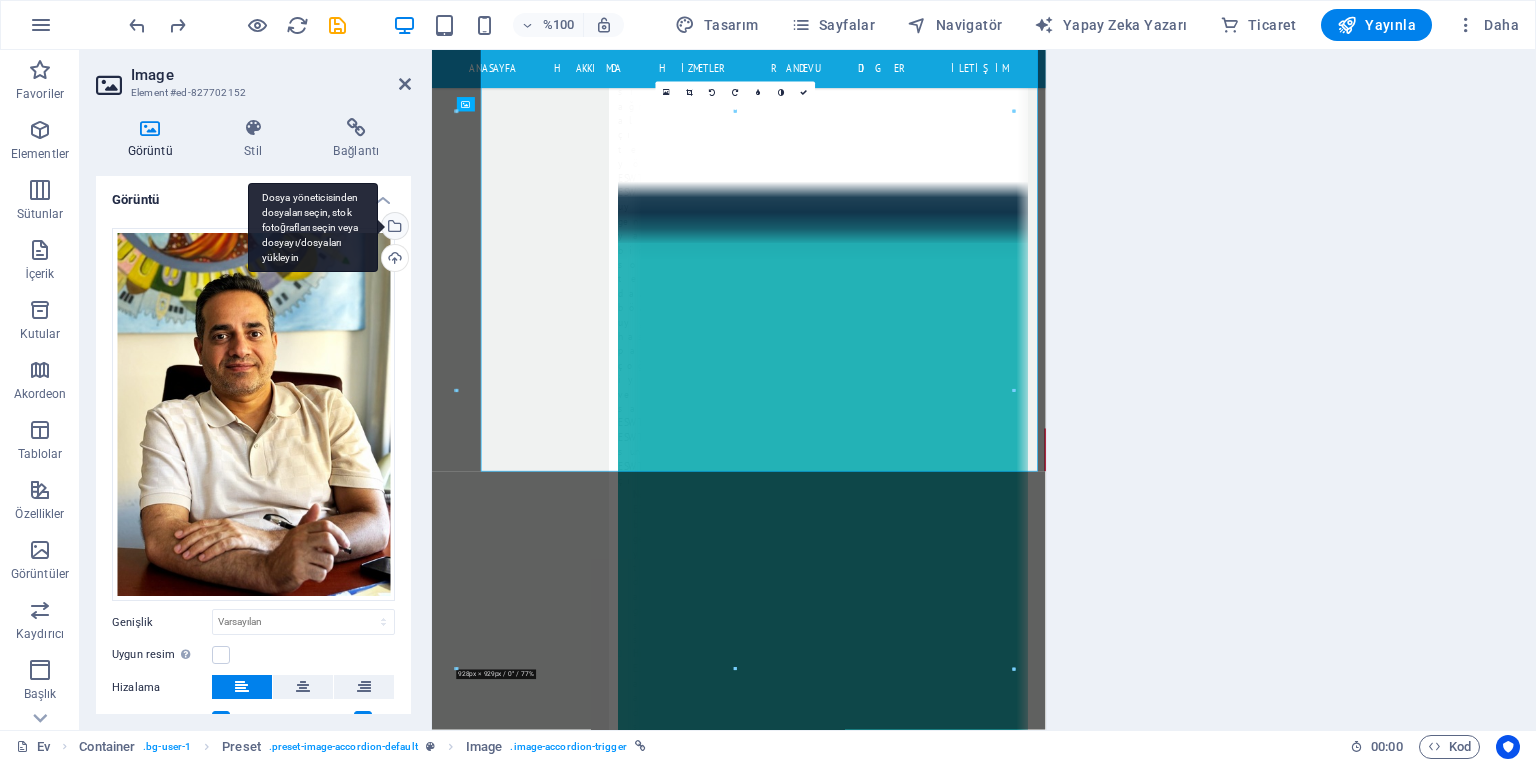 scroll, scrollTop: 13100, scrollLeft: 0, axis: vertical 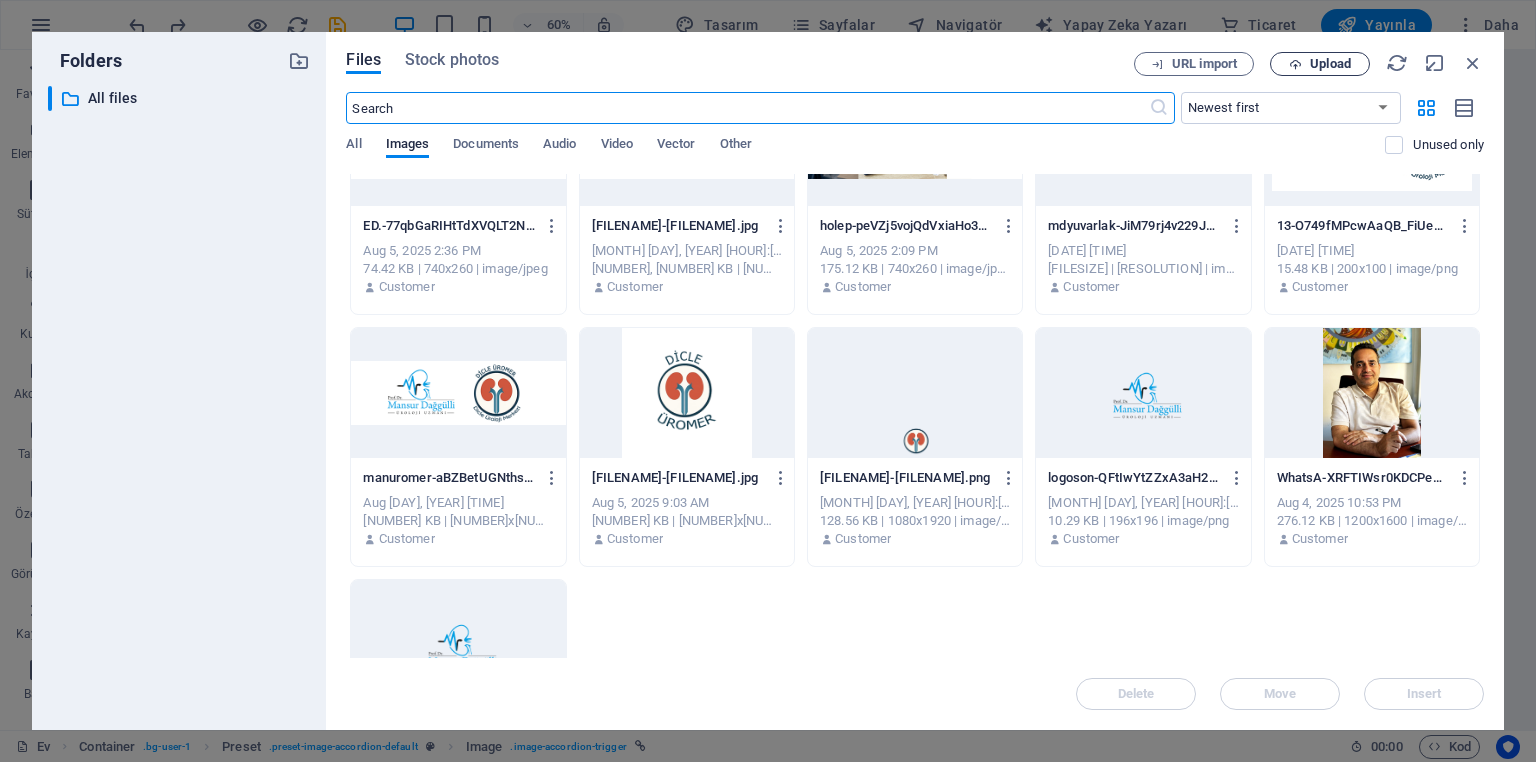 click on "Upload" at bounding box center [1330, 64] 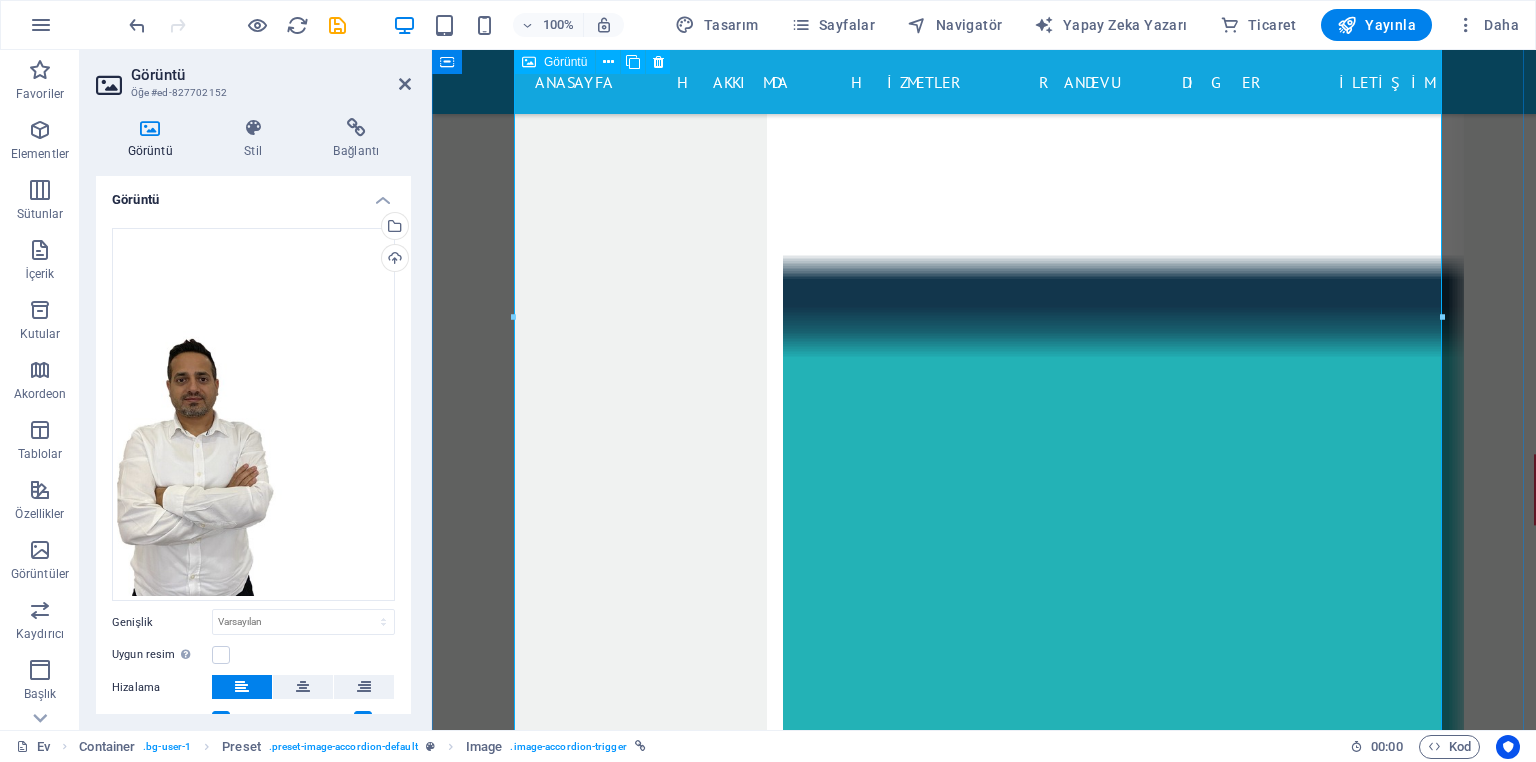 scroll, scrollTop: 13091, scrollLeft: 0, axis: vertical 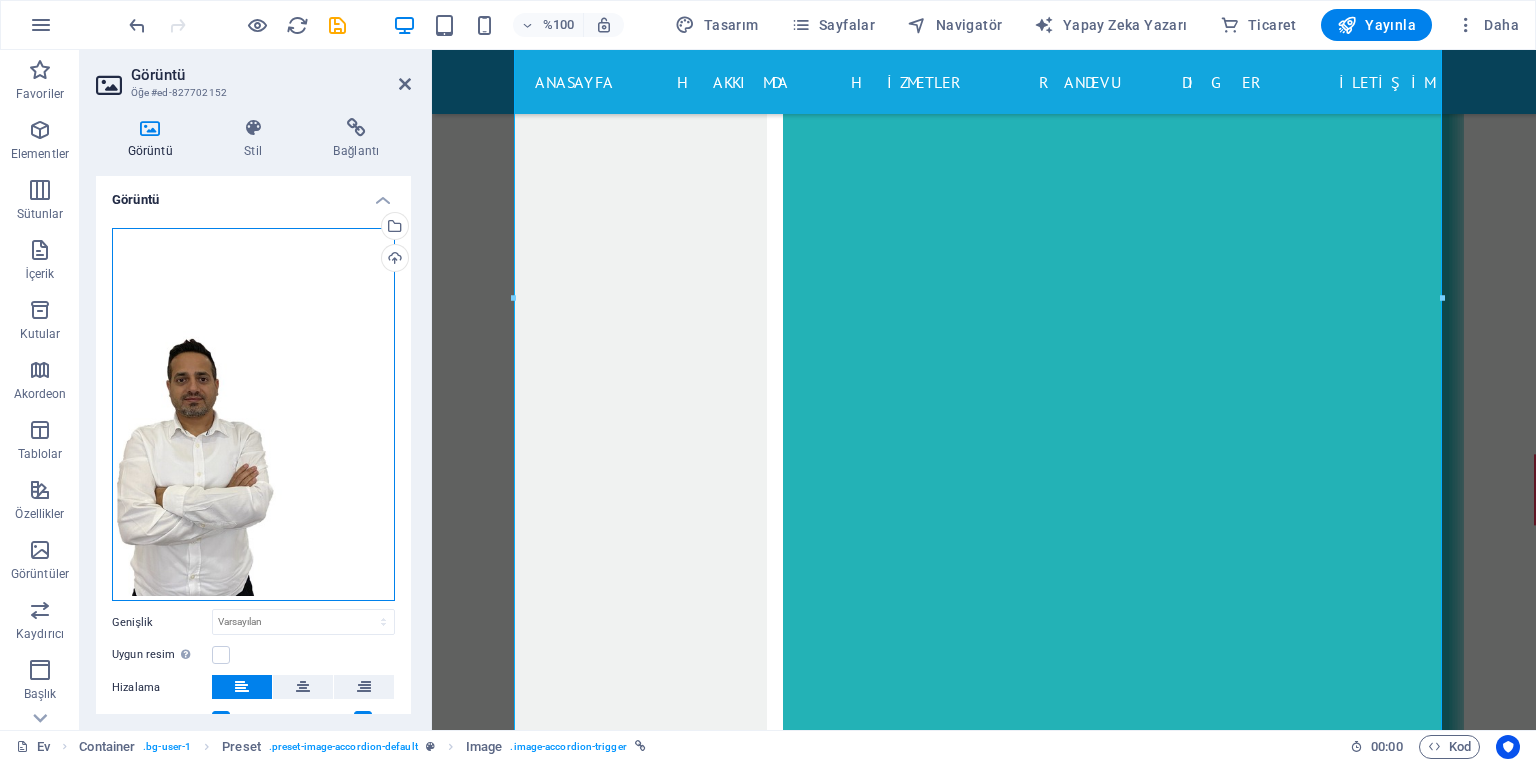 drag, startPoint x: 232, startPoint y: 360, endPoint x: 344, endPoint y: 348, distance: 112.64102 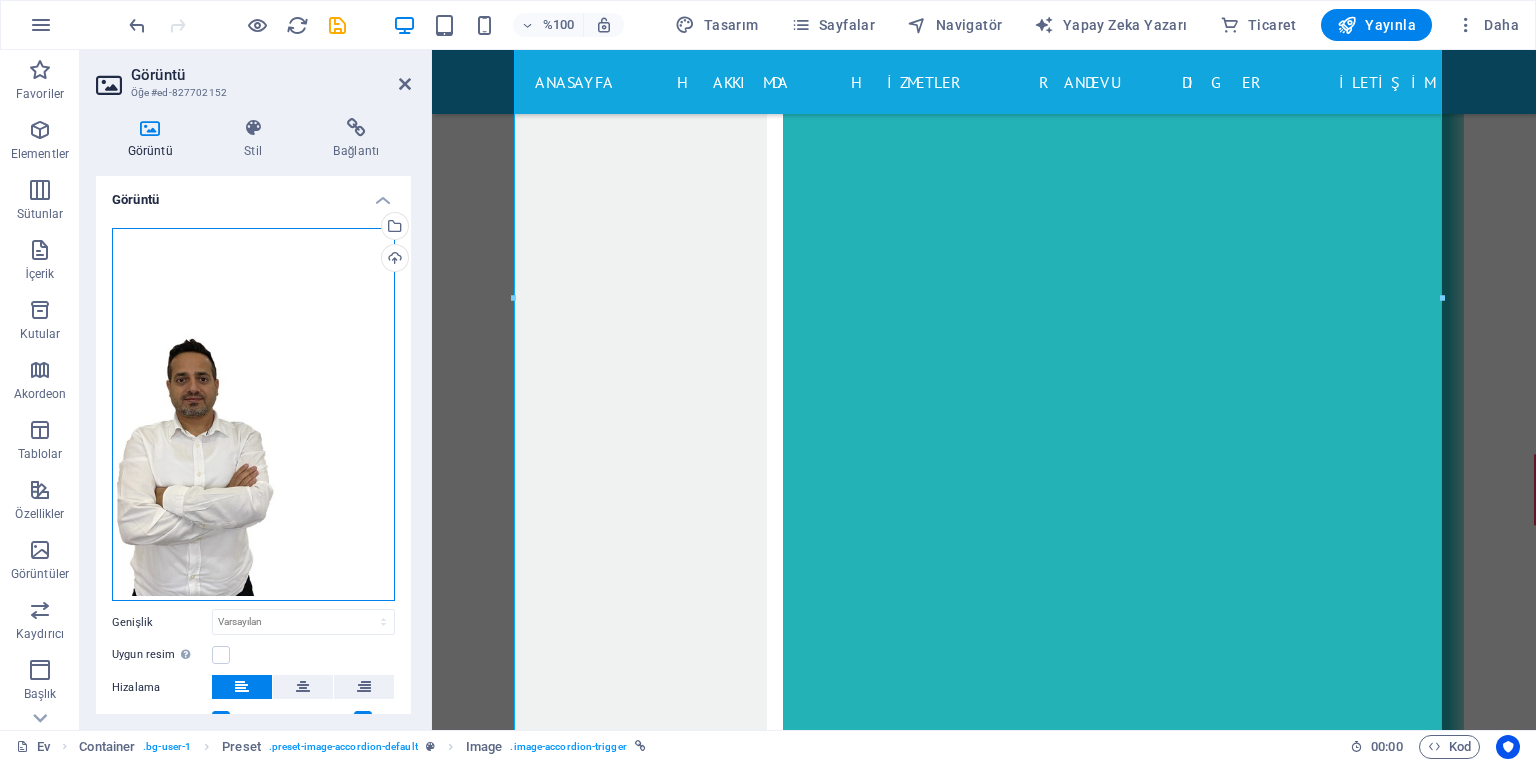 click on "Dosyaları buraya sürükleyin, dosyaları seçmek için tıklayın veya  Dosyalar'dan veya ücretsiz stok fotoğraf ve videolarımızdan dosyaları seçin" at bounding box center (253, 415) 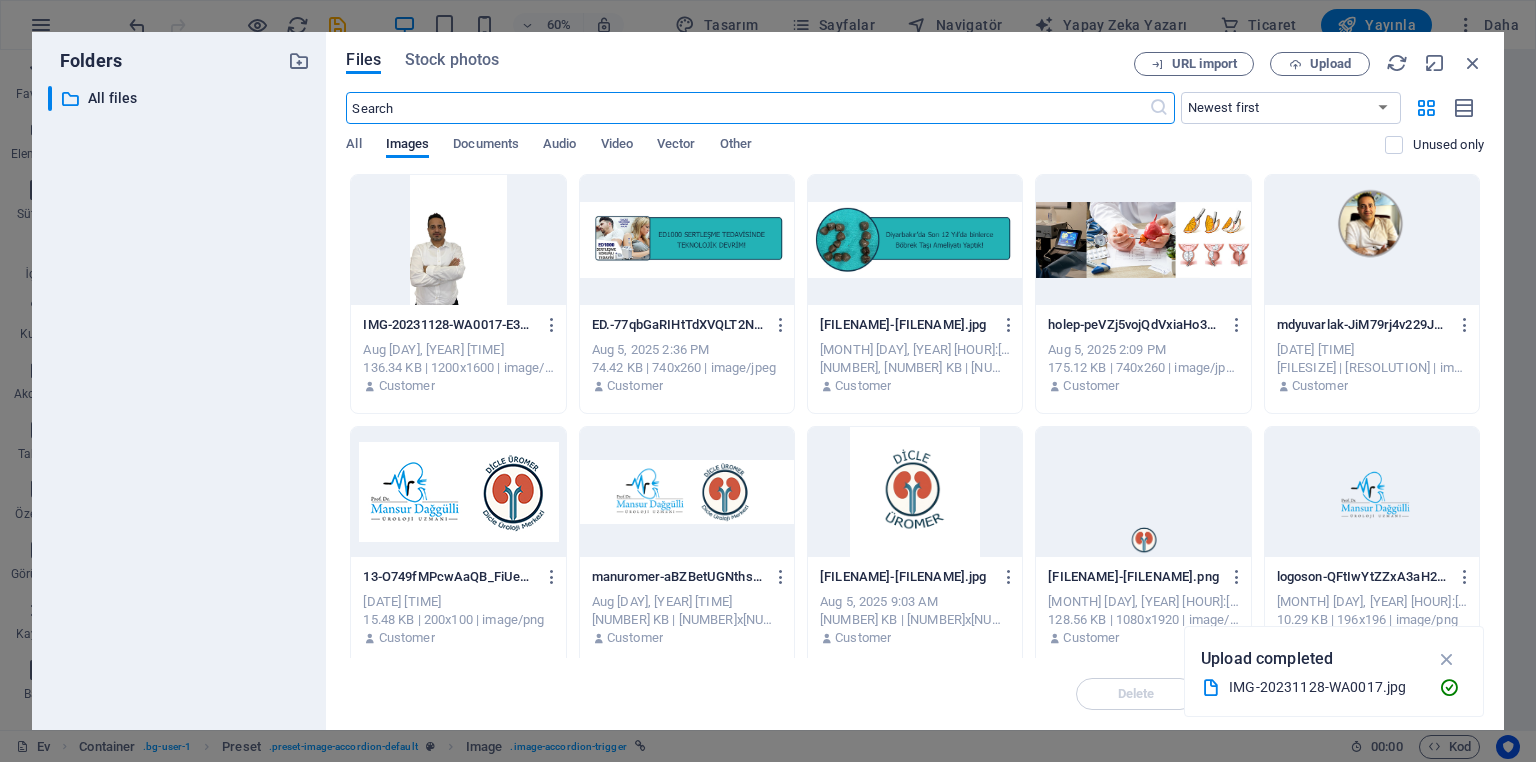 scroll, scrollTop: 13420, scrollLeft: 0, axis: vertical 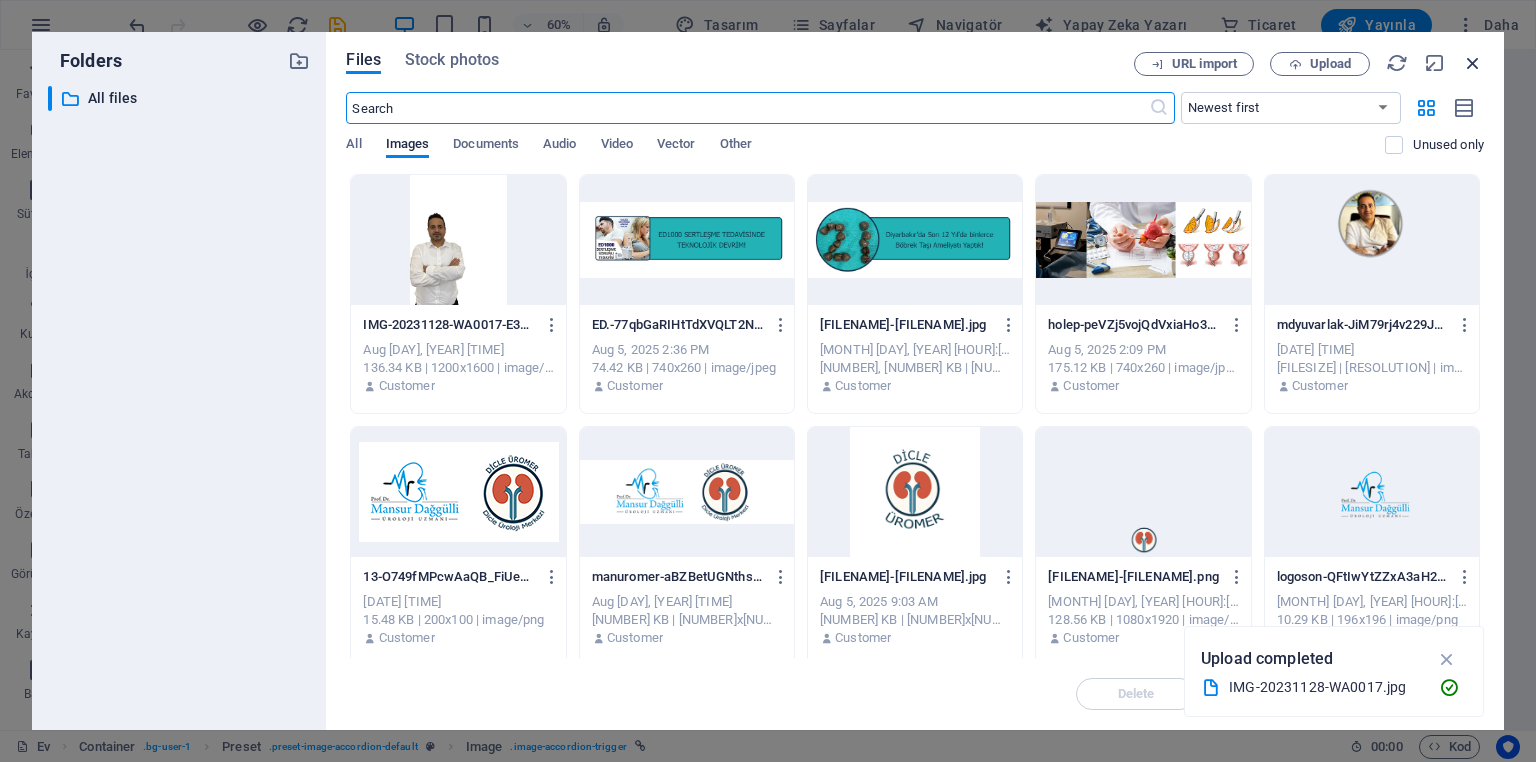 click at bounding box center (1473, 63) 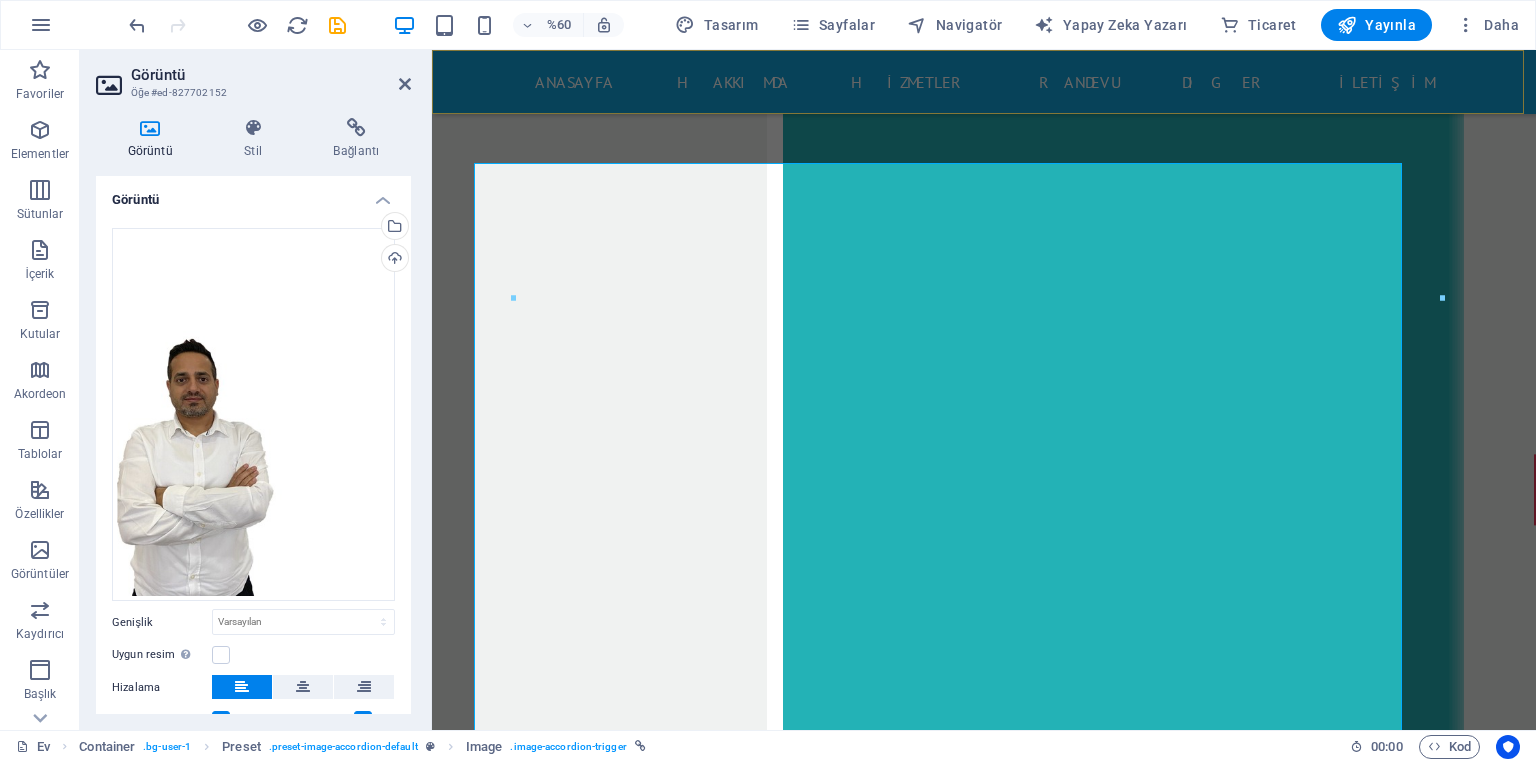 scroll, scrollTop: 13091, scrollLeft: 0, axis: vertical 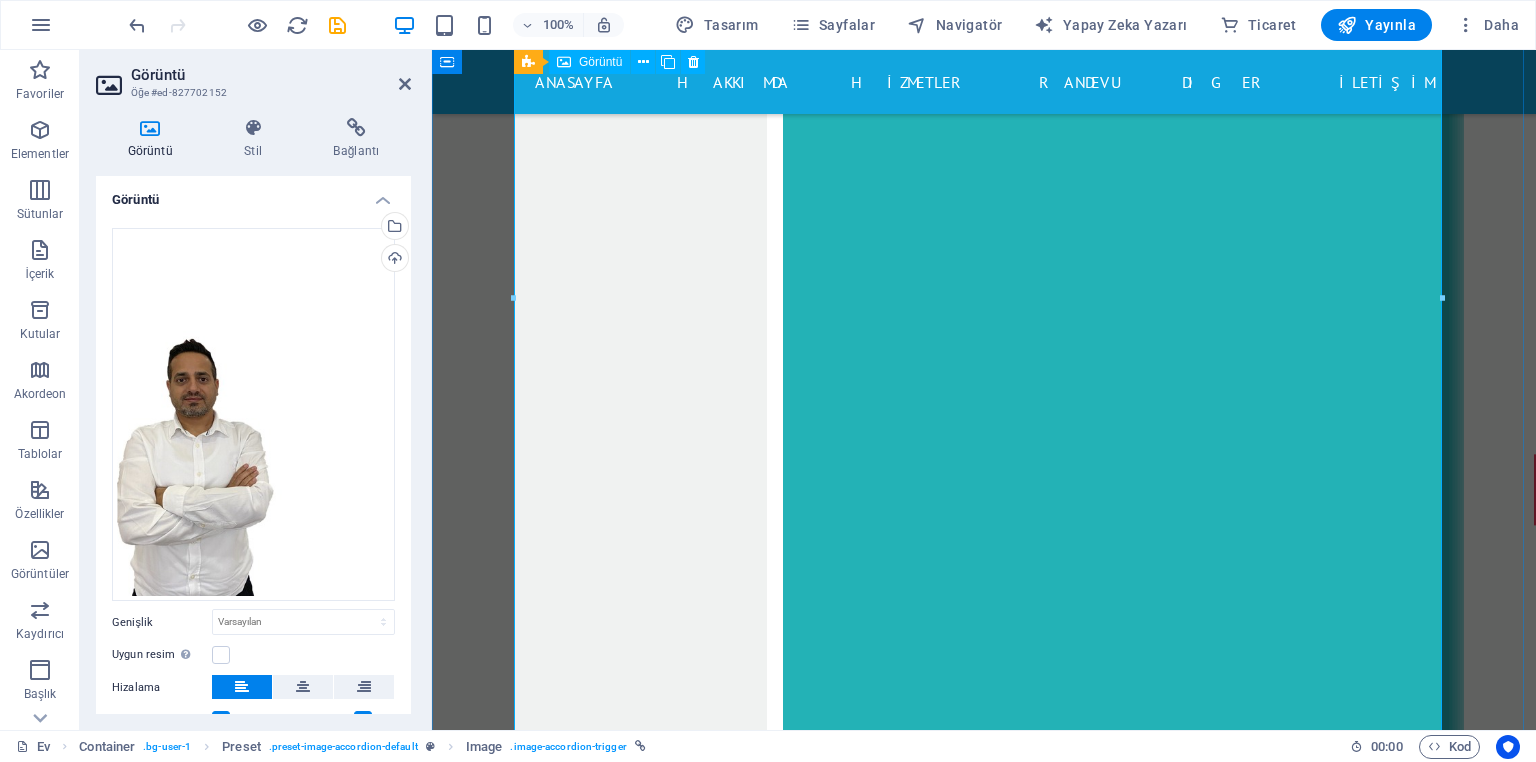 click on "Cerrah" at bounding box center (984, 8750) 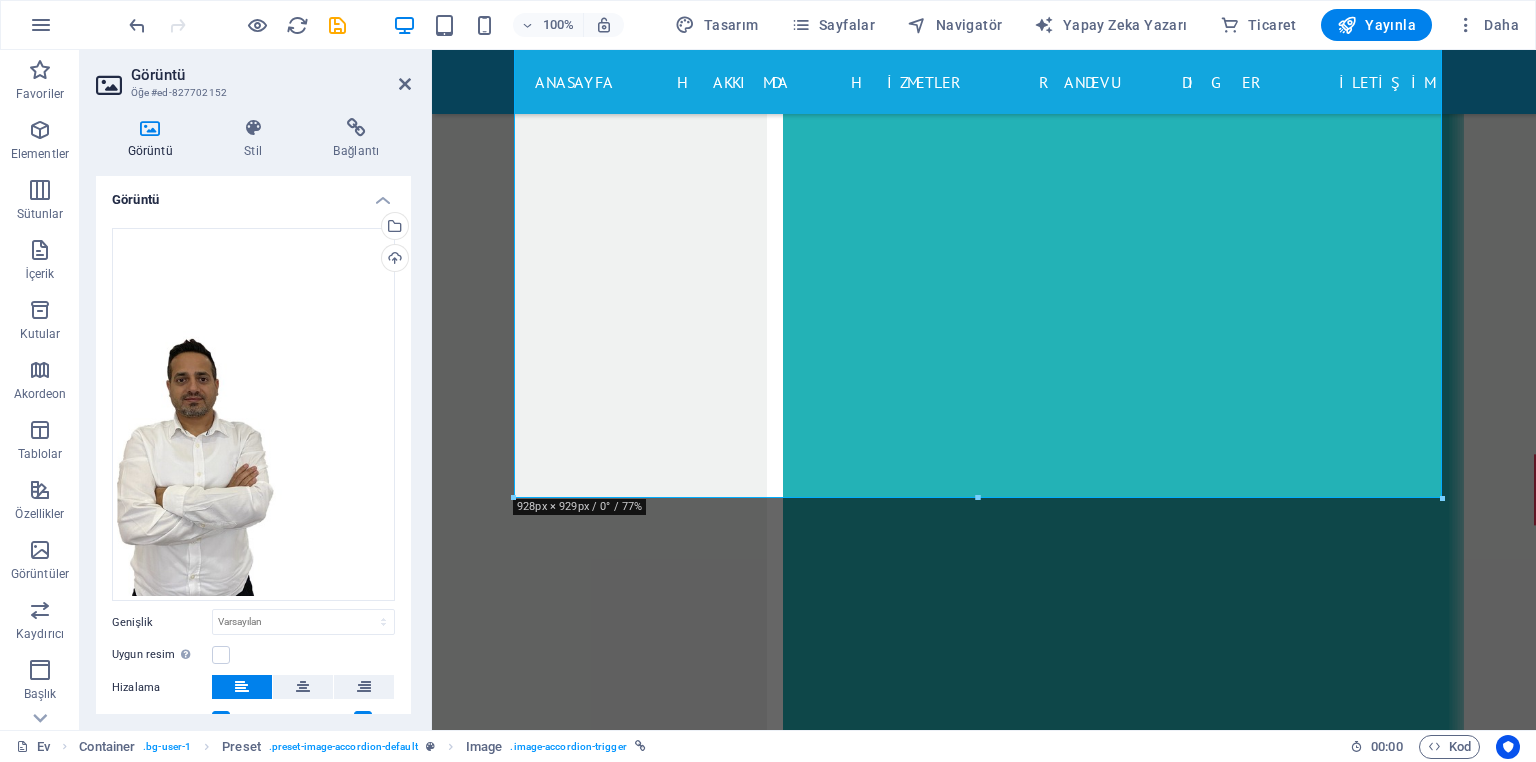scroll, scrollTop: 13411, scrollLeft: 0, axis: vertical 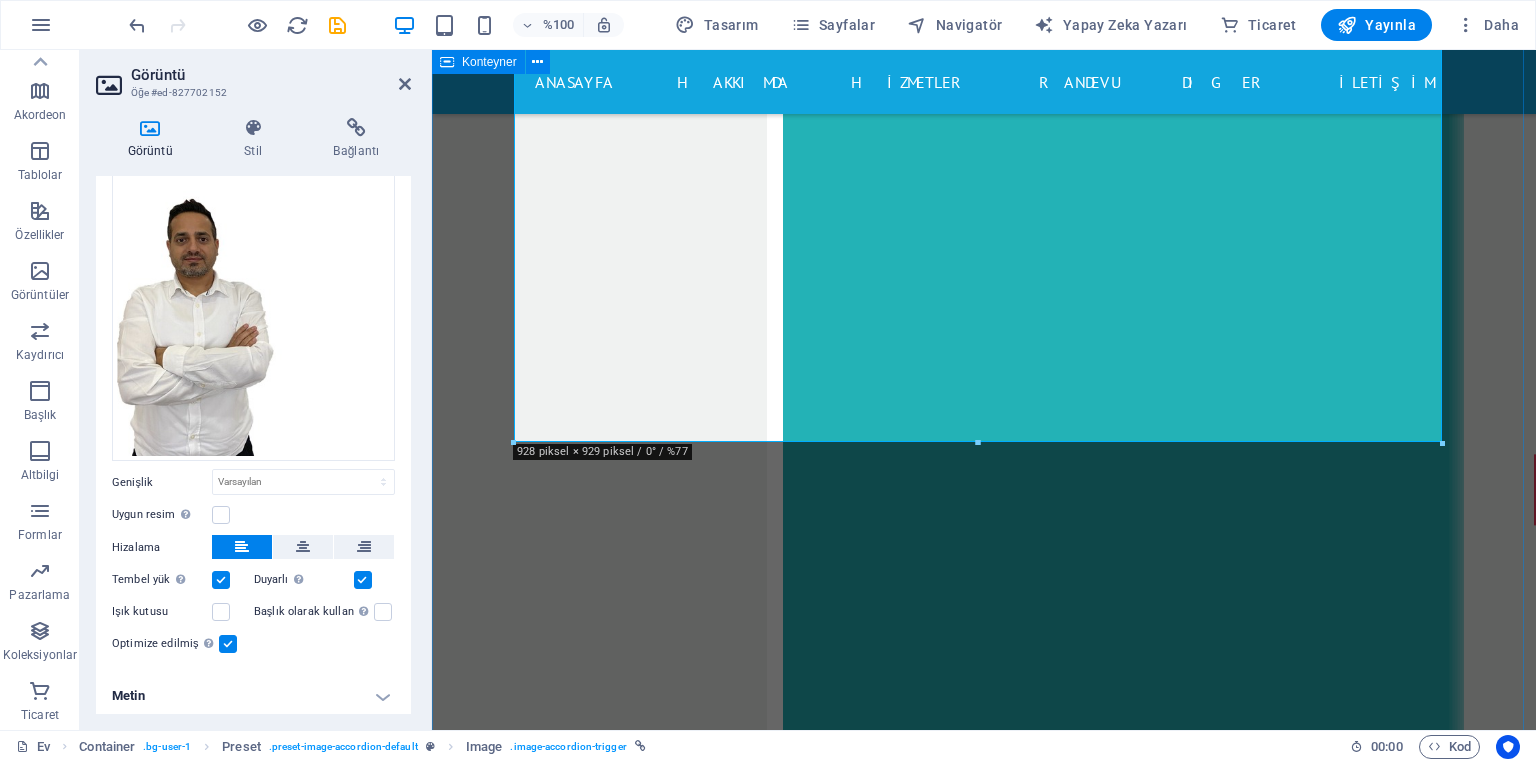 click on "Doktor dİCLE Üniversitesinde [YEAR]'da [NUMBER] den fazla ameliyat! Cerrah Yakında... Hemşire Hemşiremiz Yakında..." at bounding box center [984, 8478] 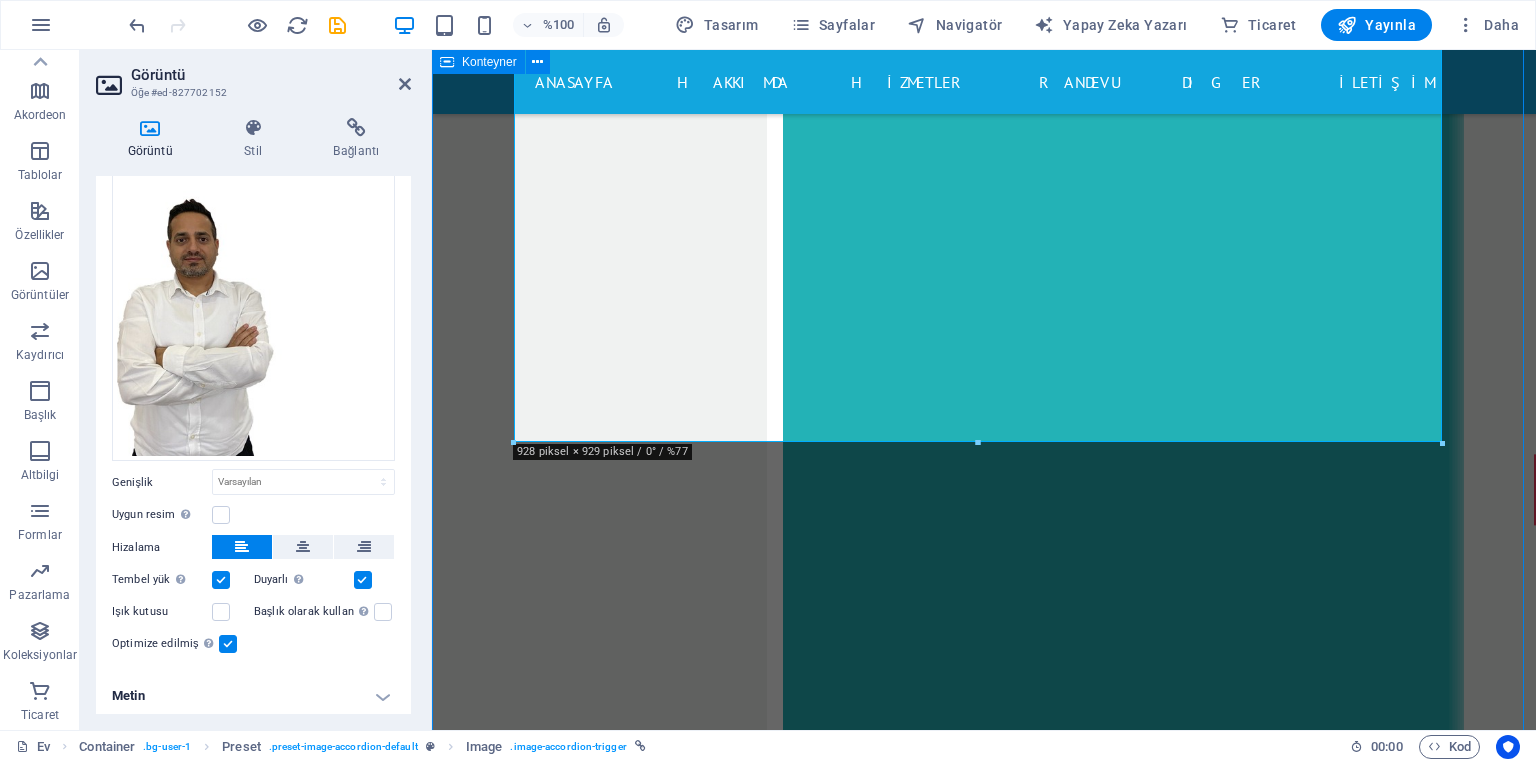 click on "Doktor dİCLE Üniversitesinde [YEAR]'da [NUMBER] den fazla ameliyat! Cerrah Yakında... Hemşire Hemşiremiz Yakında..." at bounding box center [984, 8478] 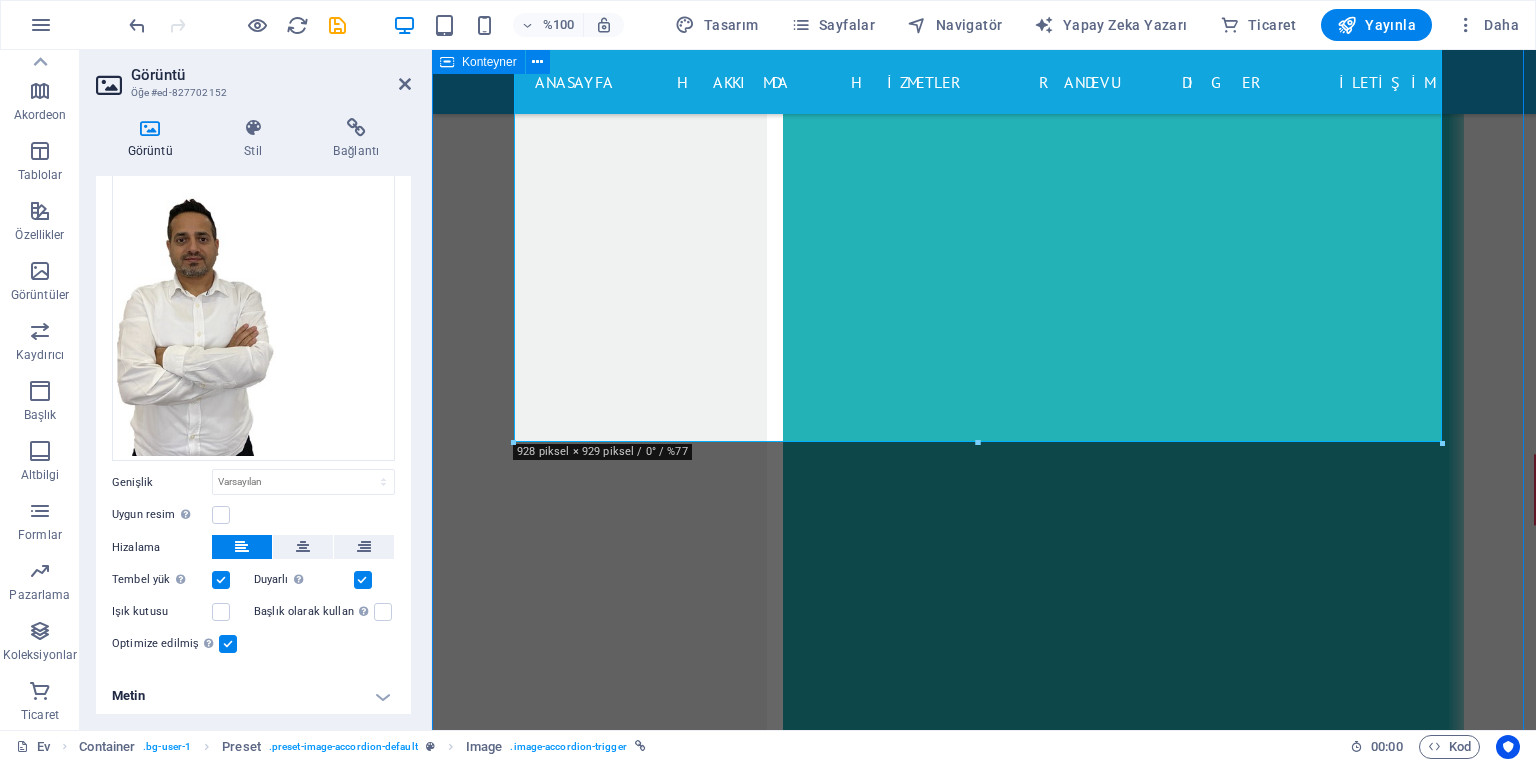 click on "Doktor dİCLE Üniversitesinde [YEAR]'da [NUMBER] den fazla ameliyat! Cerrah Yakında... Hemşire Hemşiremiz Yakında..." at bounding box center (984, 8478) 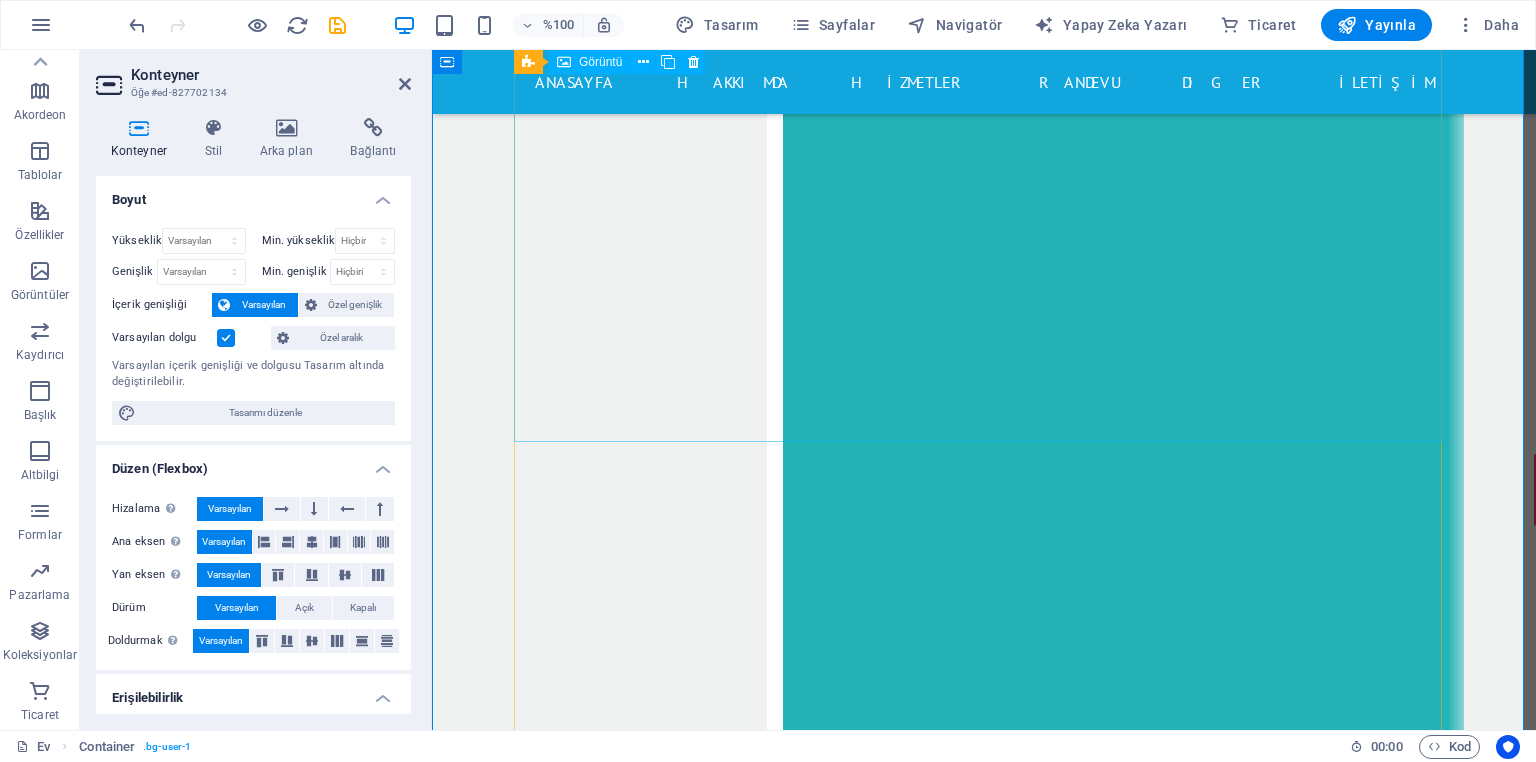 scroll, scrollTop: 13411, scrollLeft: 0, axis: vertical 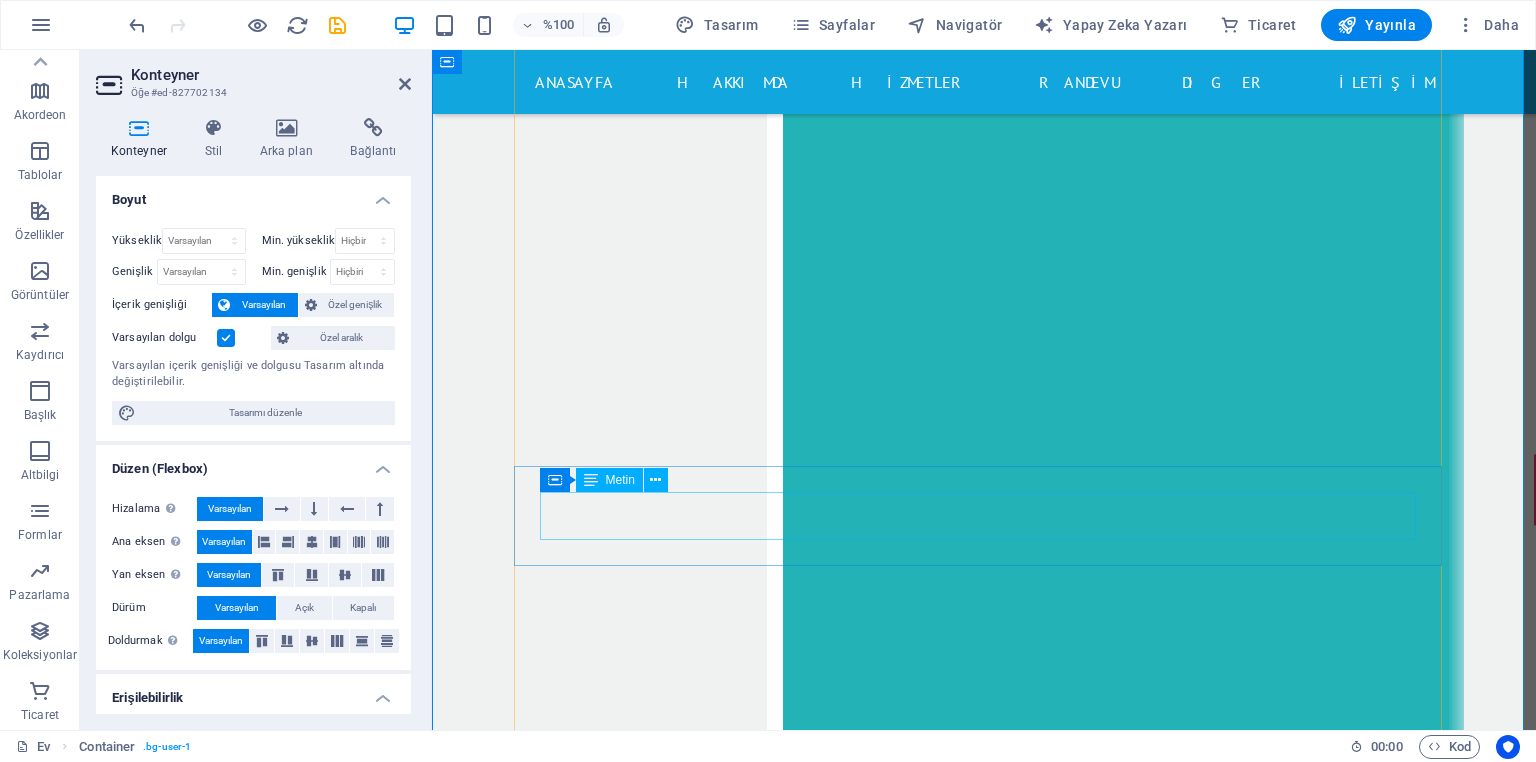 click on "Yakında..." at bounding box center [984, 8957] 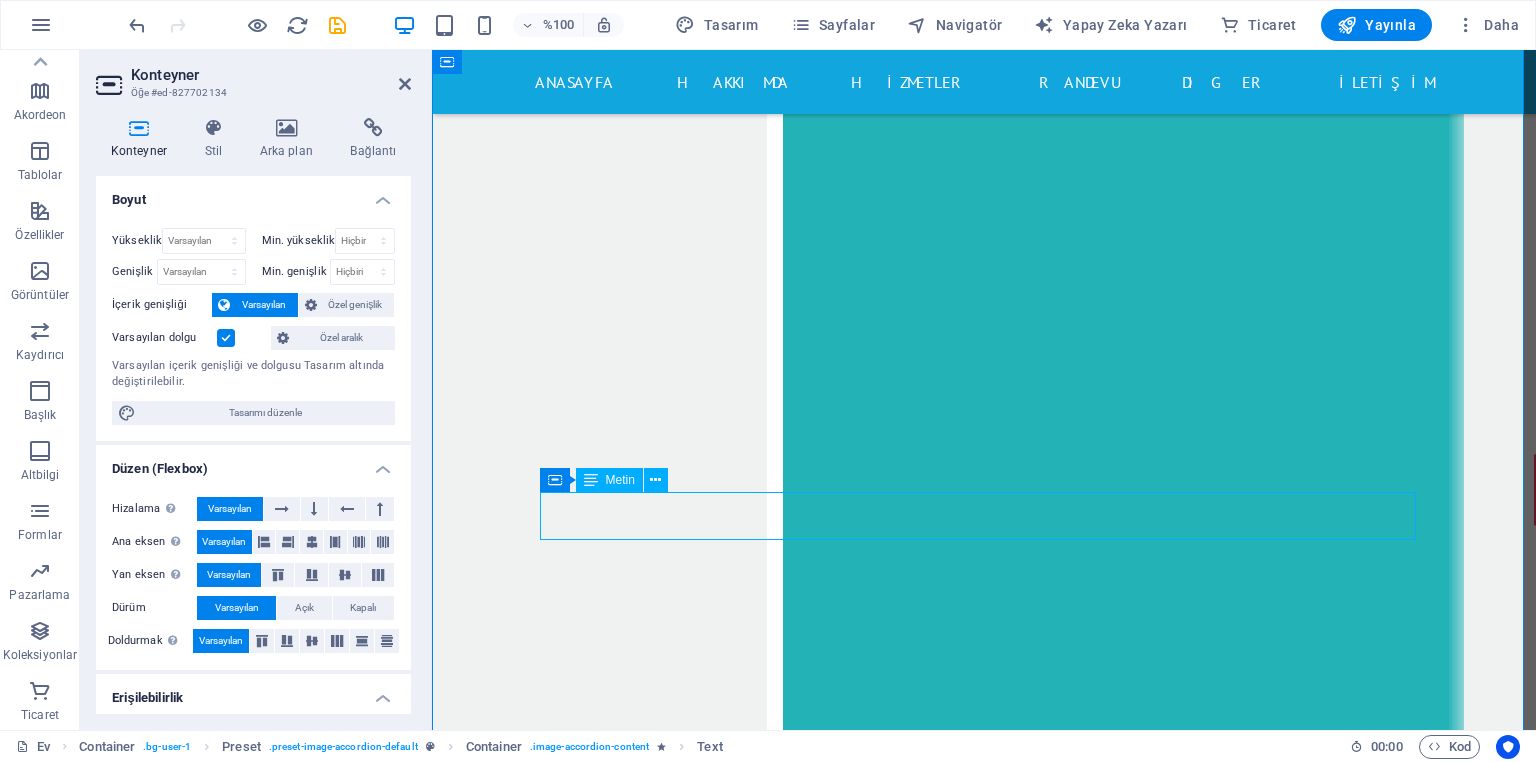 click on "Yakında..." at bounding box center (984, 8957) 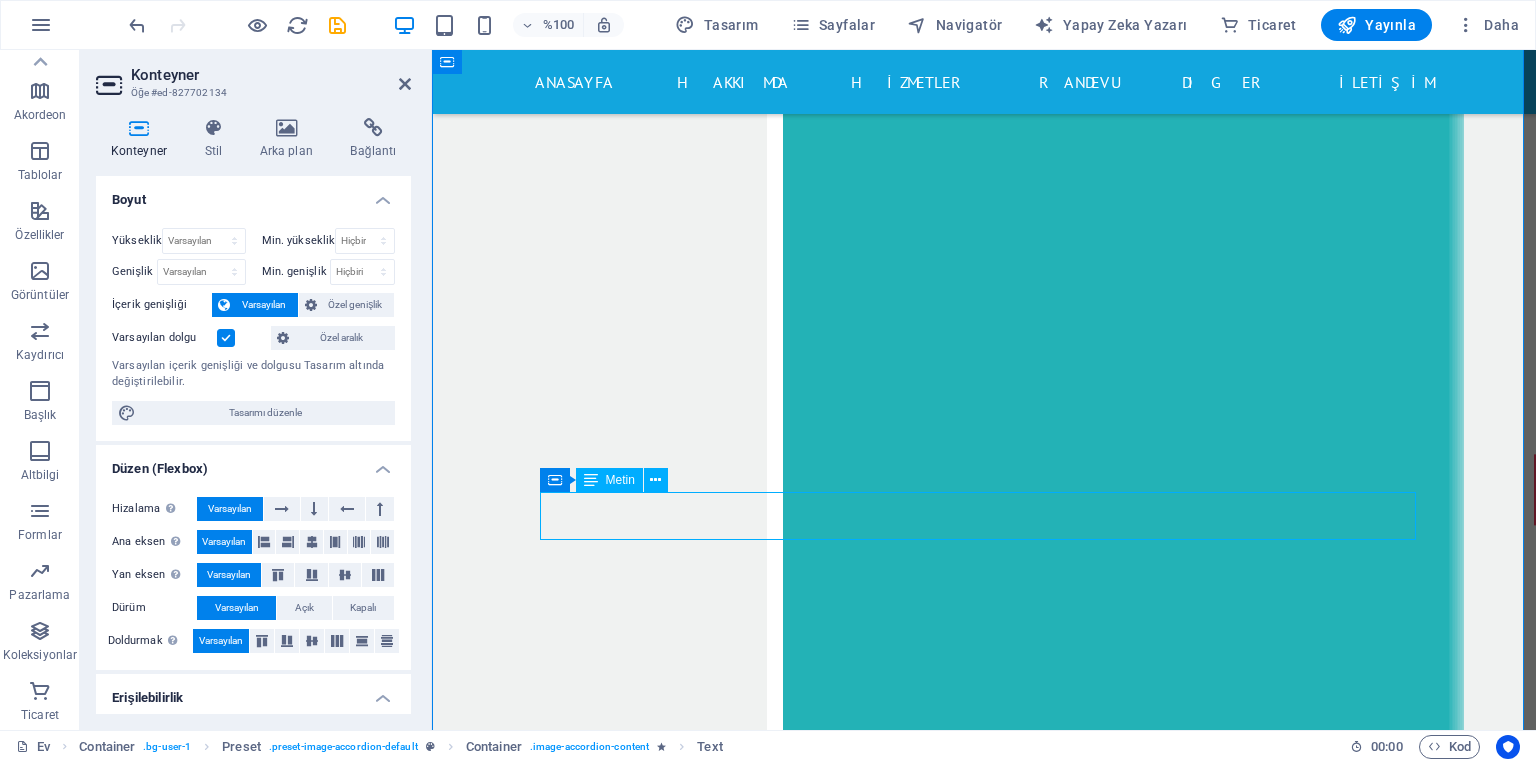 click on "Yakında..." at bounding box center [984, 8957] 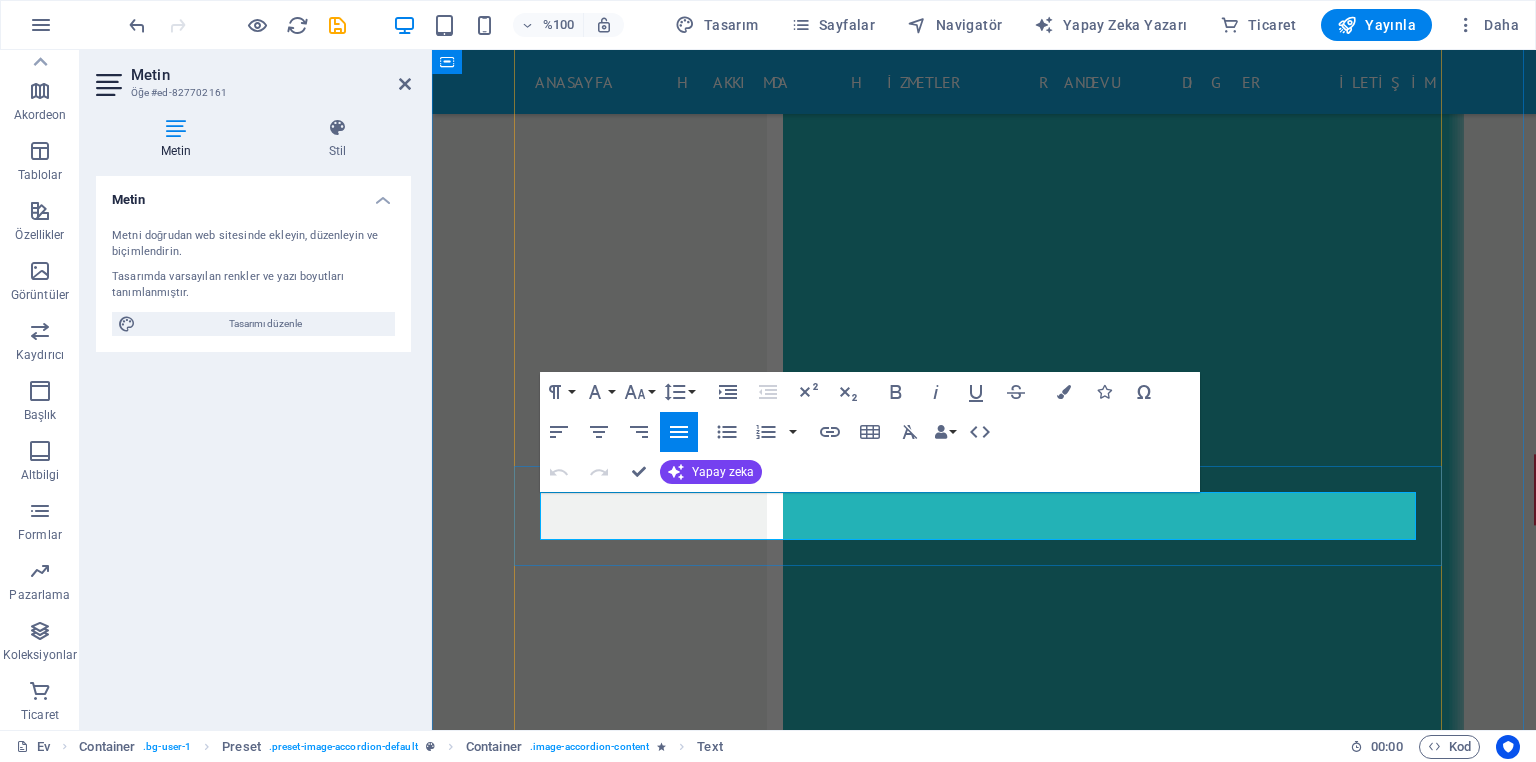 drag, startPoint x: 619, startPoint y: 513, endPoint x: 532, endPoint y: 502, distance: 87.69264 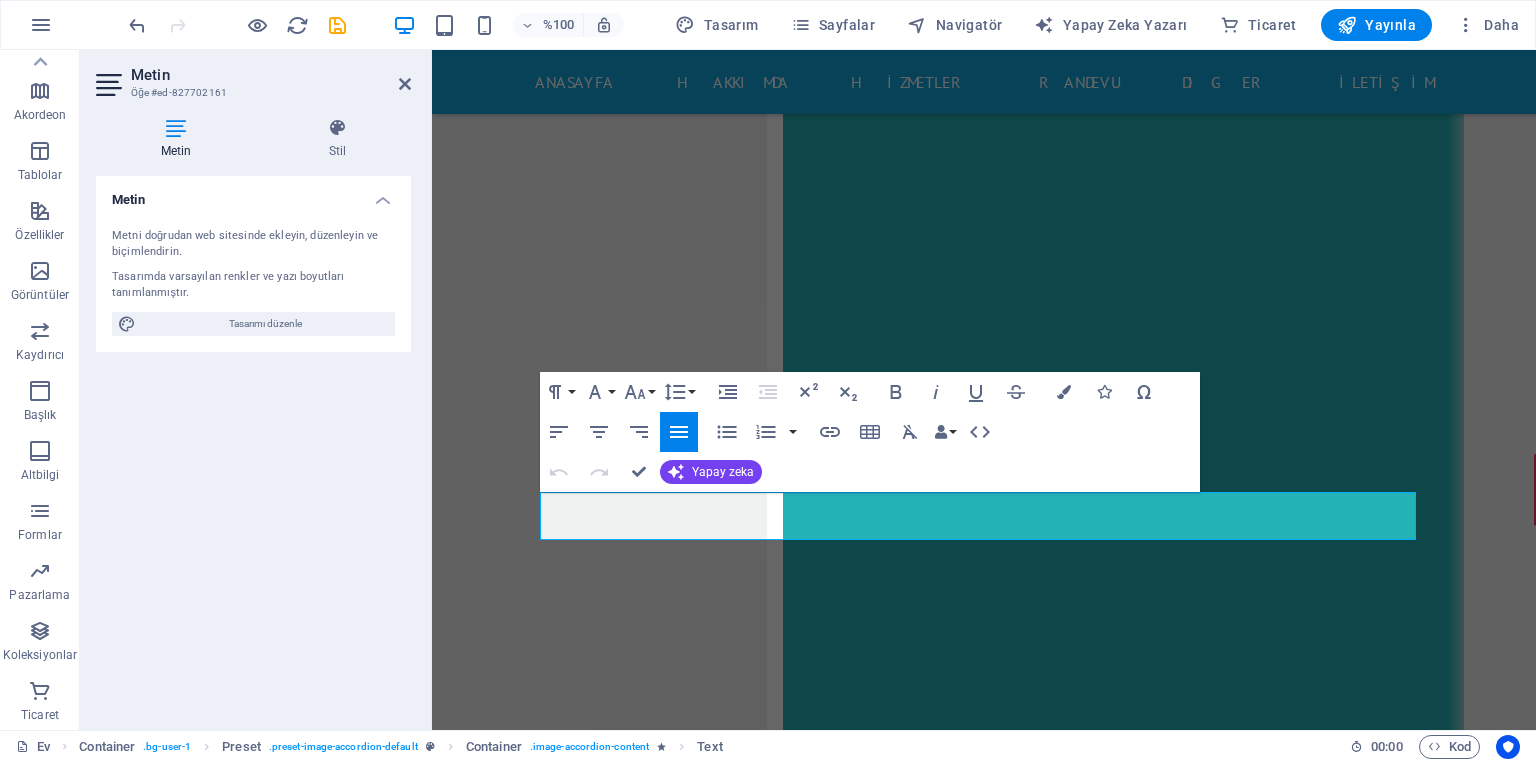 type 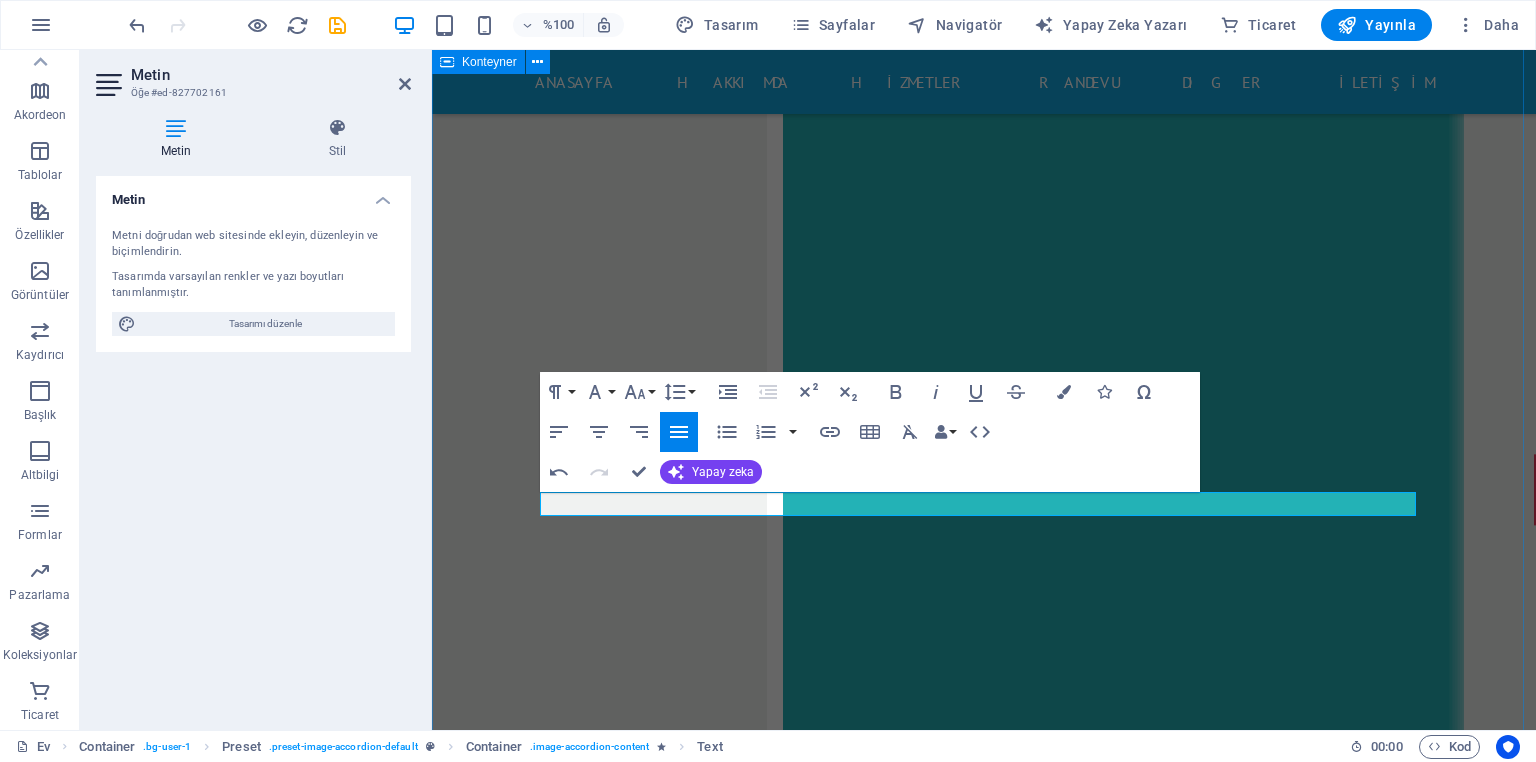click on "Doktor dİCLE Üniversitesinde 12 yıl'da 10.000 den fazla ameliyat! Cerrah Dicle Üroloji Merkesi - ÜROMER  Hemşire Hemşiremiz Yakında..." at bounding box center [984, 8466] 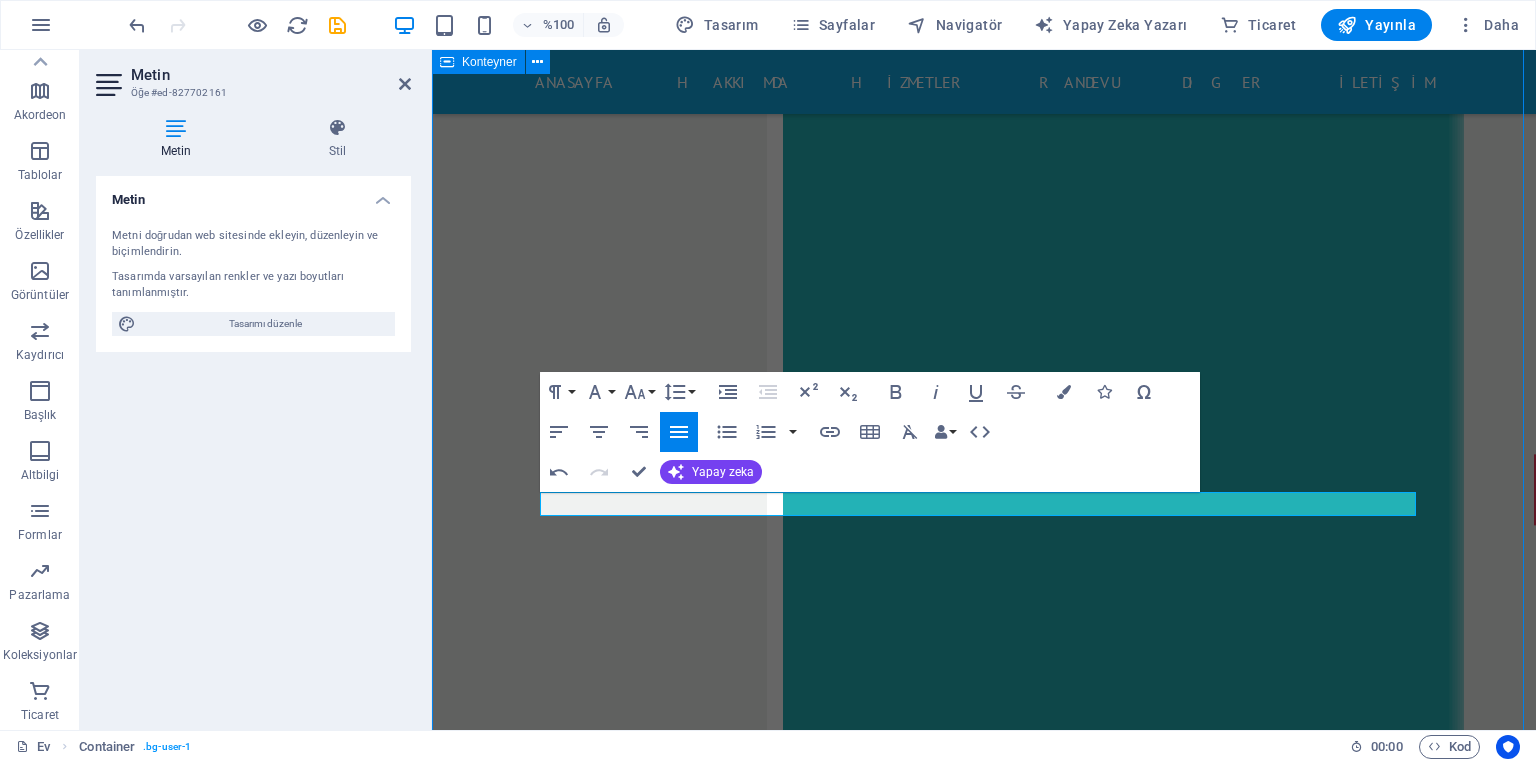 click on "Doktor dİCLE Üniversitesinde 12 yıl'da 10.000 den fazla ameliyat! Cerrah Dicle Üroloji Merkesi - ÜROMER  Hemşire Hemşiremiz Yakında..." at bounding box center (984, 8466) 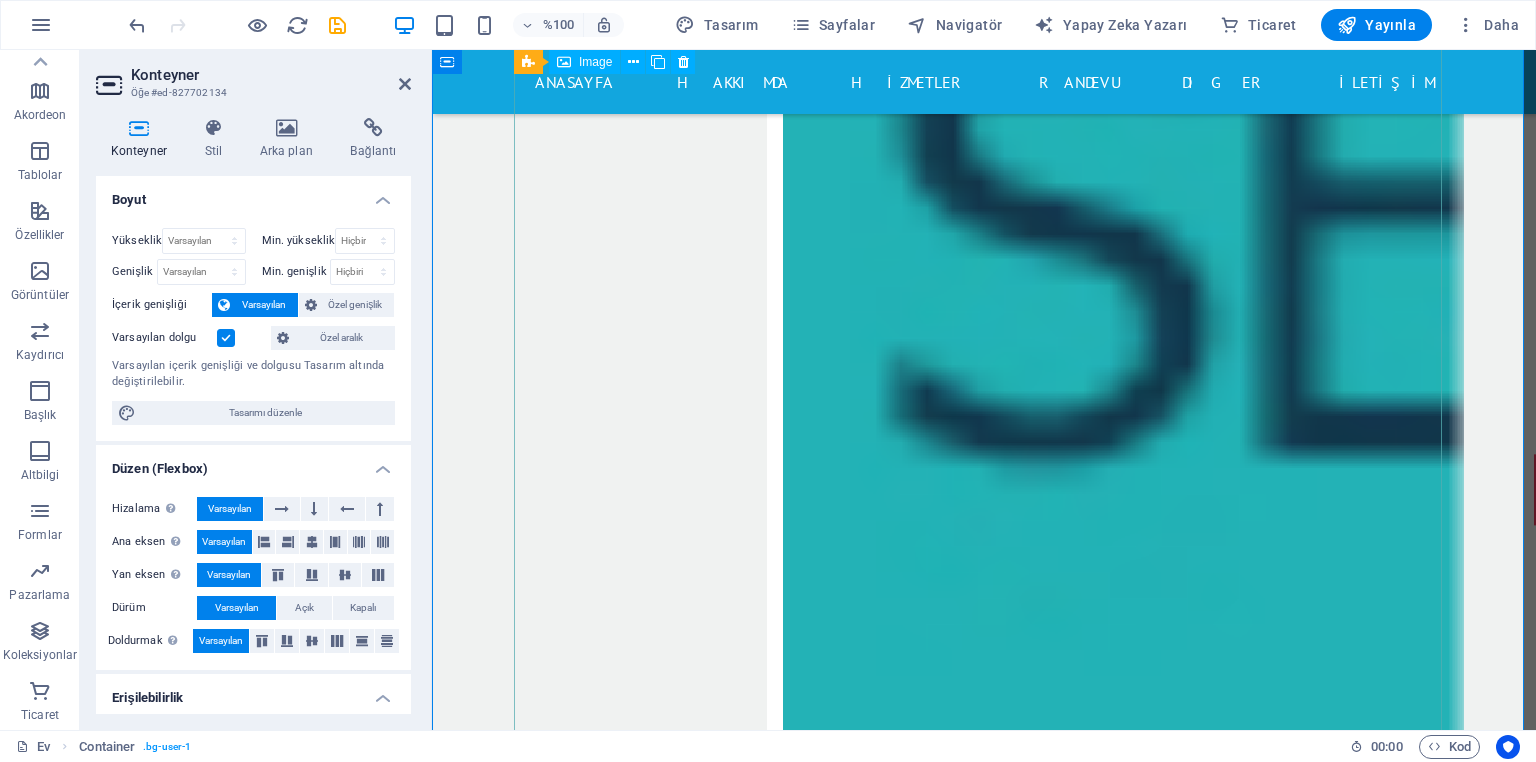 scroll, scrollTop: 14130, scrollLeft: 0, axis: vertical 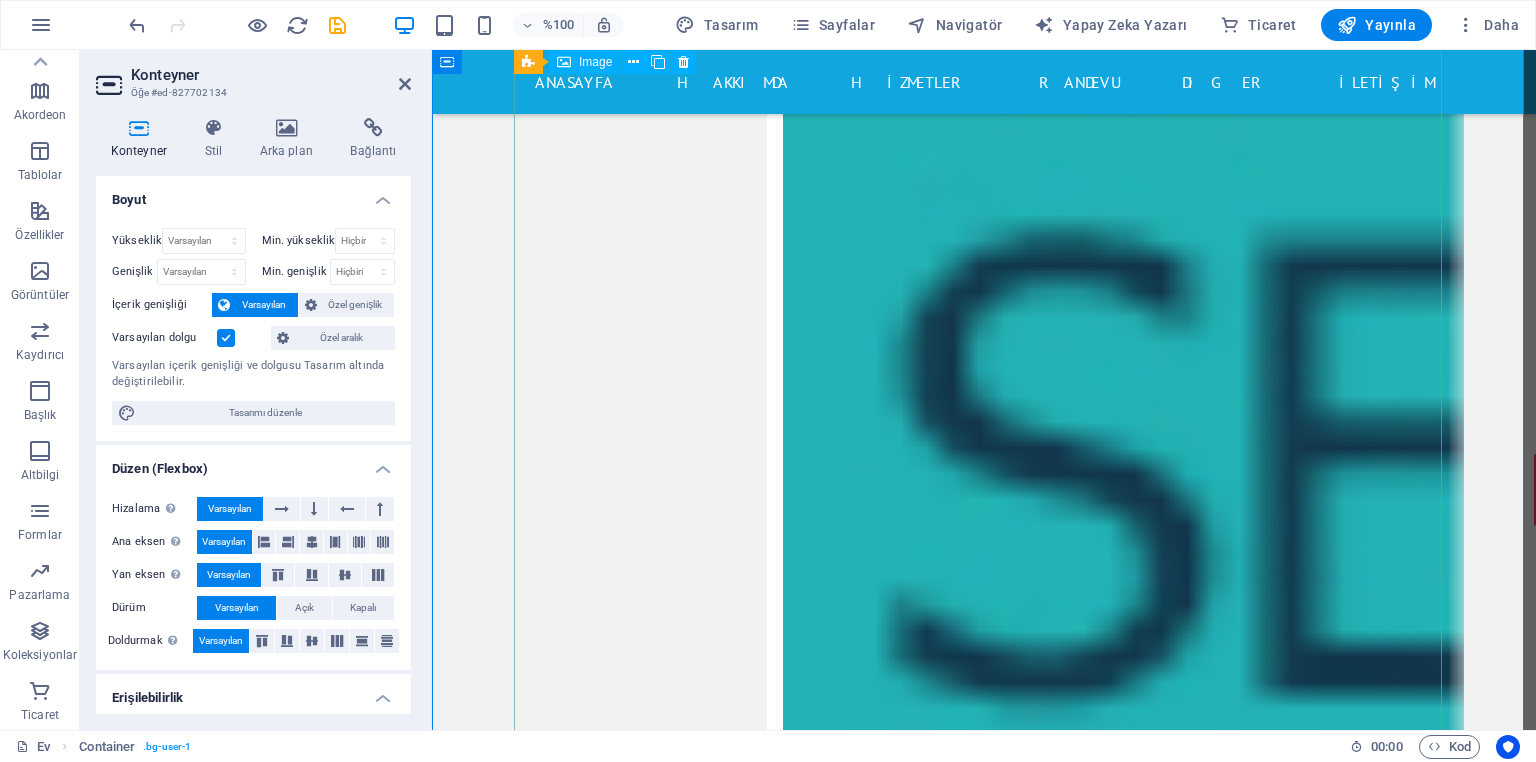 click on "Hemşire" at bounding box center (984, 8740) 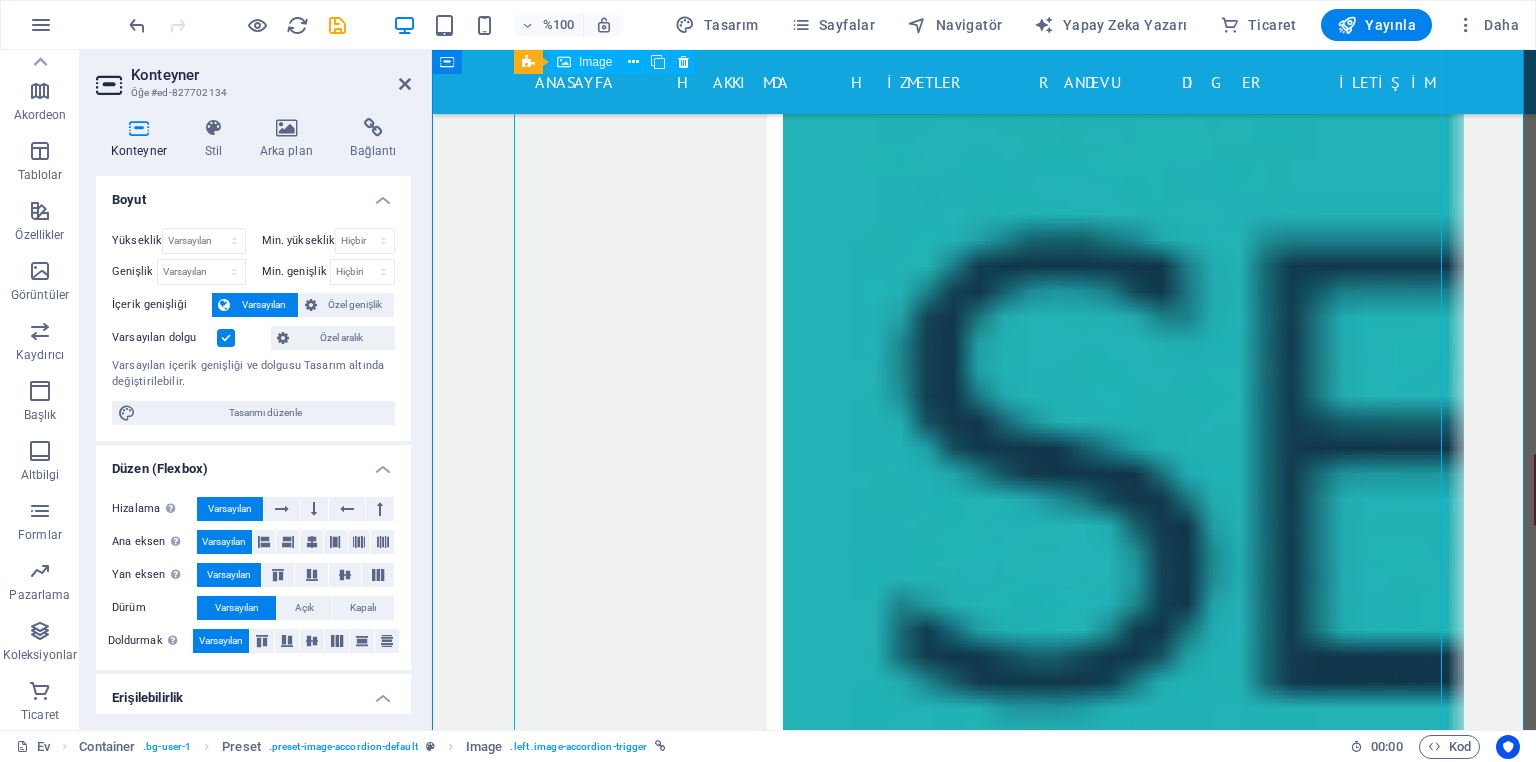 click on "Hemşire" at bounding box center (984, 8740) 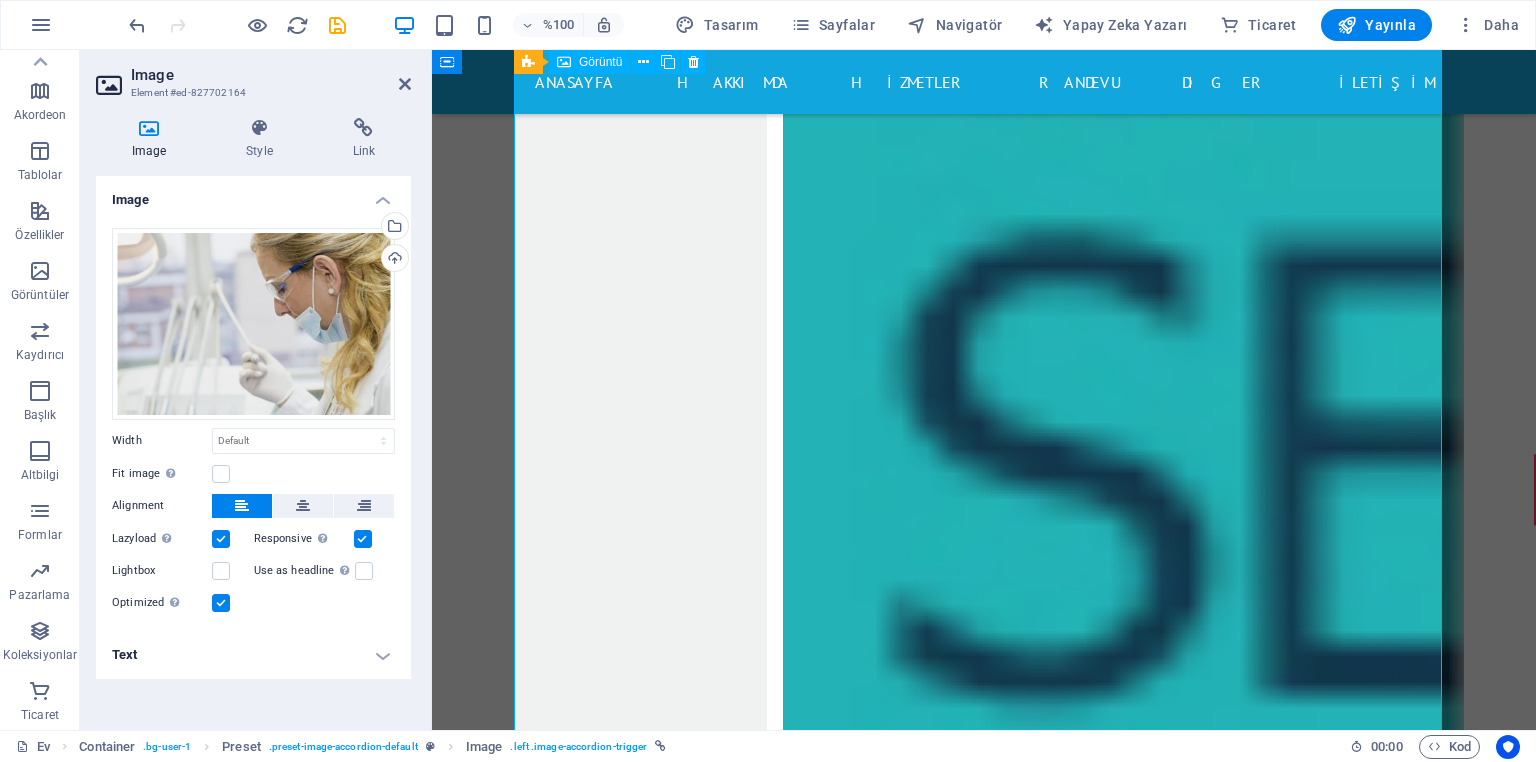 click on "Hemşire" at bounding box center [984, 8740] 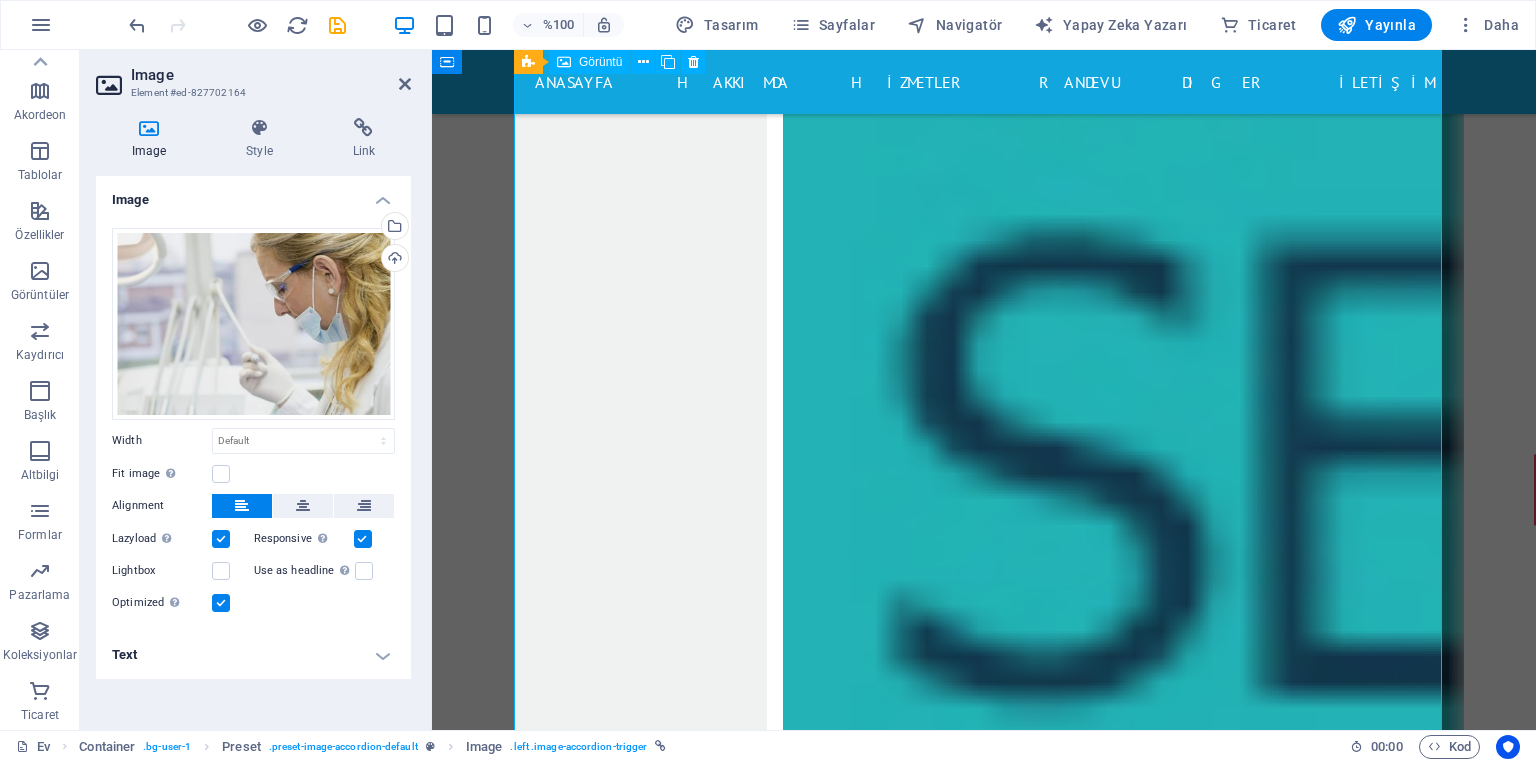 click on "Hemşire" at bounding box center [984, 8740] 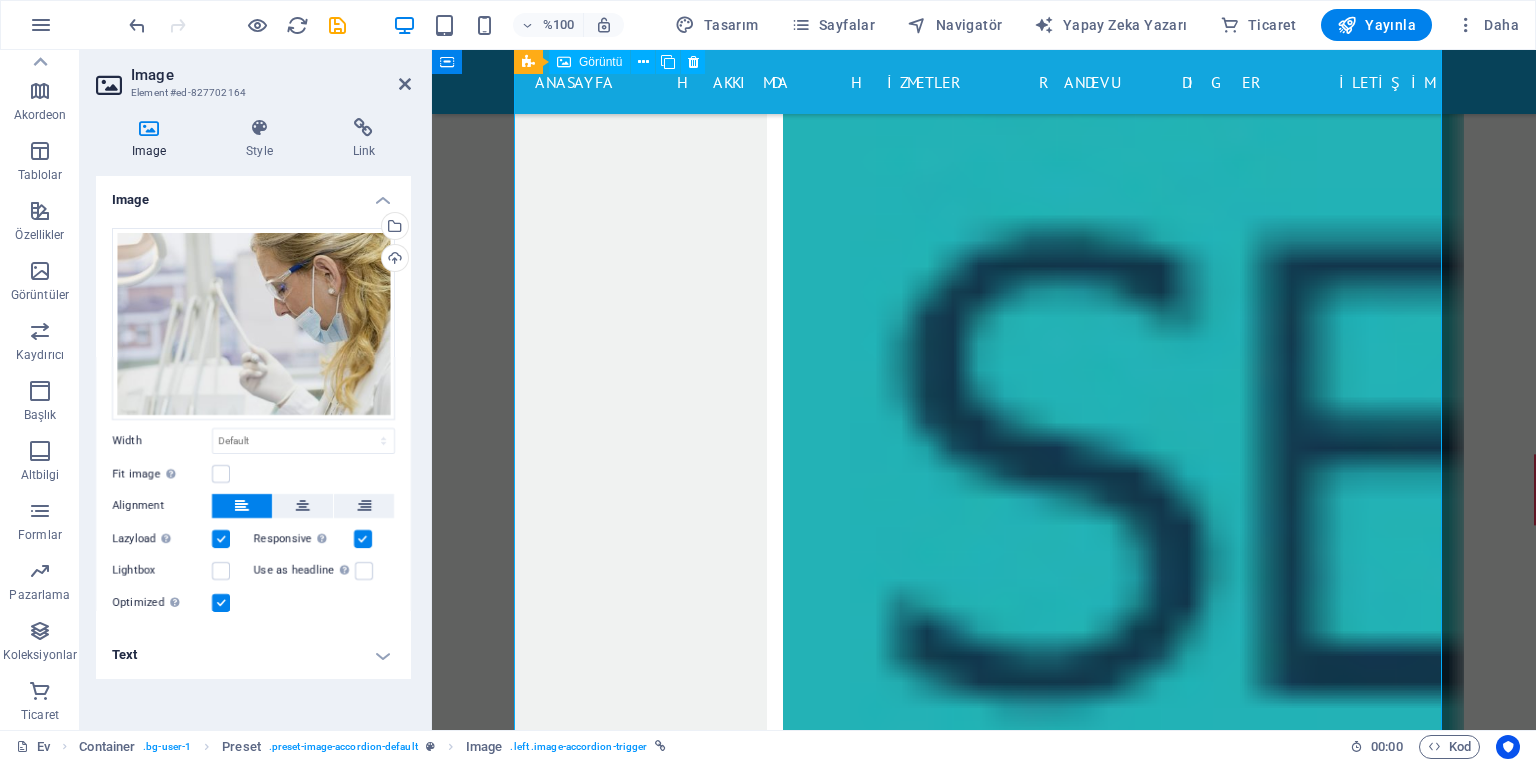 click on "Hemşire" at bounding box center (984, 8740) 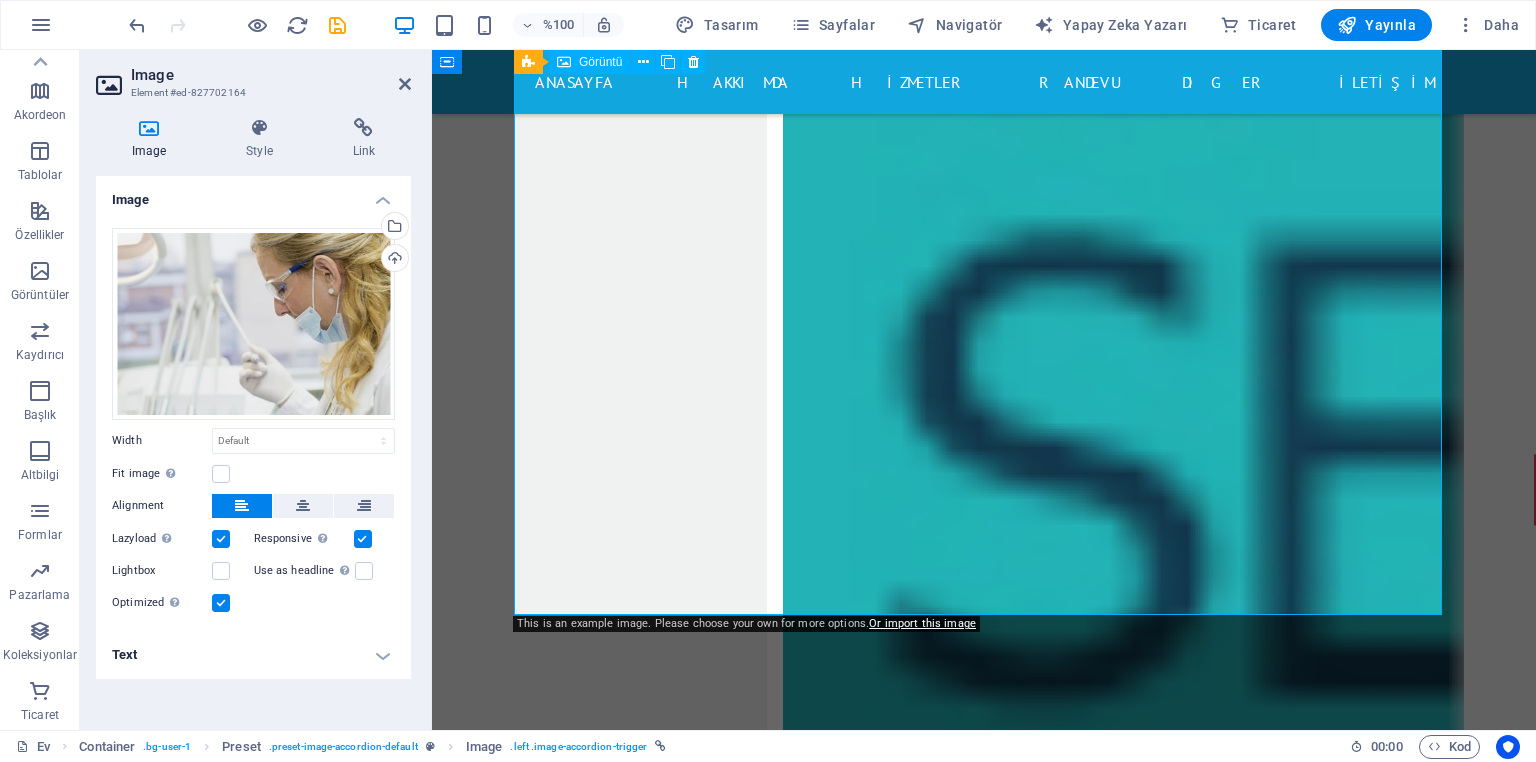 scroll, scrollTop: 14290, scrollLeft: 0, axis: vertical 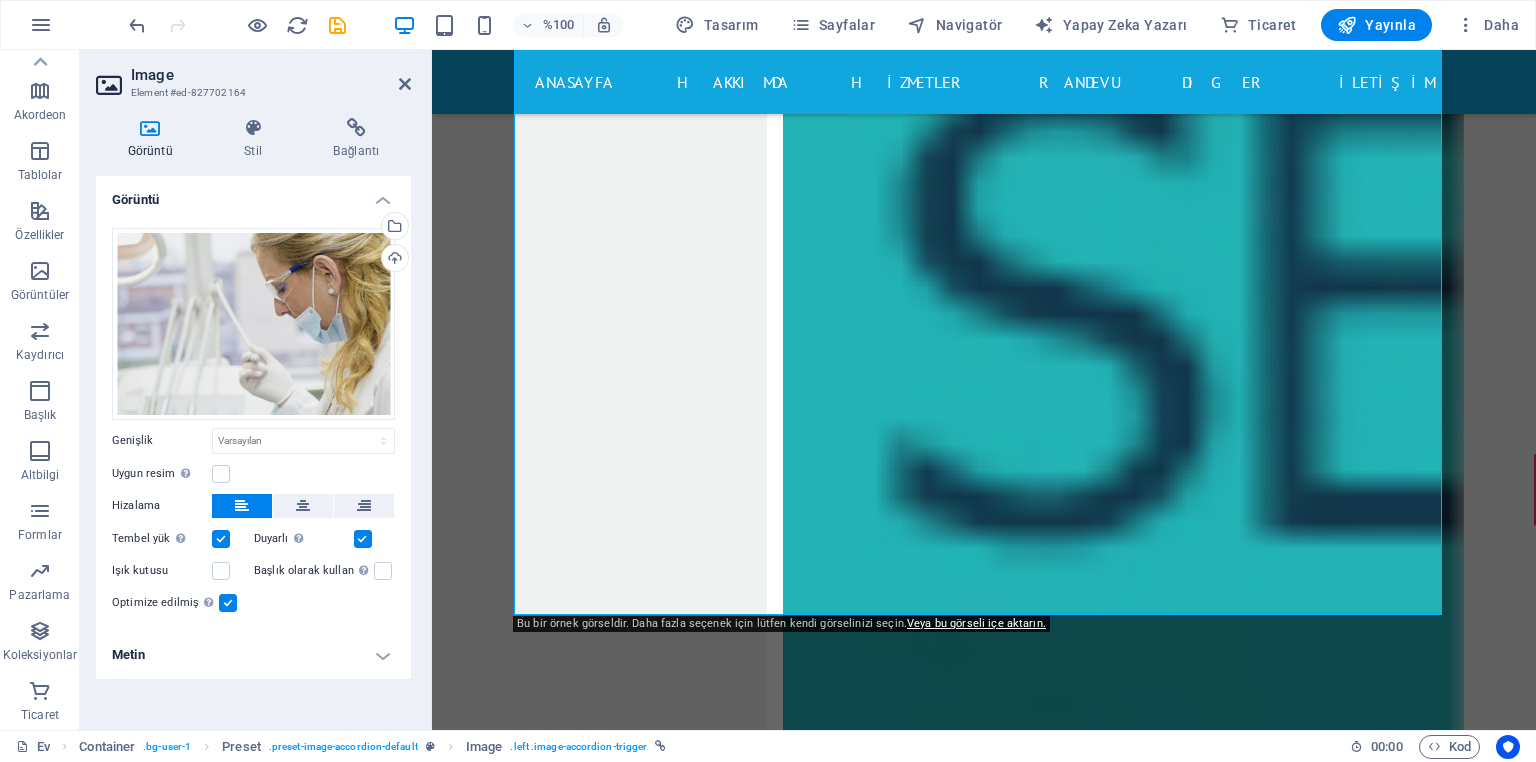 click on "Metin" at bounding box center (253, 655) 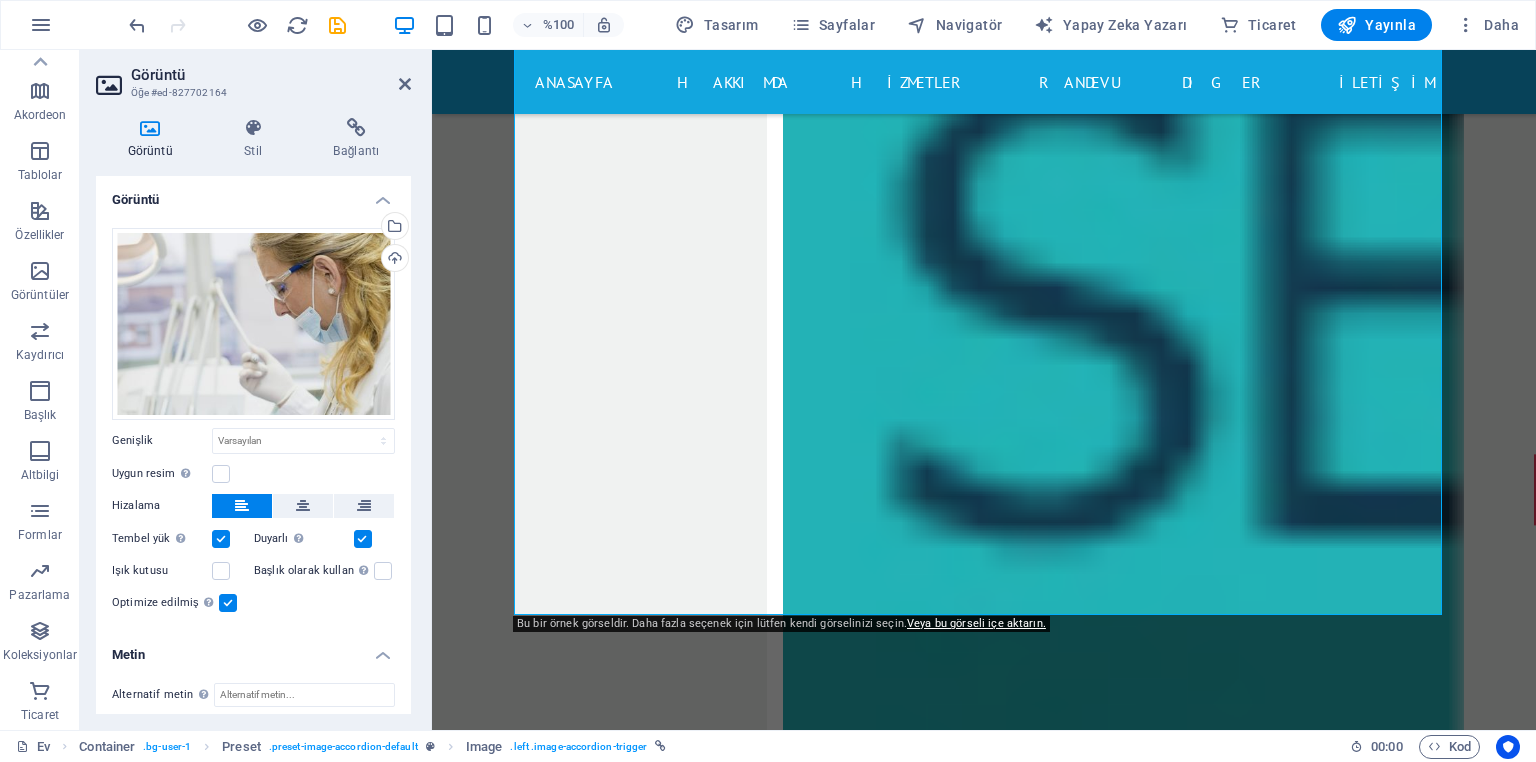 scroll, scrollTop: 148, scrollLeft: 0, axis: vertical 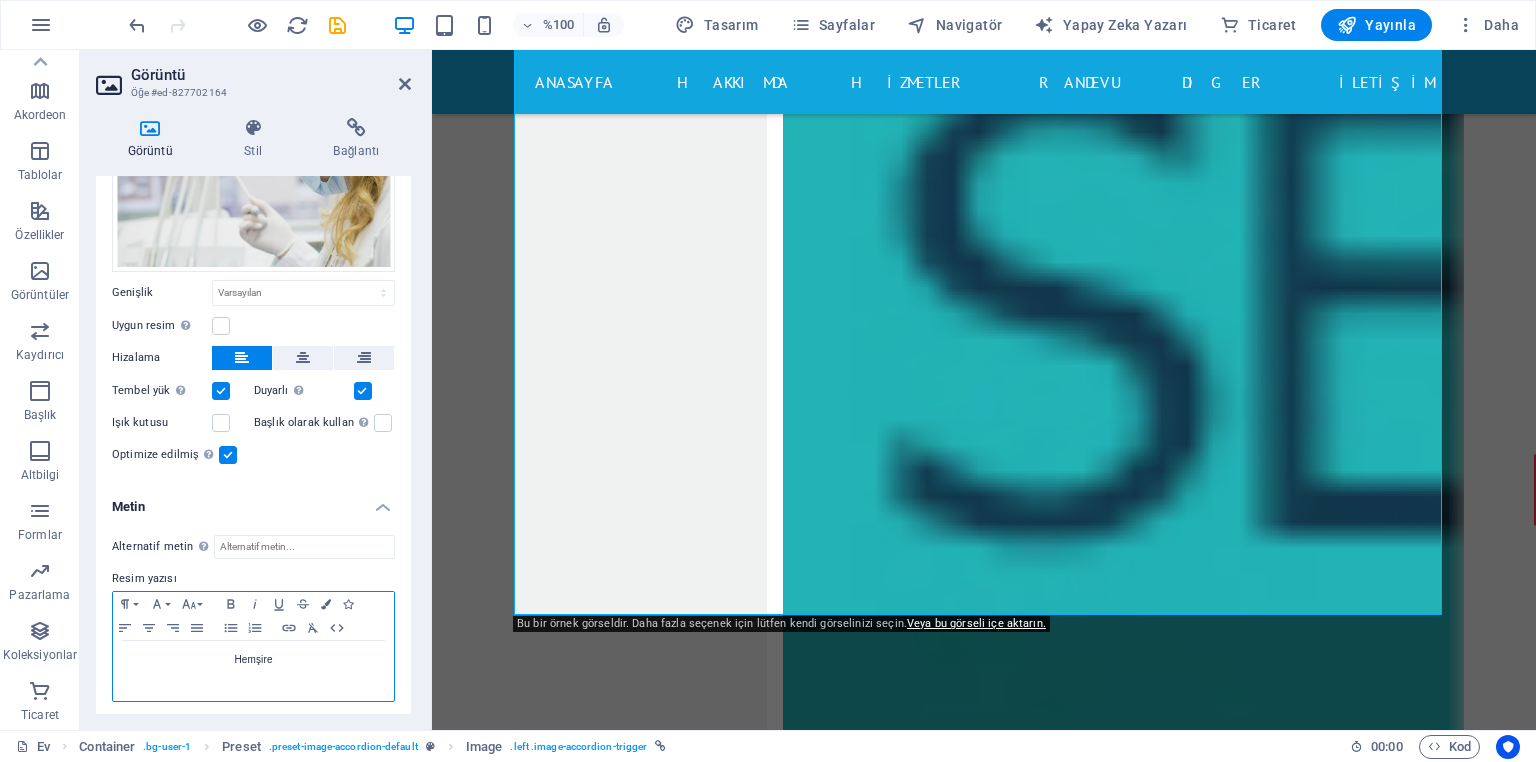 click on "Hemşire" at bounding box center (253, 660) 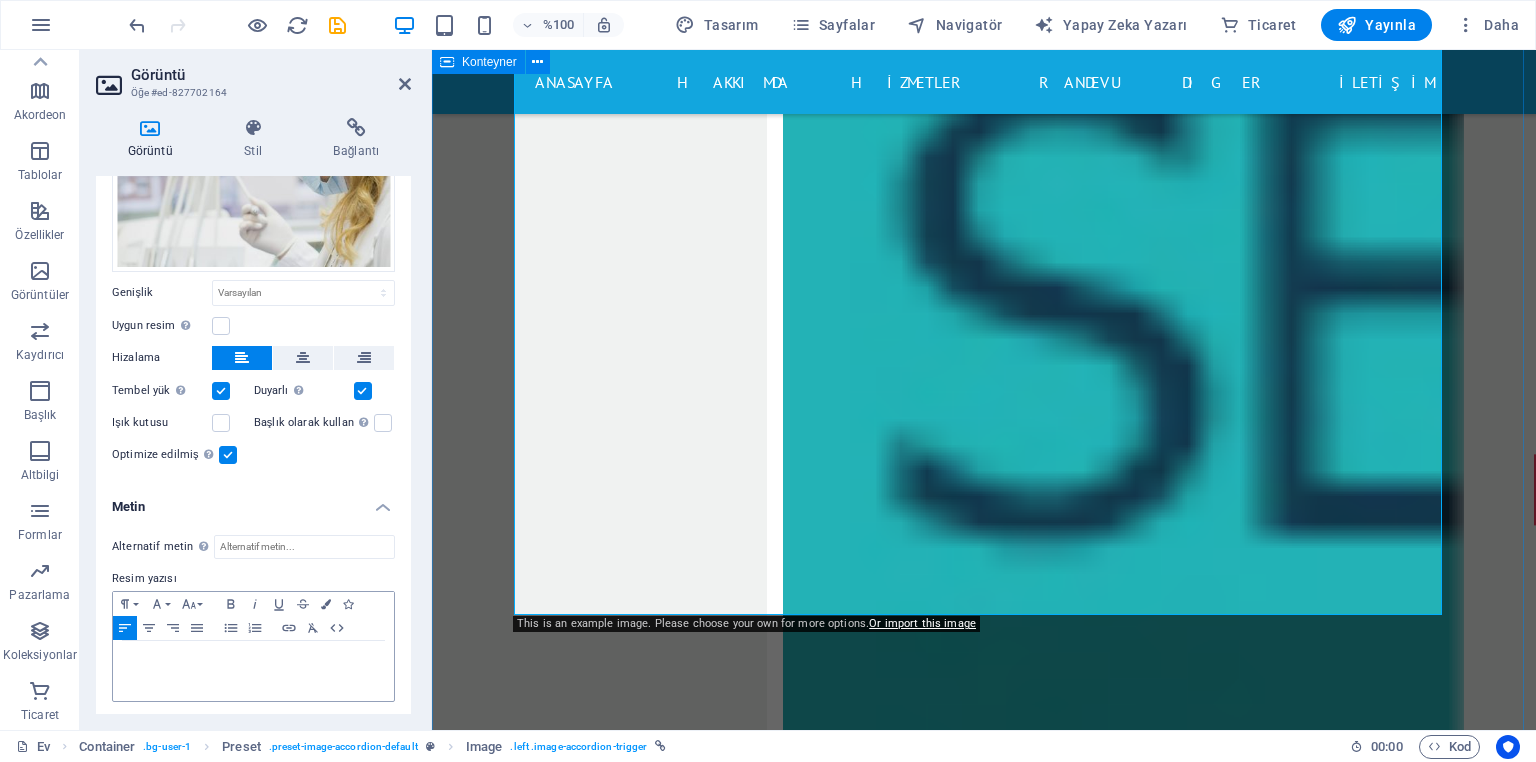 scroll, scrollTop: 14050, scrollLeft: 0, axis: vertical 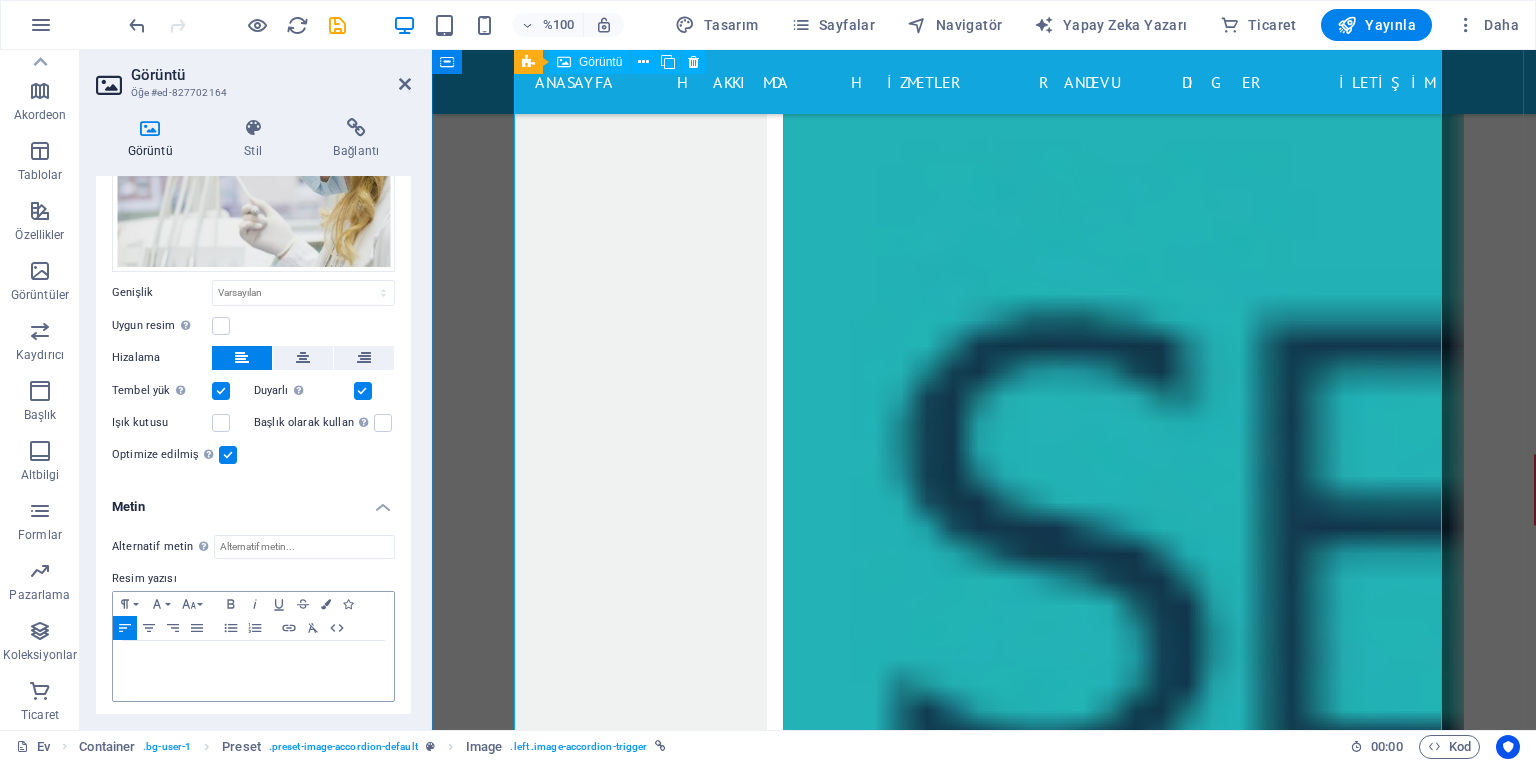 click at bounding box center [984, 8820] 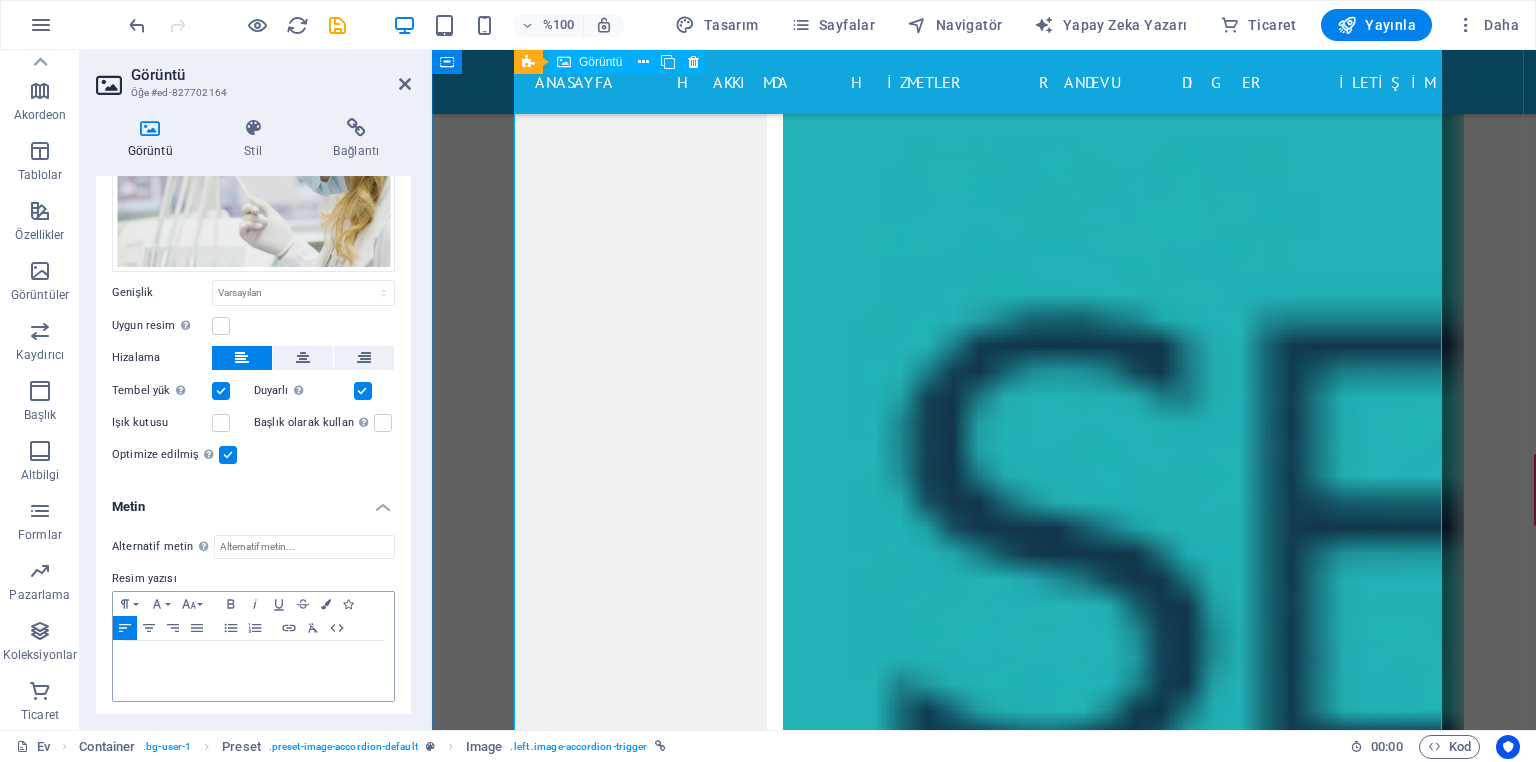 click at bounding box center (984, 8820) 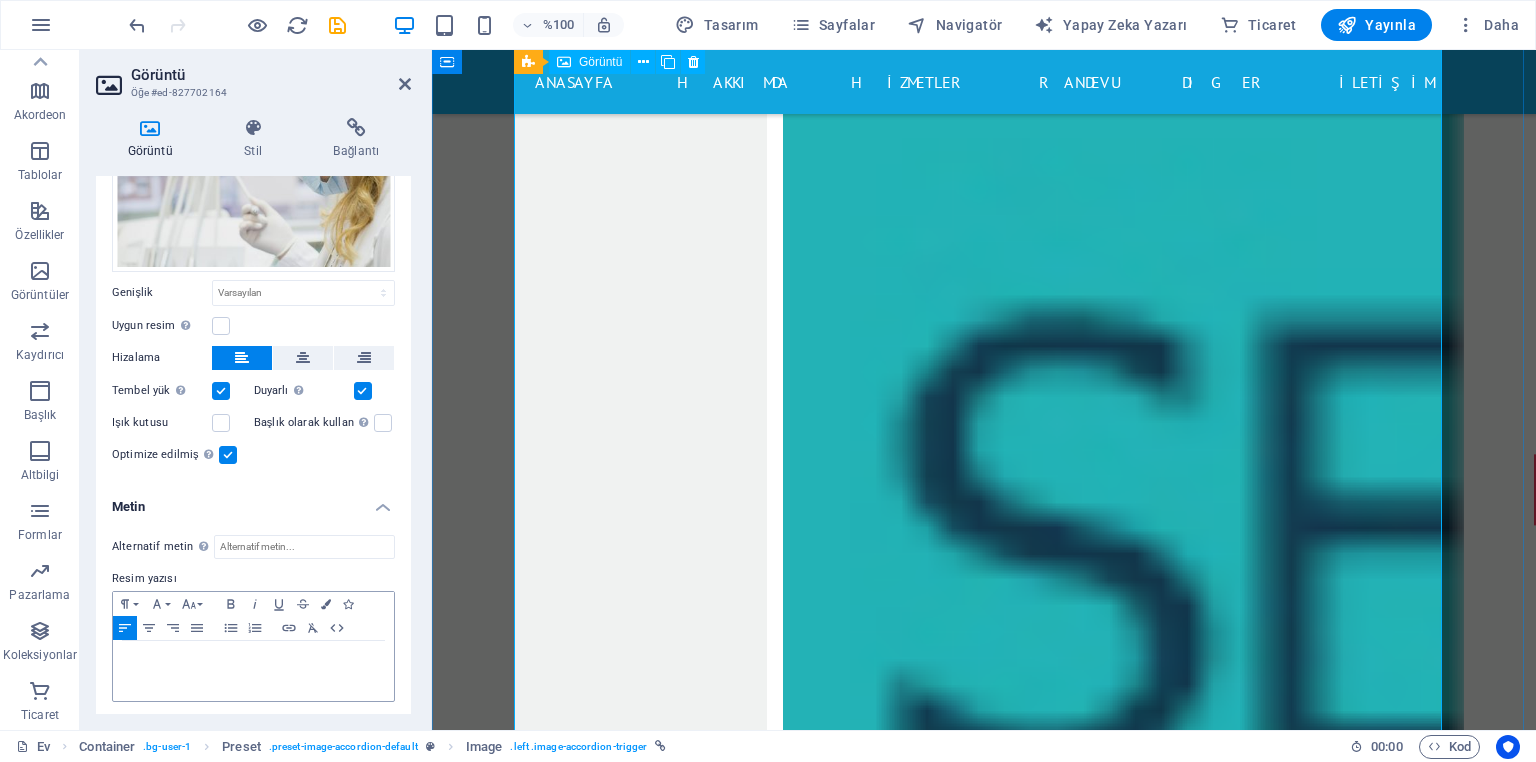 click at bounding box center (984, 8820) 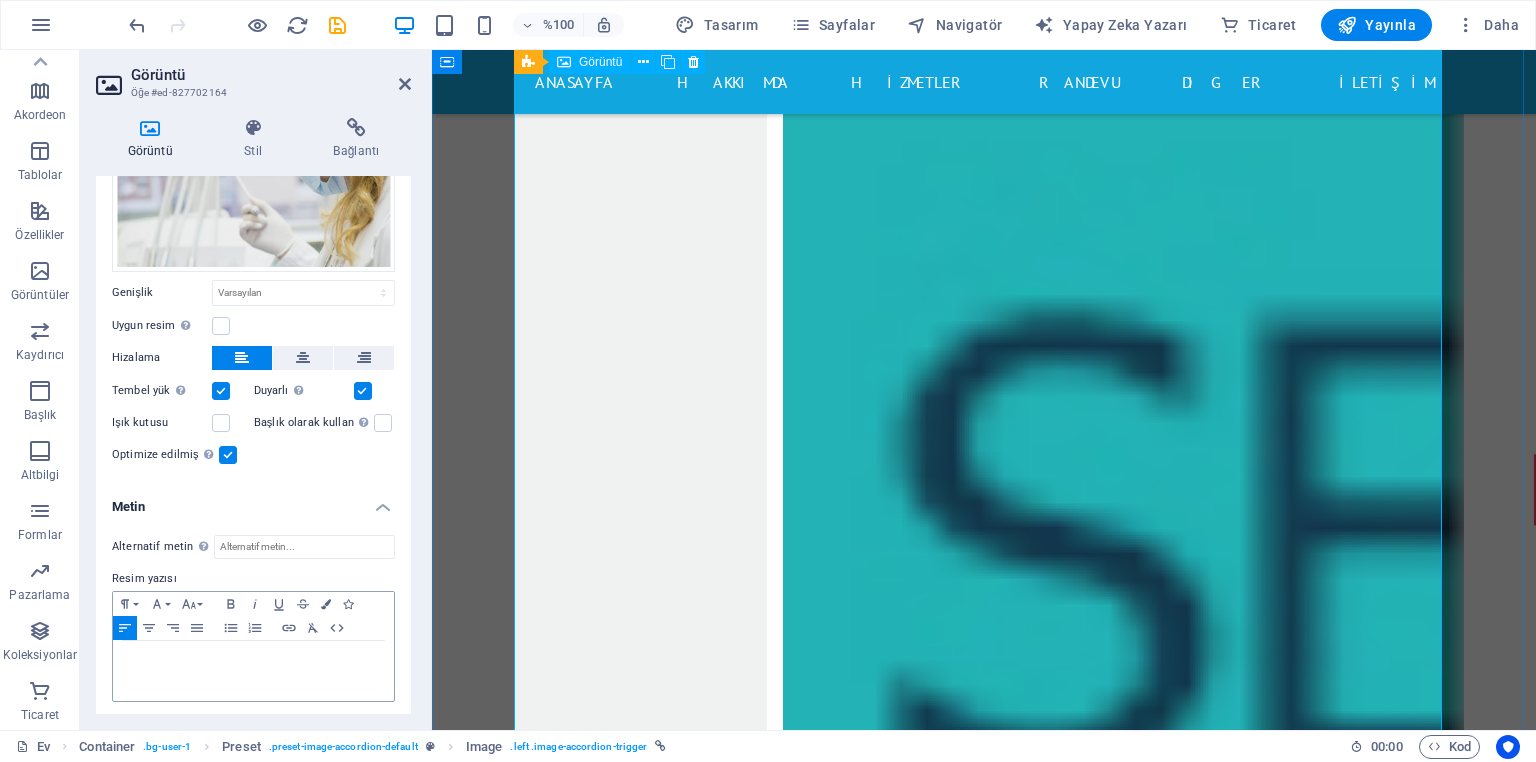 click at bounding box center (984, 8820) 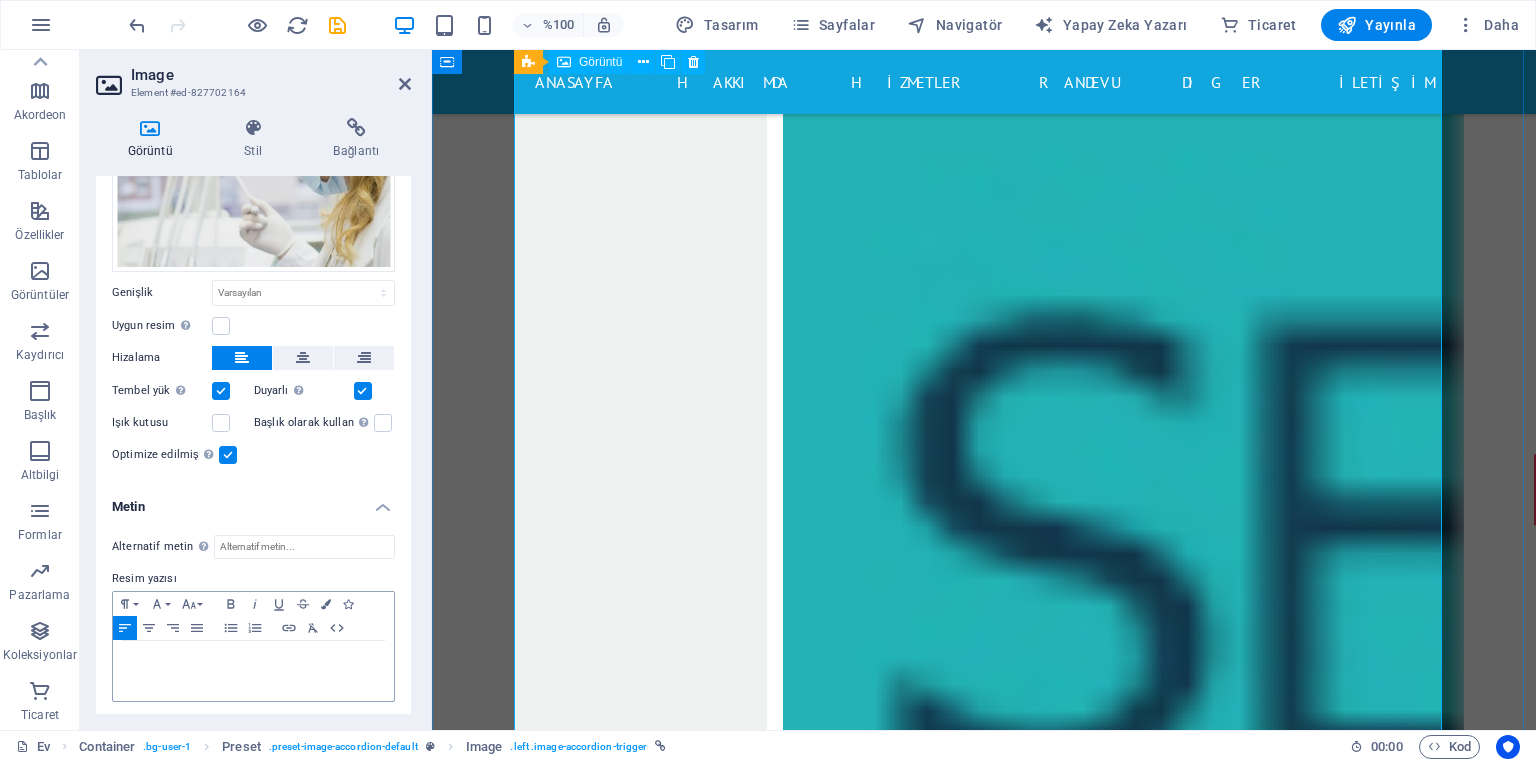 click at bounding box center (984, 8820) 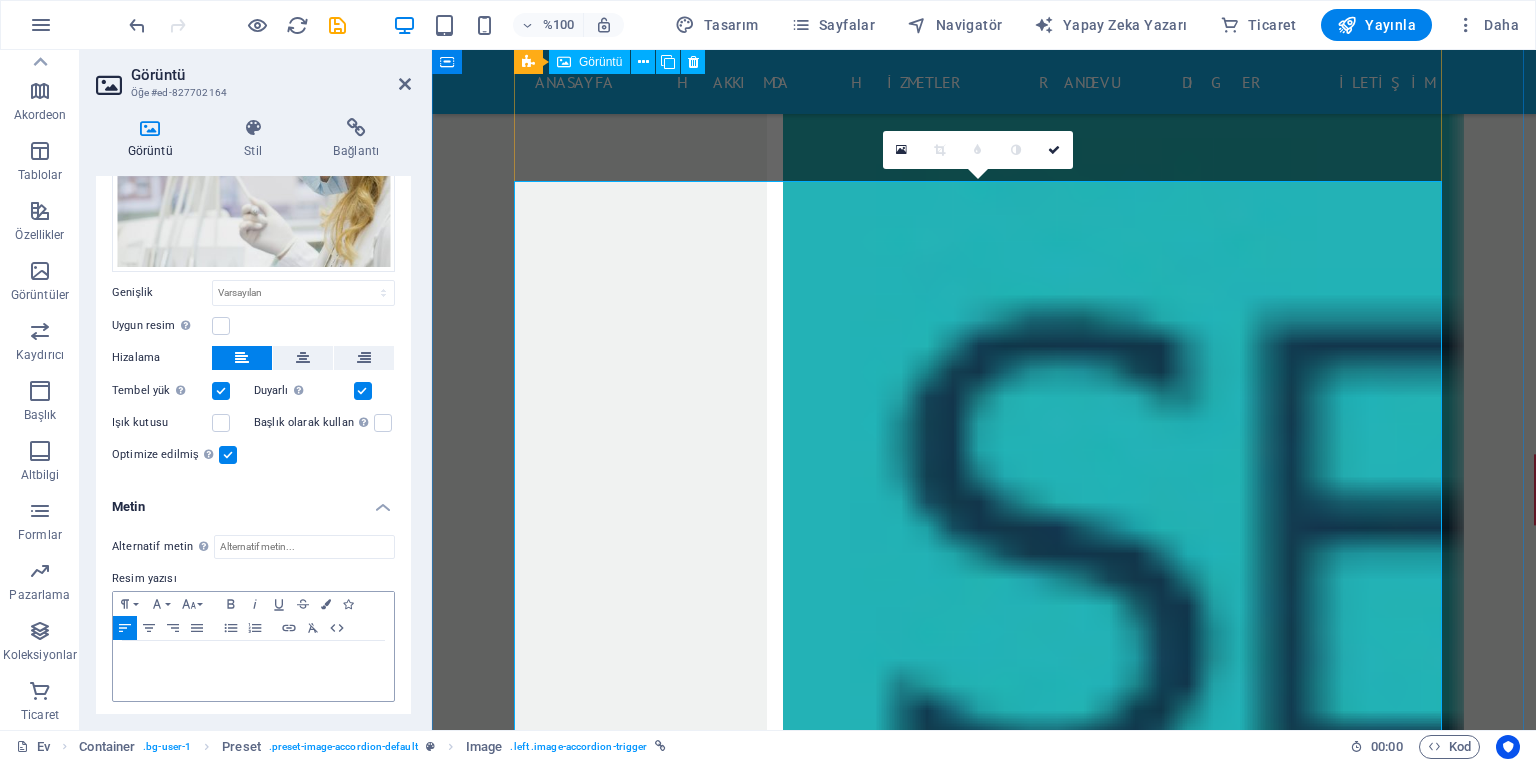 scroll, scrollTop: 13730, scrollLeft: 0, axis: vertical 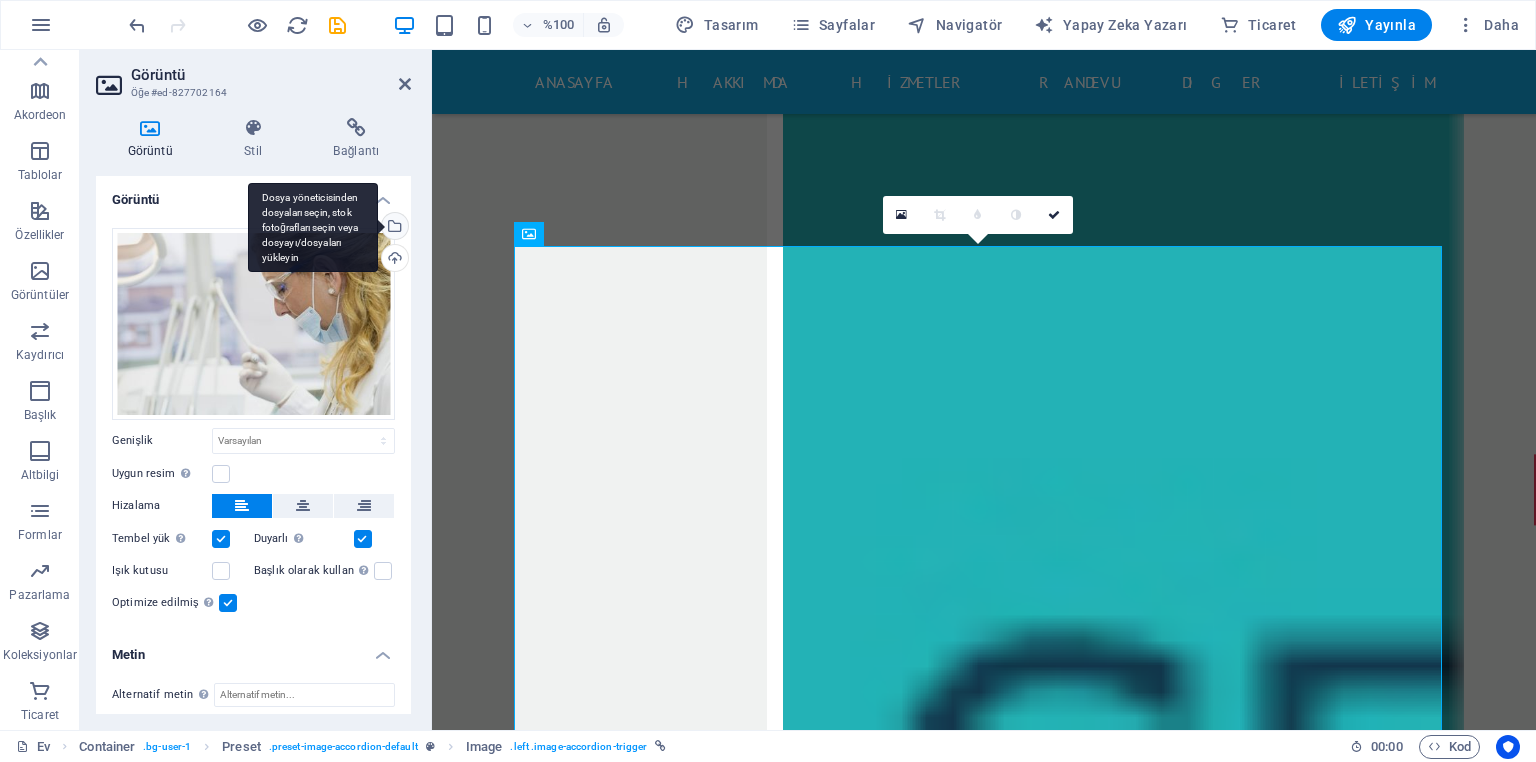 click on "Dosya yöneticisinden dosyaları seçin, stok fotoğrafları seçin veya dosyayı/dosyaları yükleyin" at bounding box center [393, 228] 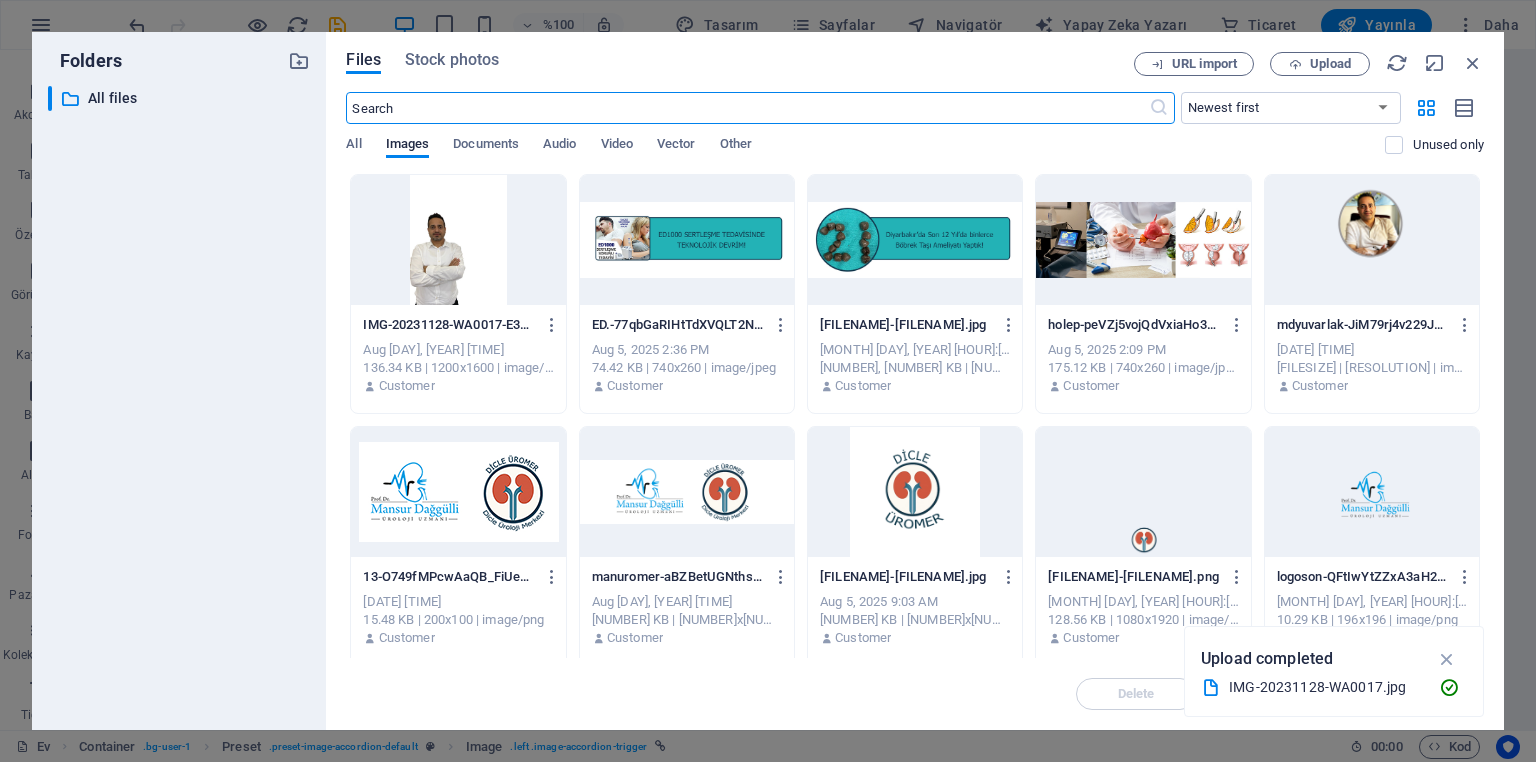 scroll, scrollTop: 14060, scrollLeft: 0, axis: vertical 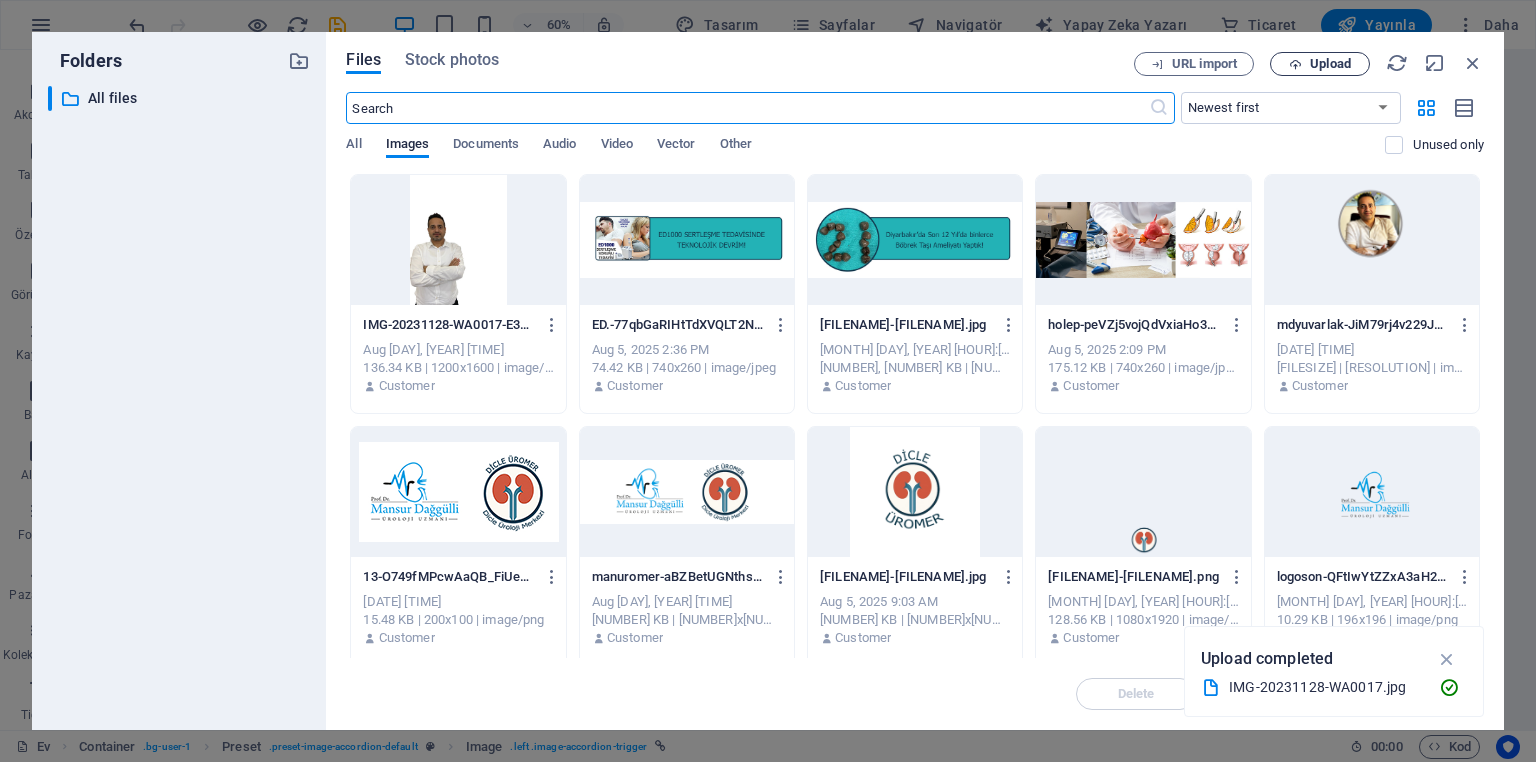 click on "Upload" at bounding box center (1330, 64) 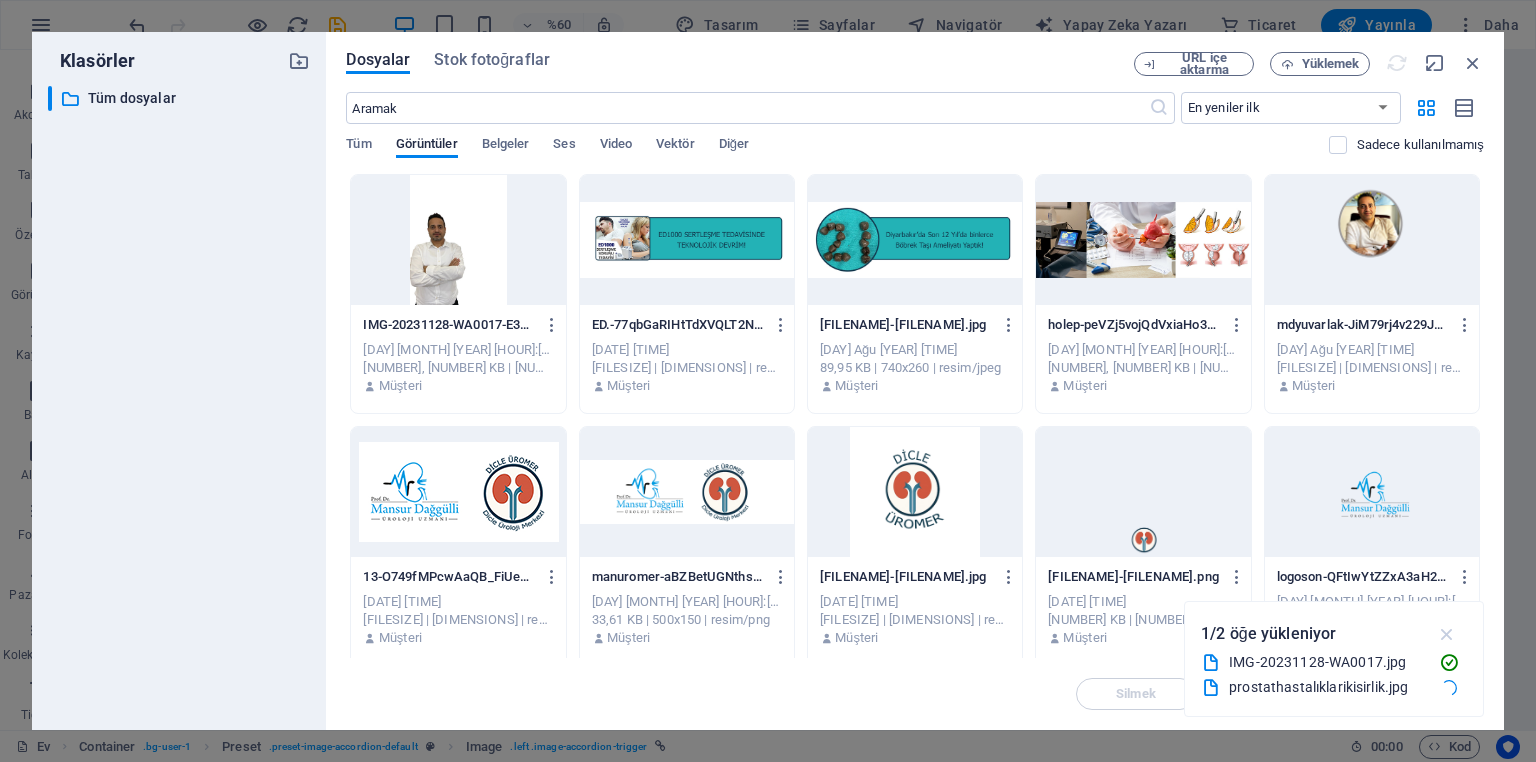 click at bounding box center (1447, 634) 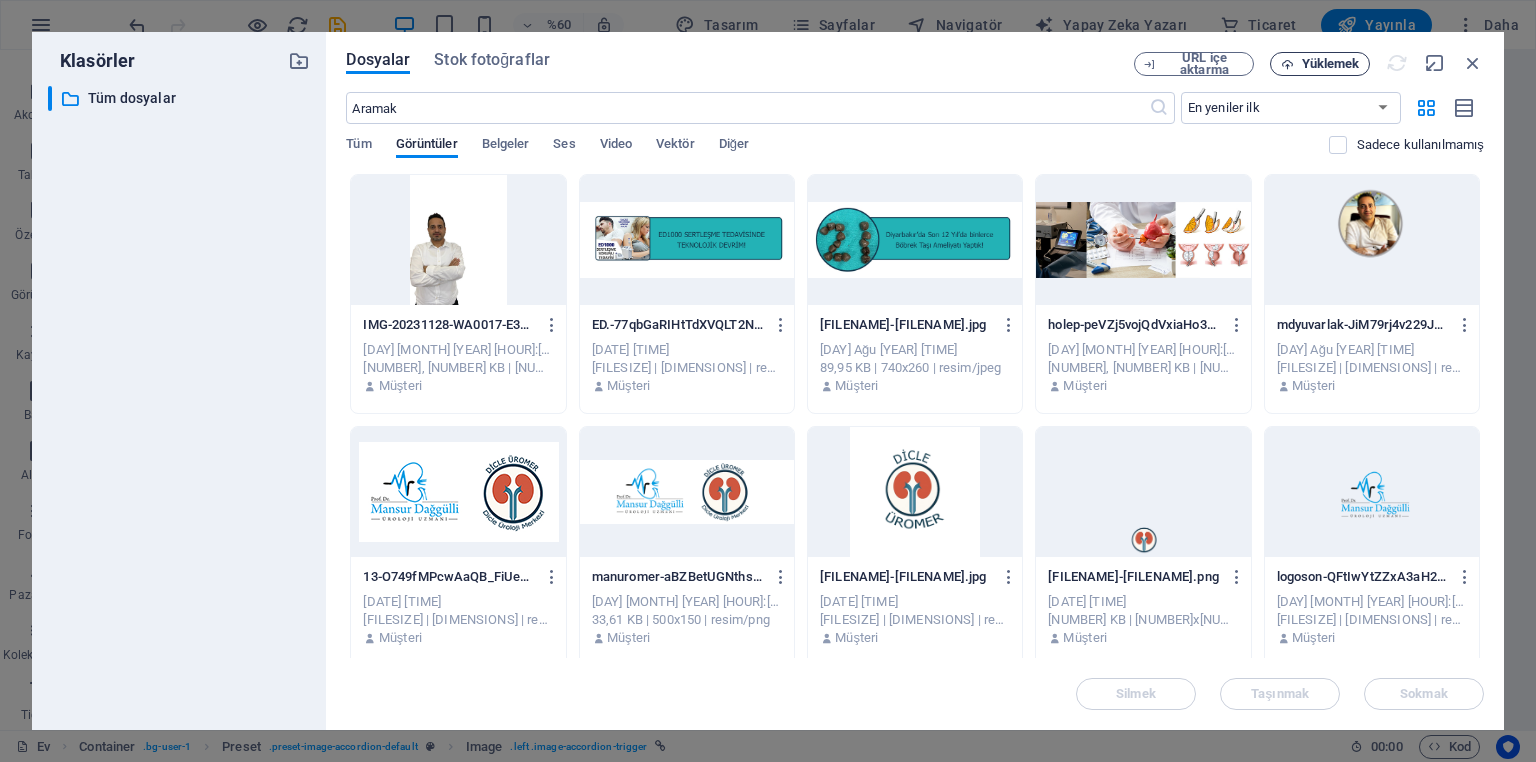 click on "Yüklemek" at bounding box center [1320, 64] 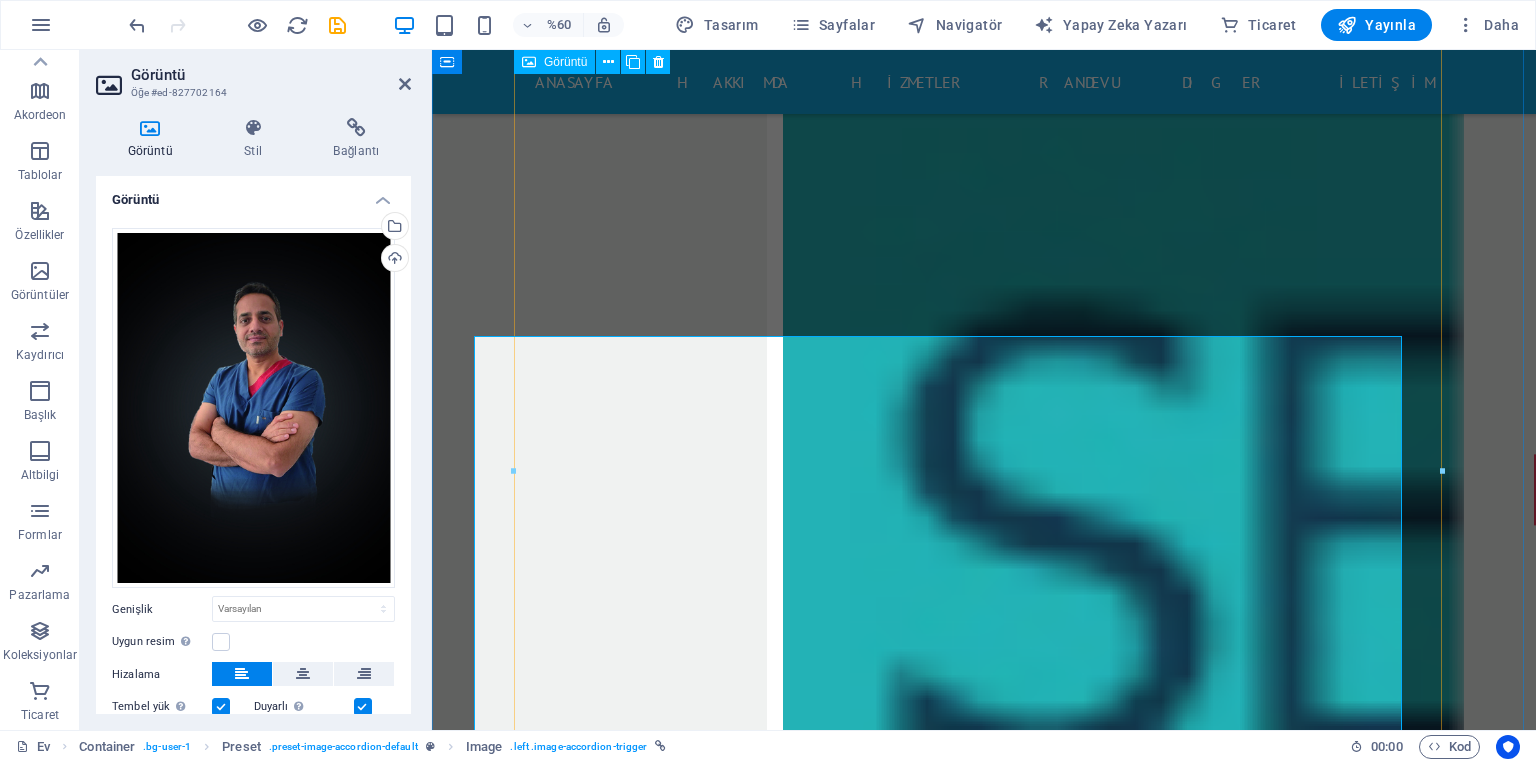 scroll, scrollTop: 13970, scrollLeft: 0, axis: vertical 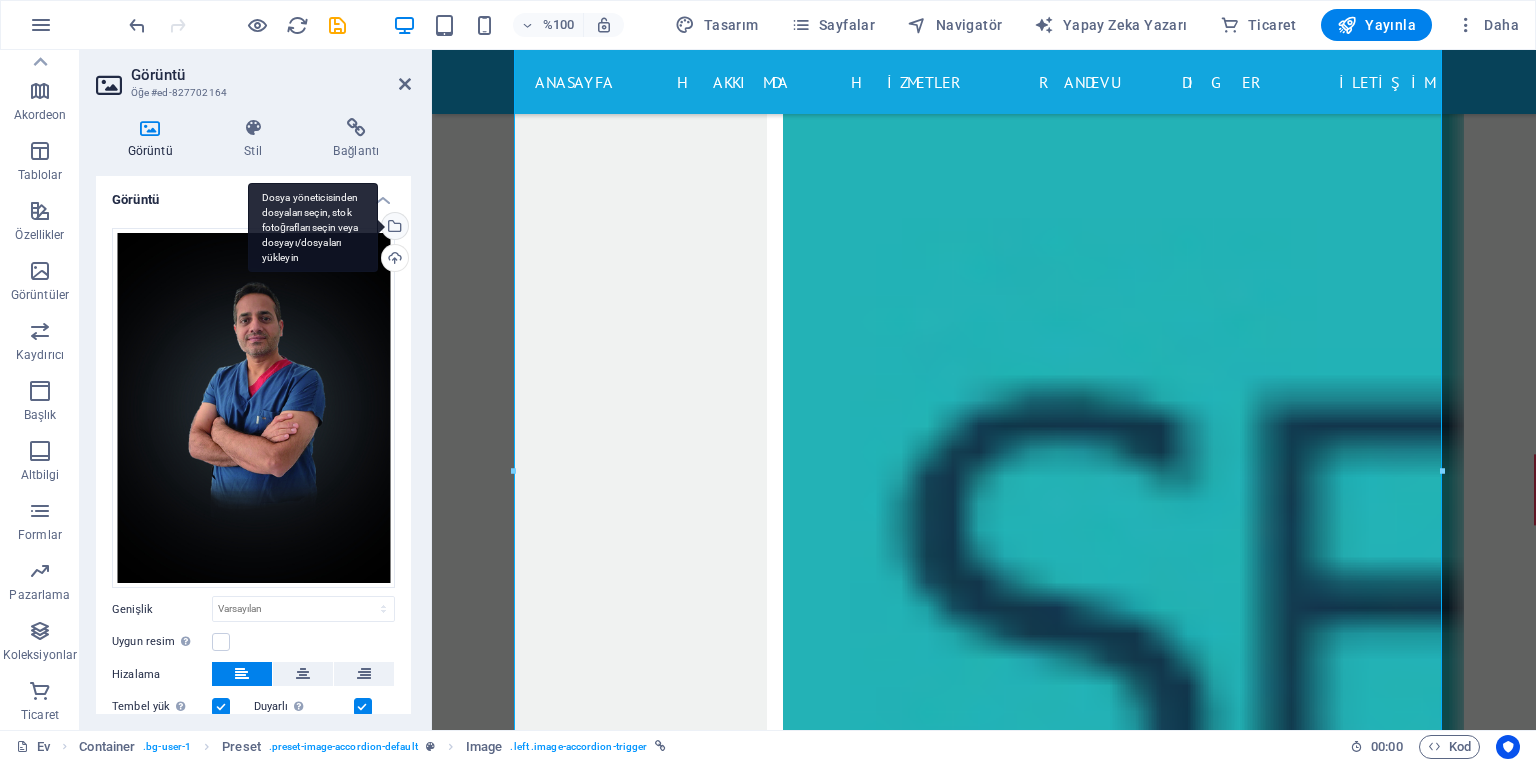 click on "Dosya yöneticisinden dosyaları seçin, stok fotoğrafları seçin veya dosyayı/dosyaları yükleyin" at bounding box center (313, 228) 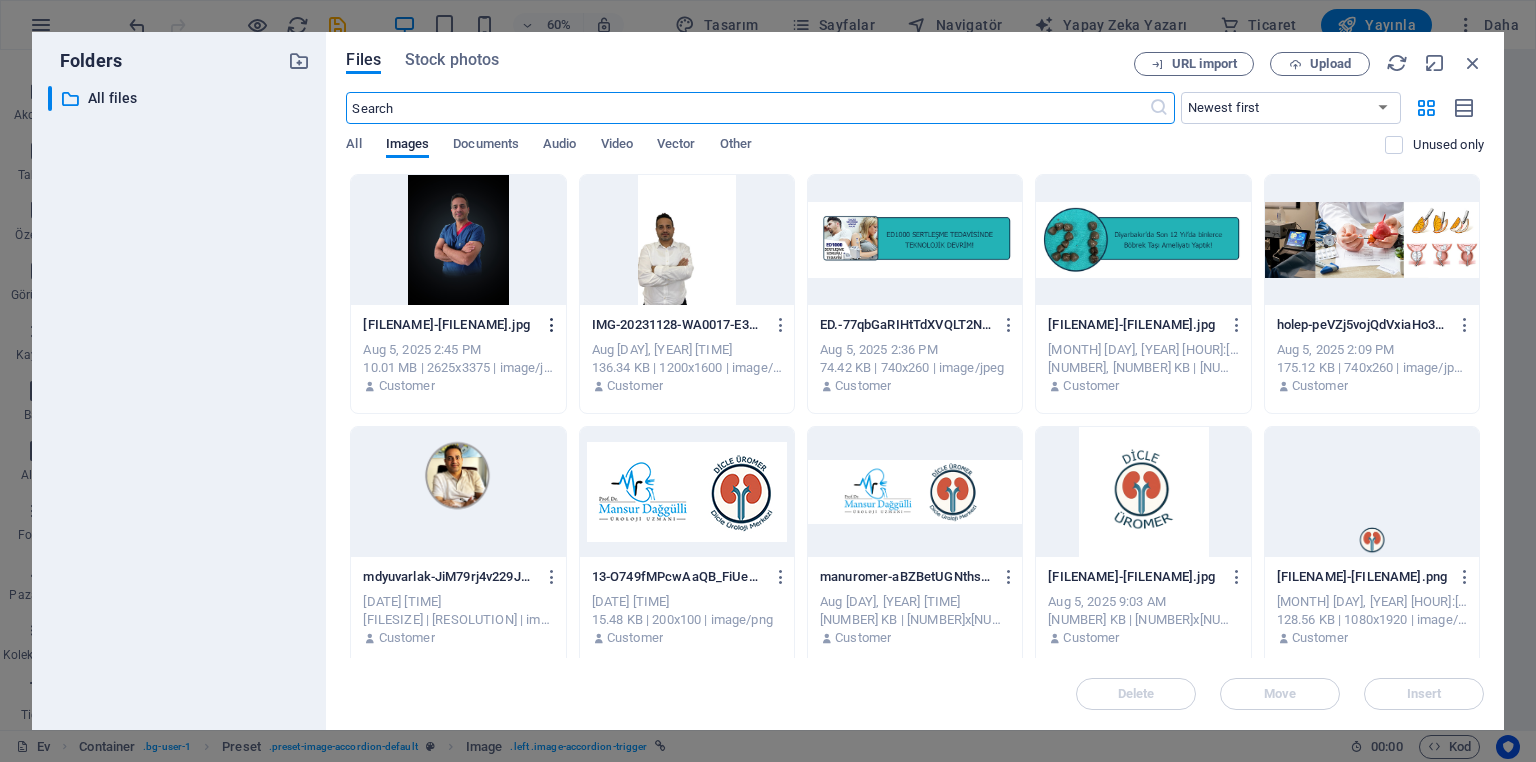 click at bounding box center (552, 325) 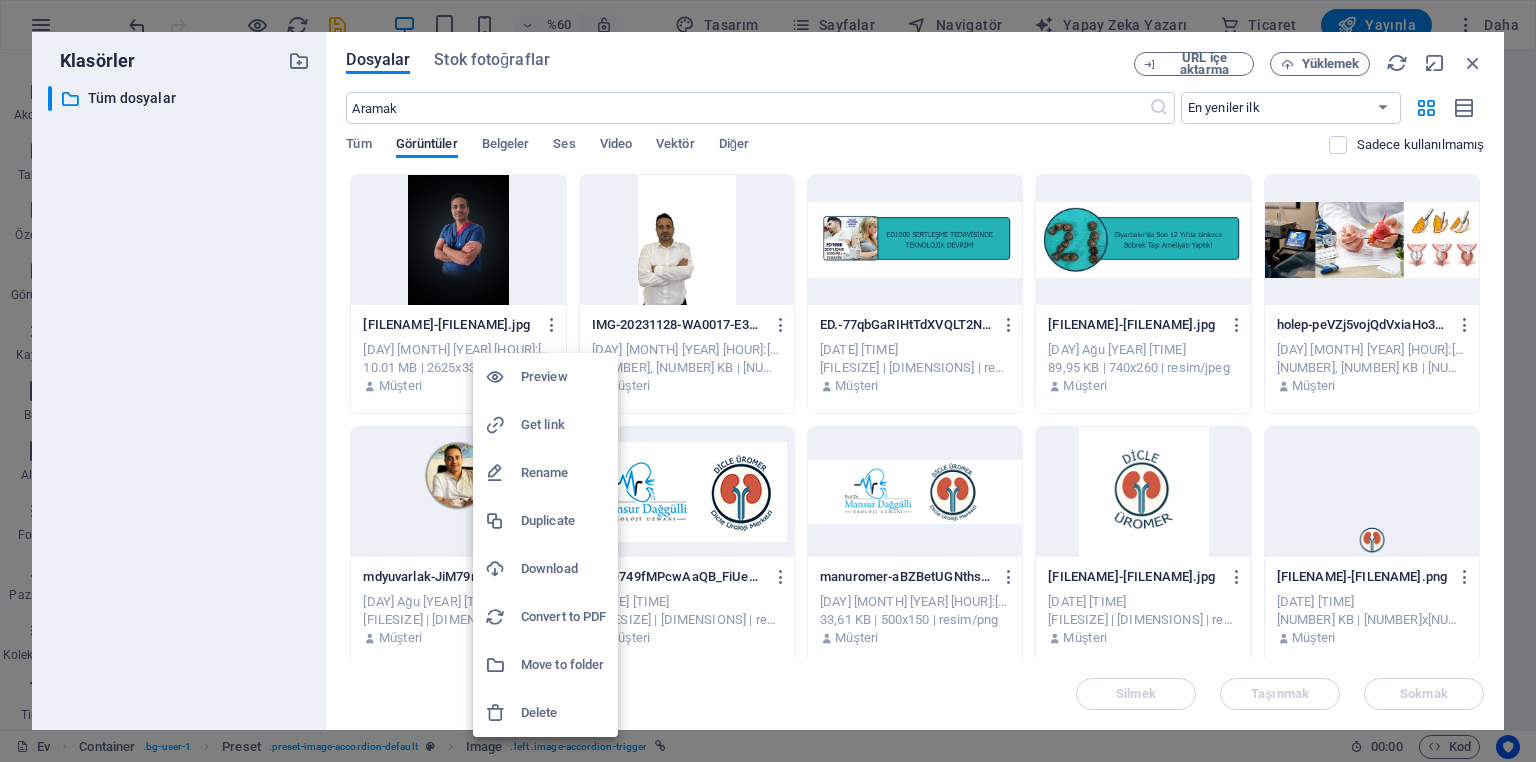 click on "Delete" at bounding box center [563, 713] 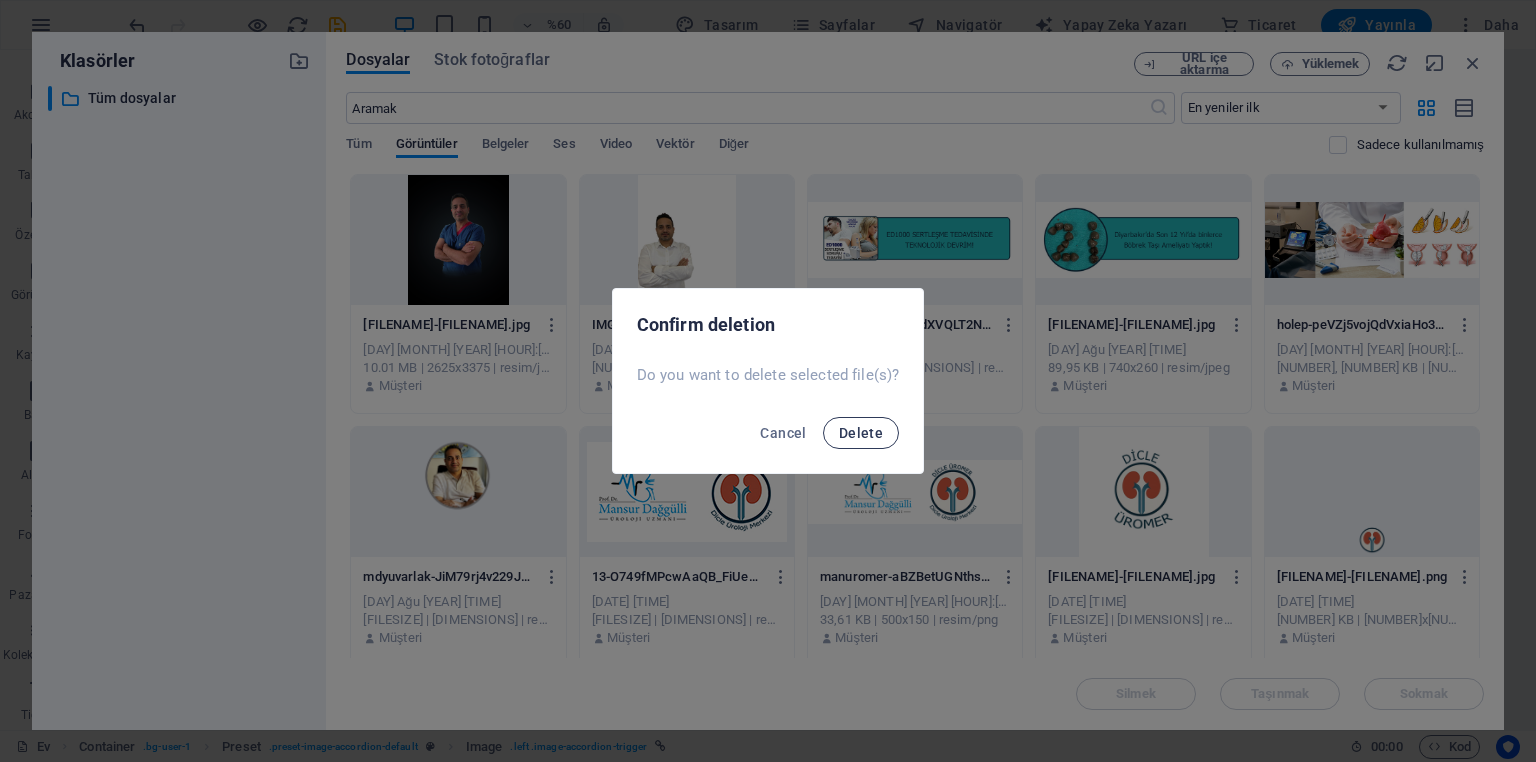 click on "Delete" at bounding box center (861, 433) 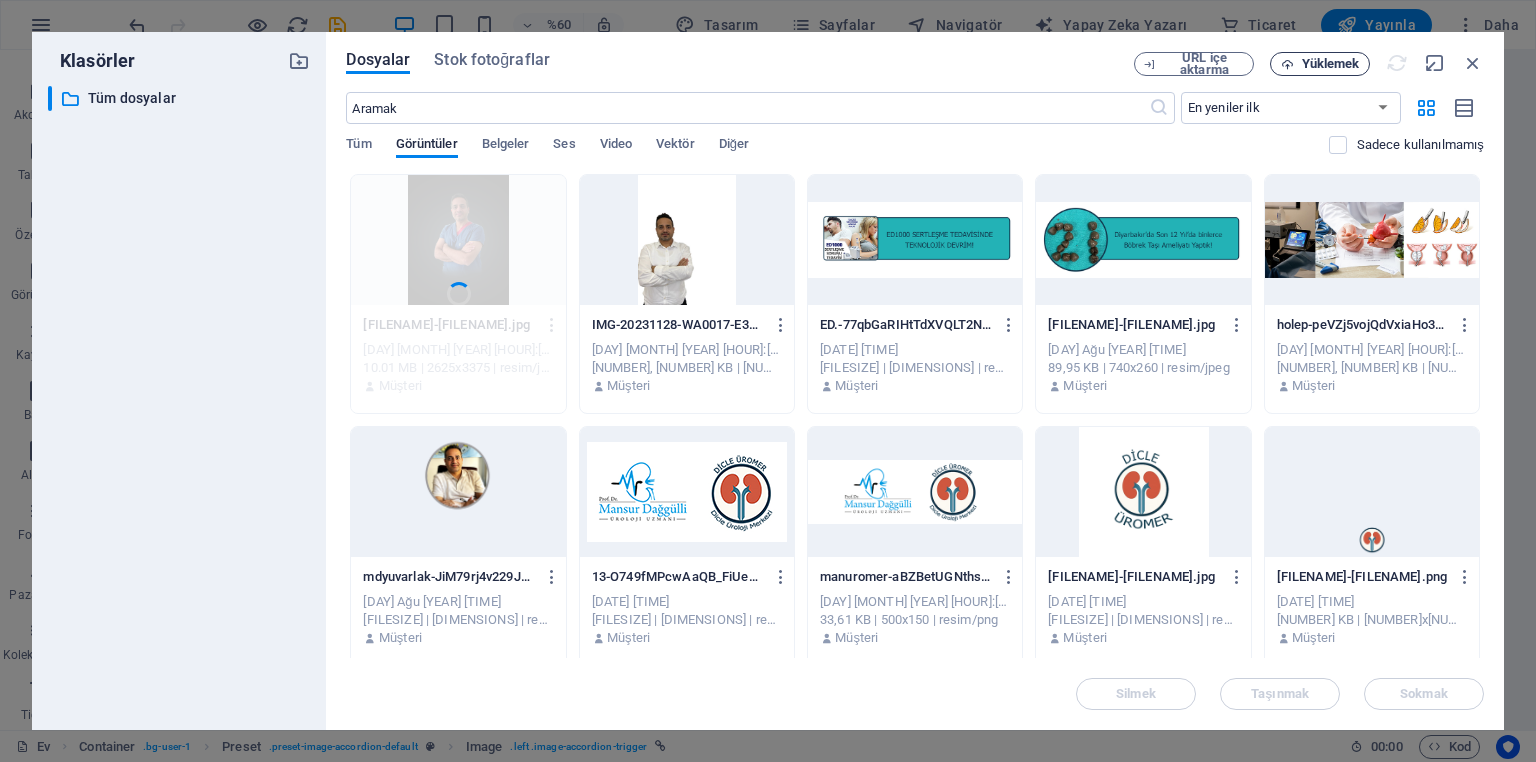 click on "Yüklemek" at bounding box center [1331, 63] 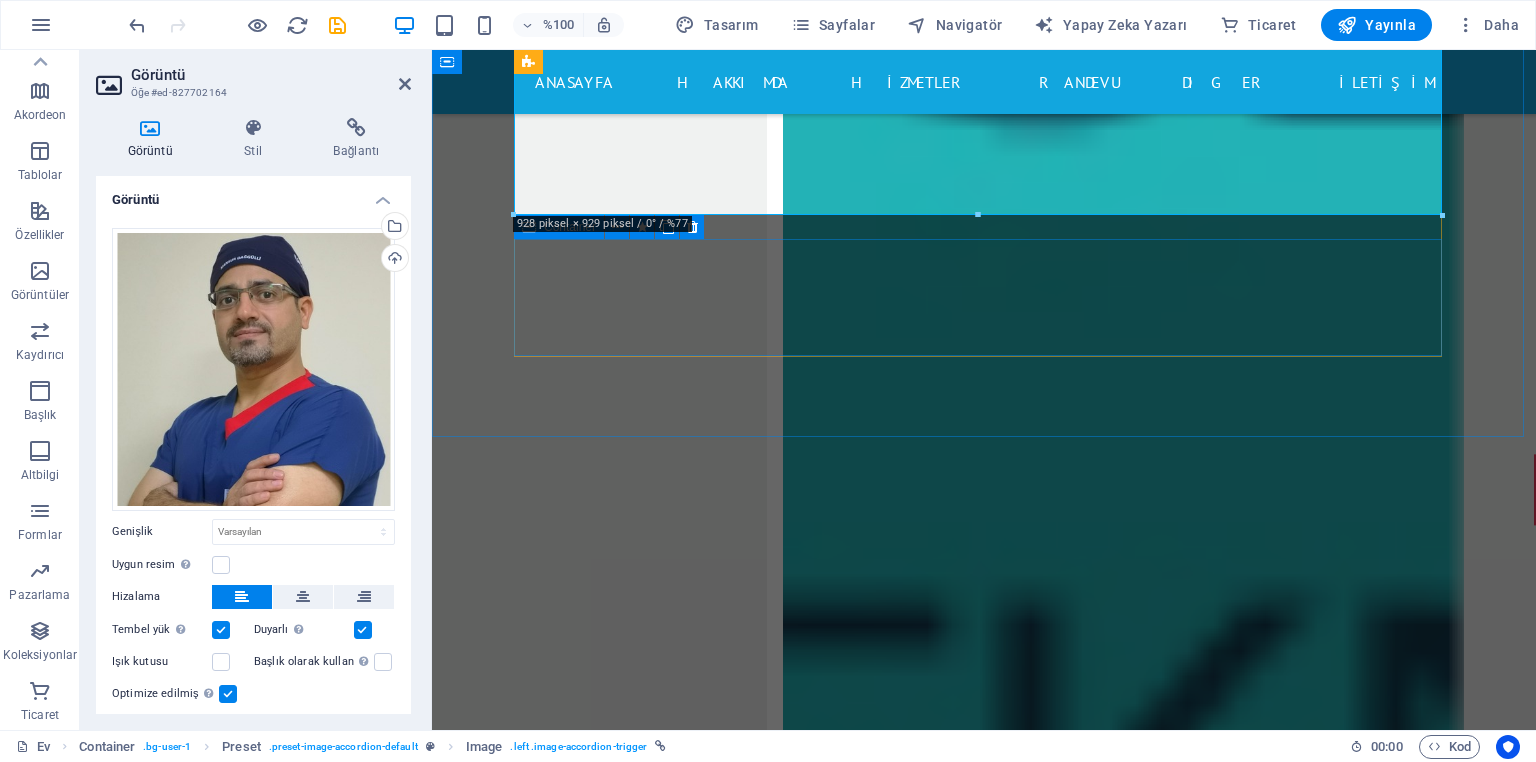 scroll, scrollTop: 14690, scrollLeft: 0, axis: vertical 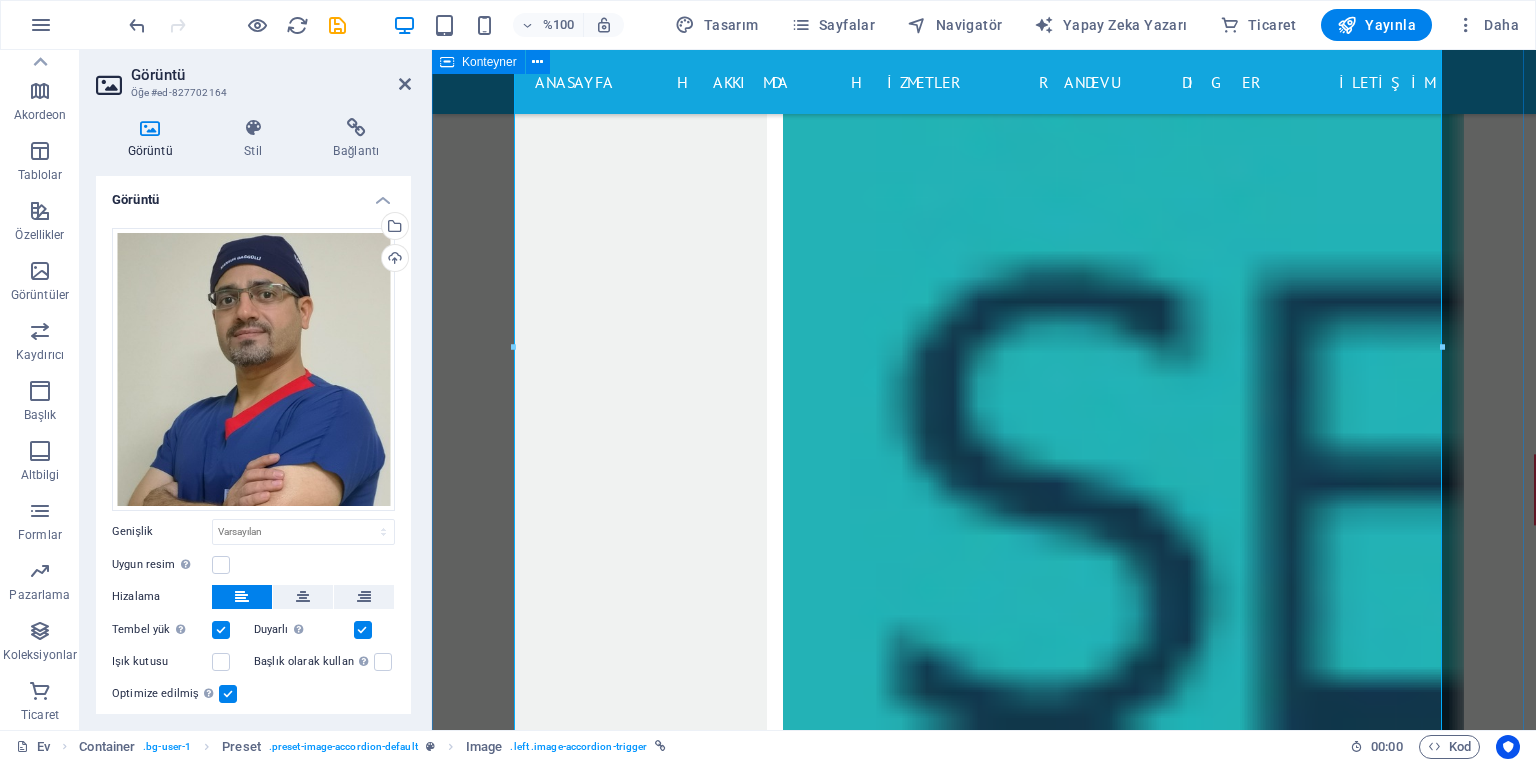 click on "Doktor dİCLE Üniversitesinde 12 yıl'da 10.000 den fazla ameliyat! Cerrah Dicle Üroloji Mağazası - ÜROMER  Hemşiremiz Yakında..." at bounding box center [984, 7783] 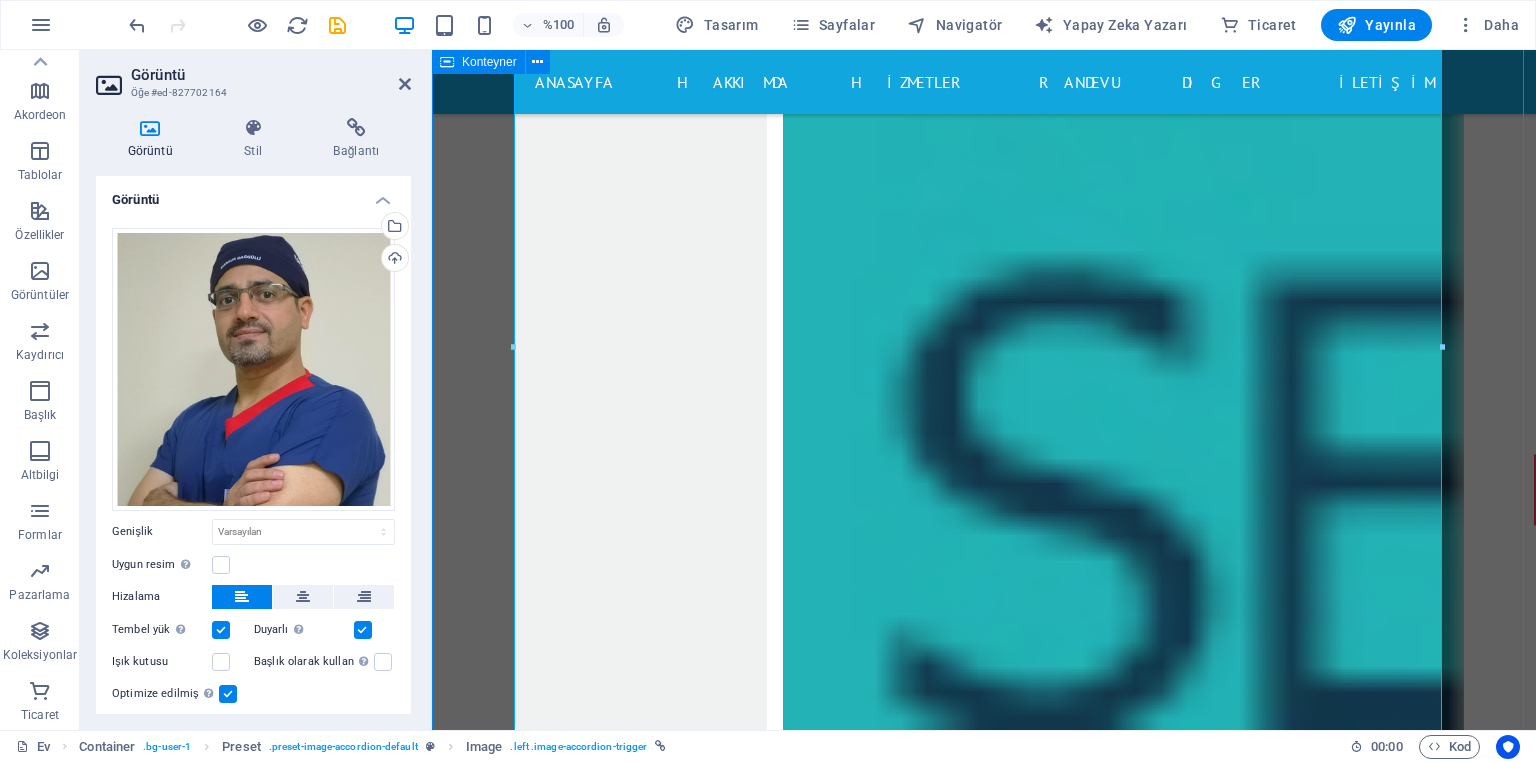 click on "Doktor dİCLE Üniversitesinde 12 yıl'da 10.000 den fazla ameliyat! Cerrah Dicle Üroloji Mağazası - ÜROMER  Hemşiremiz Yakında..." at bounding box center (984, 7783) 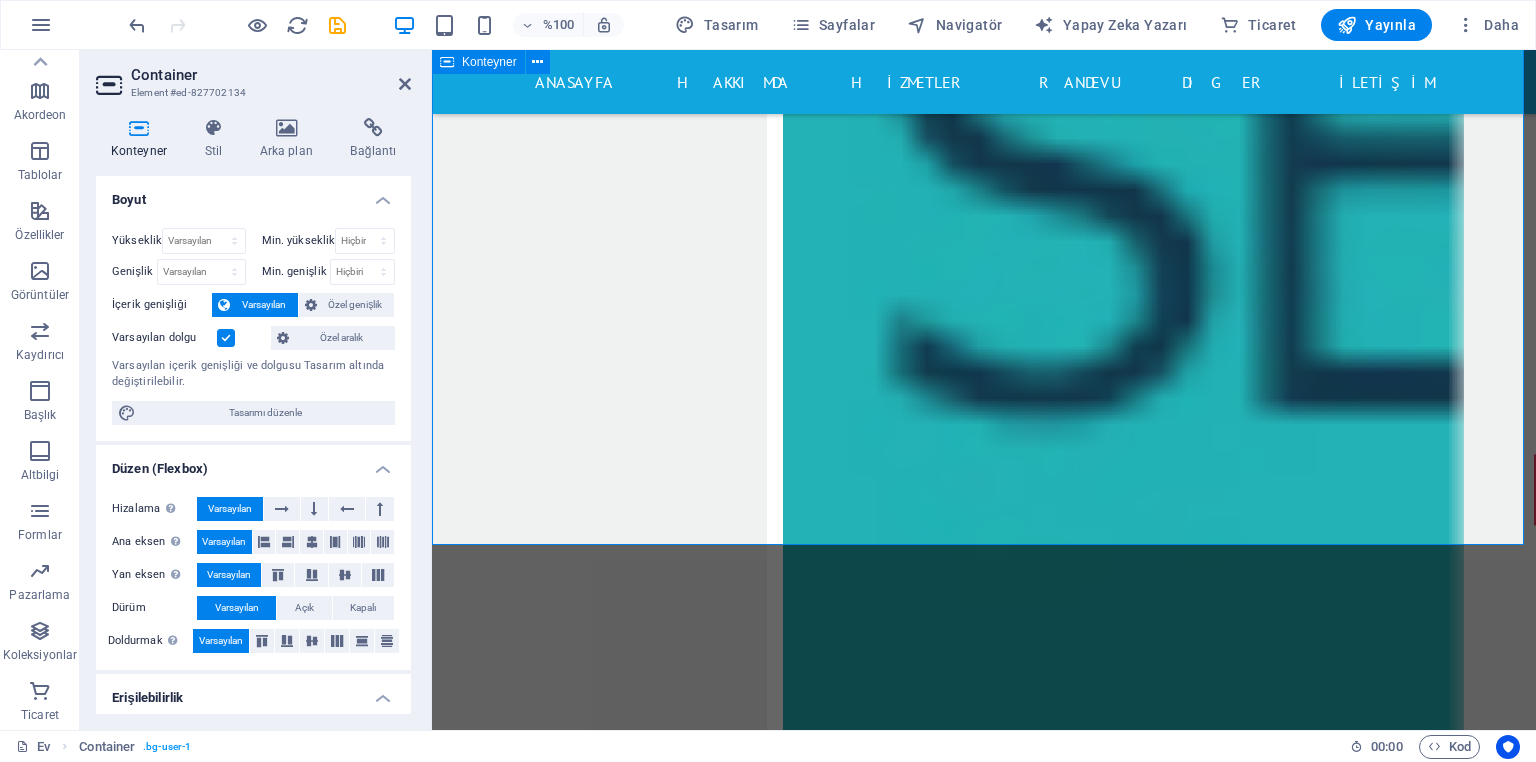 scroll, scrollTop: 14654, scrollLeft: 0, axis: vertical 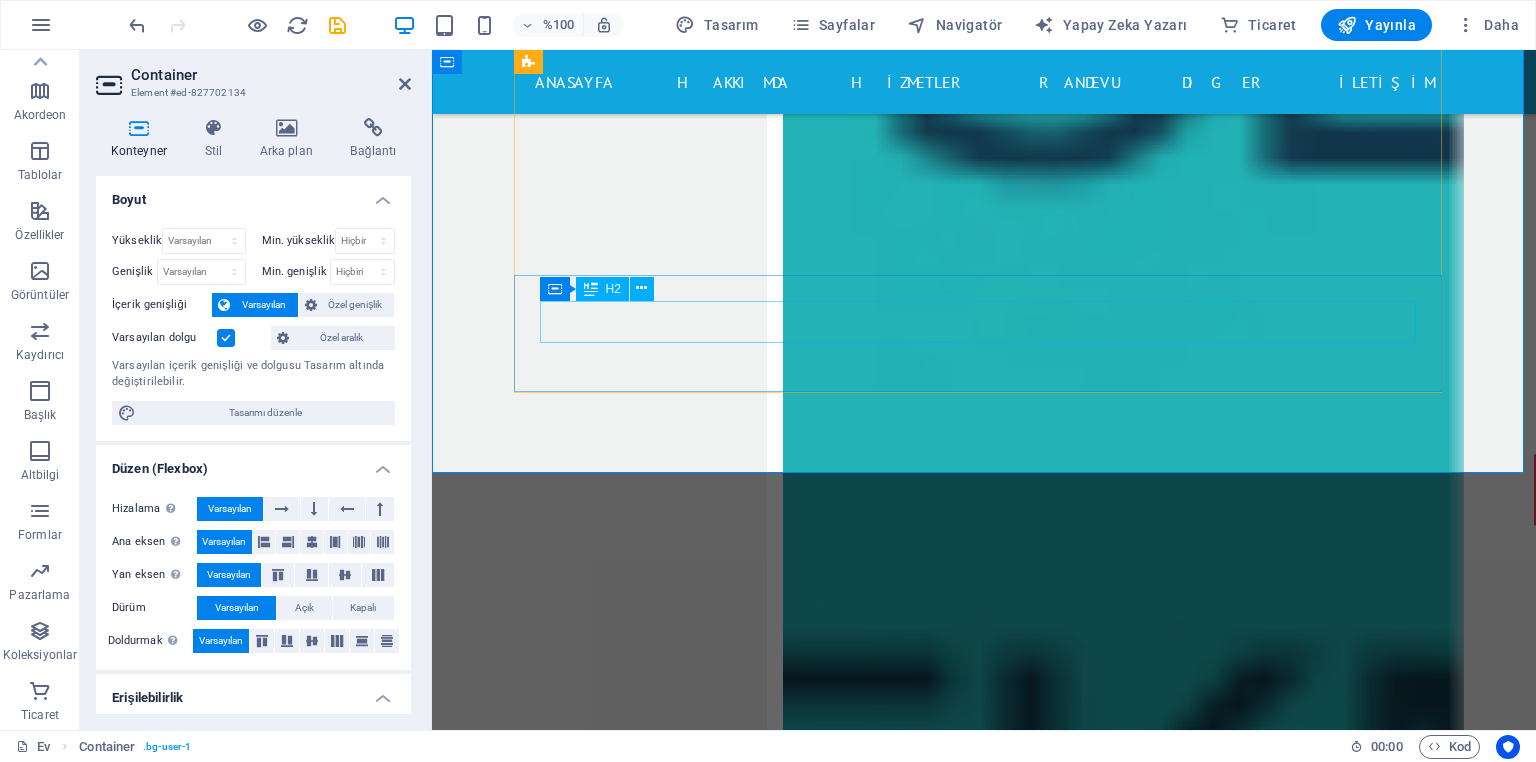 click on "Hemşiremiz" at bounding box center (984, 8740) 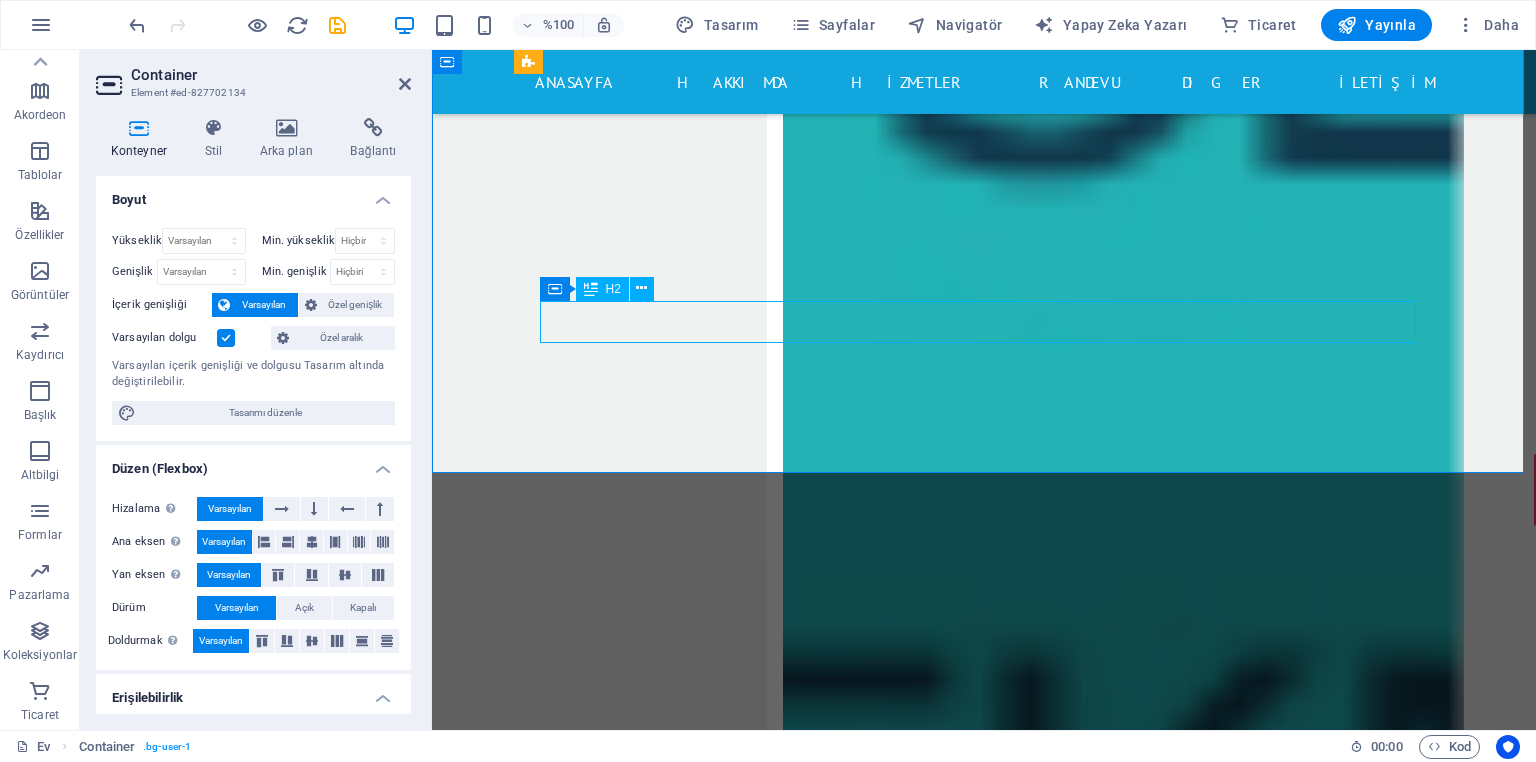 click on "Hemşiremiz" at bounding box center [984, 8740] 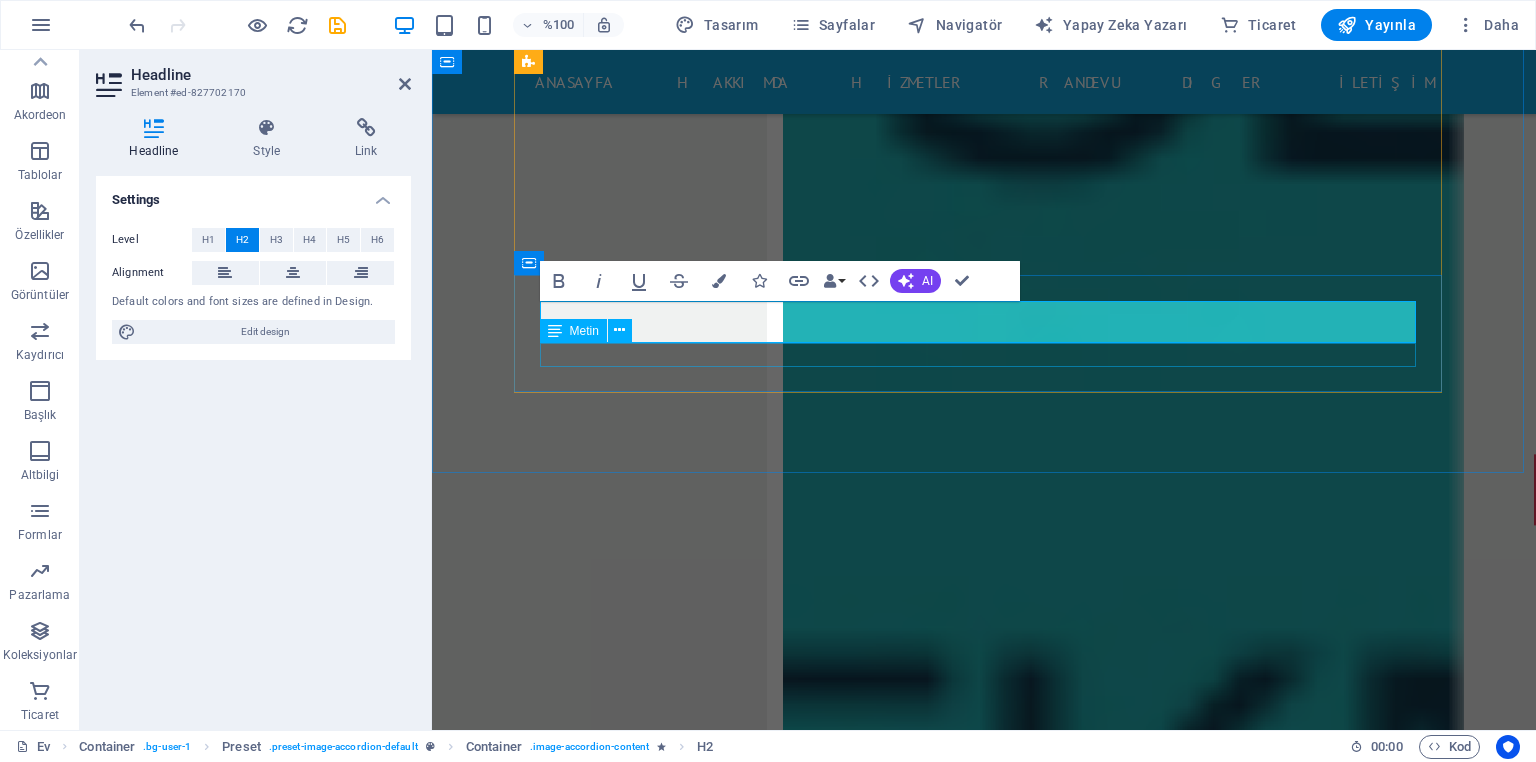 click on "Yakında..." at bounding box center [984, 8773] 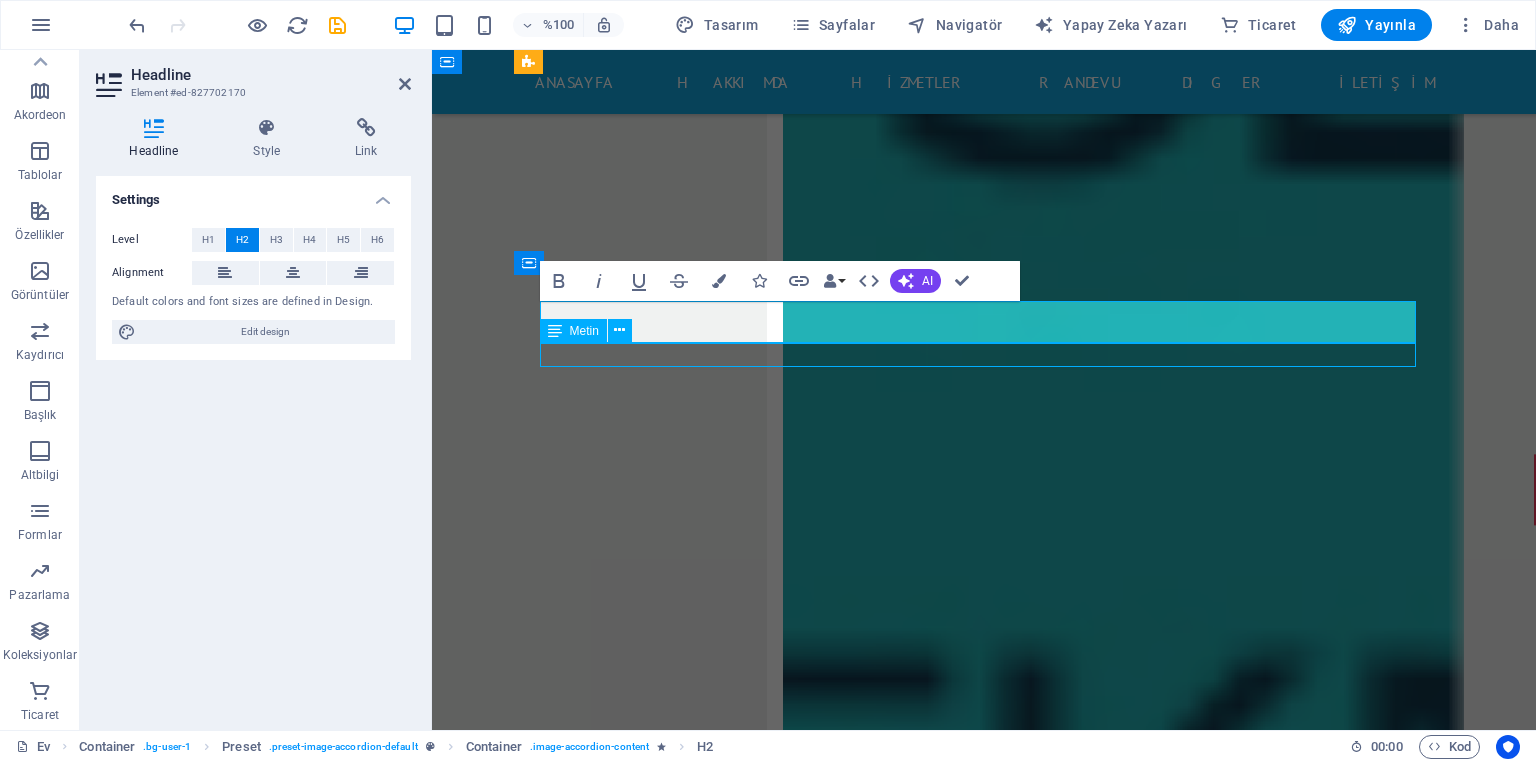 click on "Yakında..." at bounding box center (984, 8773) 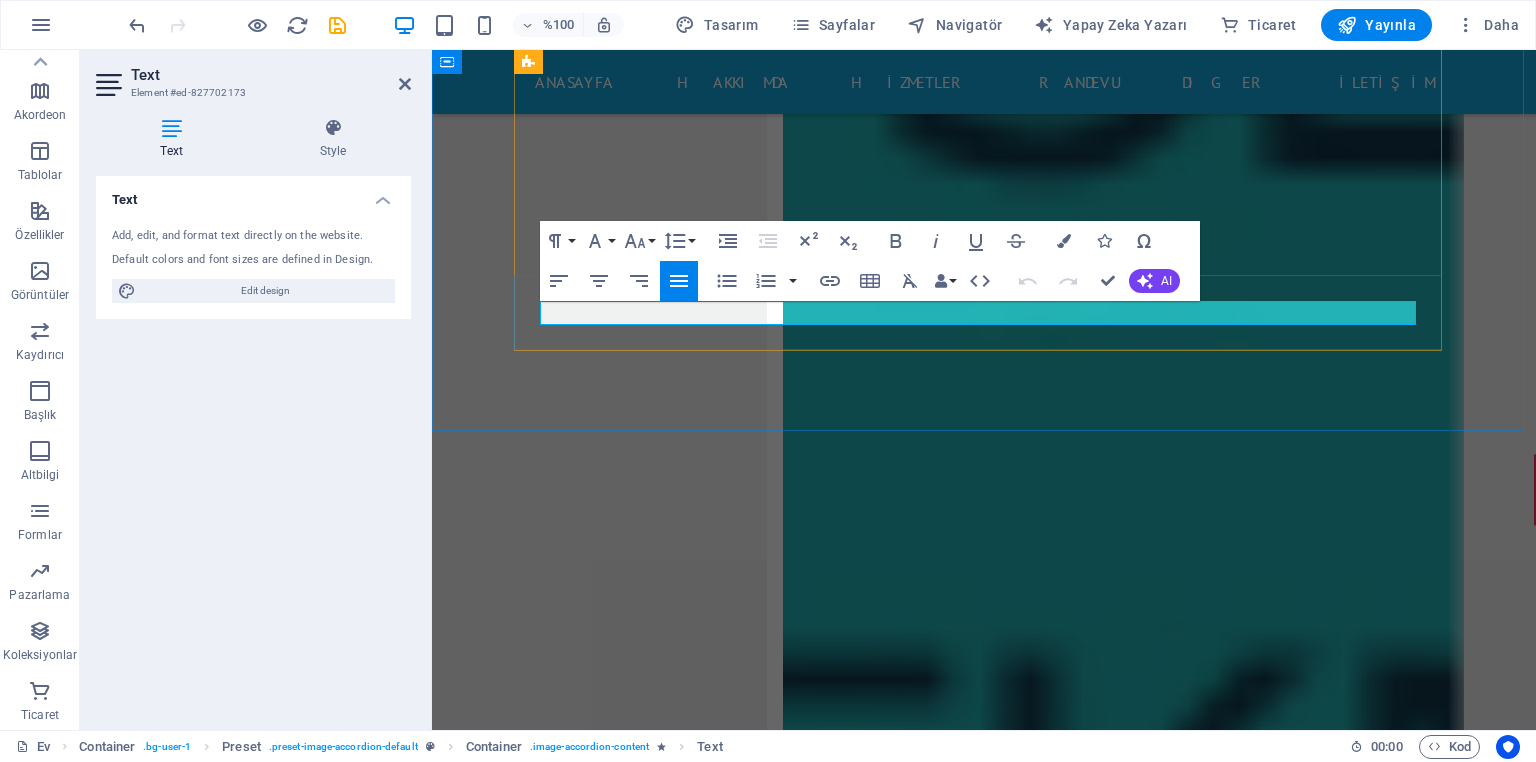 drag, startPoint x: 605, startPoint y: 317, endPoint x: 433, endPoint y: 317, distance: 172 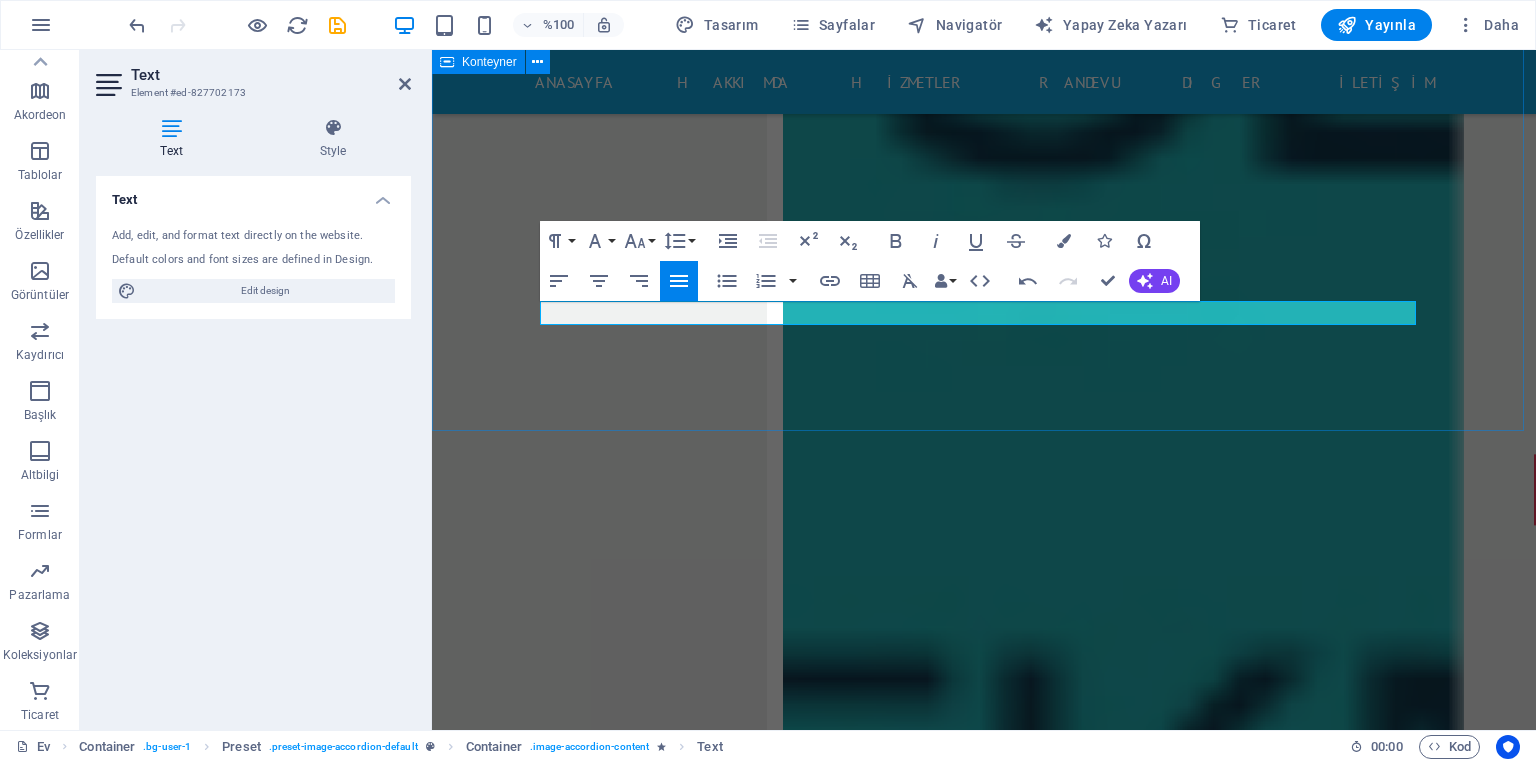 click on "Doktor dİCLE Üniversitesinde [YEAR] den fazla ameliyat! Cerrah Dicle Üroloji Mağazası - ÜROMER" at bounding box center (984, 7202) 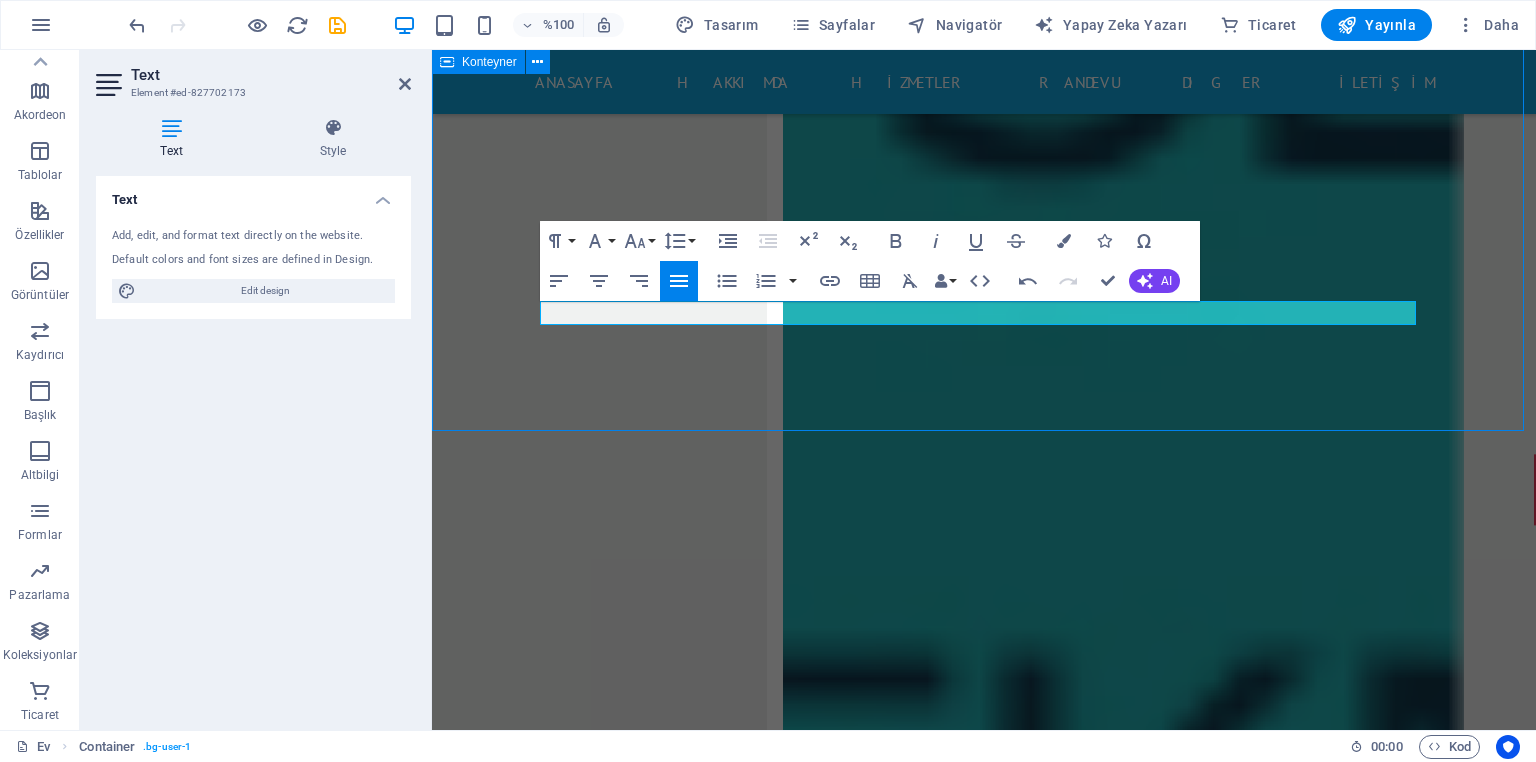 click on "Drop content here or  Add elements  Paste clipboard" at bounding box center [984, 8790] 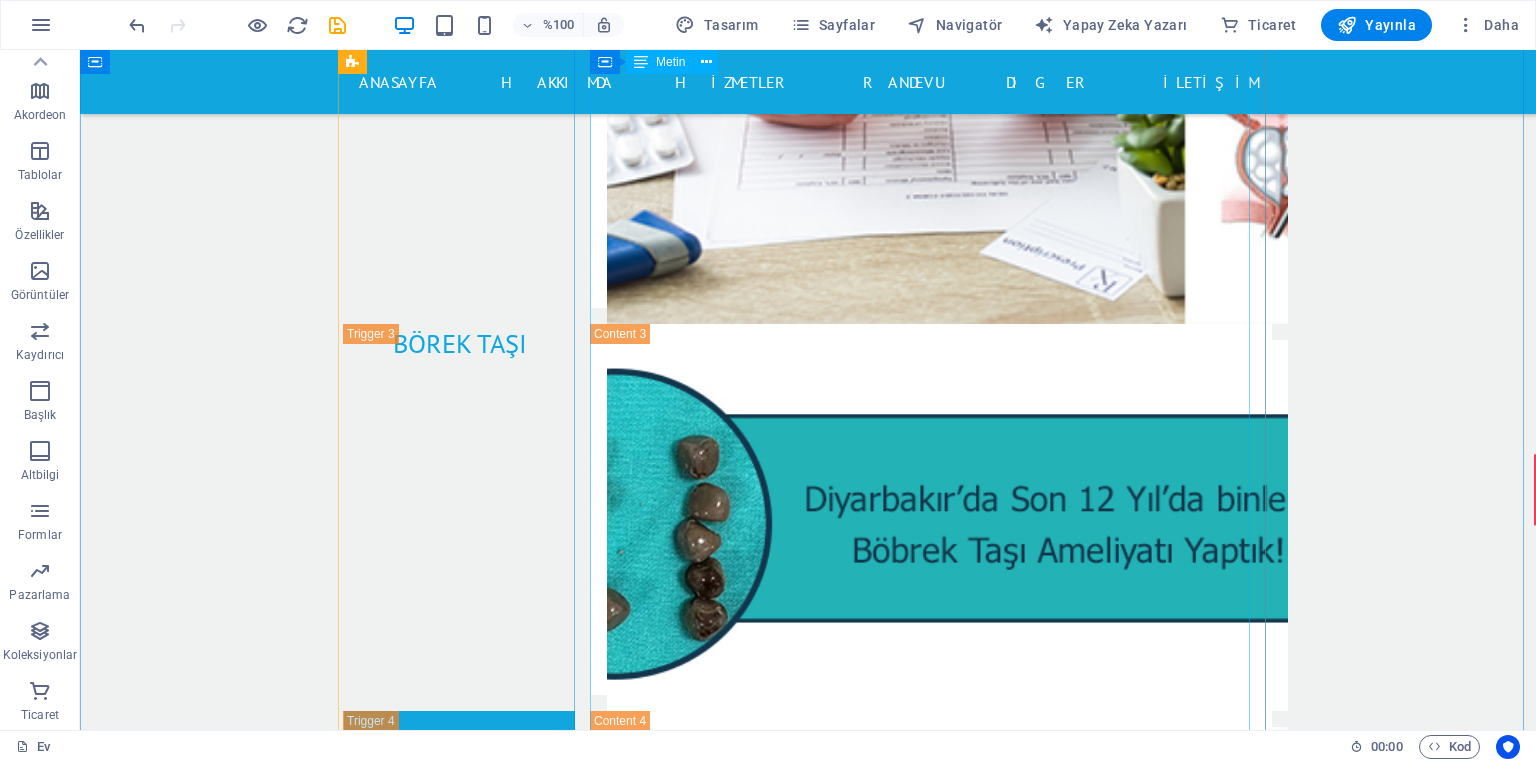 scroll, scrollTop: 10257, scrollLeft: 0, axis: vertical 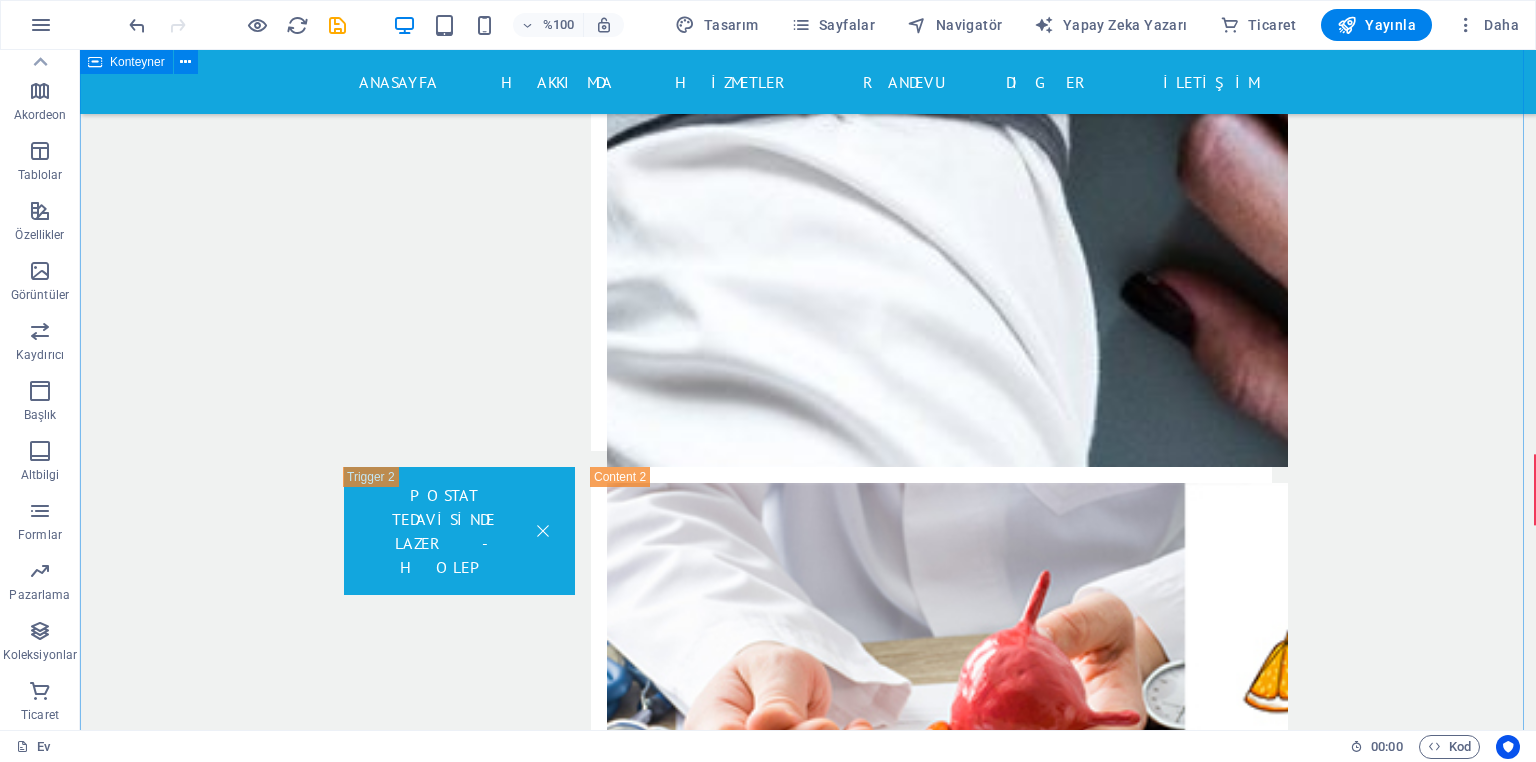drag, startPoint x: 1518, startPoint y: 483, endPoint x: 1517, endPoint y: 303, distance: 180.00278 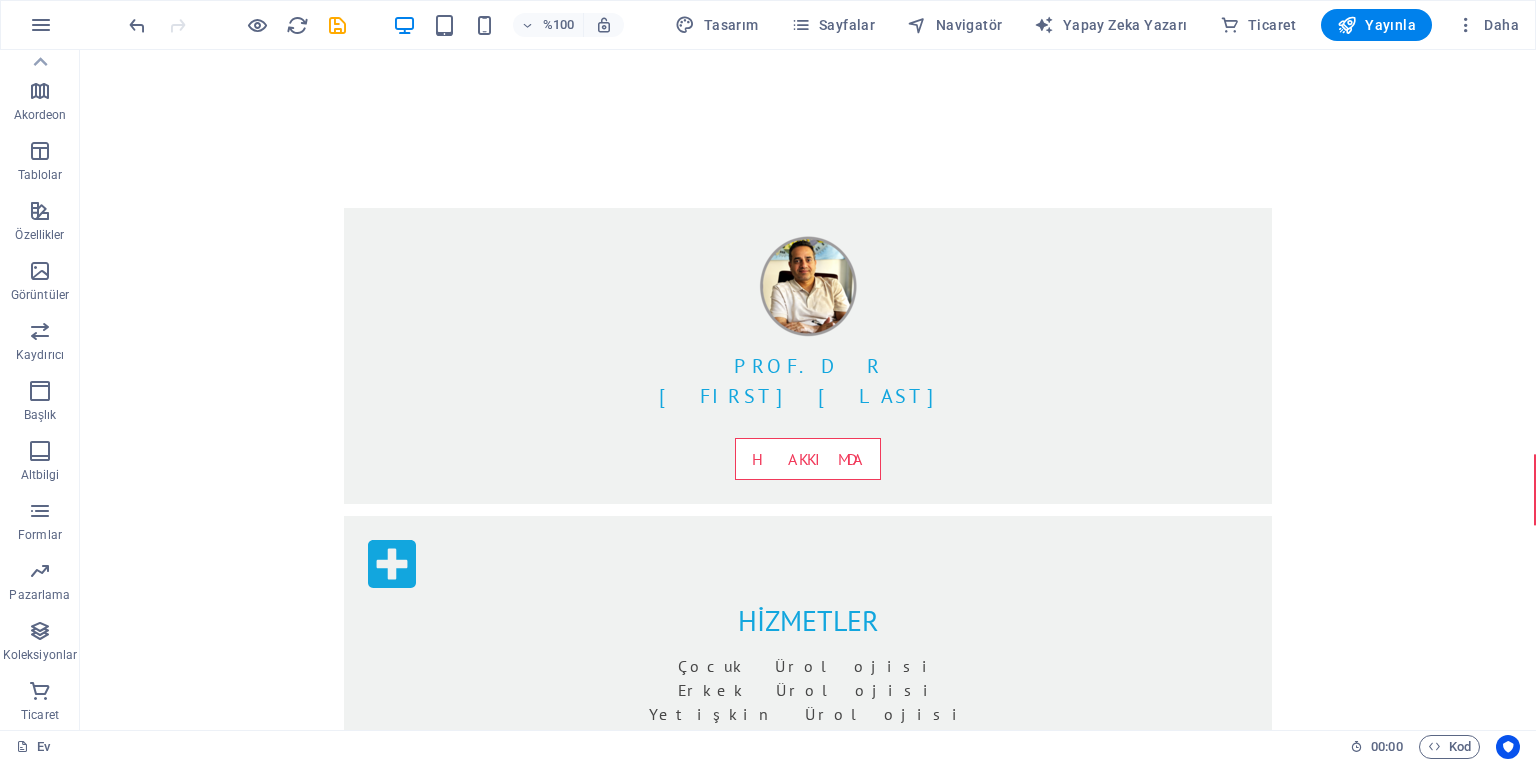 scroll, scrollTop: 0, scrollLeft: 0, axis: both 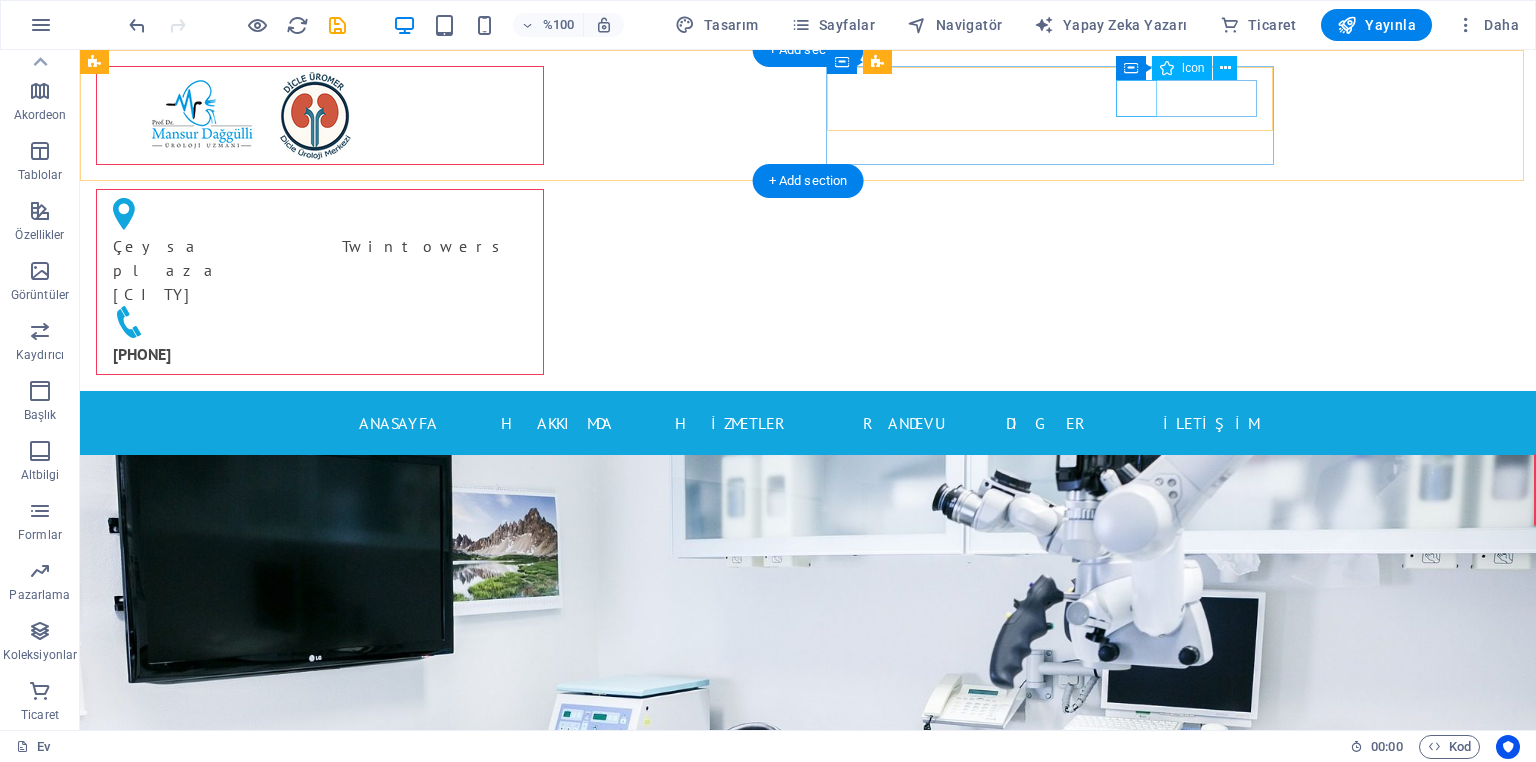 click at bounding box center [320, 324] 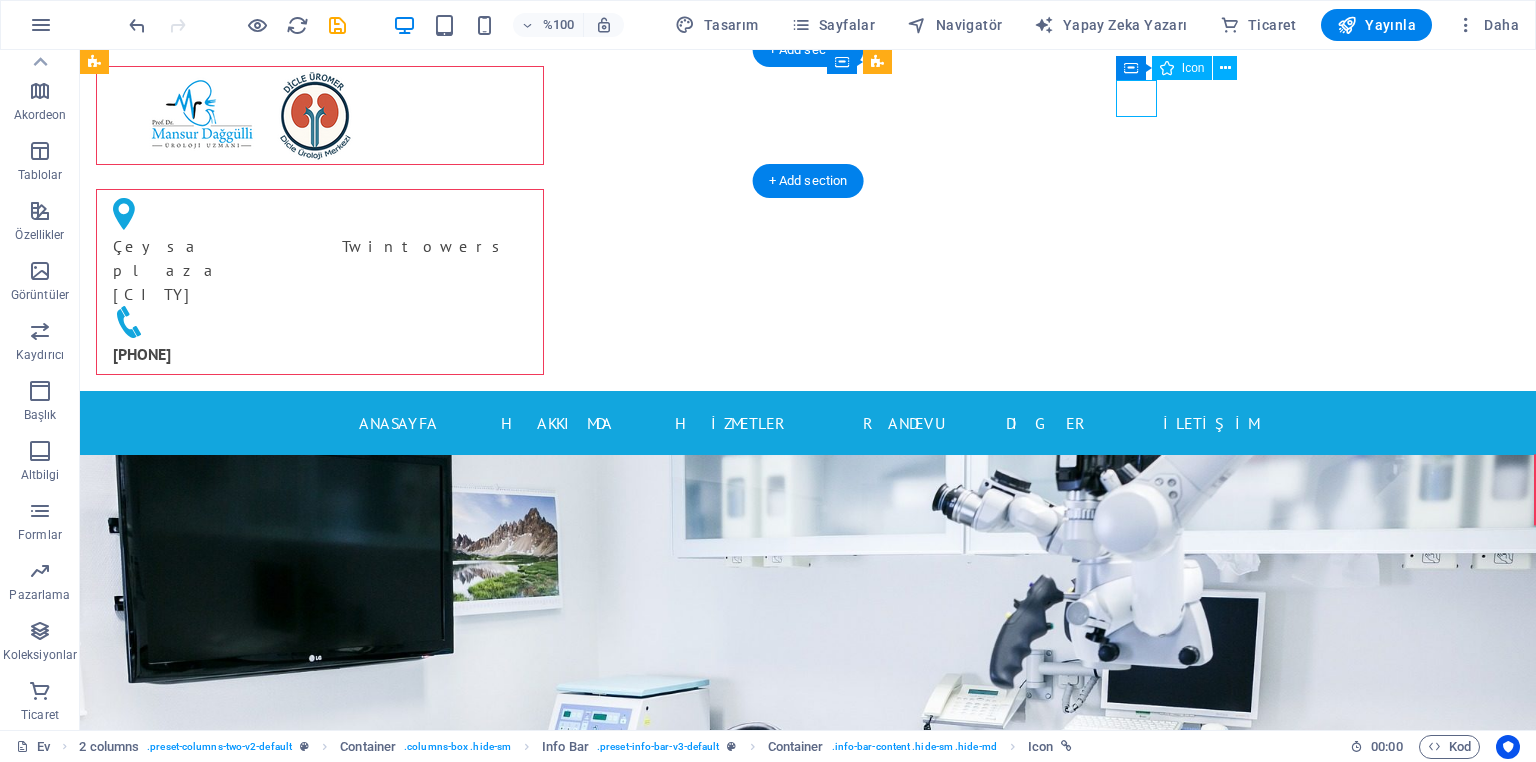 click at bounding box center (320, 324) 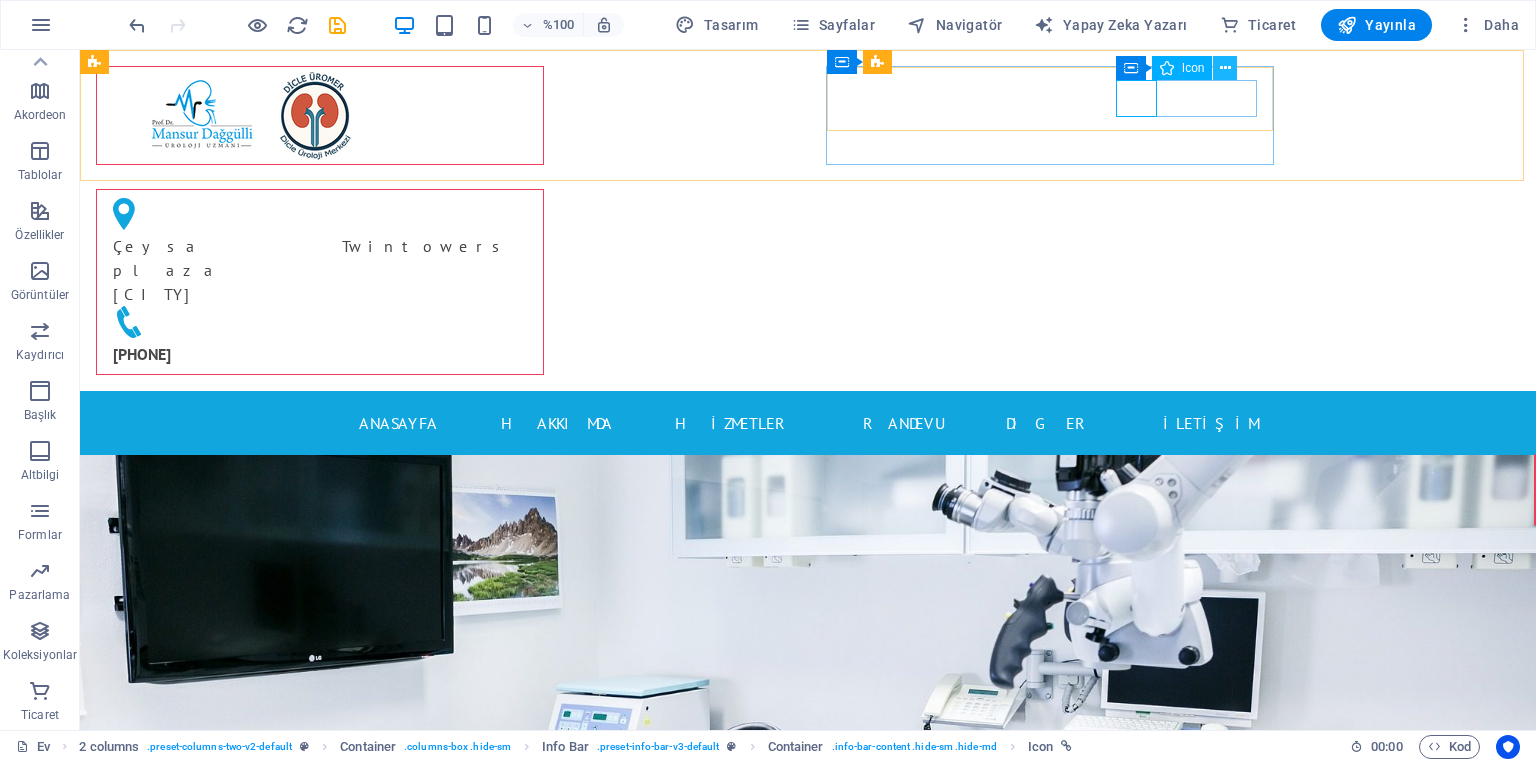 click at bounding box center (1225, 68) 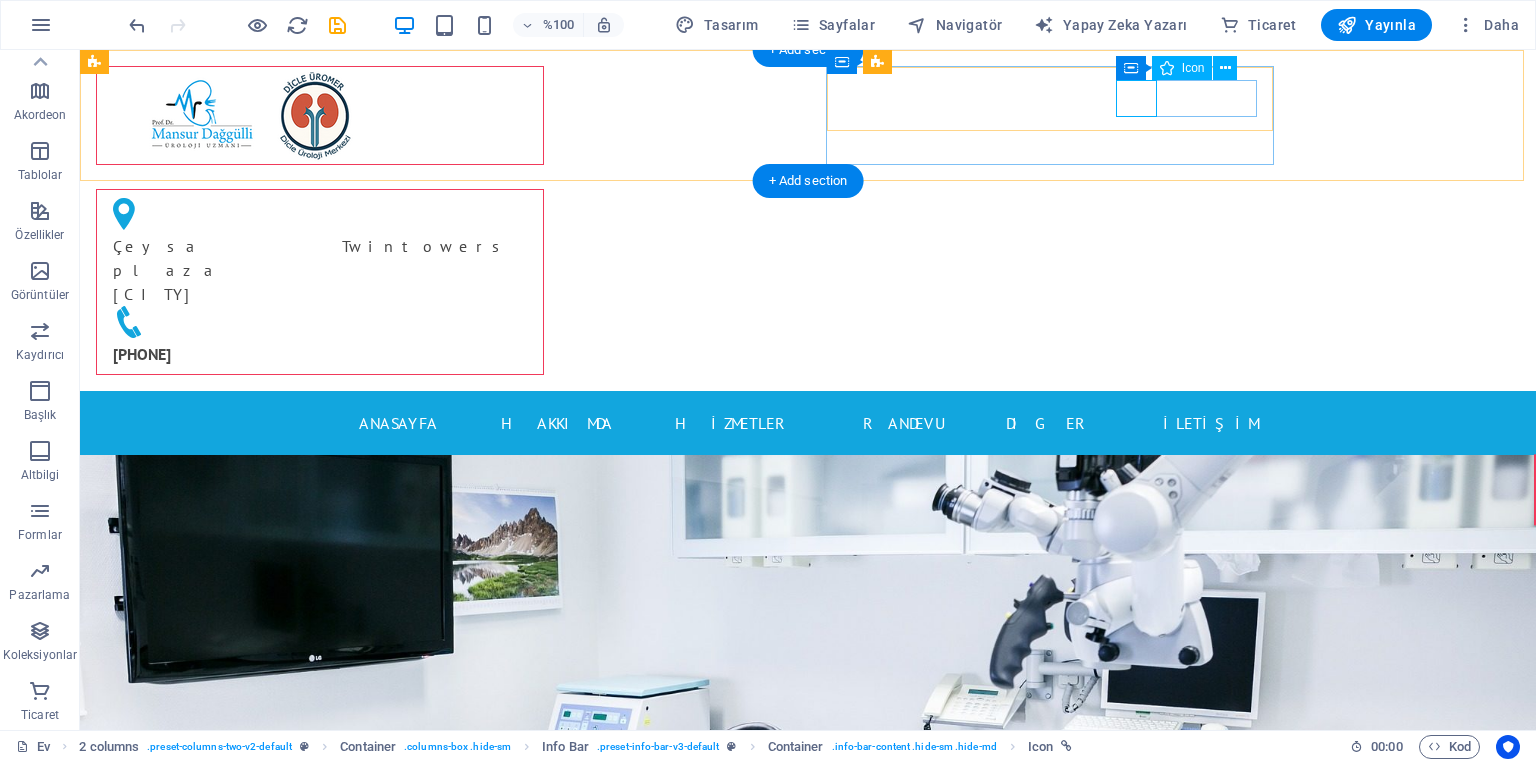 click at bounding box center (320, 324) 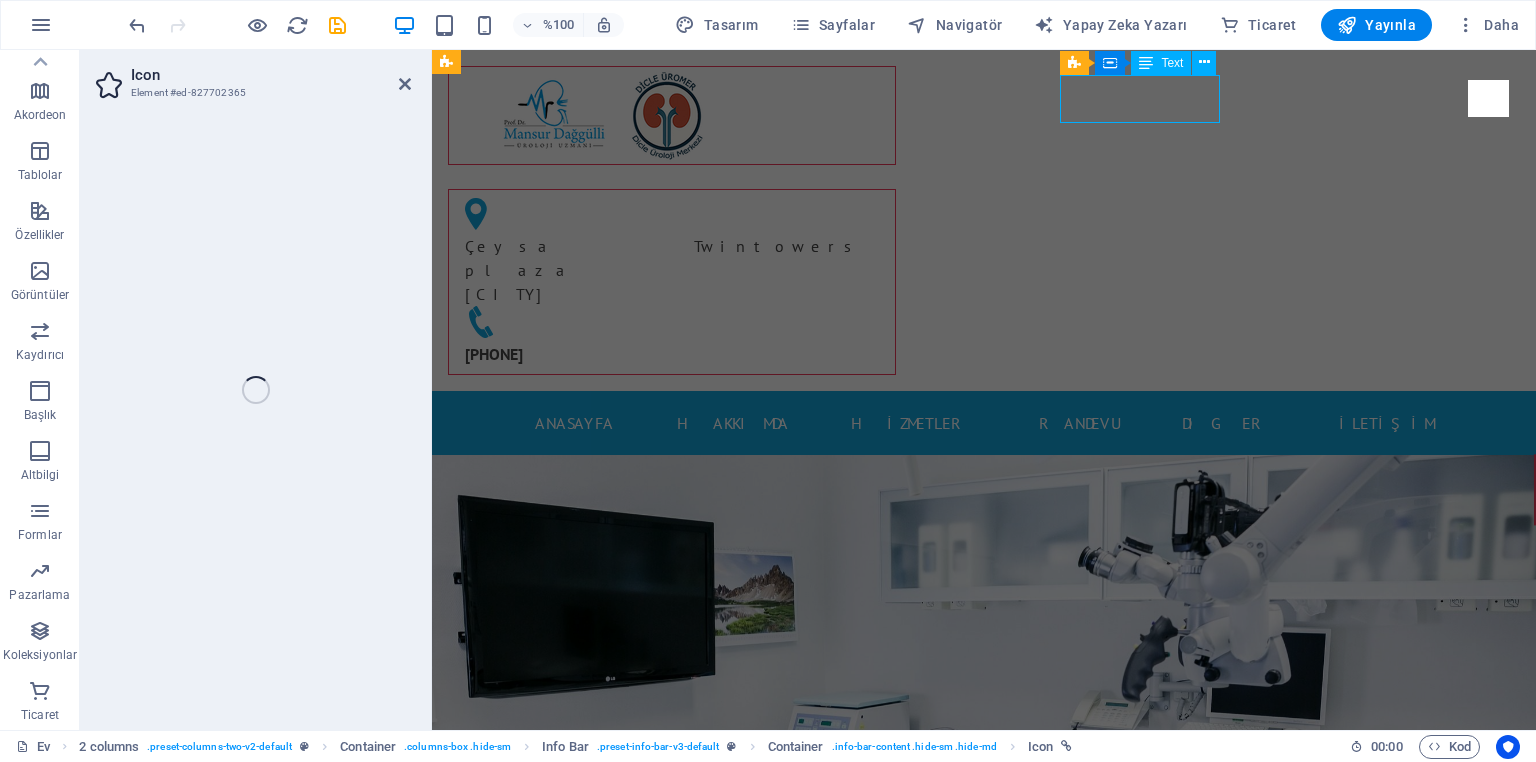 select on "xMidYMid" 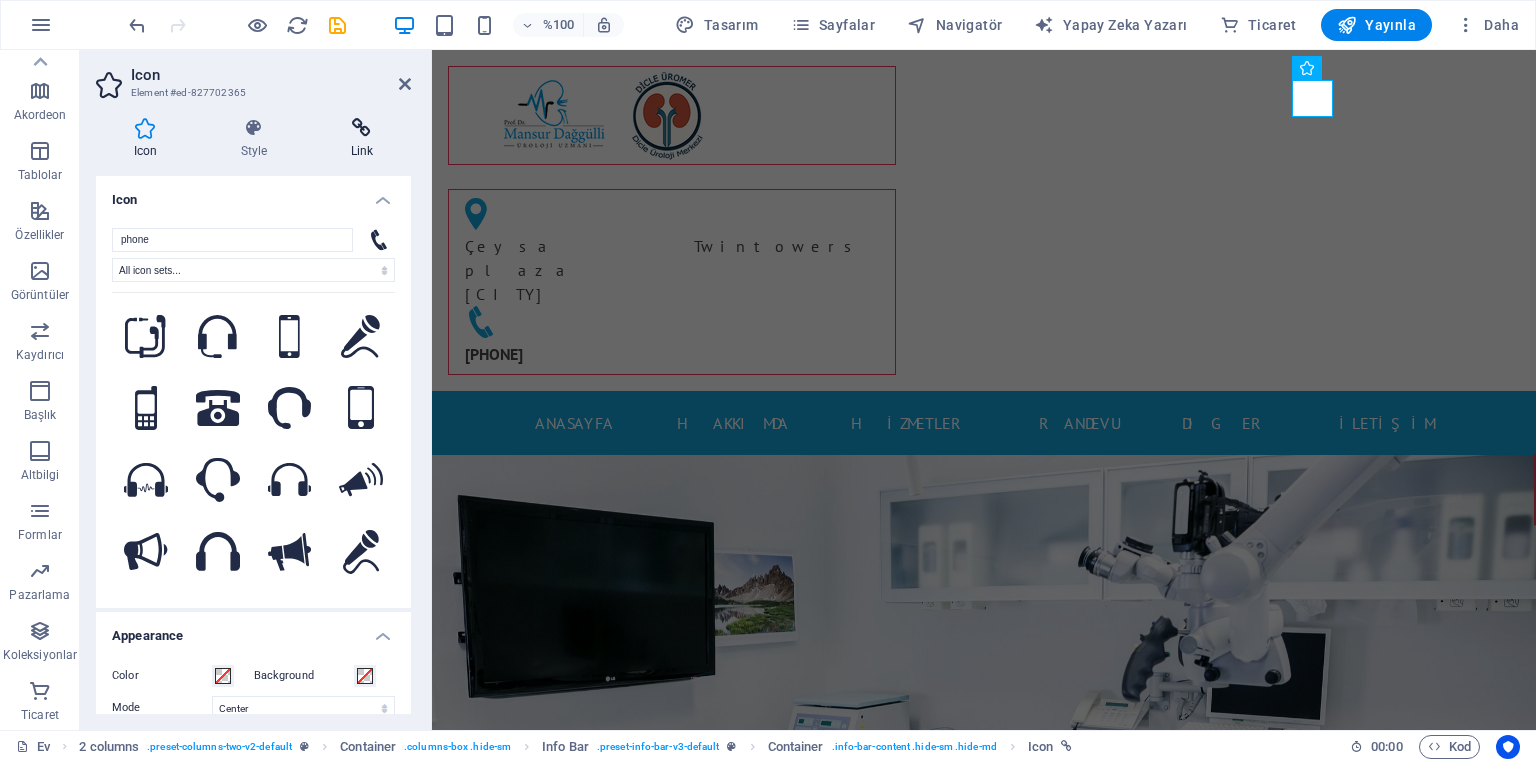 click at bounding box center [362, 128] 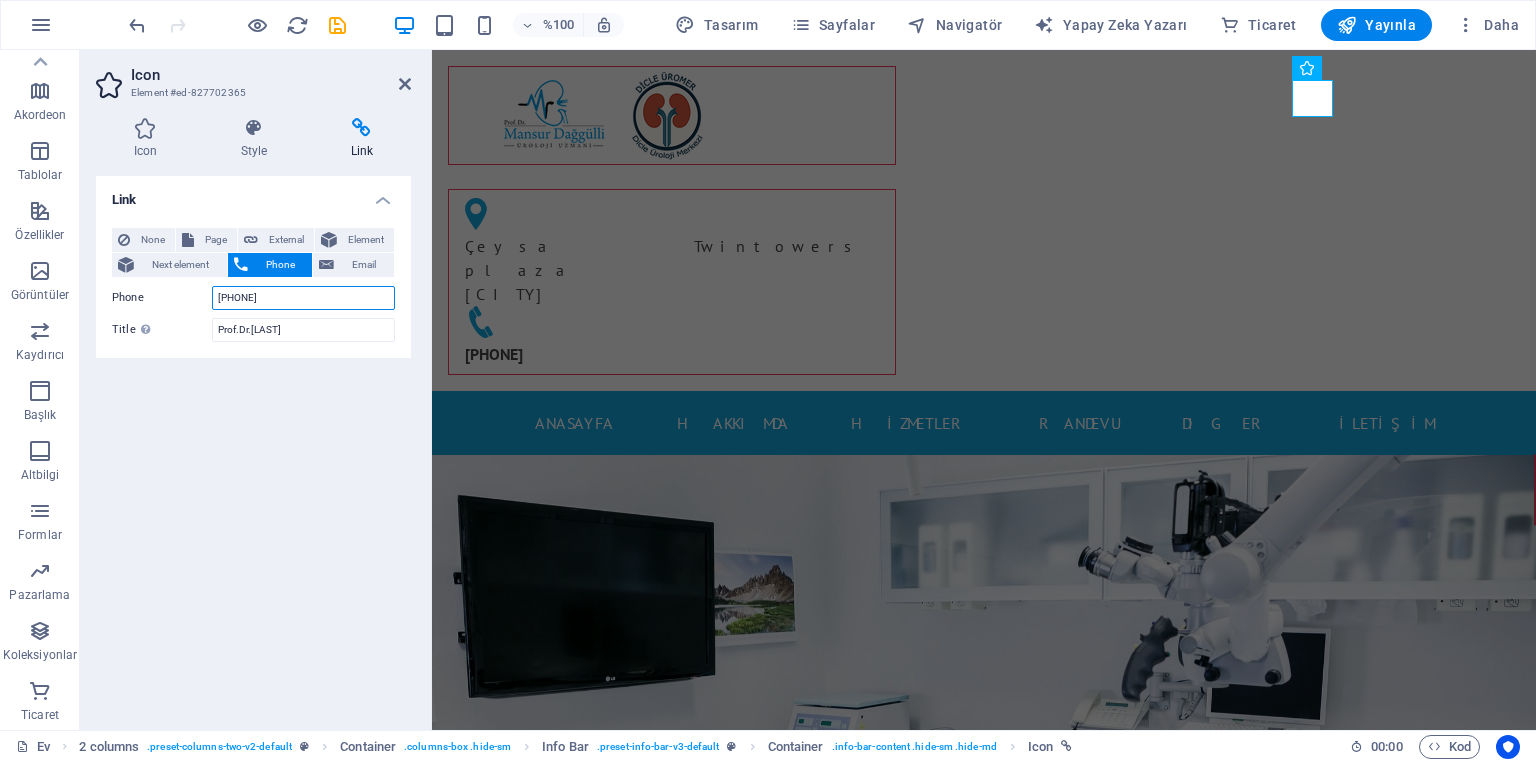 click on "[PHONE]" at bounding box center [303, 298] 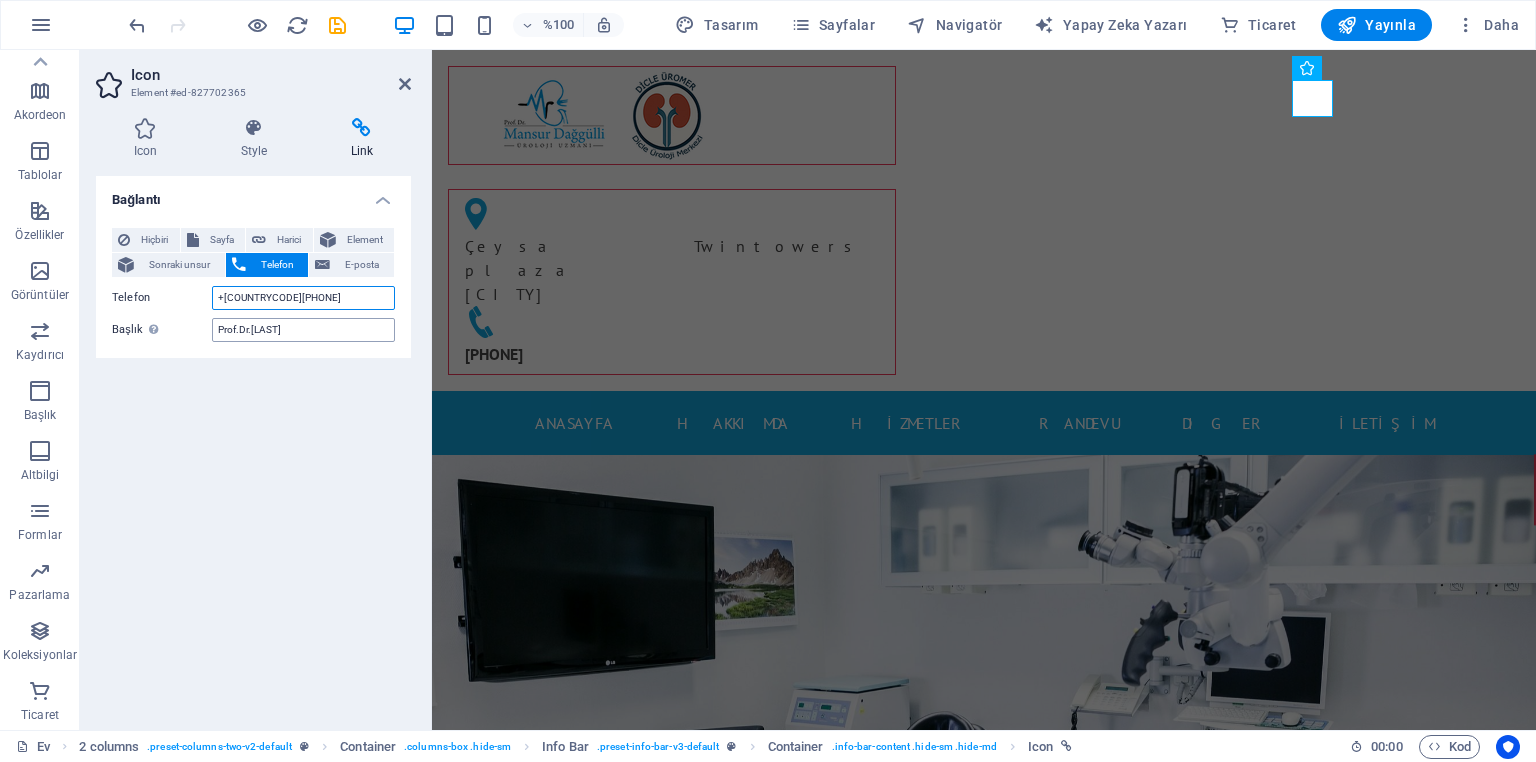 type on "+[COUNTRYCODE][PHONE]" 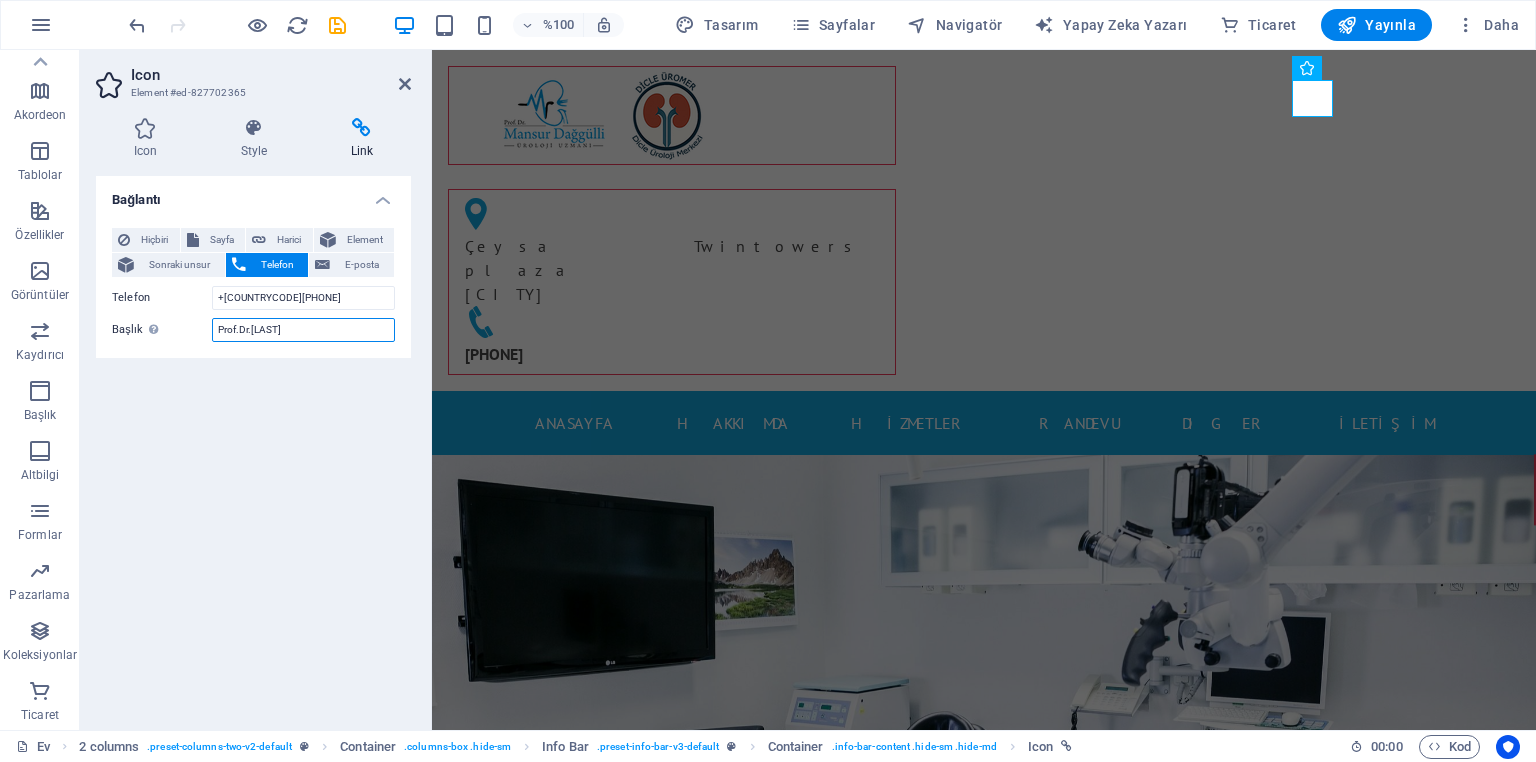 click on "Prof.Dr.[LAST]" at bounding box center (303, 330) 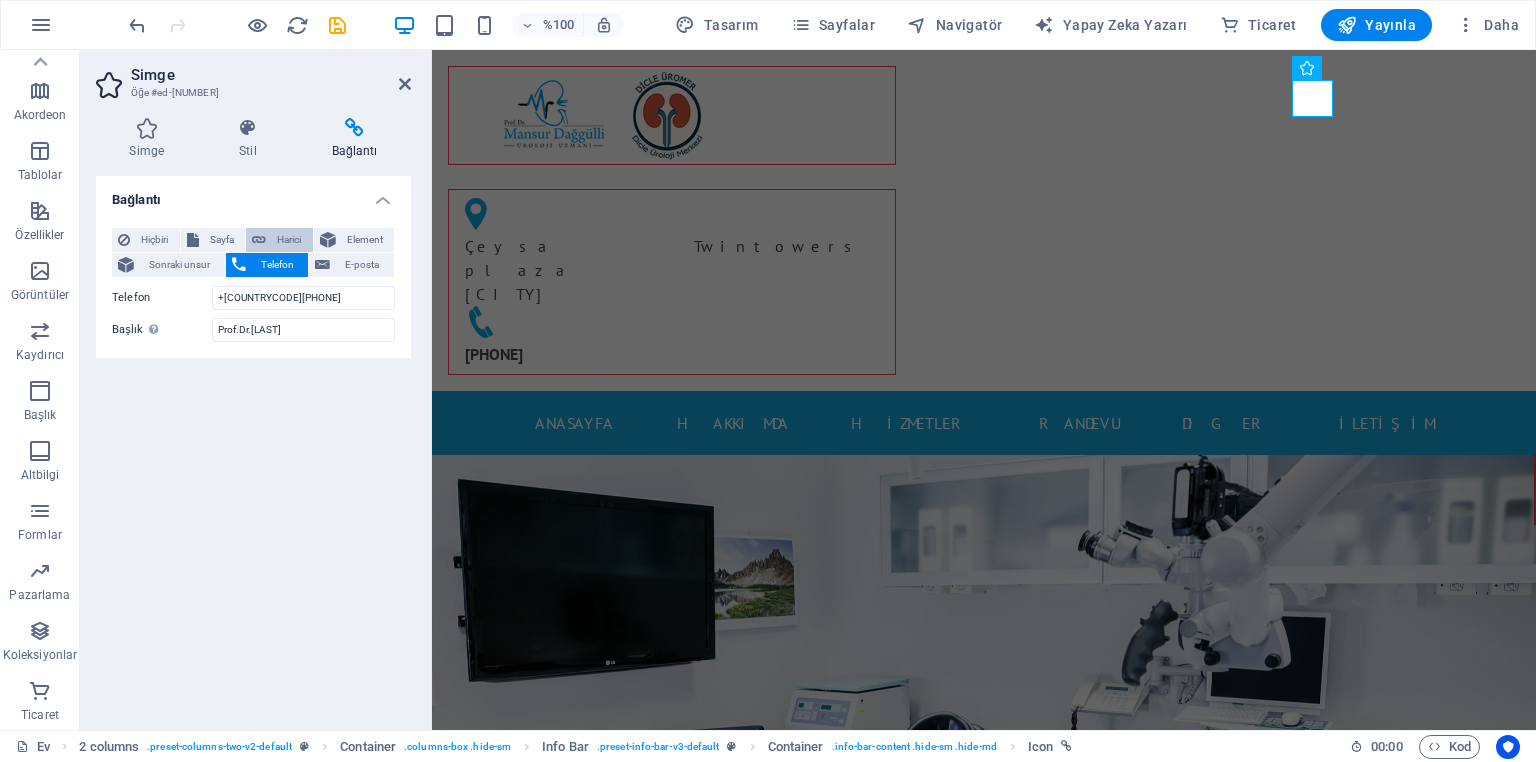click at bounding box center [259, 240] 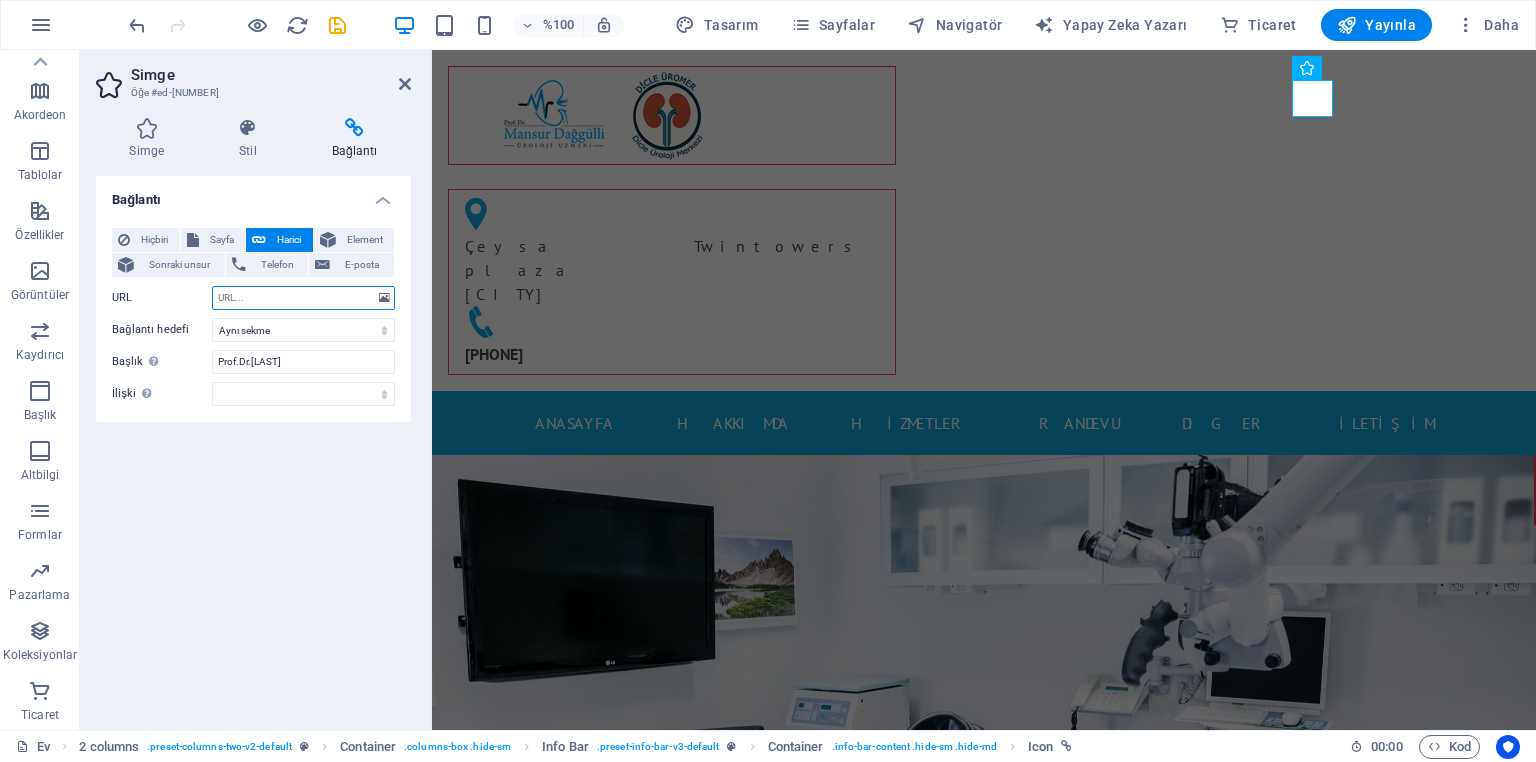 select on "blank" 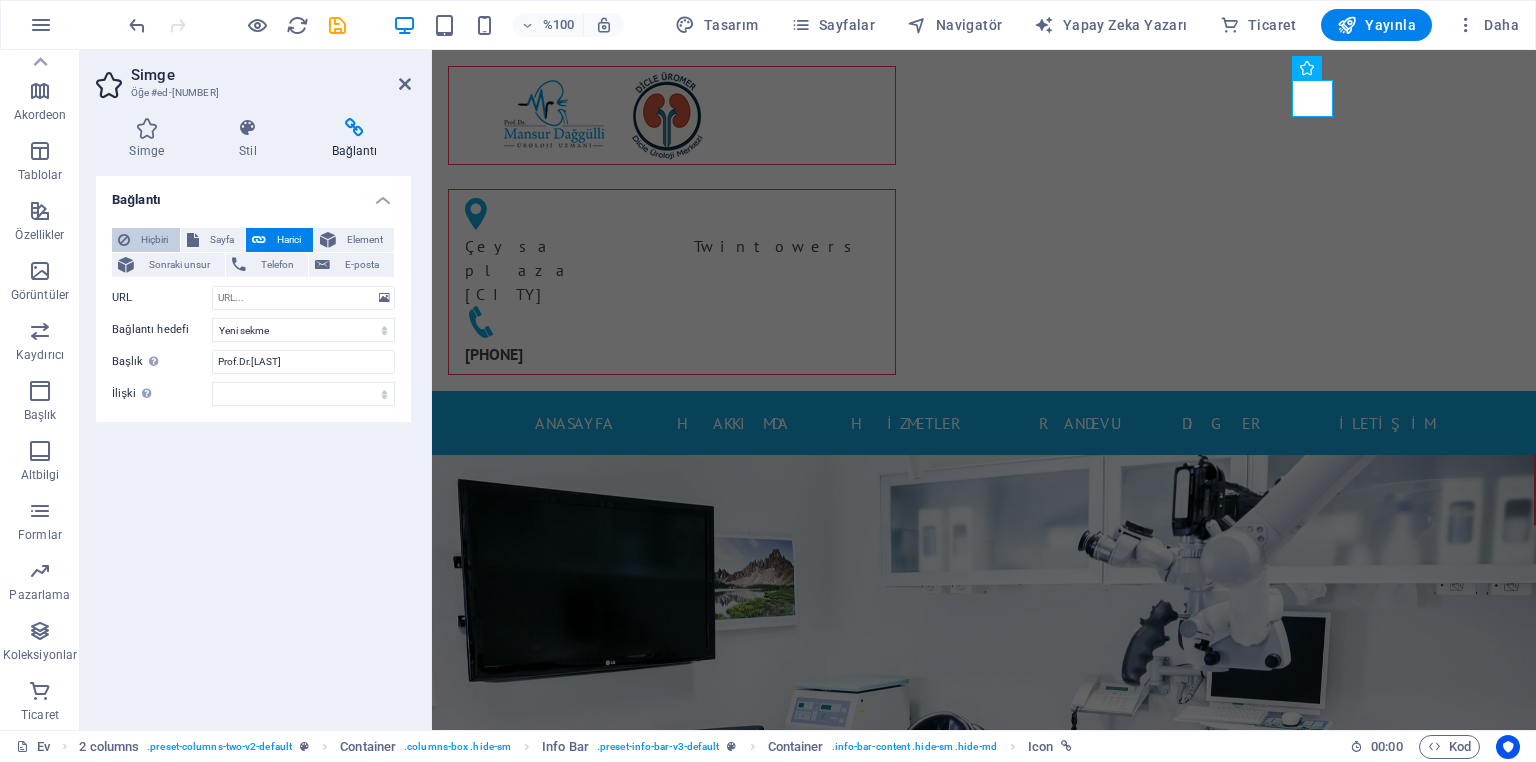 click on "Hiçbiri" at bounding box center (155, 240) 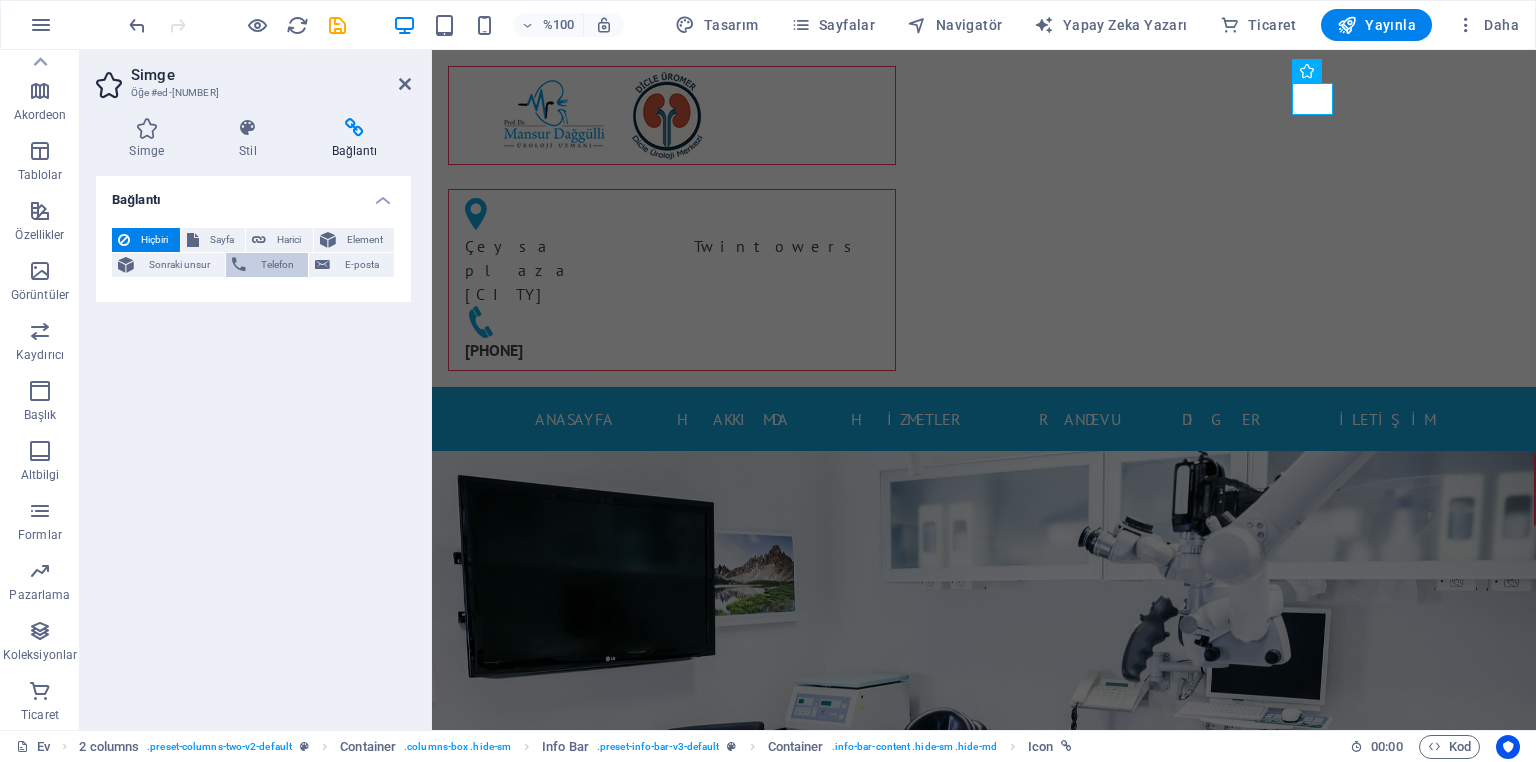 click on "Telefon" at bounding box center [277, 264] 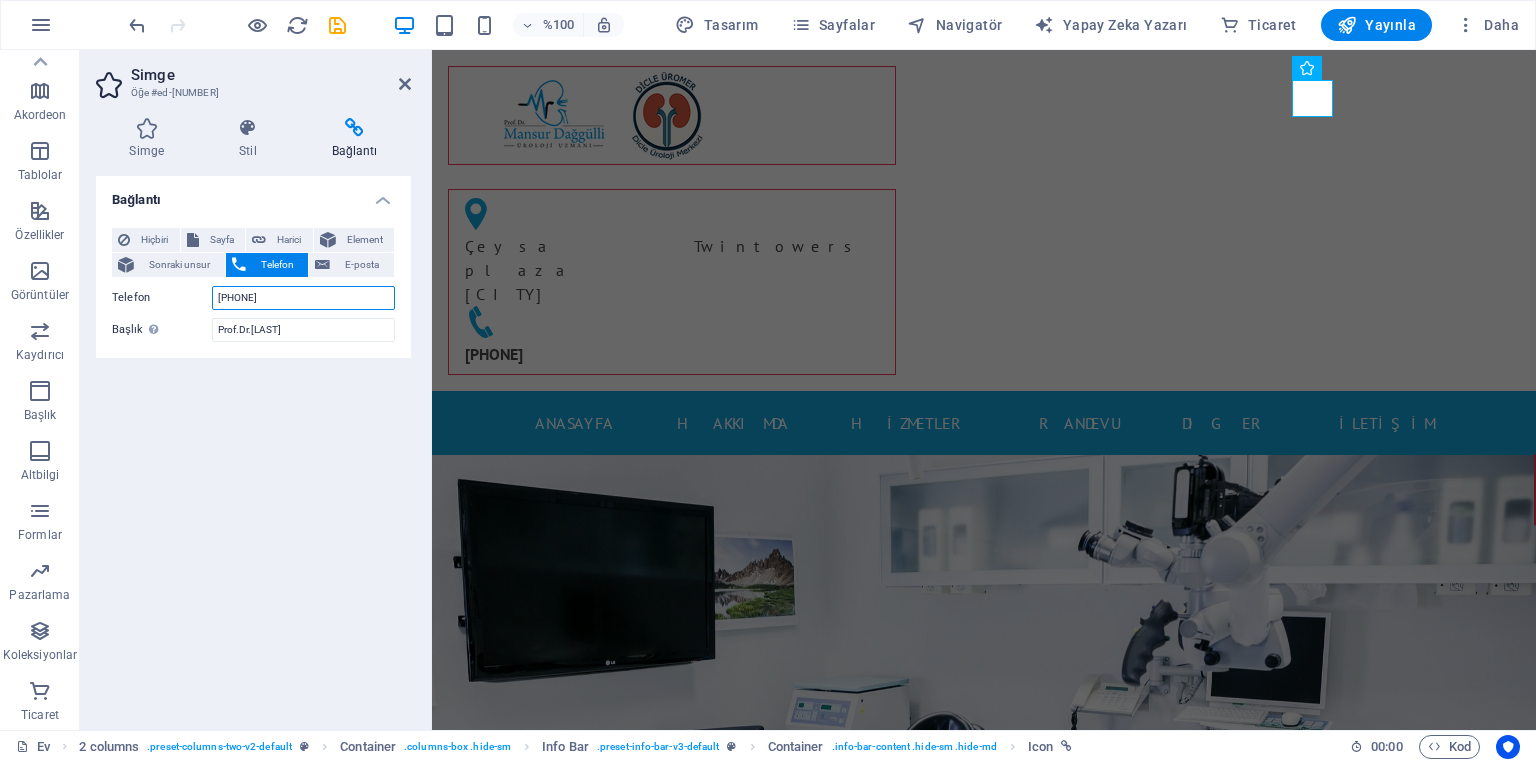 click on "[PHONE]" at bounding box center (303, 298) 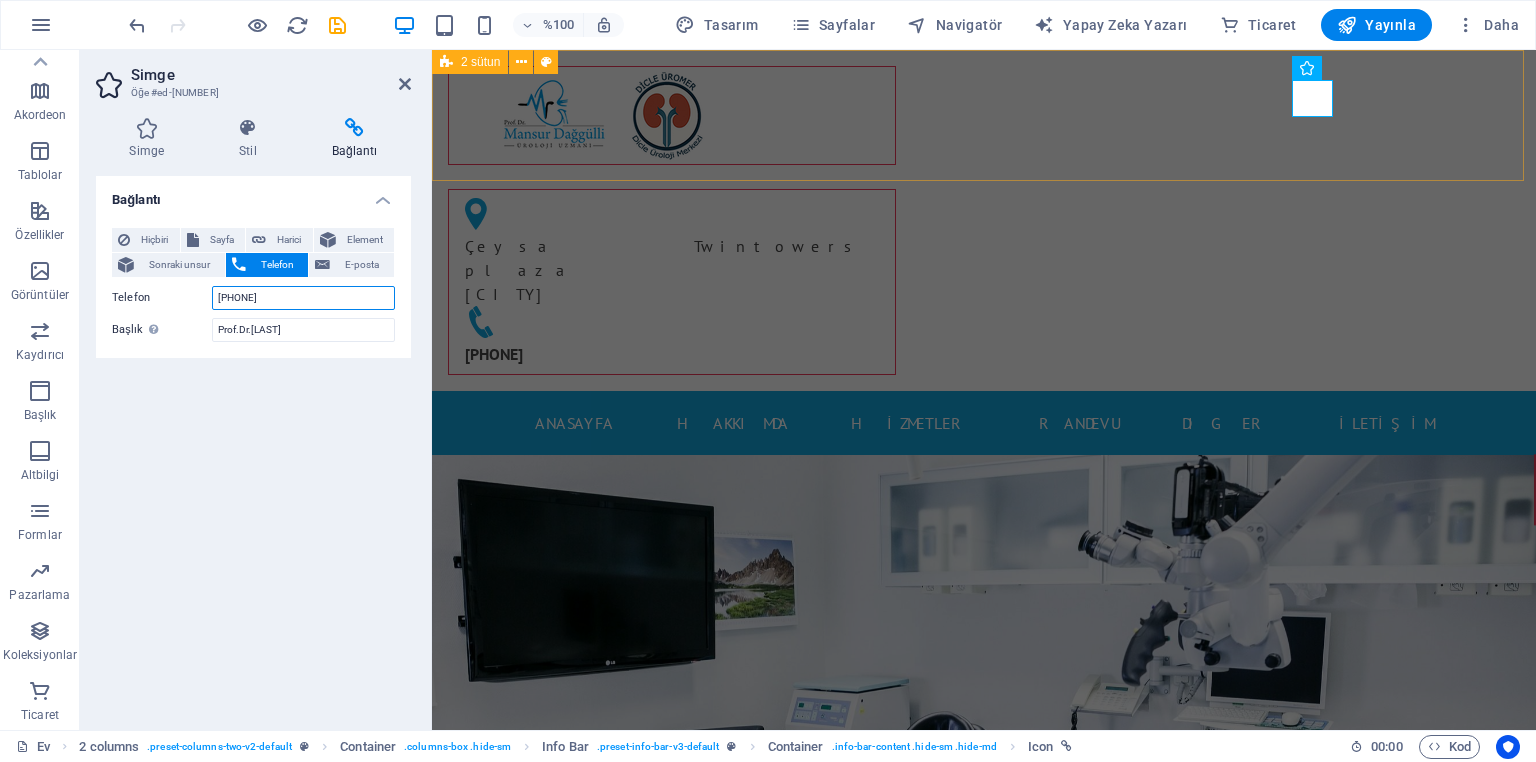 type on "[PHONE]" 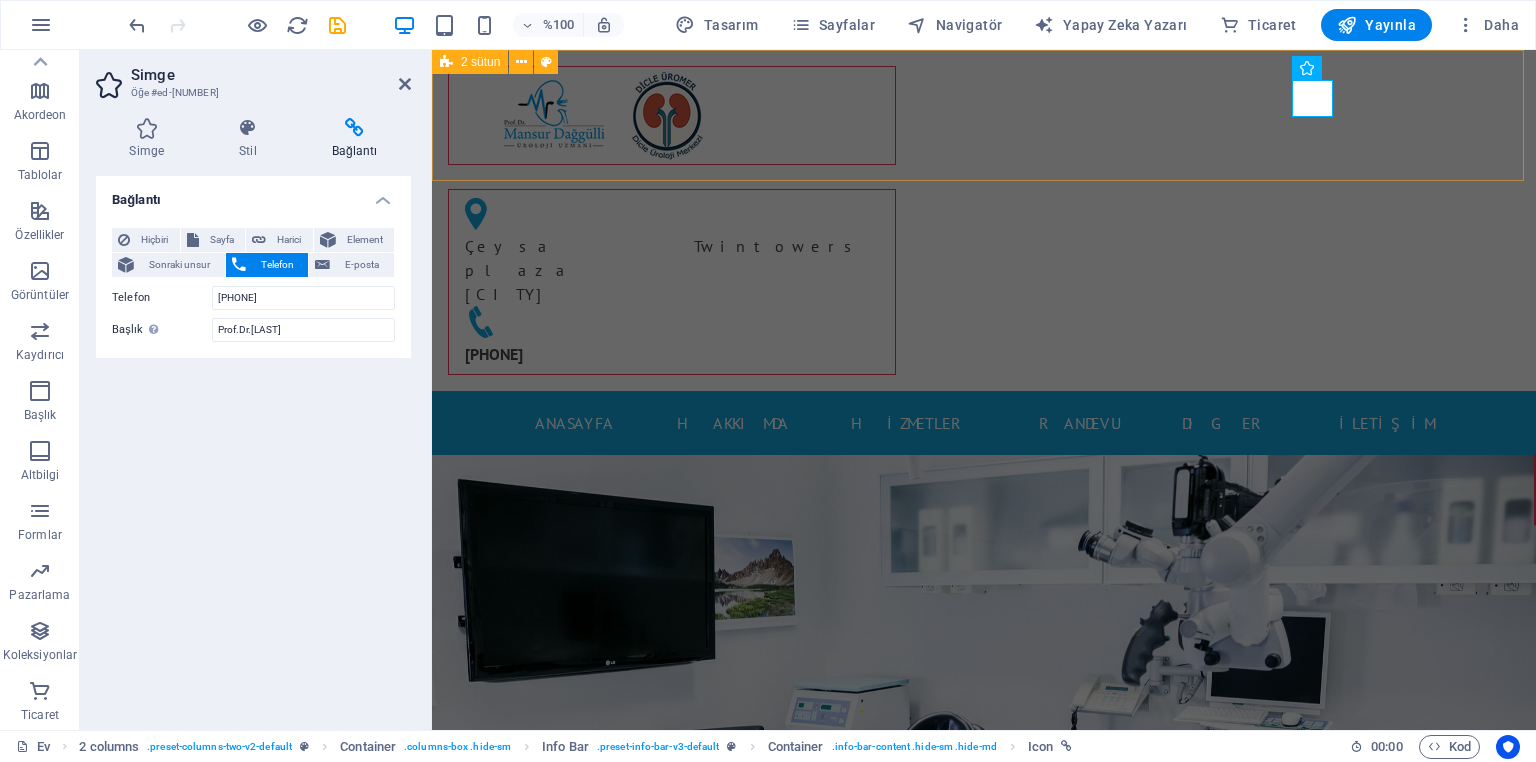 click on "Çeysa Twintowers plaza [CITY] [PHONE]" at bounding box center (984, 220) 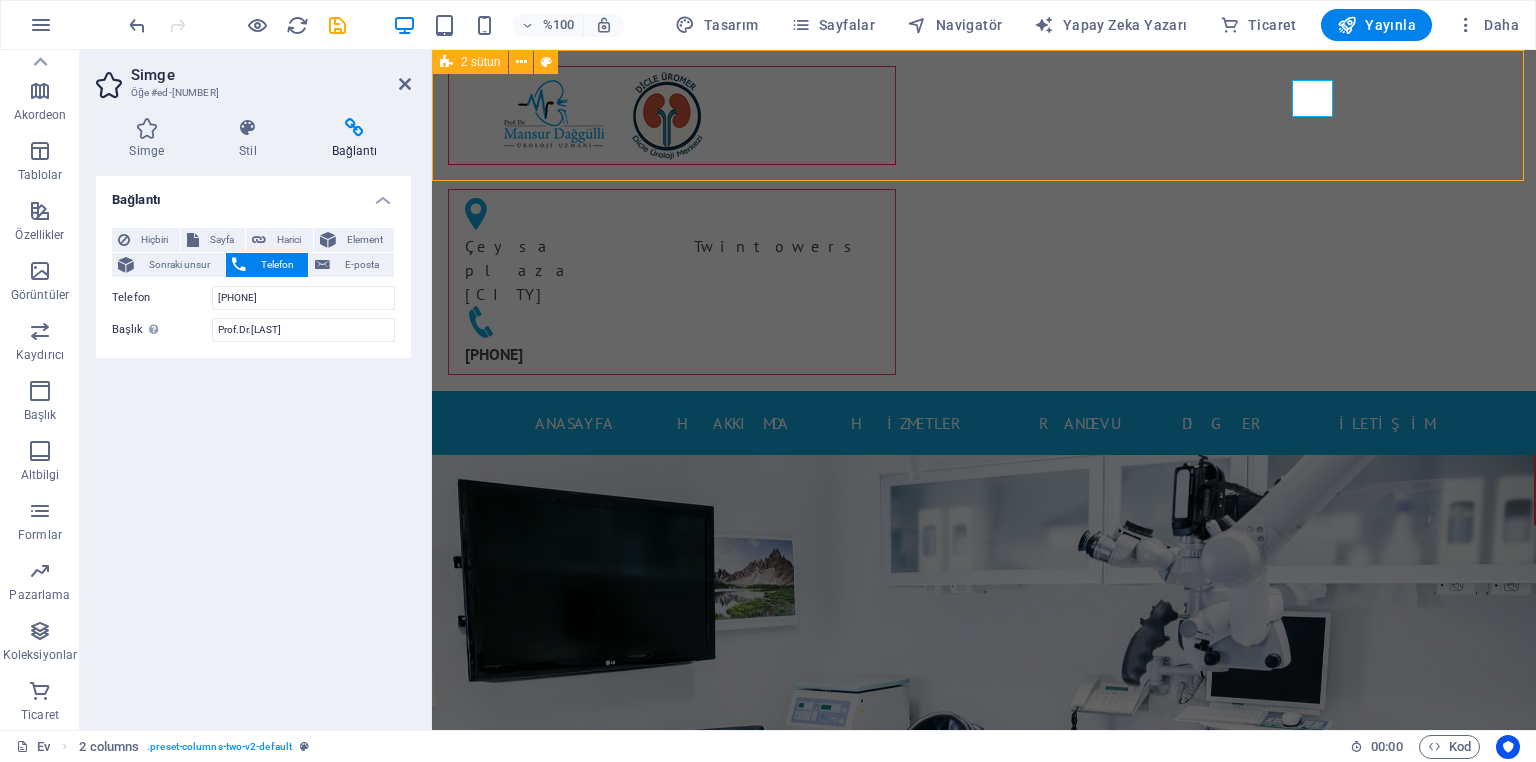 click on "Çeysa Twintowers plaza [CITY] [PHONE]" at bounding box center (984, 220) 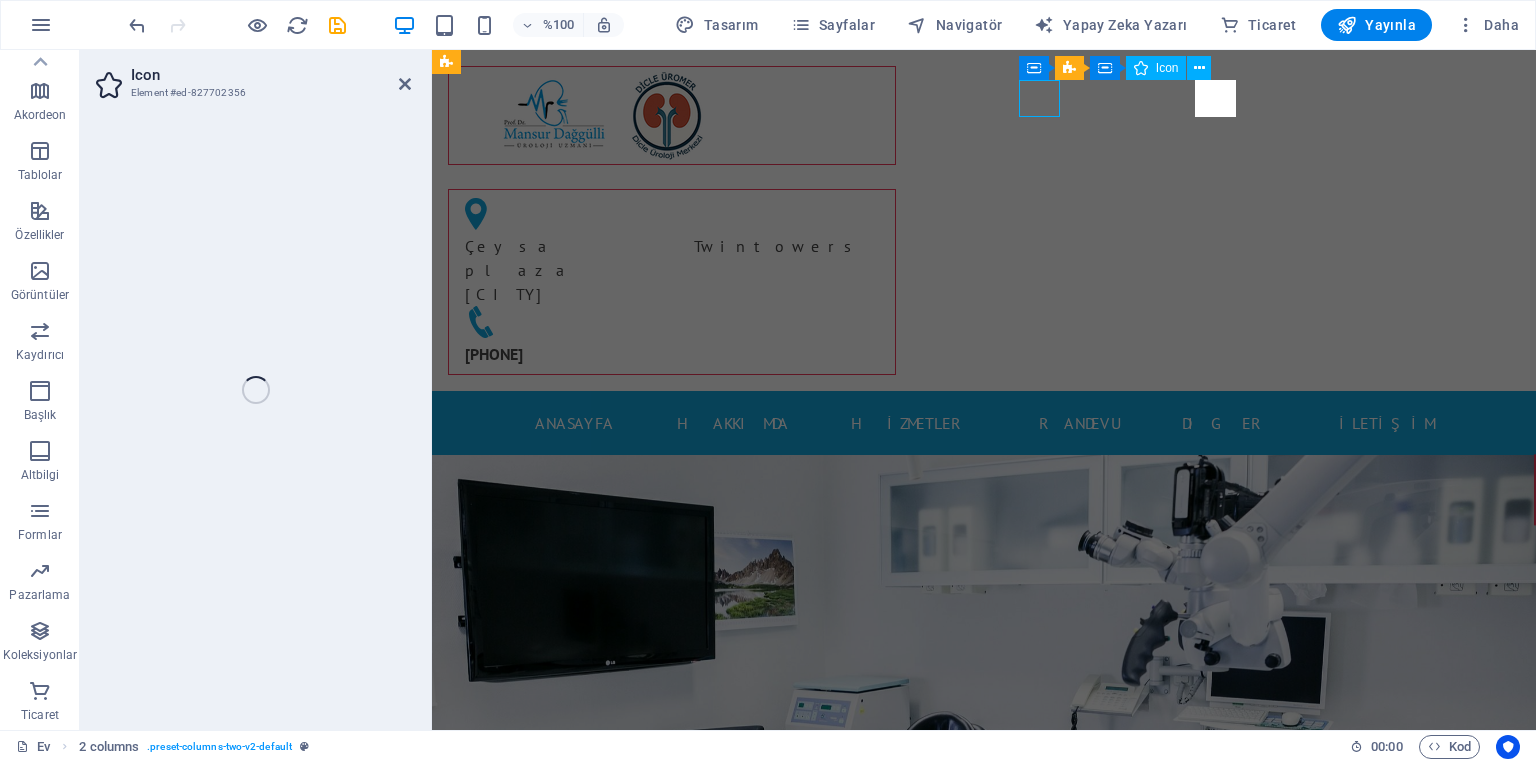 select on "xMinYMid" 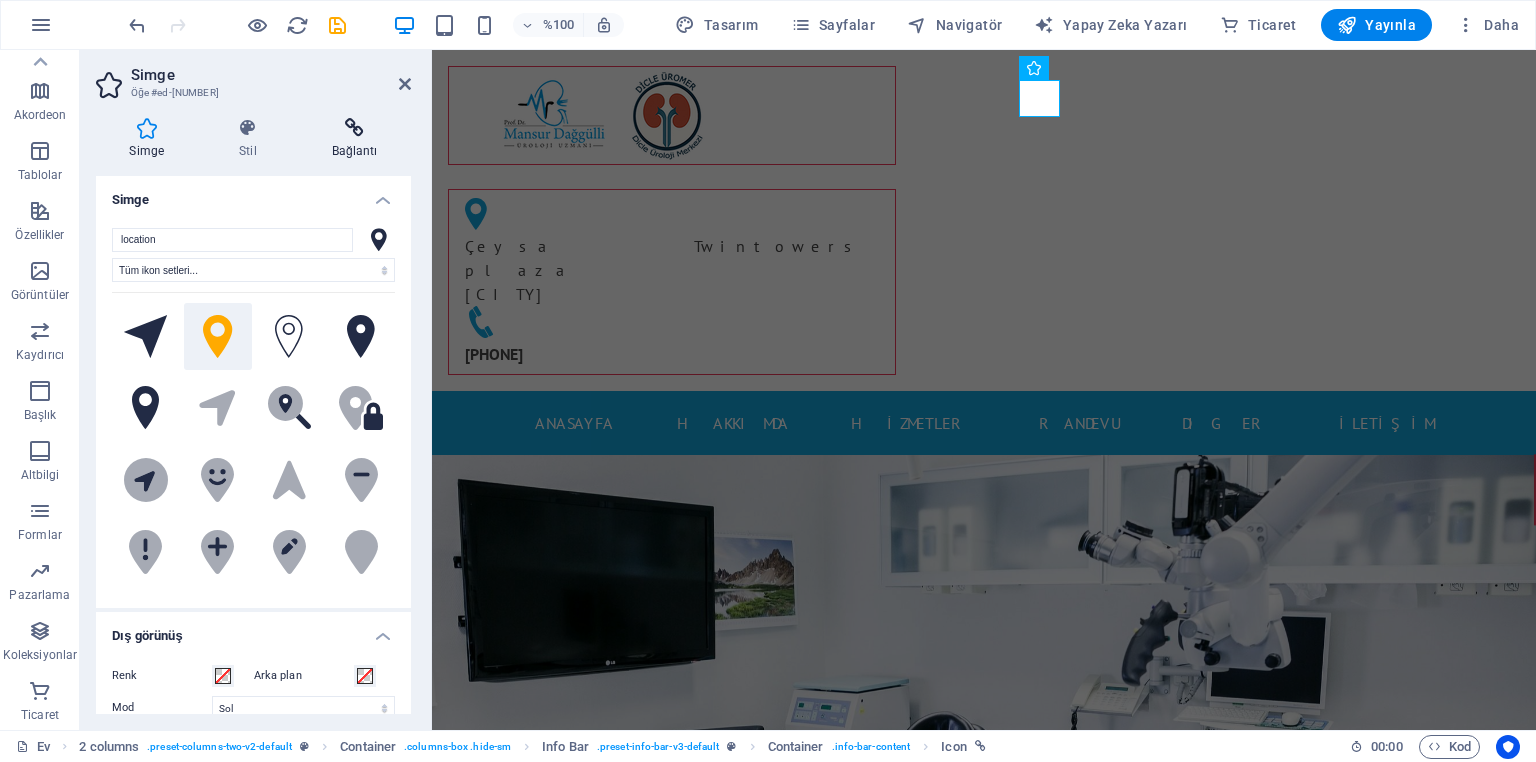 click on "Bağlantı" at bounding box center (354, 139) 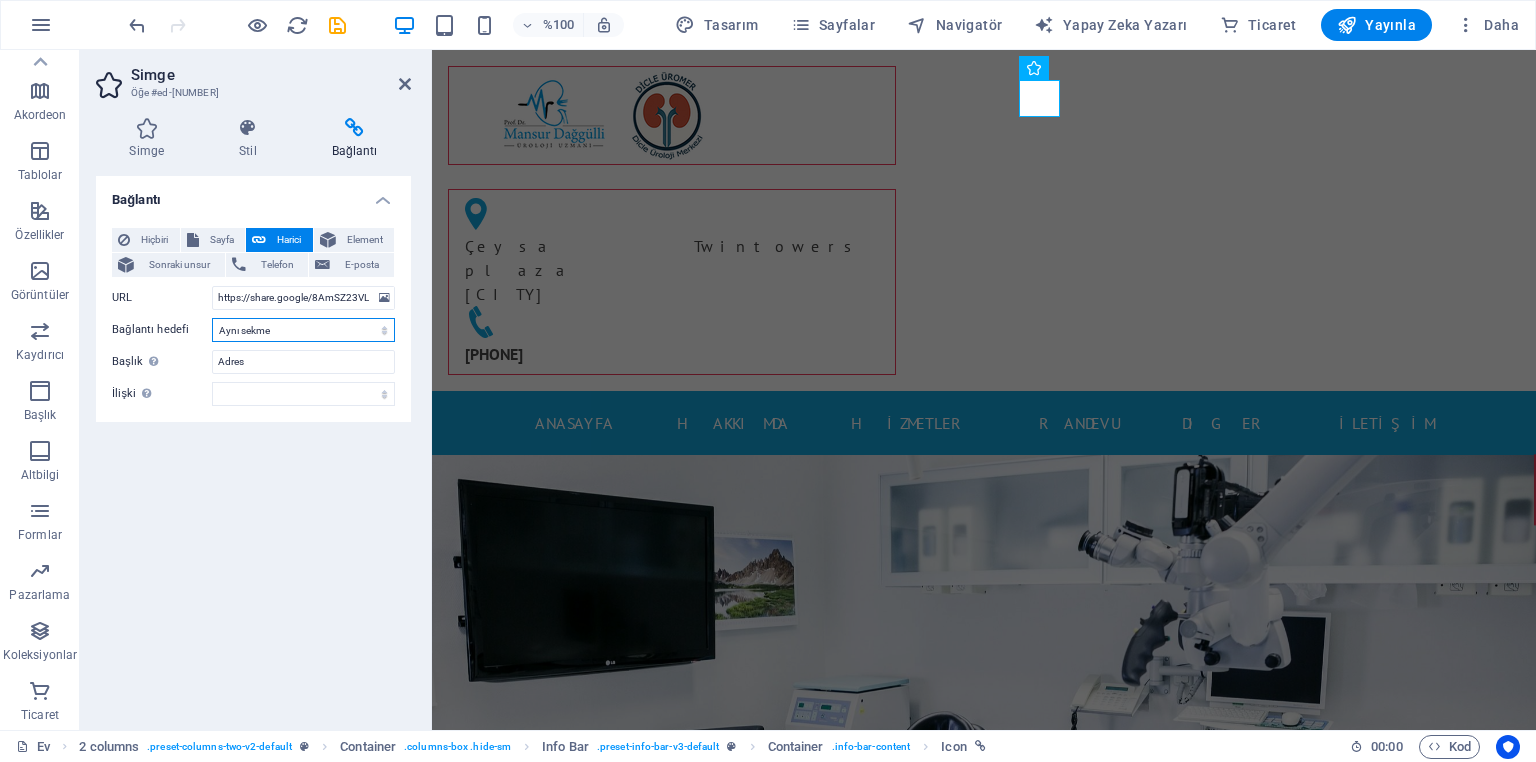 click on "Yeni sekme Aynı sekme Kaplama" at bounding box center (303, 330) 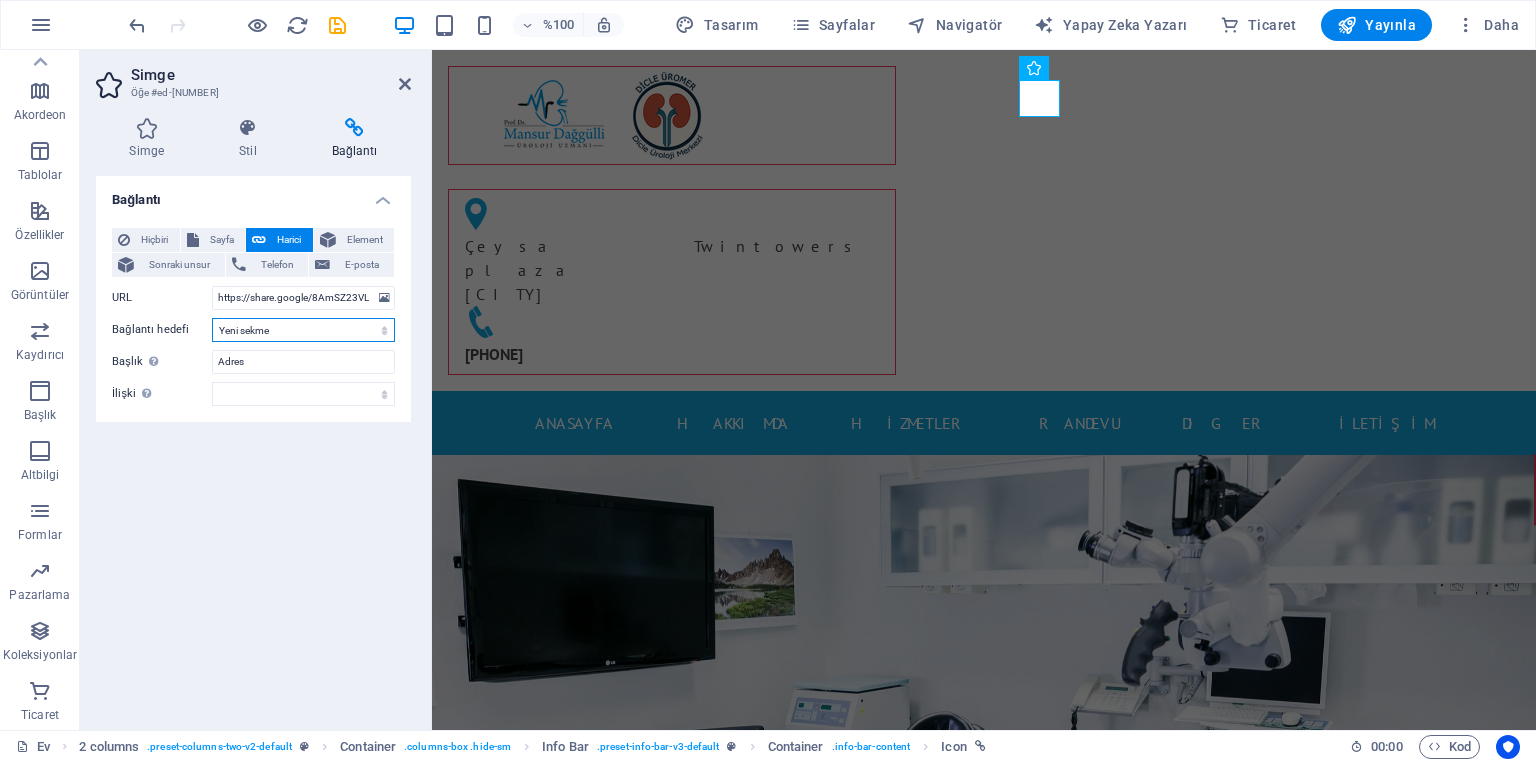 click on "Yeni sekme Aynı sekme Kaplama" at bounding box center [303, 330] 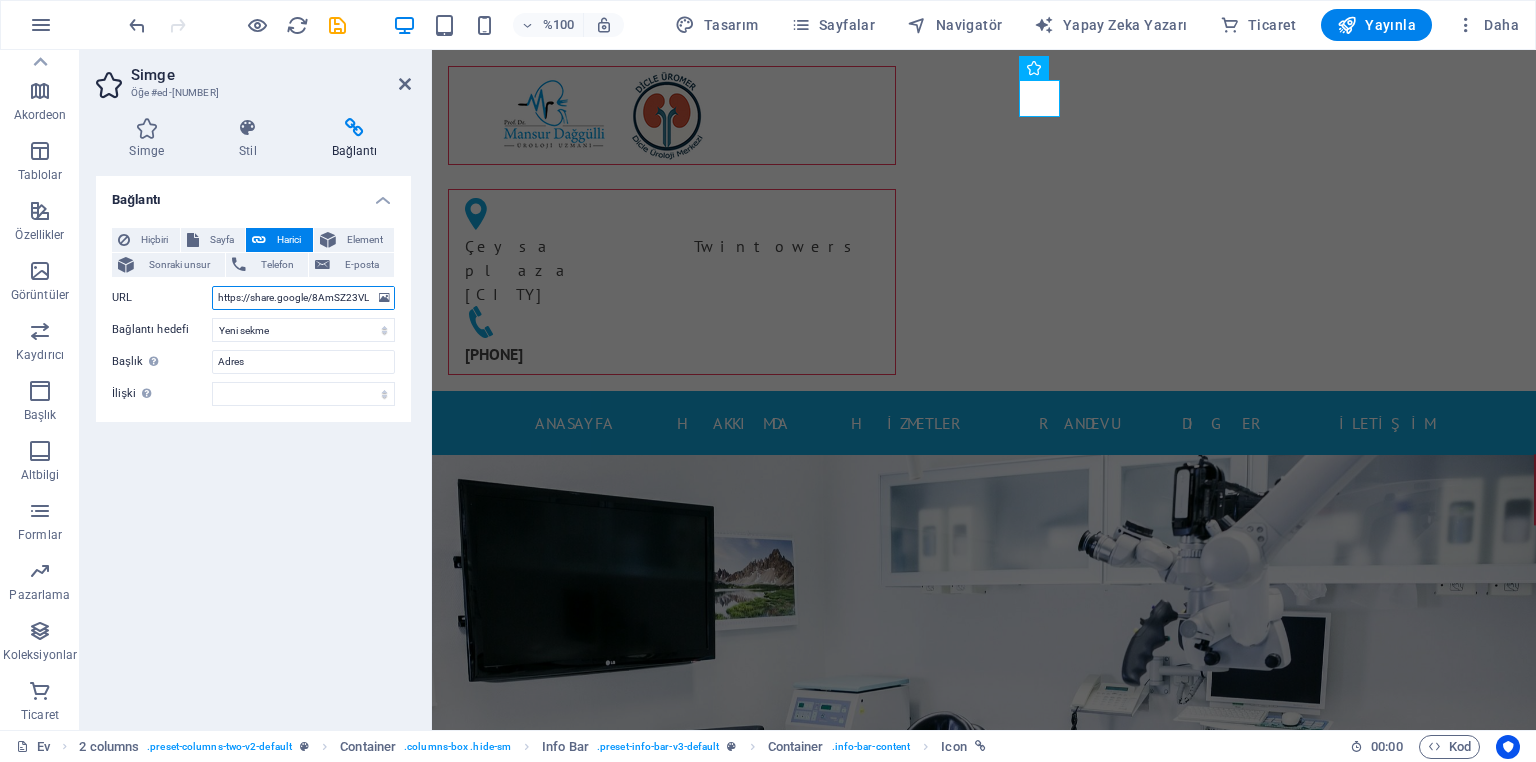 click on "https://share.google/8AmSZ23VLrhgmn5jb" at bounding box center [303, 298] 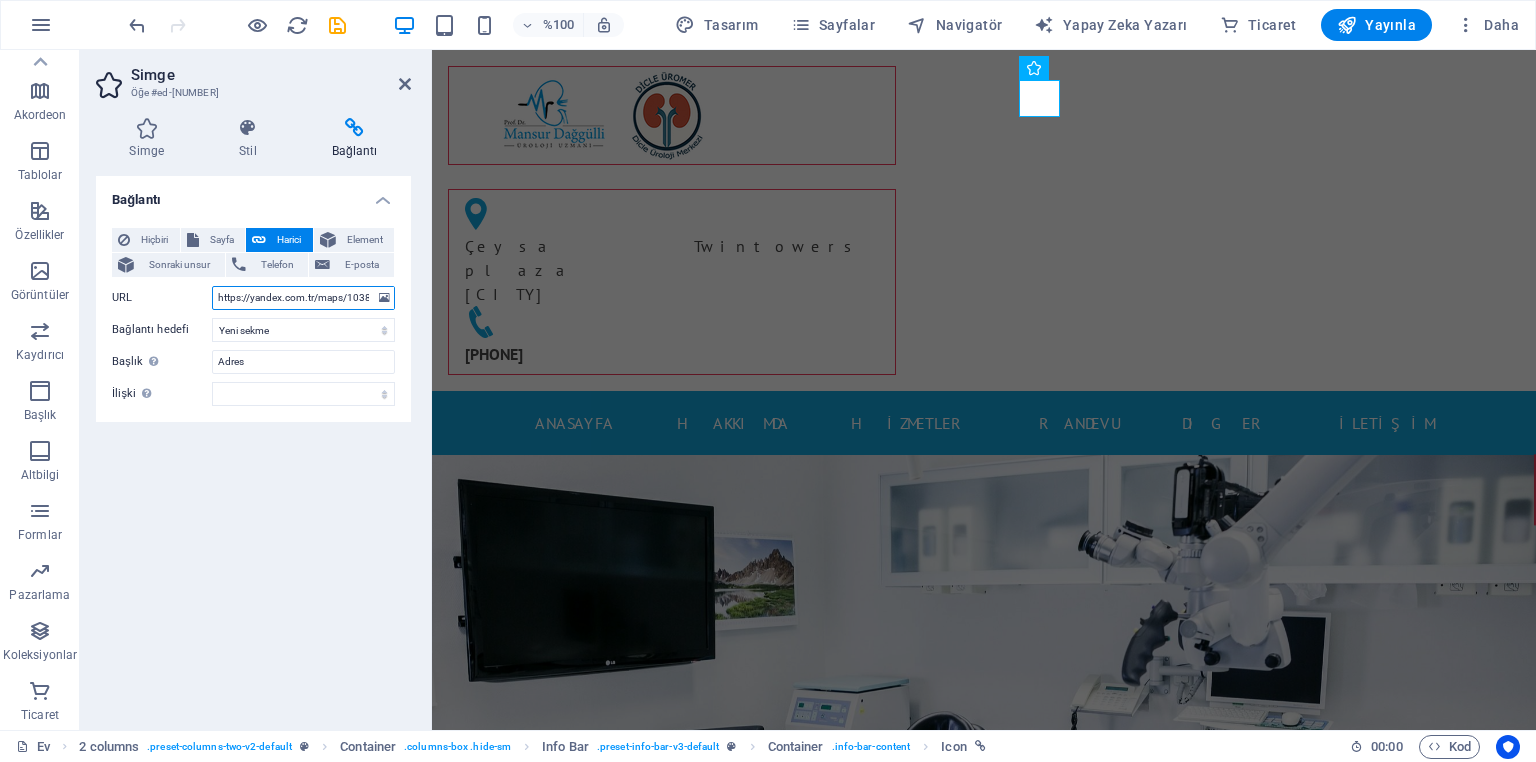 scroll, scrollTop: 0, scrollLeft: 781, axis: horizontal 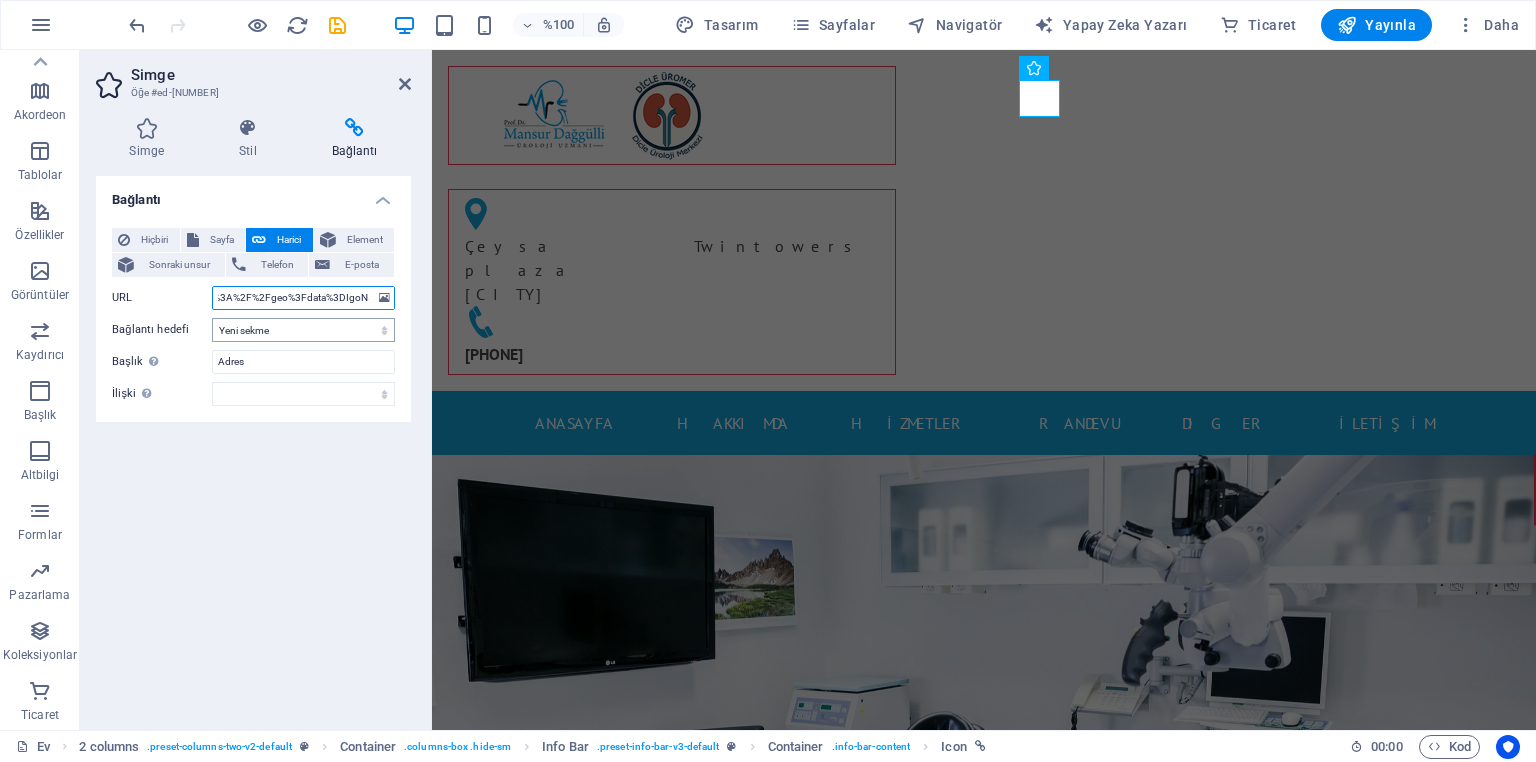type on "https://yandex.com.tr/maps/103828/[CITY]/?ll=[COORDINATES]%2C[COORDINATES]&mode=routes&rtext=~[COORDINATES]%2C[COORDINATES]&rtt=auto&ruri=~ymapsbm1%3A%2F%2Fgeo%3Fdata%3DIgoN5dIgQhVXvxdC&z=[NUMBER]" 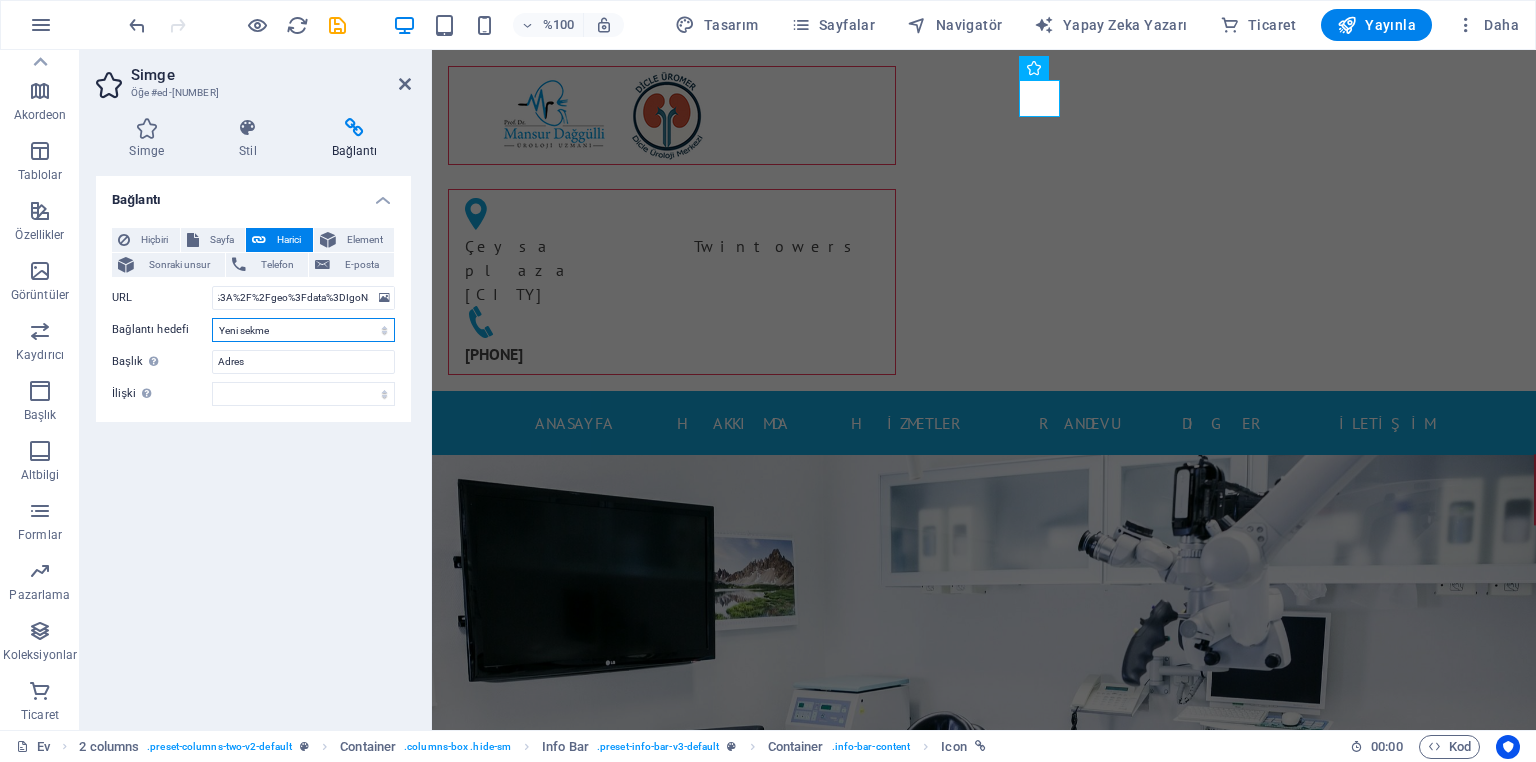 click on "Yeni sekme Aynı sekme Kaplama" at bounding box center (303, 330) 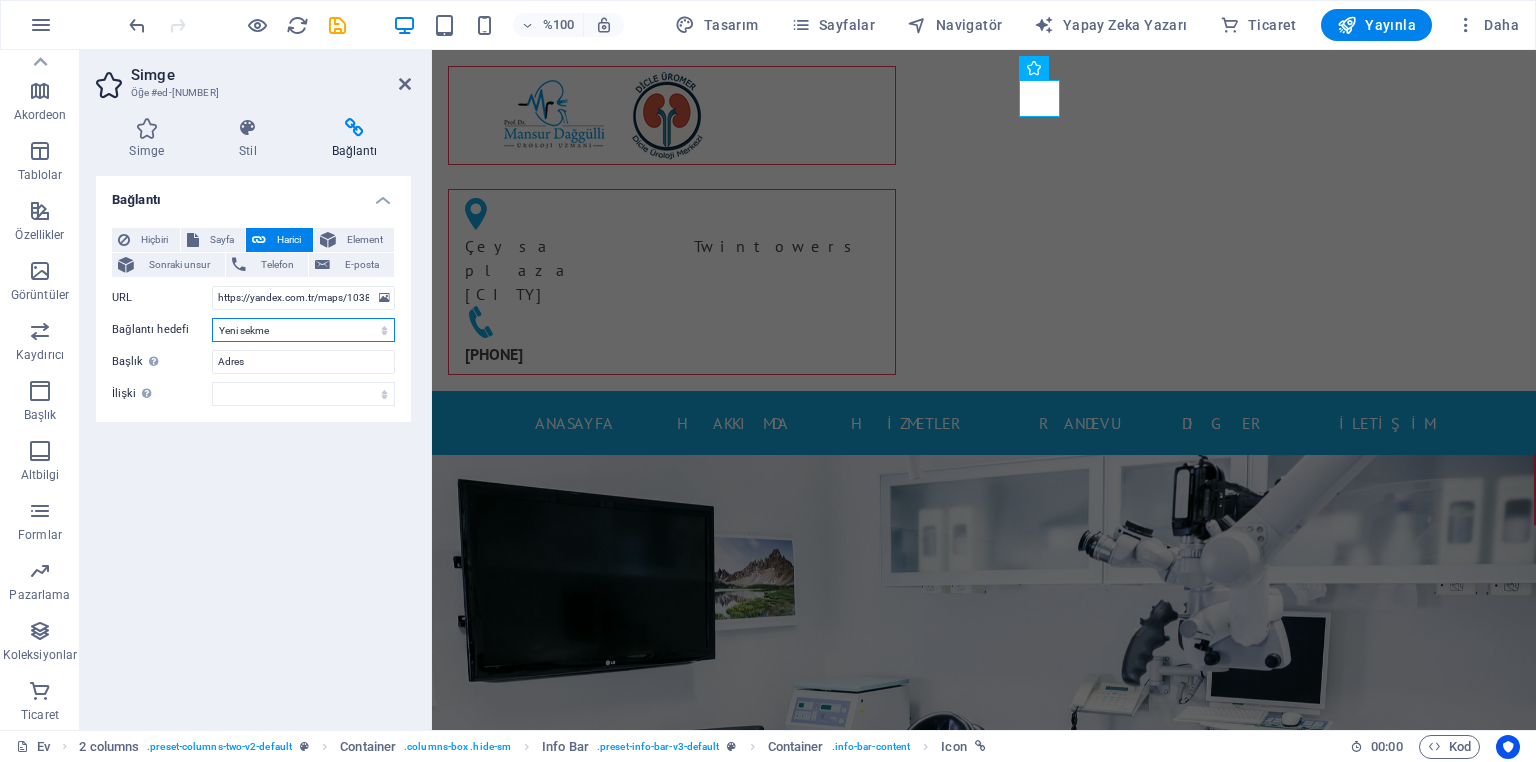 click on "Yeni sekme Aynı sekme Kaplama" at bounding box center [303, 330] 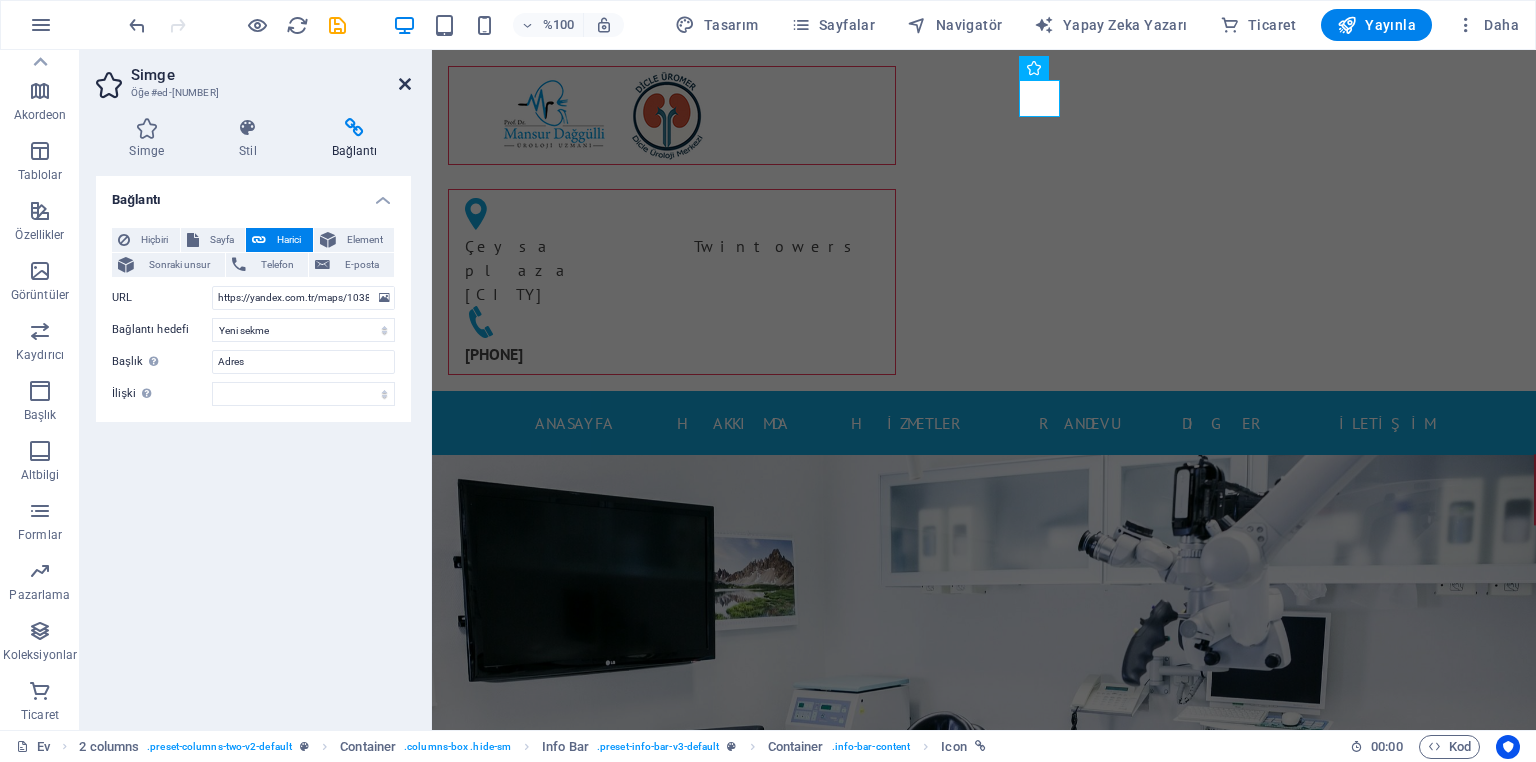 click at bounding box center [405, 84] 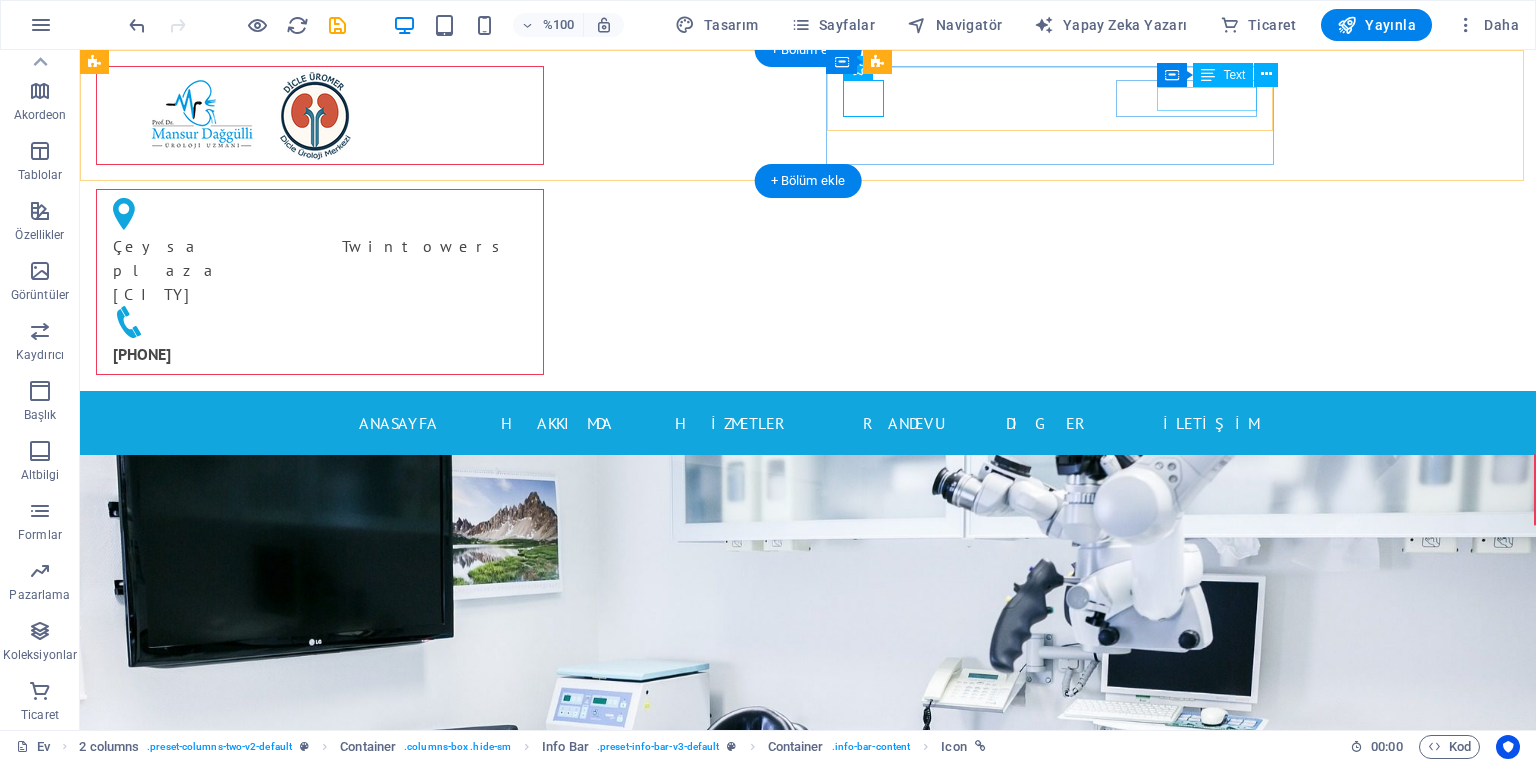 click on "[PHONE]" at bounding box center [320, 354] 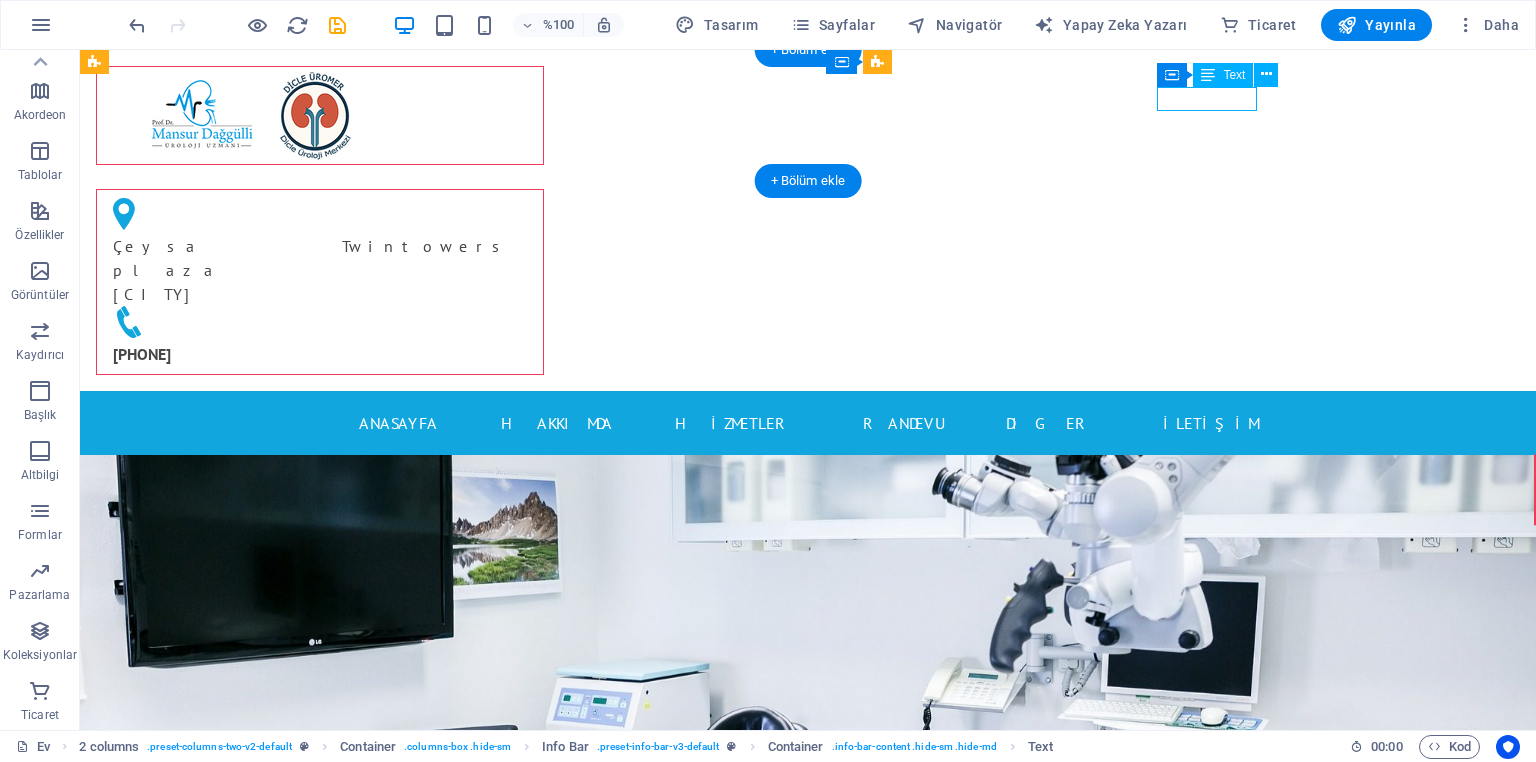 click on "[PHONE]" at bounding box center (320, 354) 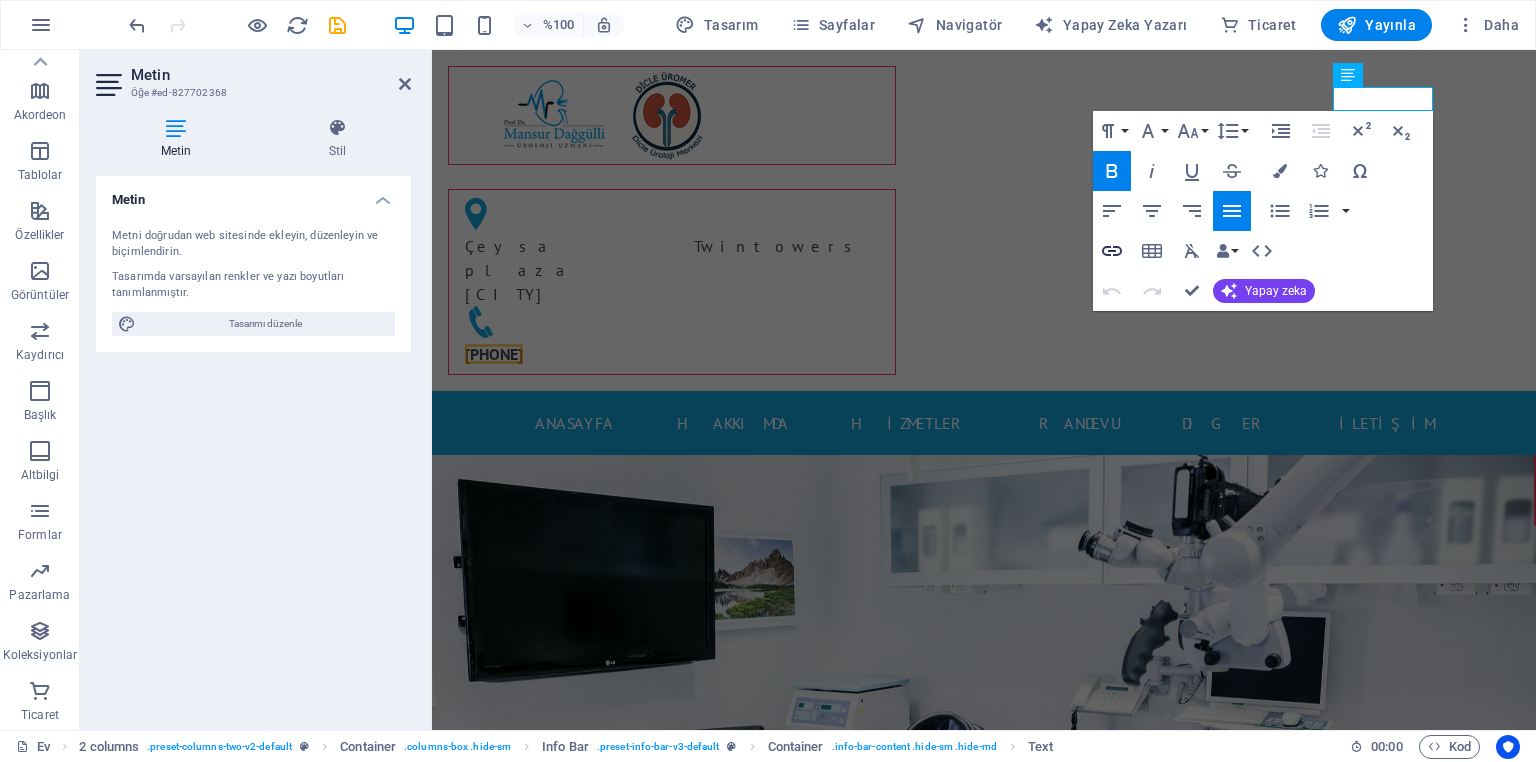click 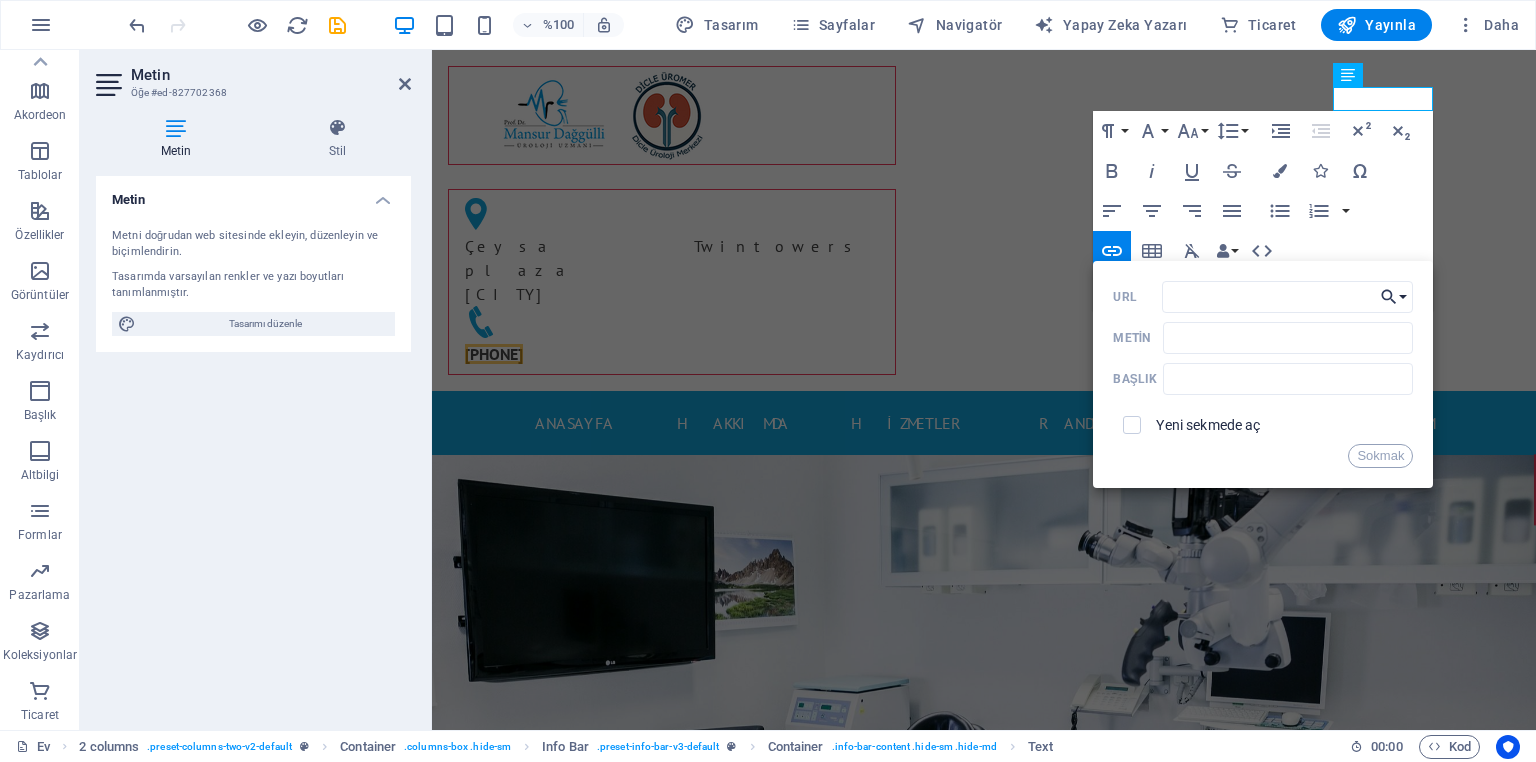click on "Bağlantıyı Seçin" at bounding box center [1394, 297] 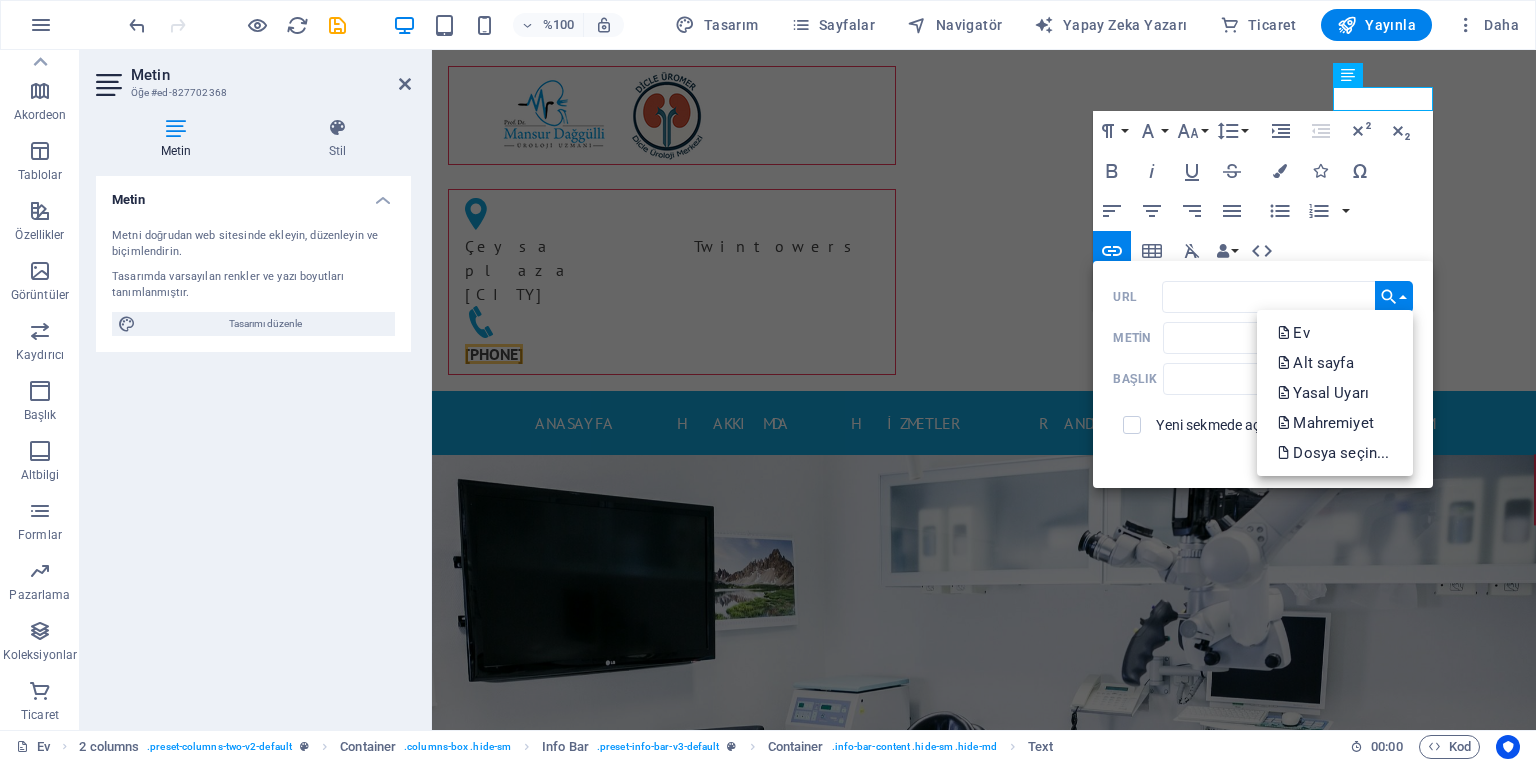 click on "Bağlantıyı Seçin" at bounding box center (1394, 297) 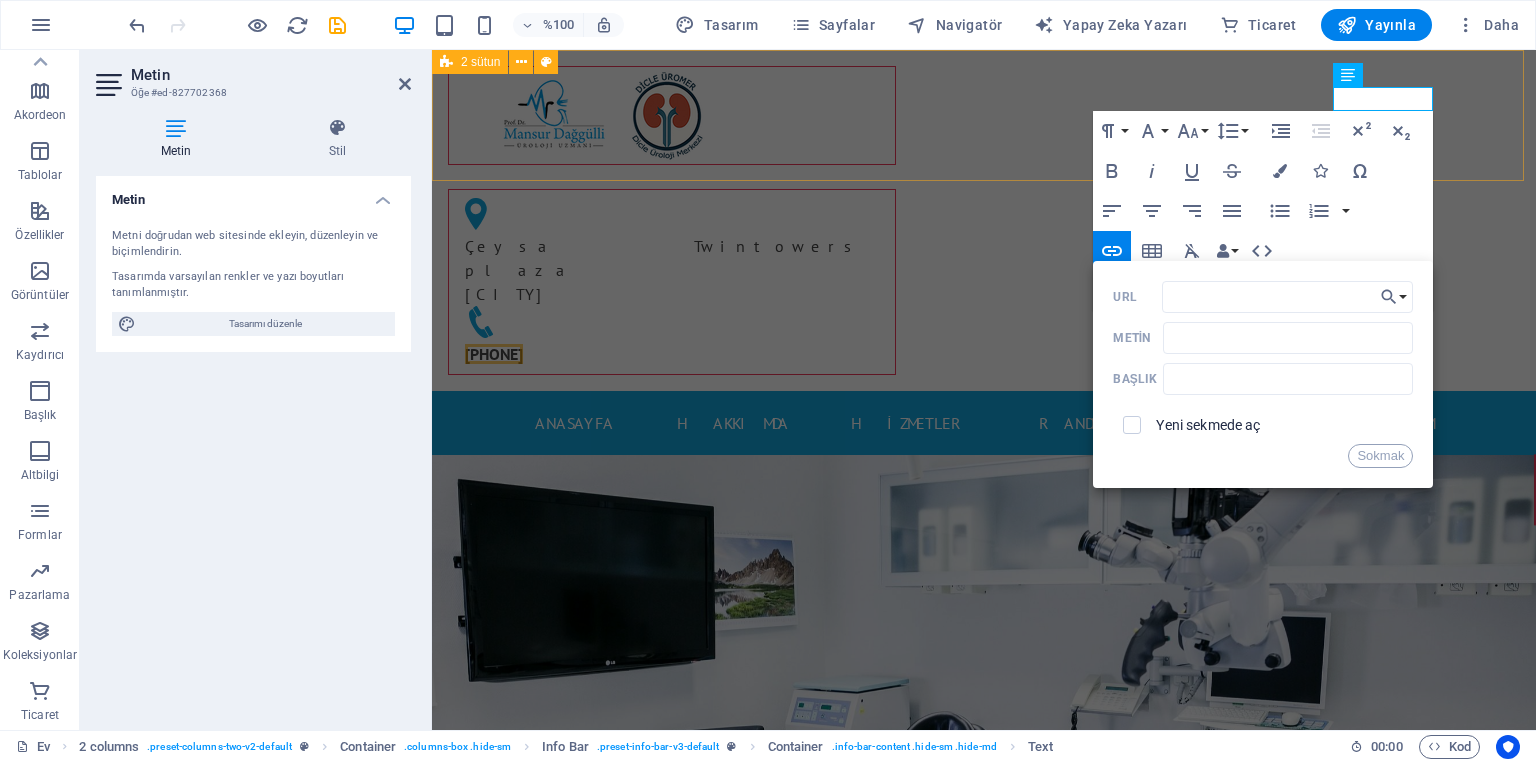 click on "Çeysa Twintowers plaza Diyarbakır ​ ​ [PHONE]" at bounding box center [984, 220] 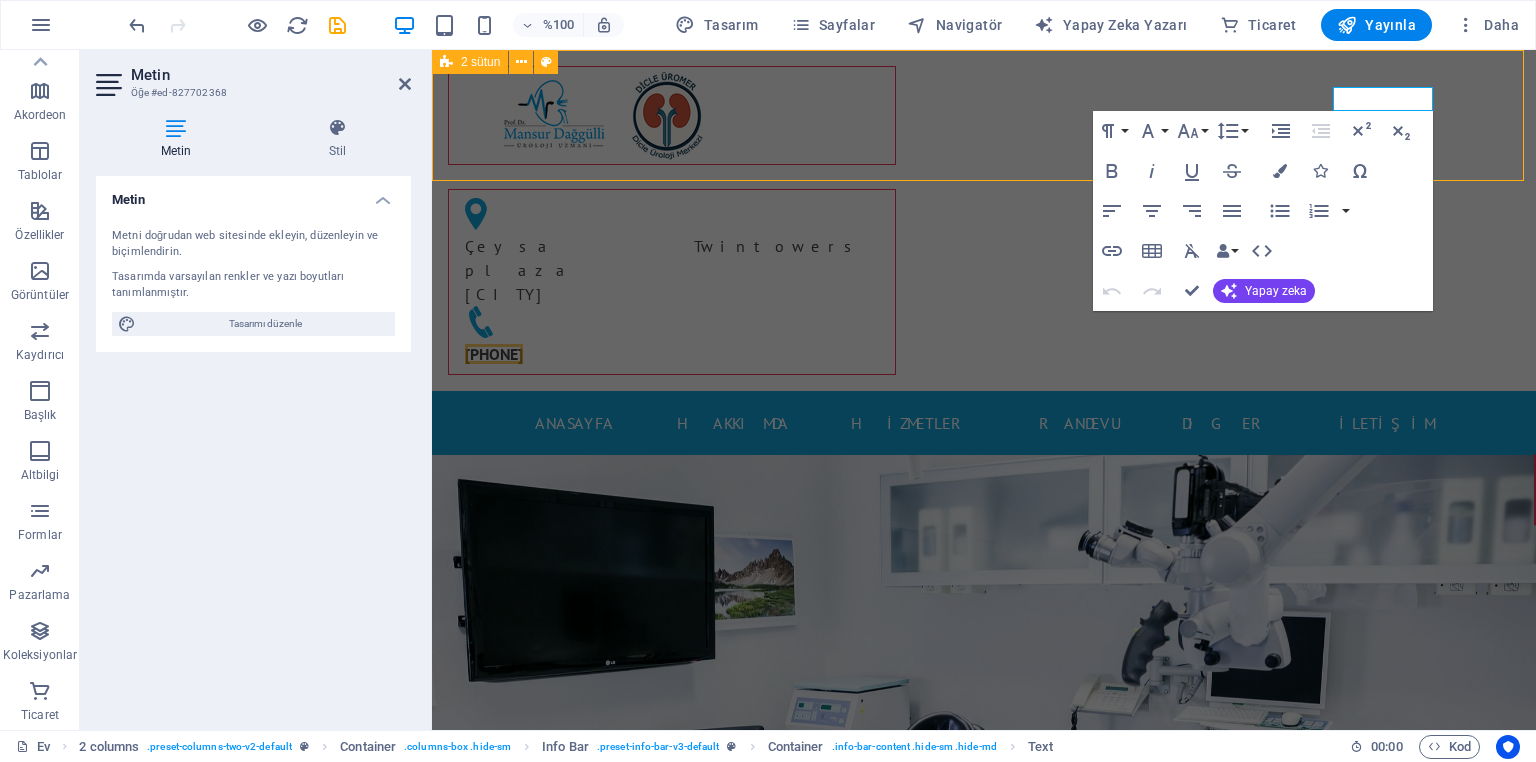 click on "Çeysa Twintowers plaza Diyarbakır ​ ​ [PHONE]" at bounding box center [984, 220] 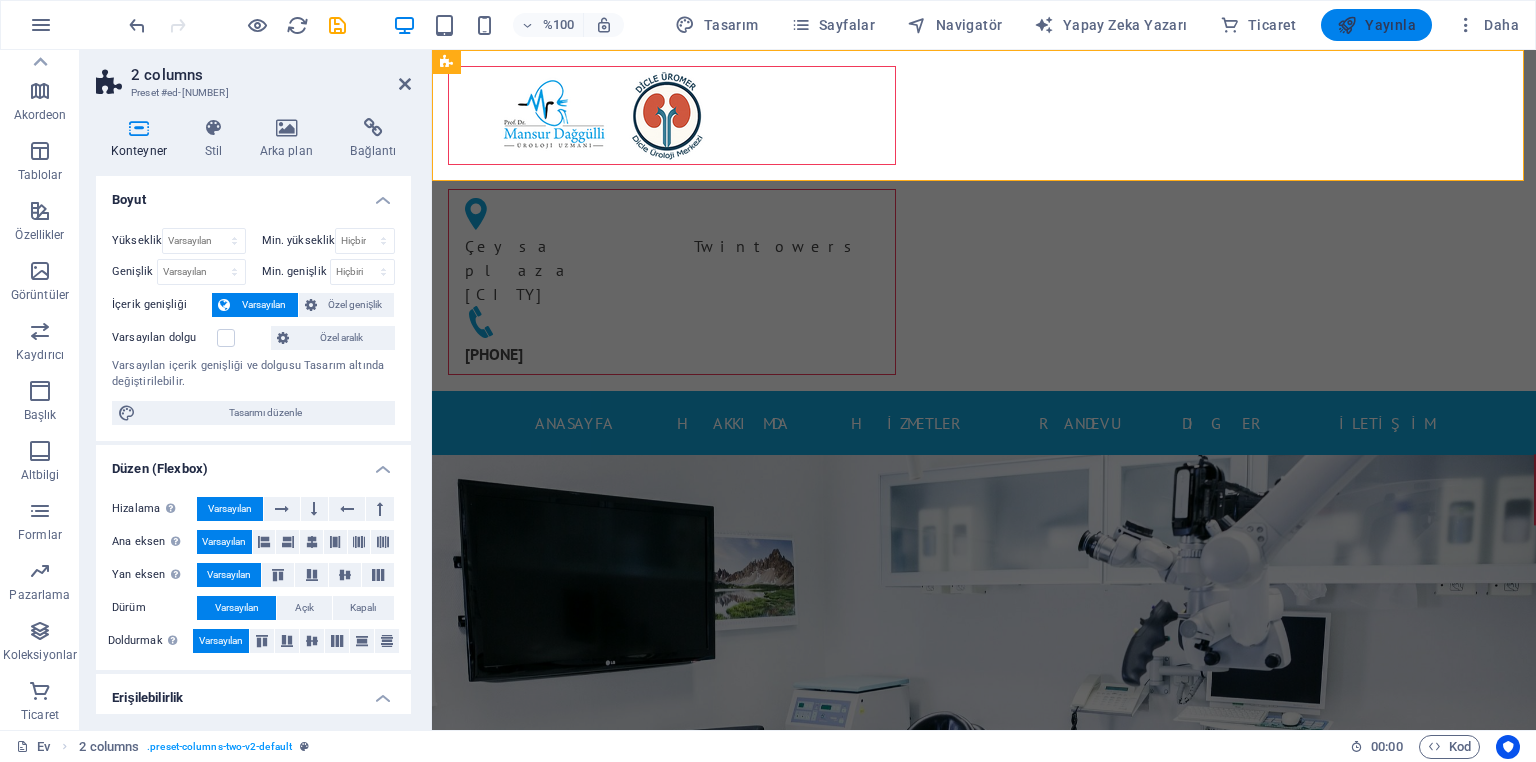 click at bounding box center [1347, 25] 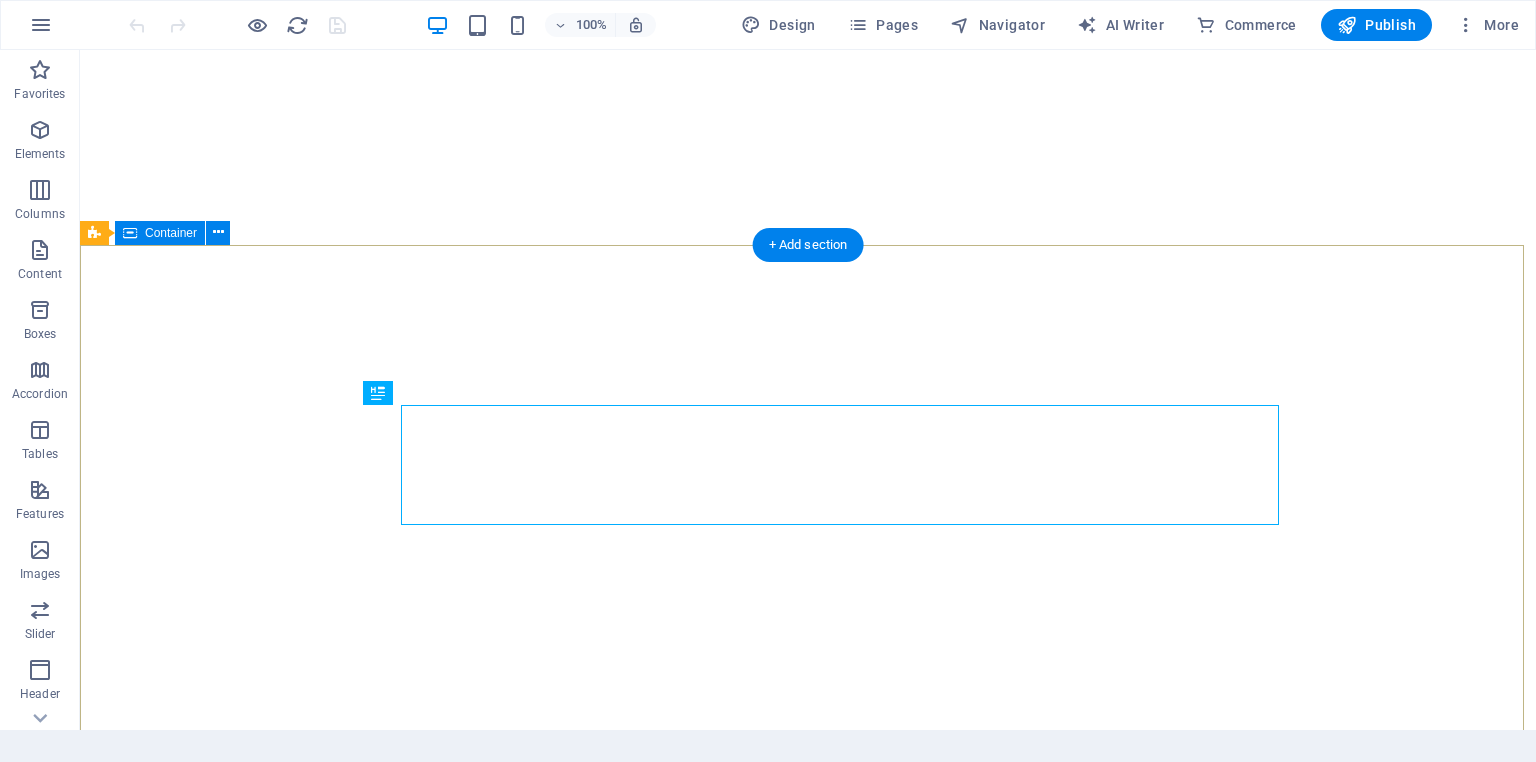 scroll, scrollTop: 0, scrollLeft: 0, axis: both 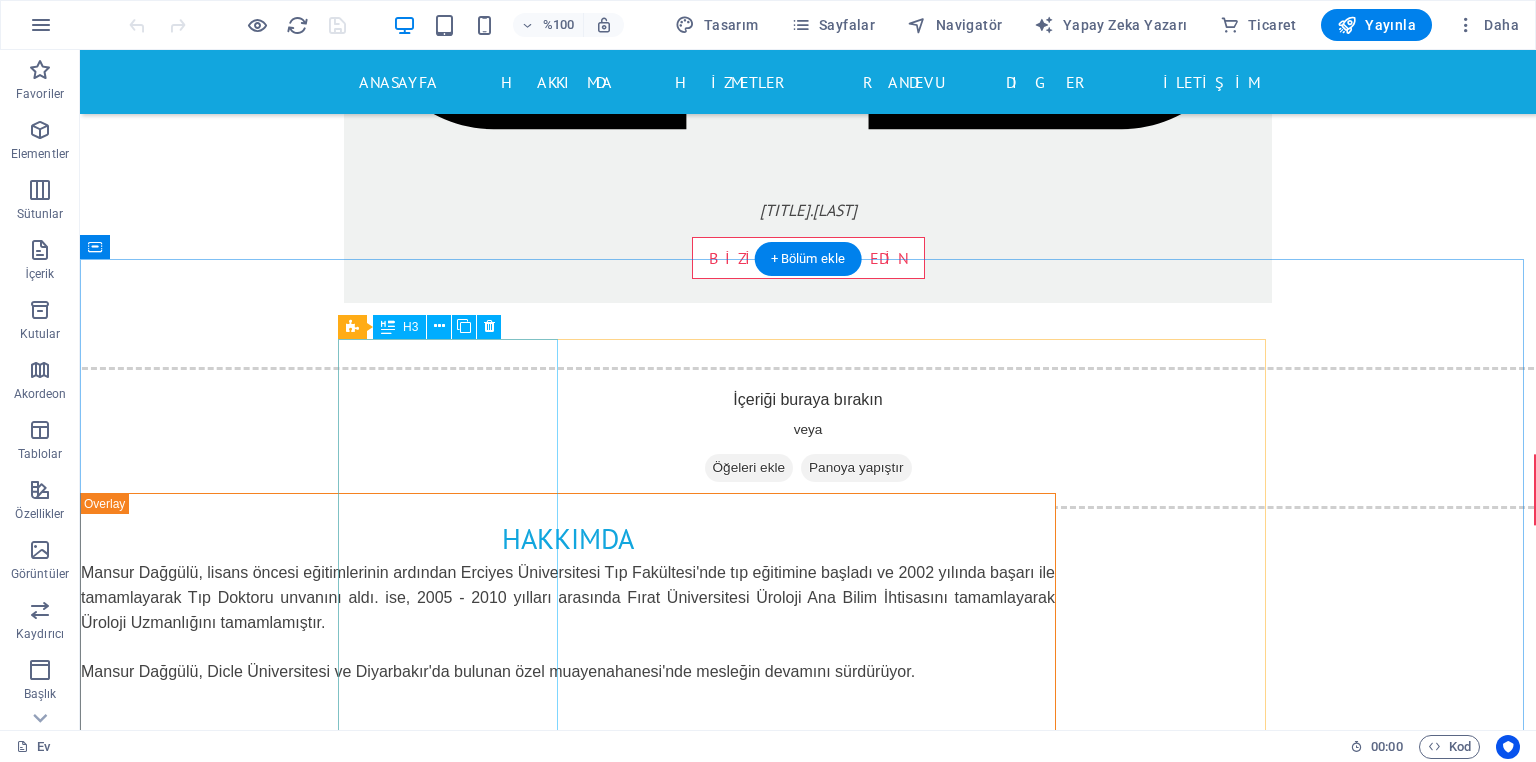 click on "HİZMETLERİMİZ" at bounding box center [459, 5066] 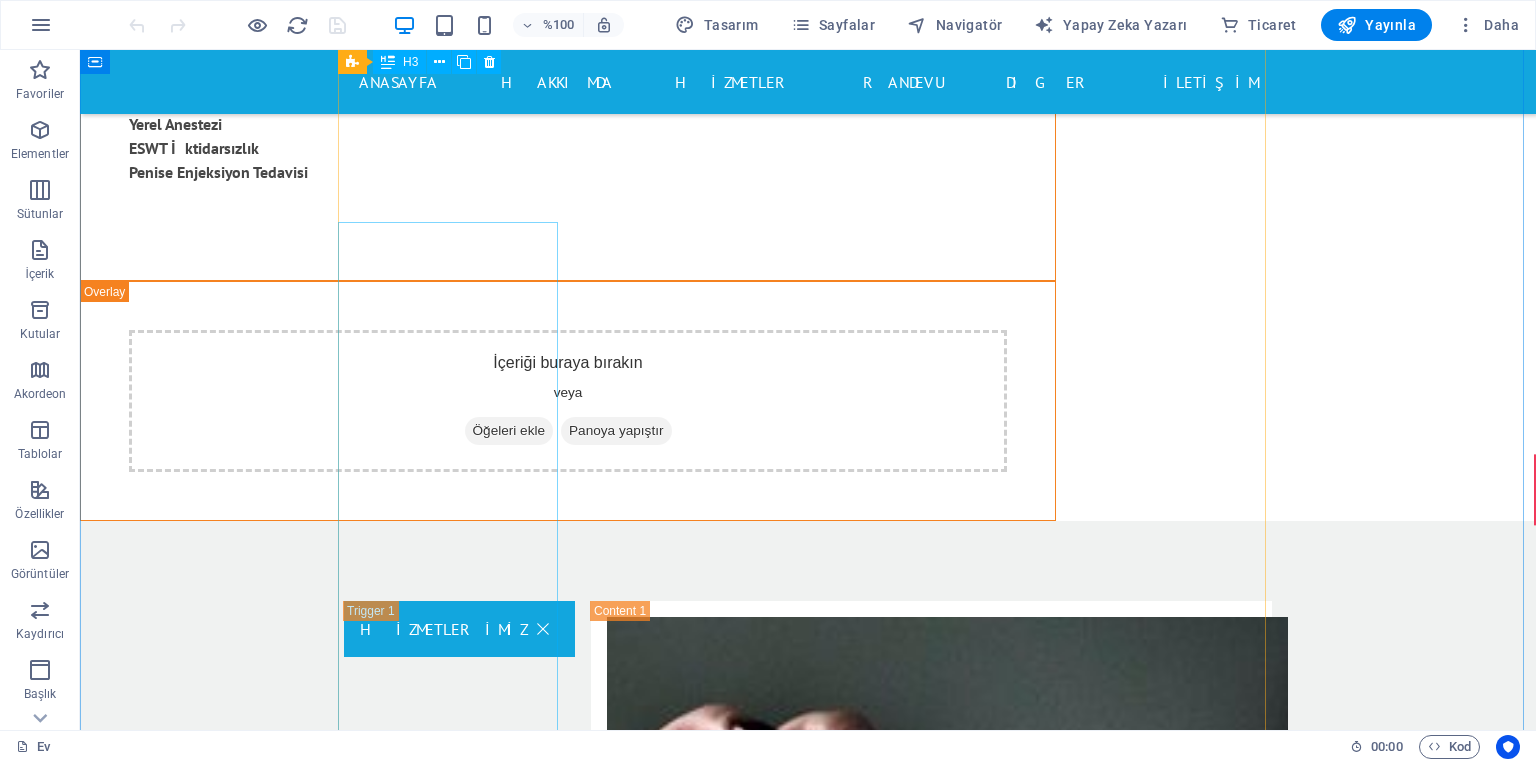 scroll, scrollTop: 7120, scrollLeft: 0, axis: vertical 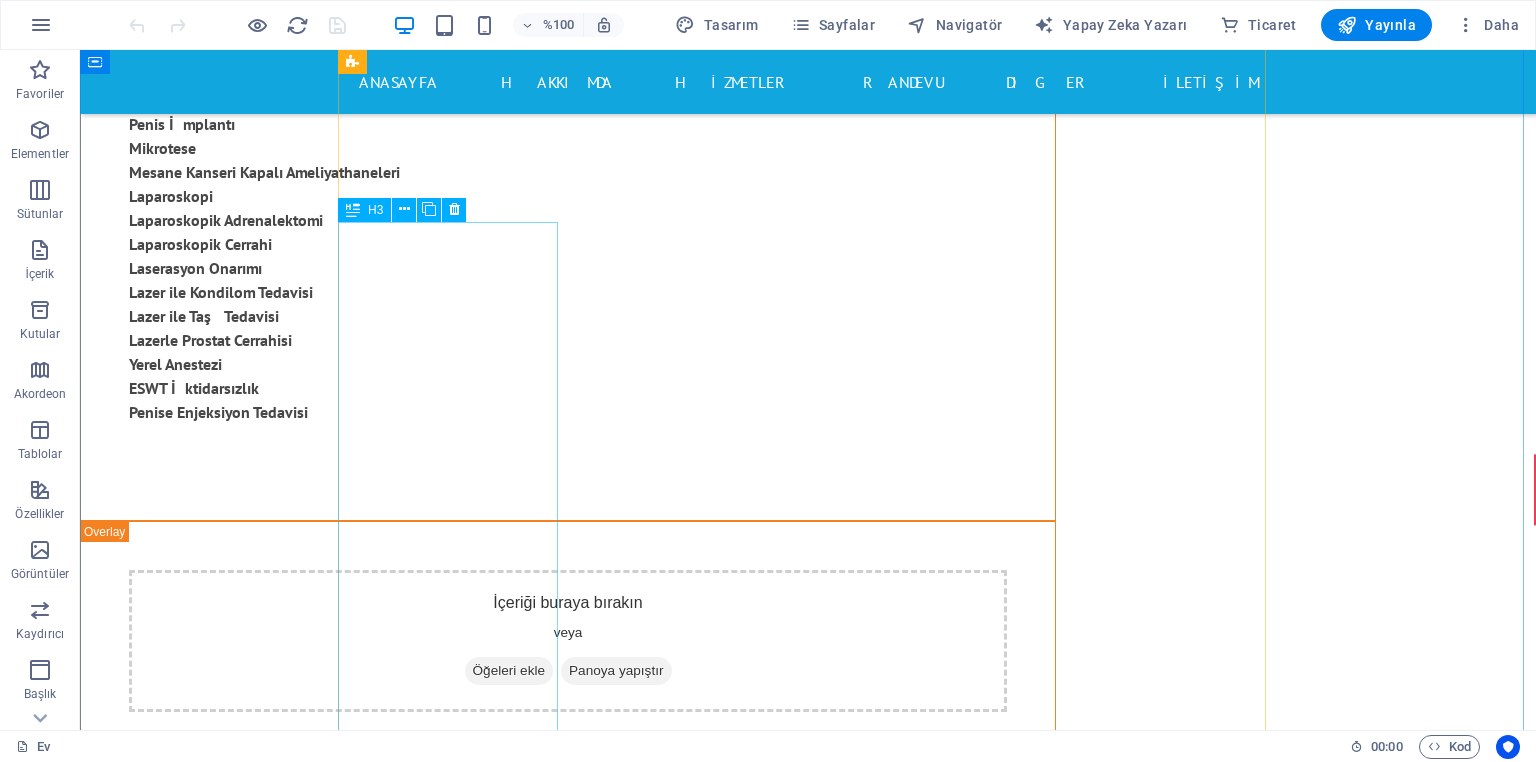 click on "POSTAT TEDAVİSİNDE LAZER - HoLEP" at bounding box center (459, 3888) 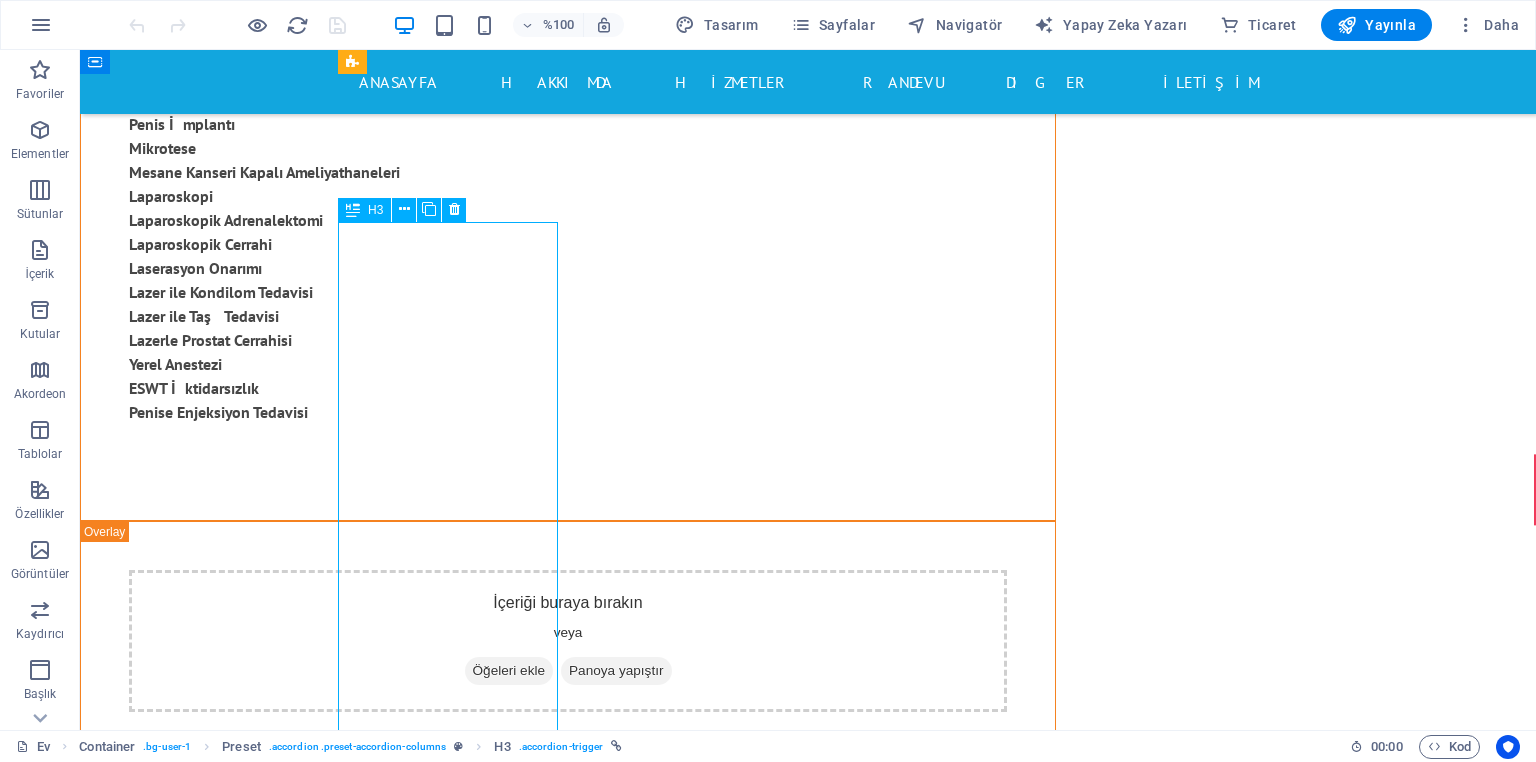 click on "POSTAT TEDAVİSİNDE LAZER - HoLEP" at bounding box center (459, 3888) 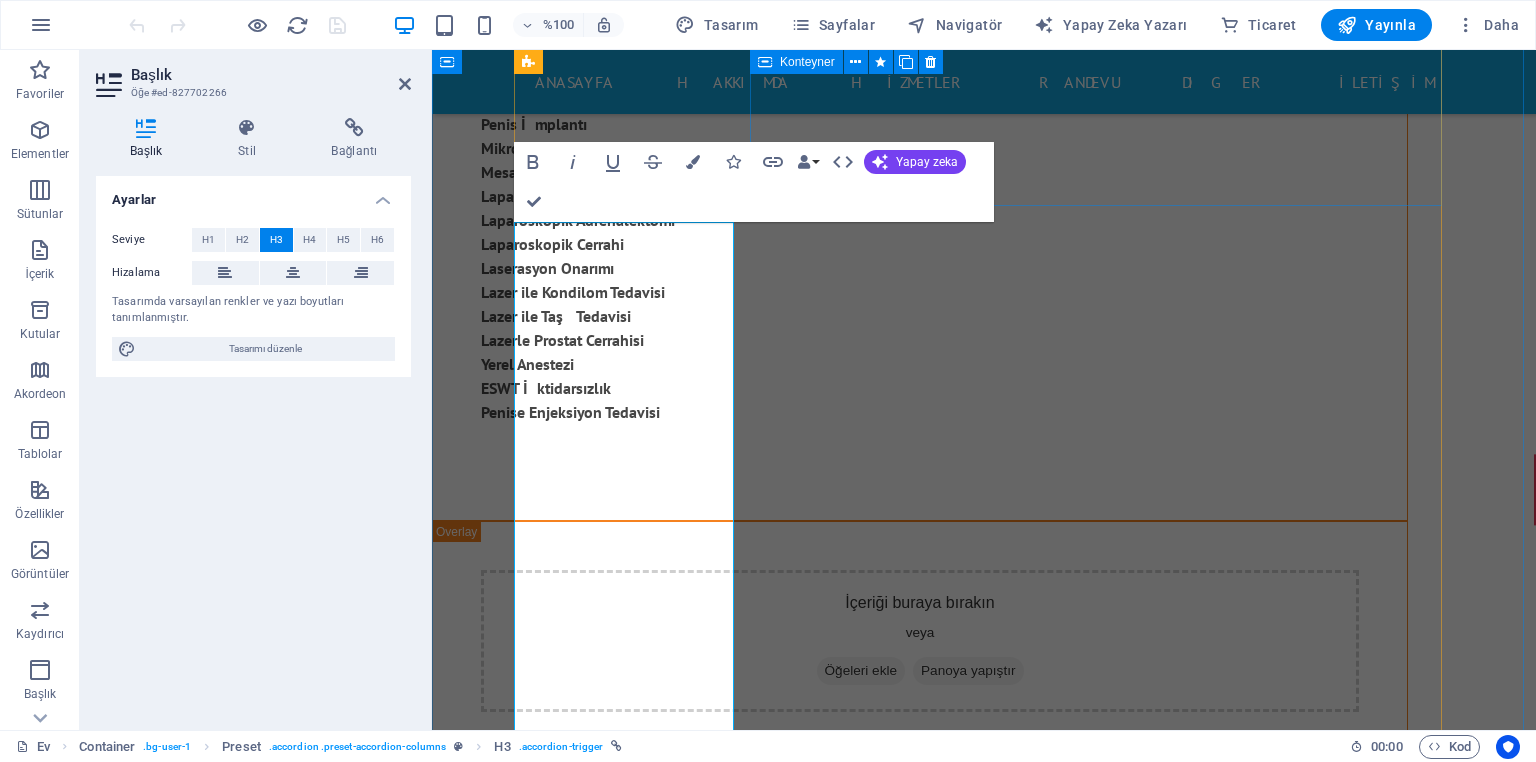 click on "İçeriği buraya bırakın veya  Öğeleri ekle  Panoya yapıştır Üroloji'de nelere bakıyoruz? Penise Prp Tedavisi Radikal Orşiektomi Radikal Prostatektomi Radikal Sistektomi Böbrek Ultrasonu Robot Destekli Cerrahi Robot Destekli Laparoskopik harcamalar Robot Destekli Ürolojik programlar Robotik Cerrahi Sertleşme Sorunu Tedavisi Sertleşme Sorununda PRP Tedavisi Sistektomi Radikal Nefrektomi Piyeloplasti Prostatektomi Penise Şok Dalga Tedavisi (EDSWT) Perkütan Böbrek Cerrahisi Perkütan Iğne Aspirasyonu Perkütan Nefrostomi Plazma Kinetik Plazma Kinetik Prostat Cerrahisi Prostat Biyopsisi Prostat Kanserinde Açık Ameliyat Prostat Kanserinde Görüntüleme Prostat Kanserinde Laparoskopik (Kapalı) Ameliyatı Prostat Spesifik Antijen (Psa) Testi Sistoskopi Sistoskopi Ve Üreteroskopi Üreteroskopik Taş Cerrahisi Üretra Ameliyatı Üretroplasti Üriner Diversiyon Cerrahisi Ürografi Üroonkoloji Ürostomi Kabın Kaçırma Ameliyatı İdrar Kaçırma Tedavisi Yol Darlıkları Yetişkin Sünneti" at bounding box center [1107, 2214] 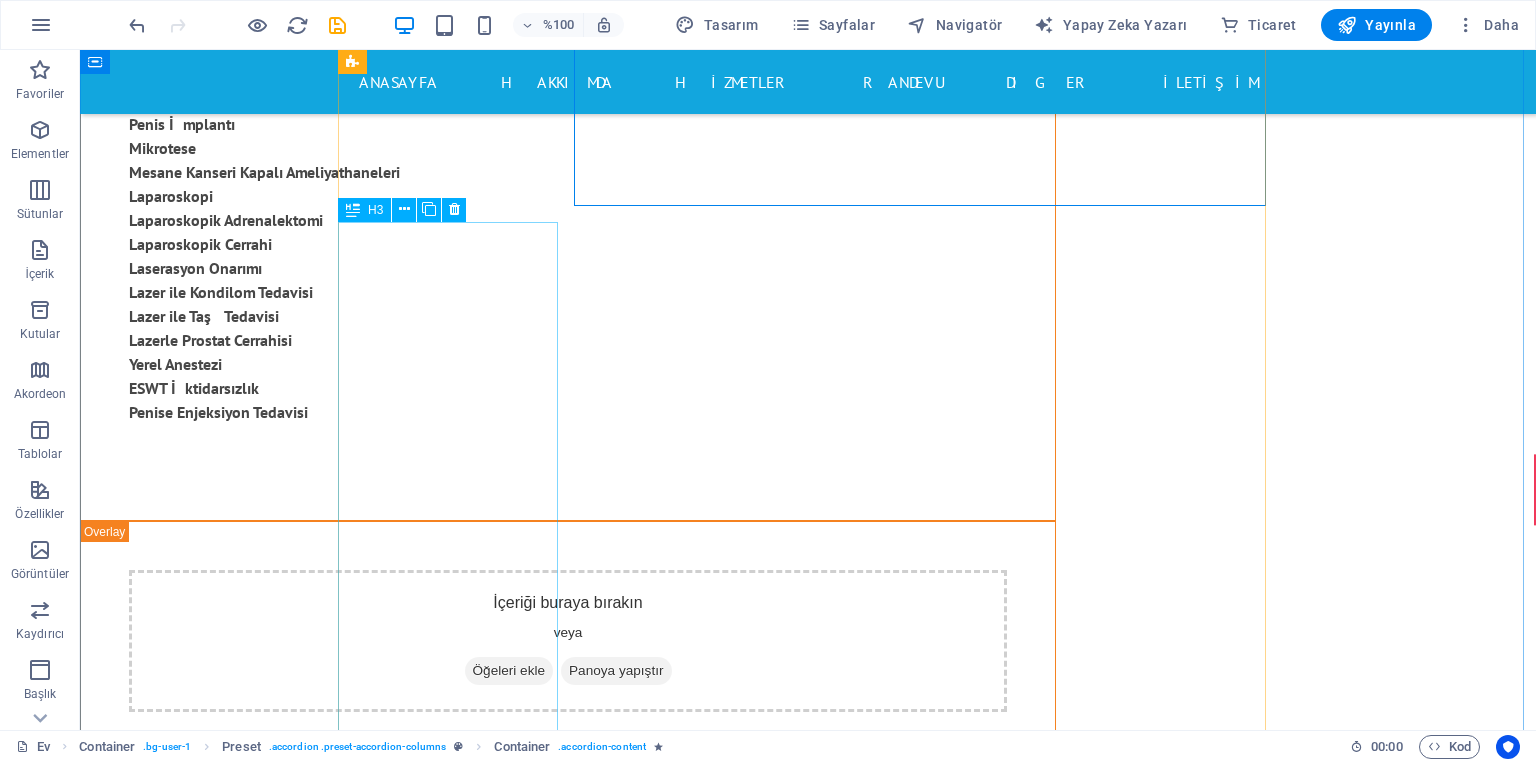 click at bounding box center (353, 210) 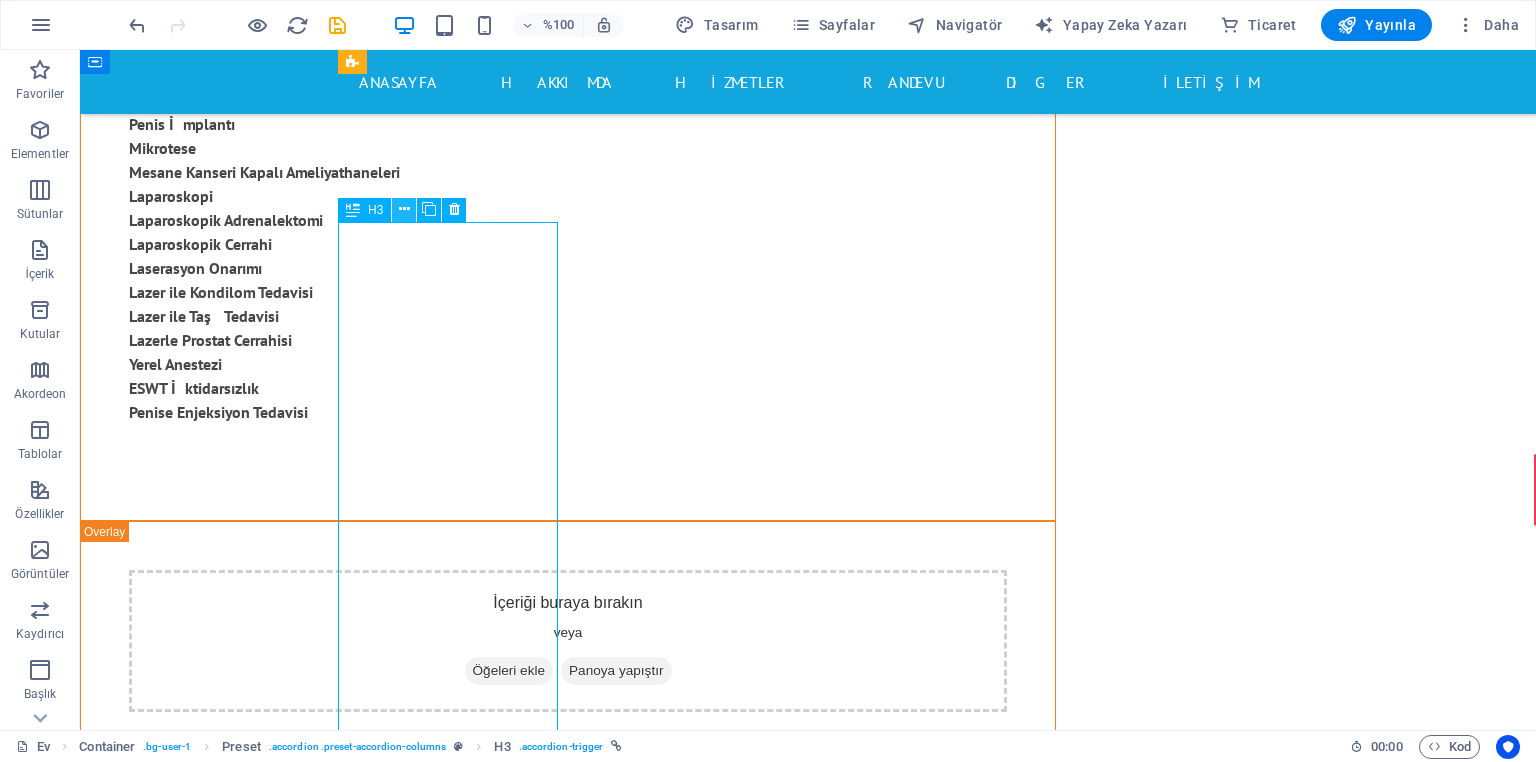 click at bounding box center [404, 209] 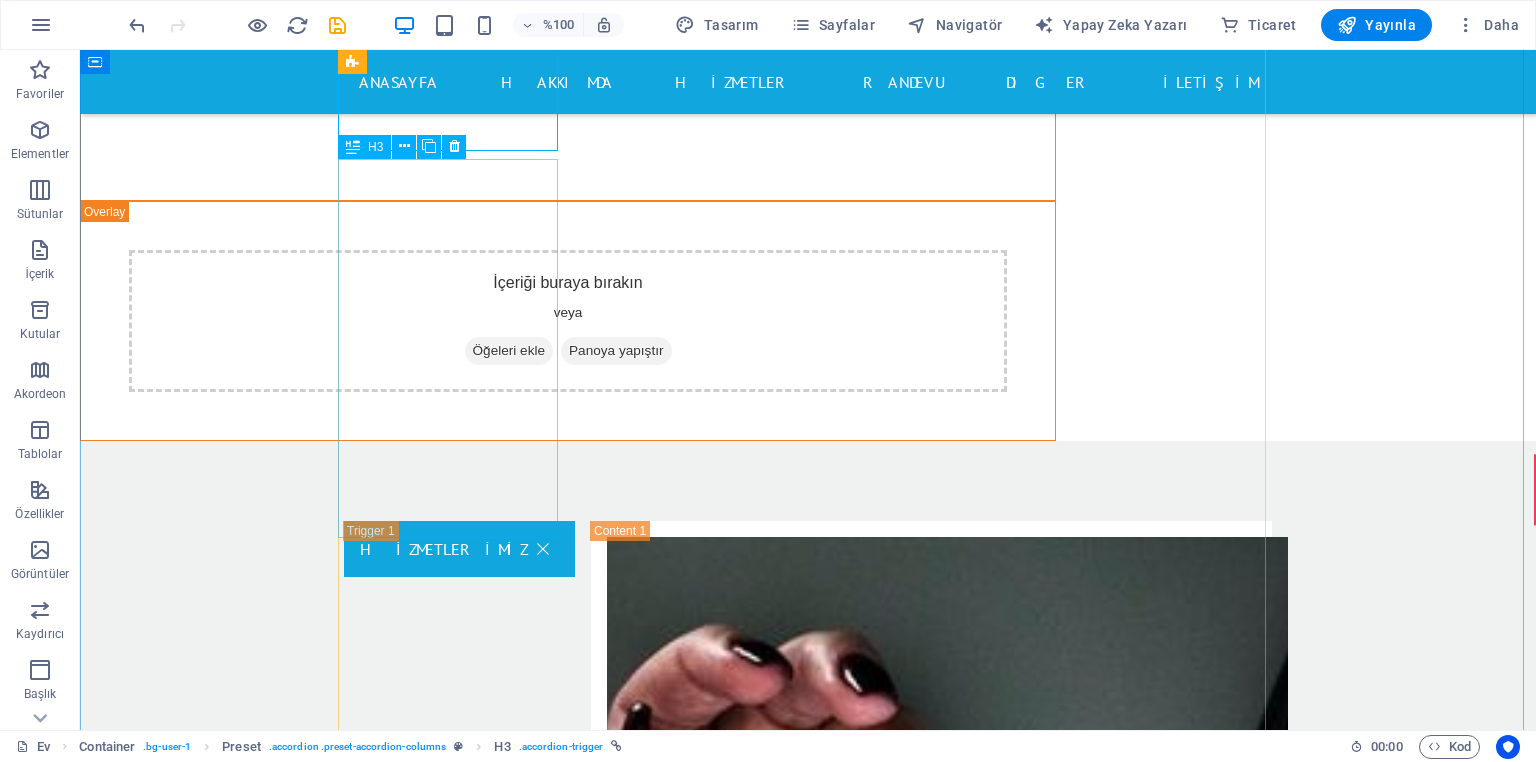scroll, scrollTop: 7760, scrollLeft: 0, axis: vertical 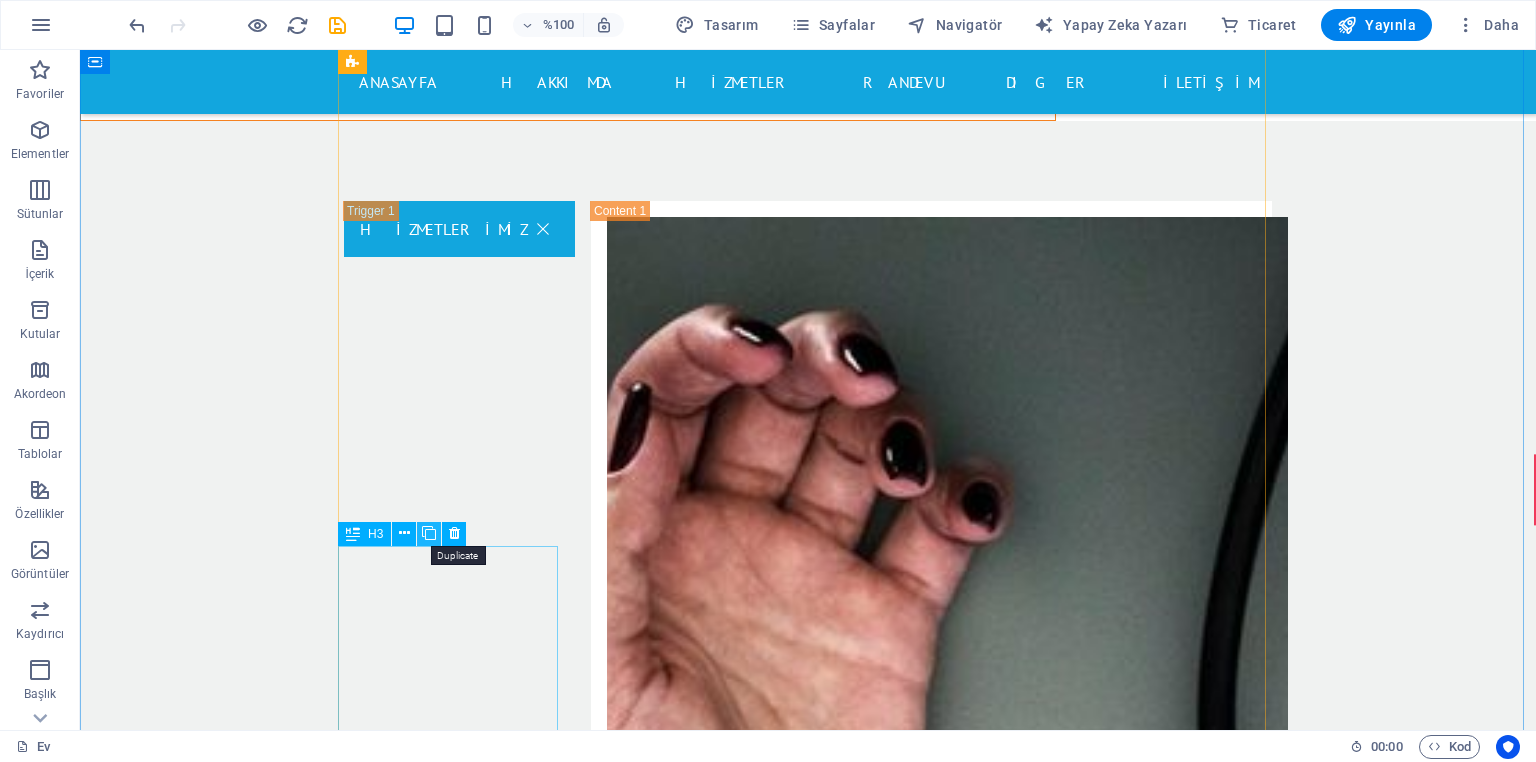 click at bounding box center (429, 533) 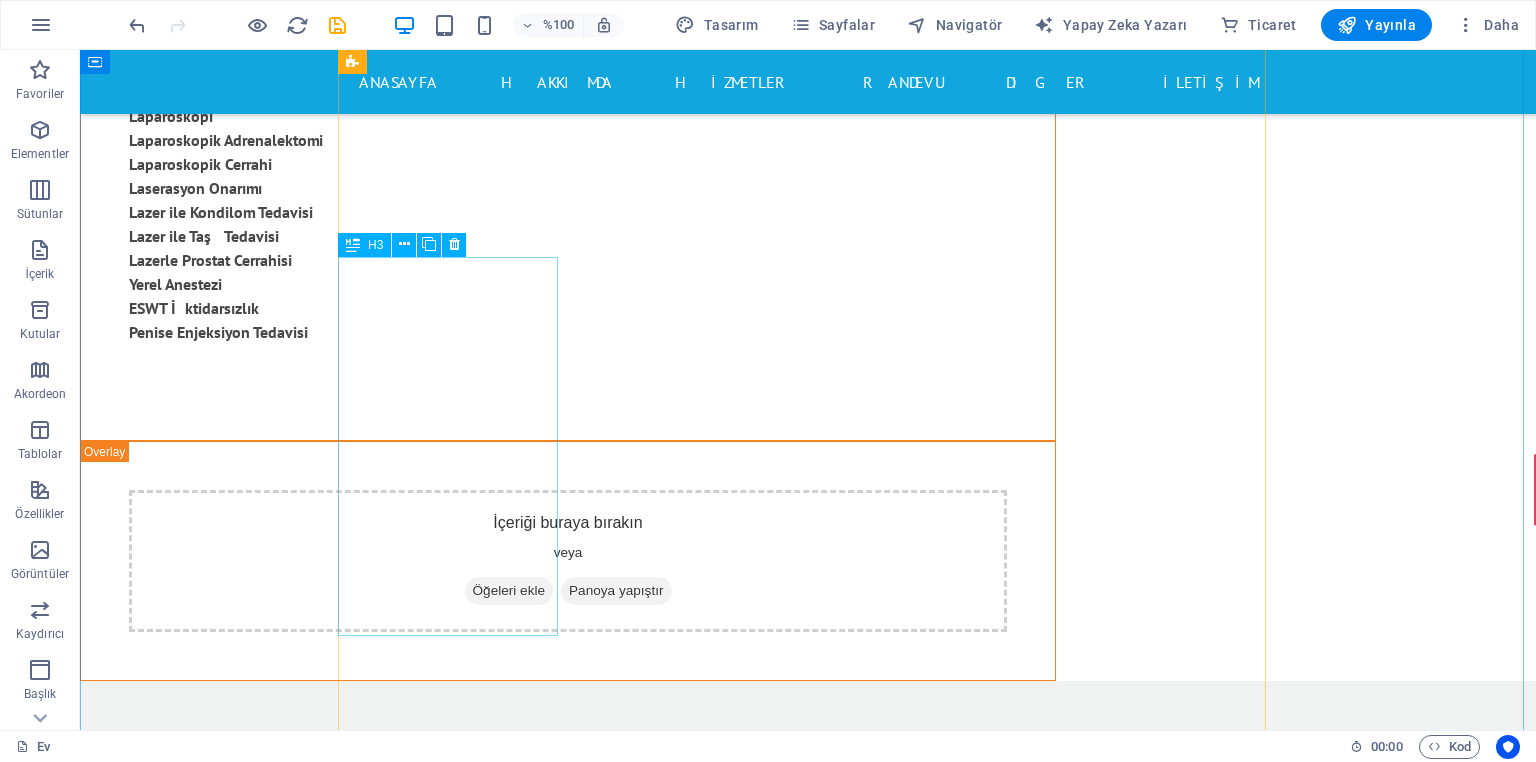 scroll, scrollTop: 7680, scrollLeft: 0, axis: vertical 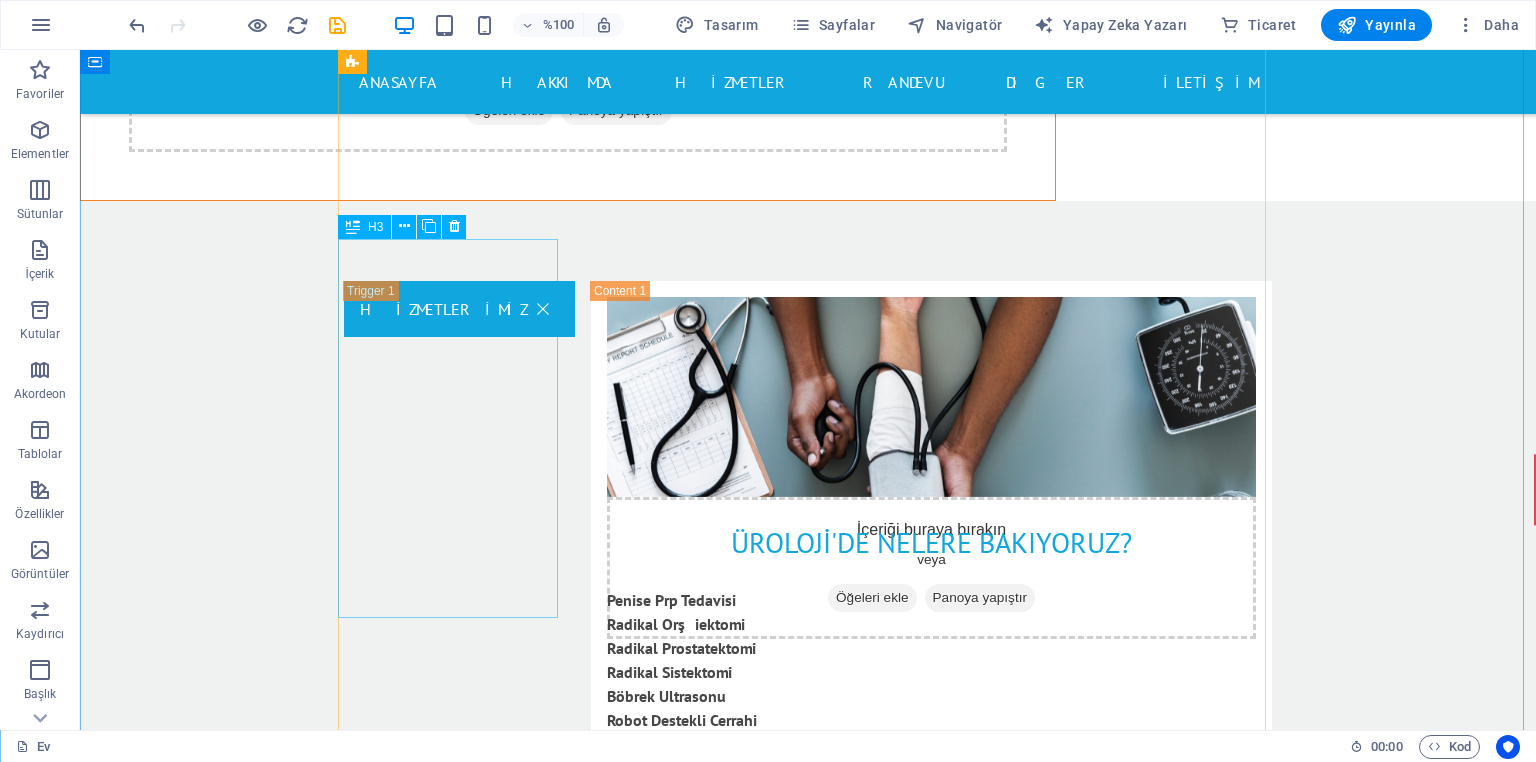 click on "Börek taşı" at bounding box center [459, 3810] 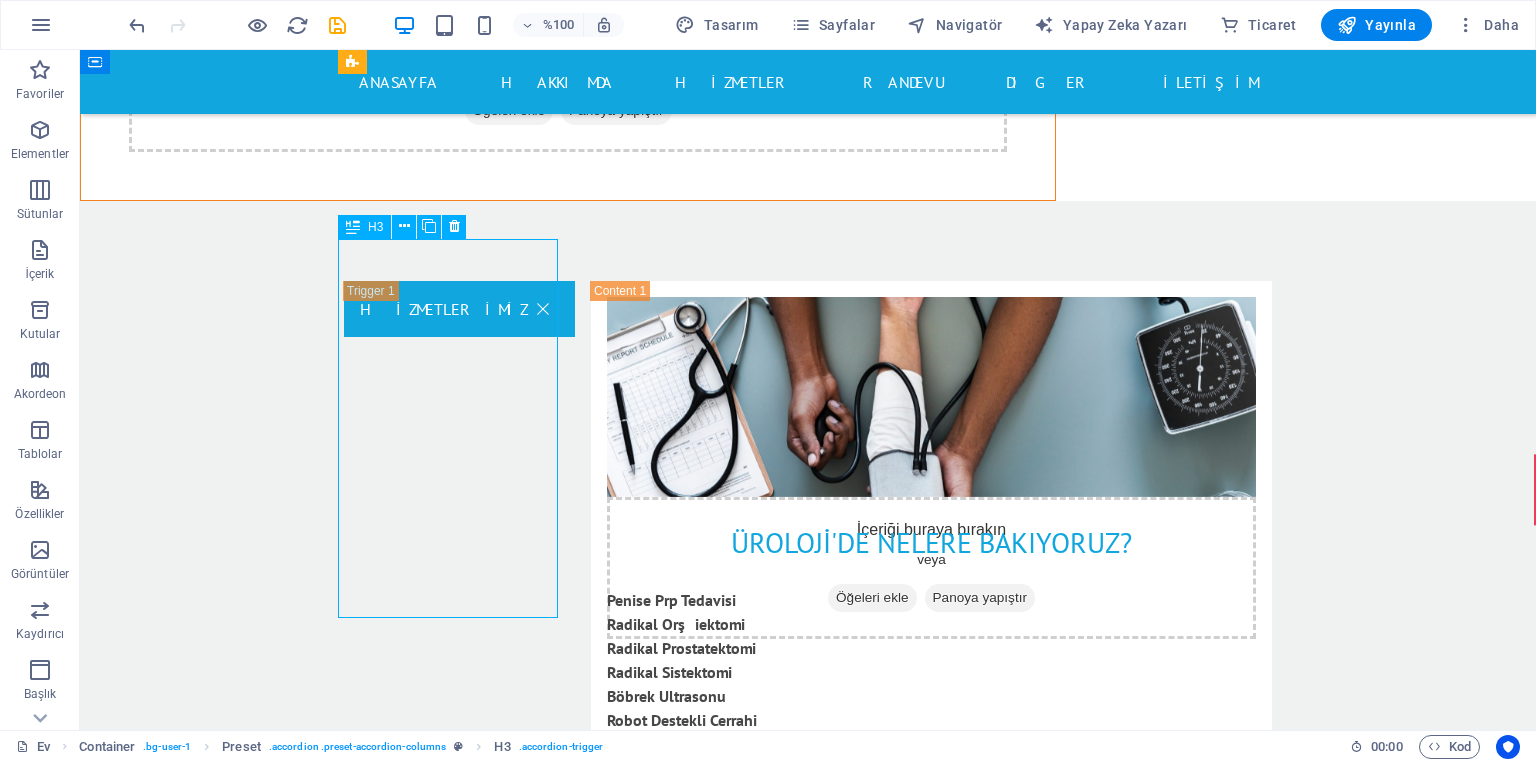click on "Börek taşı" at bounding box center (459, 3810) 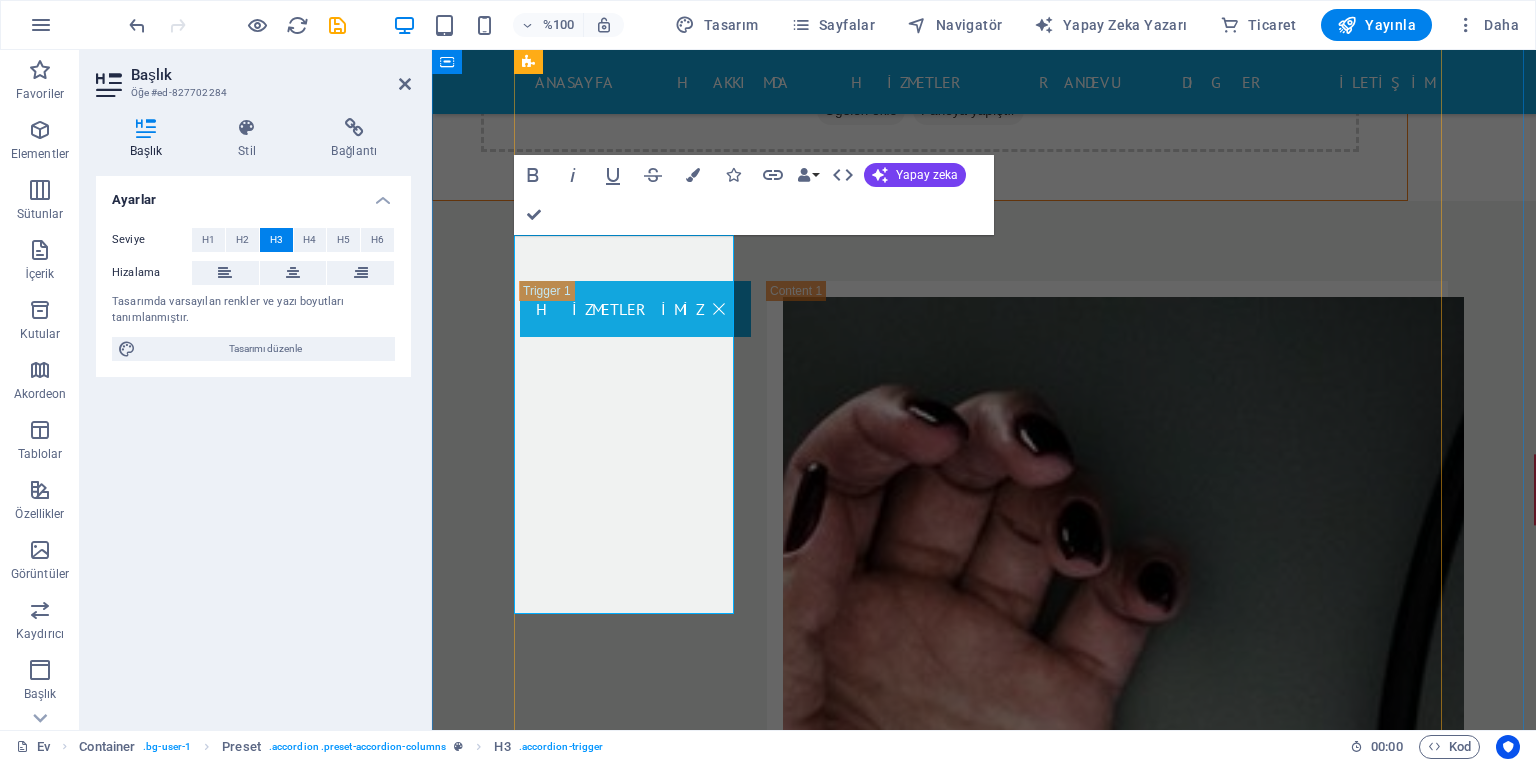 type 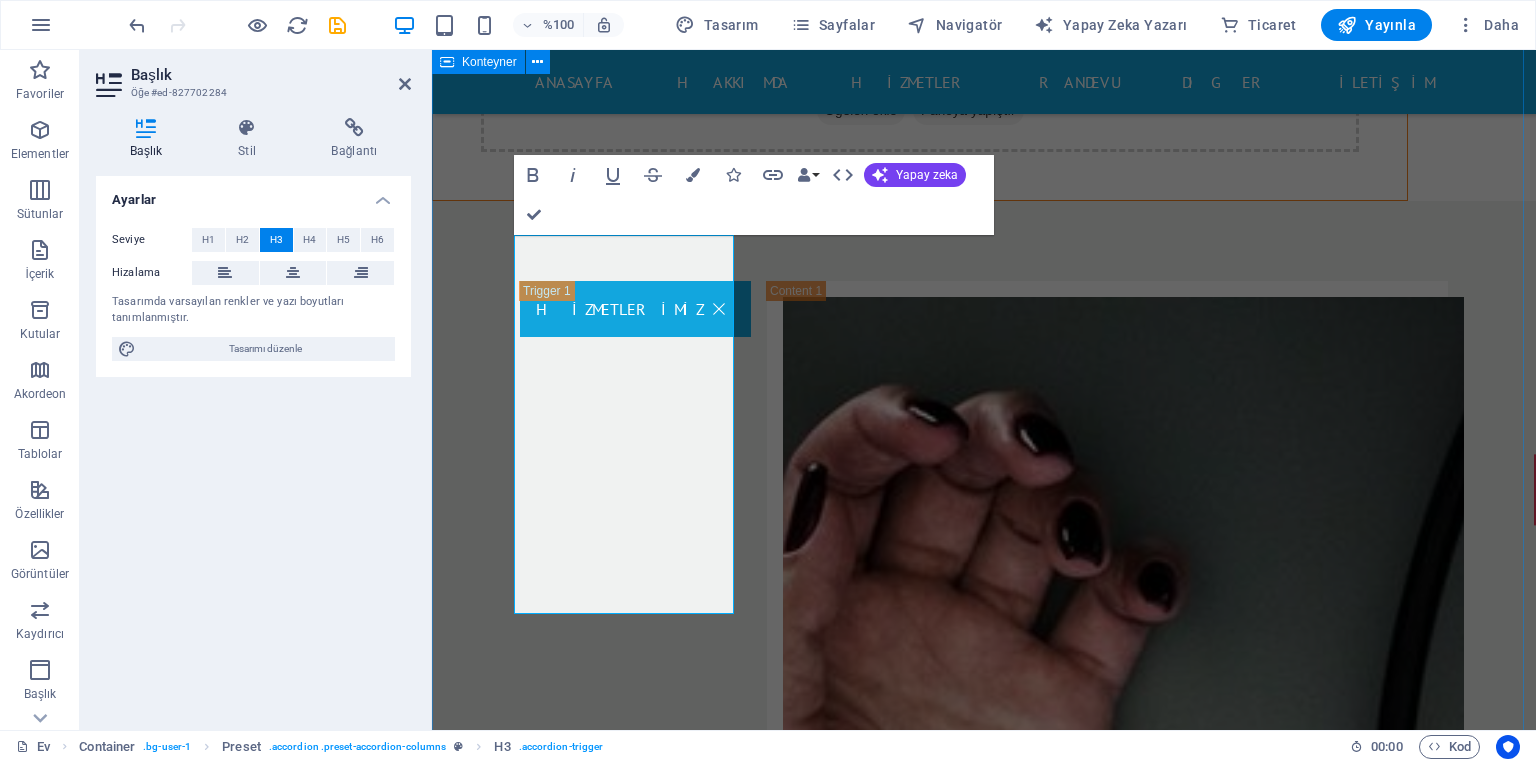 click on "HİZMETLERİMİZ İçeriği buraya bırakın veya  Öğeleri ekle  Panoya yapıştır Üroloji'de nelere bakıyoruz? Penise Prp Tedavisi Radikal Orşiektomi Radikal Prostatektomi Radikal Sistektomi Böbrek Ultrasonu Robot Destekli Cerrahi Robot Destekli Laparoskopik harcamalar Robot Destekli Ürolojik programlar Robotik Cerrahi Sertleşme Sorunu Tedavisi Sertleşme Sorununda PRP Tedavisi Sistektomi Radikal Nefrektomi Piyeloplasti Prostatektomi Penise Şok Dalga Tedavisi (EDSWT) Perkütan Böbrek Cerrahisi Perkütan Iğne Aspirasyonu Perkütan Nefrostomi Plazma Kinetik Plazma Kinetik Prostat Cerrahisi Prostat Biyopsisi Prostat Kanserinde Açık Ameliyat Prostat Kanserinde Görüntüleme Prostat Kanserinde Laparoskopik (Kapalı) Ameliyatı Prostat Spesifik Antijen (Psa) Testi Sistoskopi Sistoskopi Ve Üreteroskopi Üreteroskopik Taş Cerrahisi Üretra Ameliyatı Üretroplasti Üriner Diversiyon Cerrahisi Ürografi Üroonkoloji Ürostomi Kabın Kaçırma Ameliyatı İdrar Kaçırma Tedavisi Yol Darlıkları ," at bounding box center [984, 8848] 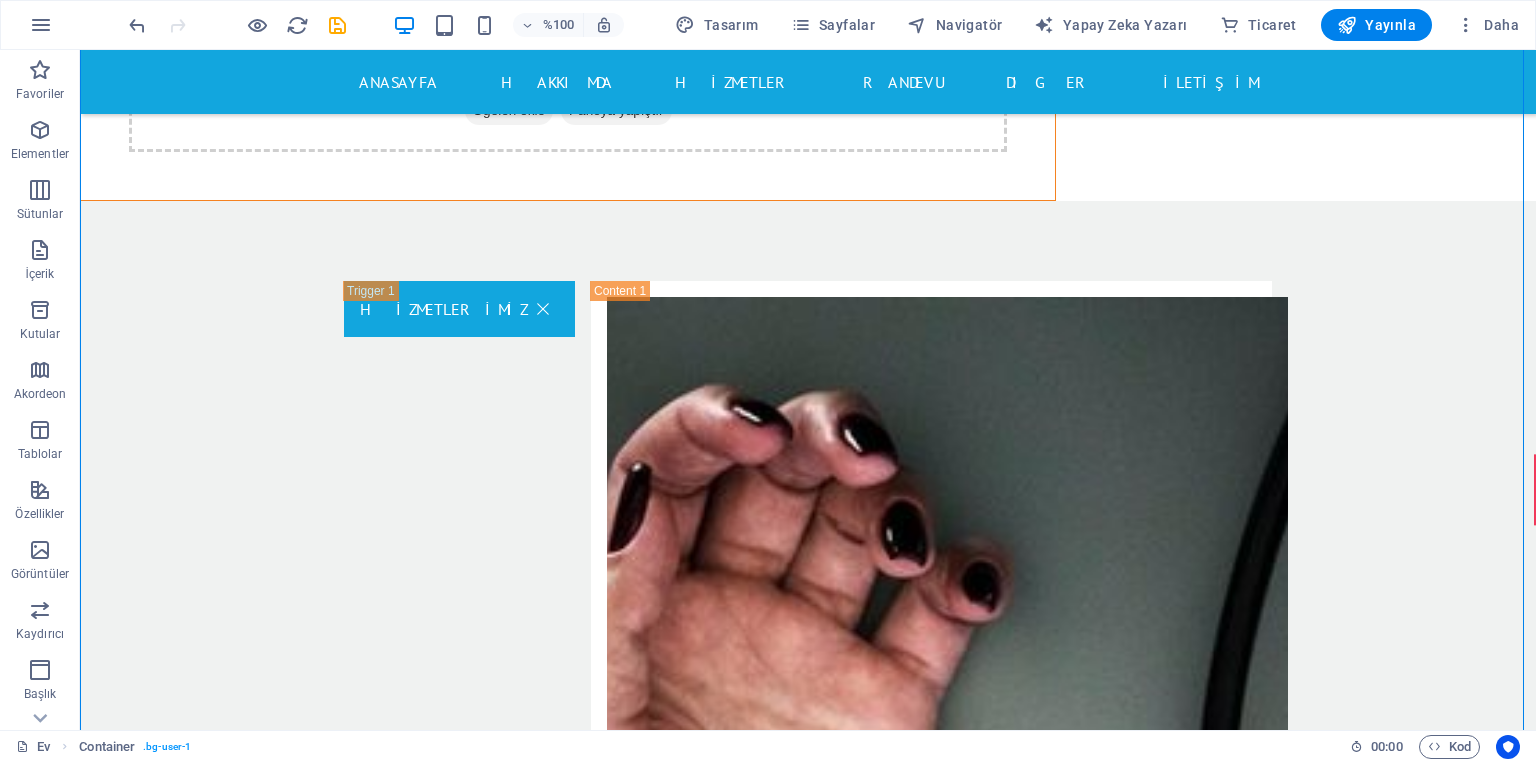 scroll, scrollTop: 7684, scrollLeft: 0, axis: vertical 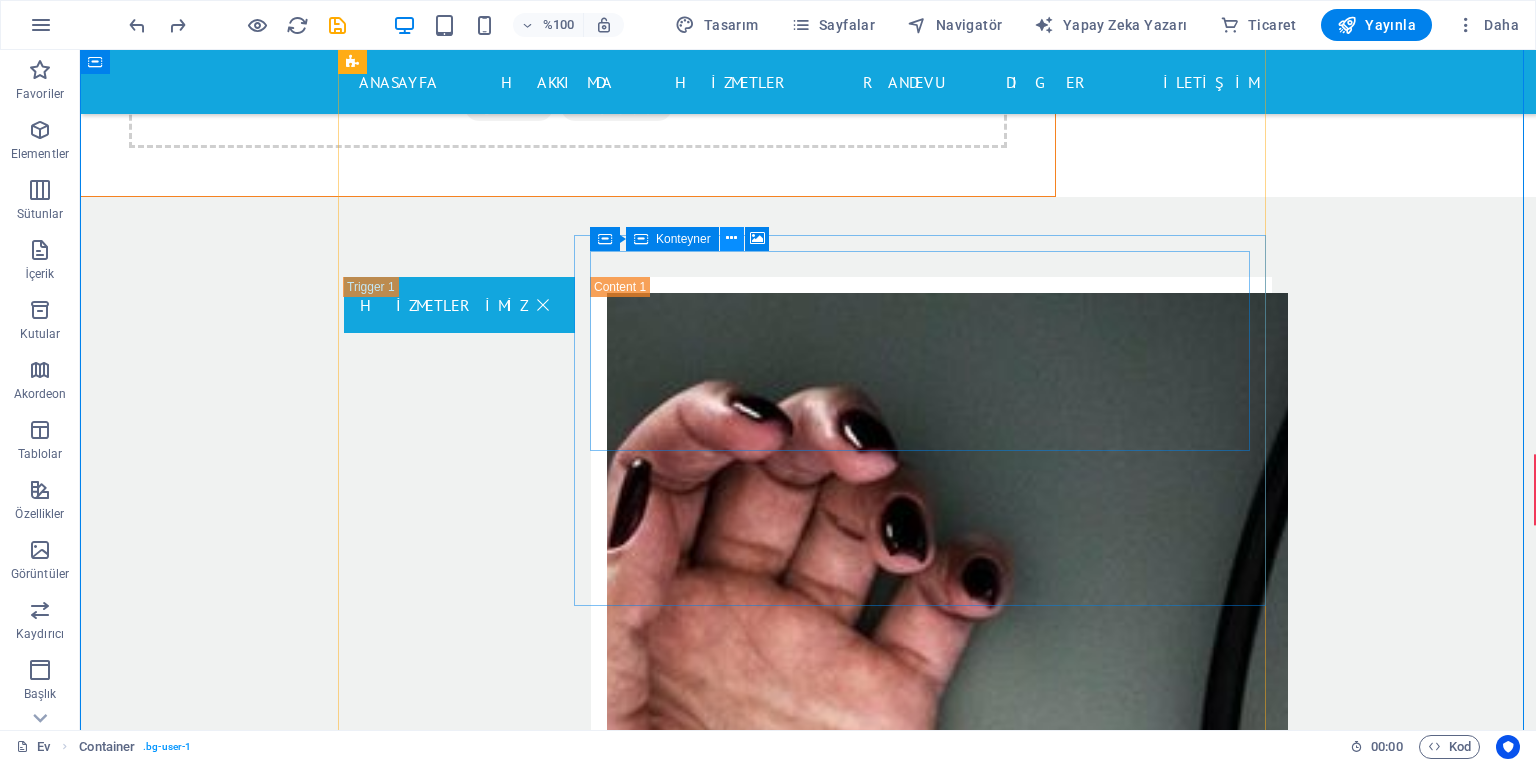 click at bounding box center [731, 238] 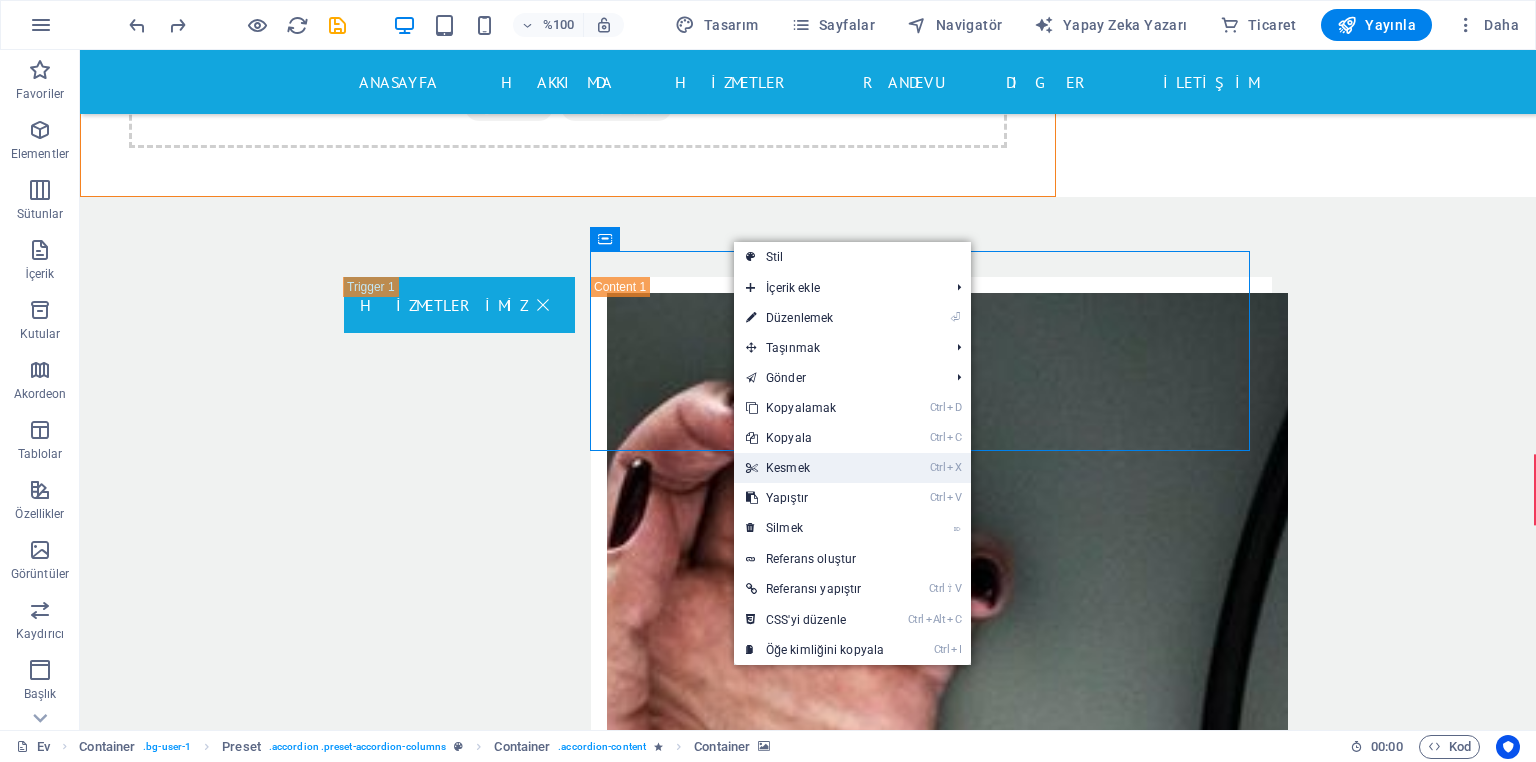 click on "Ctrl  X Kesmek" at bounding box center [815, 468] 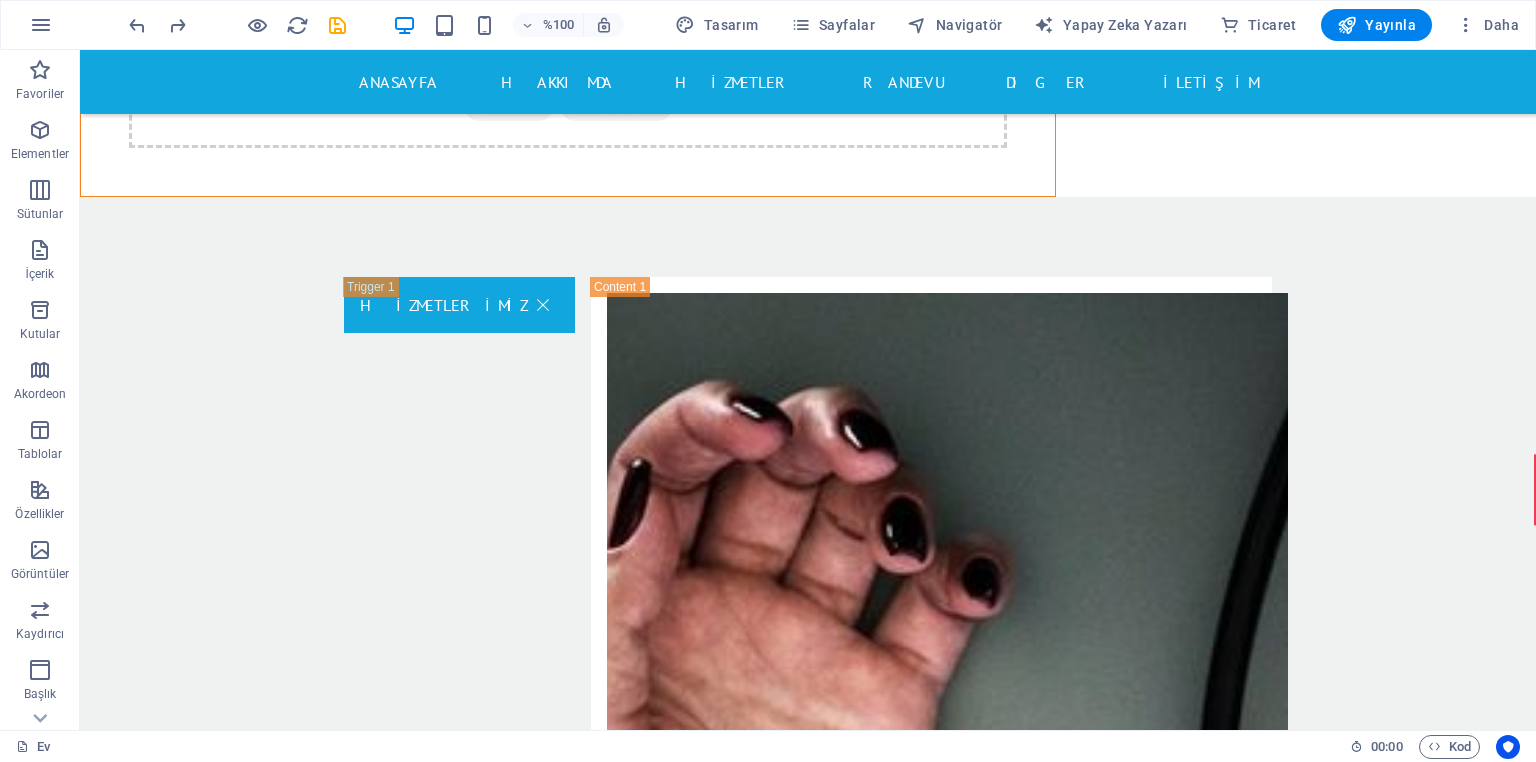 click at bounding box center [931, 3733] 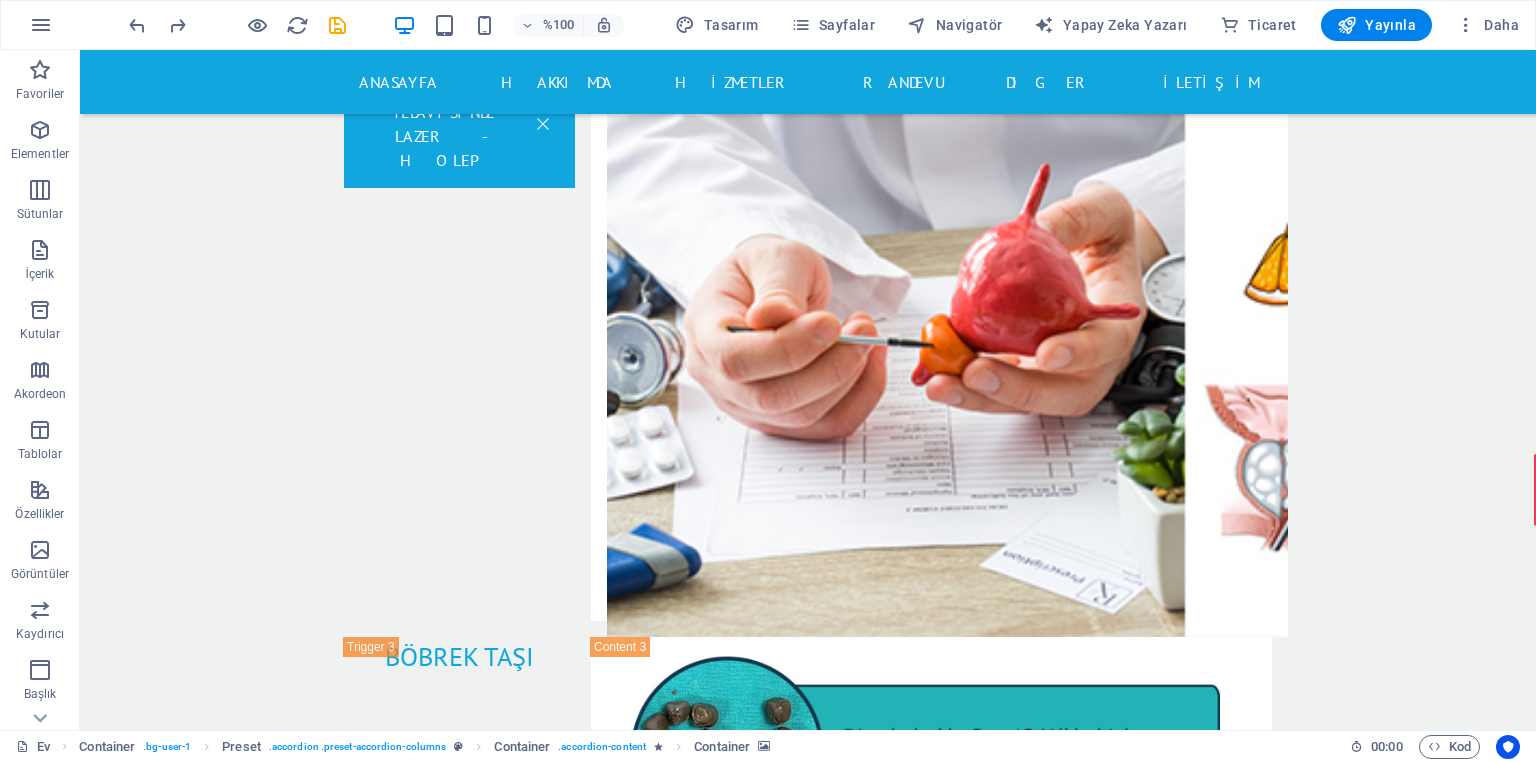 scroll, scrollTop: 10679, scrollLeft: 0, axis: vertical 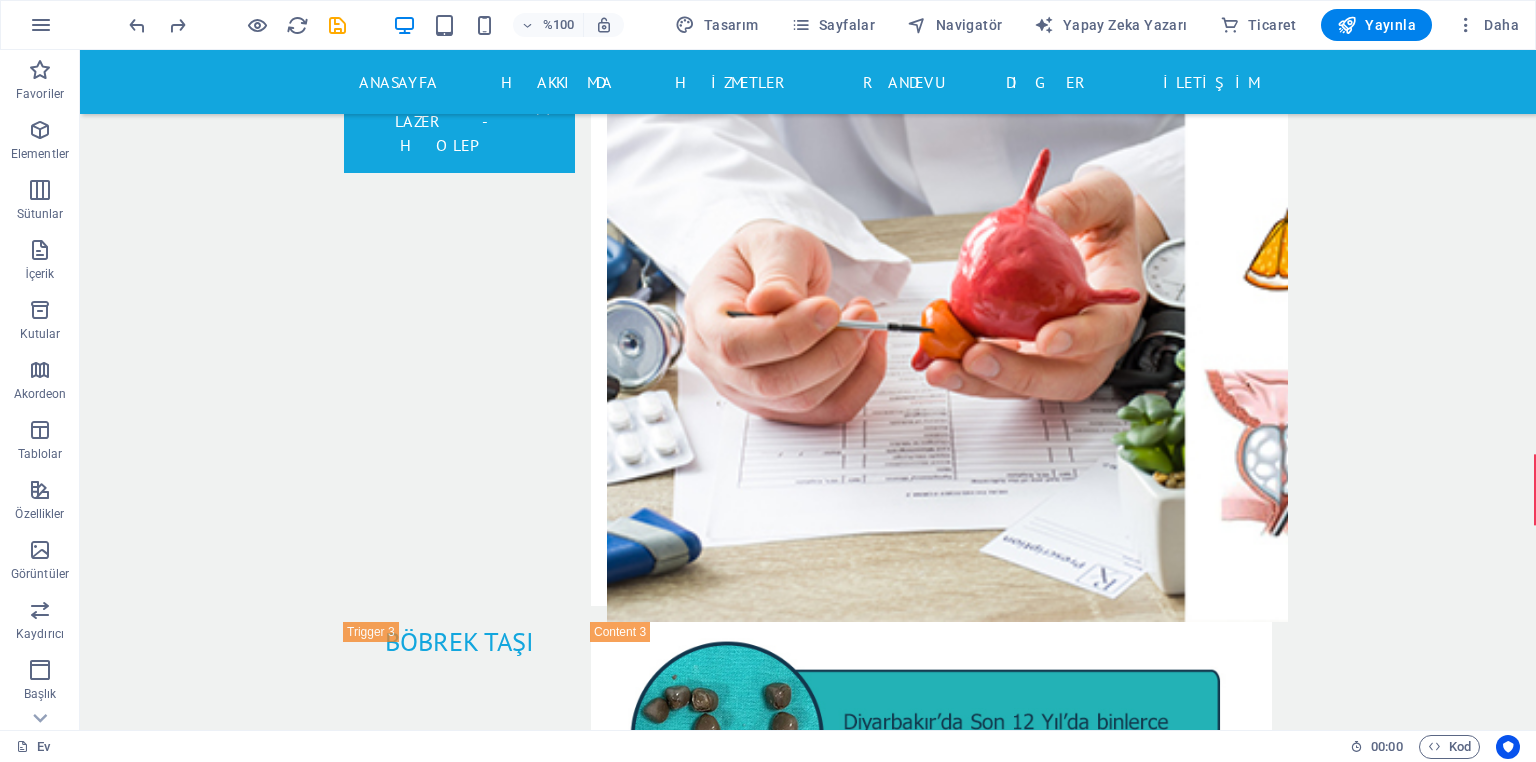drag, startPoint x: 758, startPoint y: 346, endPoint x: 906, endPoint y: 456, distance: 184.40173 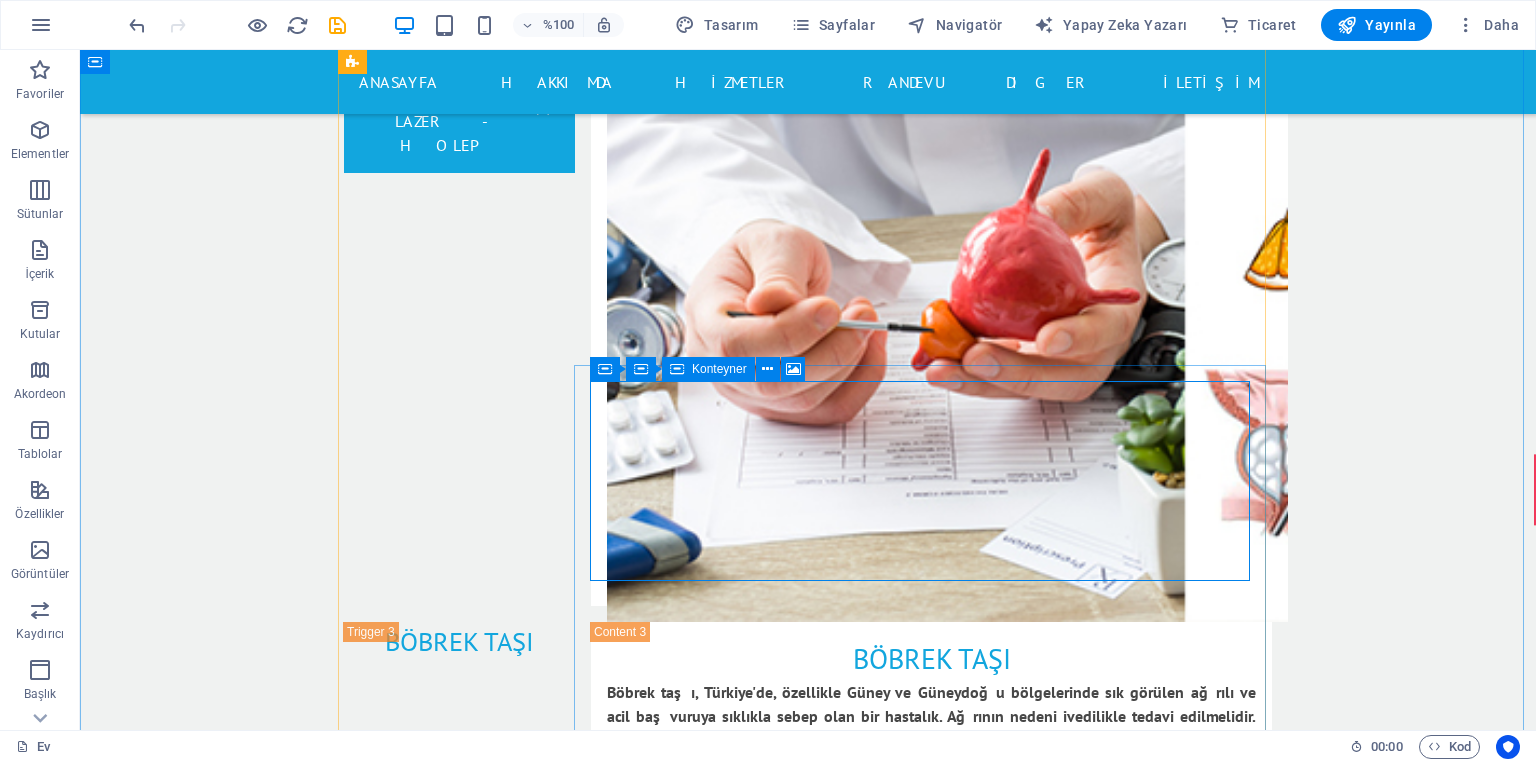 scroll, scrollTop: 10454, scrollLeft: 0, axis: vertical 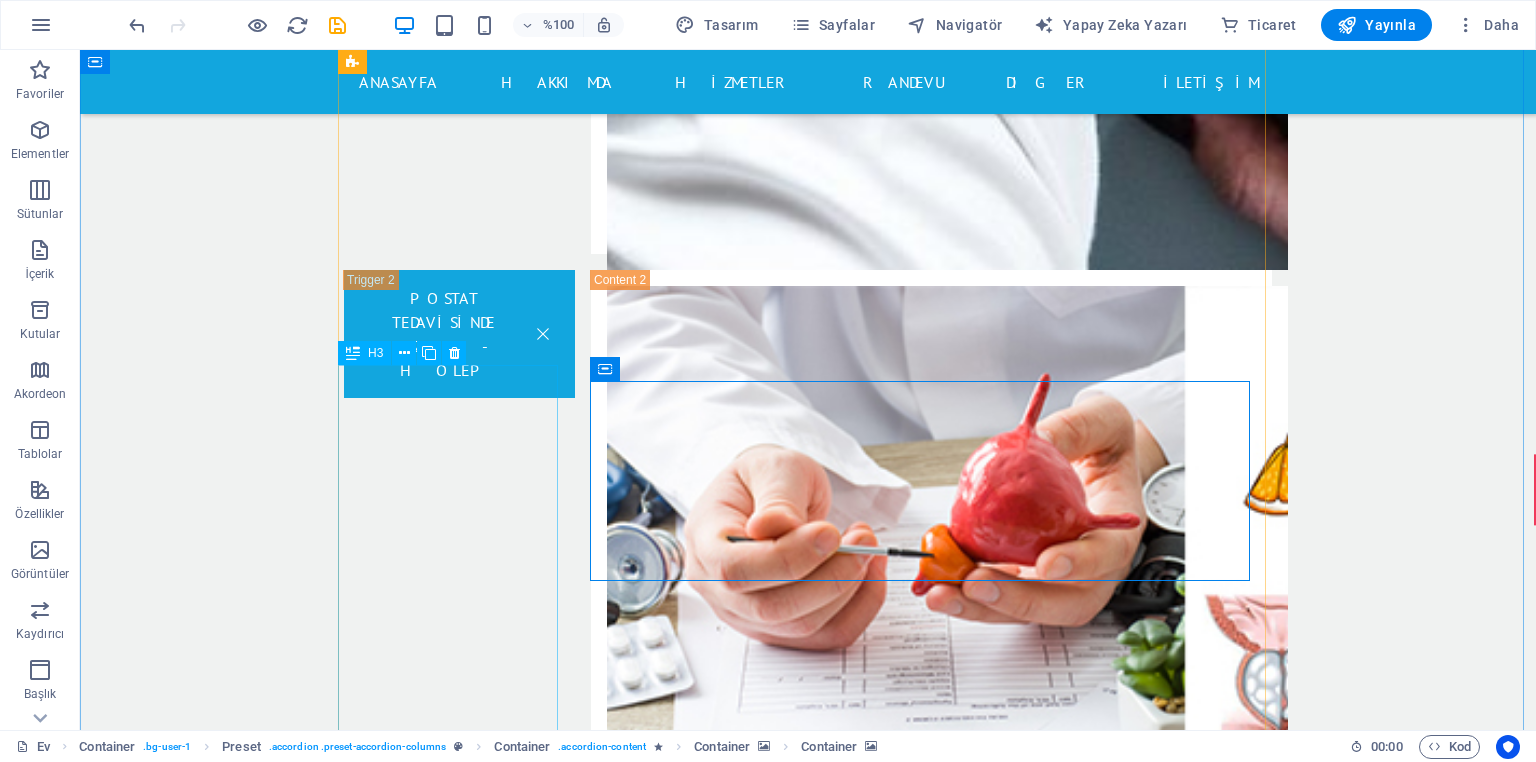 click on "sertleşme sorunu" at bounding box center [459, 11048] 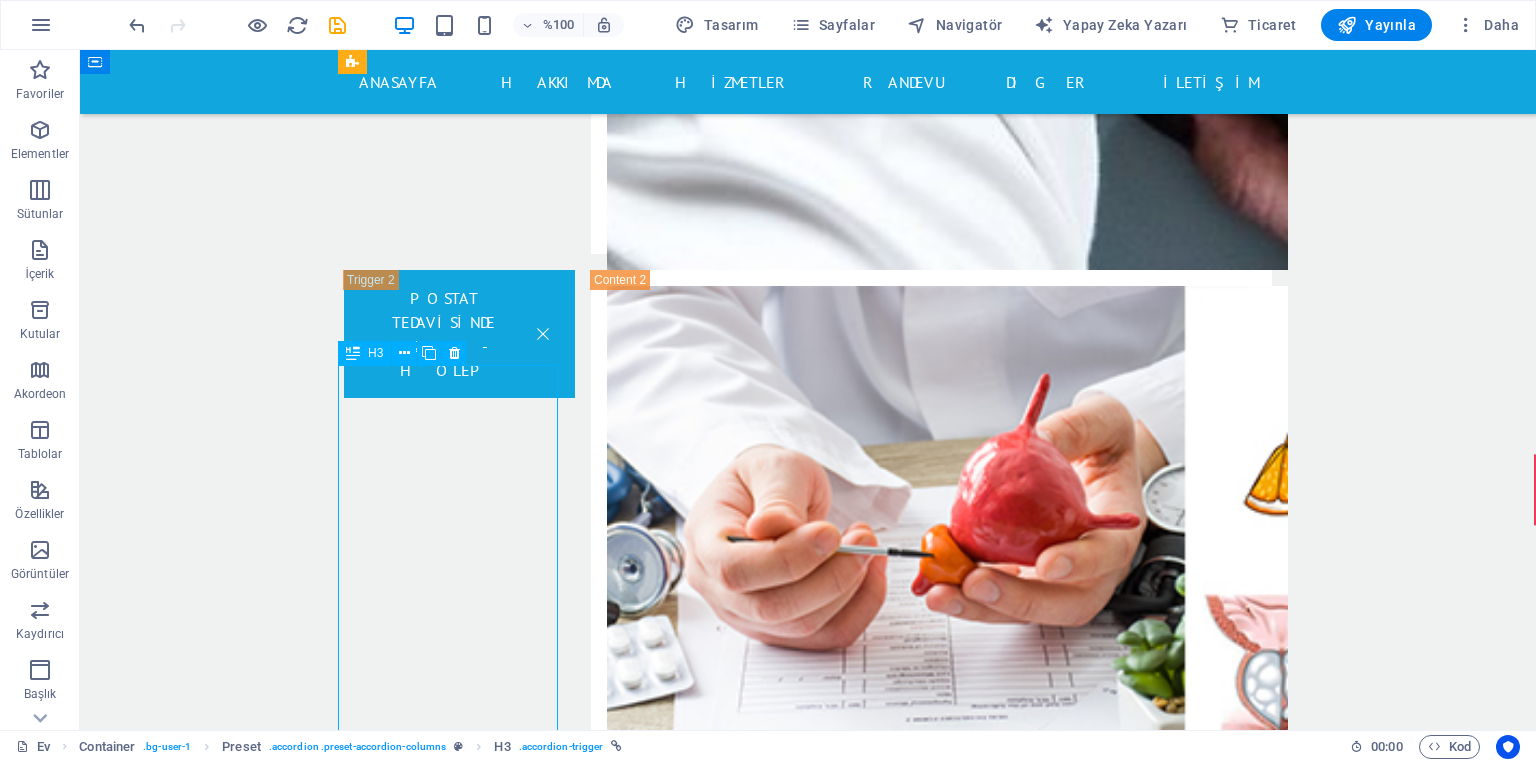 click on "sertleşme sorunu" at bounding box center [459, 11048] 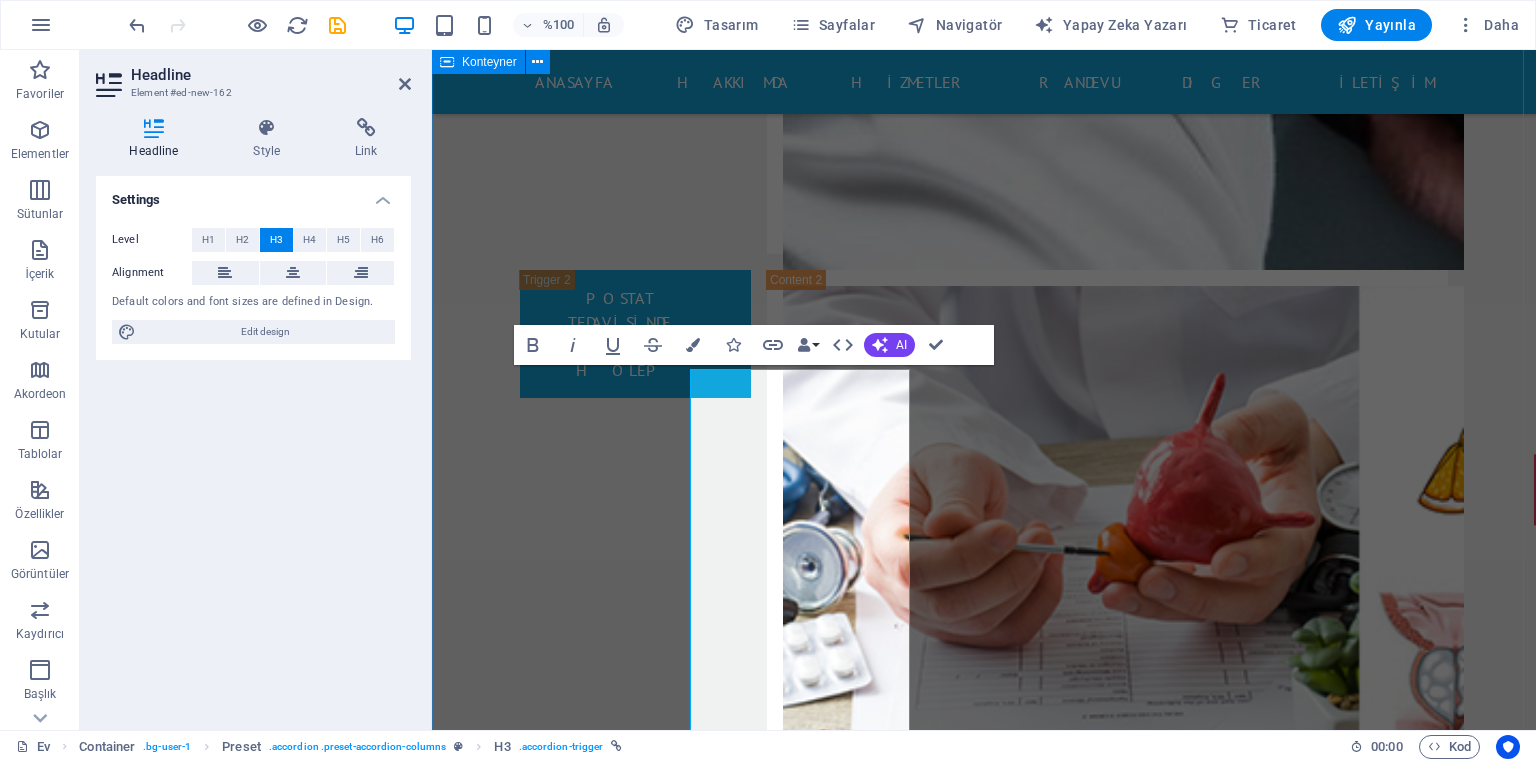 scroll, scrollTop: 10450, scrollLeft: 0, axis: vertical 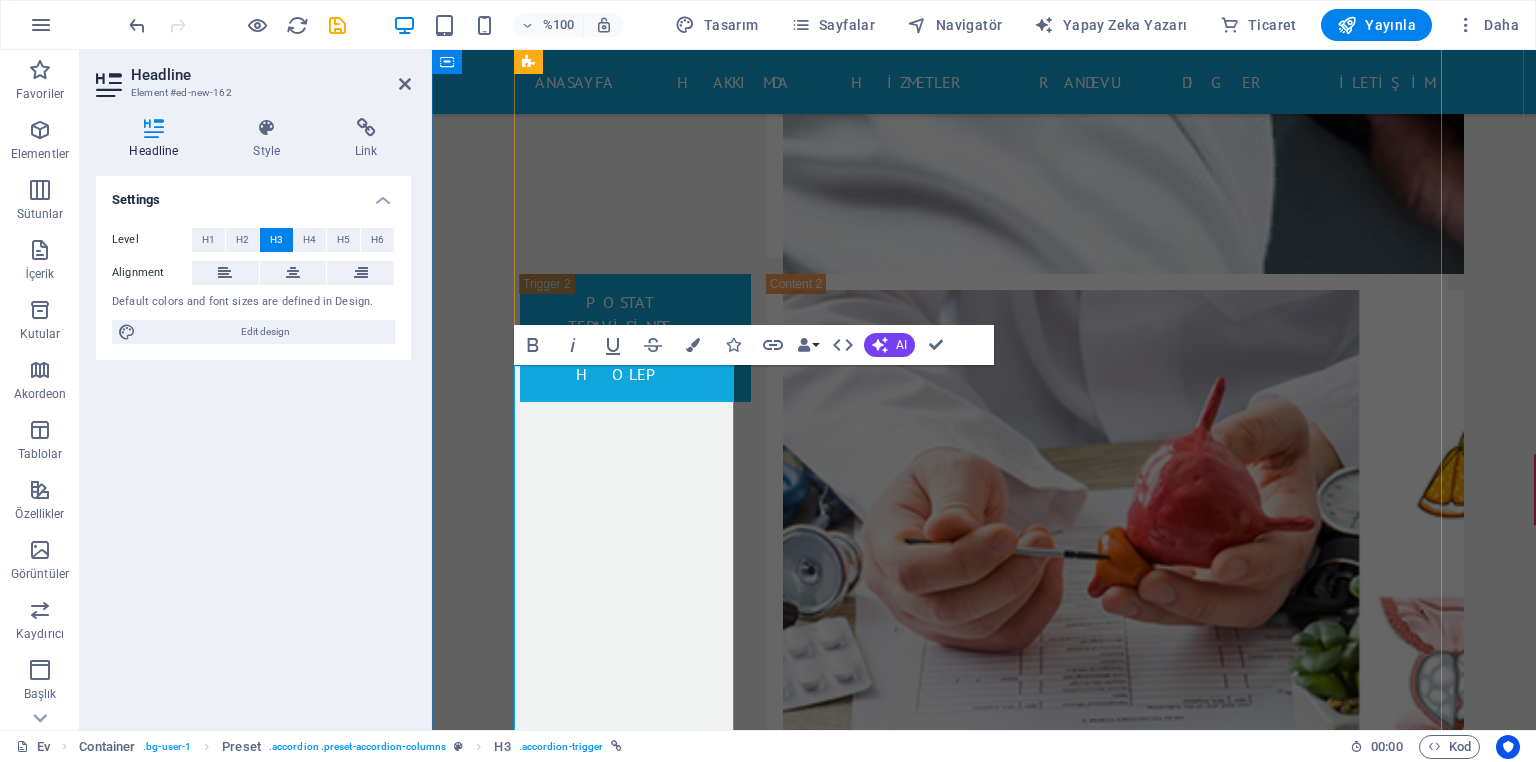 type 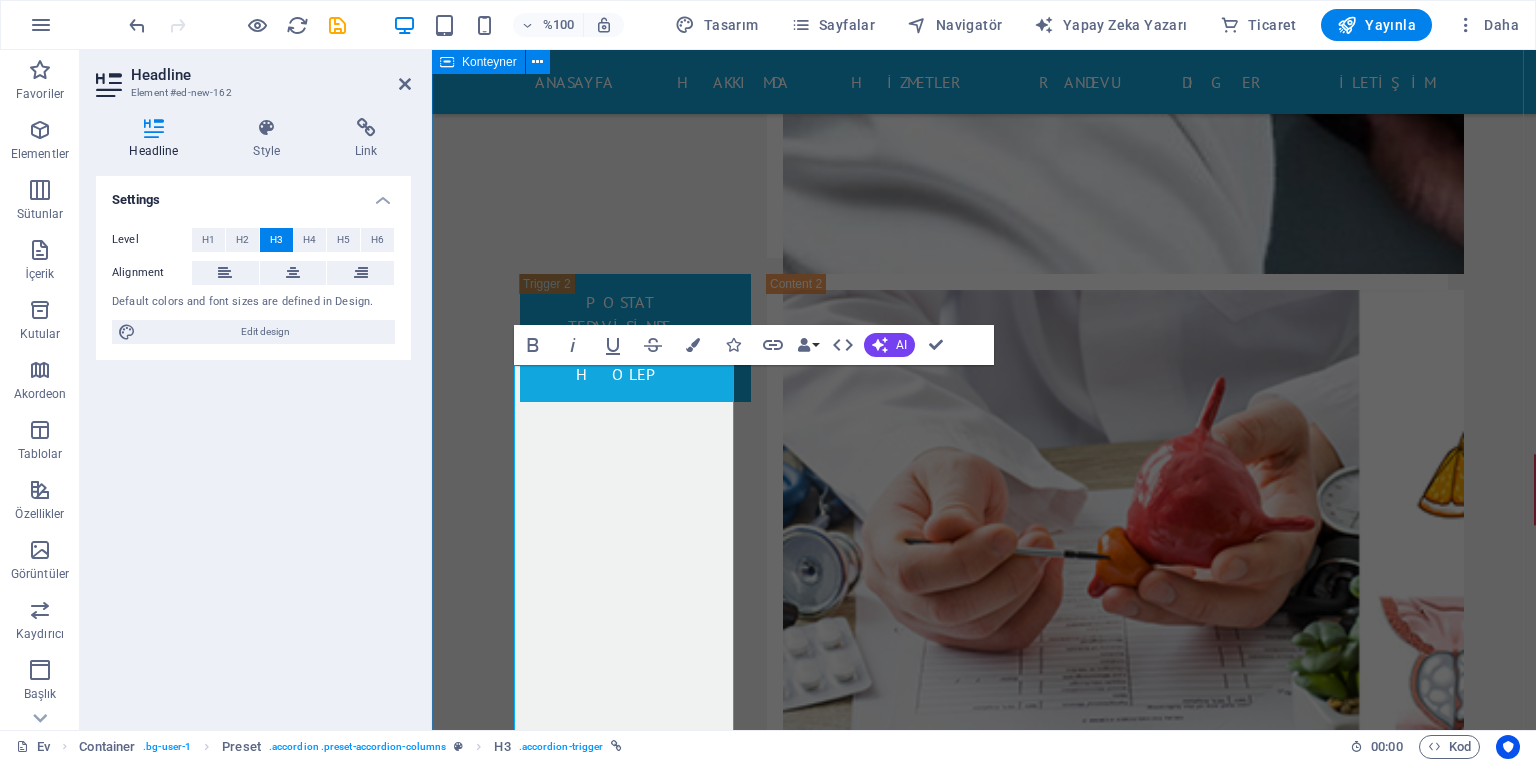 click on "HİZMETLERİMİZ İçeriği buraya bırakın veya  Öğeleri ekle  Panoya yapıştır Üroloji'de nelere bakıyoruz? Penise Prp Tedavisi Radikal Orşiektomi Radikal Prostatektomi Radikal Sistektomi Böbrek Ultrasonu Robot Destekli Cerrahi Robot Destekli Laparoskopik harcamalar Robot Destekli Ürolojik programlar Robotik Cerrahi Sertleşme Sorunu Tedavisi Sertleşme Sorununda PRP Tedavisi Sistektomi Radikal Nefrektomi Piyeloplasti Prostatektomi Penise Şok Dalga Tedavisi (EDSWT) Perkütan Böbrek Cerrahisi Perkütan Iğne Aspirasyonu Perkütan Nefrostomi Plazma Kinetik Plazma Kinetik Prostat Cerrahisi Prostat Biyopsisi Prostat Kanserinde Açık Ameliyat Prostat Kanserinde Görüntüleme Prostat Kanserinde Laparoskopik (Kapalı) Ameliyatı Prostat Spesifik Antijen (Psa) Testi Sistoskopi Sistoskopi Ve Üreteroskopi Üreteroskopik Taş Cerrahisi Üretra Ameliyatı Üretroplasti Üriner Diversiyon Cerrahisi Ürografi Üroonkoloji Ürostomi Kabın Kaçırma Ameliyatı İdrar Kaçırma Tedavisi Yol Darlıkları ," at bounding box center (984, 5966) 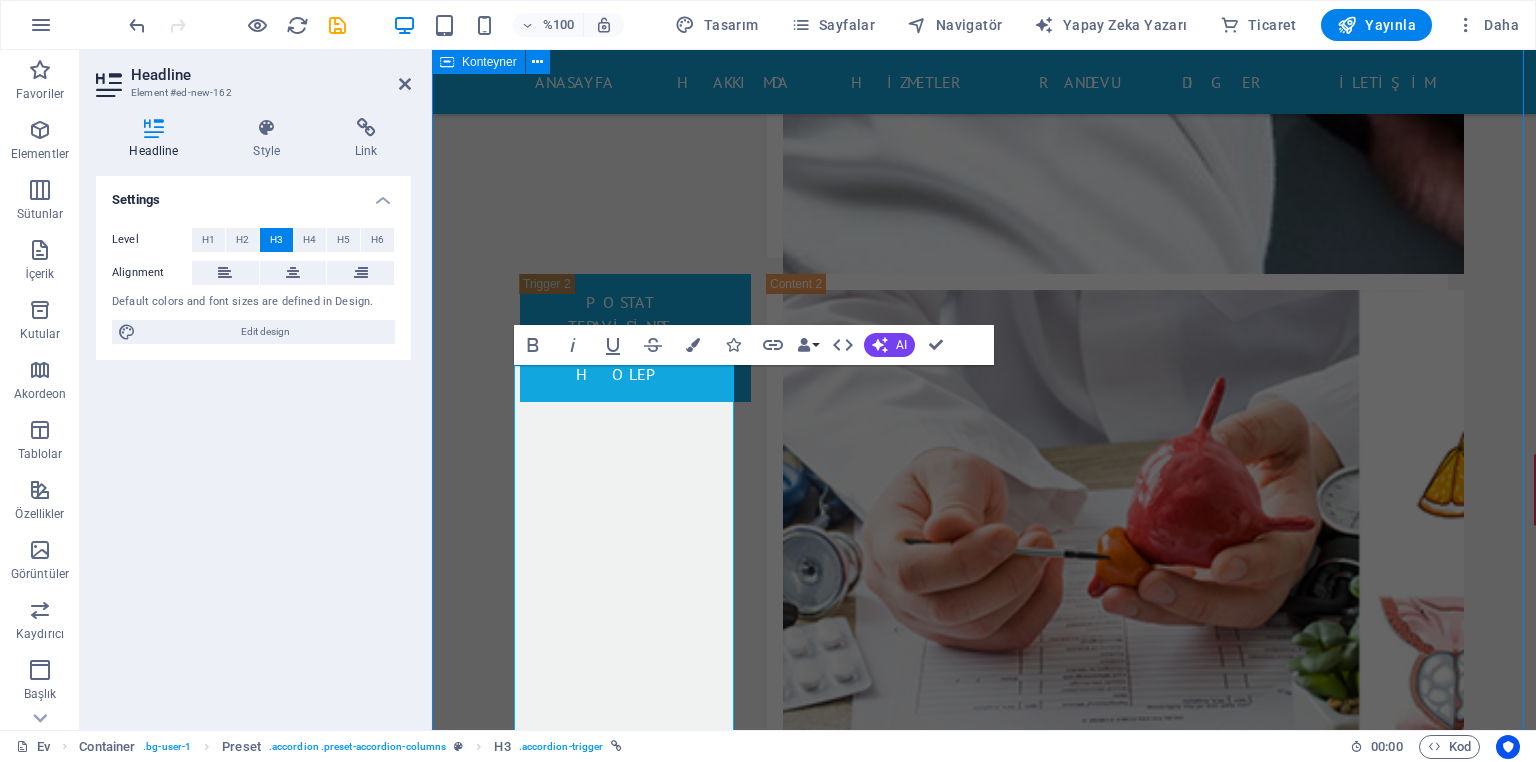 click on "HİZMETLERİMİZ İçeriği buraya bırakın veya  Öğeleri ekle  Panoya yapıştır Üroloji'de nelere bakıyoruz? Penise Prp Tedavisi Radikal Orşiektomi Radikal Prostatektomi Radikal Sistektomi Böbrek Ultrasonu Robot Destekli Cerrahi Robot Destekli Laparoskopik harcamalar Robot Destekli Ürolojik programlar Robotik Cerrahi Sertleşme Sorunu Tedavisi Sertleşme Sorununda PRP Tedavisi Sistektomi Radikal Nefrektomi Piyeloplasti Prostatektomi Penise Şok Dalga Tedavisi (EDSWT) Perkütan Böbrek Cerrahisi Perkütan Iğne Aspirasyonu Perkütan Nefrostomi Plazma Kinetik Plazma Kinetik Prostat Cerrahisi Prostat Biyopsisi Prostat Kanserinde Açık Ameliyat Prostat Kanserinde Görüntüleme Prostat Kanserinde Laparoskopik (Kapalı) Ameliyatı Prostat Spesifik Antijen (Psa) Testi Sistoskopi Sistoskopi Ve Üreteroskopi Üreteroskopik Taş Cerrahisi Üretra Ameliyatı Üretroplasti Üriner Diversiyon Cerrahisi Ürografi Üroonkoloji Ürostomi Kabın Kaçırma Ameliyatı İdrar Kaçırma Tedavisi Yol Darlıkları ," at bounding box center [984, 5966] 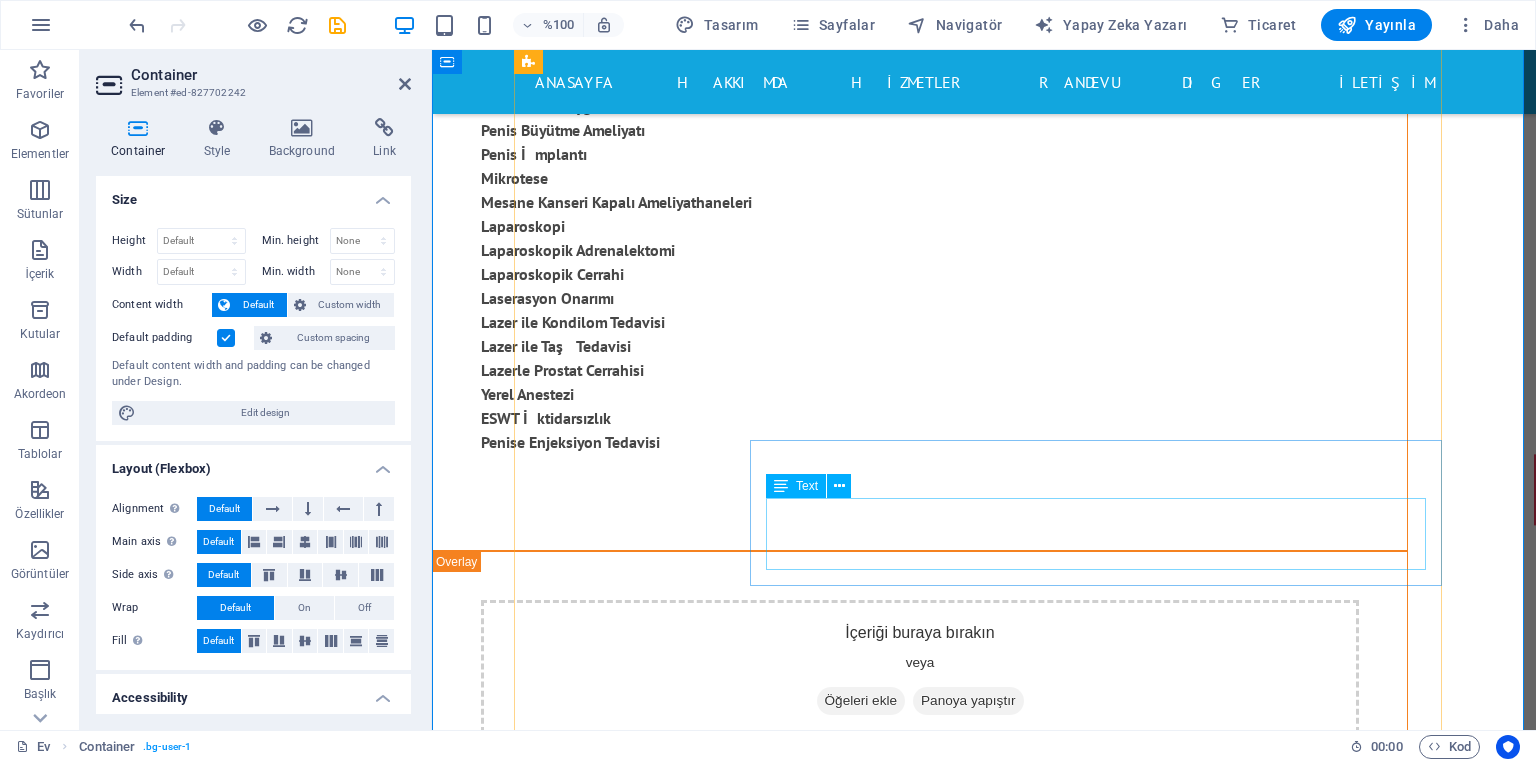 scroll, scrollTop: 7490, scrollLeft: 0, axis: vertical 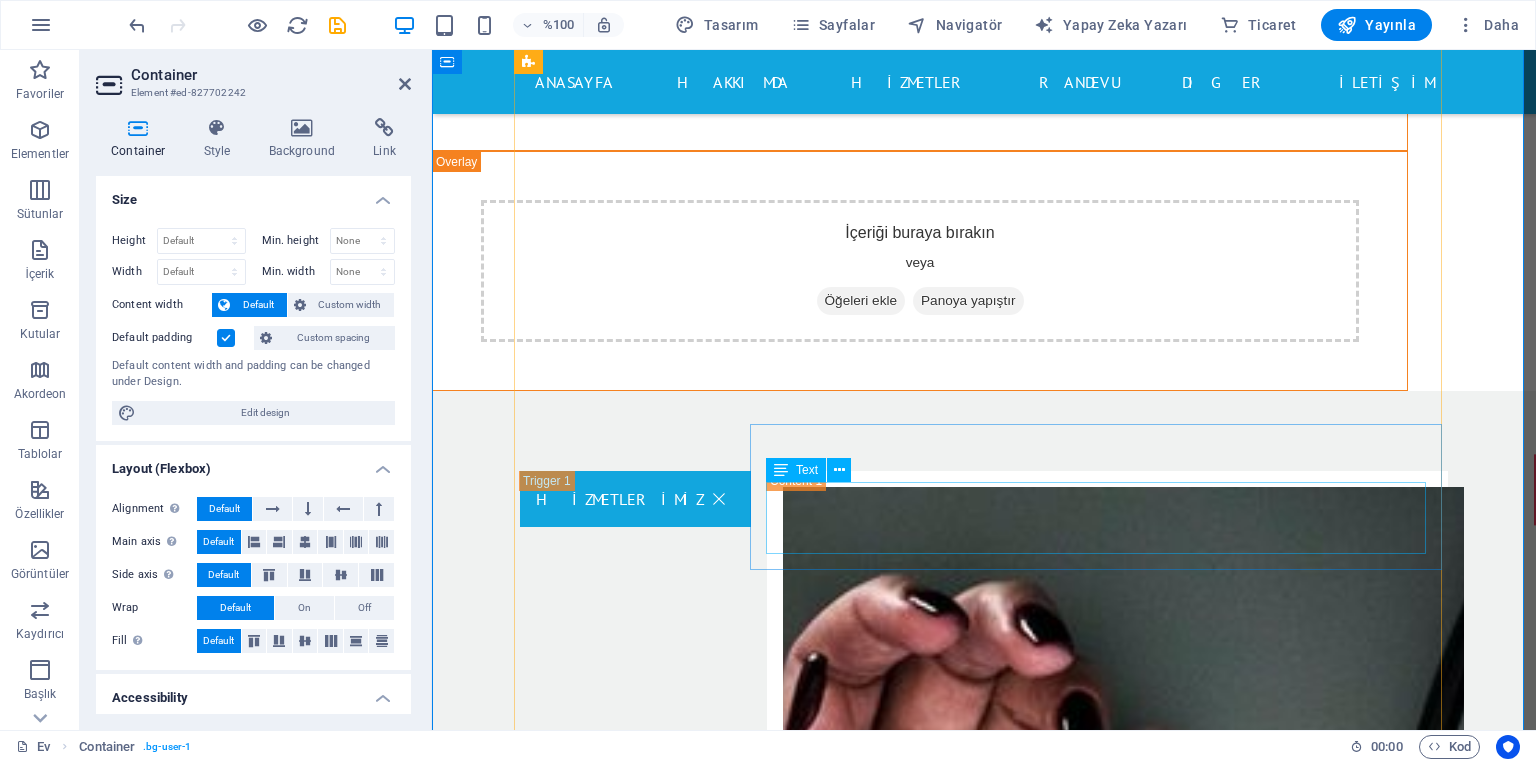 click on "Böbrek taşı, Türkiye'de, özellikle Güney ve Güneydoğu bölgelerinde sık görülen ağrılı ve acil başvuruya sıklıkla sebep olan bir hastalık. Ağrının nedeni ivedilikle tedavi edilmelidir. Böbrek taşı ameliyatı için sahte mekanizmalar mevcuttur:" at bounding box center [1107, 3901] 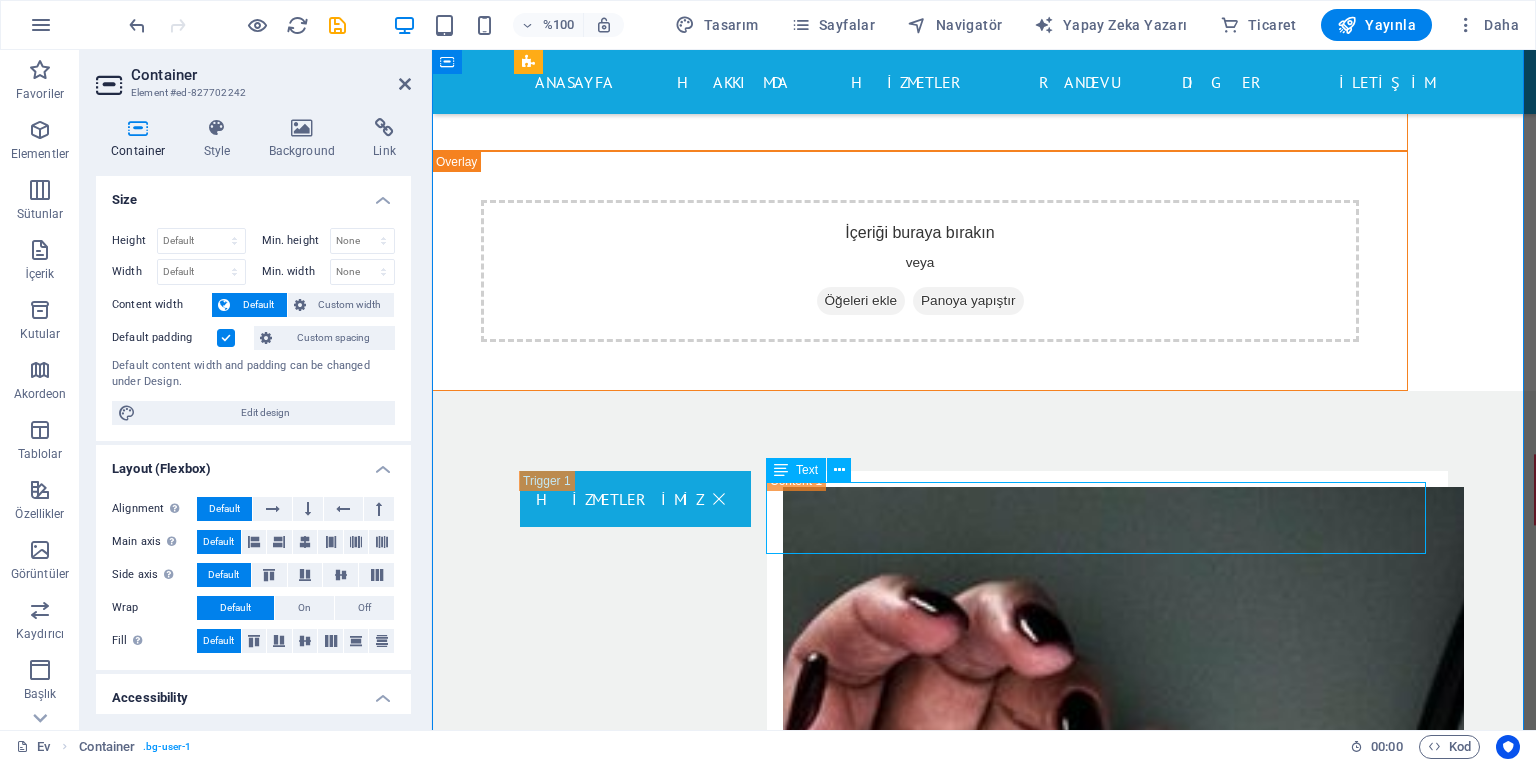 click on "Böbrek taşı, Türkiye'de, özellikle Güney ve Güneydoğu bölgelerinde sık görülen ağrılı ve acil başvuruya sıklıkla sebep olan bir hastalık. Ağrının nedeni ivedilikle tedavi edilmelidir. Böbrek taşı ameliyatı için sahte mekanizmalar mevcuttur:" at bounding box center [1107, 3901] 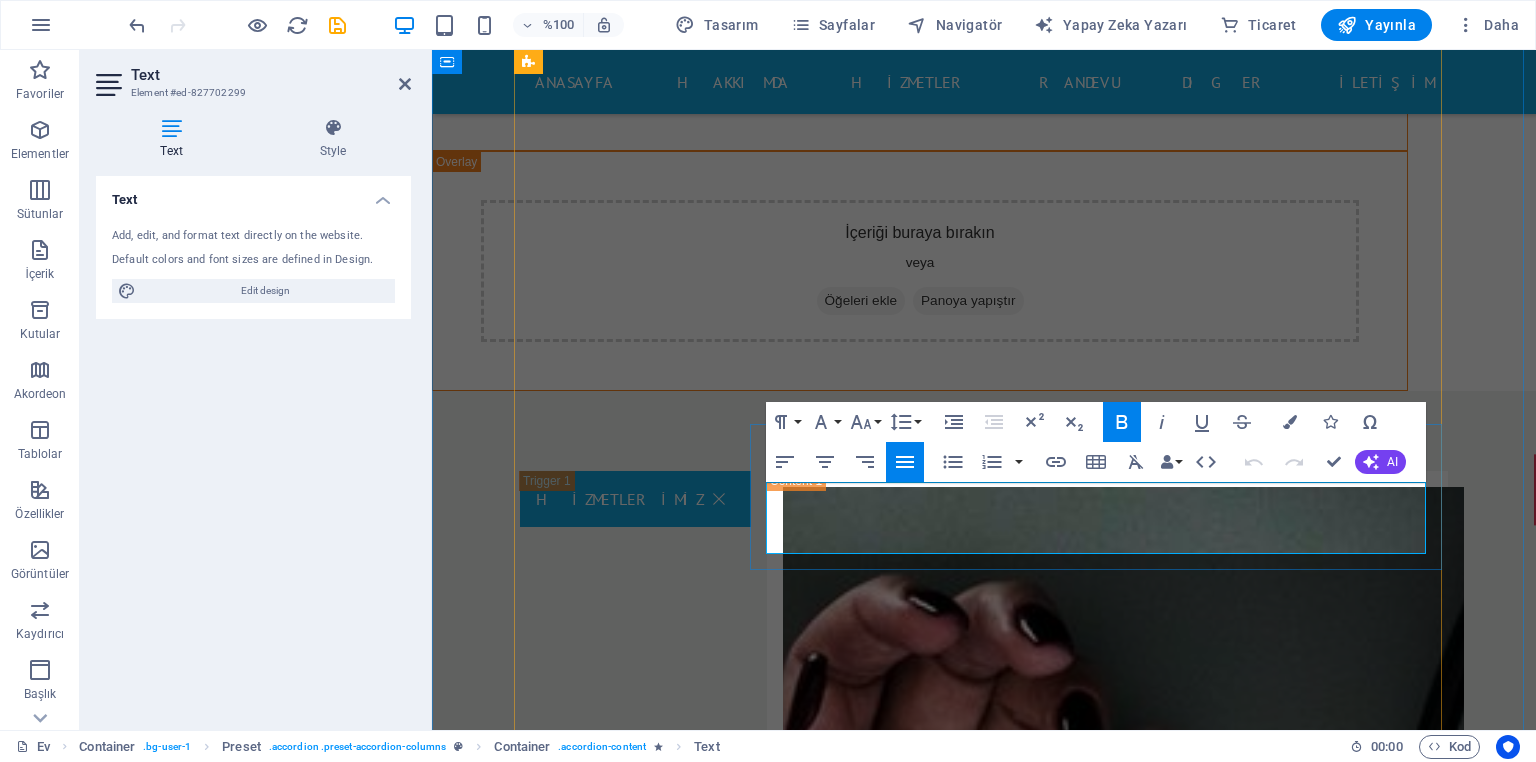 type 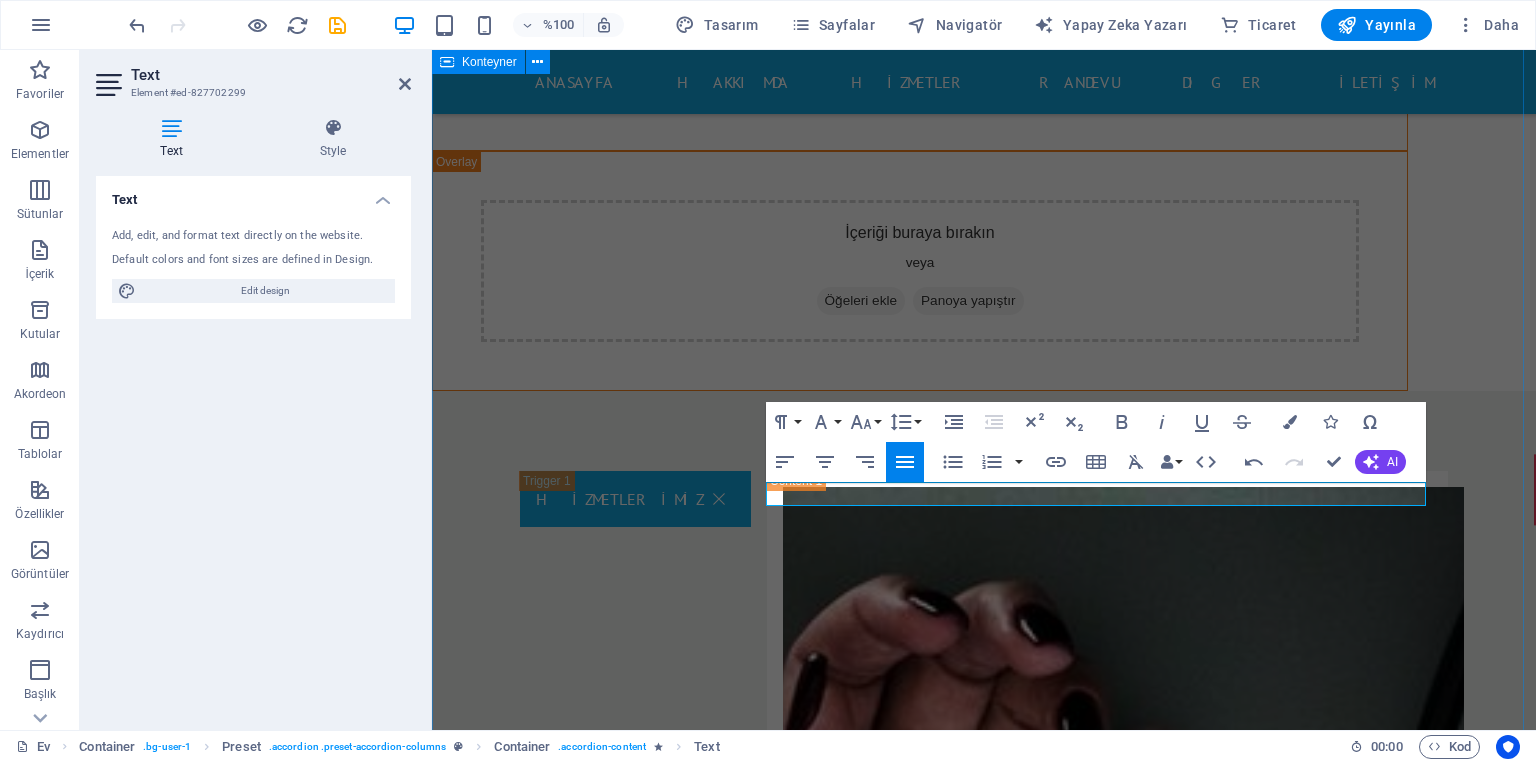 click on "HİZMETLERİMİZ İçeriği buraya bırakın veya  Öğeleri ekle  Panoya yapıştır Üroloji'de nelere bakıyoruz? Penise Prp Tedavisi Radikal Orşiektomi Radikal Prostatektomi Radikal Sistektomi Böbrek Ultrasonu Robot Destekli Cerrahi Robot Destekli Laparoskopik harcamalar Robot Destekli Ürolojik programlar Robotik Cerrahi Sertleşme Sorunu Tedavisi Sertleşme Sorununda PRP Tedavisi Sistektomi Radikal Nefrektomi Piyeloplasti Prostatektomi Penise Şok Dalga Tedavisi (EDSWT) Perkütan Böbrek Cerrahisi Perkütan Iğne Aspirasyonu Perkütan Nefrostomi Plazma Kinetik Plazma Kinetik Prostat Cerrahisi Prostat Biyopsisi Prostat Kanserinde Açık Ameliyat Prostat Kanserinde Görüntüleme Prostat Kanserinde Laparoskopik (Kapalı) Ameliyatı Prostat Spesifik Antijen (Psa) Testi Sistoskopi Sistoskopi Ve Üreteroskopi Üreteroskopik Taş Cerrahisi Üretra Ameliyatı Üretroplasti Üriner Diversiyon Cerrahisi Ürografi Üroonkoloji Ürostomi Kabın Kaçırma Ameliyatı İdrar Kaçırma Tedavisi Yol Darlıkları ," at bounding box center (984, 8902) 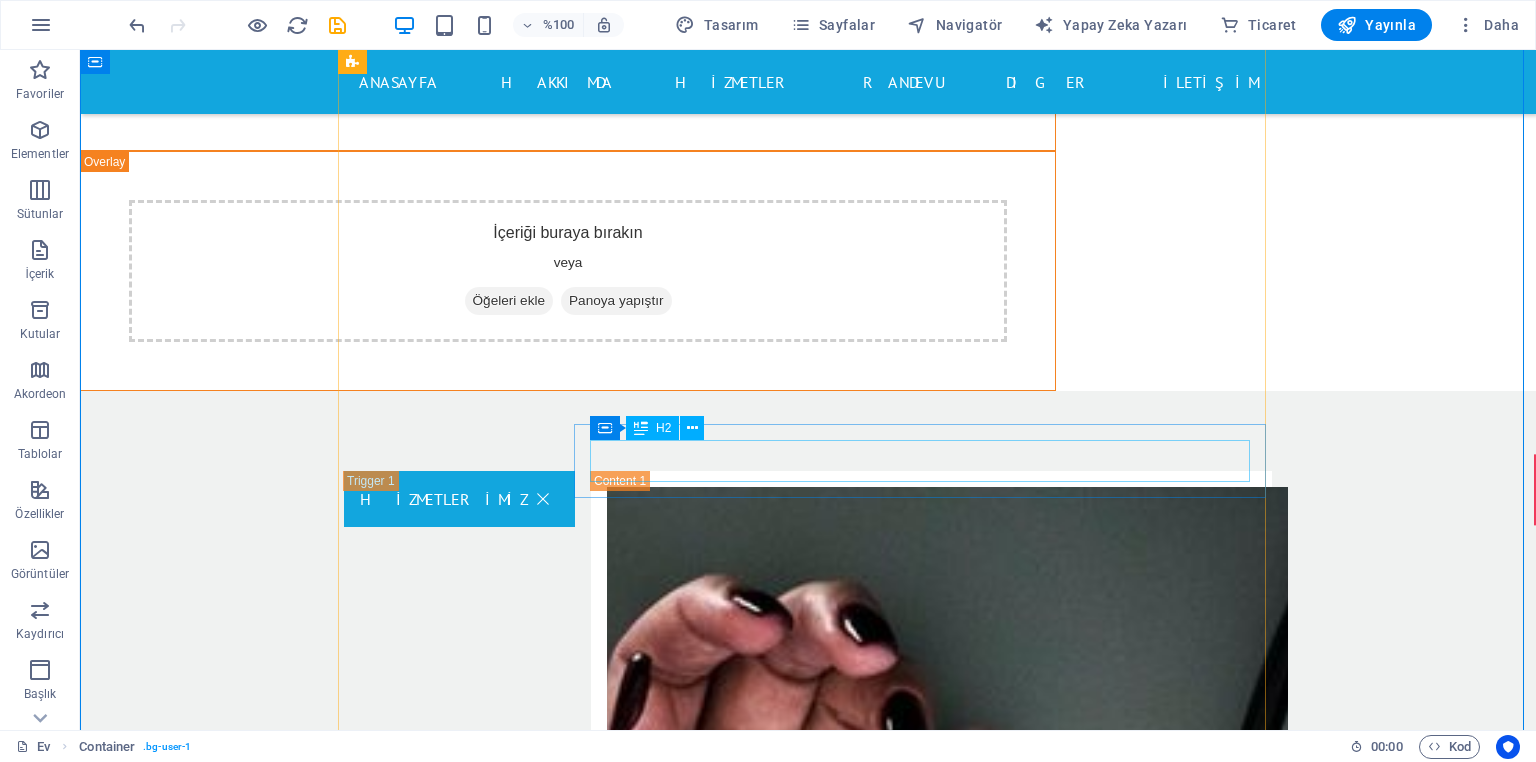 scroll, scrollTop: 7494, scrollLeft: 0, axis: vertical 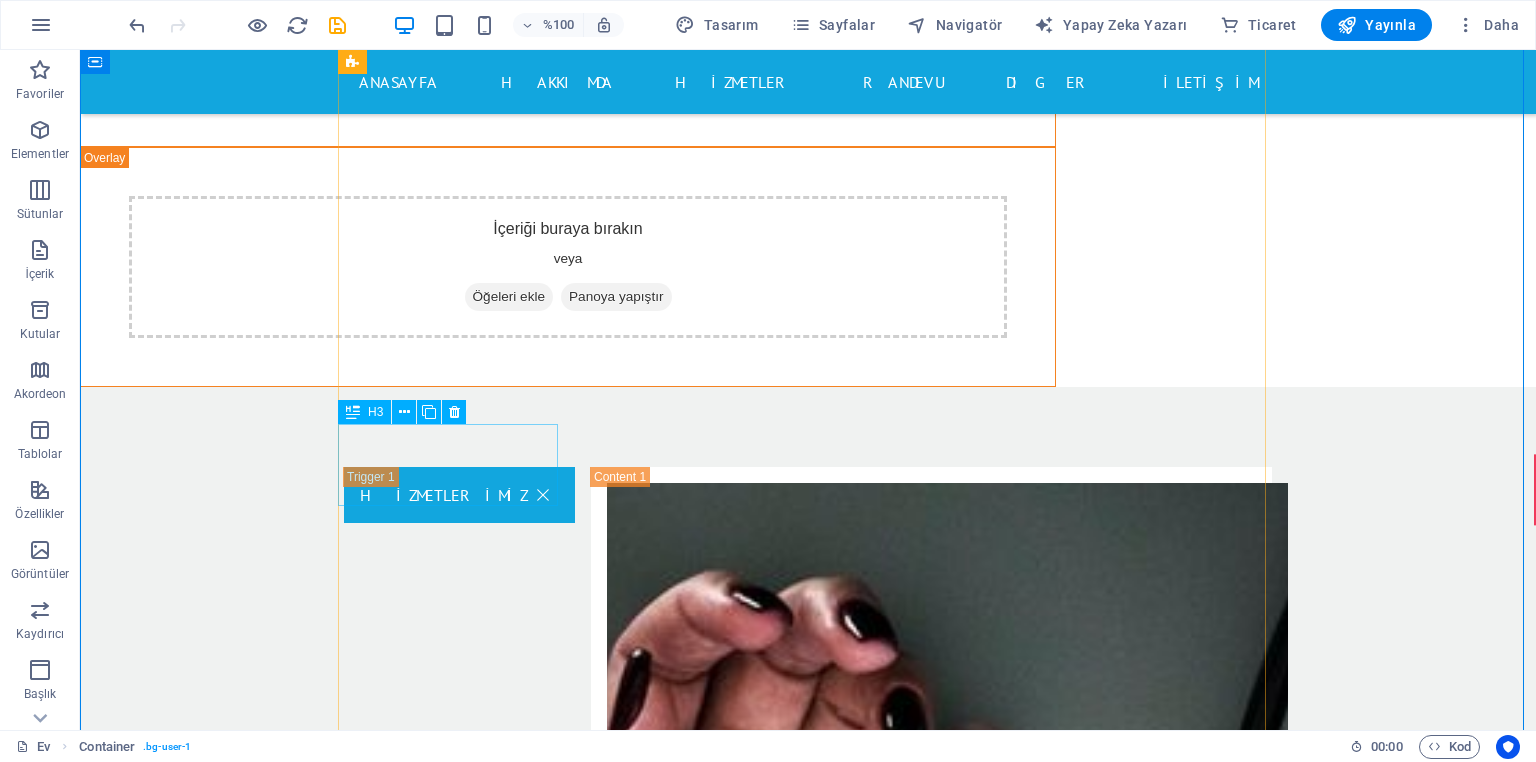 click on "Börek taşı" at bounding box center (459, 3848) 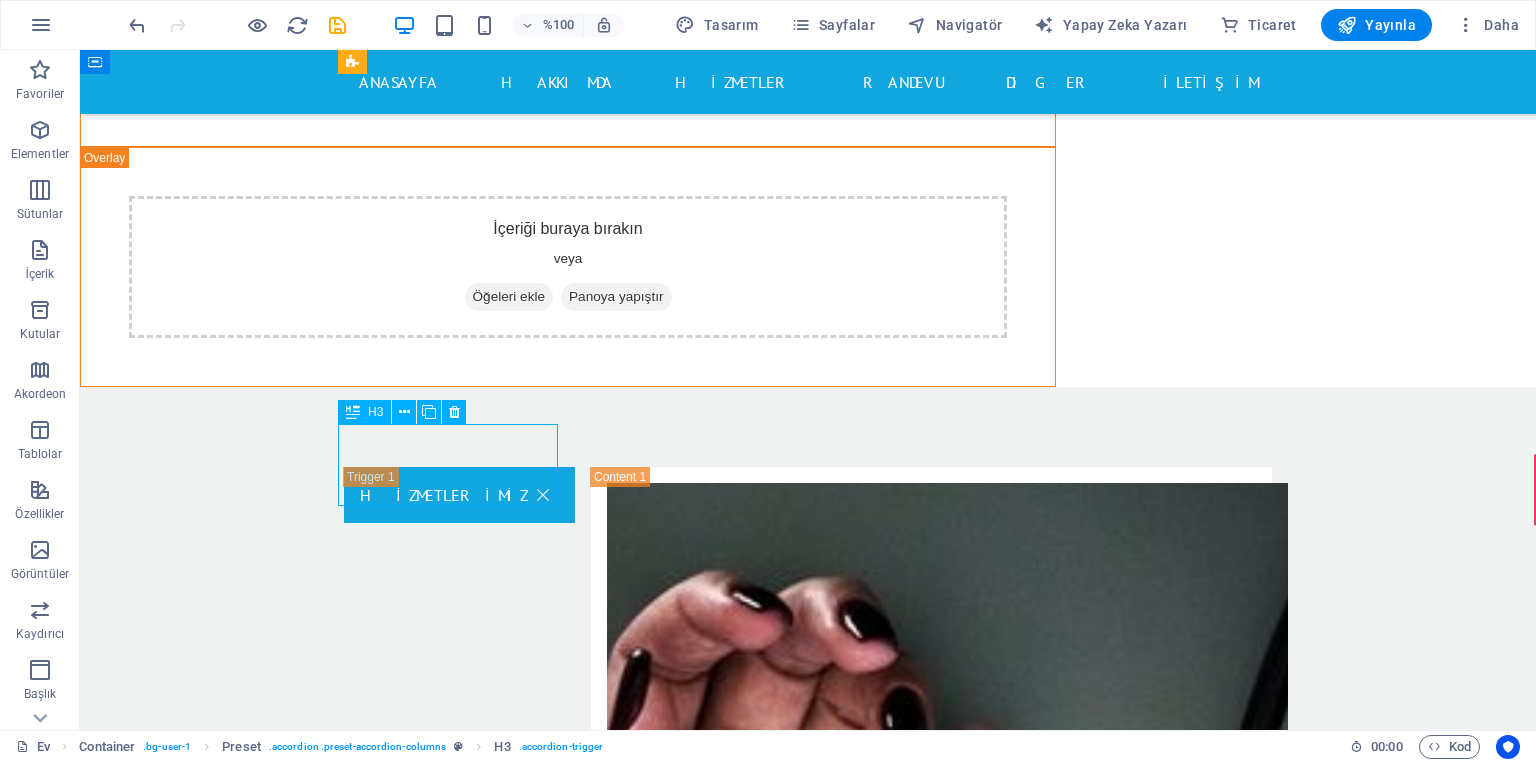 click on "Börek taşı" at bounding box center [459, 3848] 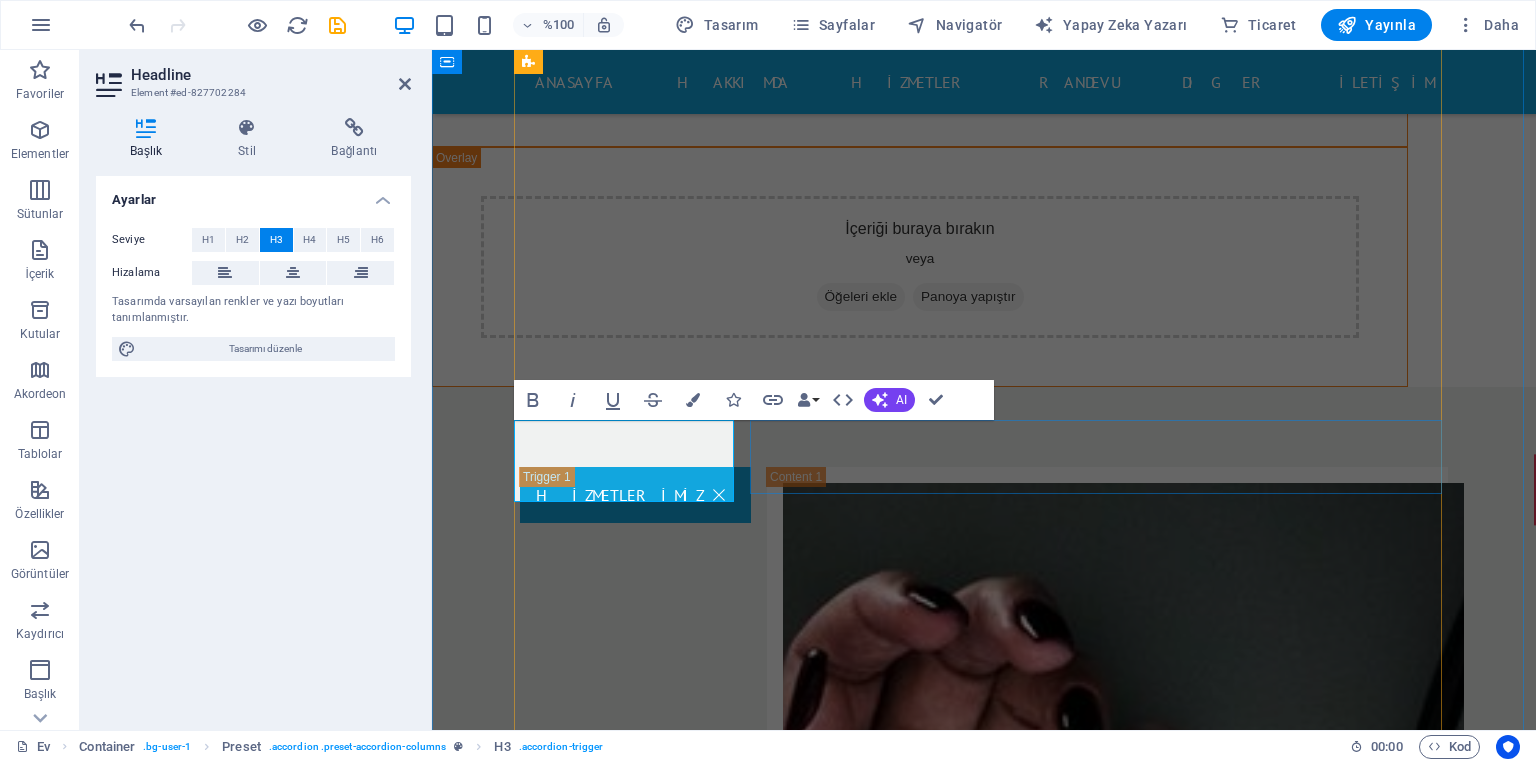 click on "Böbrek TAŞI" at bounding box center (1107, 3840) 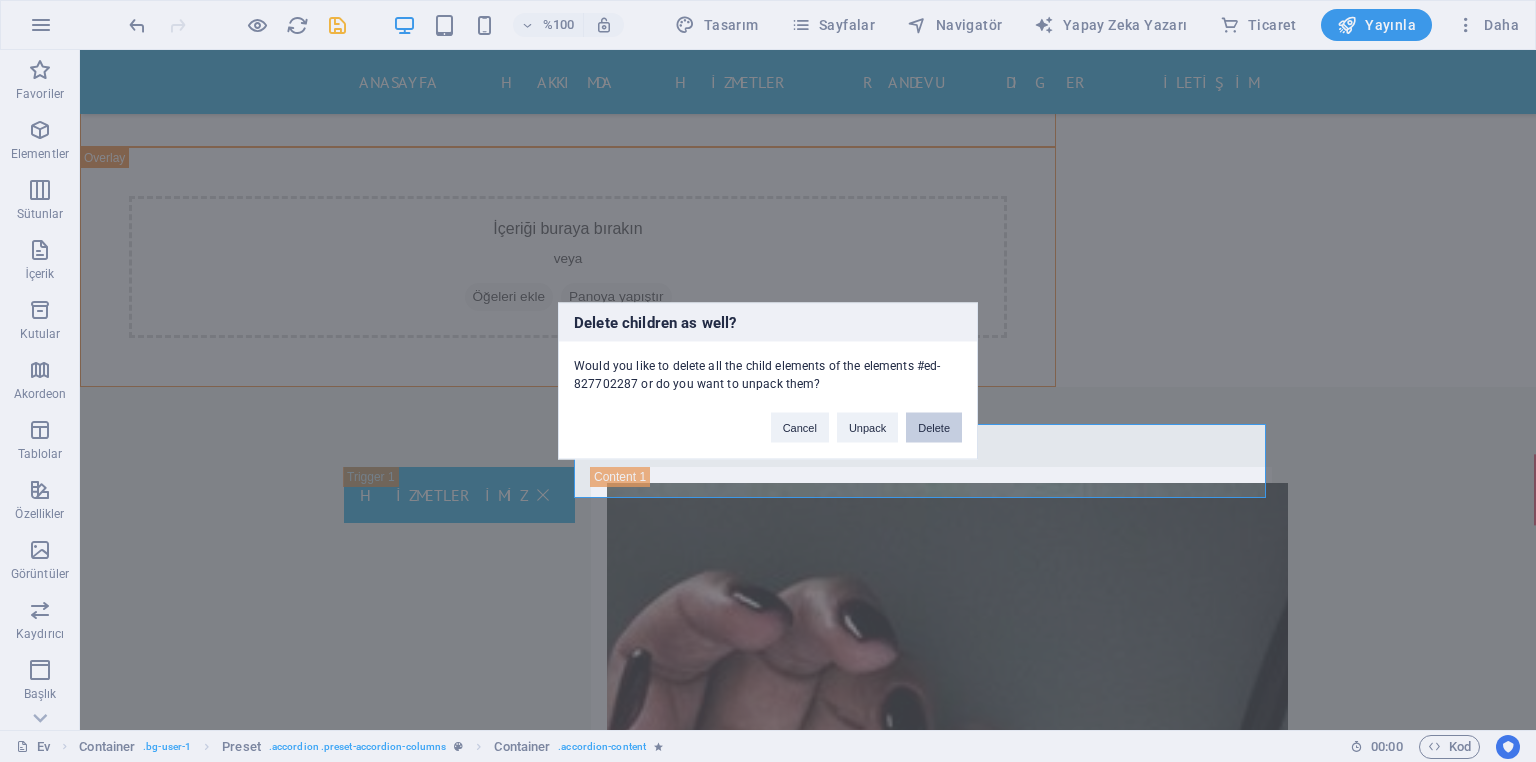 click on "Delete" at bounding box center [934, 428] 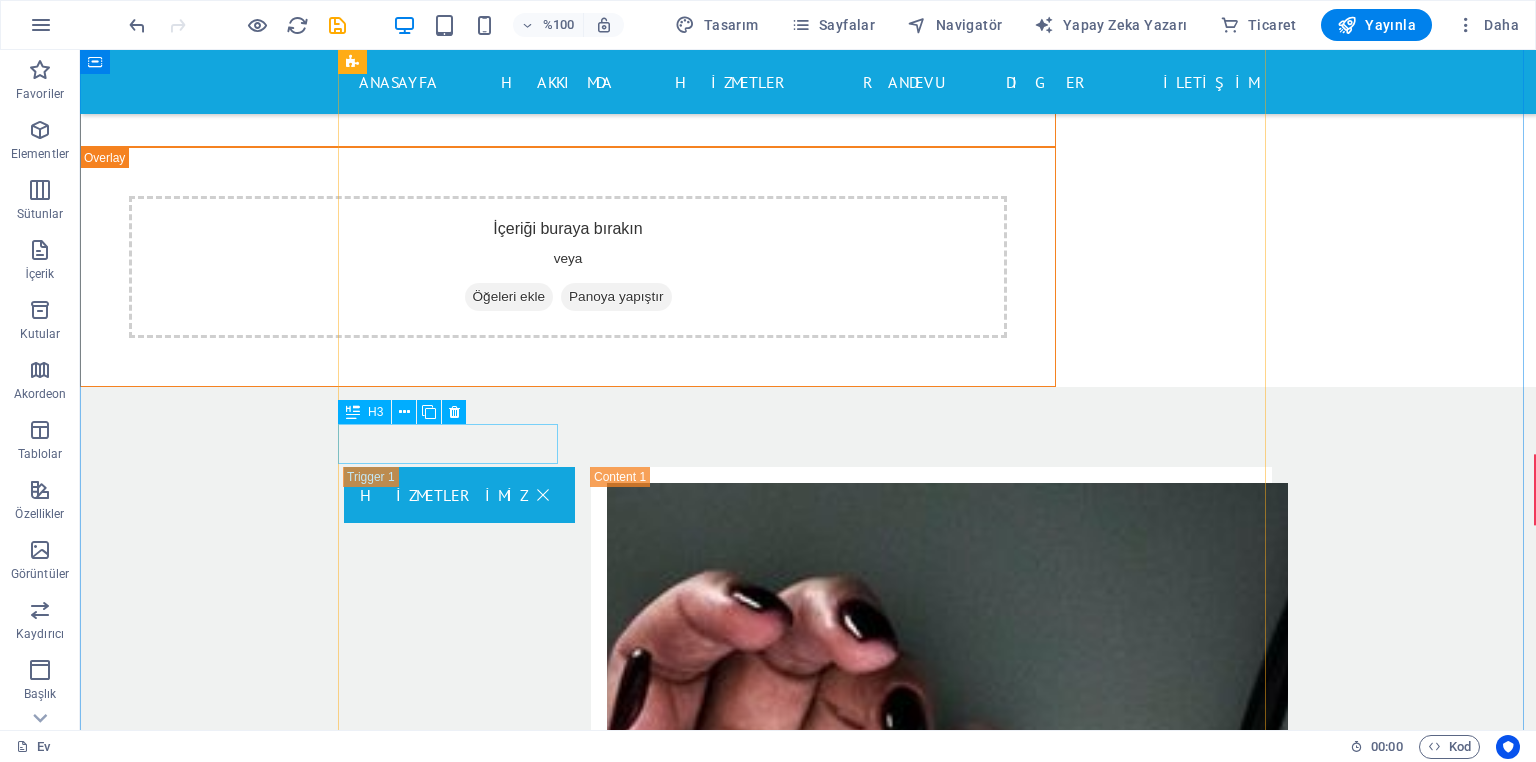 click on "Börek taşı" at bounding box center [459, 3827] 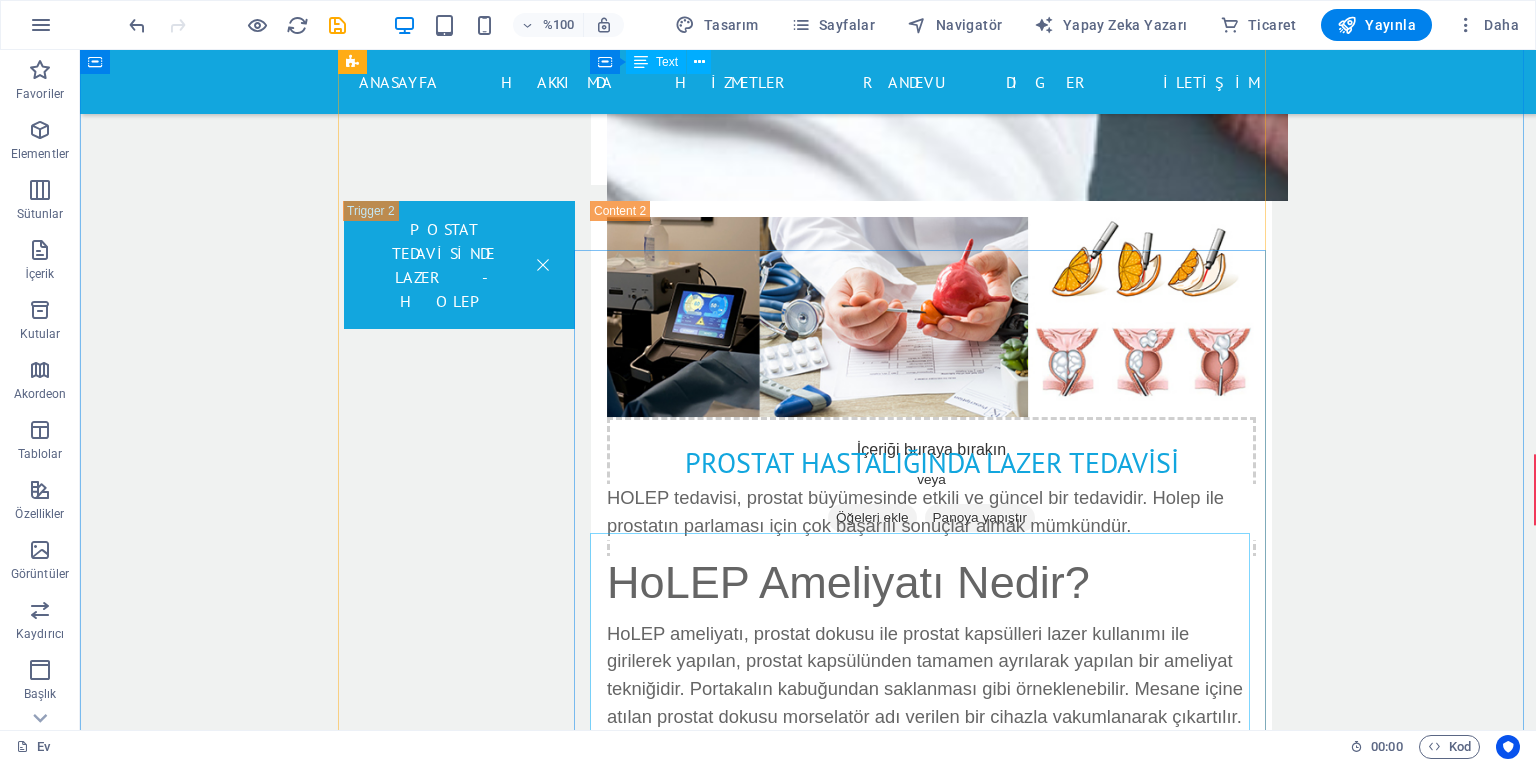 scroll, scrollTop: 10374, scrollLeft: 0, axis: vertical 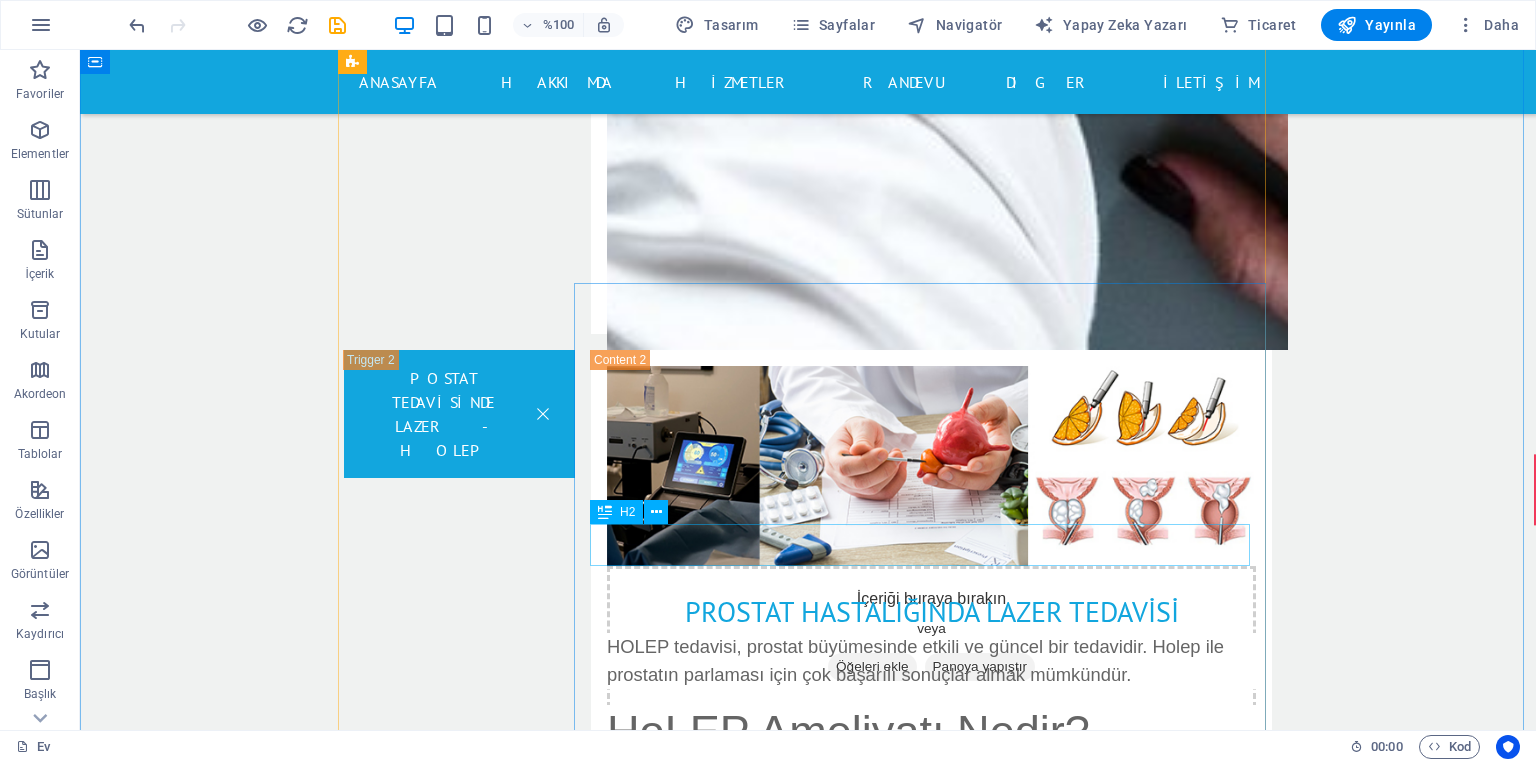 click on "ESWT TEDAVİSİ" at bounding box center [931, 7855] 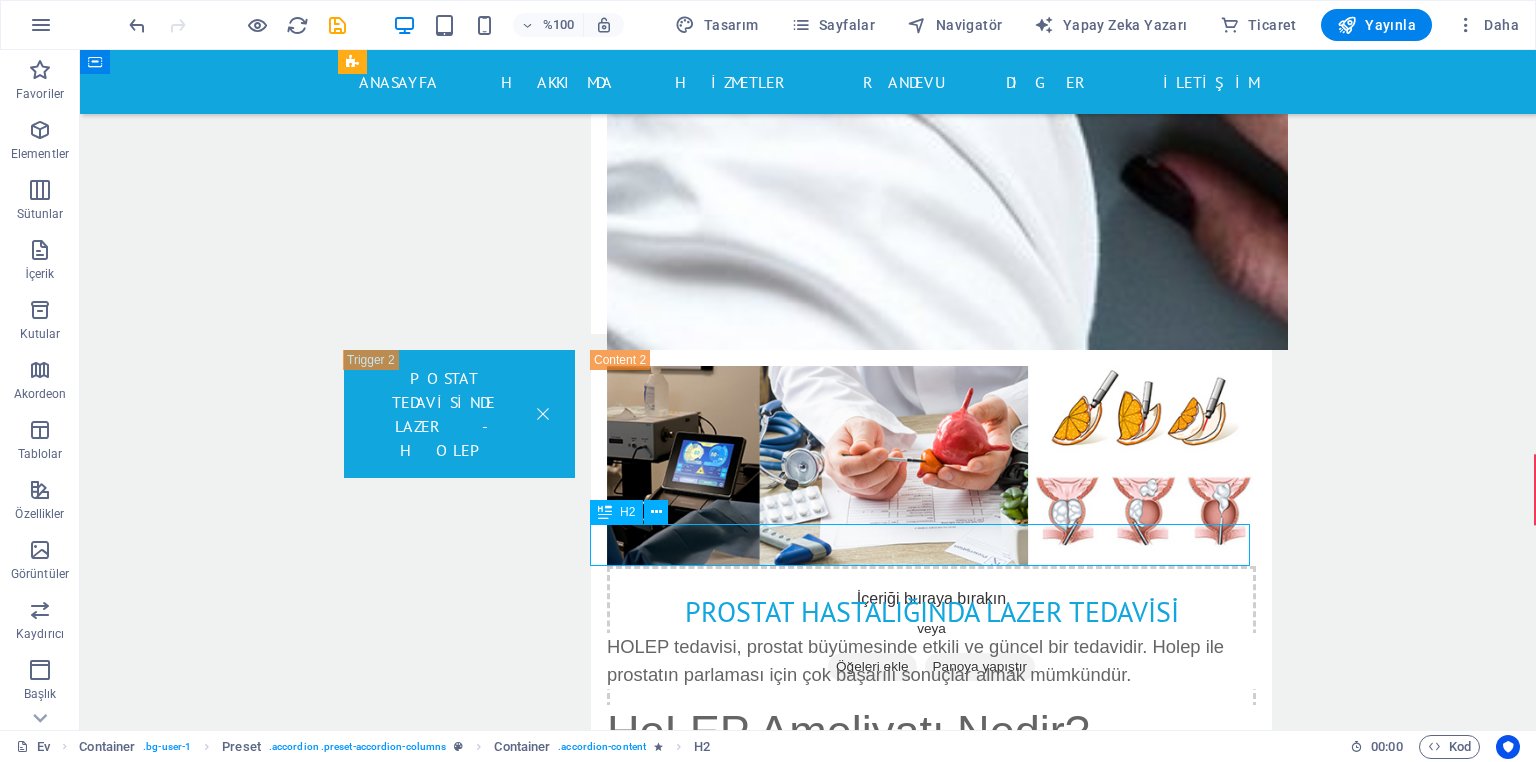 click on "ESWT TEDAVİSİ" at bounding box center [931, 7855] 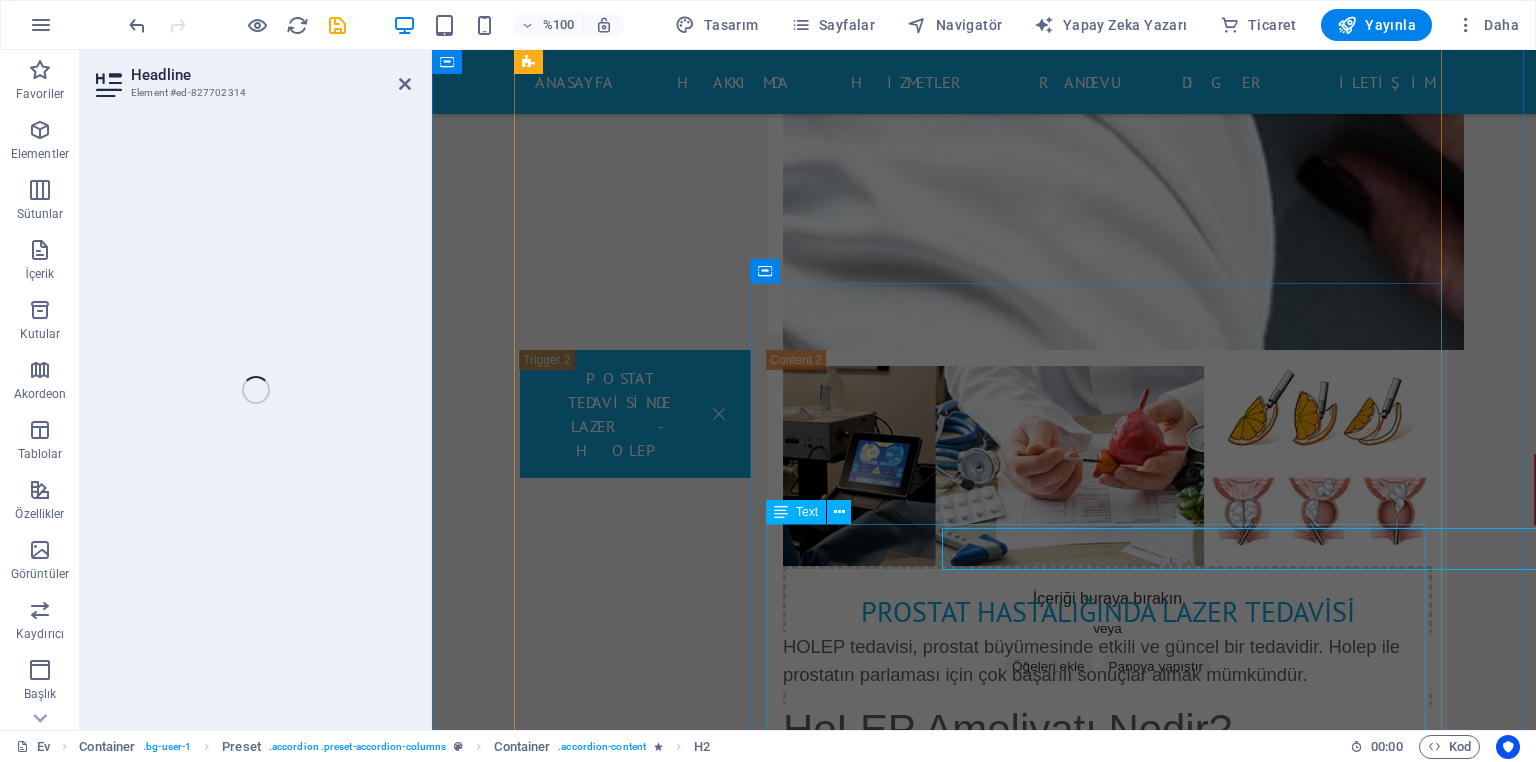 scroll, scrollTop: 10370, scrollLeft: 0, axis: vertical 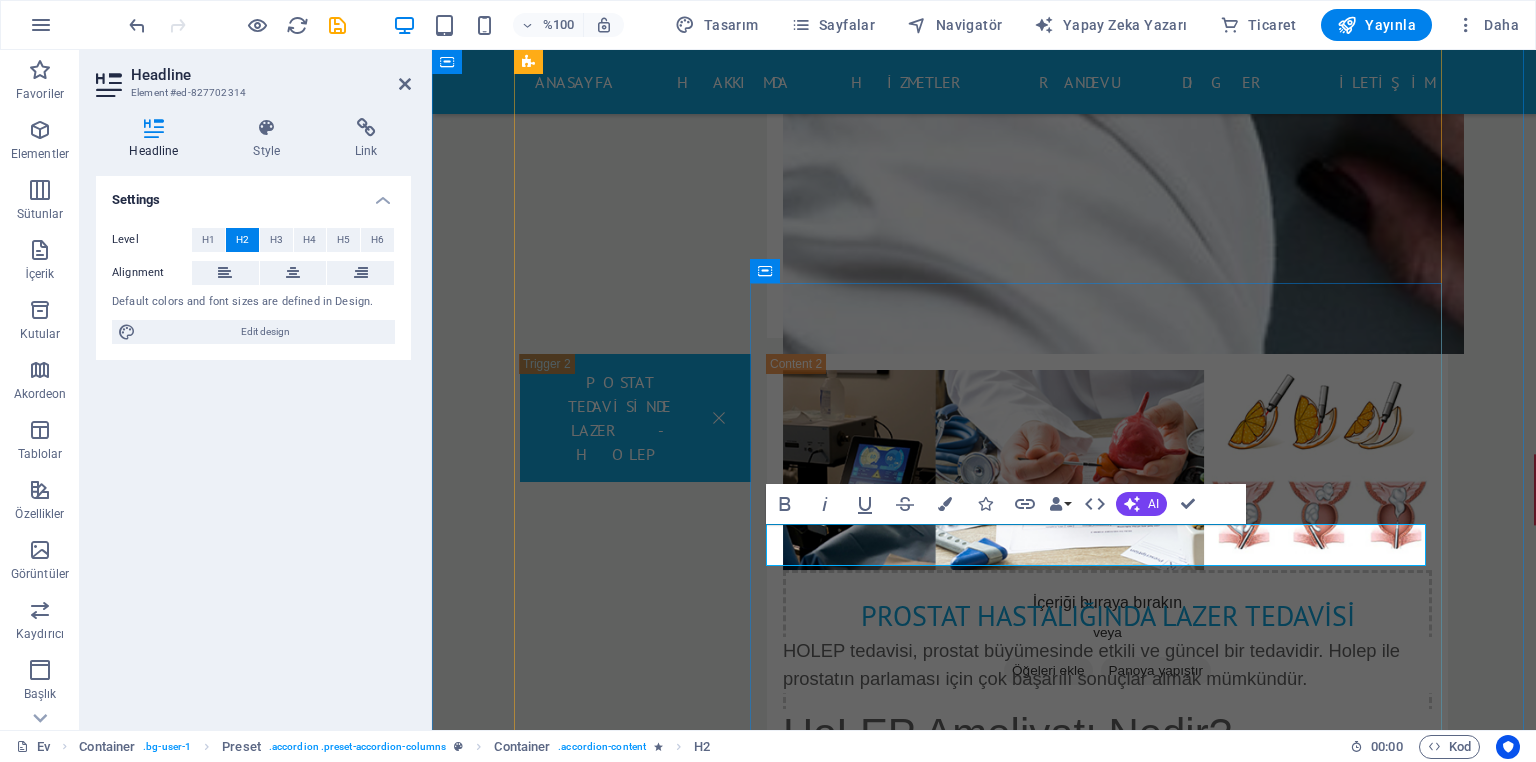 type 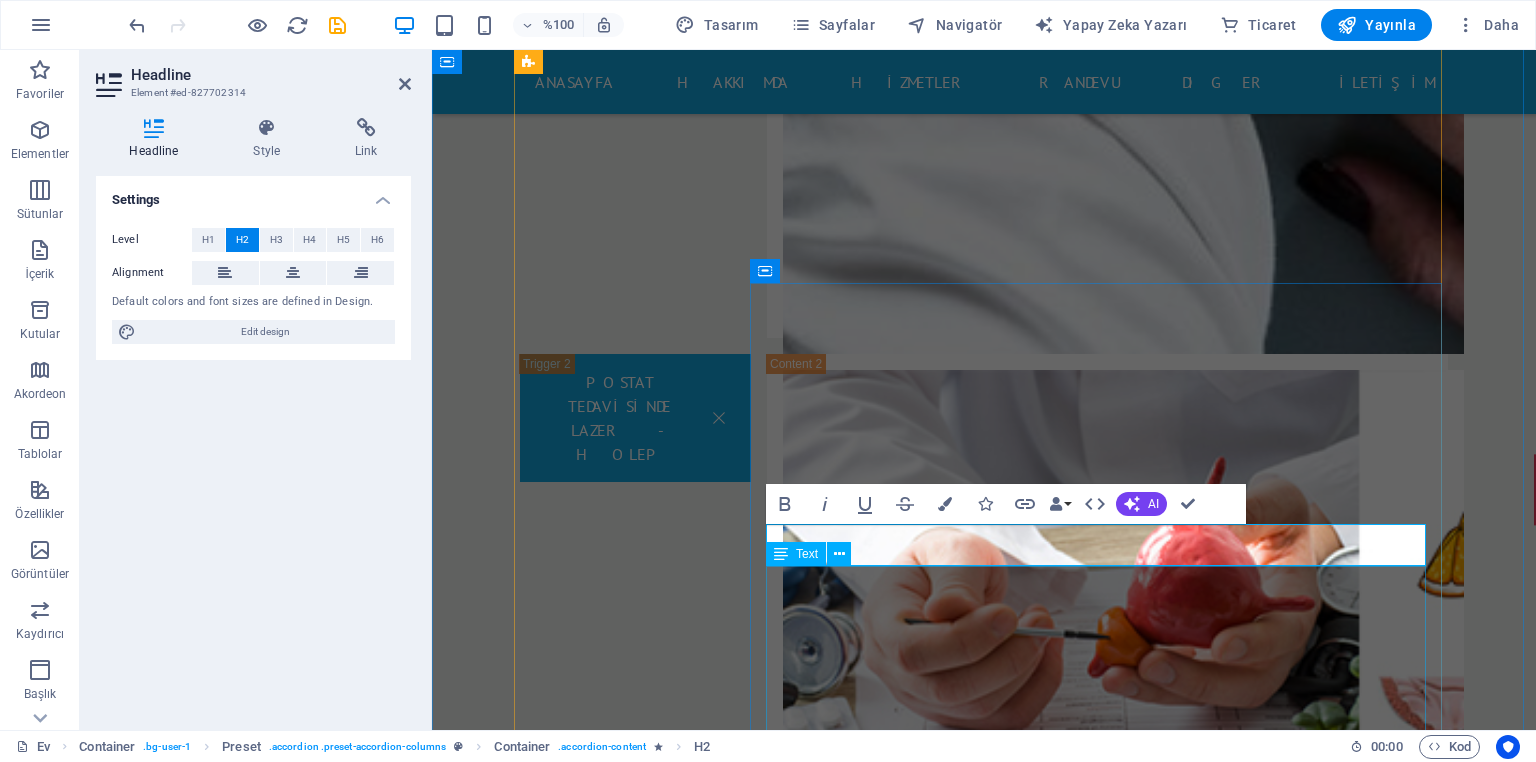 click on "Ürolojide Şok Dalga Tedavisi (ESWT) Nedir? Nasıl Uygulanır? Ürolojide Şok Dalga Tedavisi (ESWT), çeşitli ürolojik tedavi uygulamalarında kullanılan bir yöntemdir. Bu yöntem, yüksek enerjili ses dalgalarını kullanarak geniş bir bölgedeki rahatsızlıkları tedavi etmeyi amaçlamaktadır. ESWT tedavisi, taş oluşumu,  erektil disfonksiyon  ve kronik pelvik ağrı gibi durumların hafifletilmesi veya değiştirilmesi amacıyla kullanılır. Ses dalgaları, karakteristik bir görünüme odaklanarak, tedavi edilmesi gereken dokulara doğrudan etki eder. Taşta oluşum, Şok Dalga Tedavisi, böbrek veya bölümlerin parçalanarak daha kolay atılmalarını sağlar. Erektil disfonksiyonda, tedavi penisteki dokulara kan sayısını artırabilir ve fiziksel olarak kalıcılığını iyileştirebilir. Kronik pelvik ağrıda ise ağrının değişmesi için pelvik bölgedeki güçlü kurulum sesleri başlar. ESWT Nedir? taş oluşumu, ESWT Nasıl Uygulanır? ESWT Avantajları Nelerdir? , hastalık" at bounding box center [1107, 11075] 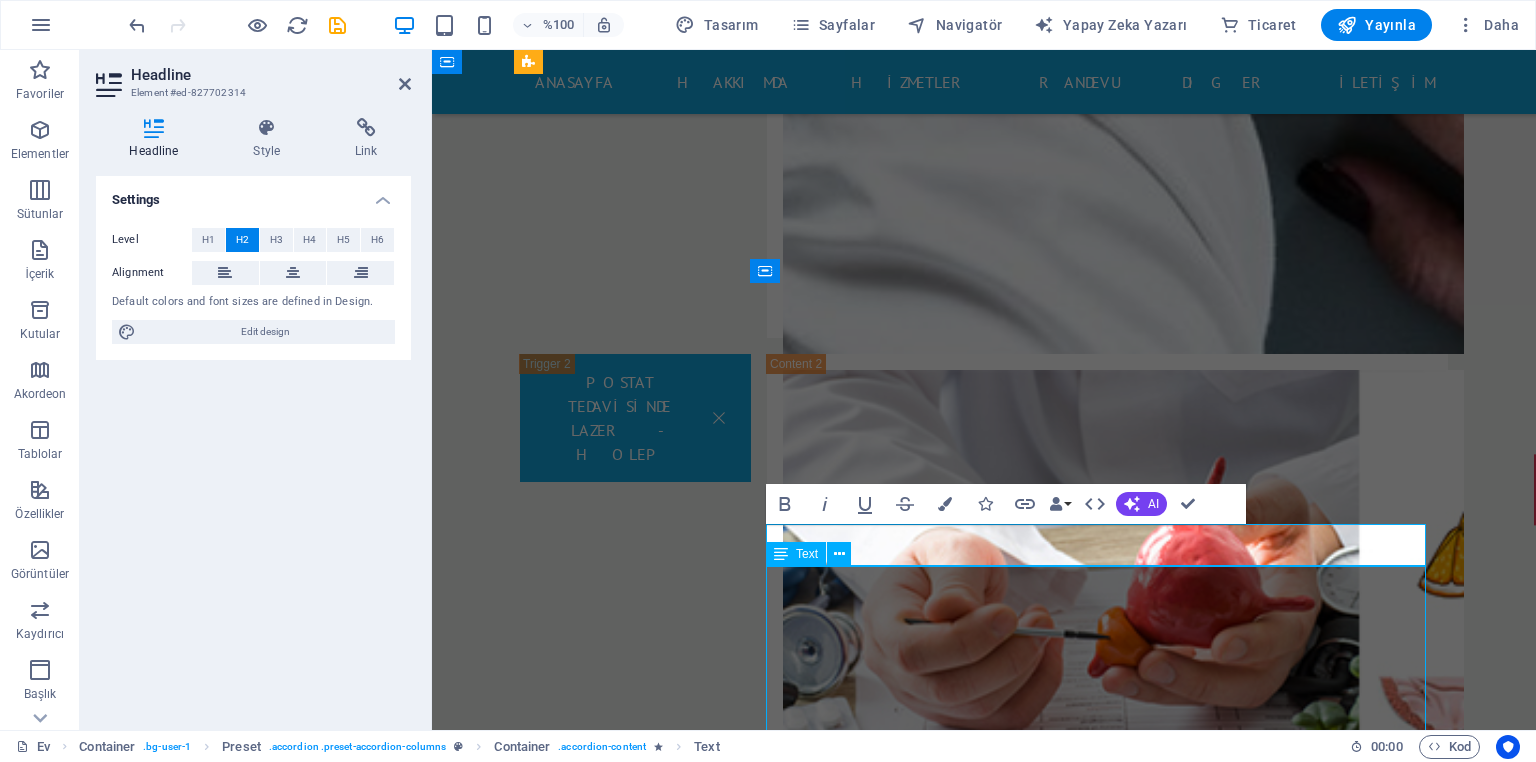 click on "Ürolojide Şok Dalga Tedavisi (ESWT) Nedir? Nasıl Uygulanır? Ürolojide Şok Dalga Tedavisi (ESWT), çeşitli ürolojik tedavi uygulamalarında kullanılan bir yöntemdir. Bu yöntem, yüksek enerjili ses dalgalarını kullanarak geniş bir bölgedeki rahatsızlıkları tedavi etmeyi amaçlamaktadır. ESWT tedavisi, taş oluşumu,  erektil disfonksiyon  ve kronik pelvik ağrı gibi durumların hafifletilmesi veya değiştirilmesi amacıyla kullanılır. Ses dalgaları, karakteristik bir görünüme odaklanarak, tedavi edilmesi gereken dokulara doğrudan etki eder. Taşta oluşum, Şok Dalga Tedavisi, böbrek veya bölümlerin parçalanarak daha kolay atılmalarını sağlar. Erektil disfonksiyonda, tedavi penisteki dokulara kan sayısını artırabilir ve fiziksel olarak kalıcılığını iyileştirebilir. Kronik pelvik ağrıda ise ağrının değişmesi için pelvik bölgedeki güçlü kurulum sesleri başlar. ESWT Nedir? taş oluşumu, ESWT Nasıl Uygulanır? ESWT Avantajları Nelerdir? , hastalık" at bounding box center (1107, 11075) 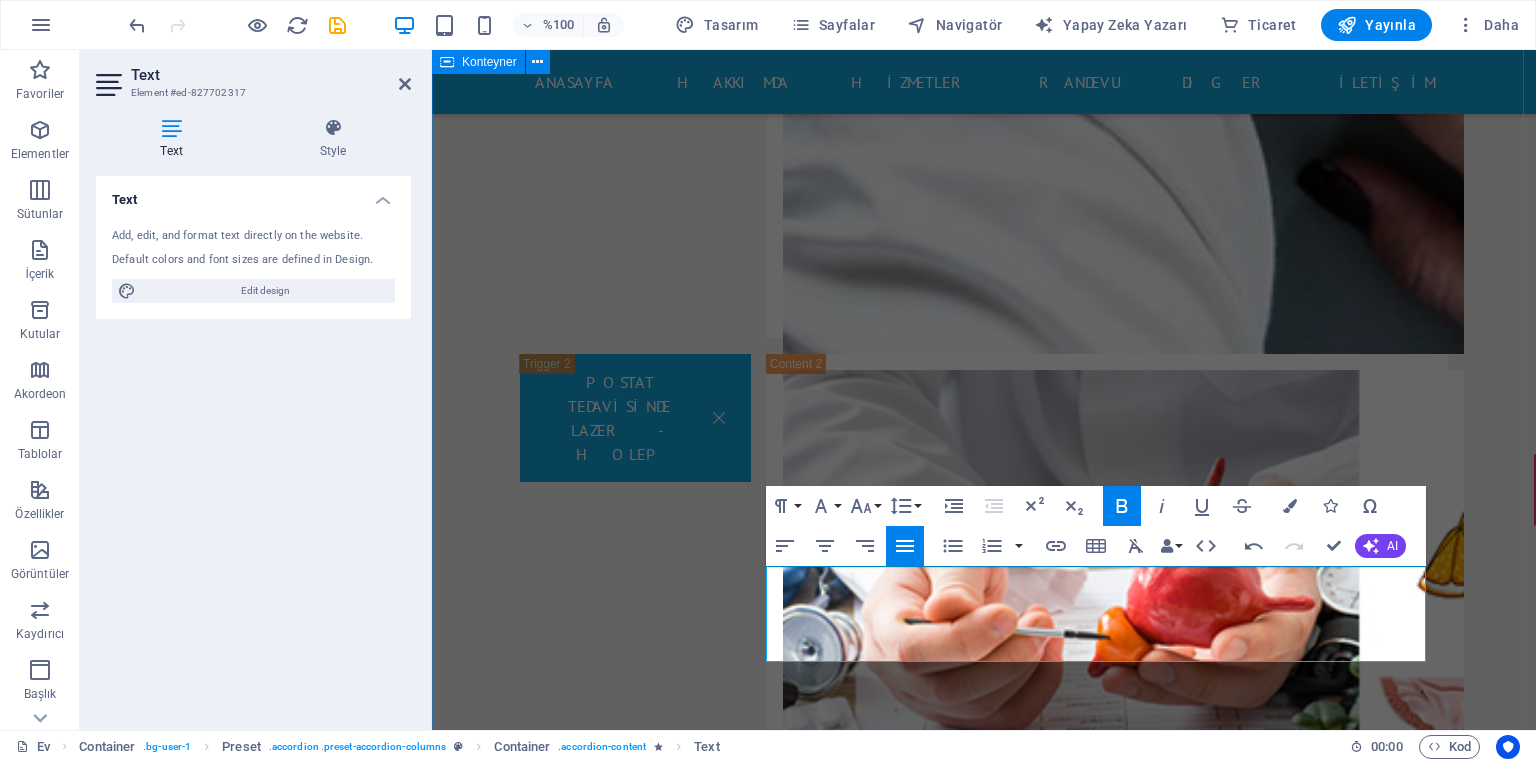 click on "HİZMETLERİMİZ İçeriği buraya bırakın veya  Öğeleri ekle  Panoya yapıştır Üroloji'de nelere bakıyoruz? Penise Prp Tedavisi Radikal Orşiektomi Radikal Prostatektomi Radikal Sistektomi Böbrek Ultrasonu Robot Destekli Cerrahi Robot Destekli Laparoskopik harcamalar Robot Destekli Ürolojik programlar Robotik Cerrahi Sertleşme Sorunu Tedavisi Sertleşme Sorununda PRP Tedavisi Sistektomi Radikal Nefrektomi Piyeloplasti Prostatektomi Penise Şok Dalga Tedavisi (EDSWT) Perkütan Böbrek Cerrahisi Perkütan Iğne Aspirasyonu Perkütan Nefrostomi Plazma Kinetik Plazma Kinetik Prostat Cerrahisi Prostat Biyopsisi Prostat Kanserinde Açık Ameliyat Prostat Kanserinde Görüntüleme Prostat Kanserinde Laparoskopik (Kapalı) Ameliyatı Prostat Spesifik Antijen (Psa) Testi Sistoskopi Sistoskopi Ve Üreteroskopi Üreteroskopik Taş Cerrahisi Üretra Ameliyatı Üretroplasti Üriner Diversiyon Cerrahisi Ürografi Üroonkoloji Ürostomi Kabın Kaçırma Ameliyatı İdrar Kaçırma Tedavisi Yol Darlıkları ," at bounding box center (984, 2789) 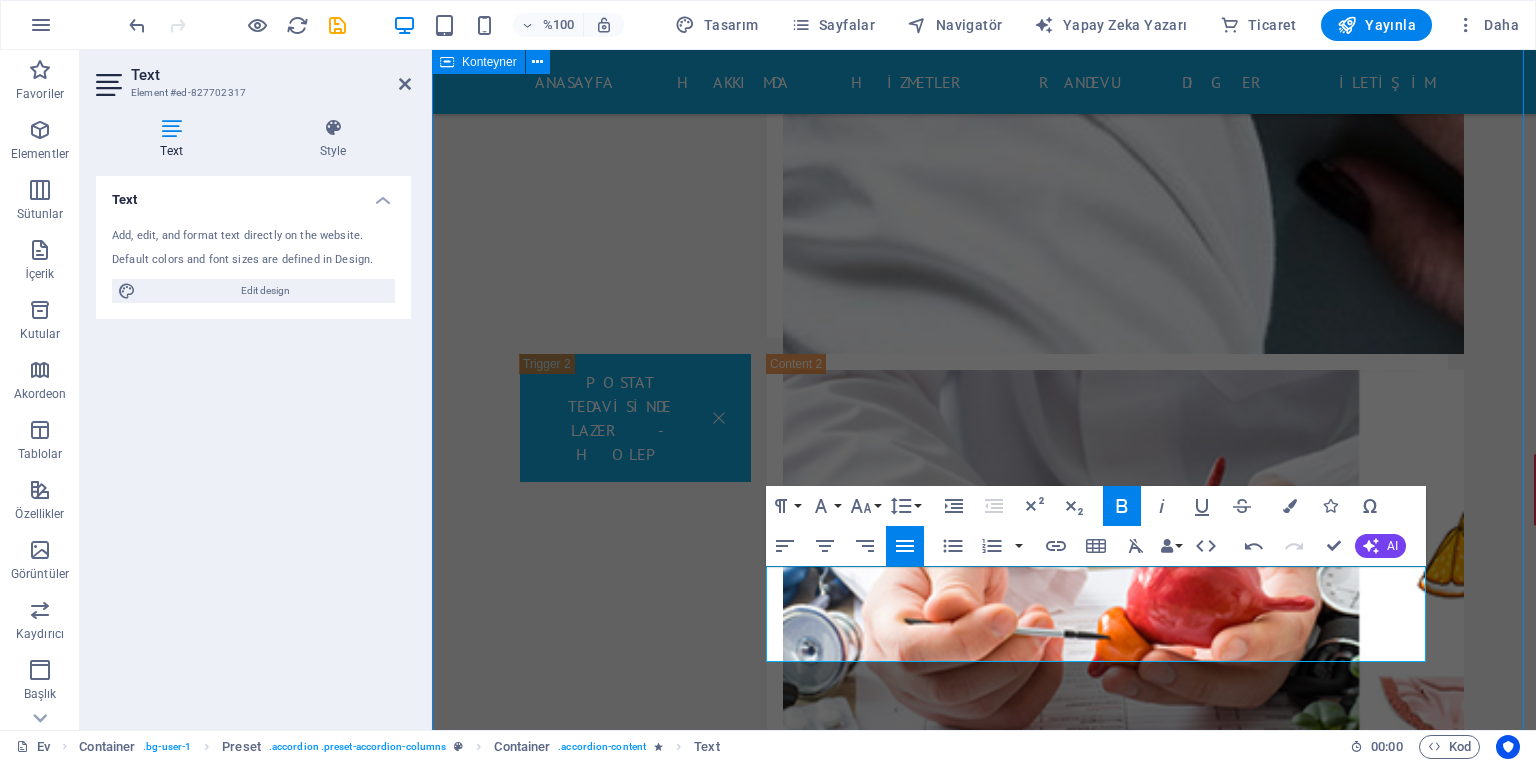 click on "HİZMETLERİMİZ İçeriği buraya bırakın veya  Öğeleri ekle  Panoya yapıştır Üroloji'de nelere bakıyoruz? Penise Prp Tedavisi Radikal Orşiektomi Radikal Prostatektomi Radikal Sistektomi Böbrek Ultrasonu Robot Destekli Cerrahi Robot Destekli Laparoskopik harcamalar Robot Destekli Ürolojik programlar Robotik Cerrahi Sertleşme Sorunu Tedavisi Sertleşme Sorununda PRP Tedavisi Sistektomi Radikal Nefrektomi Piyeloplasti Prostatektomi Penise Şok Dalga Tedavisi (EDSWT) Perkütan Böbrek Cerrahisi Perkütan Iğne Aspirasyonu Perkütan Nefrostomi Plazma Kinetik Plazma Kinetik Prostat Cerrahisi Prostat Biyopsisi Prostat Kanserinde Açık Ameliyat Prostat Kanserinde Görüntüleme Prostat Kanserinde Laparoskopik (Kapalı) Ameliyatı Prostat Spesifik Antijen (Psa) Testi Sistoskopi Sistoskopi Ve Üreteroskopi Üreteroskopik Taş Cerrahisi Üretra Ameliyatı Üretroplasti Üriner Diversiyon Cerrahisi Ürografi Üroonkoloji Ürostomi Kabın Kaçırma Ameliyatı İdrar Kaçırma Tedavisi Yol Darlıkları ," at bounding box center (984, 2789) 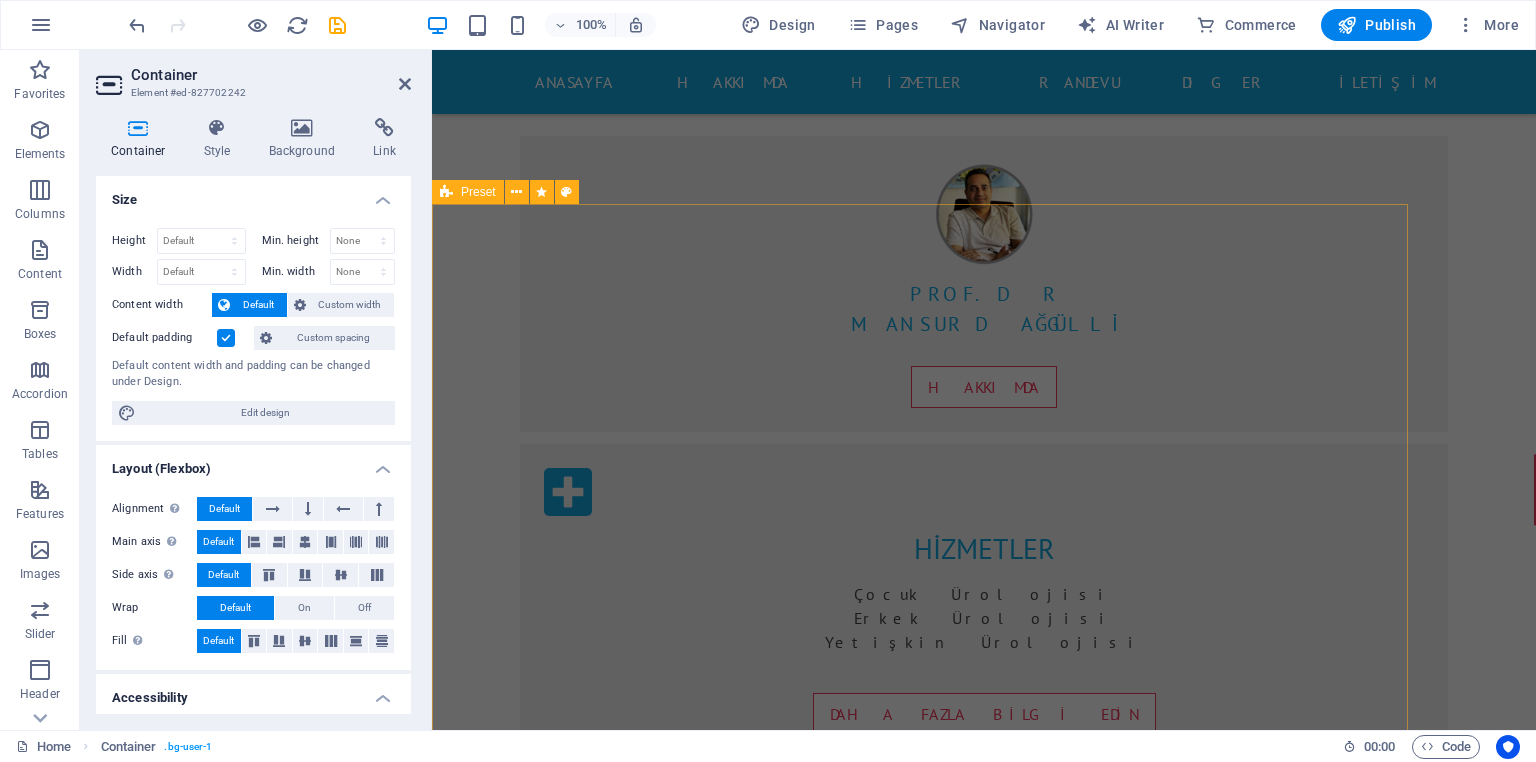 scroll, scrollTop: 1090, scrollLeft: 0, axis: vertical 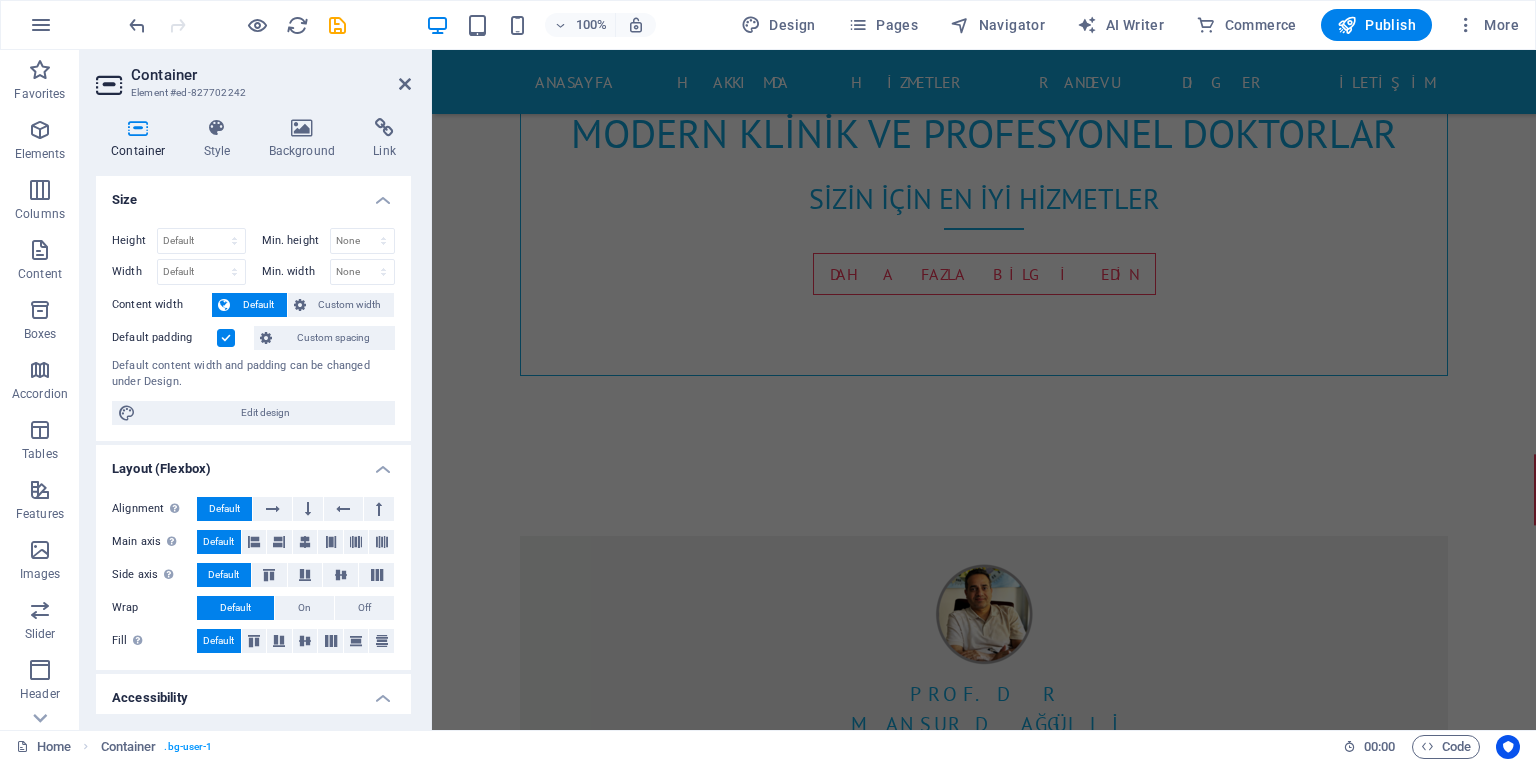 click on "Randevu Çeysa Twintowers plaza Diyarbakır 05377774555 Anasayfa Hakkımda Hizmetler Randevu DIGER İLETİŞİM Modern klinik ve profesyonel doktorlar Sizin için en iyi hizmetler Daha fazla bilgi edin Prof.Dr  Mansur DAĞGÜLLİ HAKKIMDA hizmetler Çocuk Ürolojisi Erkek Ürolojisi Yetişkin Ürolojisi Daha fazla bilgi edin SOSYAL MEDYA            prof. dr.mansurdaggulli   Dr.Mansurdaggulli Bizi takip edin Drop content here or  Add elements  Paste clipboard HAKKIMDA Mansur Dağgülü, lisans öncesi eğitimlerinin ardından Erciyes Üniversitesi Tıp Fakültesi'nde tıp eğitimine başladı ve 2002 yılında başarı ile tamamlayarak Tıp Doktoru unvanını aldı. ise, 2005 - 2010 yılları arasında Fırat Üniversitesi Üroloji Ana Bilim İhtisasını tamamlayarak Üroloji Uzmanlığını tamamlamıştır.  Mansur Dağgülü, Dicle Üniversitesi ve Diyarbakır'da bulunan özel muayenahanesi'nde mesleğin devamını sürdürüyor. hİZMETLER Penise Prp Tedavisi Radikal Orşiektomi Sistektomi" at bounding box center [984, 11685] 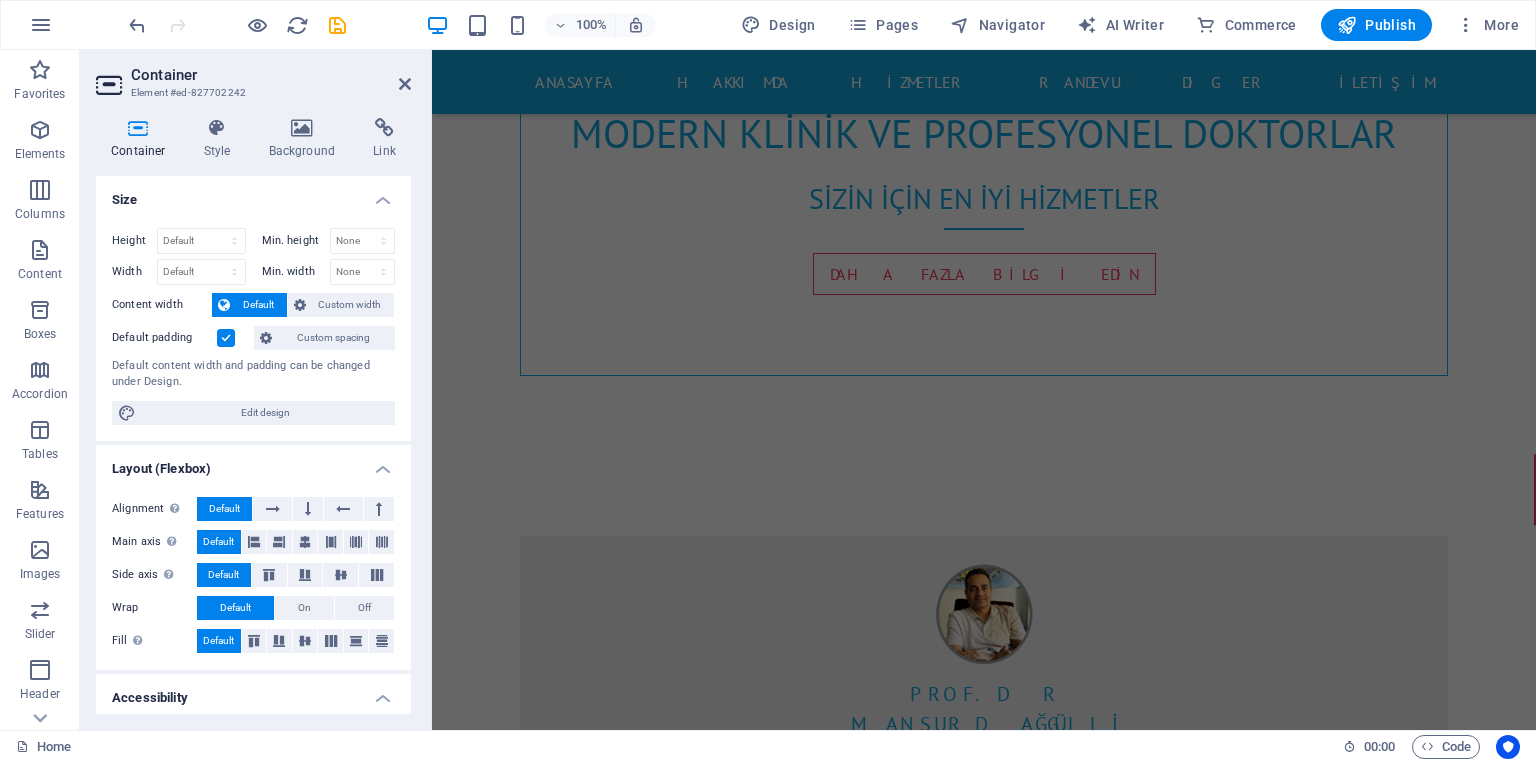 click on "Randevu Çeysa Twintowers plaza Diyarbakır 05377774555 Anasayfa Hakkımda Hizmetler Randevu DIGER İLETİŞİM Modern klinik ve profesyonel doktorlar Sizin için en iyi hizmetler Daha fazla bilgi edin Prof.Dr  Mansur DAĞGÜLLİ HAKKIMDA hizmetler Çocuk Ürolojisi Erkek Ürolojisi Yetişkin Ürolojisi Daha fazla bilgi edin SOSYAL MEDYA            prof. dr.mansurdaggulli   Dr.Mansurdaggulli Bizi takip edin Drop content here or  Add elements  Paste clipboard HAKKIMDA Mansur Dağgülü, lisans öncesi eğitimlerinin ardından Erciyes Üniversitesi Tıp Fakültesi'nde tıp eğitimine başladı ve 2002 yılında başarı ile tamamlayarak Tıp Doktoru unvanını aldı. ise, 2005 - 2010 yılları arasında Fırat Üniversitesi Üroloji Ana Bilim İhtisasını tamamlayarak Üroloji Uzmanlığını tamamlamıştır.  Mansur Dağgülü, Dicle Üniversitesi ve Diyarbakır'da bulunan özel muayenahanesi'nde mesleğin devamını sürdürüyor. hİZMETLER Penise Prp Tedavisi Radikal Orşiektomi Sistektomi" at bounding box center [984, 11685] 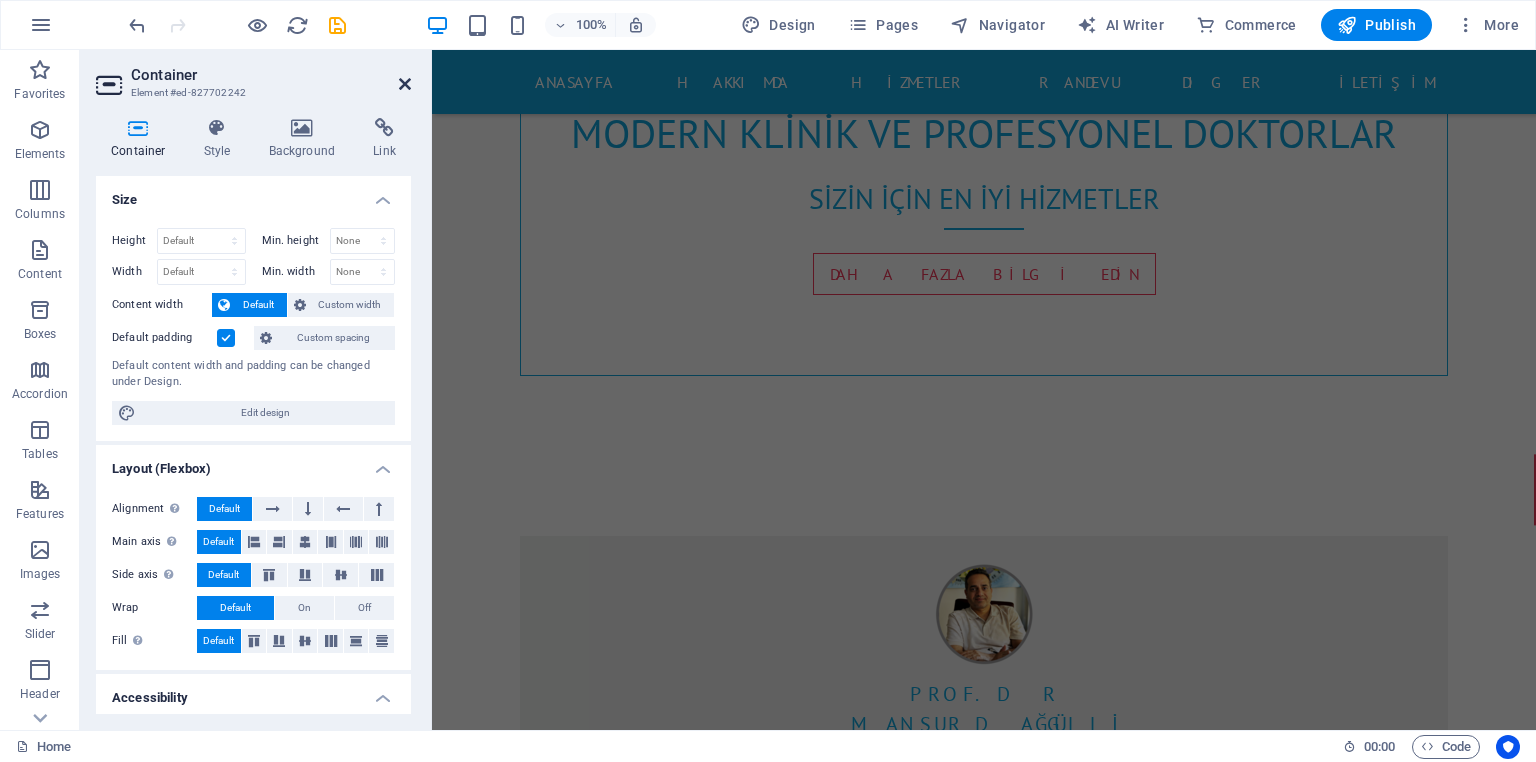 click at bounding box center (405, 84) 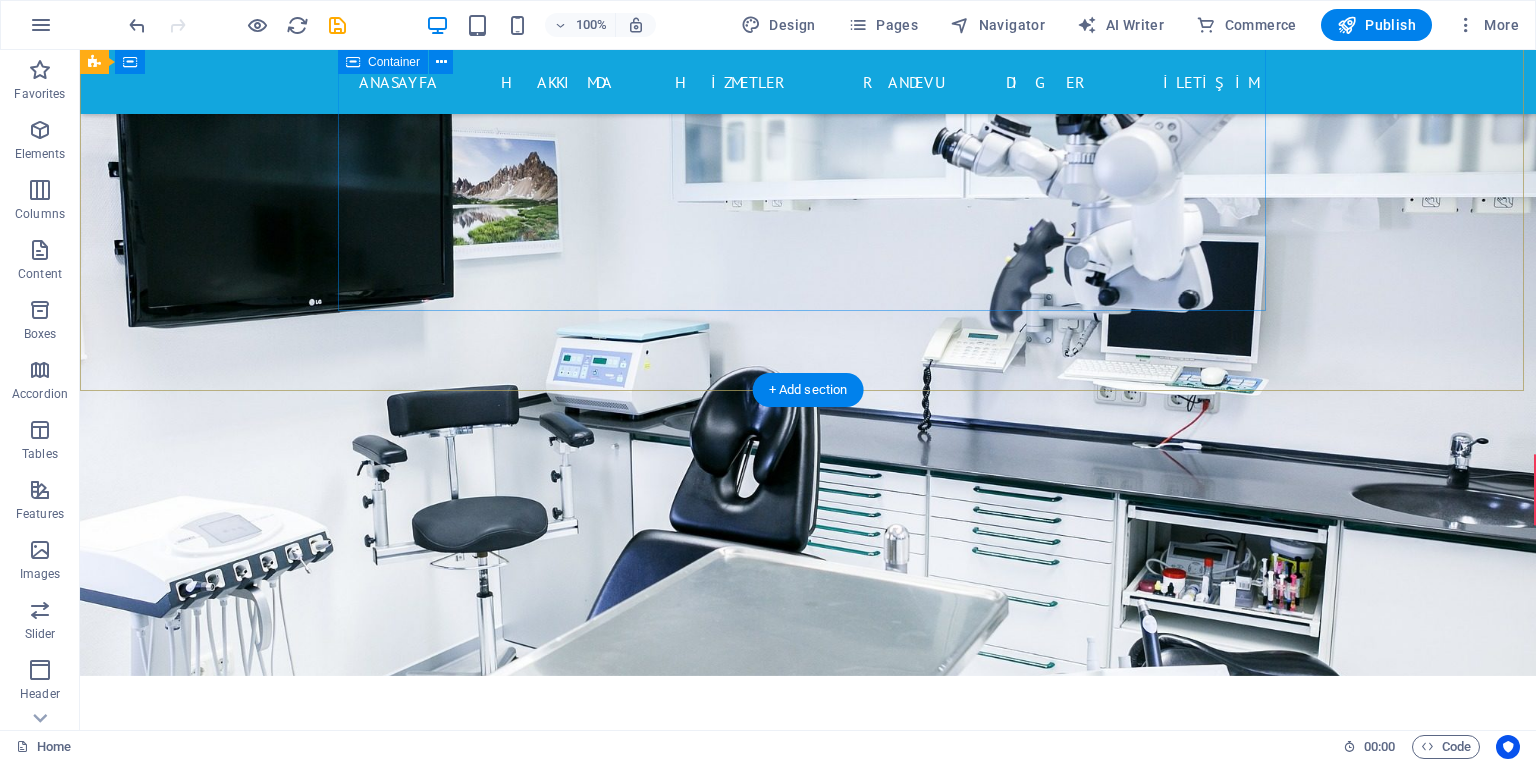 scroll, scrollTop: 0, scrollLeft: 0, axis: both 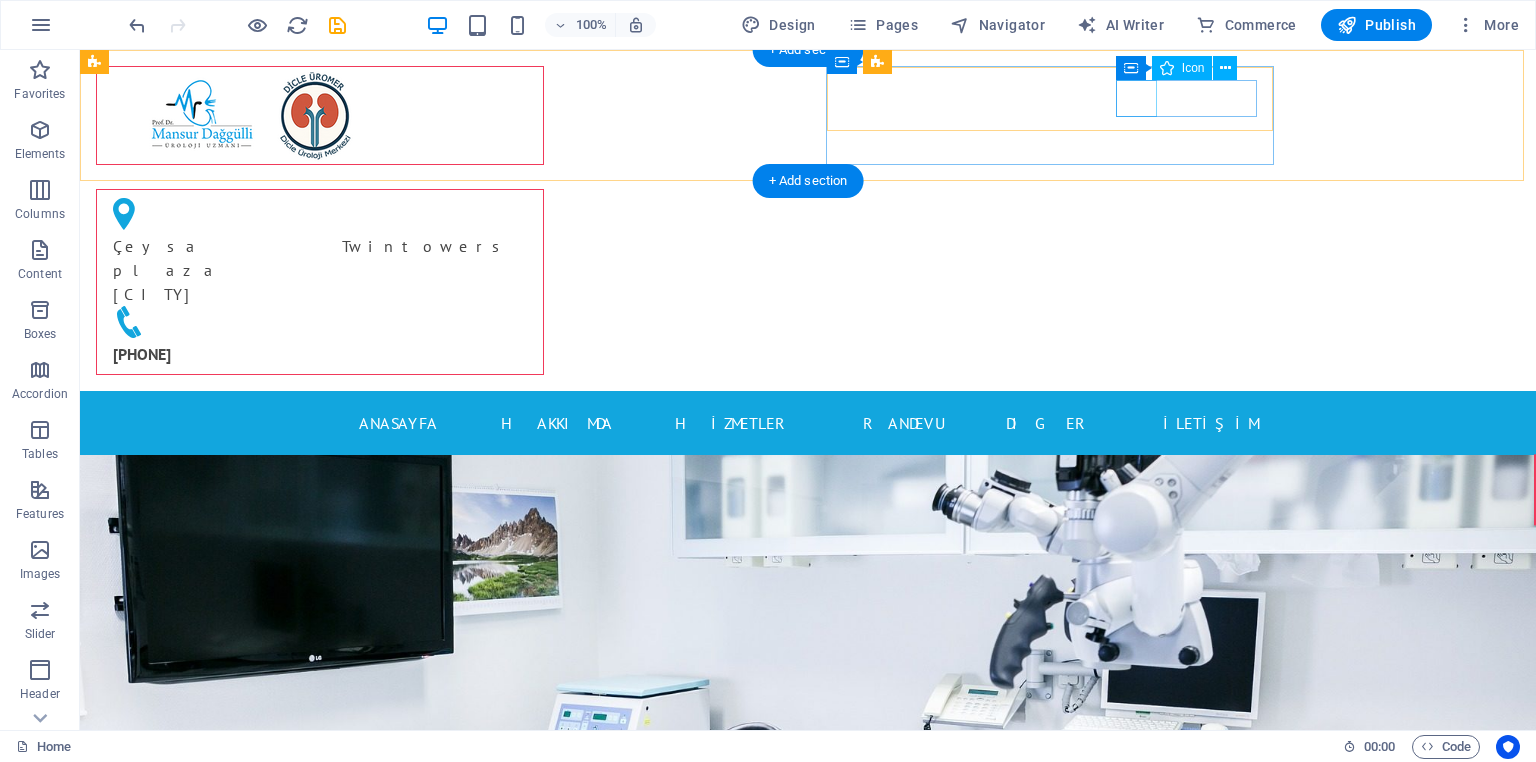 click at bounding box center [320, 324] 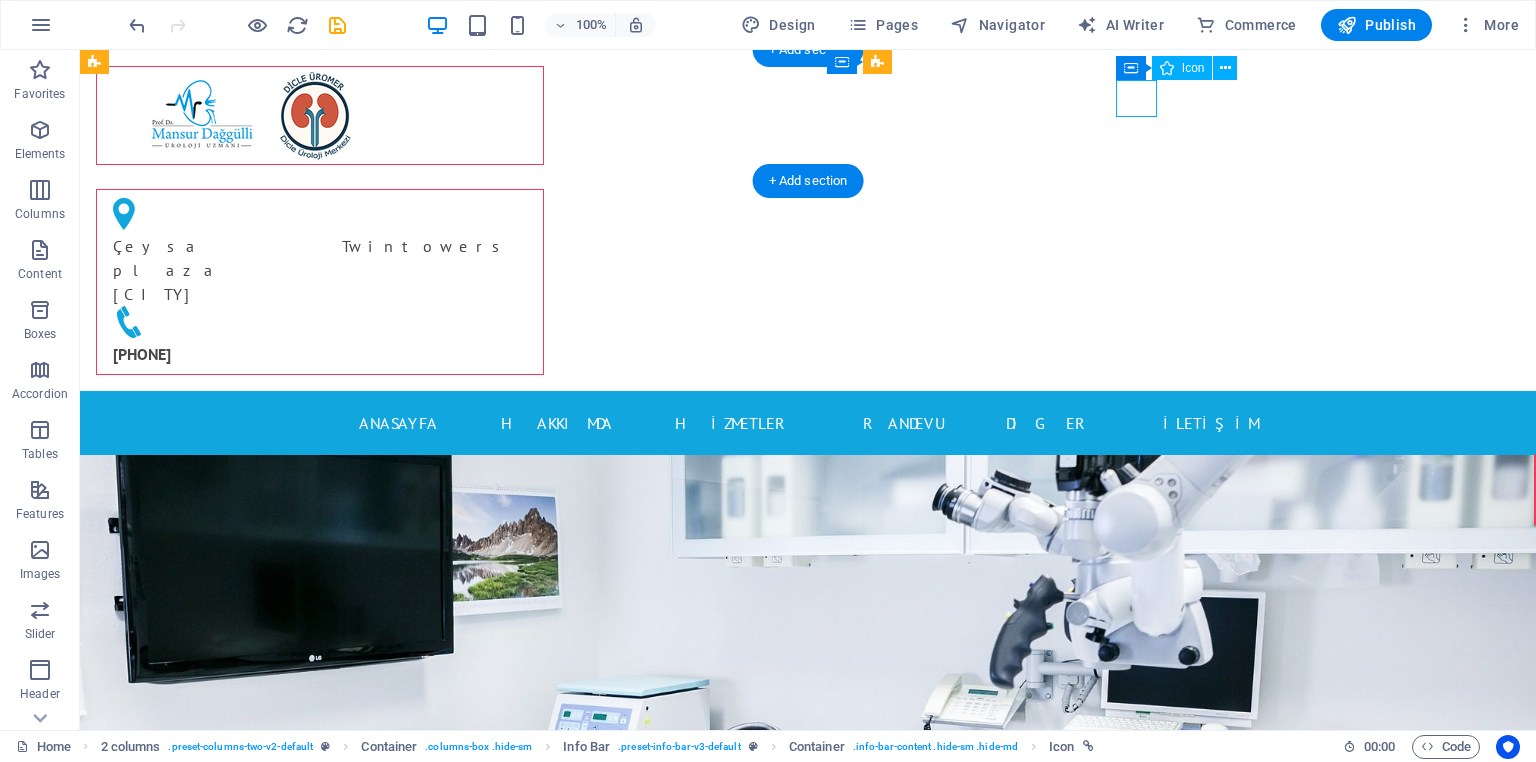 click at bounding box center [320, 324] 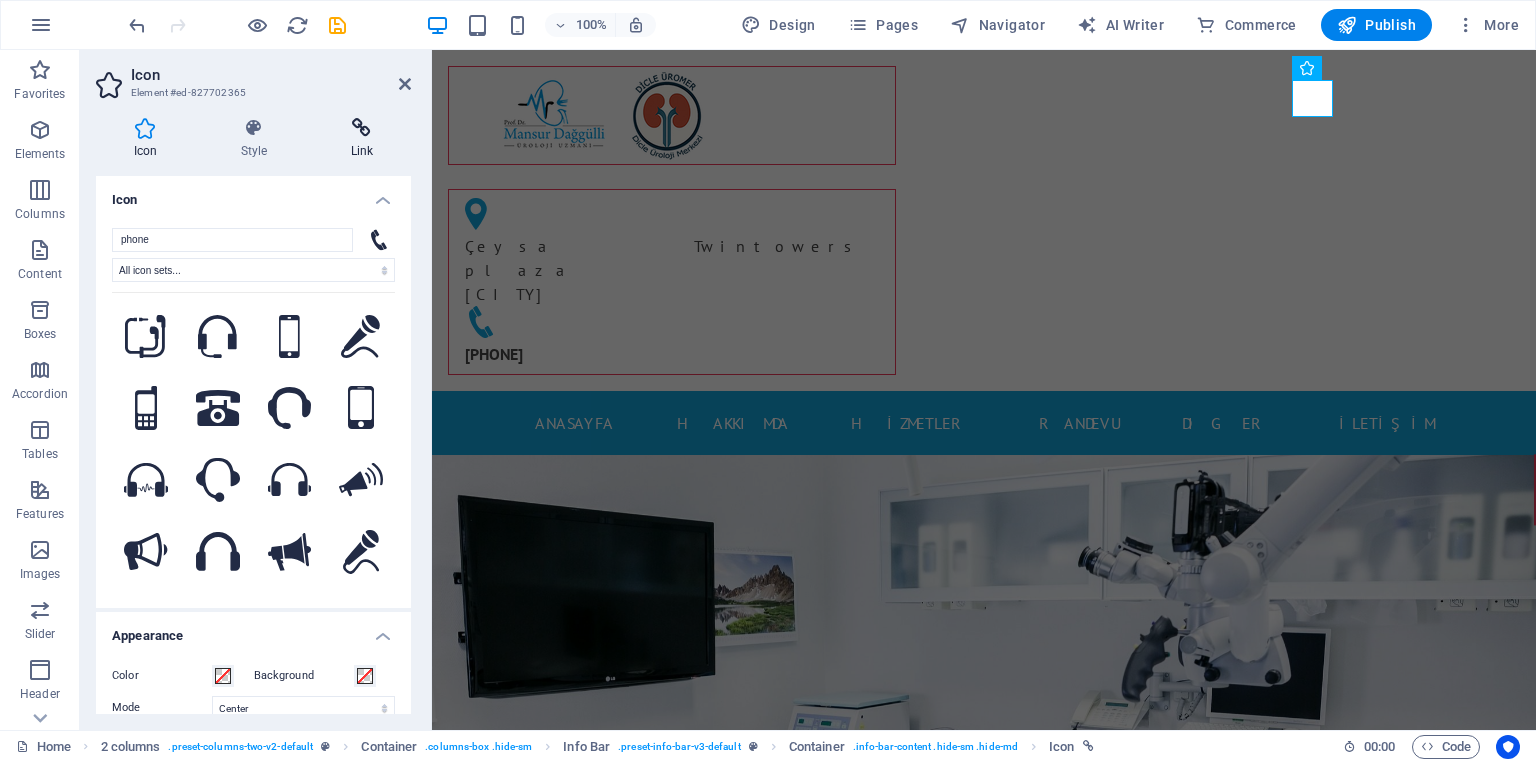 click on "Link" at bounding box center (362, 139) 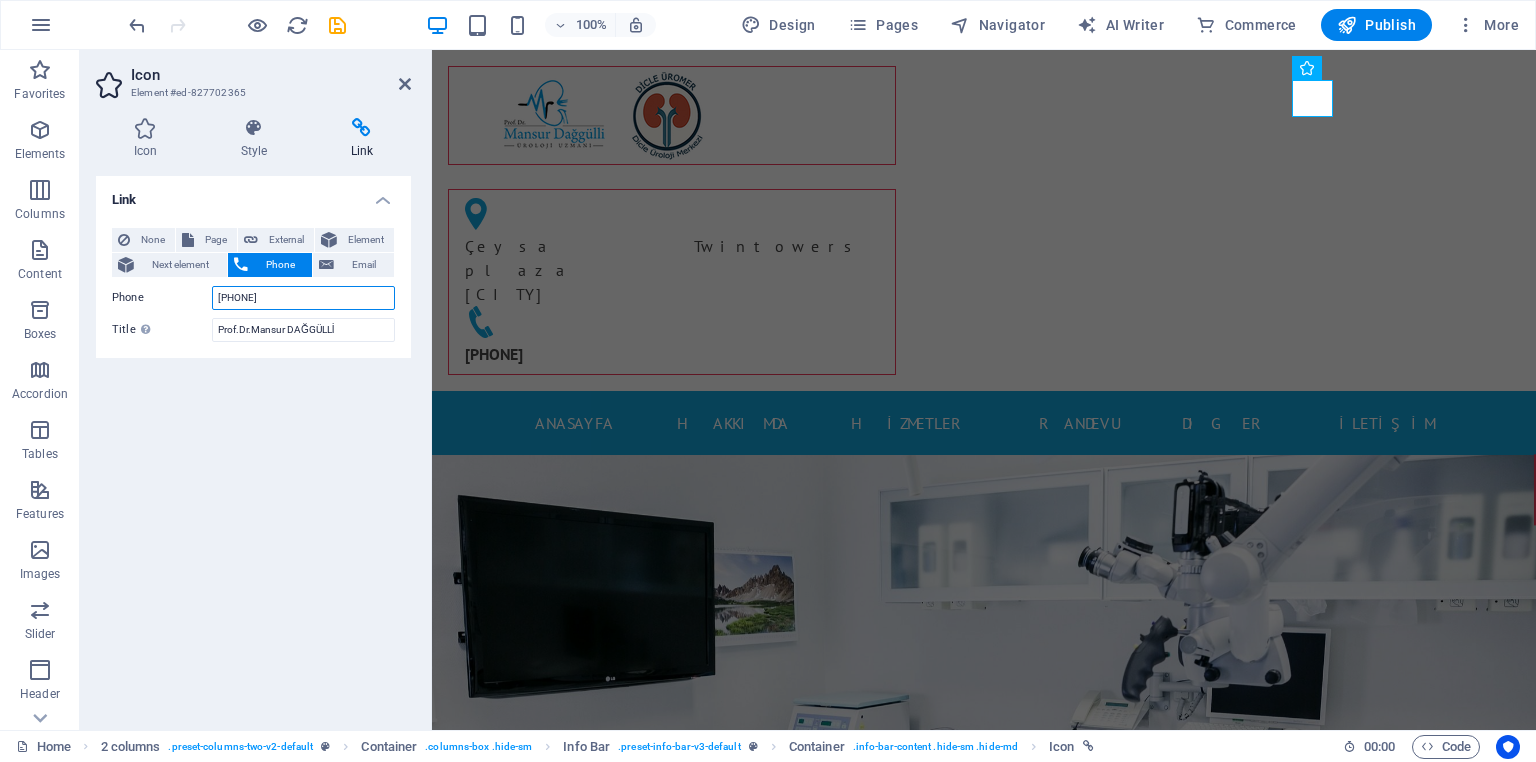 click on "[PHONE]" at bounding box center (303, 298) 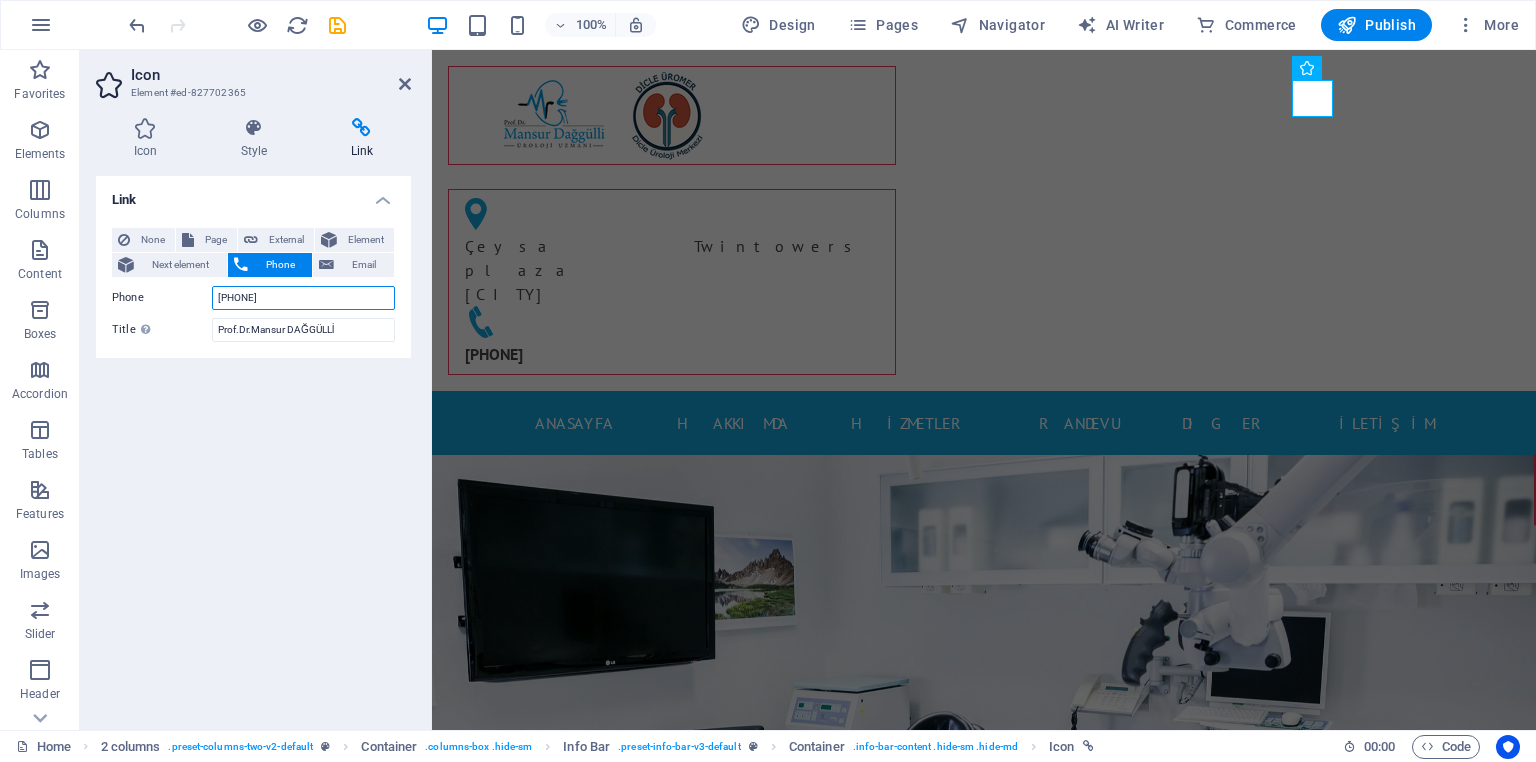 click on "+[PHONE]" at bounding box center (303, 298) 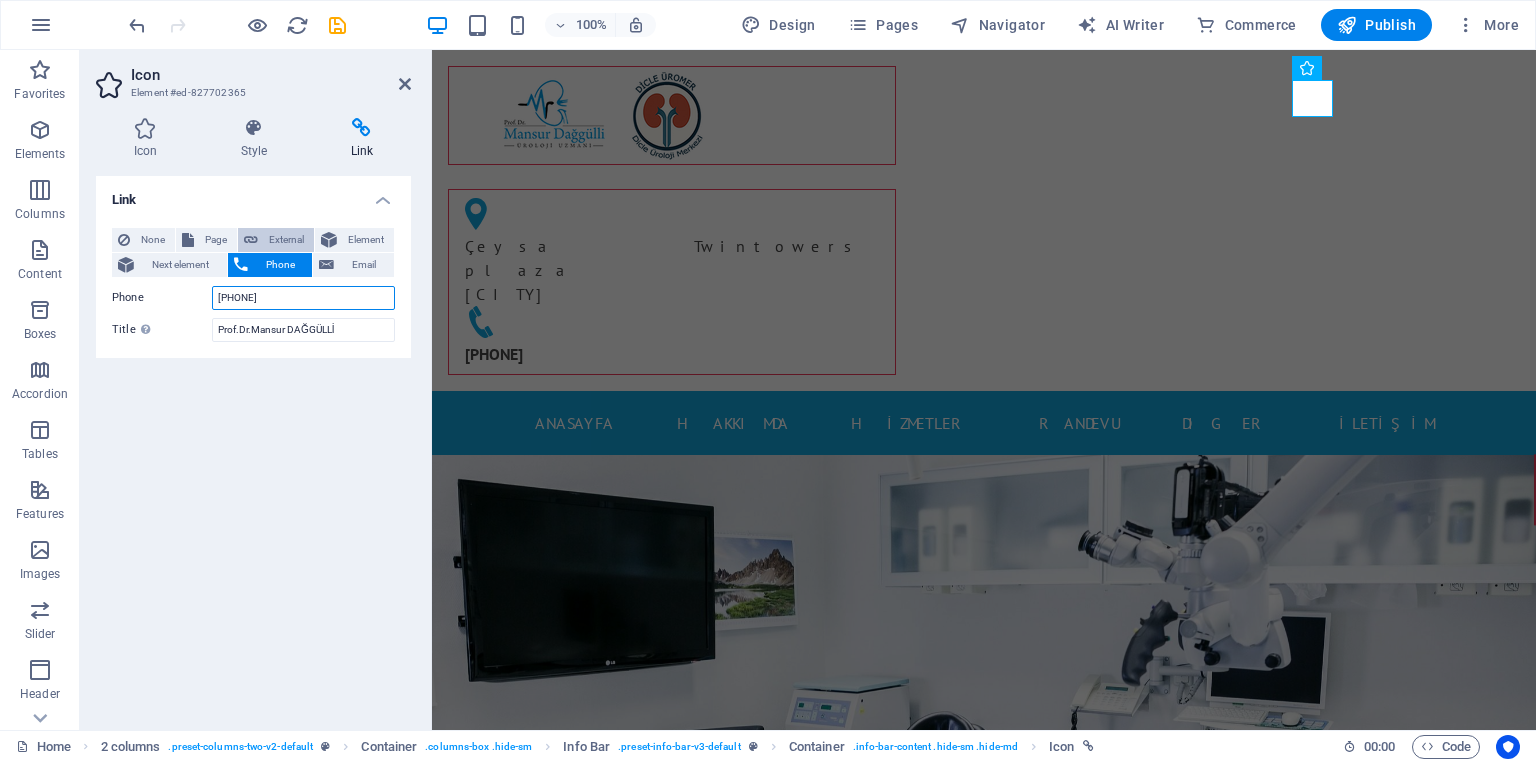 type on "+[PHONE]" 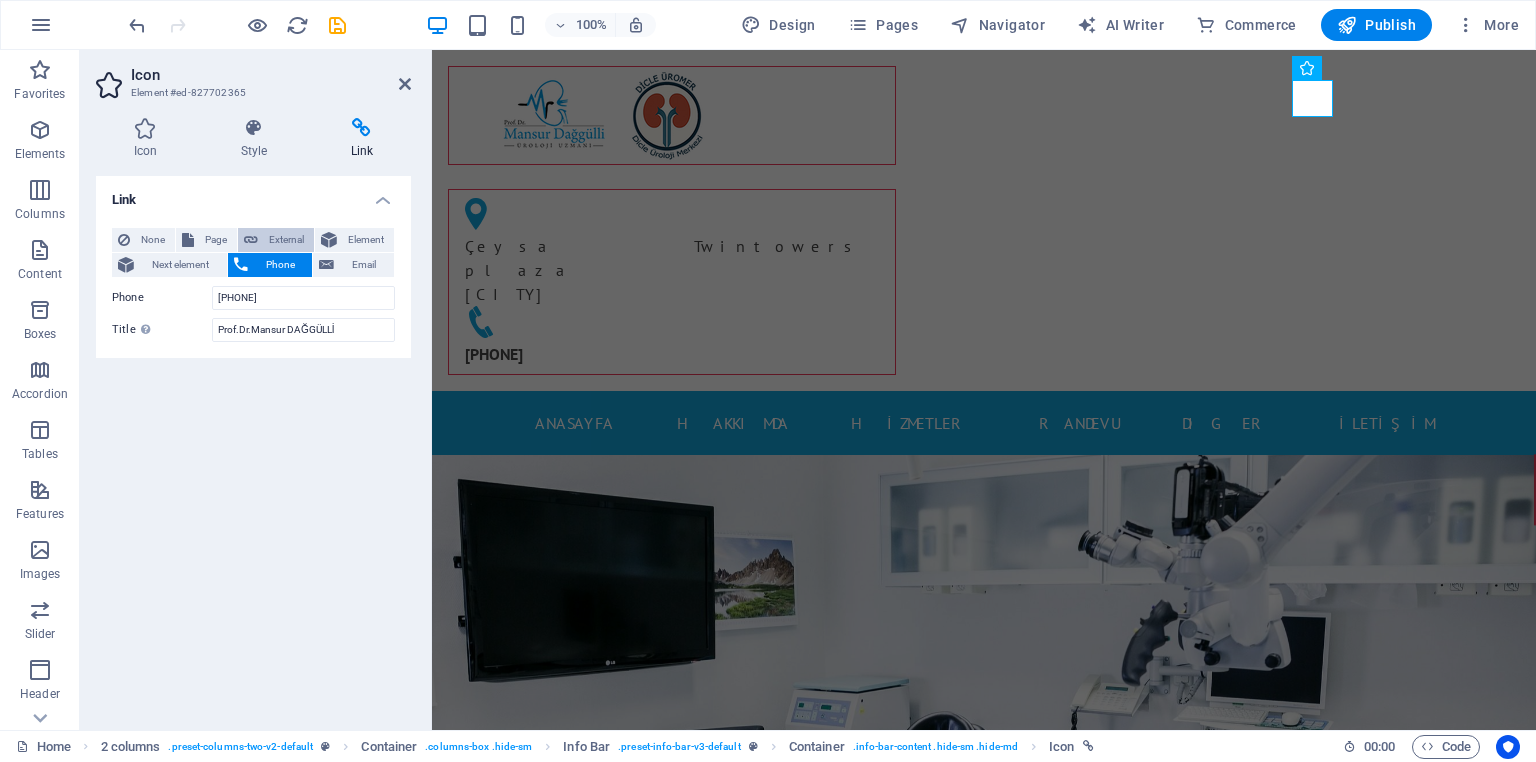 click on "External" at bounding box center (286, 240) 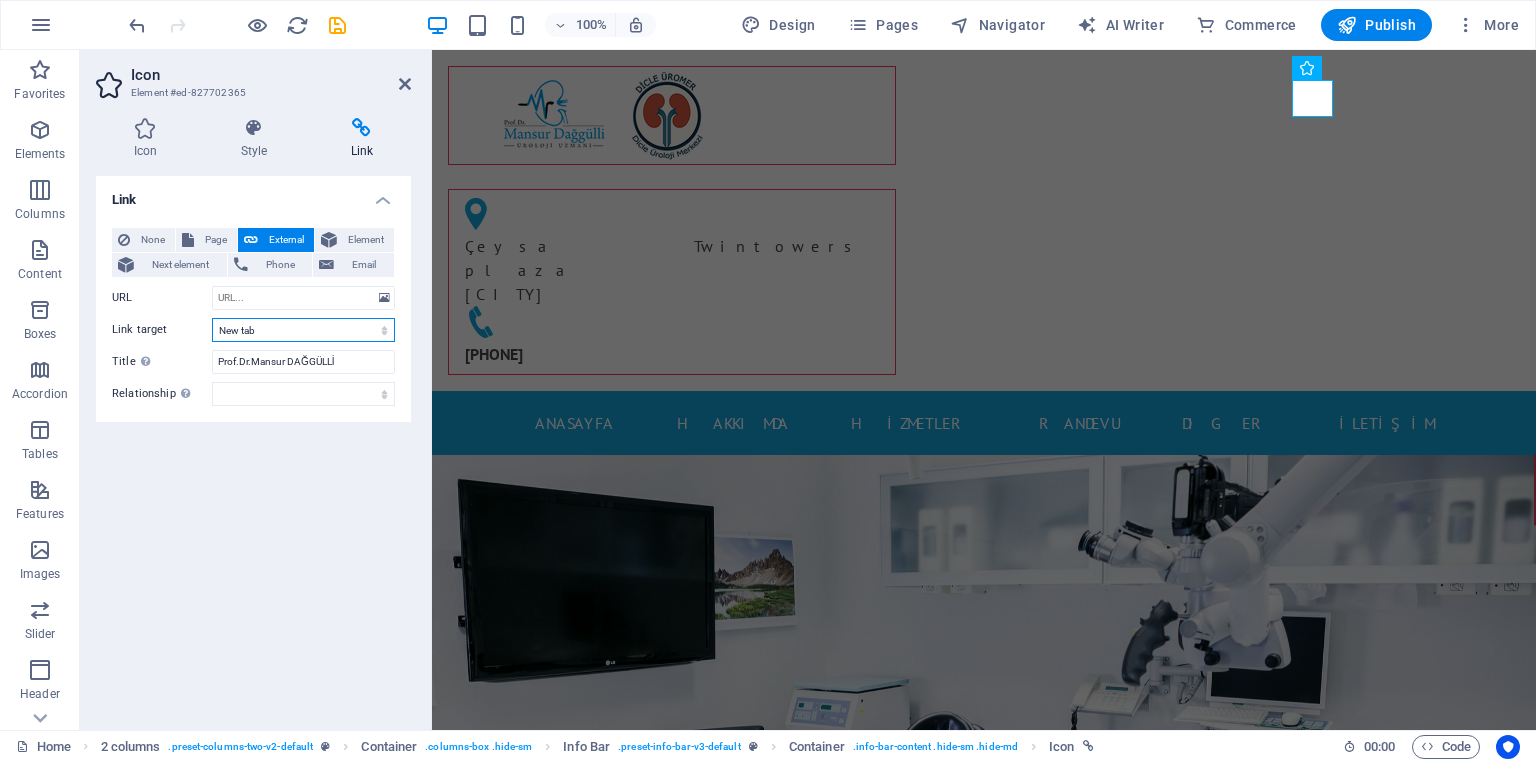 click on "New tab Same tab Overlay" at bounding box center (303, 330) 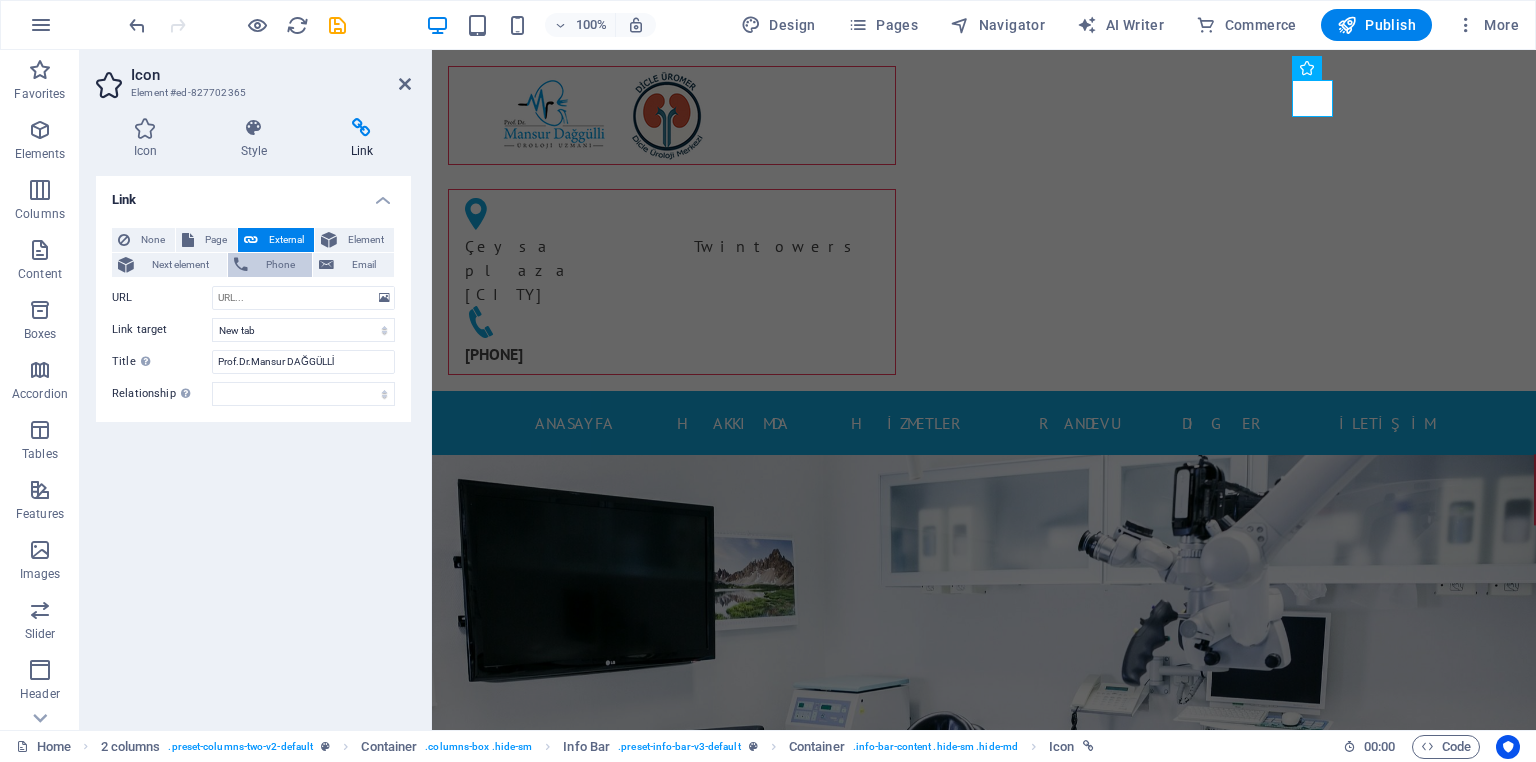 click on "Phone" at bounding box center [280, 265] 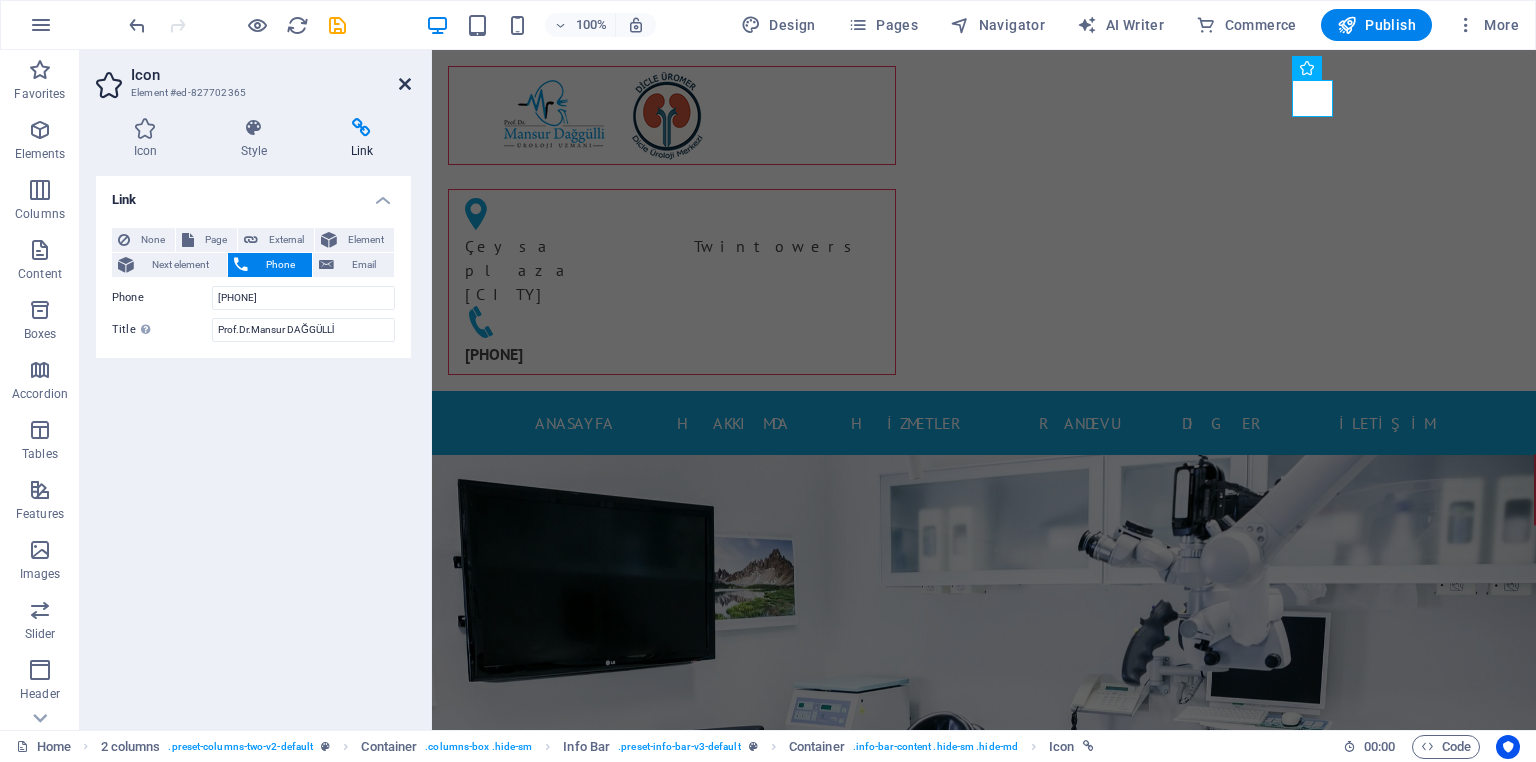 click at bounding box center (405, 84) 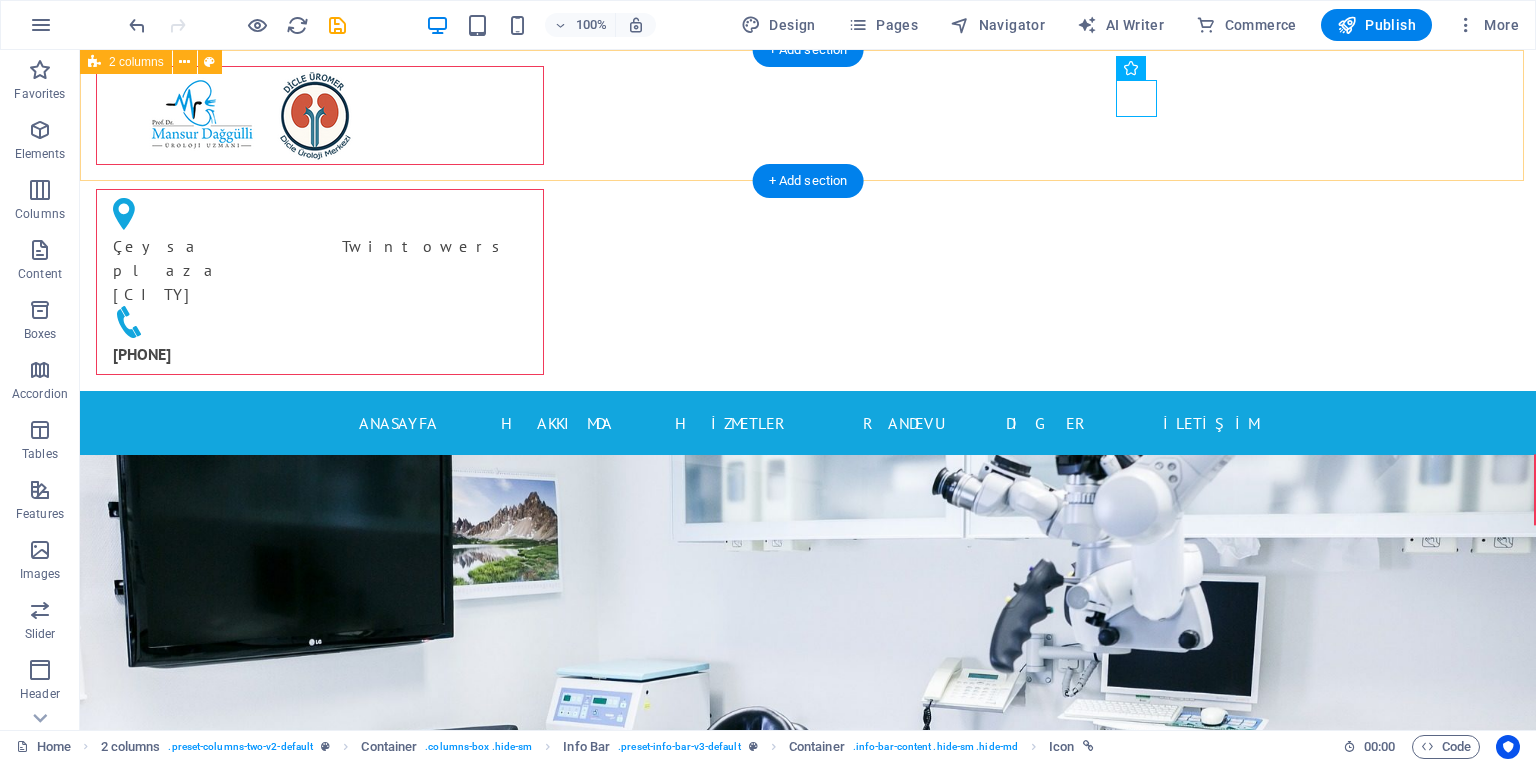 click on "Çeysa Twintowers plaza [CITY] [PHONE]" at bounding box center (808, 220) 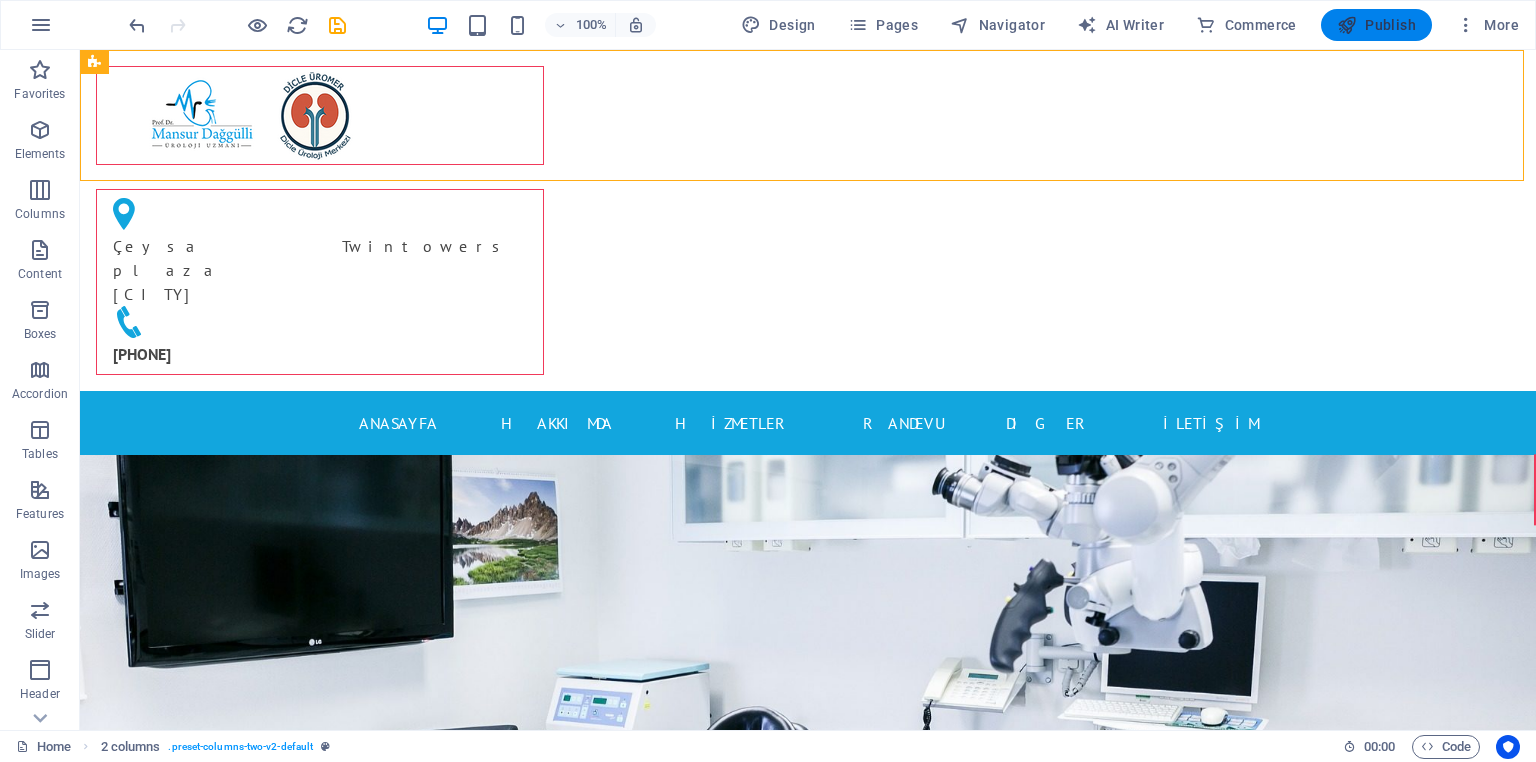 click on "Publish" at bounding box center [1376, 25] 